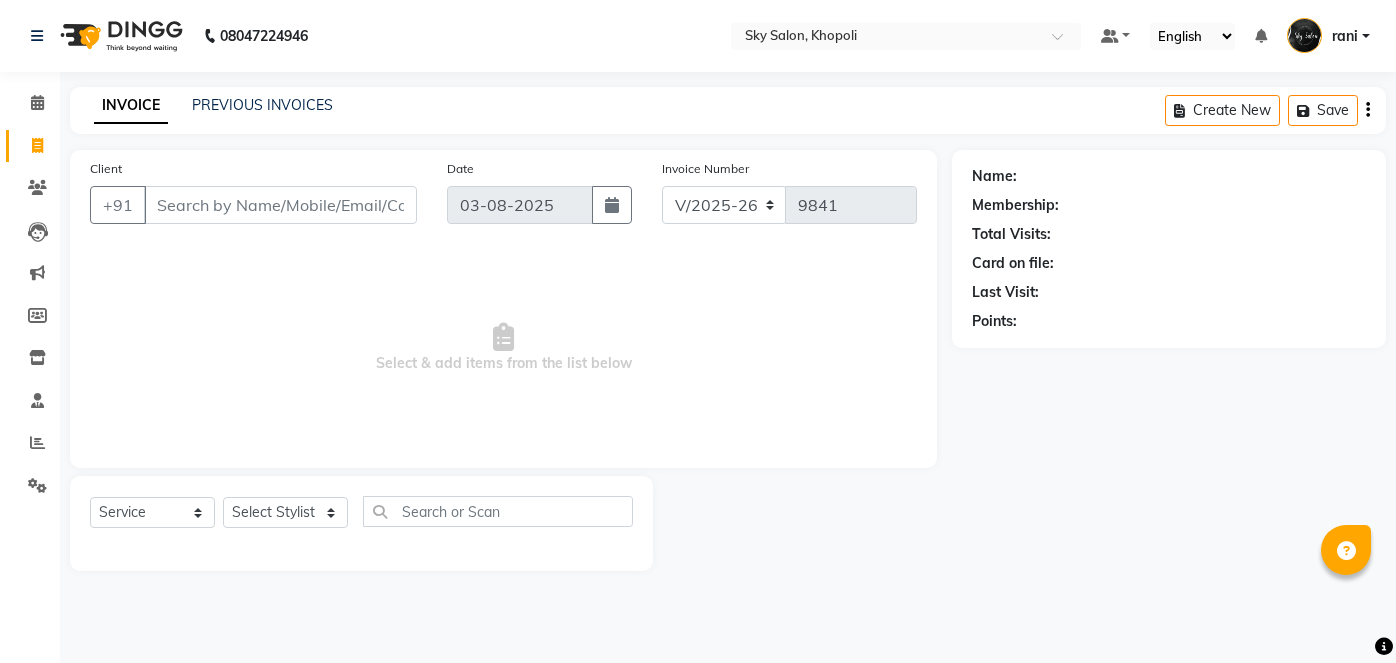 select on "3537" 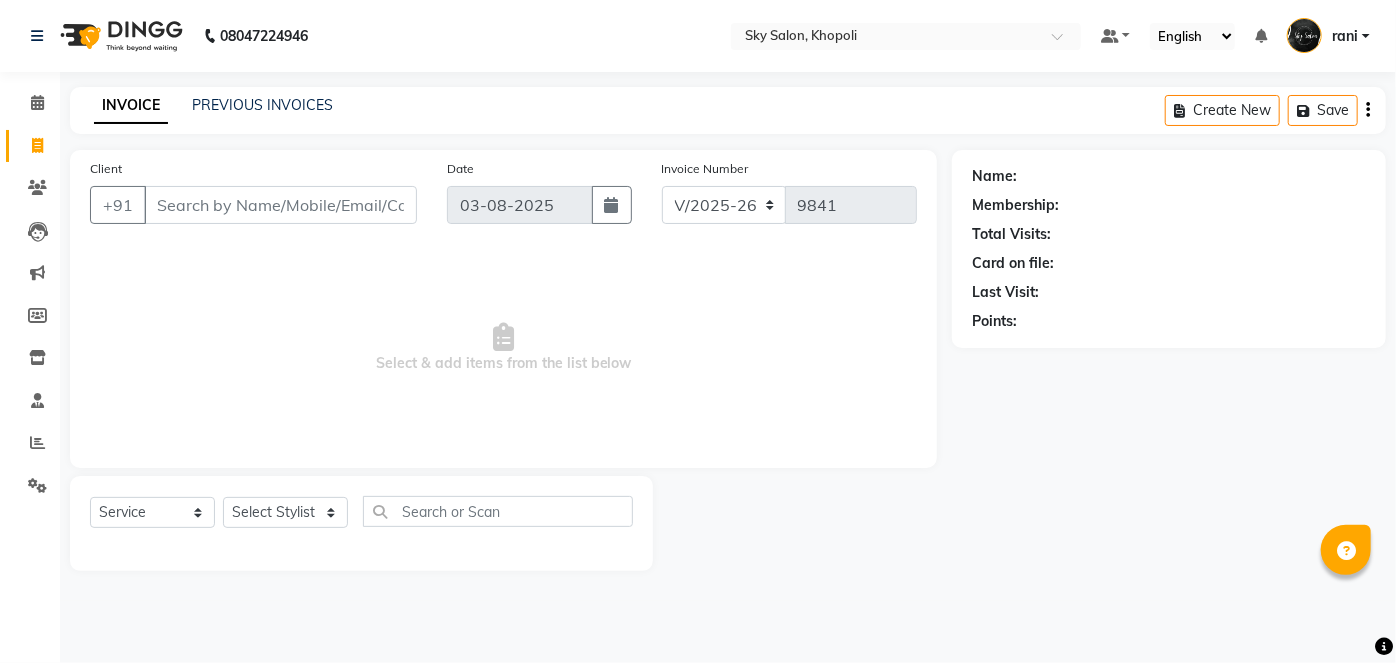 scroll, scrollTop: 0, scrollLeft: 0, axis: both 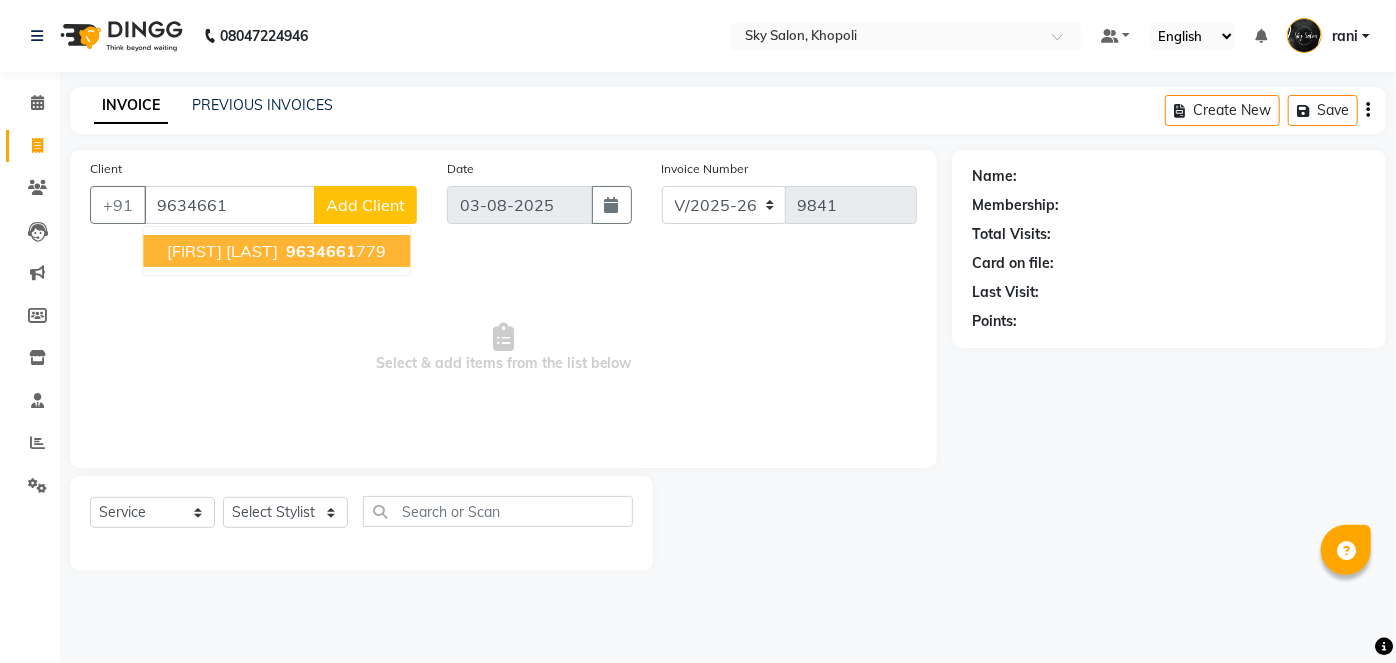 click on "[FIRST] [LAST]" at bounding box center [222, 251] 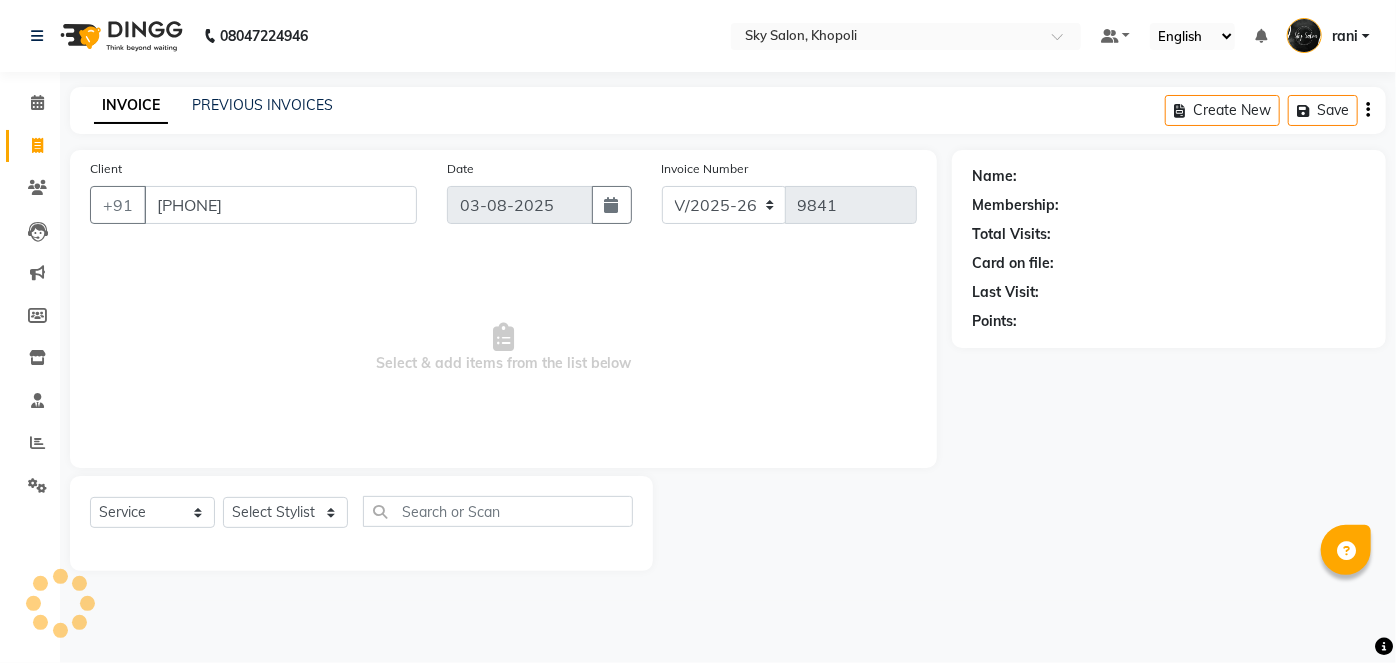 type on "[PHONE]" 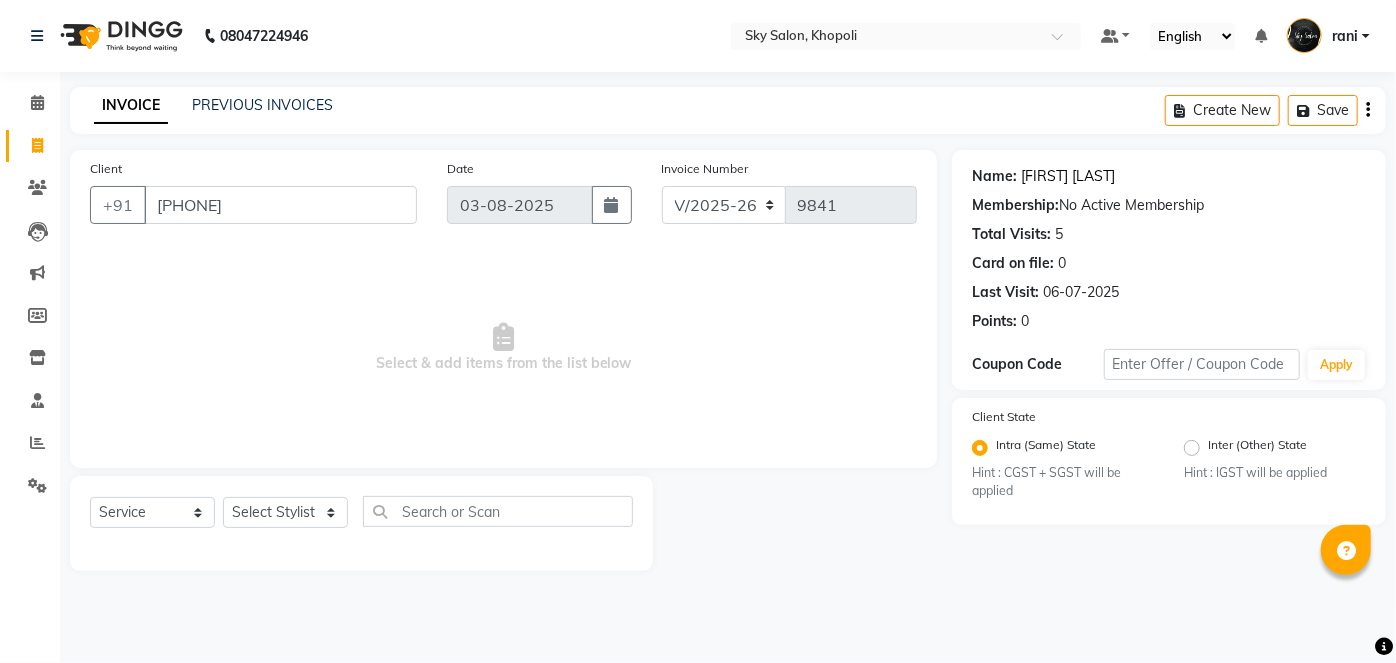 click on "[FIRST] [LAST]" 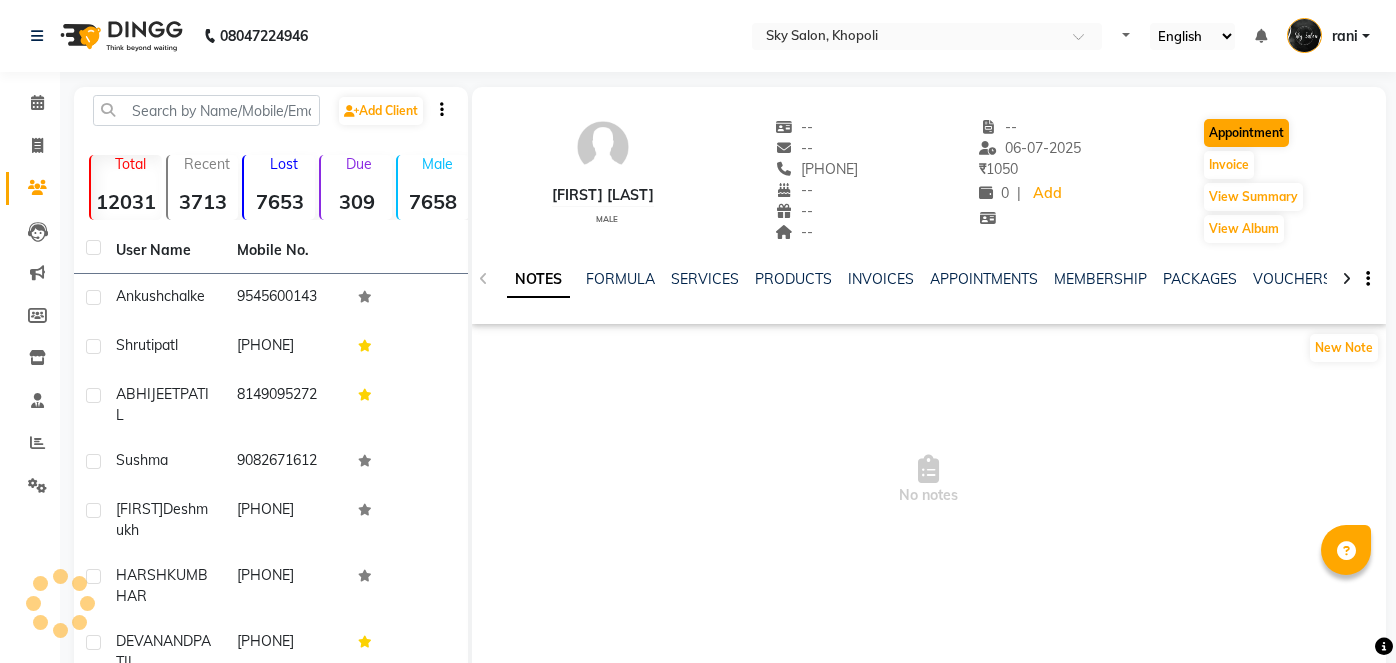 scroll, scrollTop: 0, scrollLeft: 0, axis: both 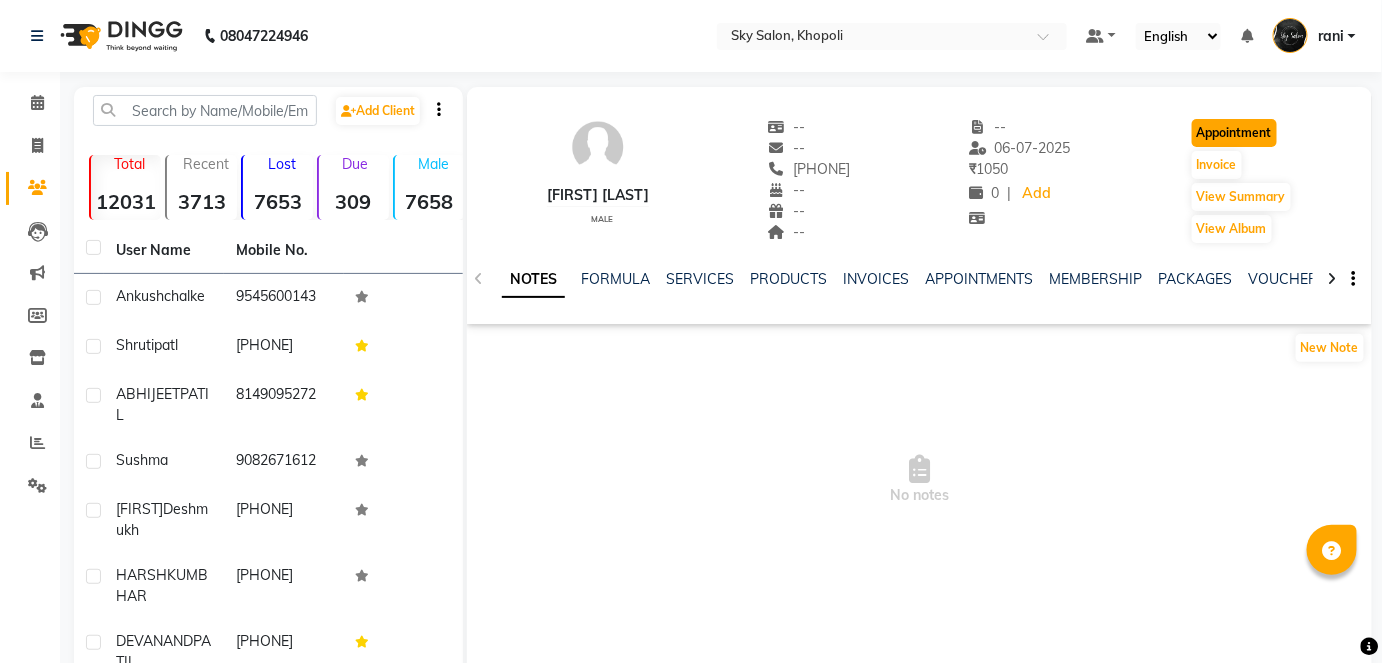 click on "Appointment" 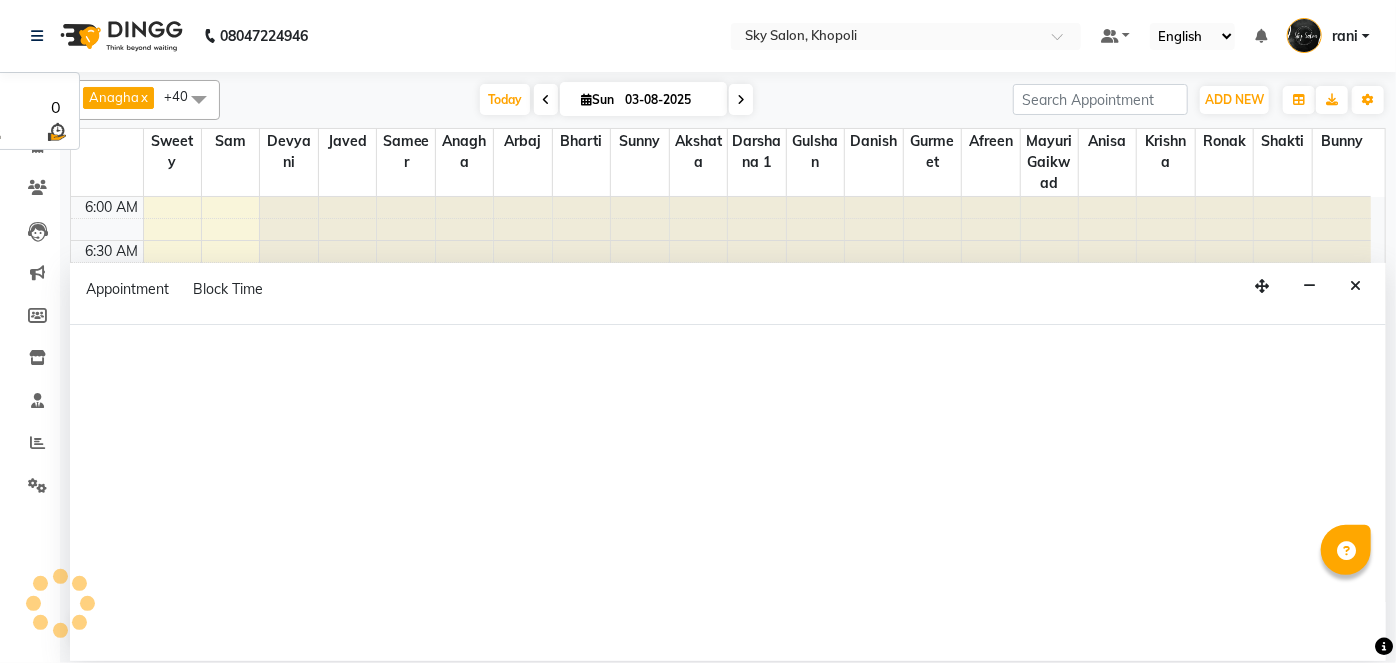 scroll, scrollTop: 0, scrollLeft: 0, axis: both 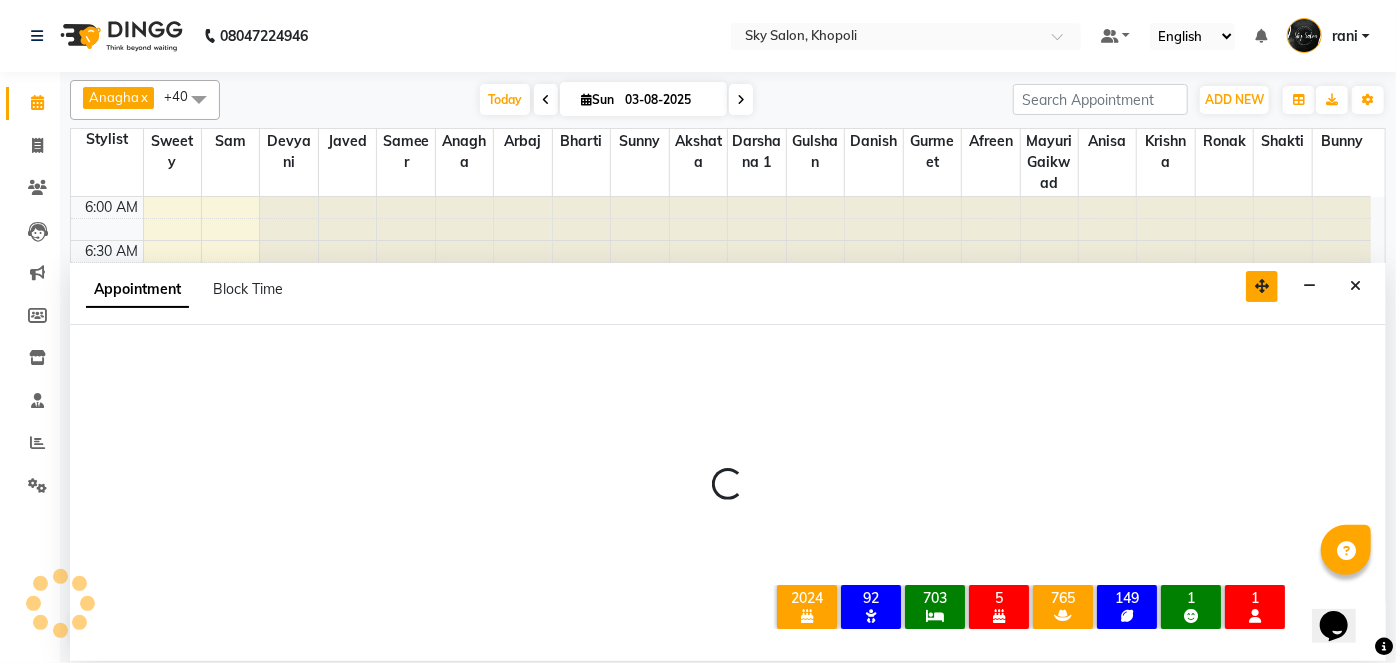 select on "420" 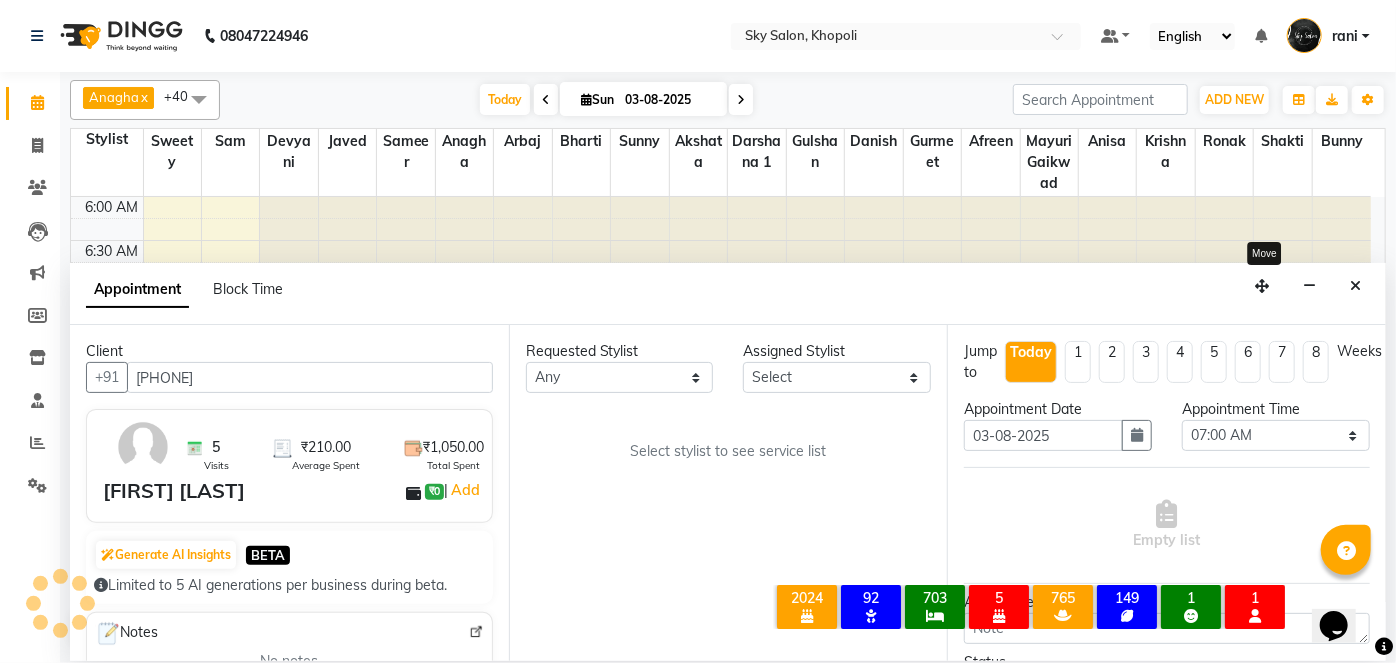 drag, startPoint x: 1274, startPoint y: 288, endPoint x: 1230, endPoint y: 224, distance: 77.665955 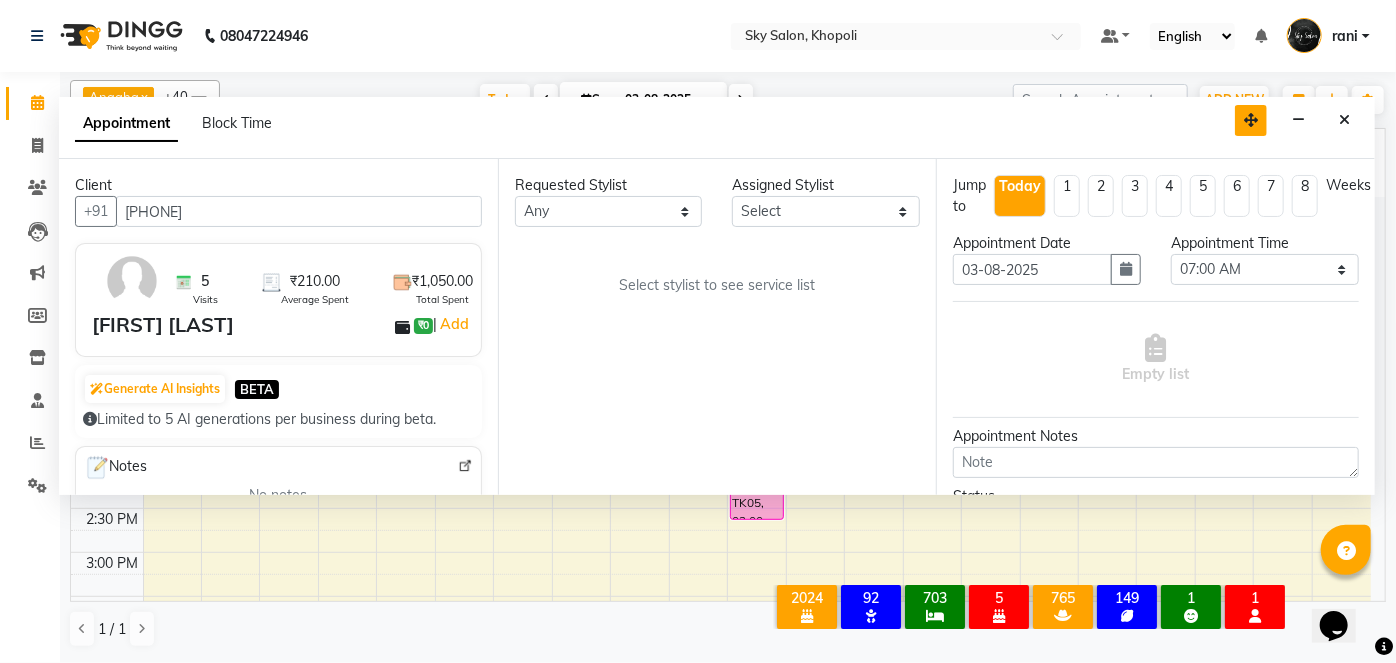 drag, startPoint x: 1262, startPoint y: 286, endPoint x: 1250, endPoint y: 117, distance: 169.4255 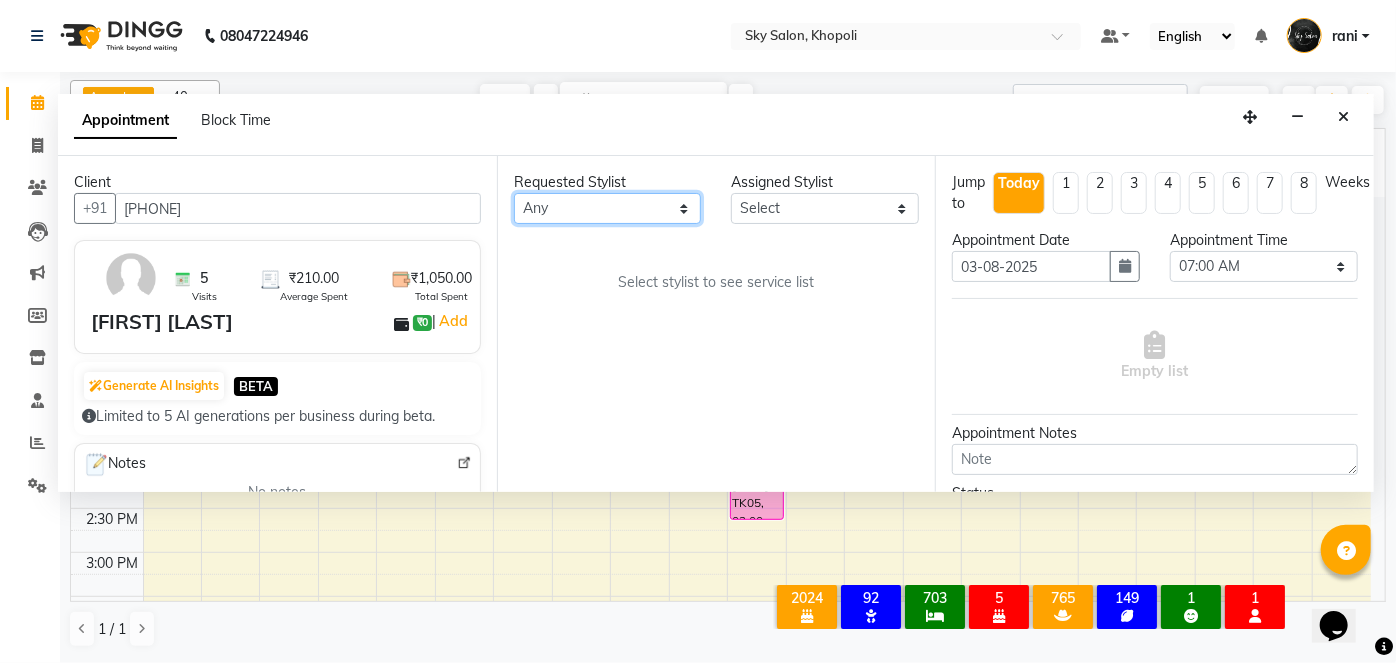 click on "Any afreen akshata aman saha ameer Anagha anisa arbaj bharti Bunny Danish Darshana 1 devyani dilshad gaurav Gulshan gurmeet javed jishan krishna mayuri gaikwad muskan rani rinku rocky Ronak sachin sahil sam sameer sameer 2 sandhya shabnam shakti sunny sweety vivek" at bounding box center [608, 208] 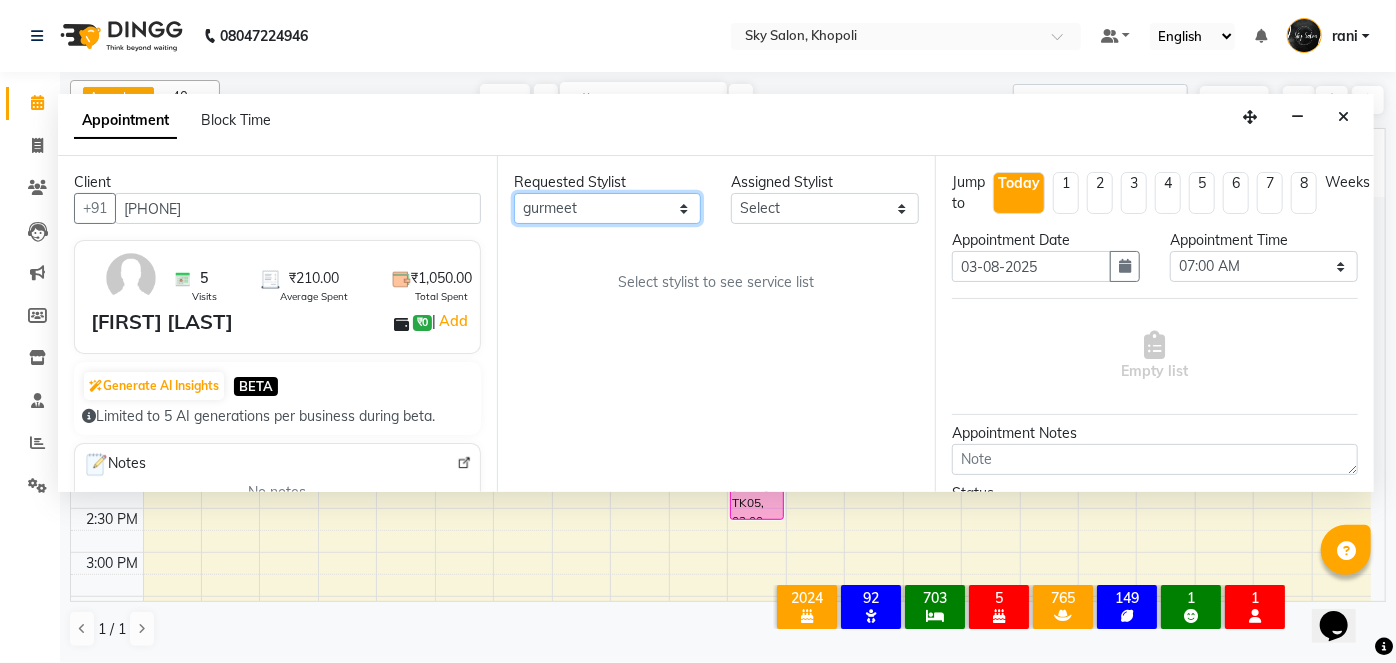 click on "Any afreen akshata aman saha ameer Anagha anisa arbaj bharti Bunny Danish Darshana 1 devyani dilshad gaurav Gulshan gurmeet javed jishan krishna mayuri gaikwad muskan rani rinku rocky Ronak sachin sahil sam sameer sameer 2 sandhya shabnam shakti sunny sweety vivek" at bounding box center [608, 208] 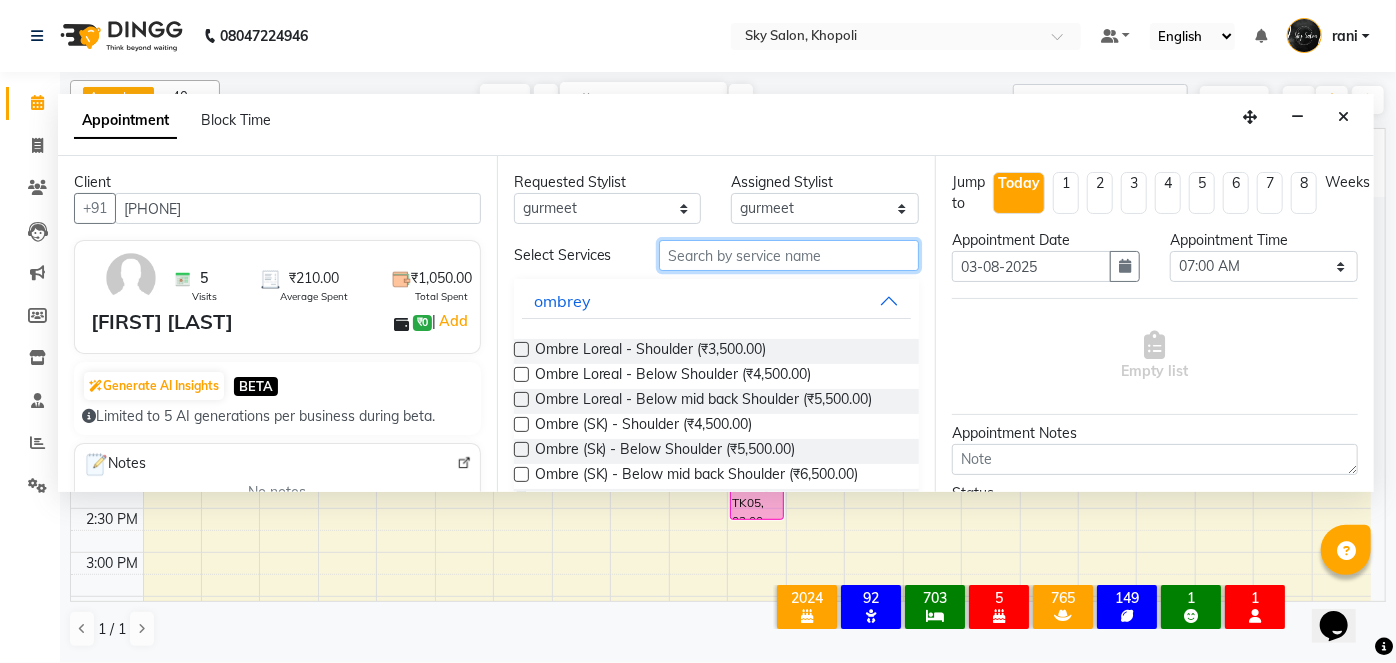 click at bounding box center (789, 255) 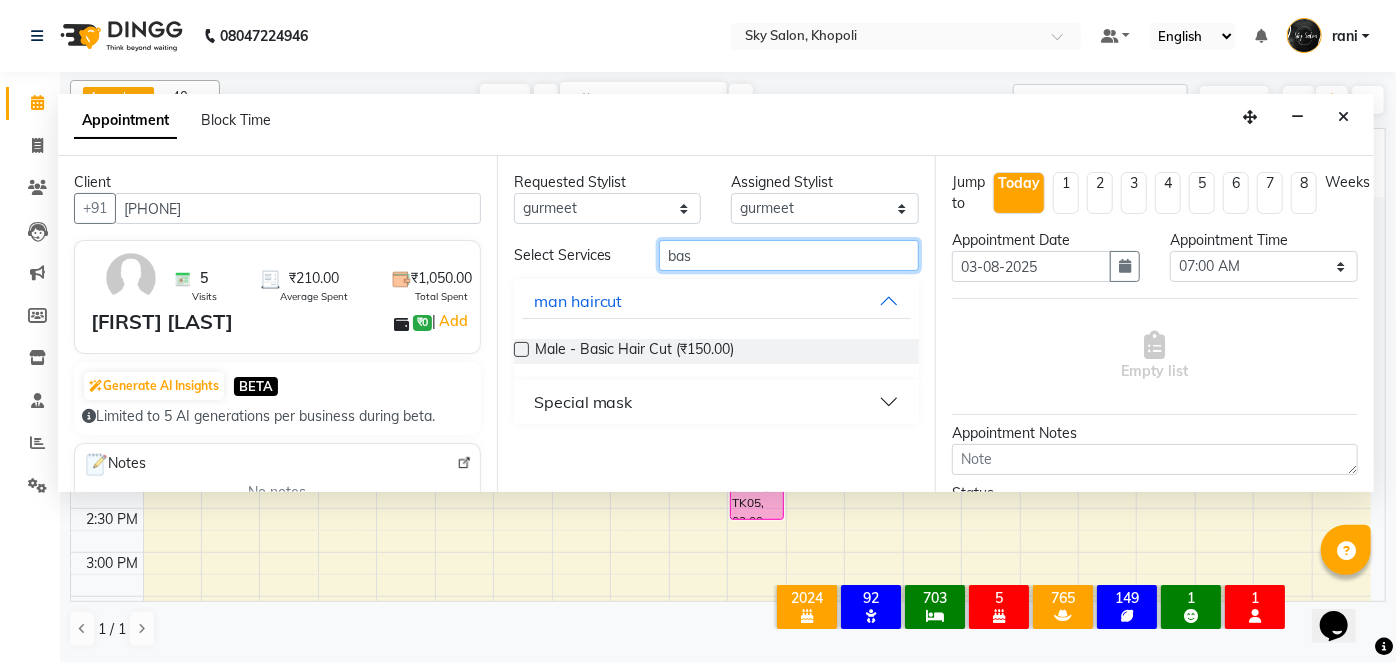 type on "bas" 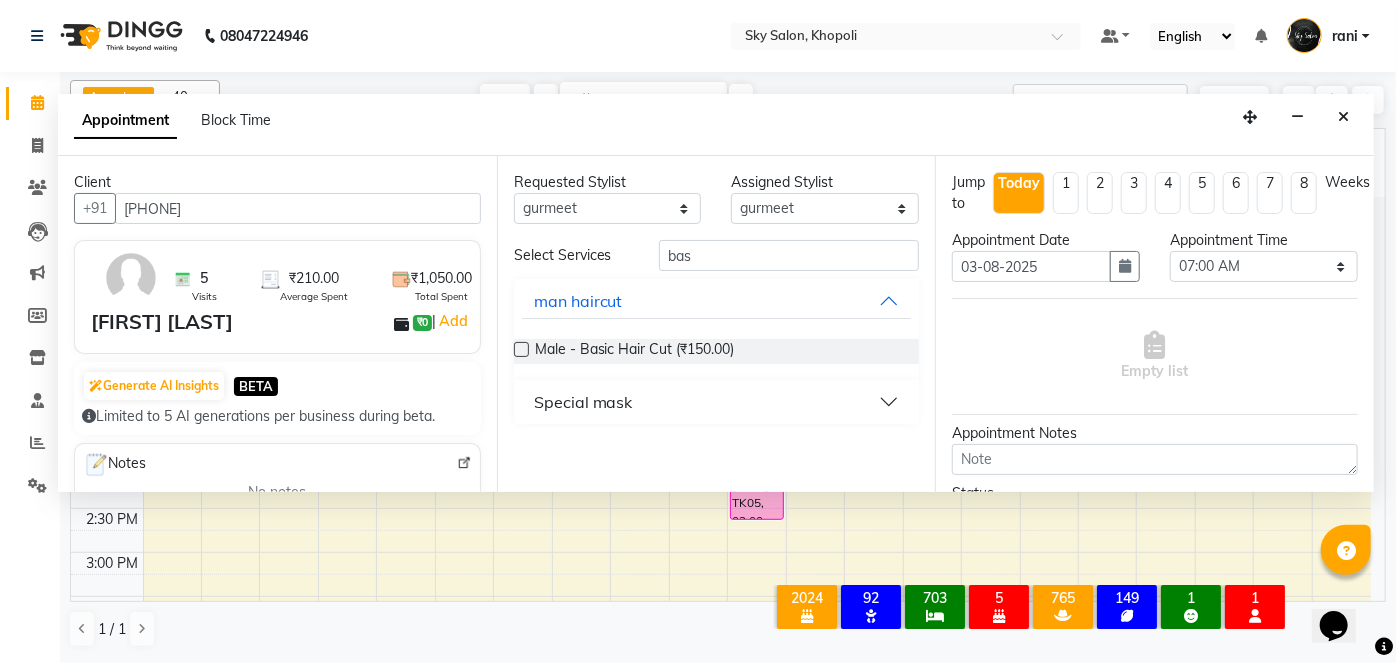 click at bounding box center [521, 349] 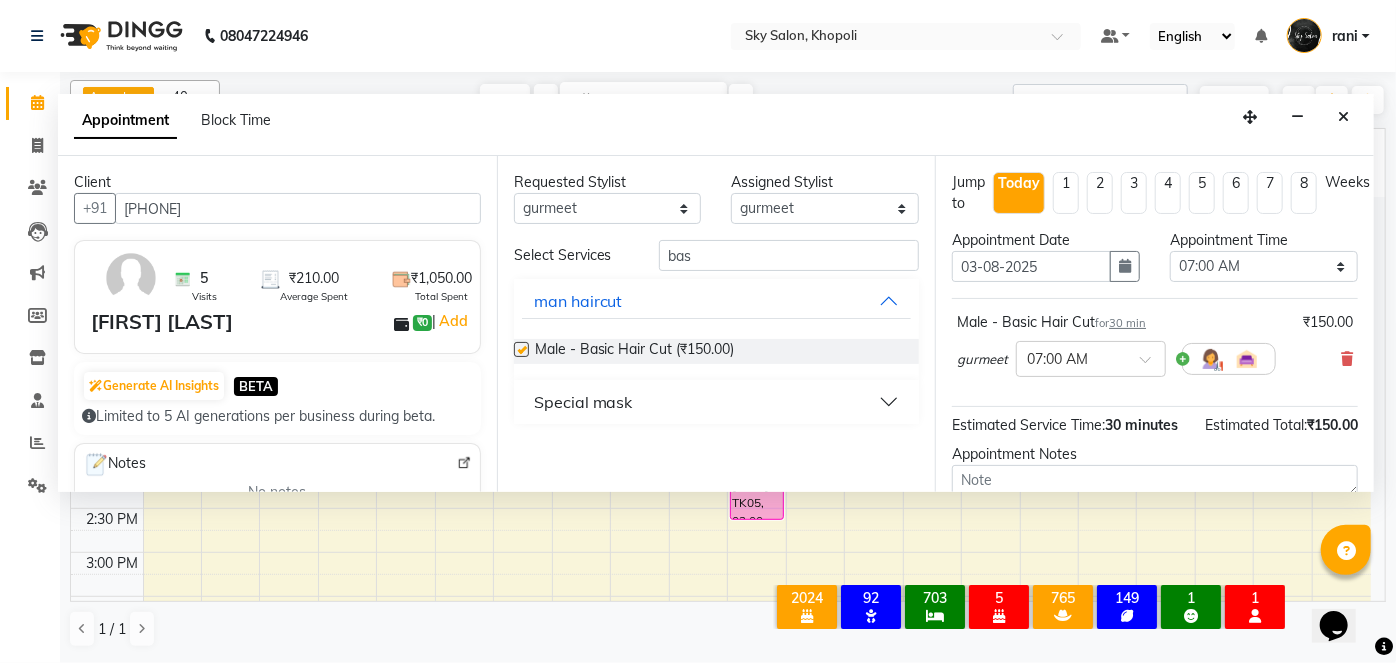 checkbox on "false" 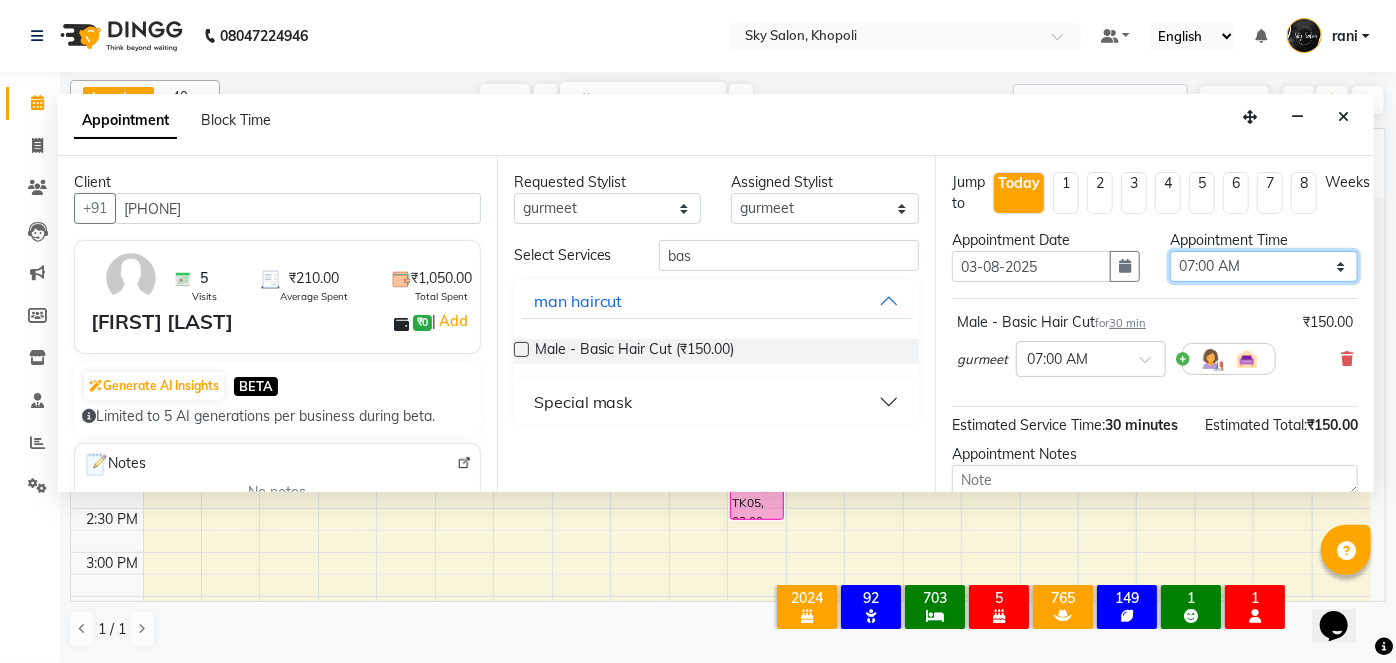 click on "Select 07:00 AM 07:30 AM 08:00 AM 08:30 AM 09:00 AM 09:30 AM 10:00 AM 10:30 AM 11:00 AM 11:30 AM 12:00 PM 12:30 PM 01:00 PM 01:30 PM 02:00 PM 02:30 PM 03:00 PM 03:30 PM 04:00 PM 04:30 PM 05:00 PM 05:30 PM 06:00 PM 06:30 PM 07:00 PM 07:30 PM 08:00 PM 08:30 PM 09:00 PM 09:30 PM 10:00 PM 10:30 PM 11:00 PM" at bounding box center (1264, 266) 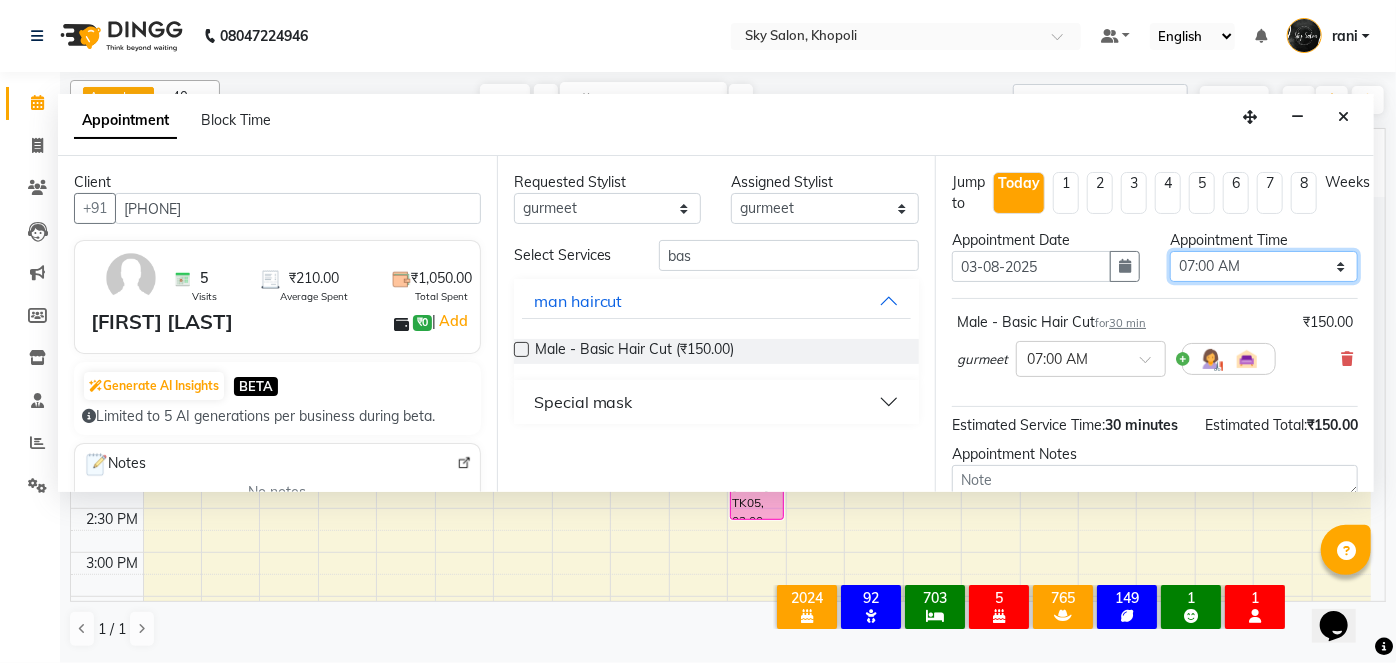 select on "780" 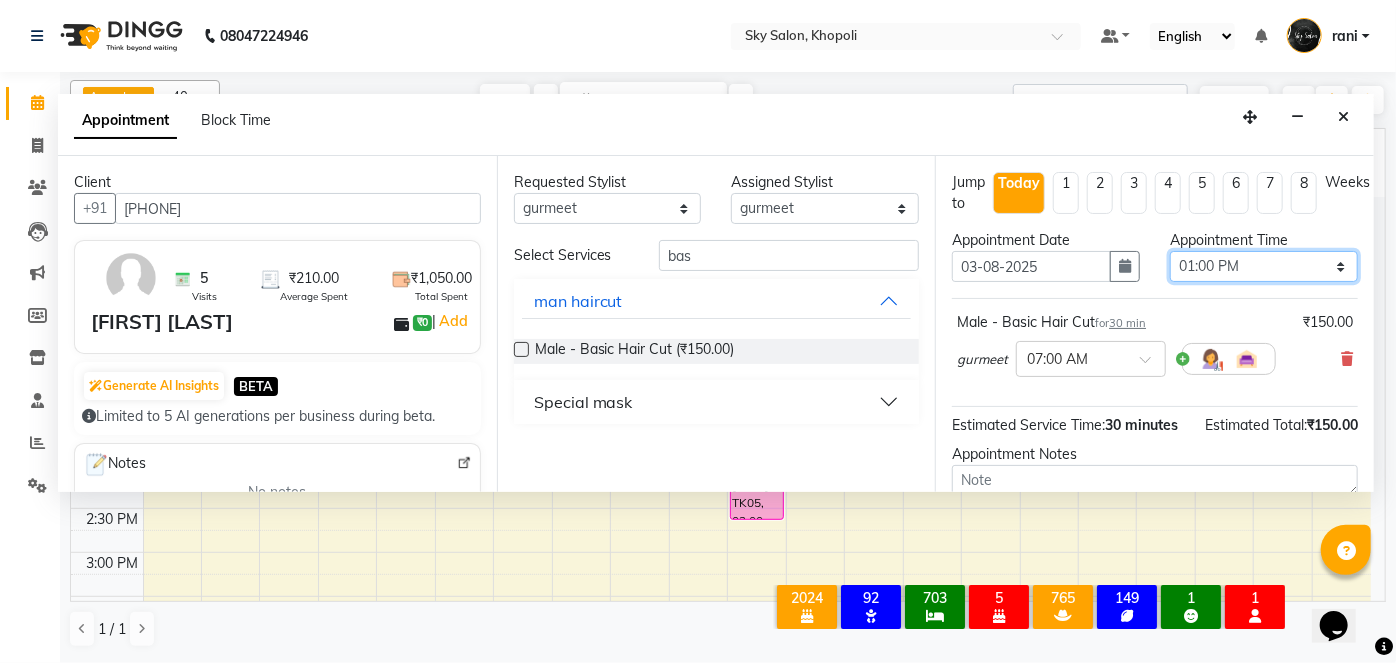 click on "Select 07:00 AM 07:30 AM 08:00 AM 08:30 AM 09:00 AM 09:30 AM 10:00 AM 10:30 AM 11:00 AM 11:30 AM 12:00 PM 12:30 PM 01:00 PM 01:30 PM 02:00 PM 02:30 PM 03:00 PM 03:30 PM 04:00 PM 04:30 PM 05:00 PM 05:30 PM 06:00 PM 06:30 PM 07:00 PM 07:30 PM 08:00 PM 08:30 PM 09:00 PM 09:30 PM 10:00 PM 10:30 PM 11:00 PM" at bounding box center [1264, 266] 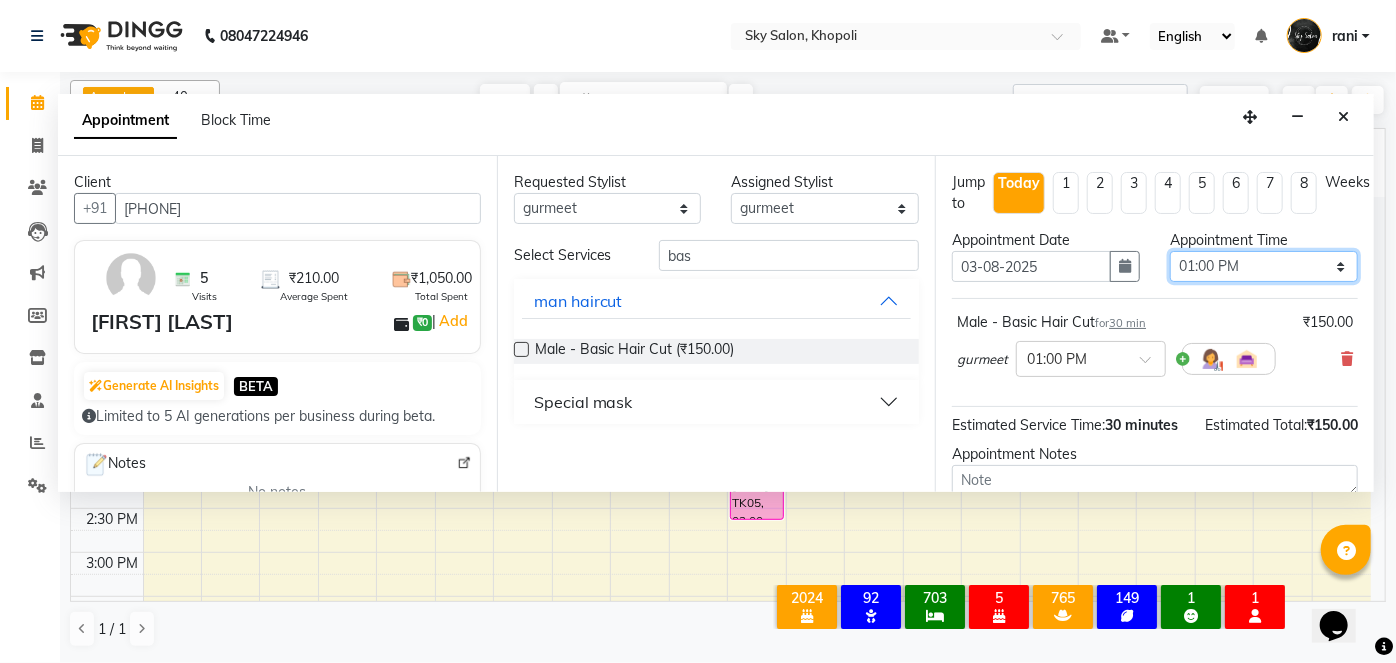 scroll, scrollTop: 210, scrollLeft: 0, axis: vertical 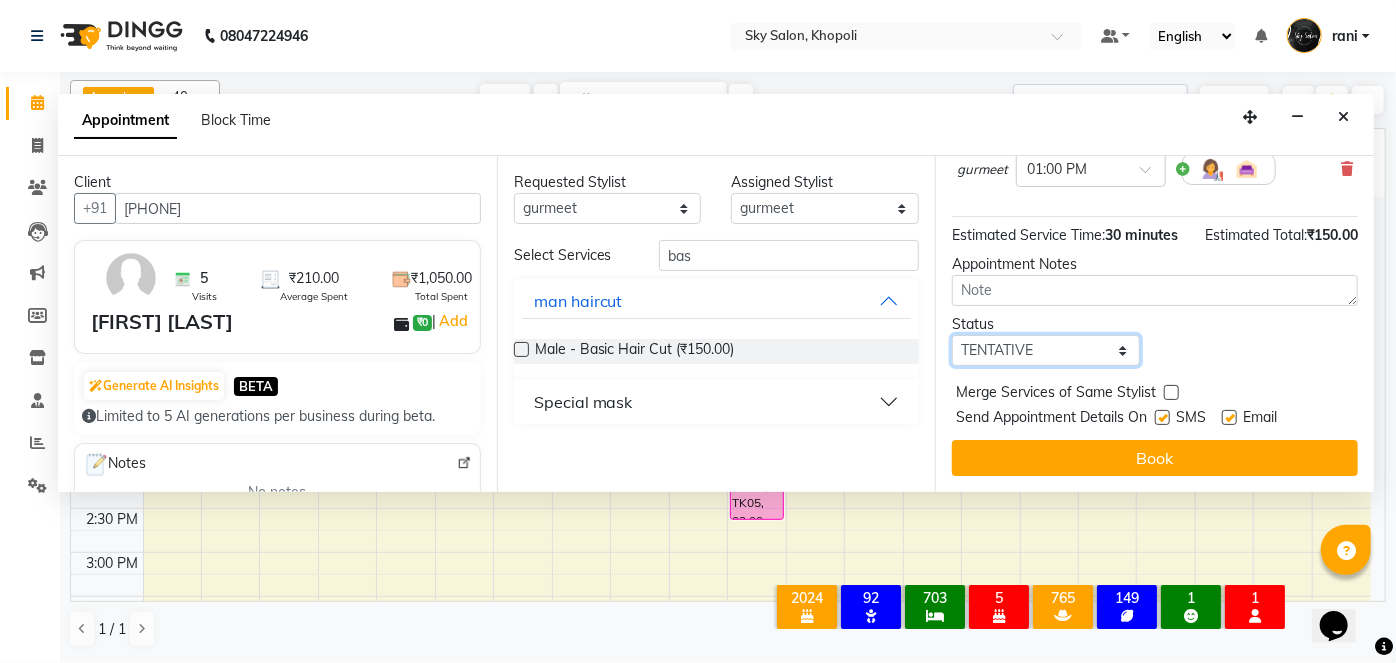 click on "Select TENTATIVE CONFIRM CHECK-IN UPCOMING" at bounding box center [1046, 350] 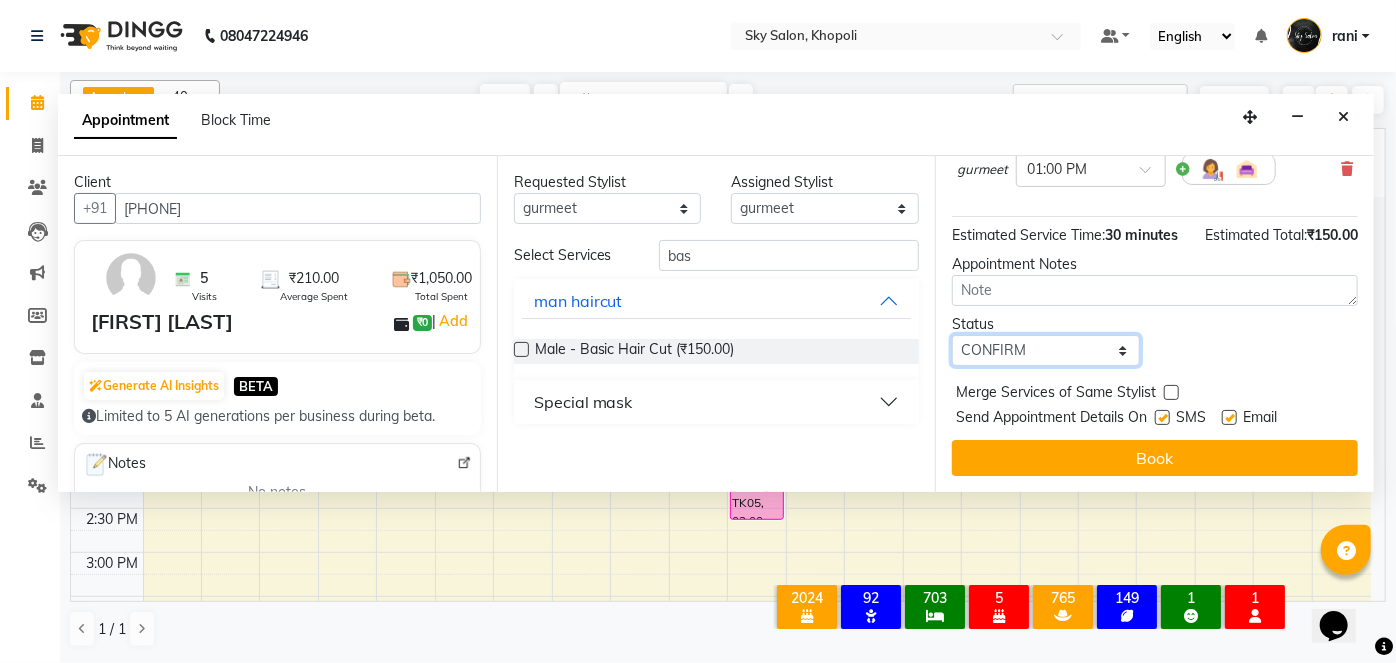 click on "Select TENTATIVE CONFIRM CHECK-IN UPCOMING" at bounding box center [1046, 350] 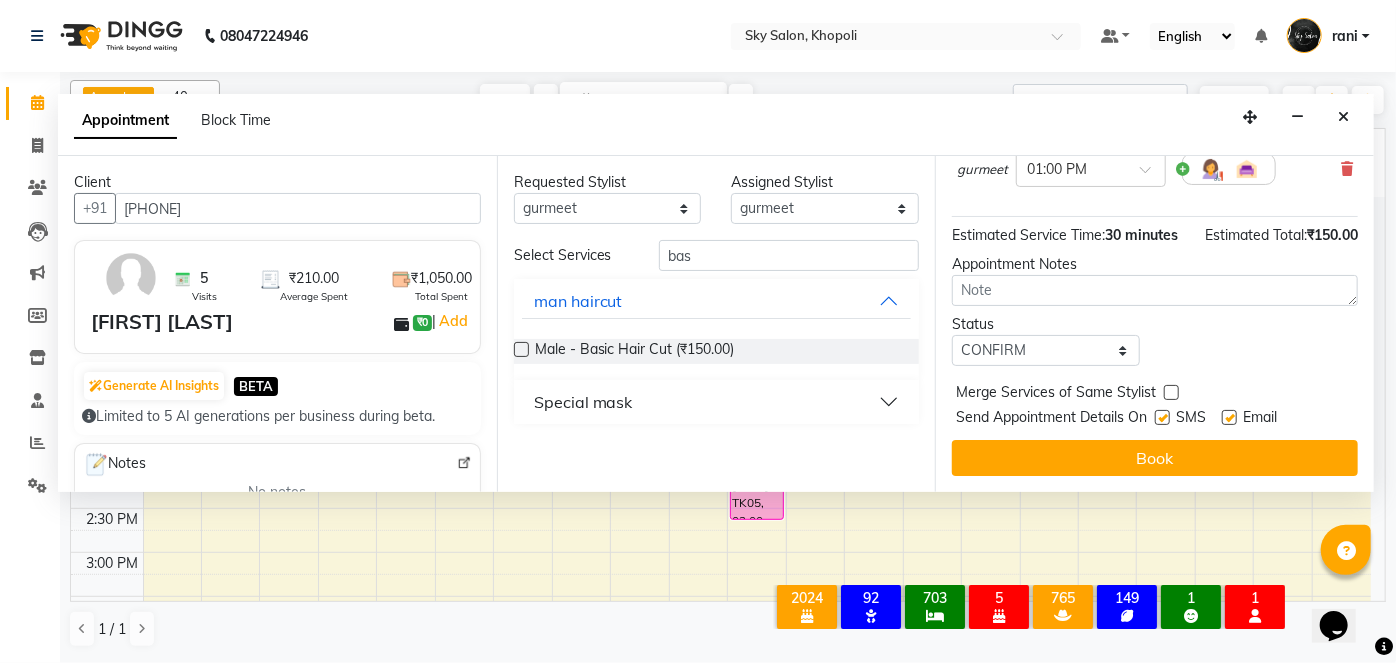 click at bounding box center [1162, 417] 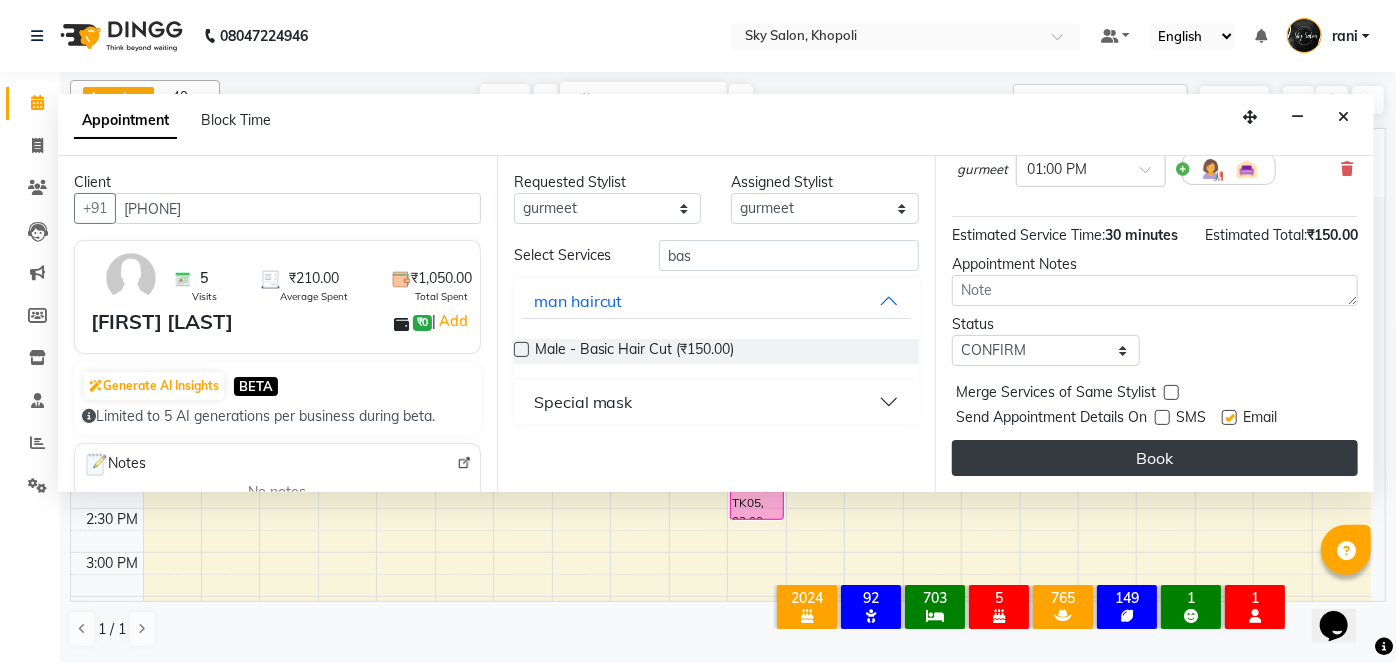 click on "Book" at bounding box center (1155, 458) 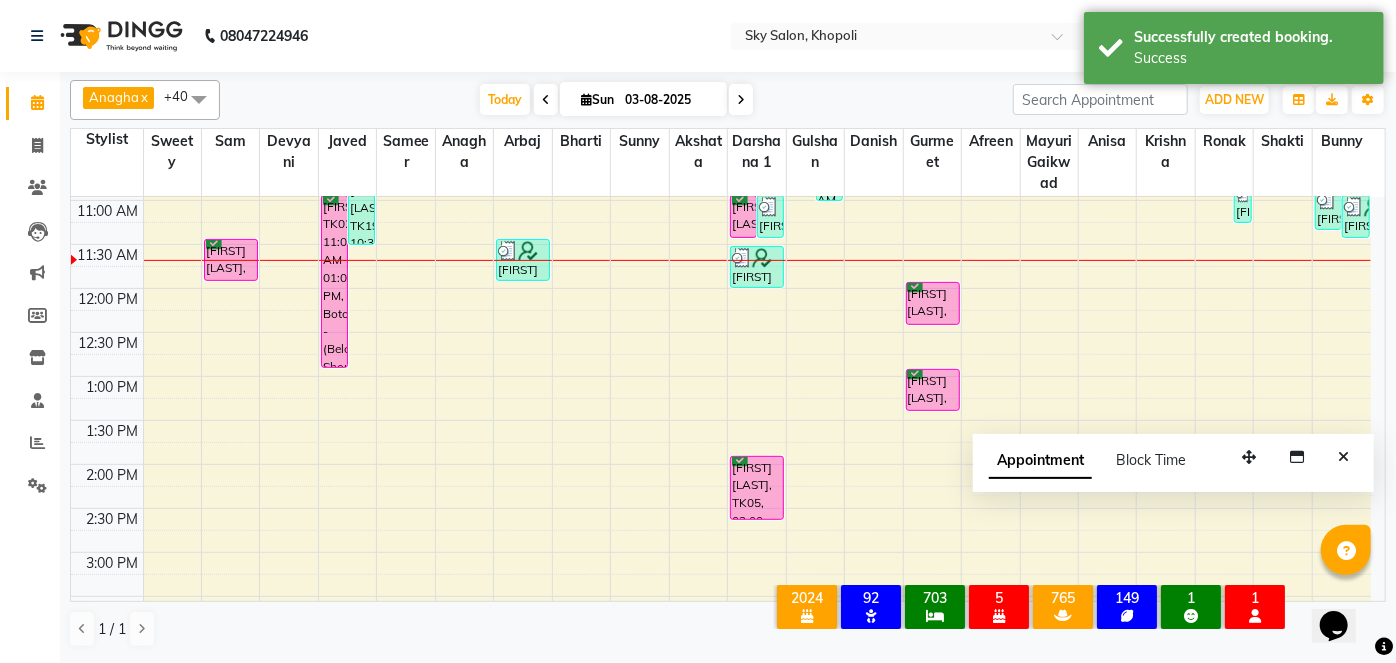 click on "Calendar" 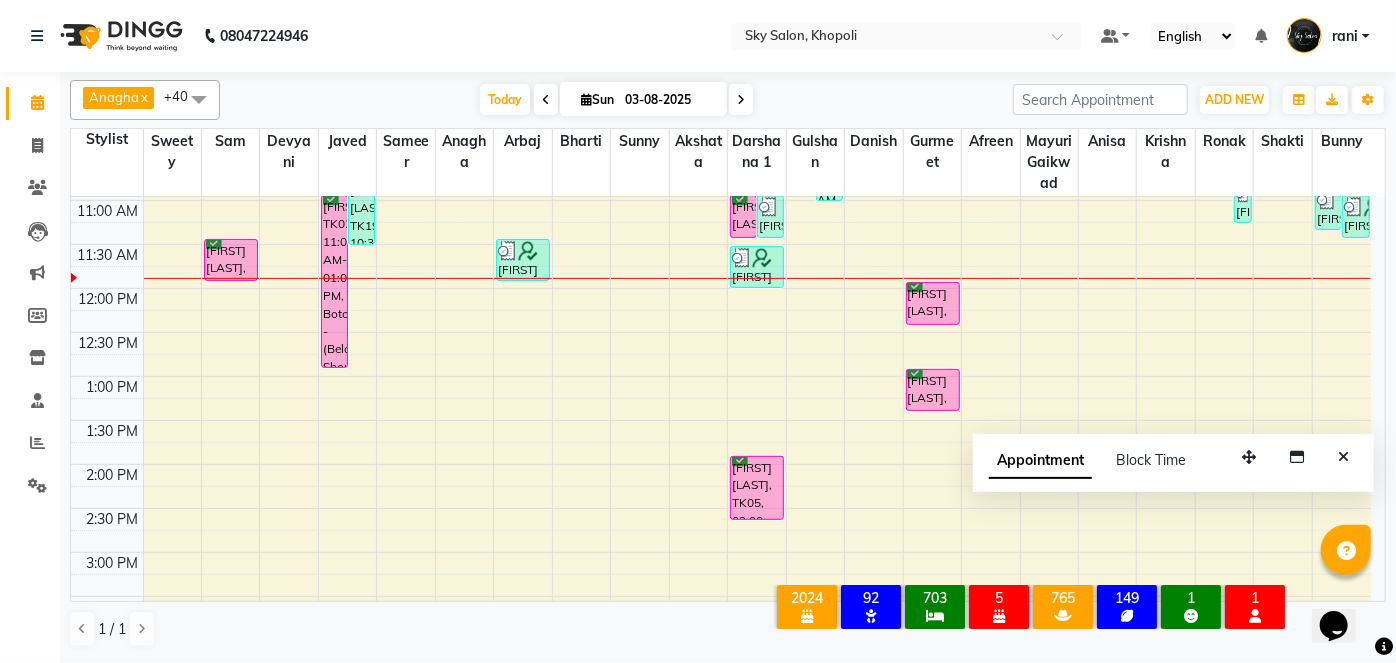 click on "Calendar" 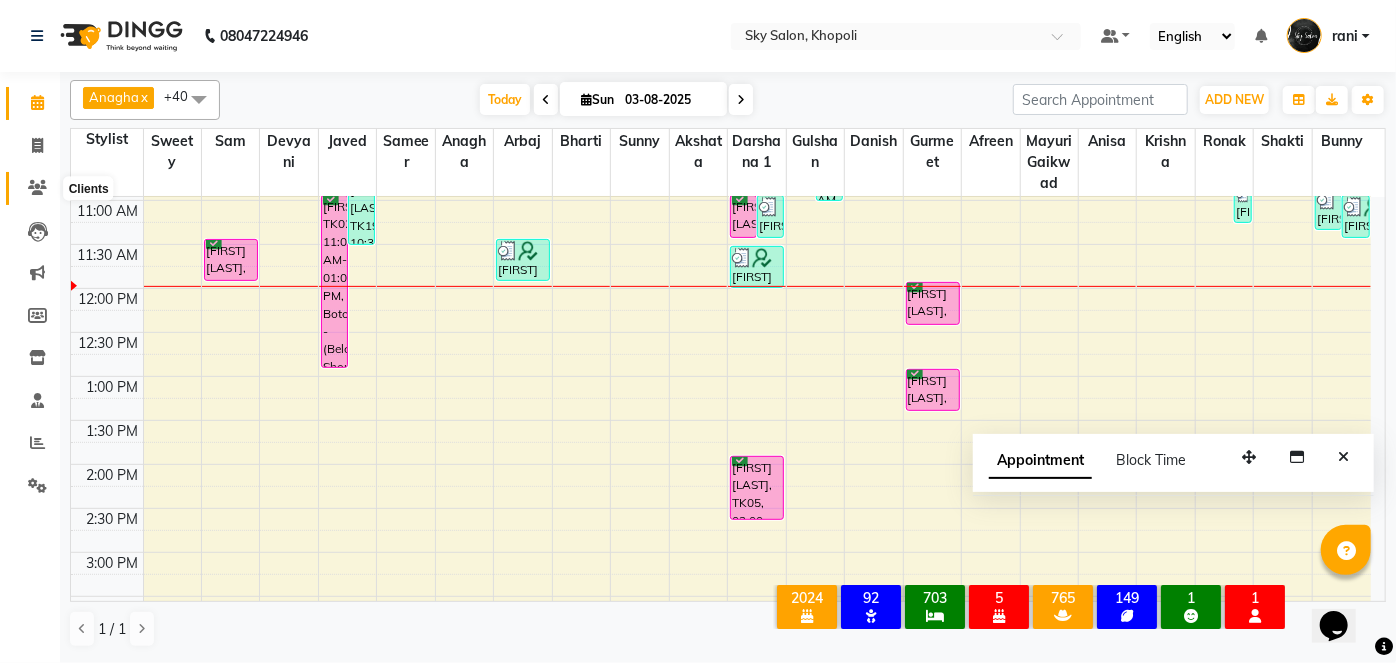 click 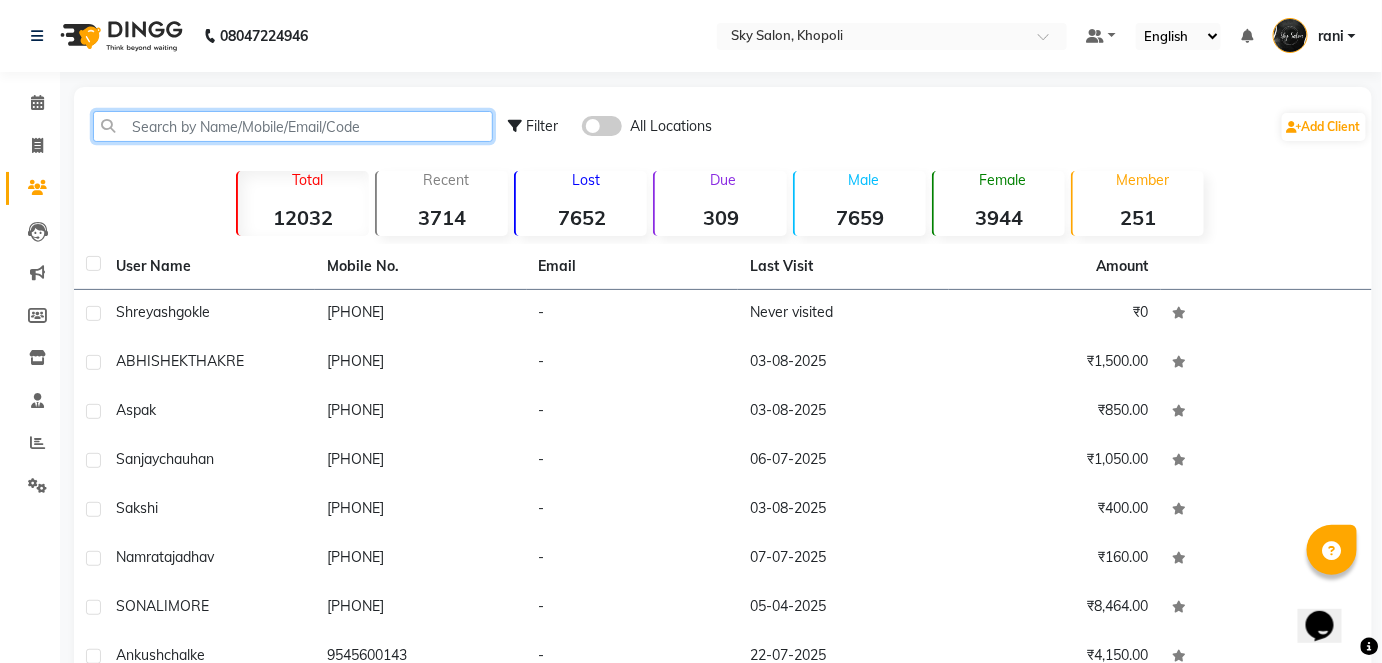 click 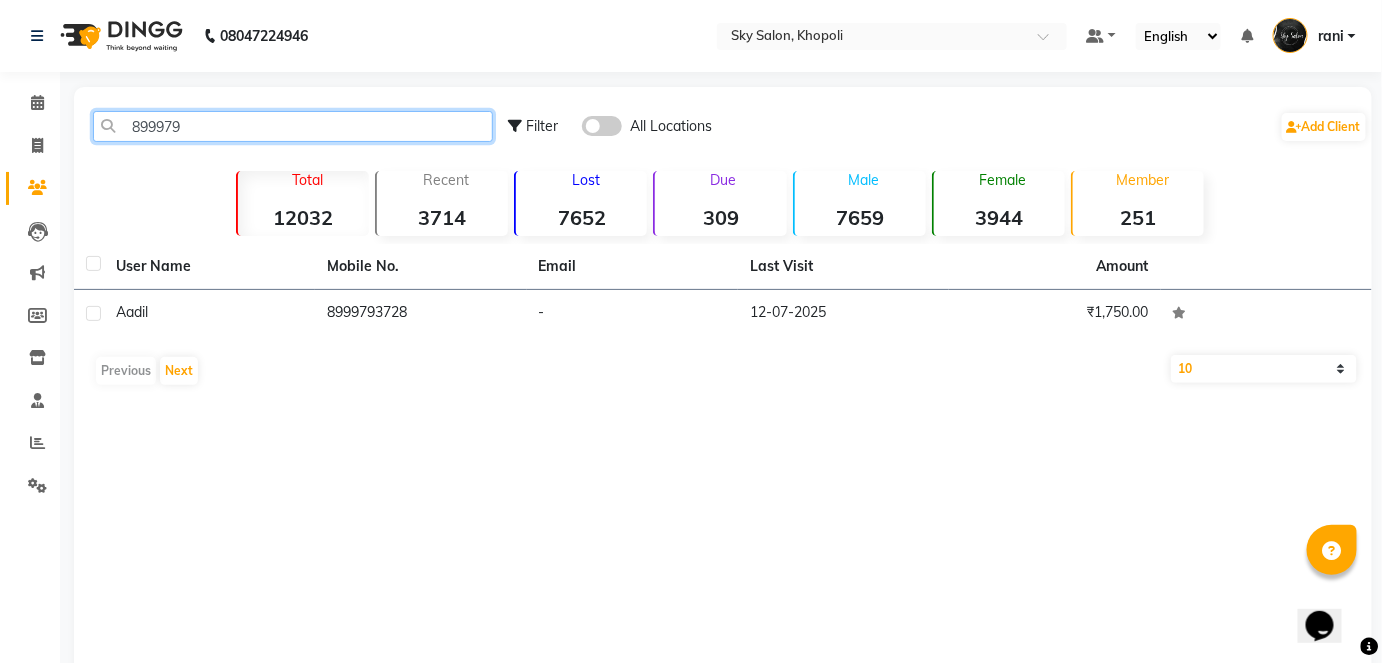 type on "899979" 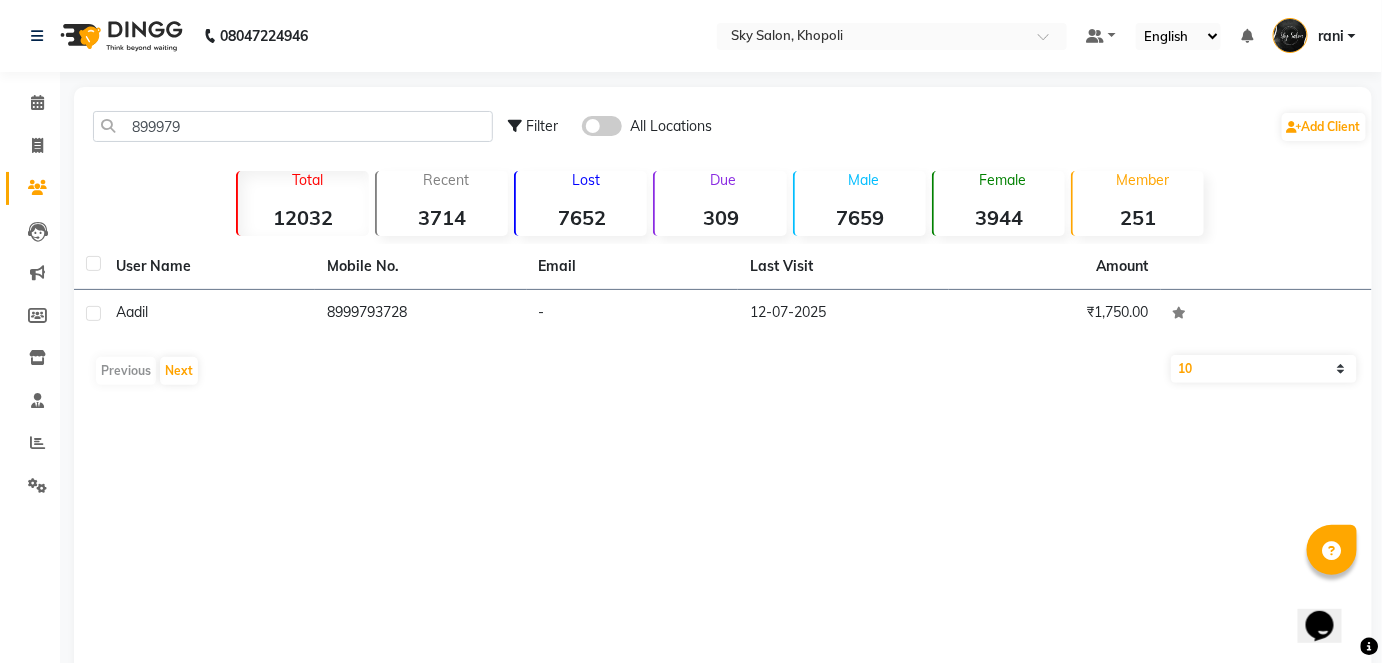 click on "User Name Mobile No. Email Last Visit Amount [FIRST]     [PHONE]   -   [DATE]   ₹1,750.00   Previous   Next   10   50   100" 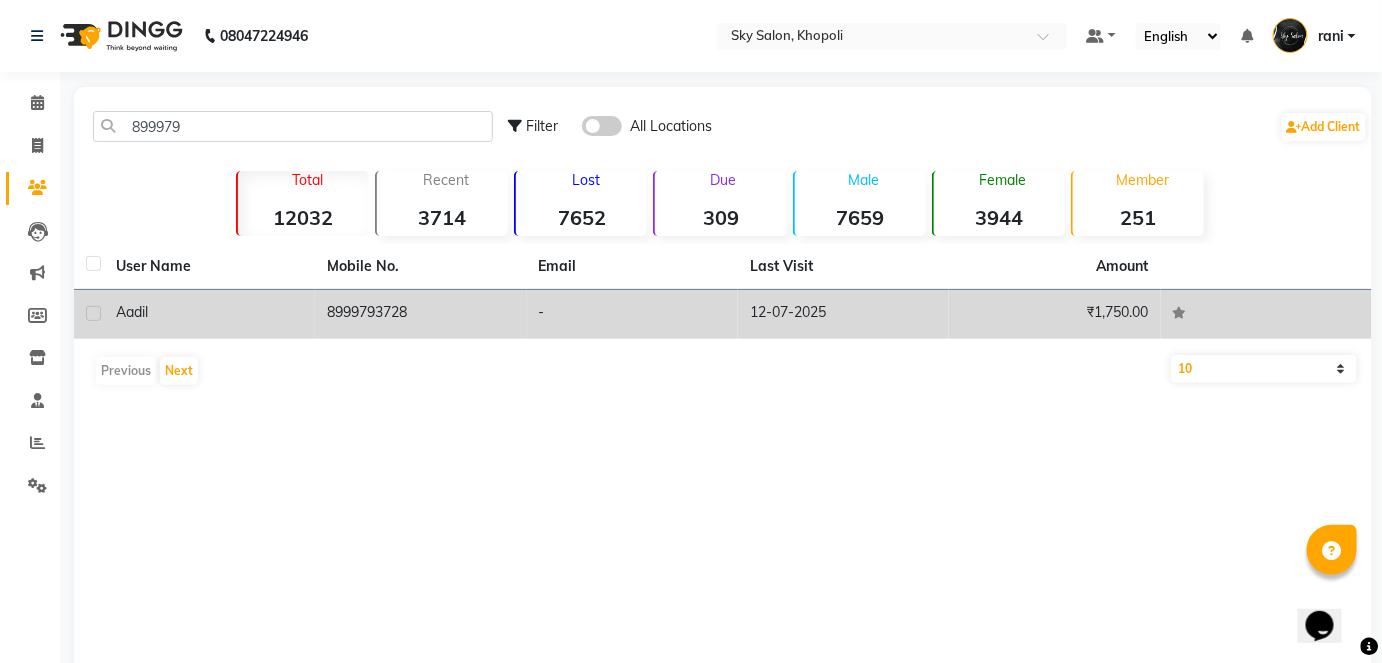 click on "8999793728" 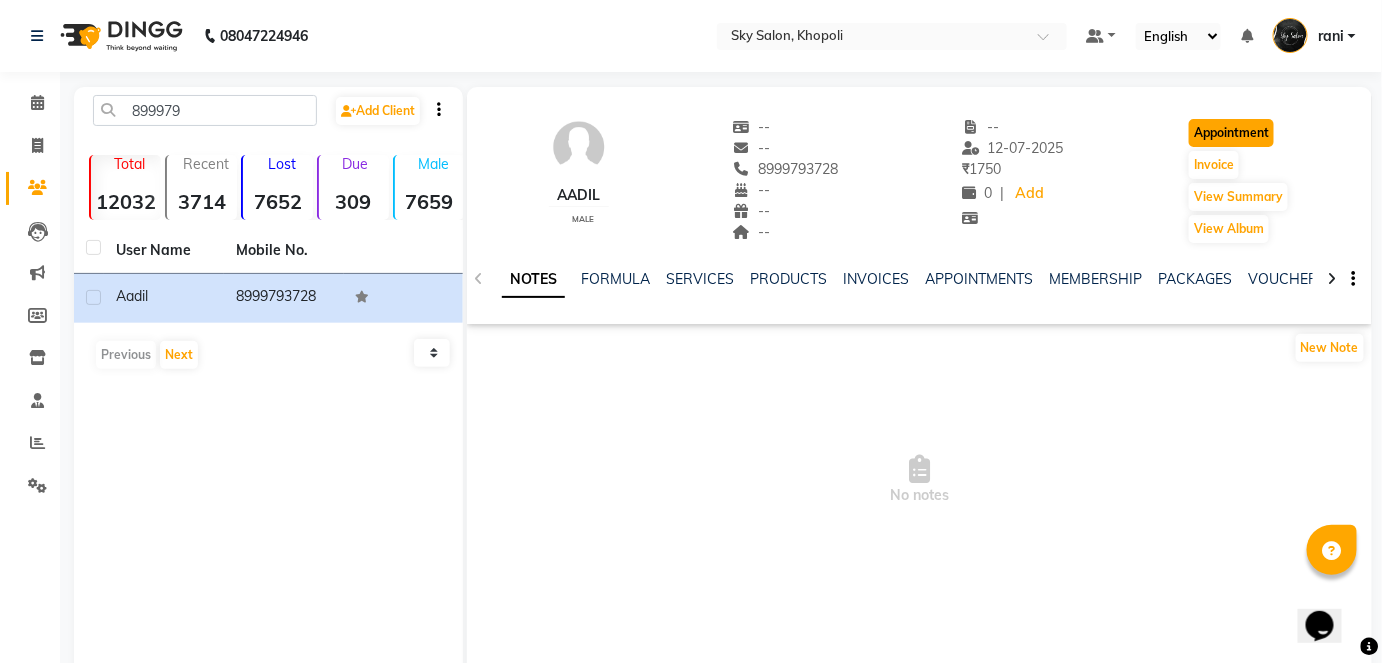 click on "Appointment" 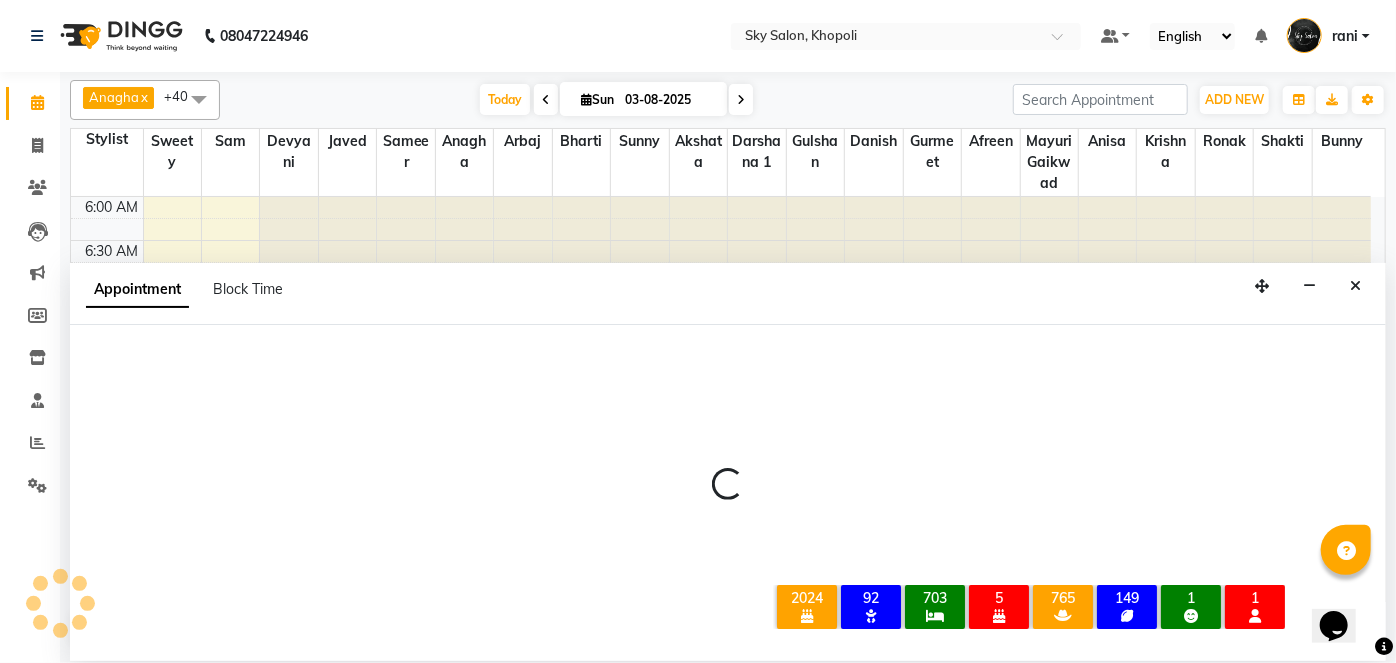 select on "420" 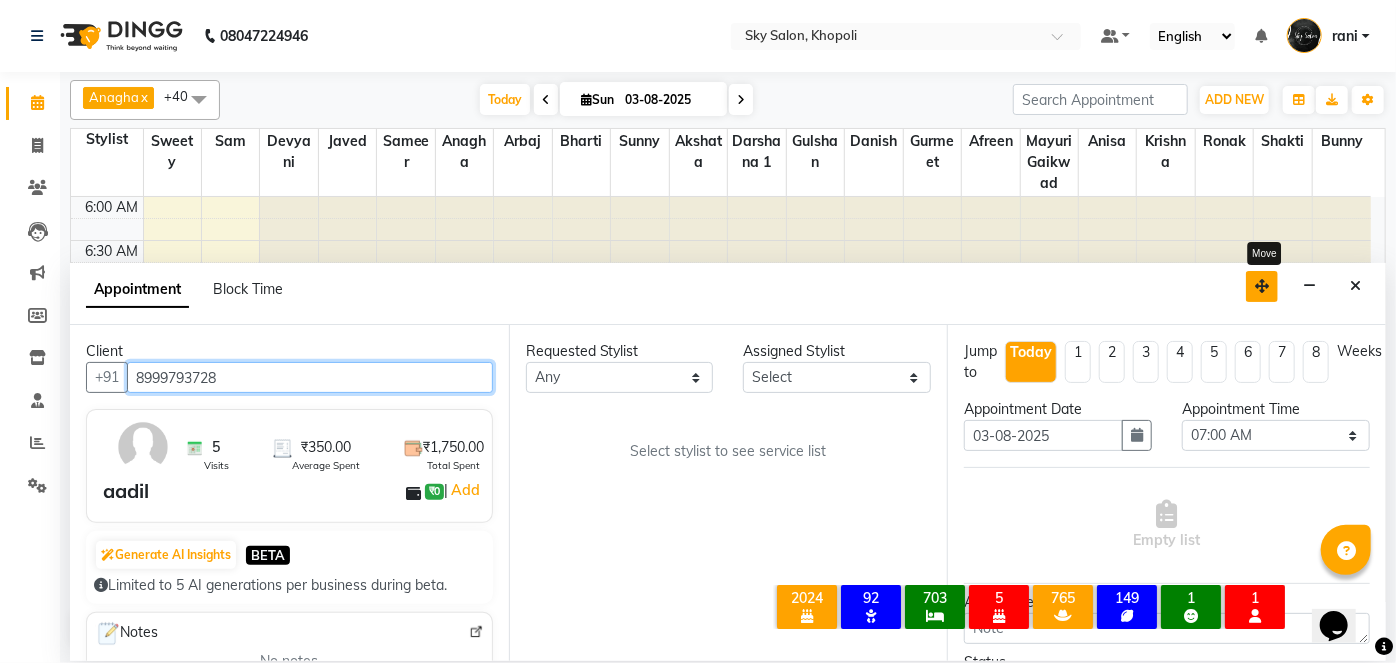 scroll, scrollTop: 522, scrollLeft: 0, axis: vertical 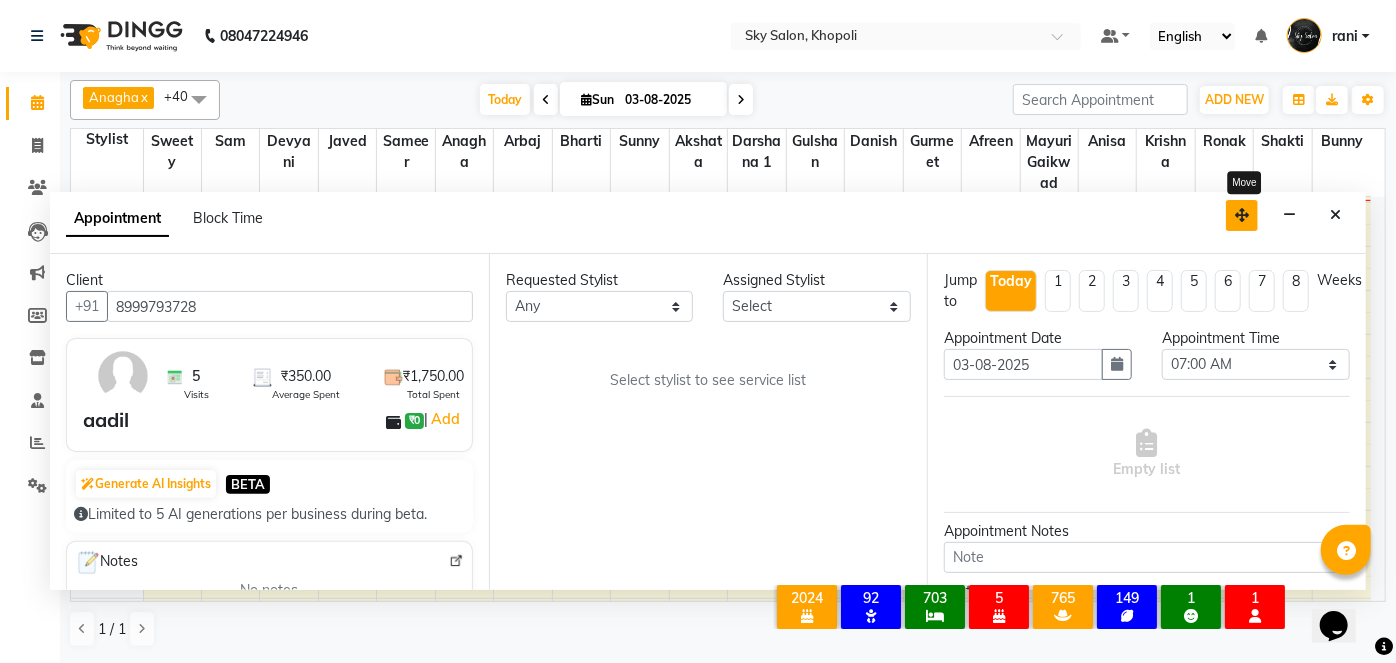 drag, startPoint x: 1273, startPoint y: 286, endPoint x: 1253, endPoint y: 211, distance: 77.62087 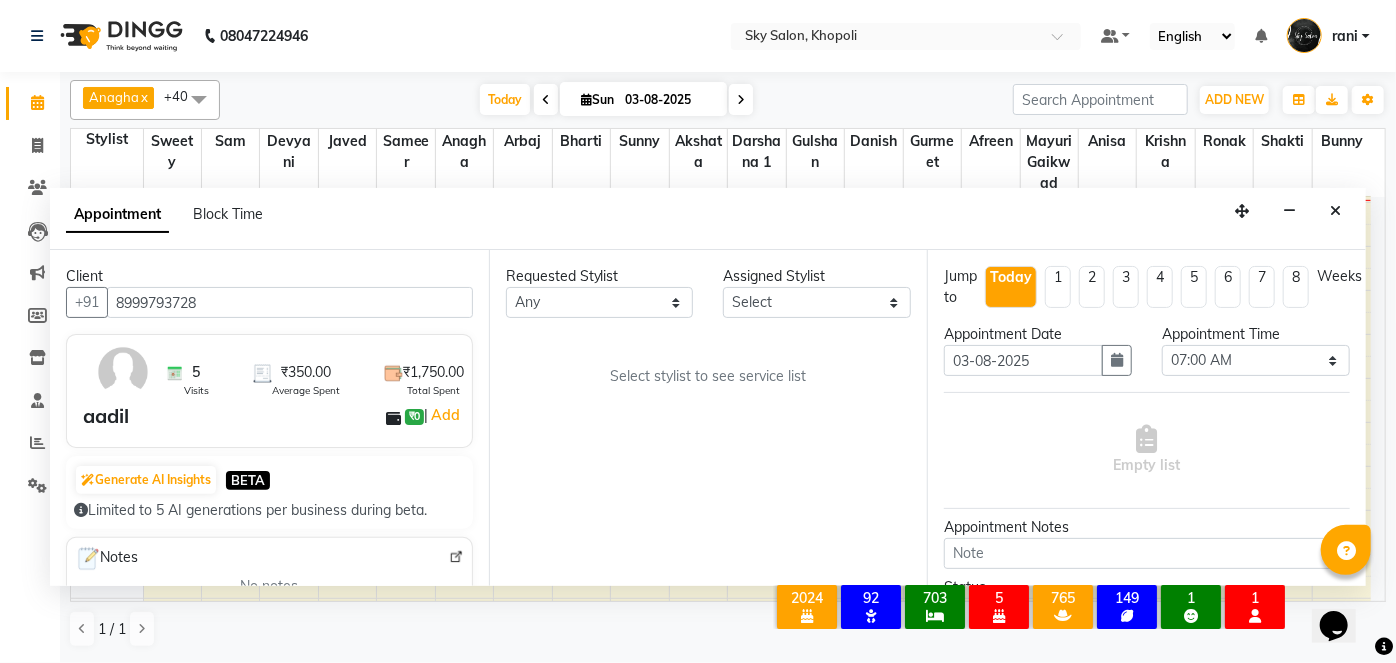 click on "Requested Stylist Any afreen akshata aman saha ameer Anagha anisa arbaj bharti Bunny Danish Darshana 1 devyani dilshad gaurav Gulshan gurmeet javed jishan krishna mayuri gaikwad muskan rani rinku rocky Ronak sachin sahil sam sameer sameer 2 sandhya shabnam shakti sunny sweety vivek Assigned Stylist Select afreen akshata aman saha ameer Anagha anisa arbaj bharti Bunny Danish Darshana 1 devyani dilshad gaurav Gulshan gurmeet javed jishan krishna mayuri gaikwad muskan rani rinku rocky Ronak sachin sahil sam sameer sameer 2 sandhya shabnam shakti sunny sweety vivek Select stylist to see service list" at bounding box center (708, 418) 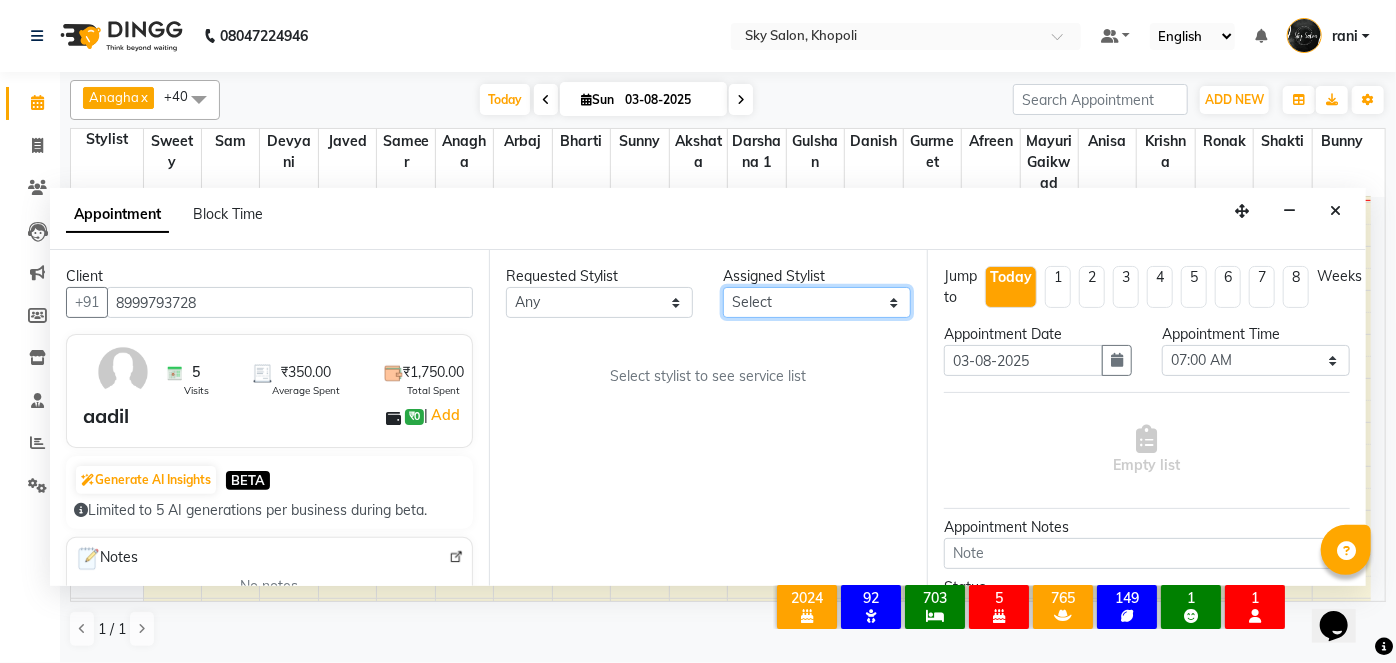 click on "Select afreen akshata aman saha ameer Anagha anisa arbaj bharti Bunny Danish Darshana 1 devyani dilshad gaurav Gulshan gurmeet javed jishan krishna mayuri gaikwad muskan rani rinku rocky Ronak sachin sahil sam sameer sameer 2 sandhya shabnam shakti sunny sweety vivek" at bounding box center (817, 302) 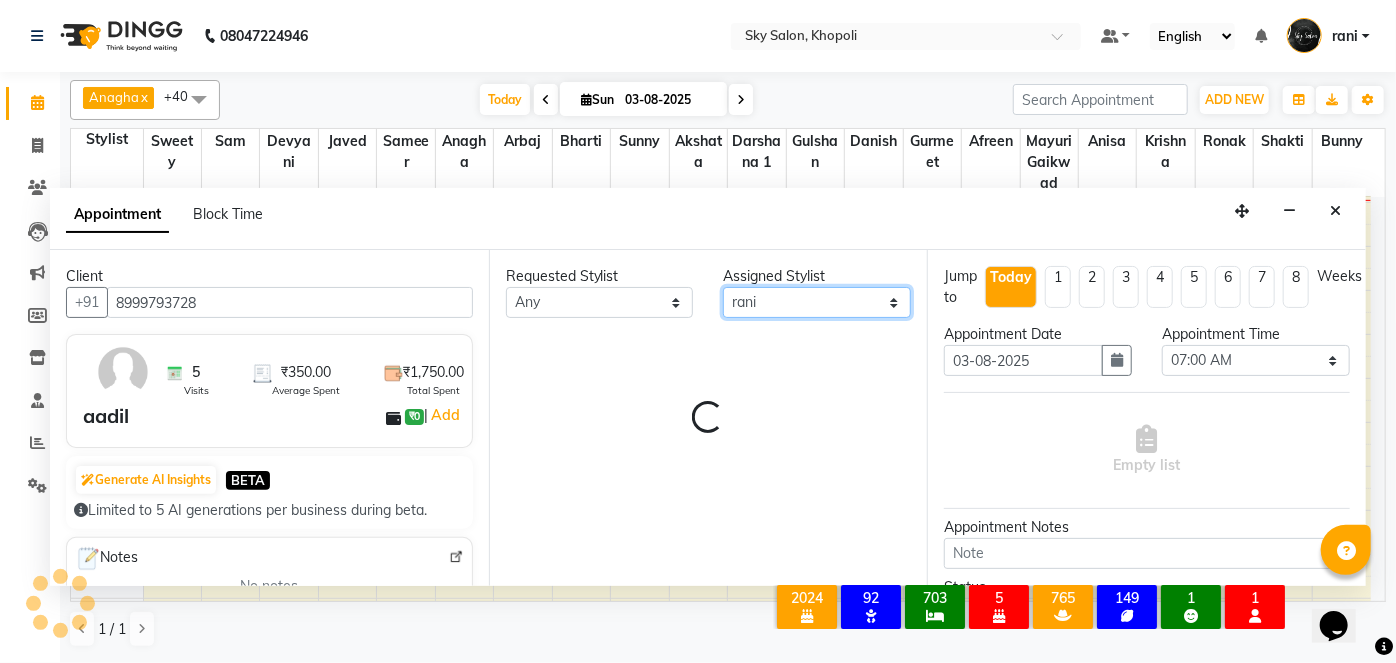 click on "Select afreen akshata aman saha ameer Anagha anisa arbaj bharti Bunny Danish Darshana 1 devyani dilshad gaurav Gulshan gurmeet javed jishan krishna mayuri gaikwad muskan rani rinku rocky Ronak sachin sahil sam sameer sameer 2 sandhya shabnam shakti sunny sweety vivek" at bounding box center [817, 302] 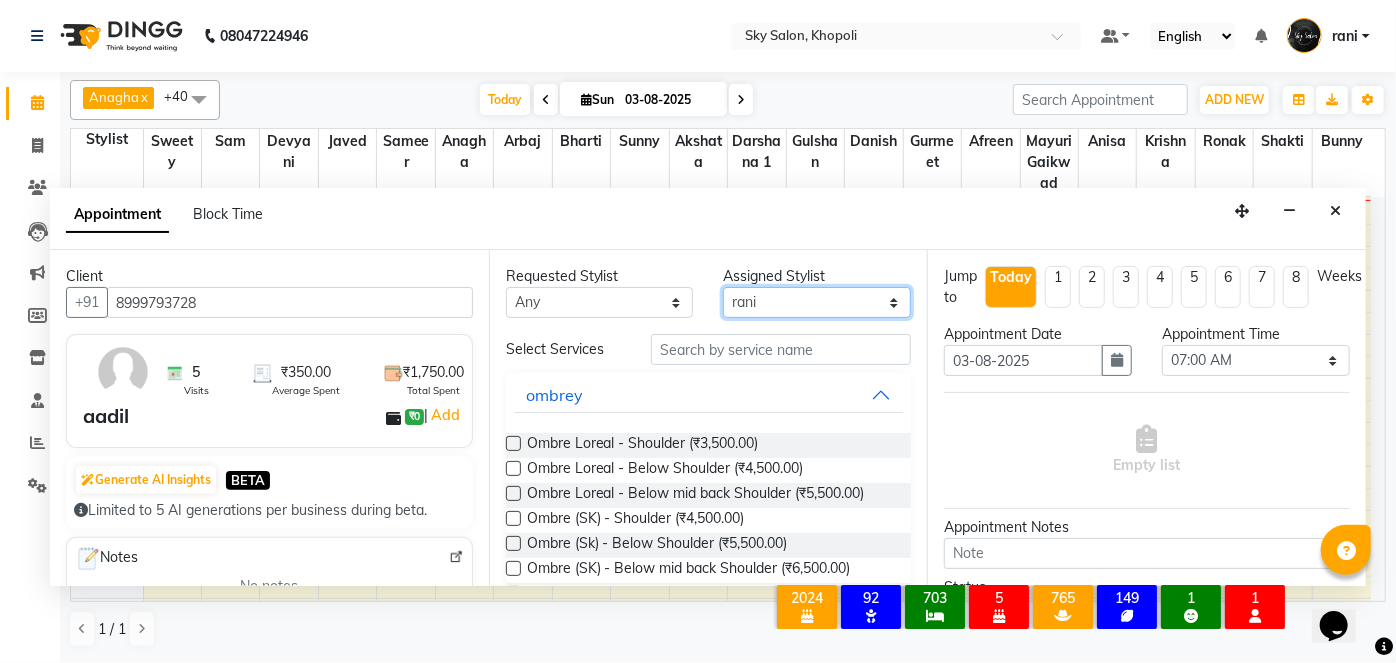 click on "Select afreen akshata aman saha ameer Anagha anisa arbaj bharti Bunny Danish Darshana 1 devyani dilshad gaurav Gulshan gurmeet javed jishan krishna mayuri gaikwad muskan rani rinku rocky Ronak sachin sahil sam sameer sameer 2 sandhya shabnam shakti sunny sweety vivek" at bounding box center (817, 302) 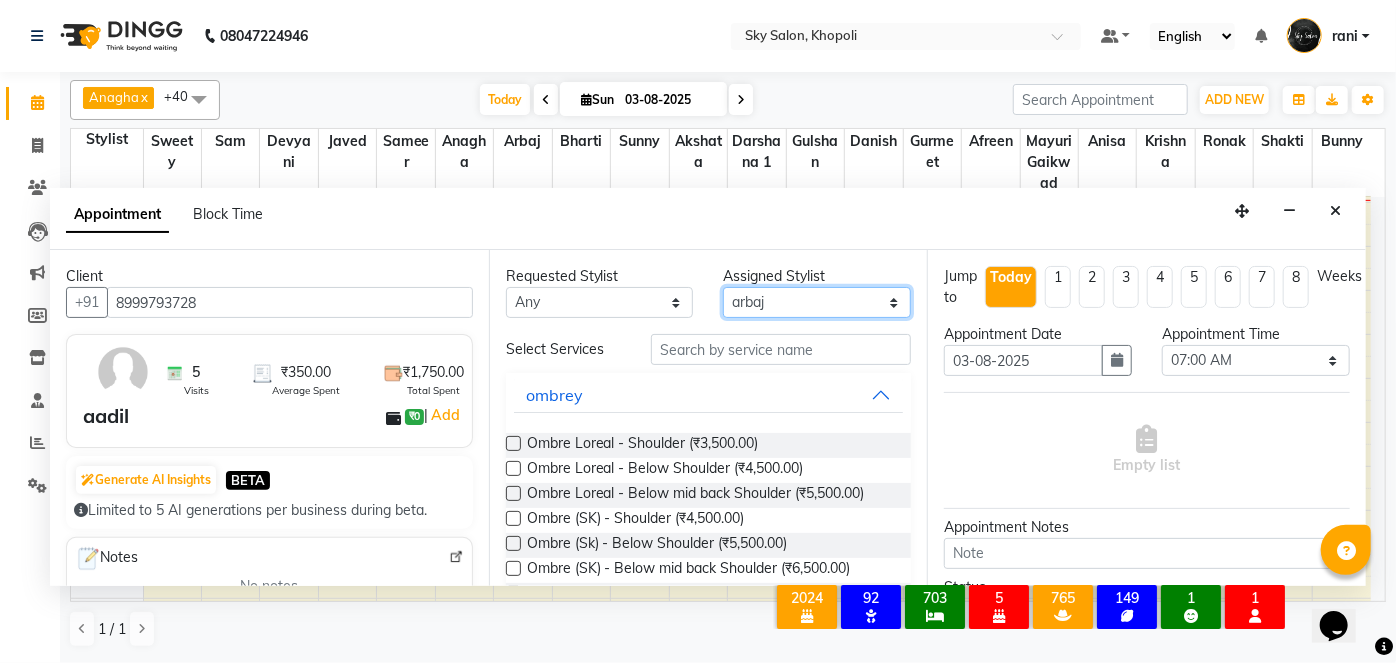 click on "Select afreen akshata aman saha ameer Anagha anisa arbaj bharti Bunny Danish Darshana 1 devyani dilshad gaurav Gulshan gurmeet javed jishan krishna mayuri gaikwad muskan rani rinku rocky Ronak sachin sahil sam sameer sameer 2 sandhya shabnam shakti sunny sweety vivek" at bounding box center (817, 302) 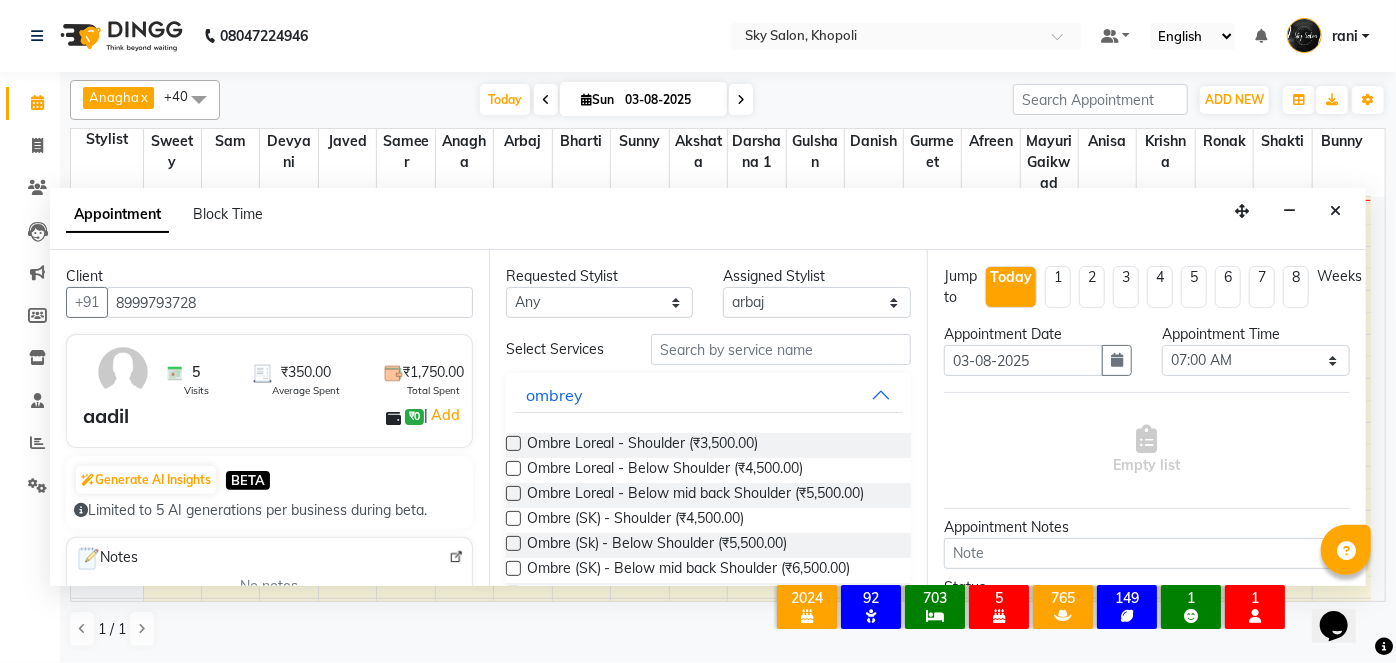 click at bounding box center [781, 349] 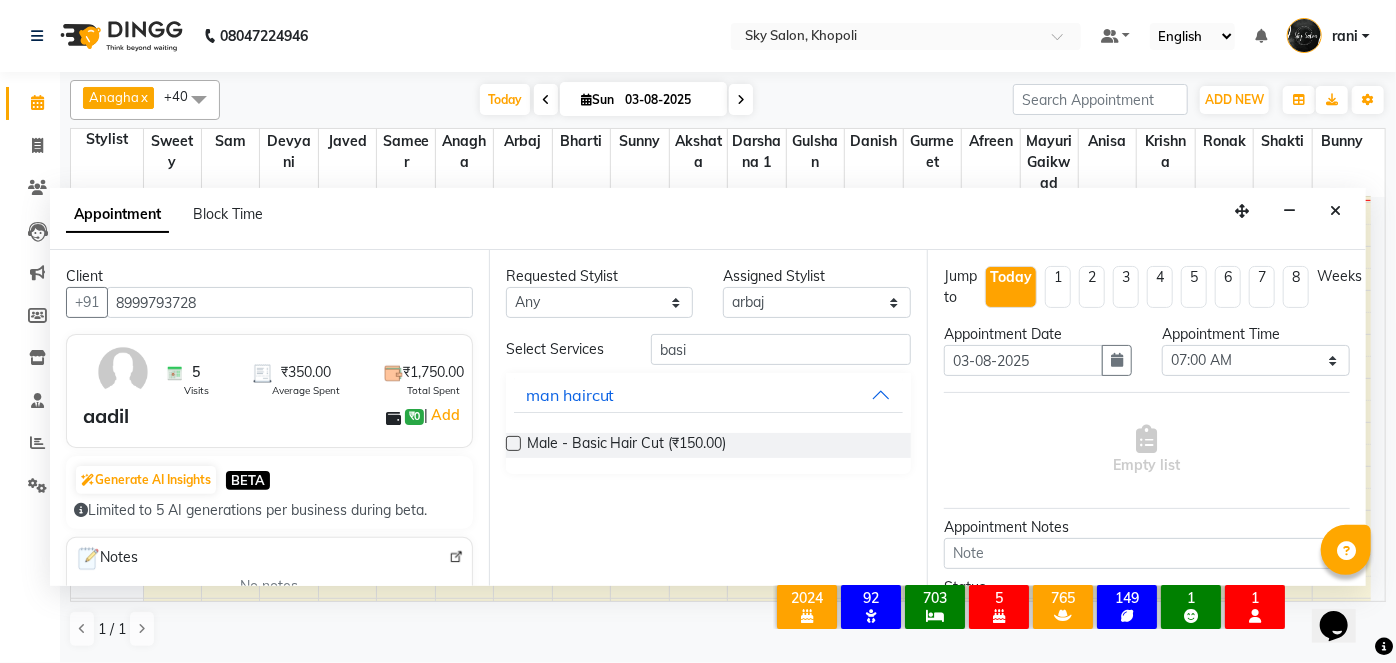 type on "basi" 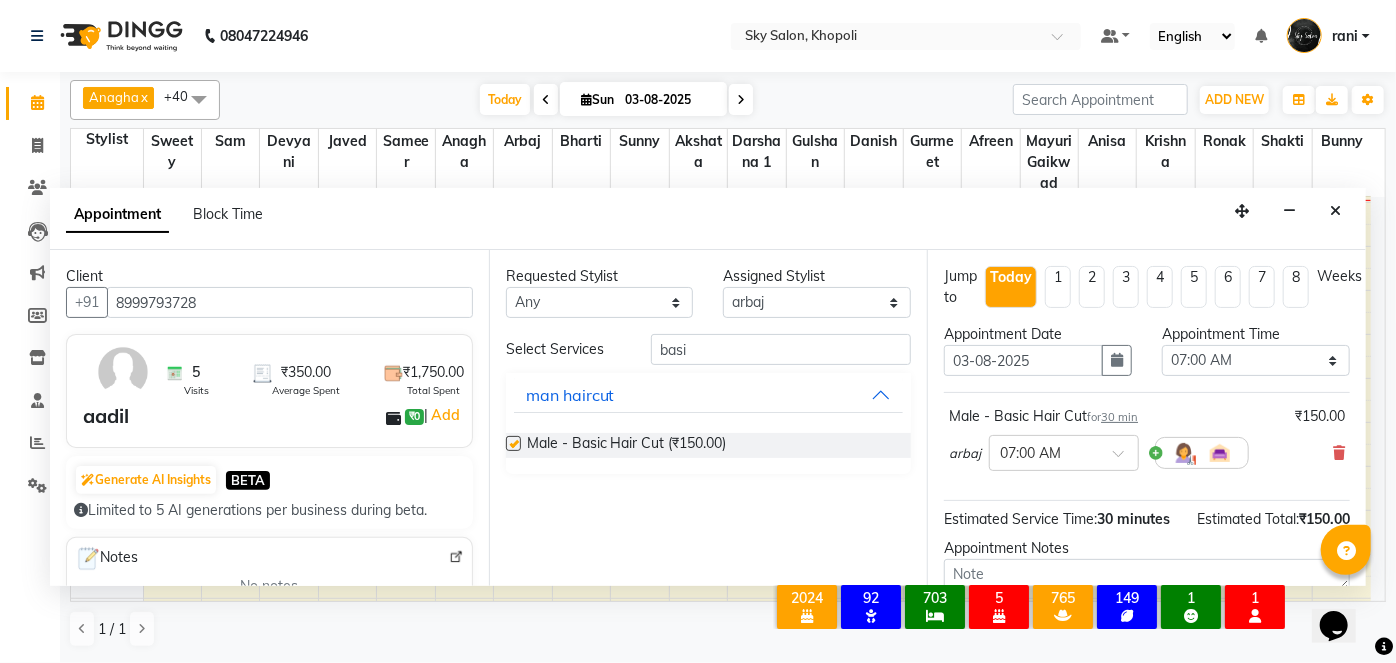 checkbox on "false" 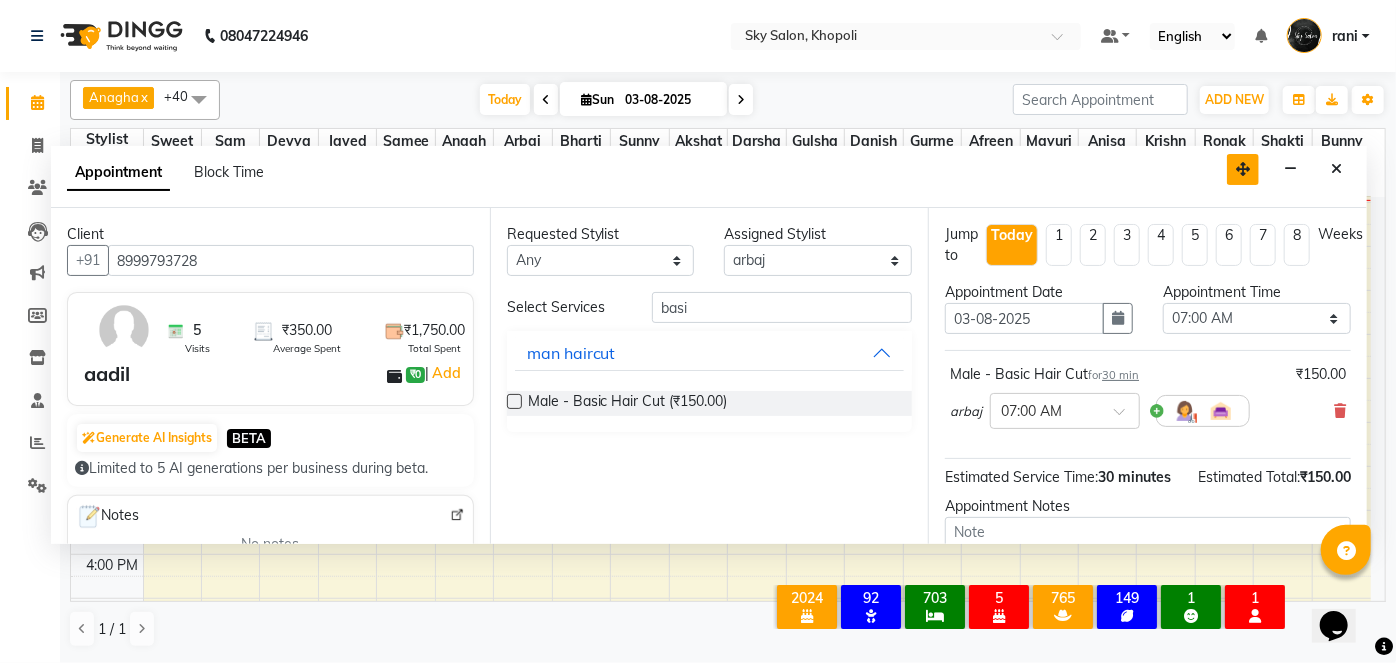 drag, startPoint x: 1241, startPoint y: 203, endPoint x: 1242, endPoint y: 154, distance: 49.010204 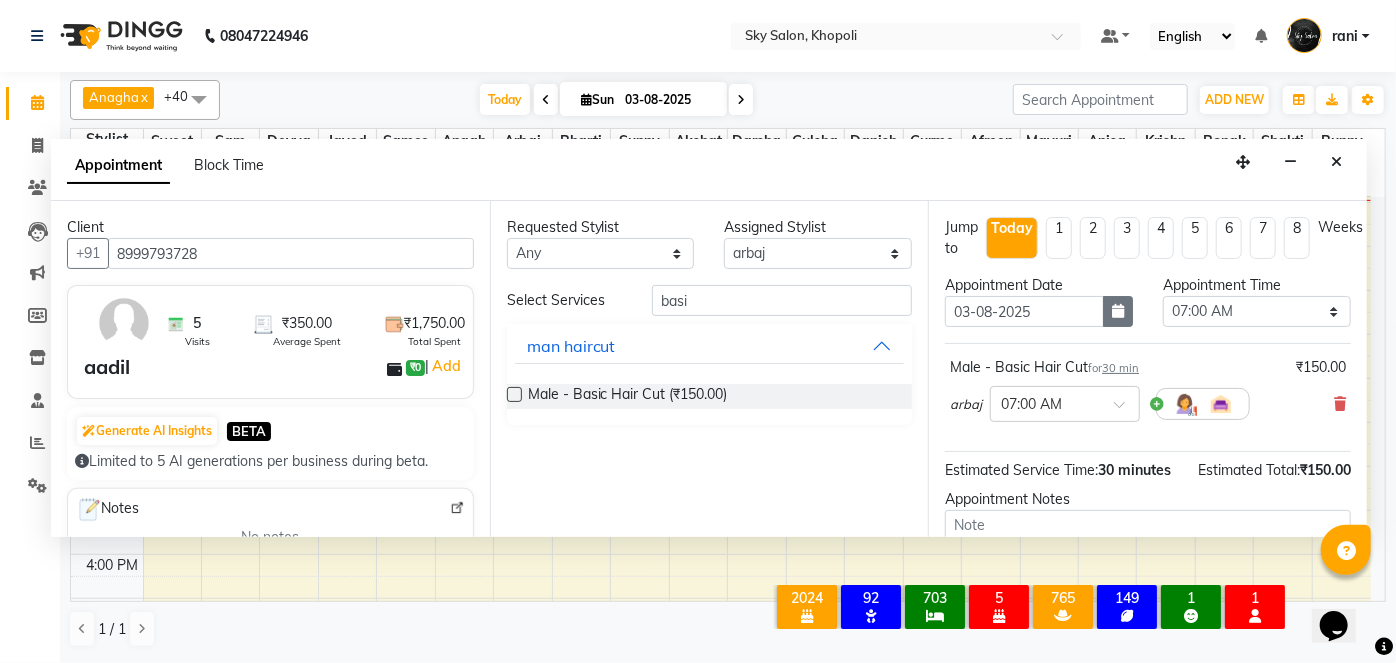 click at bounding box center [1118, 311] 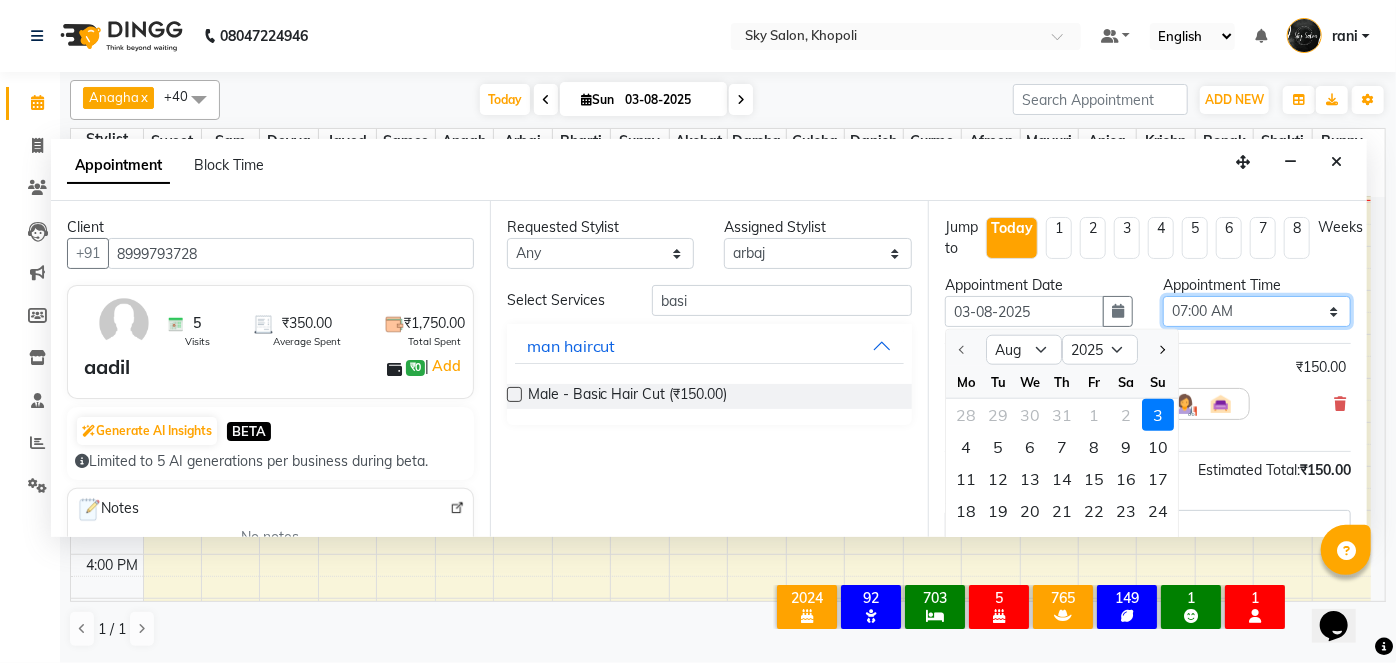click on "Select 07:00 AM 07:30 AM 08:00 AM 08:30 AM 09:00 AM 09:30 AM 10:00 AM 10:30 AM 11:00 AM 11:30 AM 12:00 PM 12:30 PM 01:00 PM 01:30 PM 02:00 PM 02:30 PM 03:00 PM 03:30 PM 04:00 PM 04:30 PM 05:00 PM 05:30 PM 06:00 PM 06:30 PM 07:00 PM 07:30 PM 08:00 PM 08:30 PM 09:00 PM 09:30 PM 10:00 PM 10:30 PM 11:00 PM" at bounding box center (1257, 311) 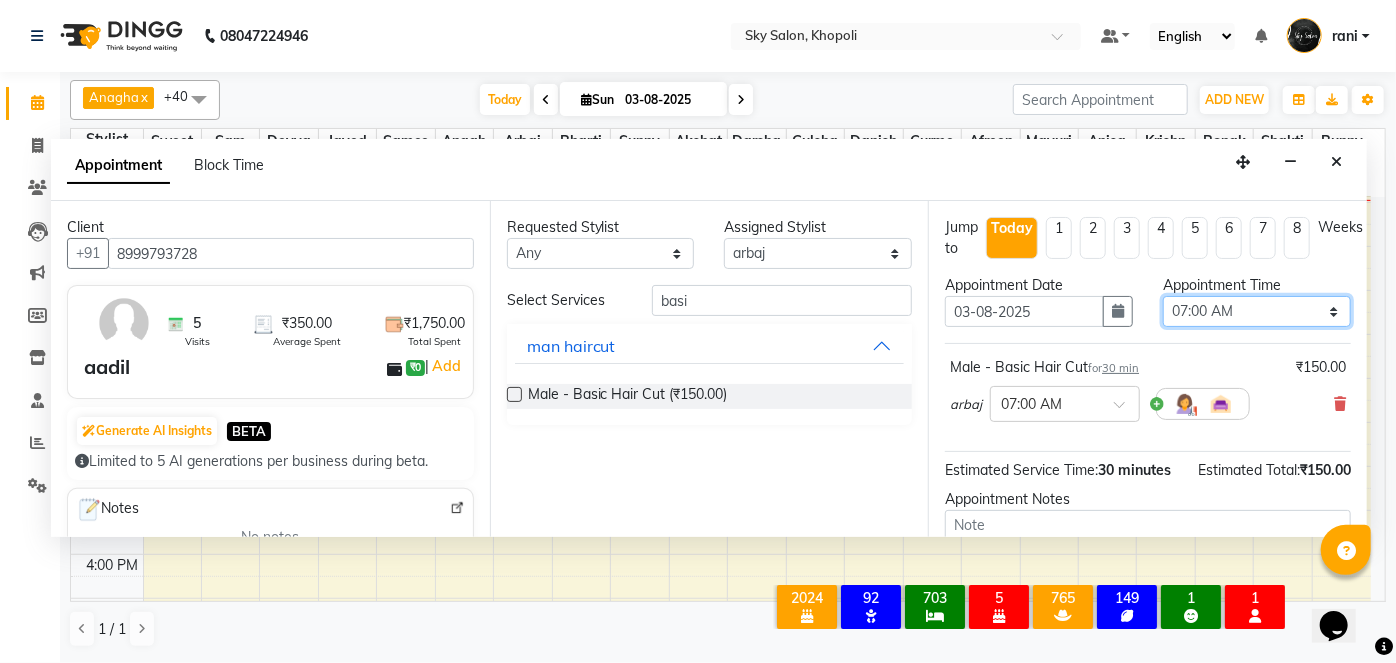 click on "Select 07:00 AM 07:30 AM 08:00 AM 08:30 AM 09:00 AM 09:30 AM 10:00 AM 10:30 AM 11:00 AM 11:30 AM 12:00 PM 12:30 PM 01:00 PM 01:30 PM 02:00 PM 02:30 PM 03:00 PM 03:30 PM 04:00 PM 04:30 PM 05:00 PM 05:30 PM 06:00 PM 06:30 PM 07:00 PM 07:30 PM 08:00 PM 08:30 PM 09:00 PM 09:30 PM 10:00 PM 10:30 PM 11:00 PM" at bounding box center [1257, 311] 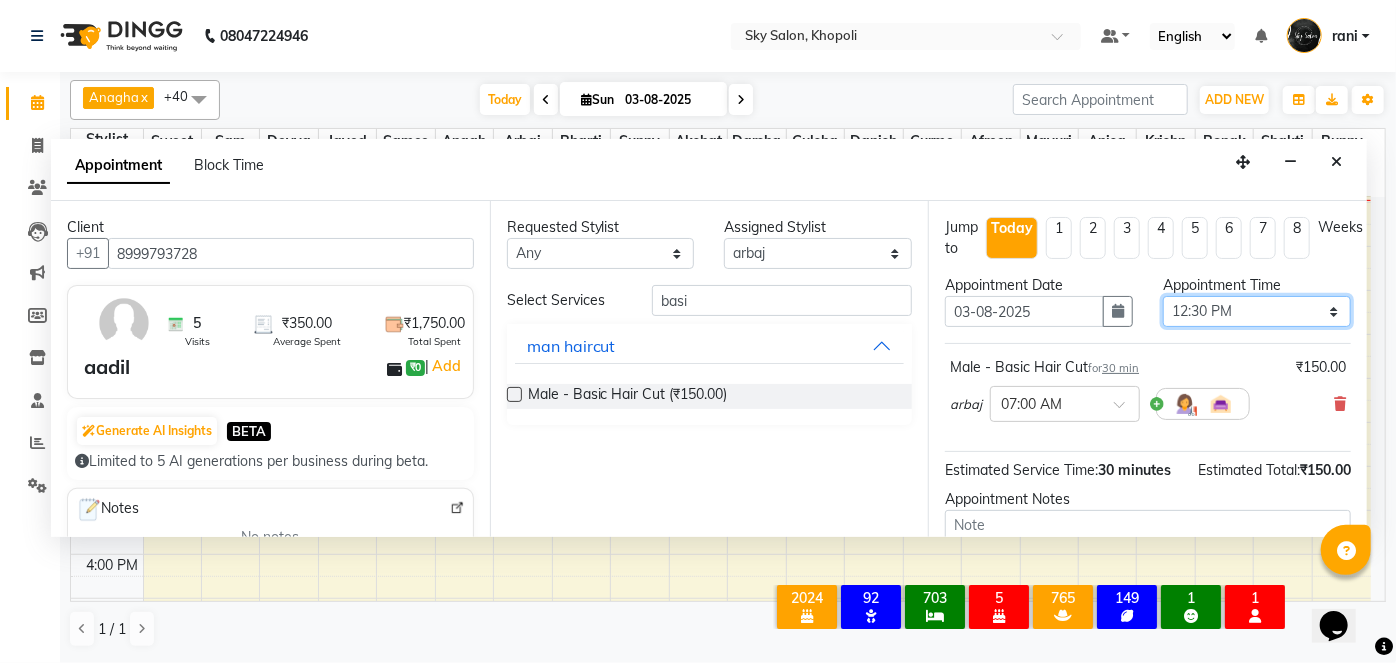 click on "Select 07:00 AM 07:30 AM 08:00 AM 08:30 AM 09:00 AM 09:30 AM 10:00 AM 10:30 AM 11:00 AM 11:30 AM 12:00 PM 12:30 PM 01:00 PM 01:30 PM 02:00 PM 02:30 PM 03:00 PM 03:30 PM 04:00 PM 04:30 PM 05:00 PM 05:30 PM 06:00 PM 06:30 PM 07:00 PM 07:30 PM 08:00 PM 08:30 PM 09:00 PM 09:30 PM 10:00 PM 10:30 PM 11:00 PM" at bounding box center (1257, 311) 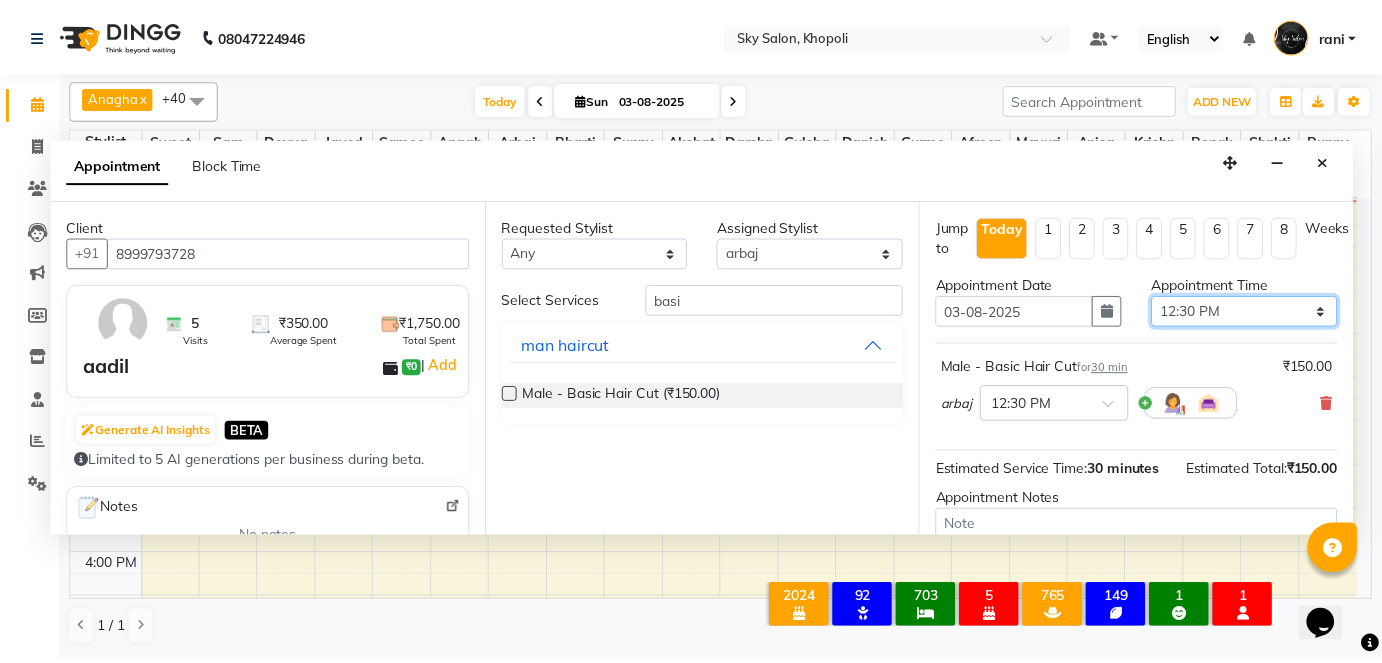 scroll, scrollTop: 210, scrollLeft: 0, axis: vertical 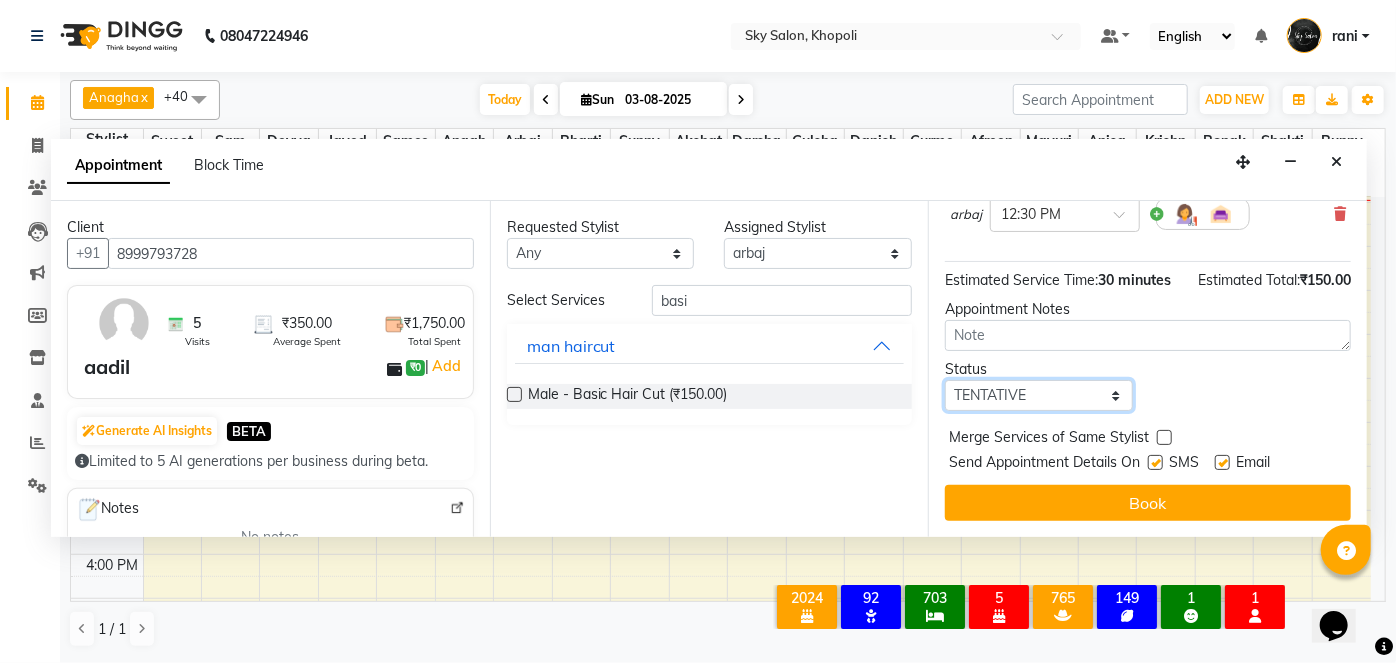 click on "Select TENTATIVE CONFIRM CHECK-IN UPCOMING" at bounding box center [1039, 395] 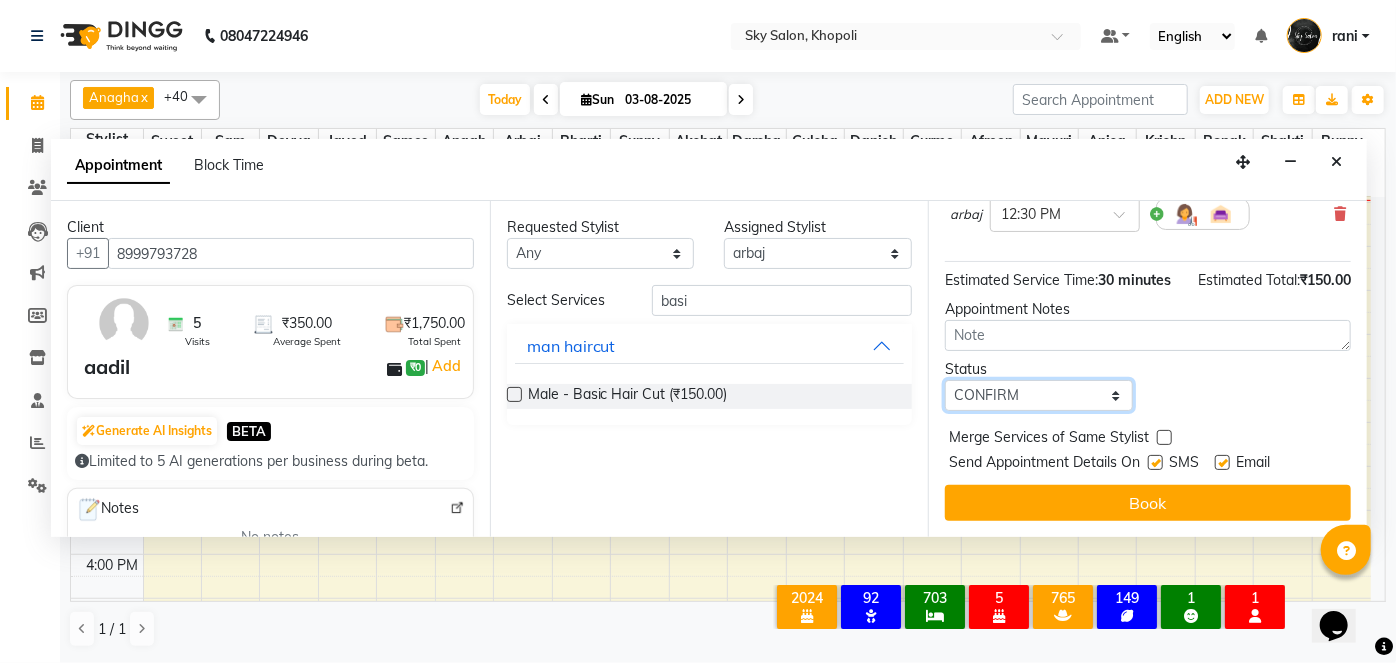 click on "Select TENTATIVE CONFIRM CHECK-IN UPCOMING" at bounding box center [1039, 395] 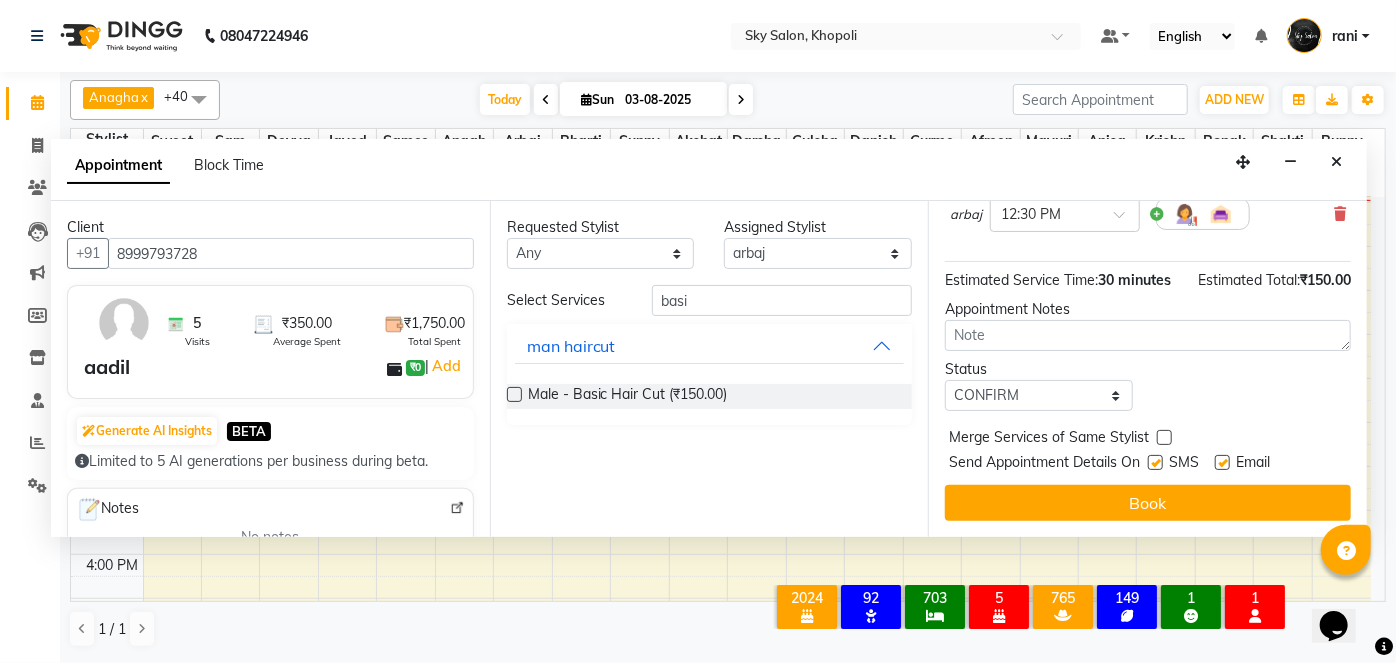 click at bounding box center [1155, 462] 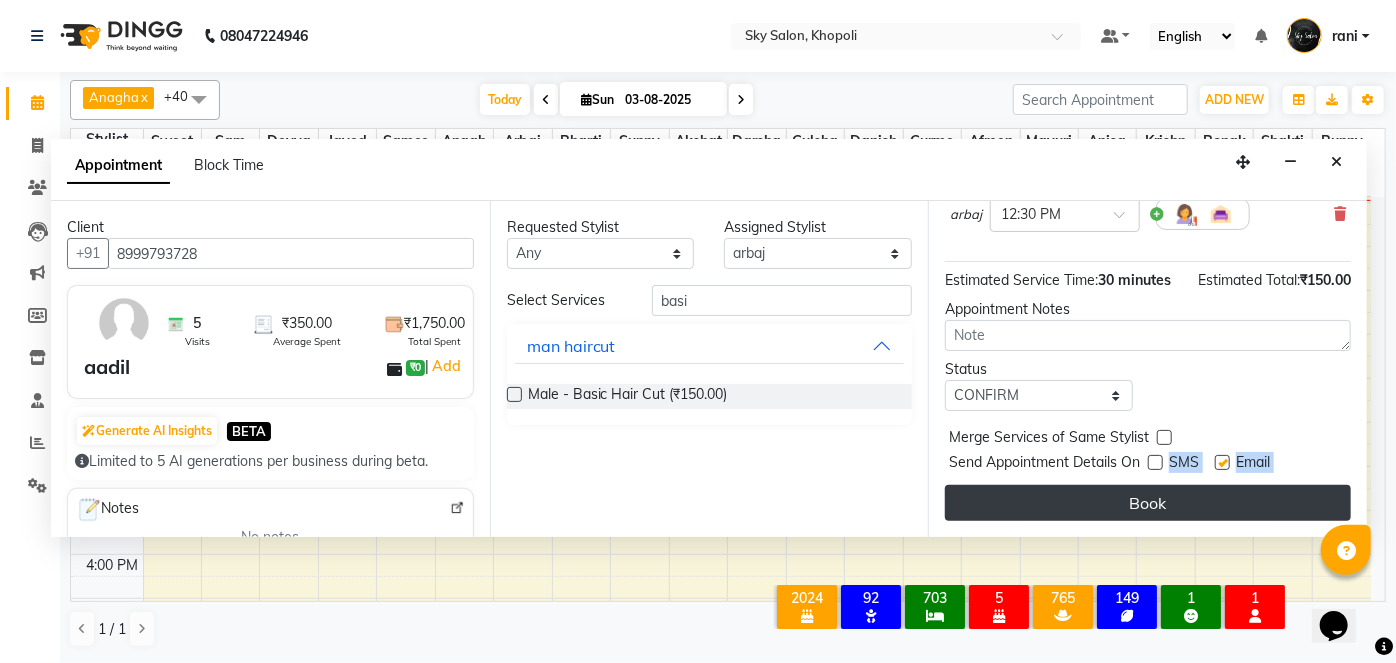drag, startPoint x: 1154, startPoint y: 470, endPoint x: 1148, endPoint y: 499, distance: 29.614185 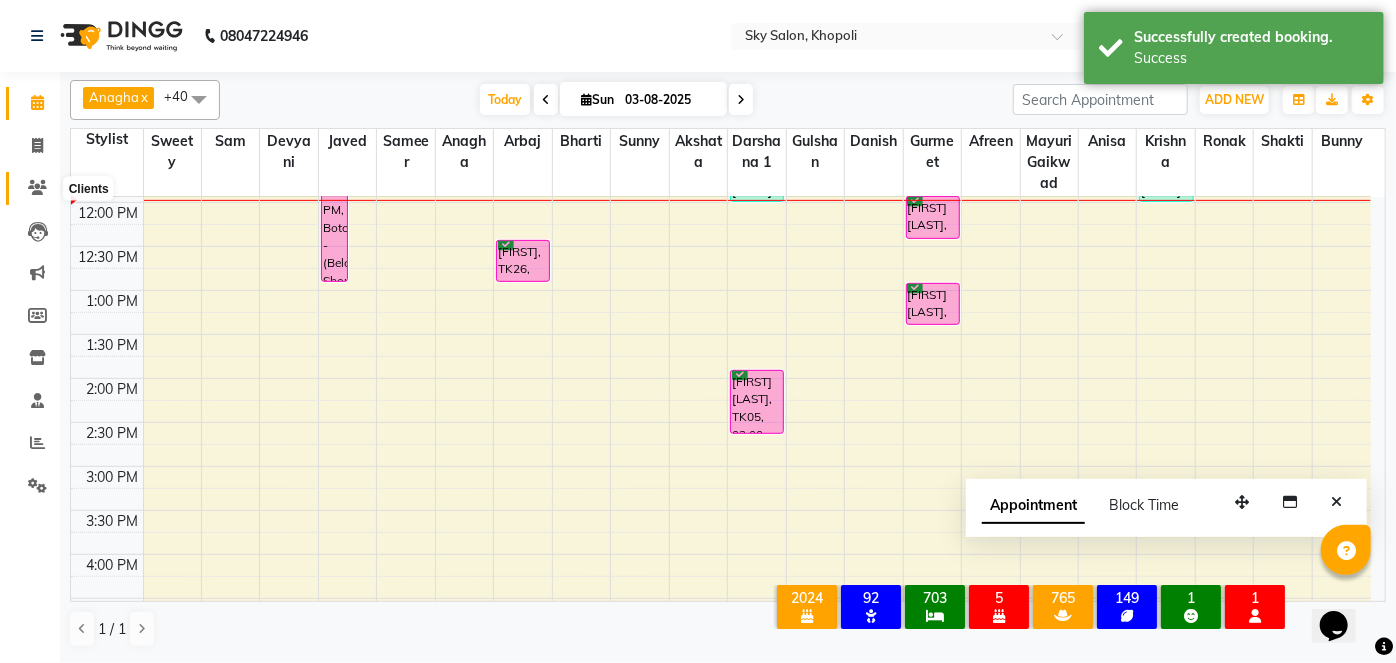 click 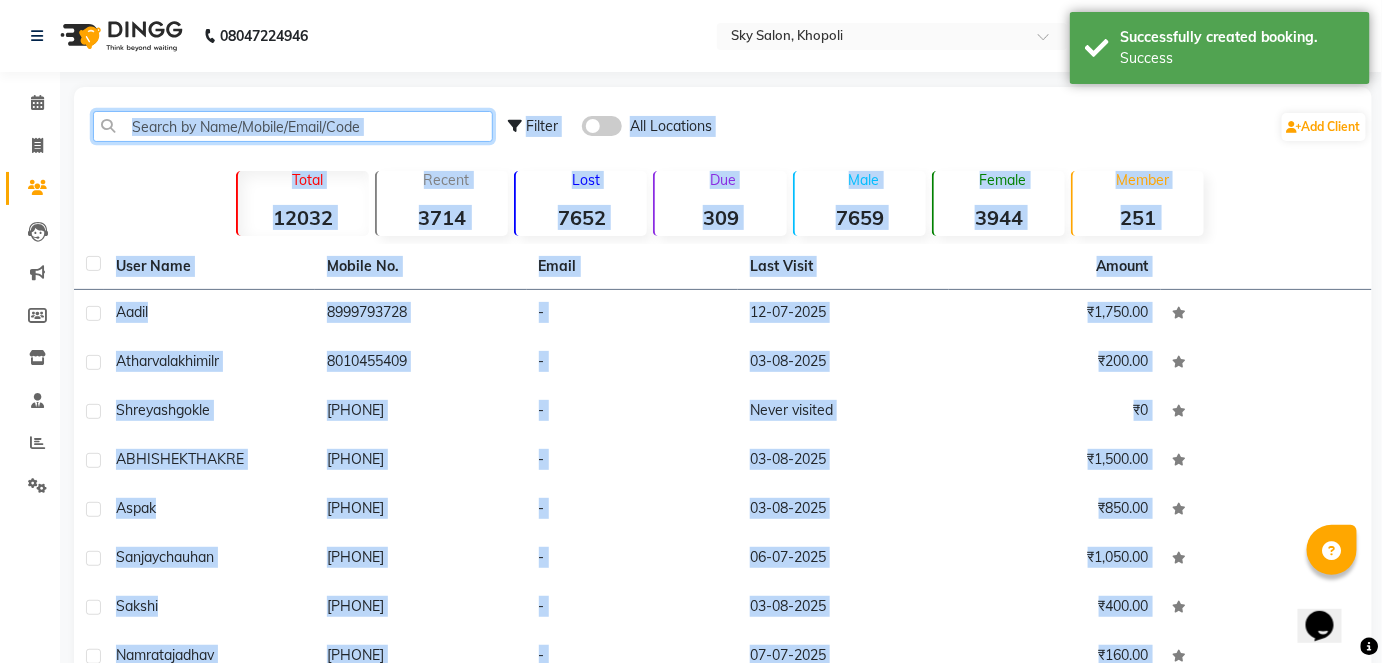 click 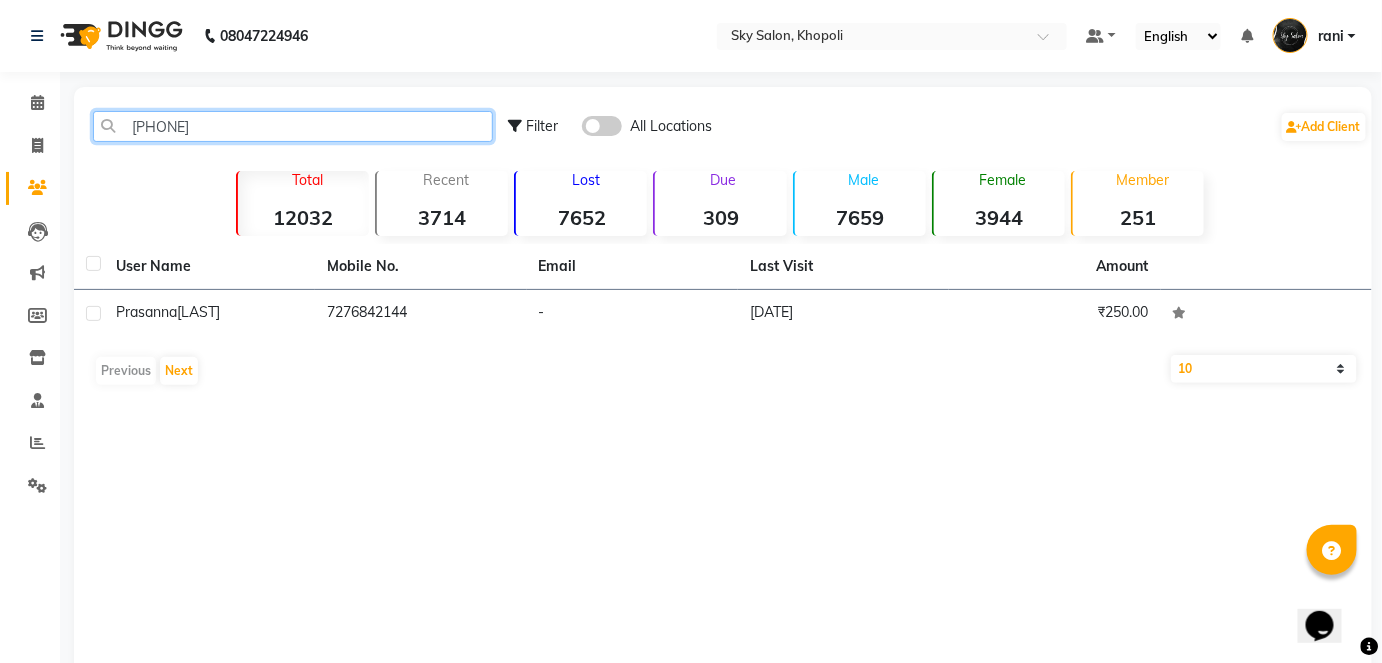 click on "[PHONE]" 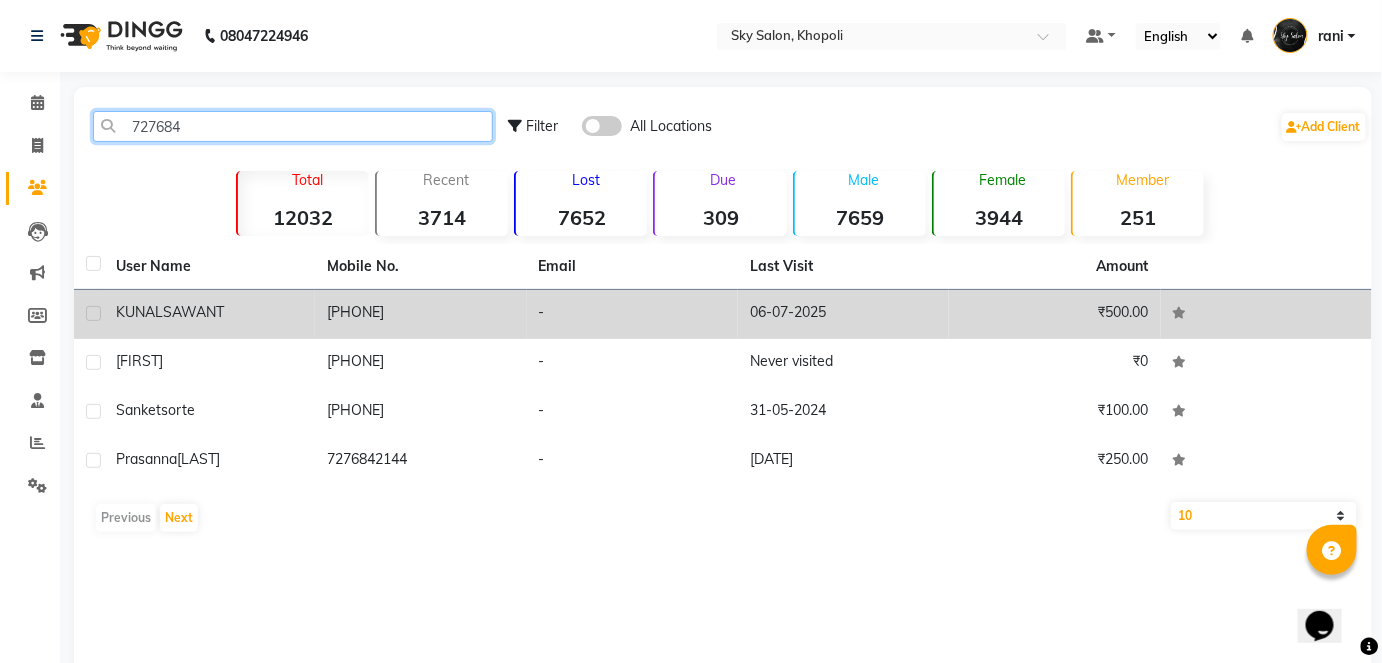 type on "727684" 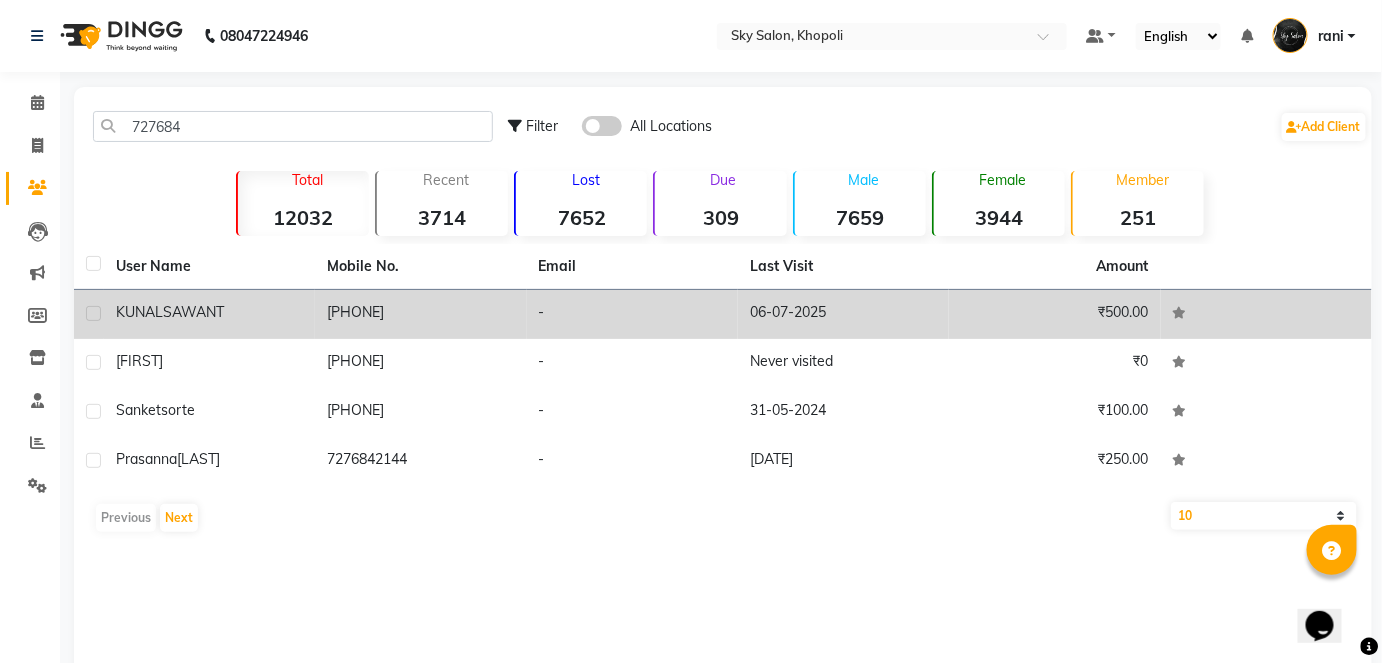 click on "[PHONE]" 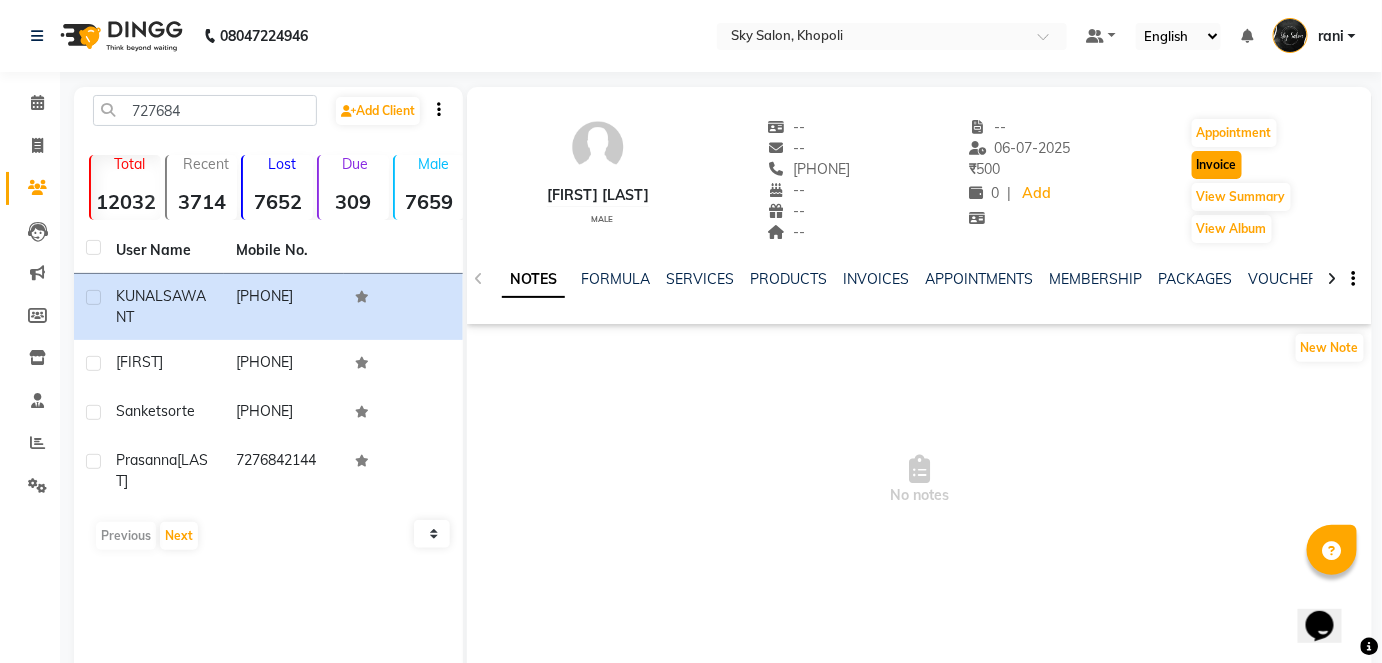 click on "Invoice" 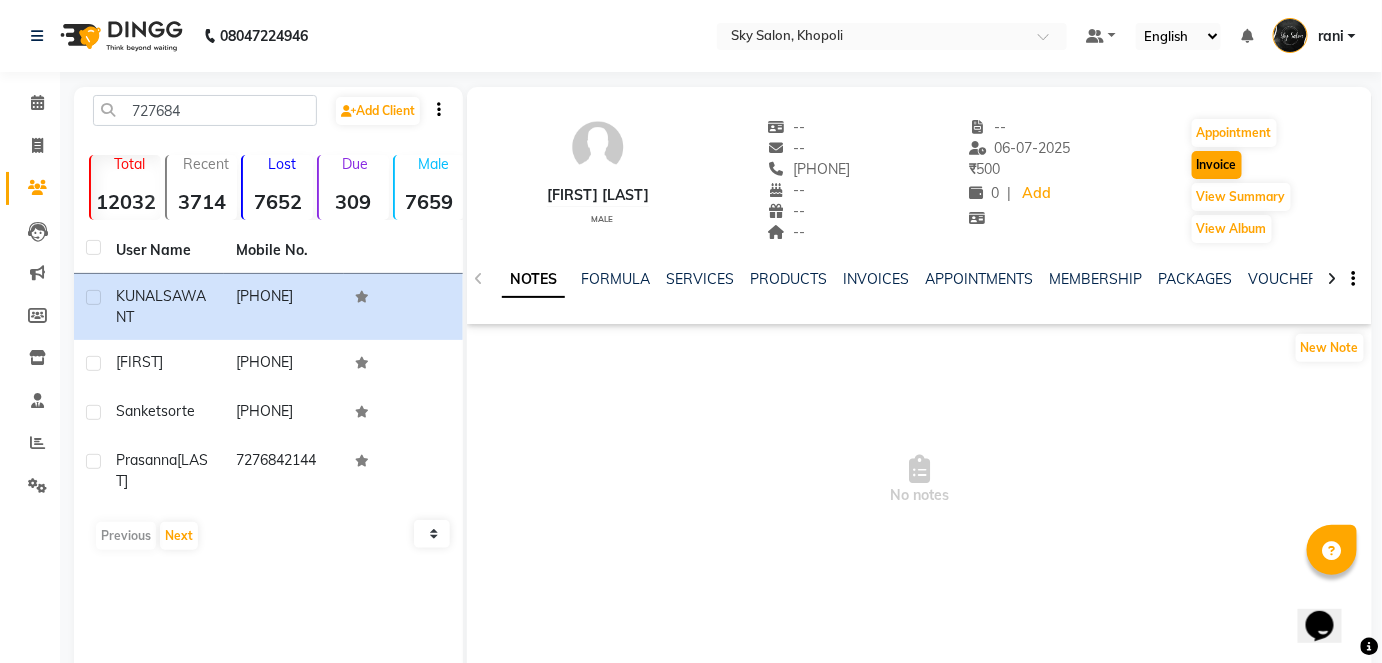 select on "3537" 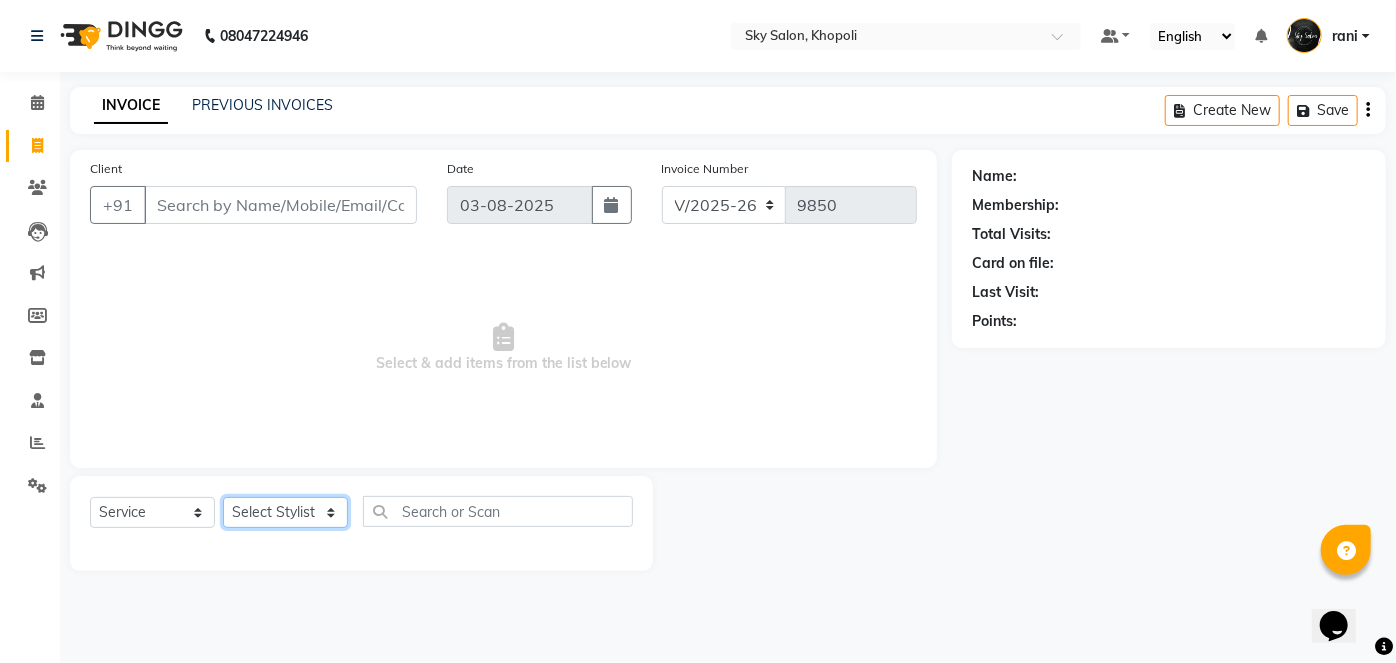 click on "Select Stylist" 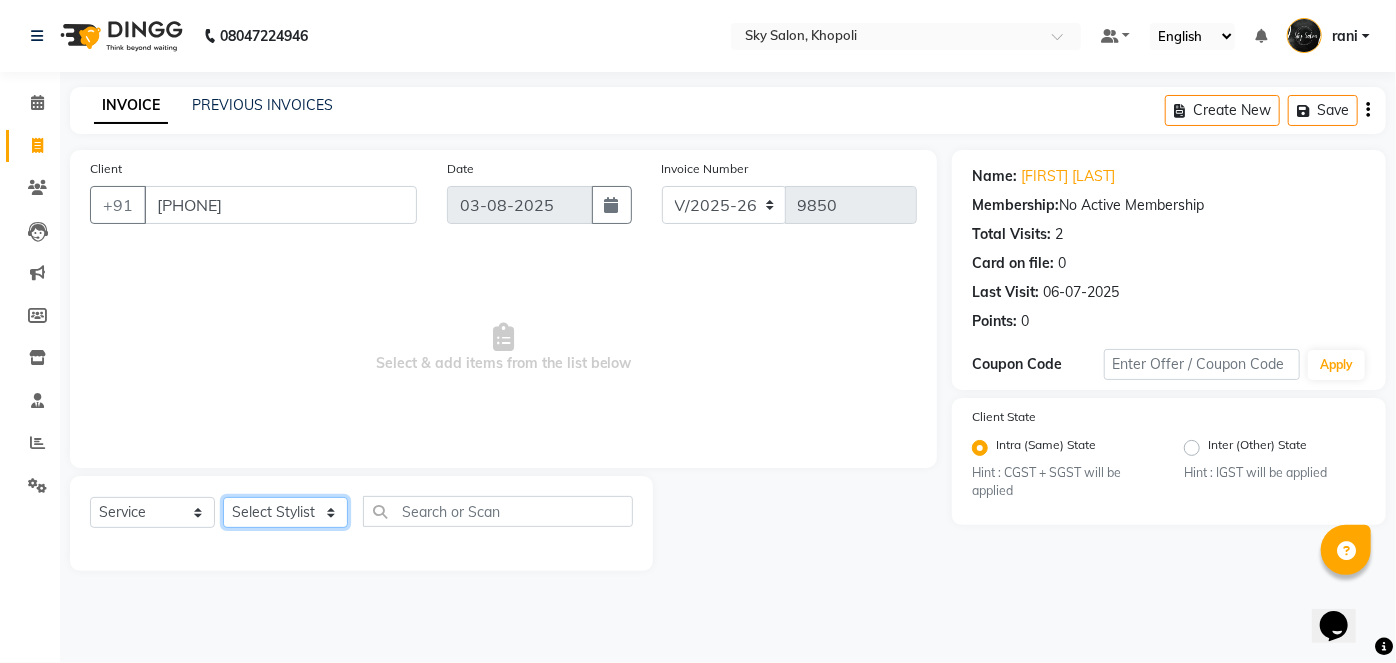 select on "27779" 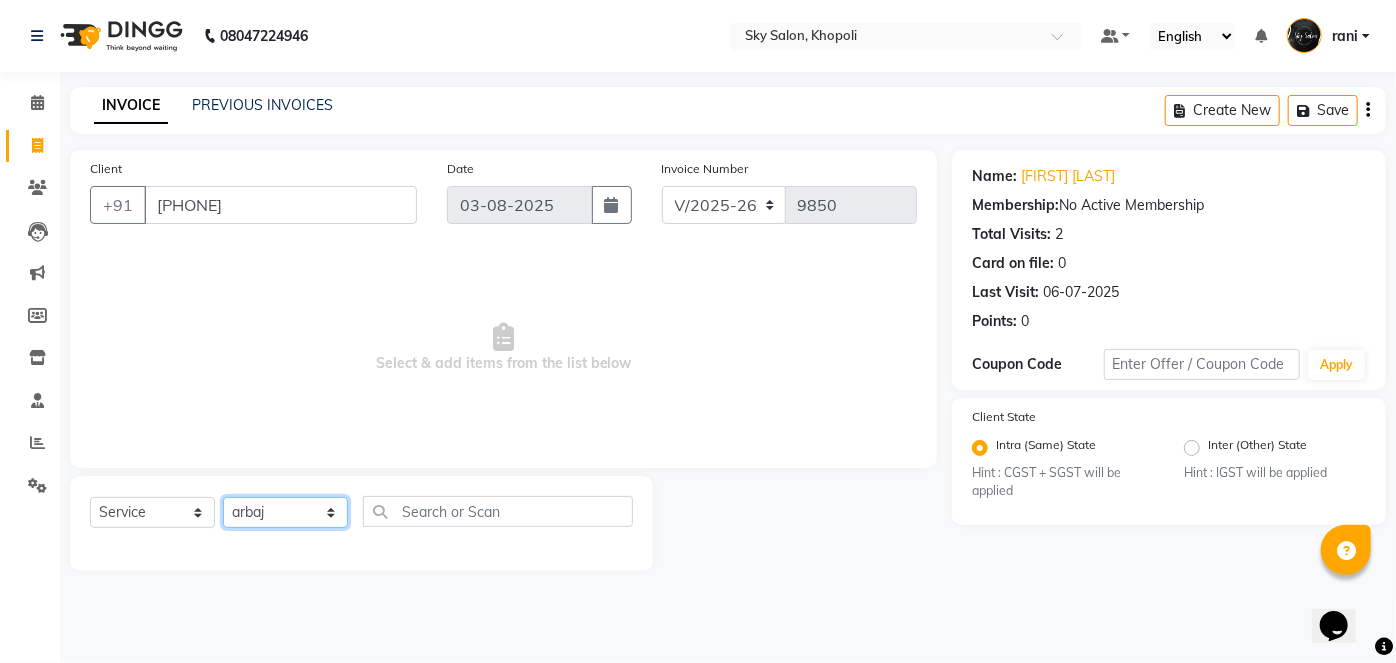 click on "Select Stylist afreen akshata aman saha ameer Anagha anisa arbaj bharti Bunny Danish Darshana 1 devyani dilshad gaurav Gulshan gurmeet javed jishan krishna mayuri gaikwad muskan rani rinku rocky Ronak sachin sahil sam sameer sameer 2 sandhya shabnam shakti sunny sweety vivek" 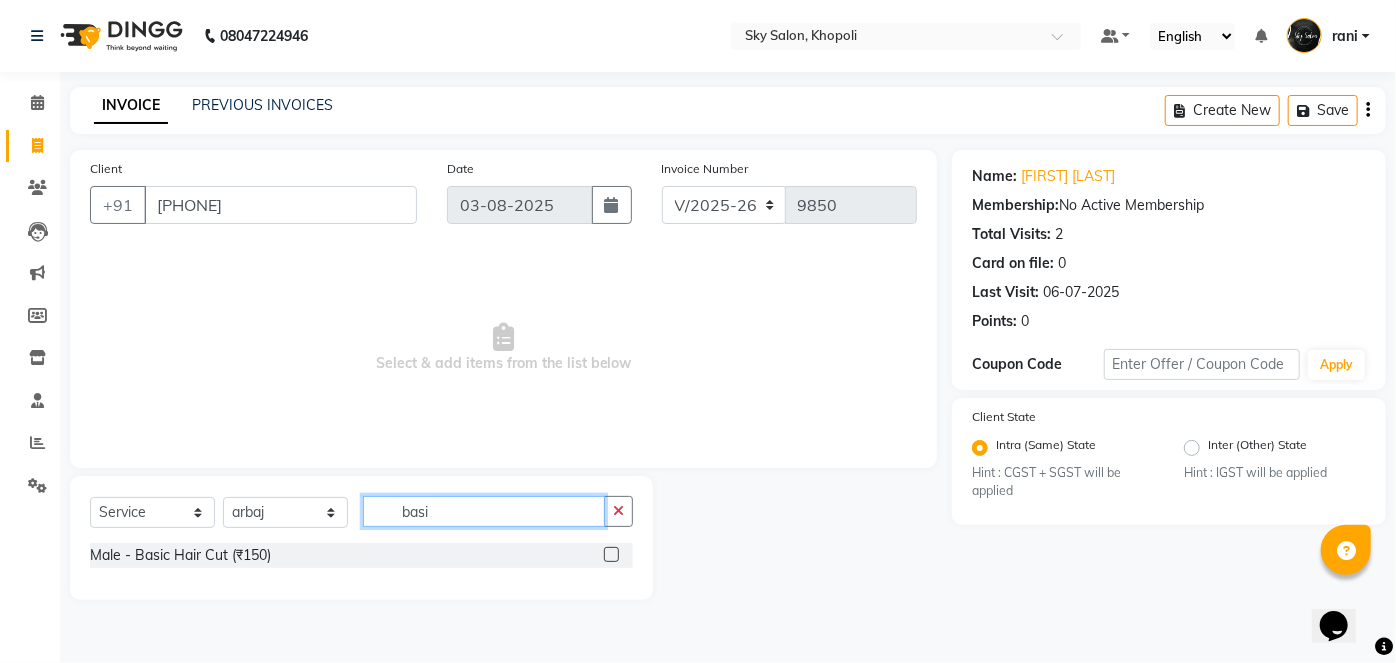 type on "basi" 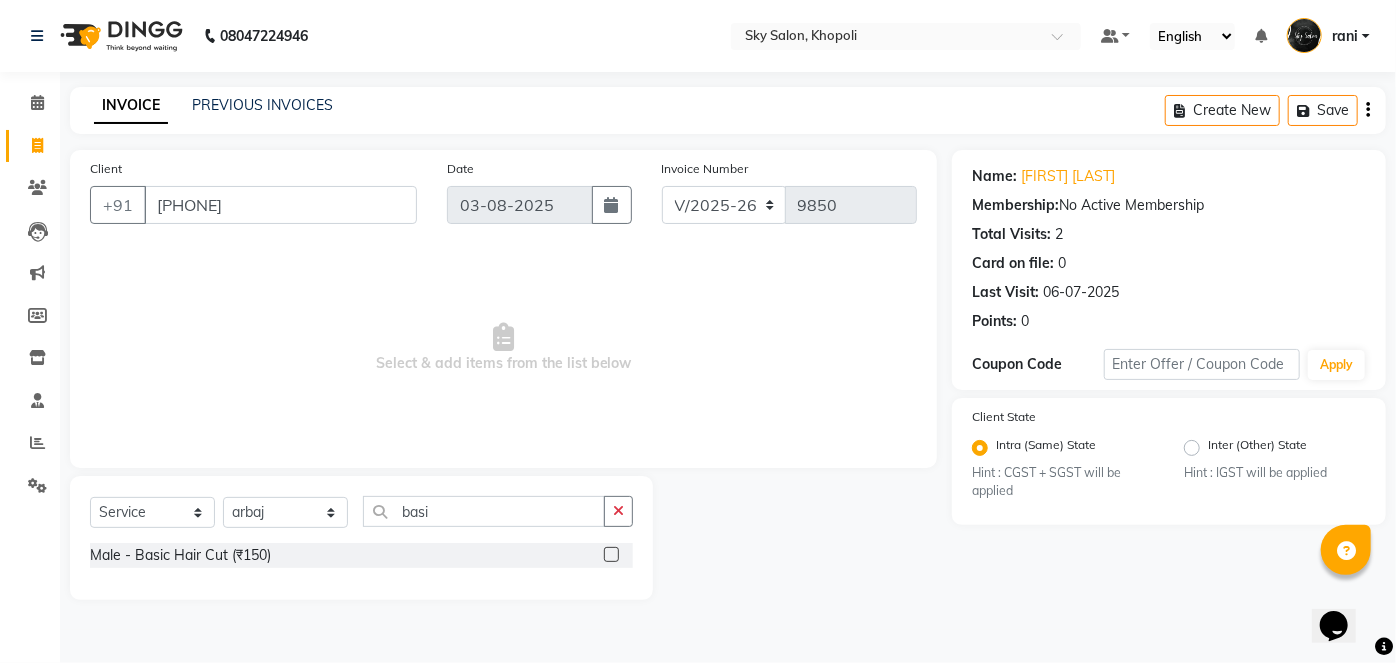 click 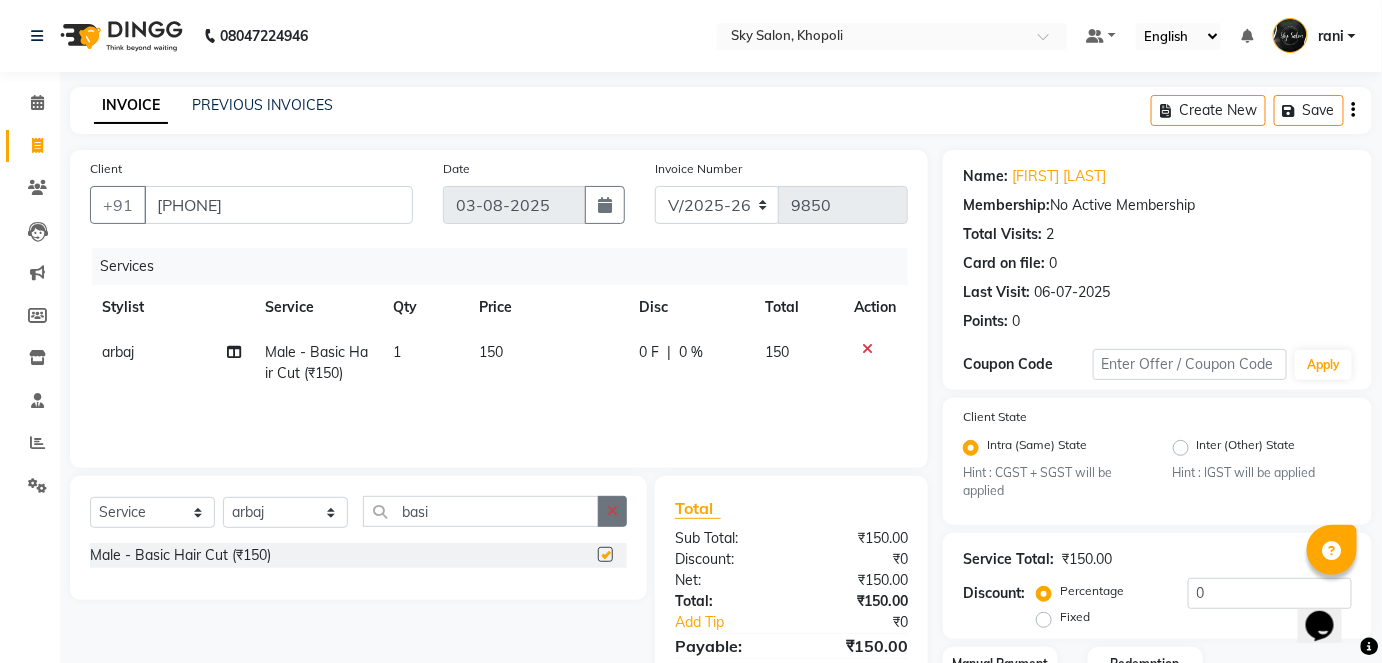 checkbox on "false" 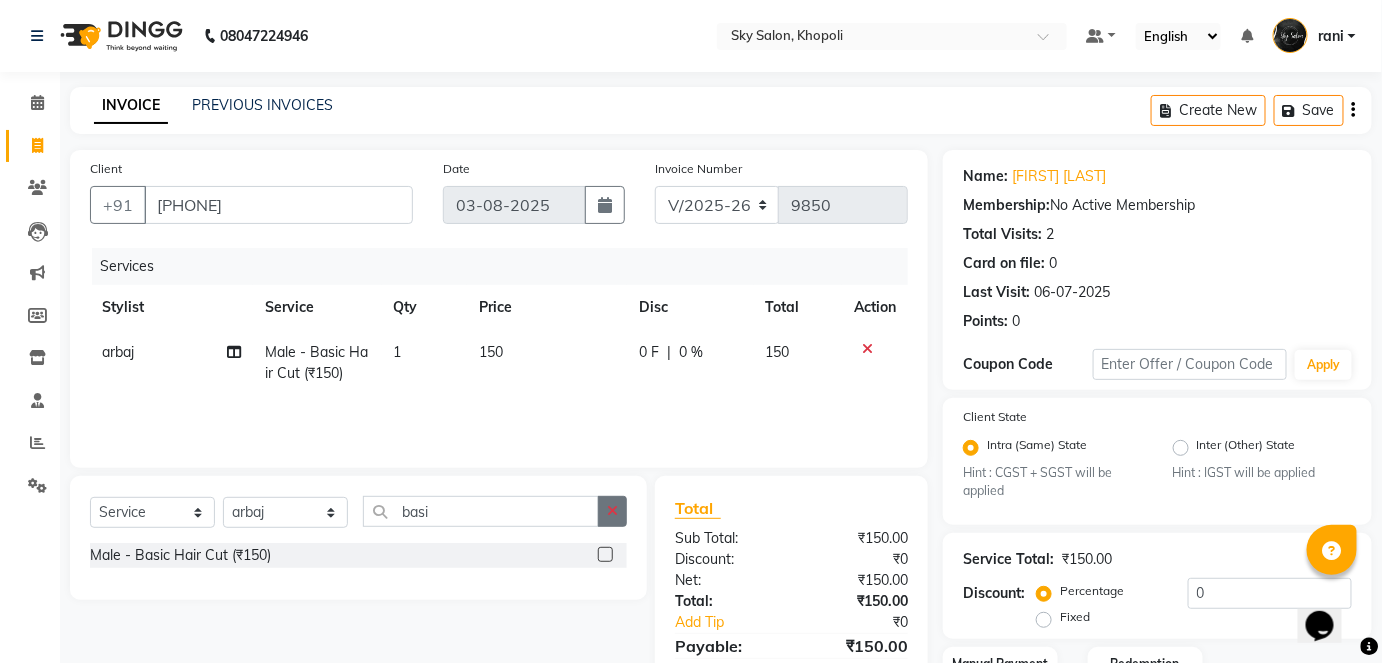 click 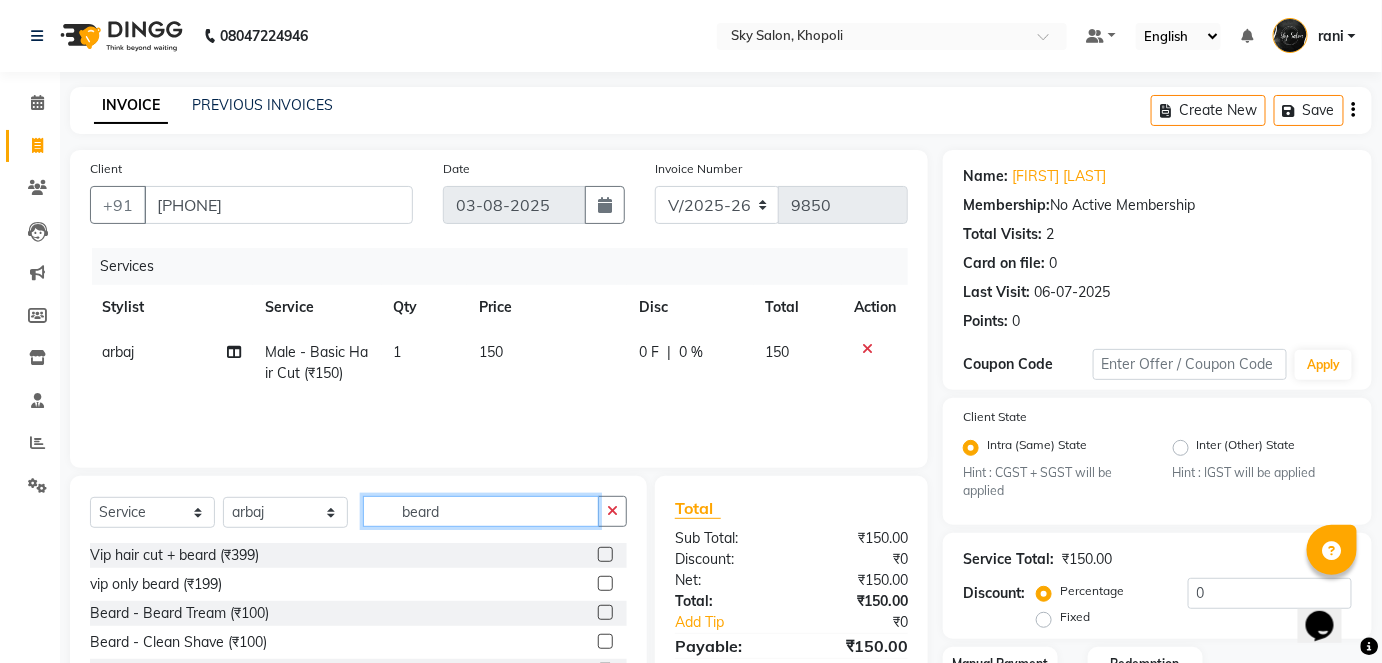 scroll, scrollTop: 32, scrollLeft: 0, axis: vertical 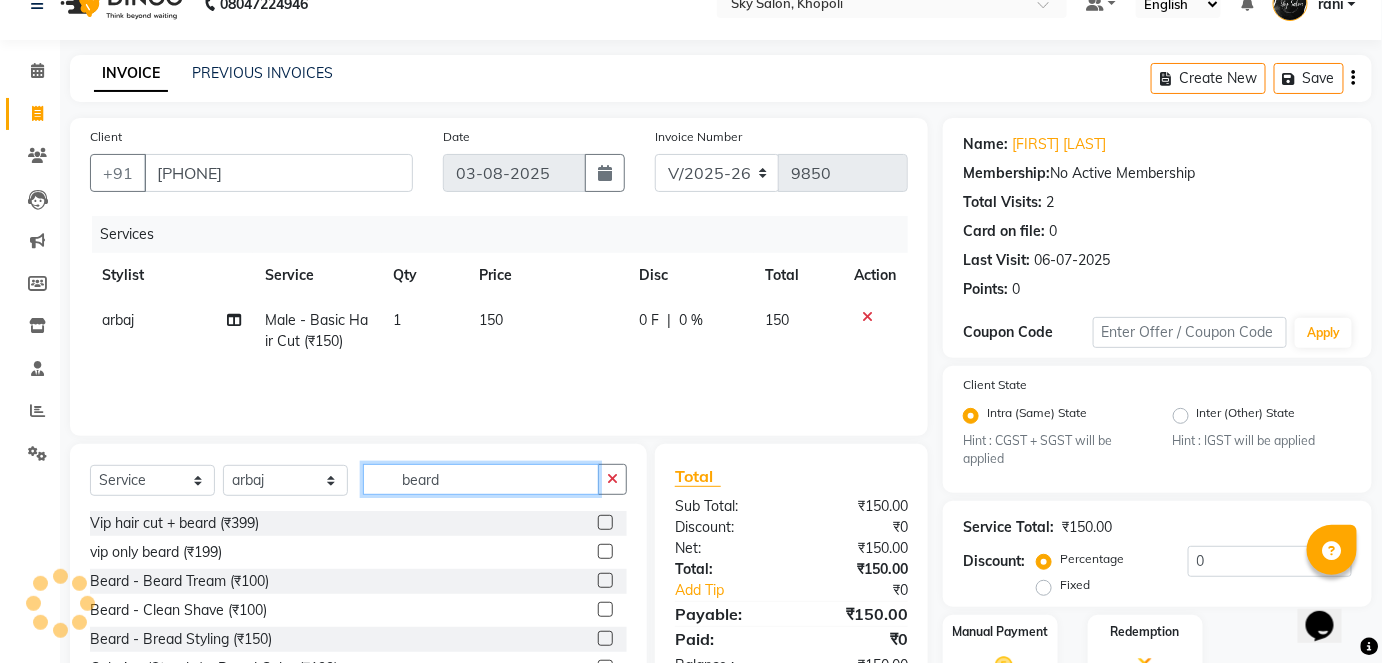 type on "beard" 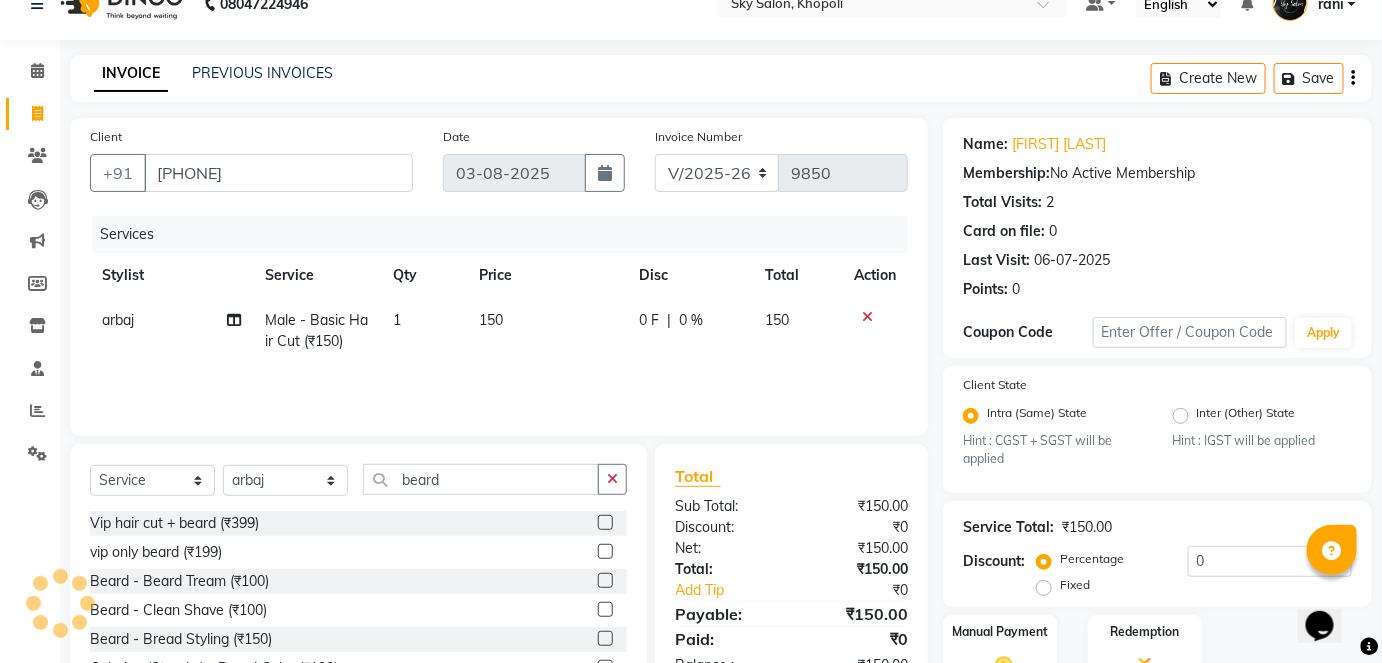 click 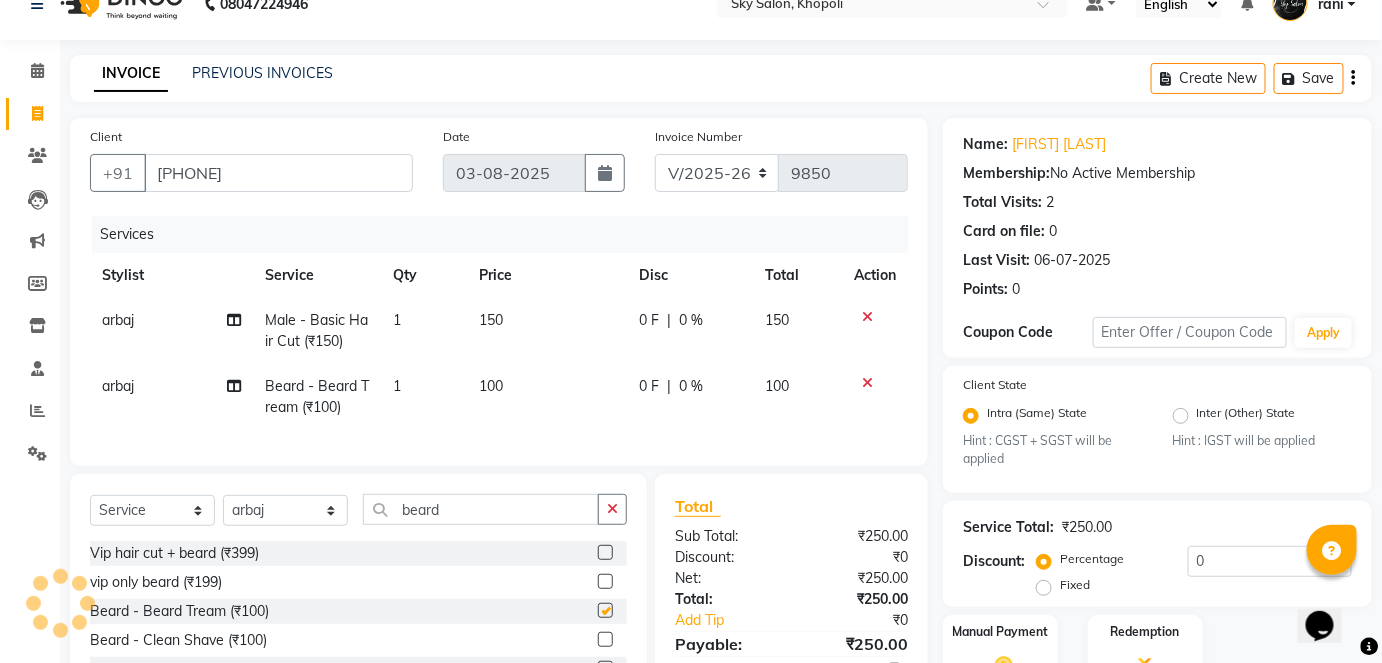 checkbox on "false" 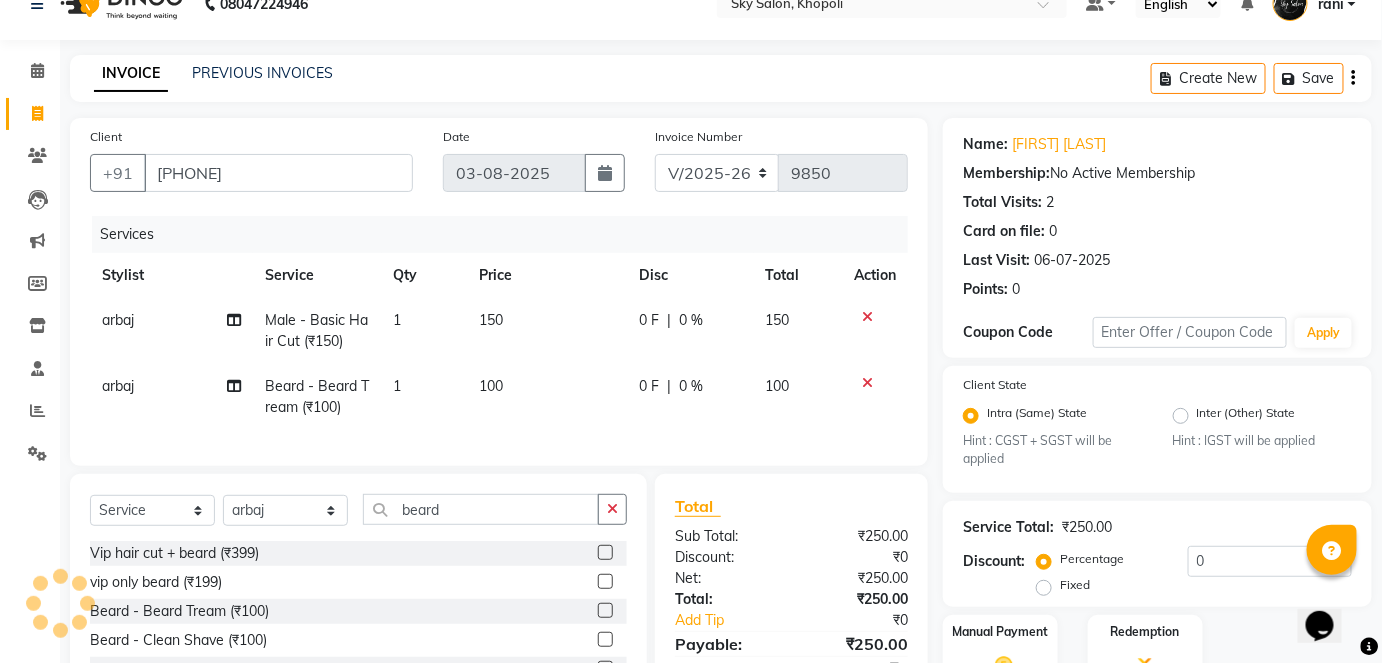 scroll, scrollTop: 181, scrollLeft: 0, axis: vertical 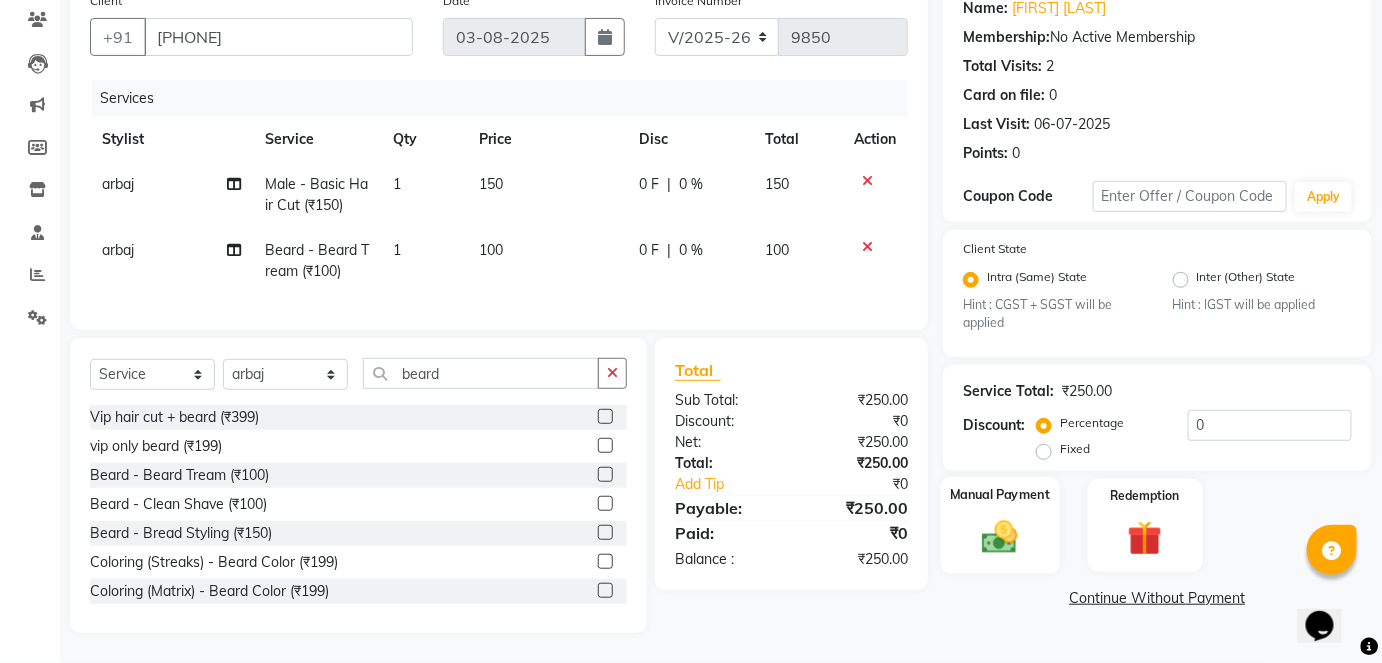 click 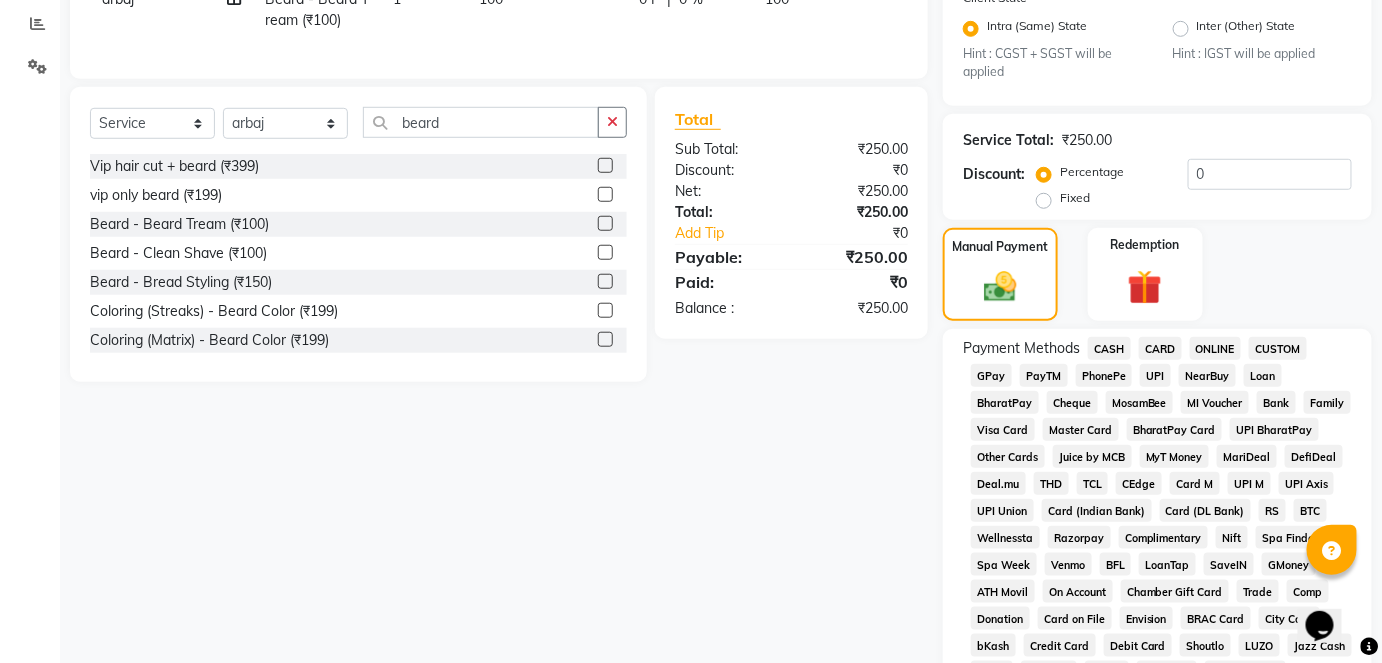 scroll, scrollTop: 446, scrollLeft: 0, axis: vertical 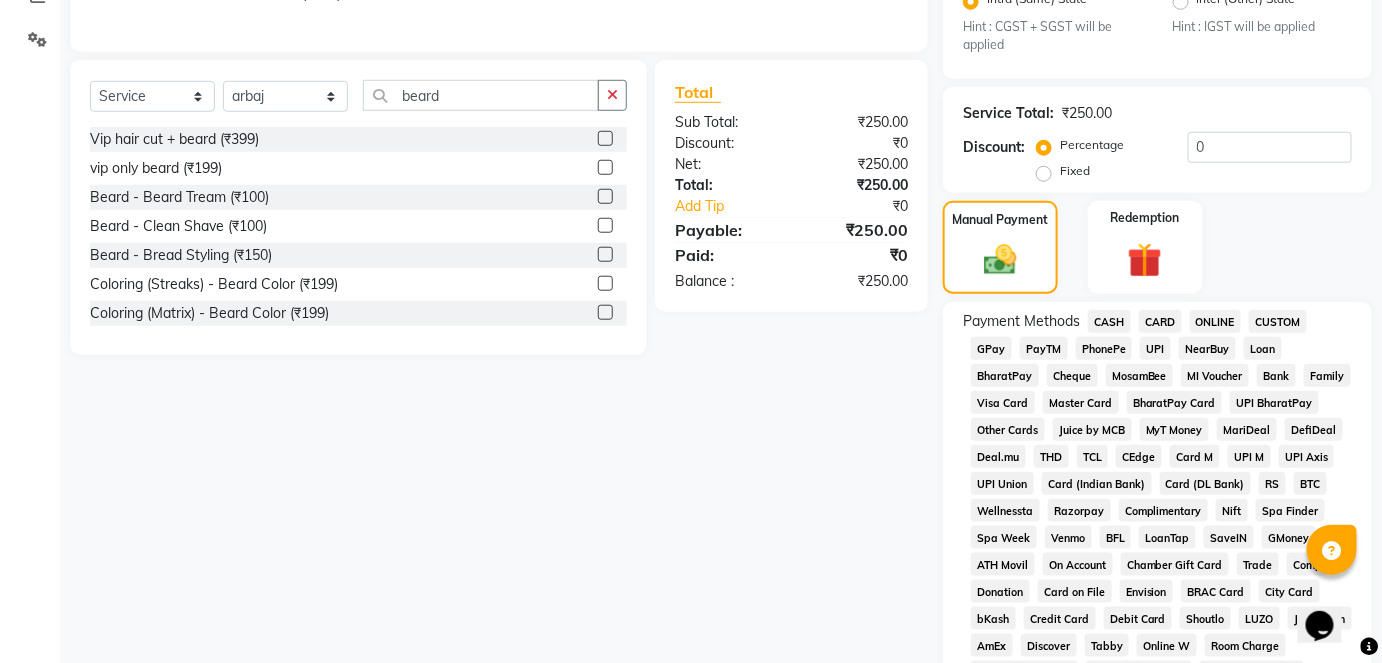 click on "GPay" 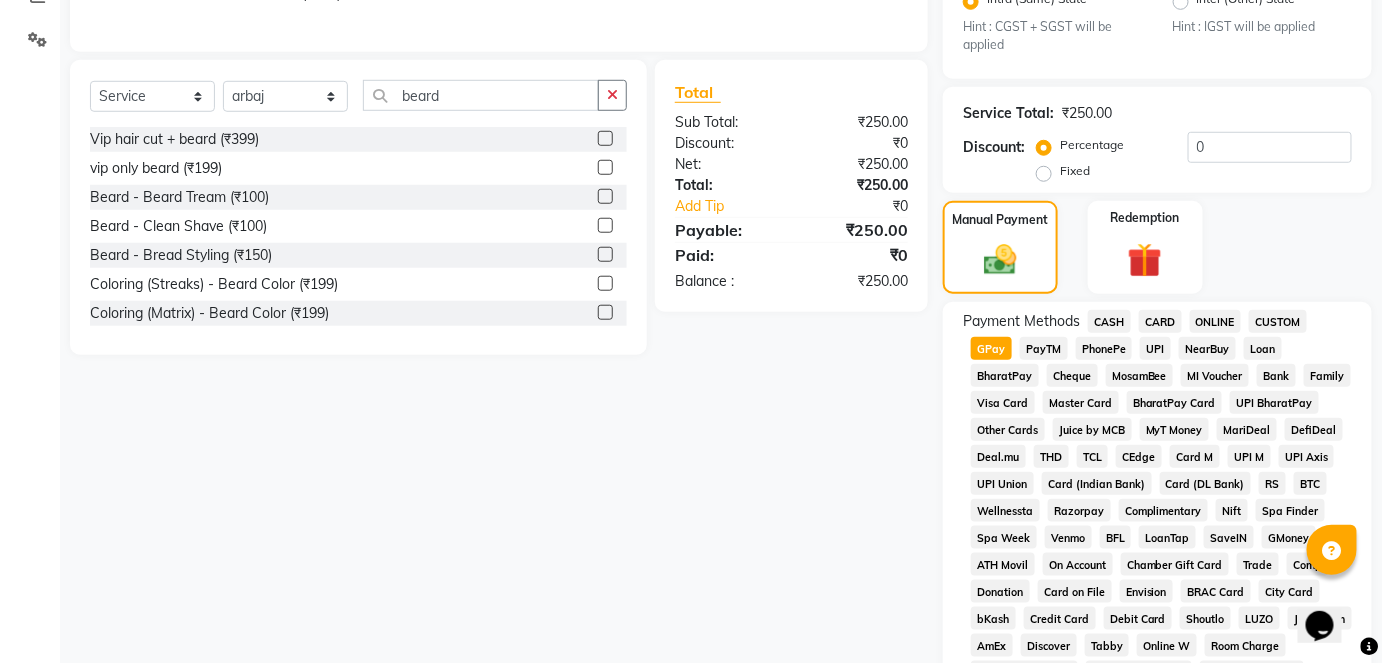 click on "GPay" 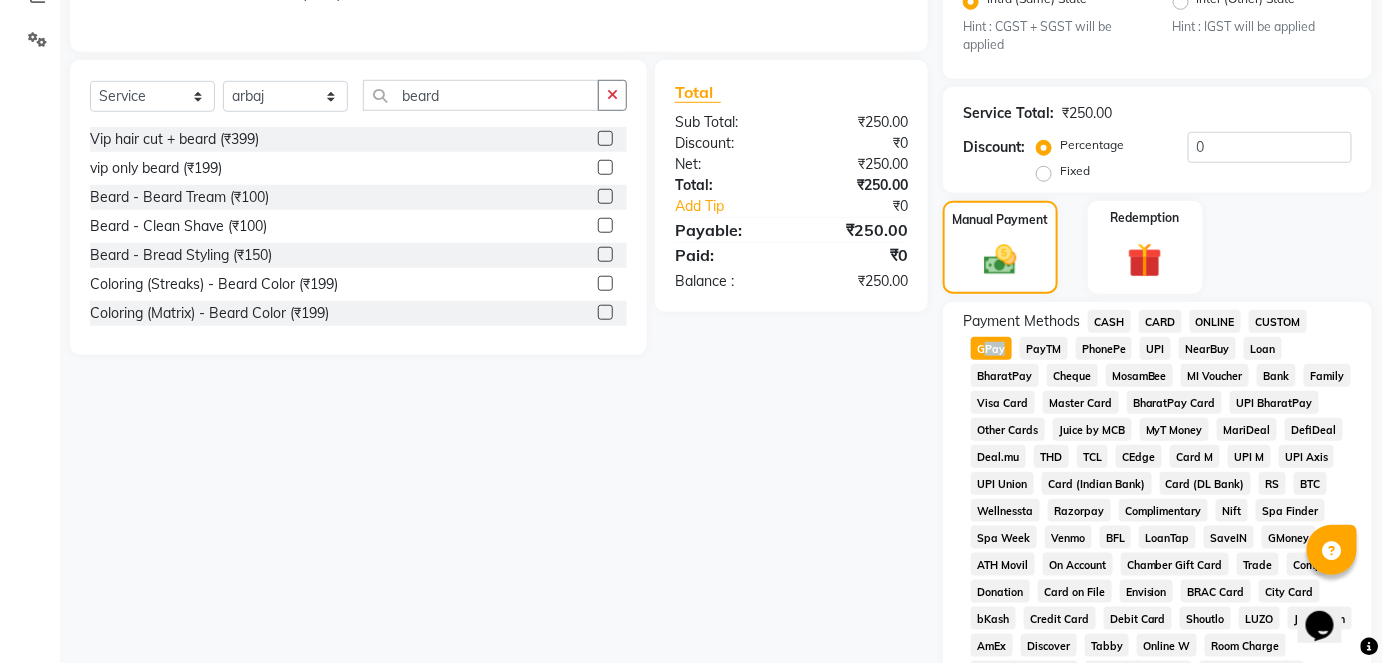click on "GPay" 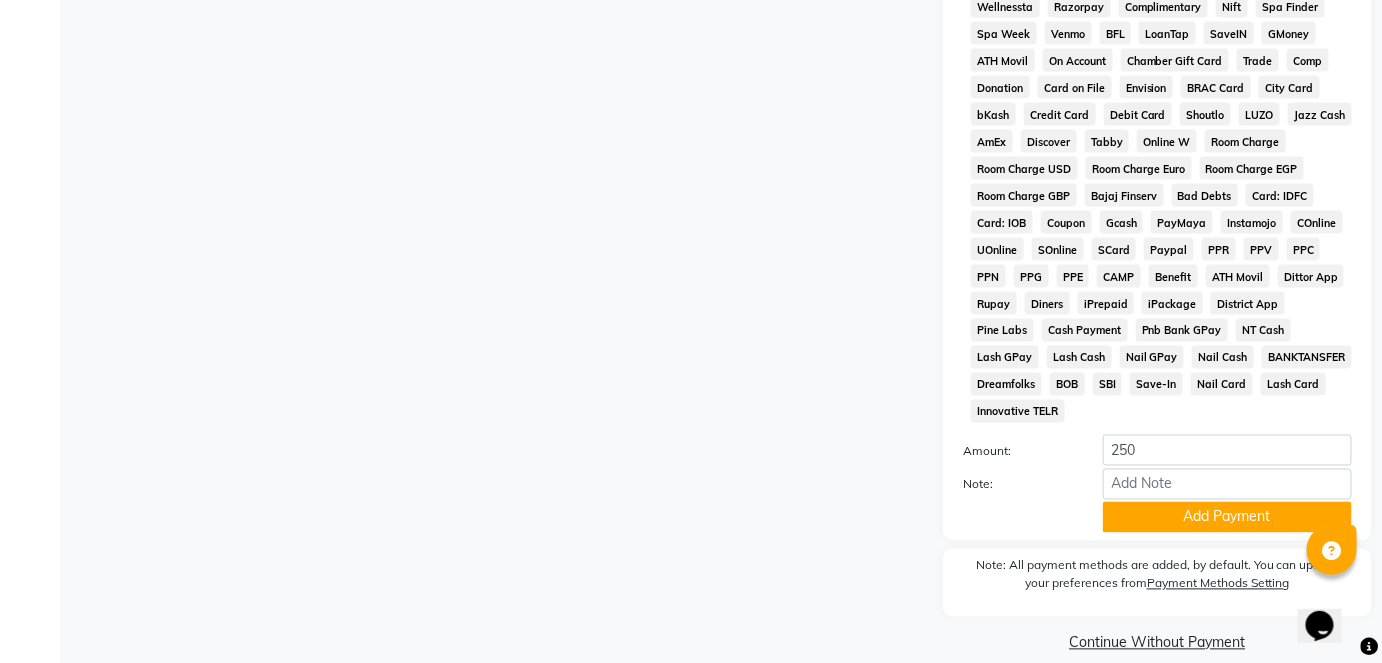 scroll, scrollTop: 949, scrollLeft: 0, axis: vertical 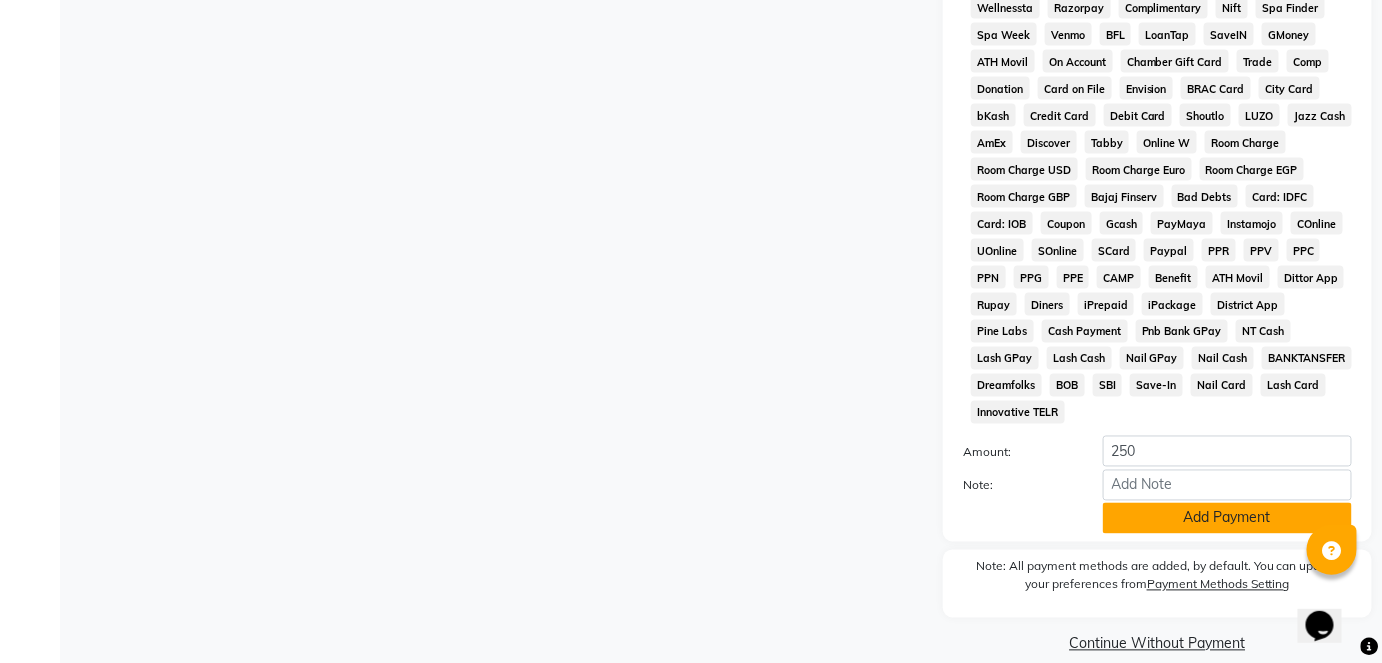click on "Add Payment" 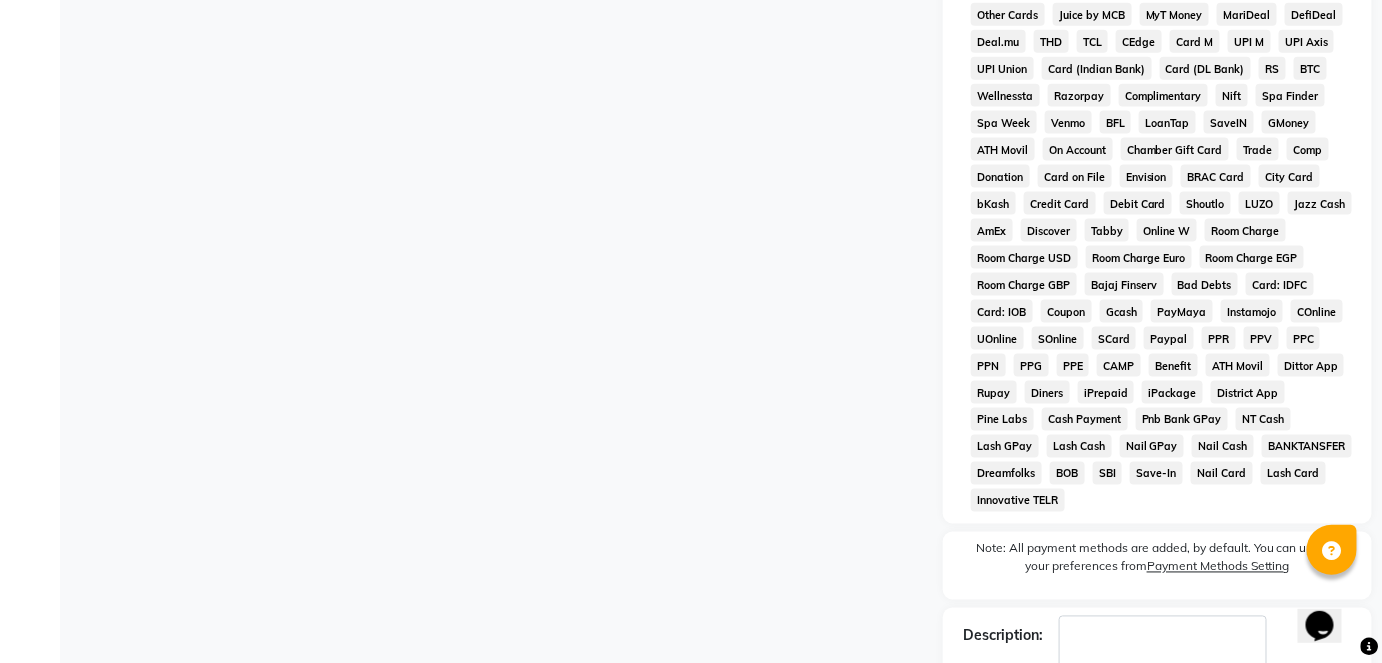 scroll, scrollTop: 957, scrollLeft: 0, axis: vertical 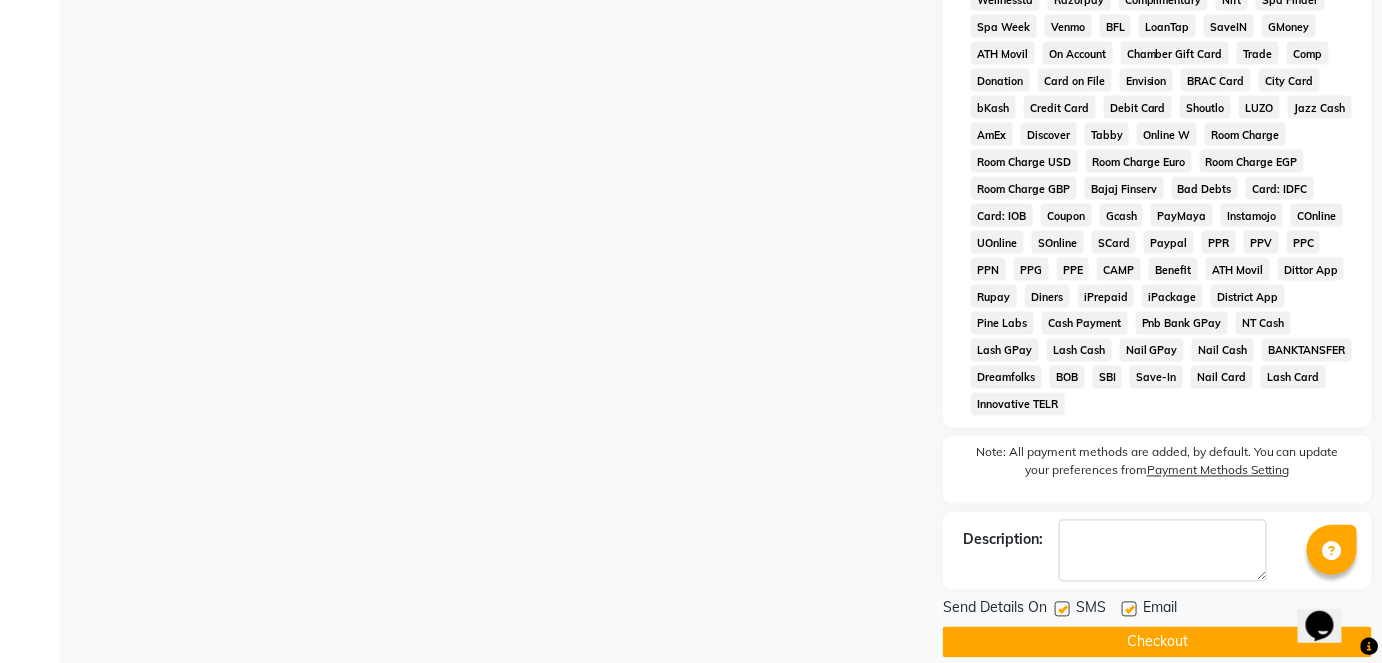 click 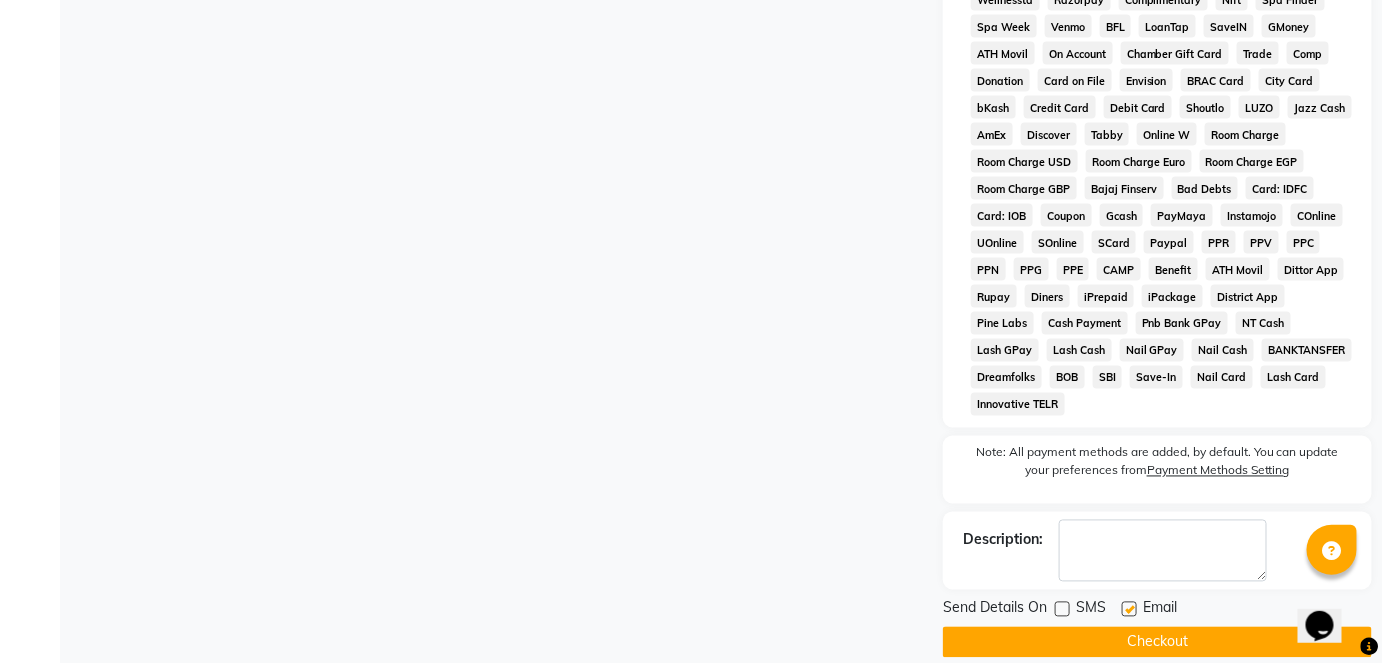 click on "Checkout" 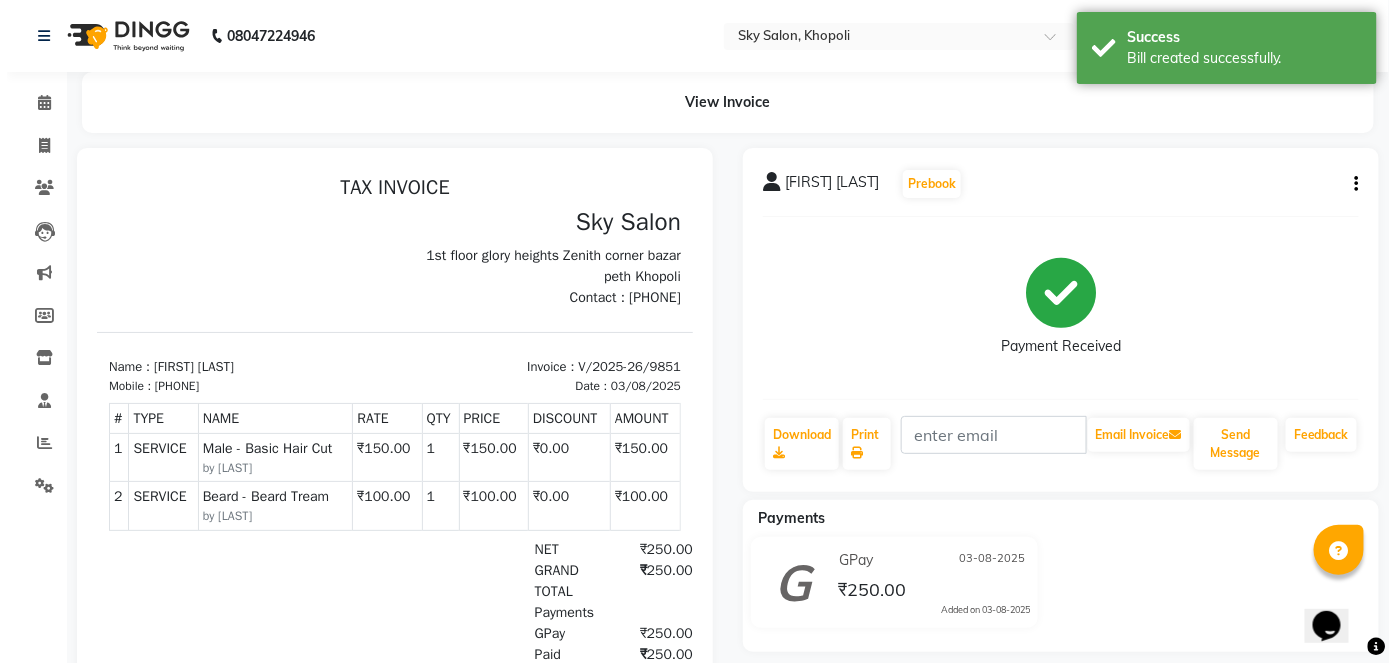 scroll, scrollTop: 0, scrollLeft: 0, axis: both 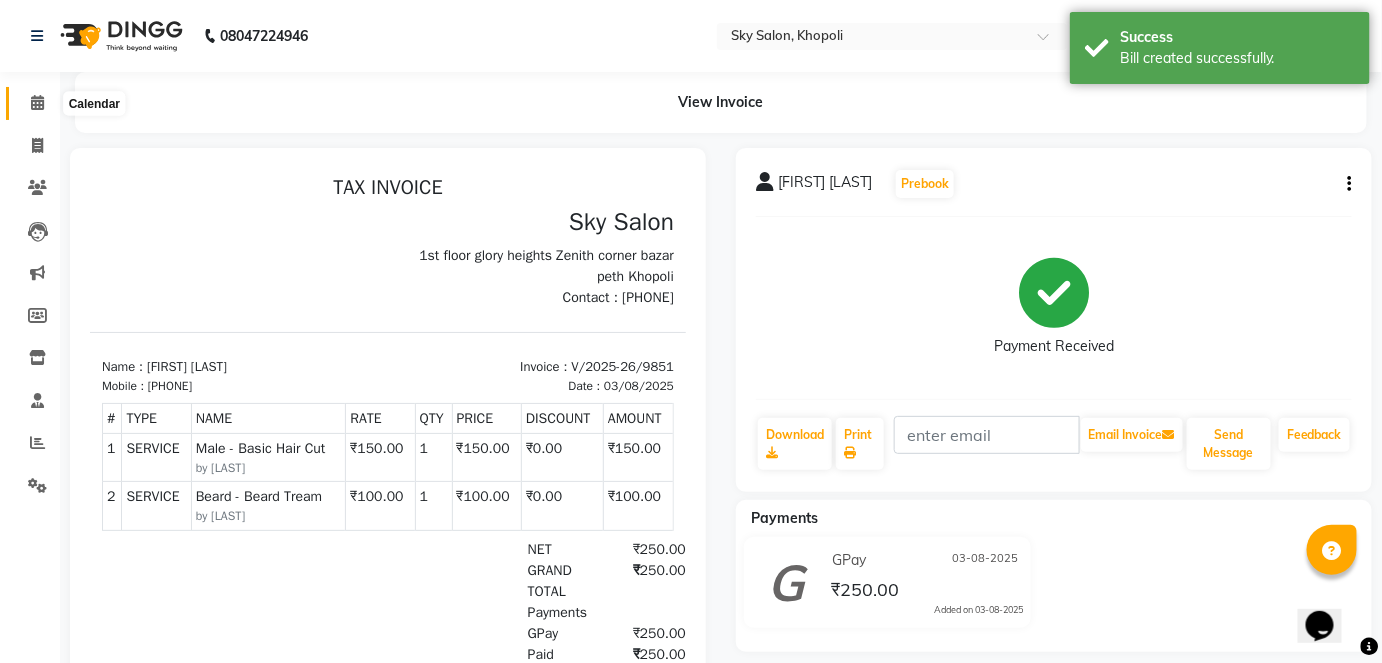 click 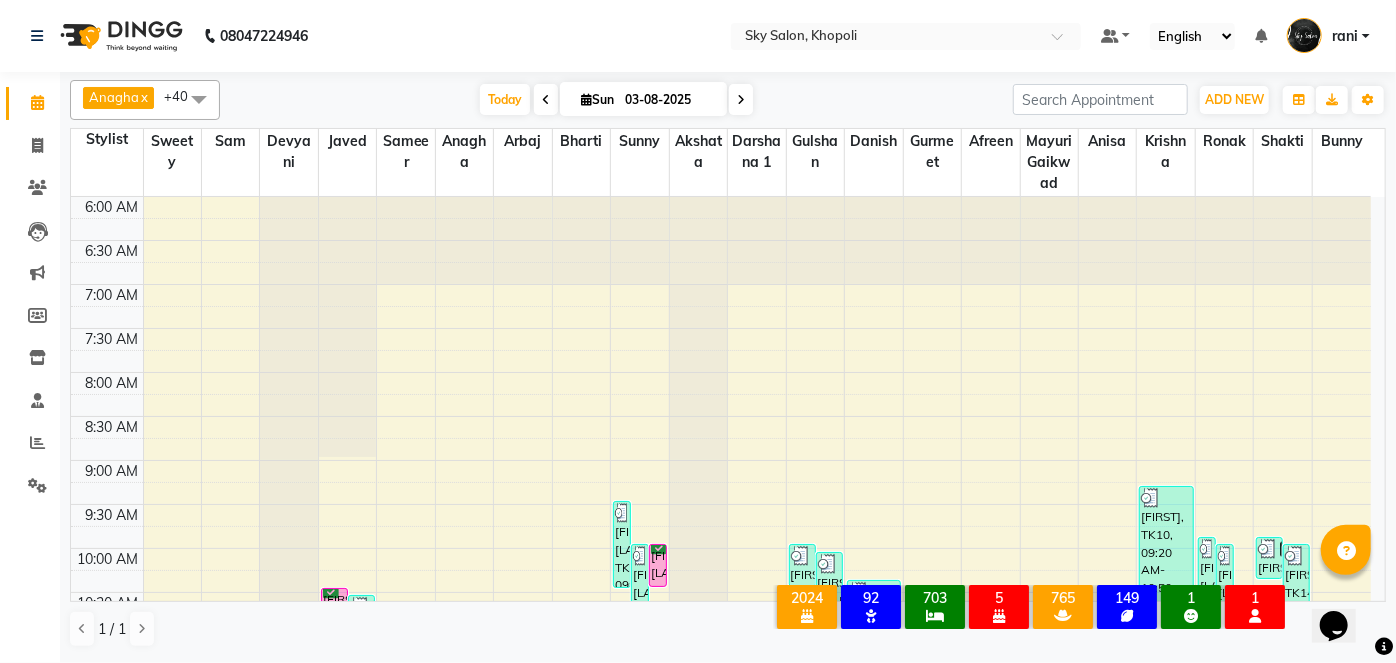 click 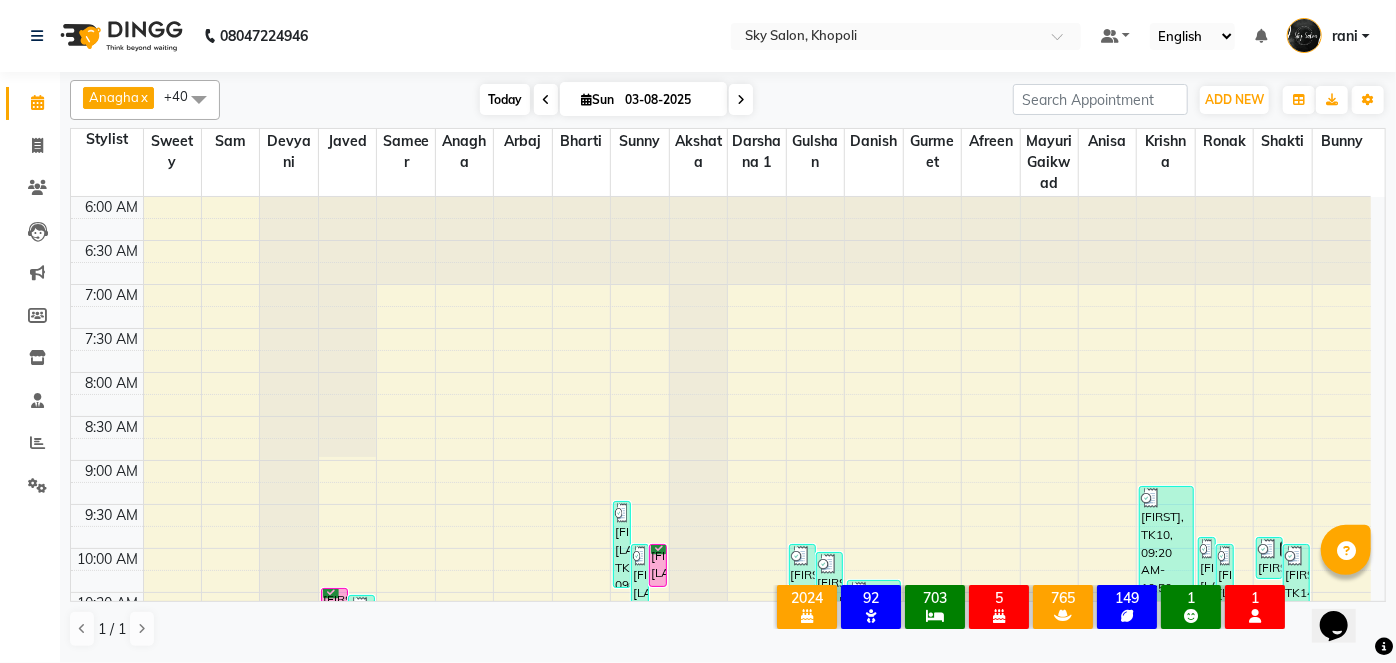 click on "Today" at bounding box center (505, 99) 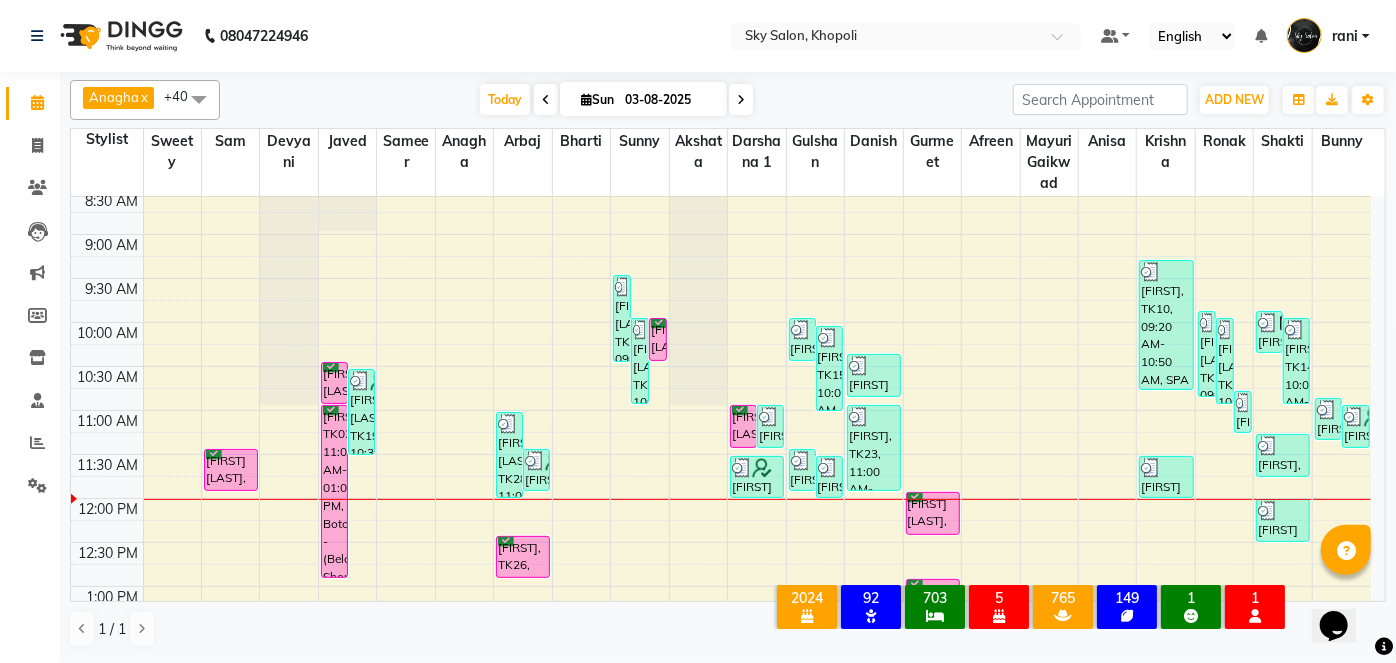 scroll, scrollTop: 225, scrollLeft: 0, axis: vertical 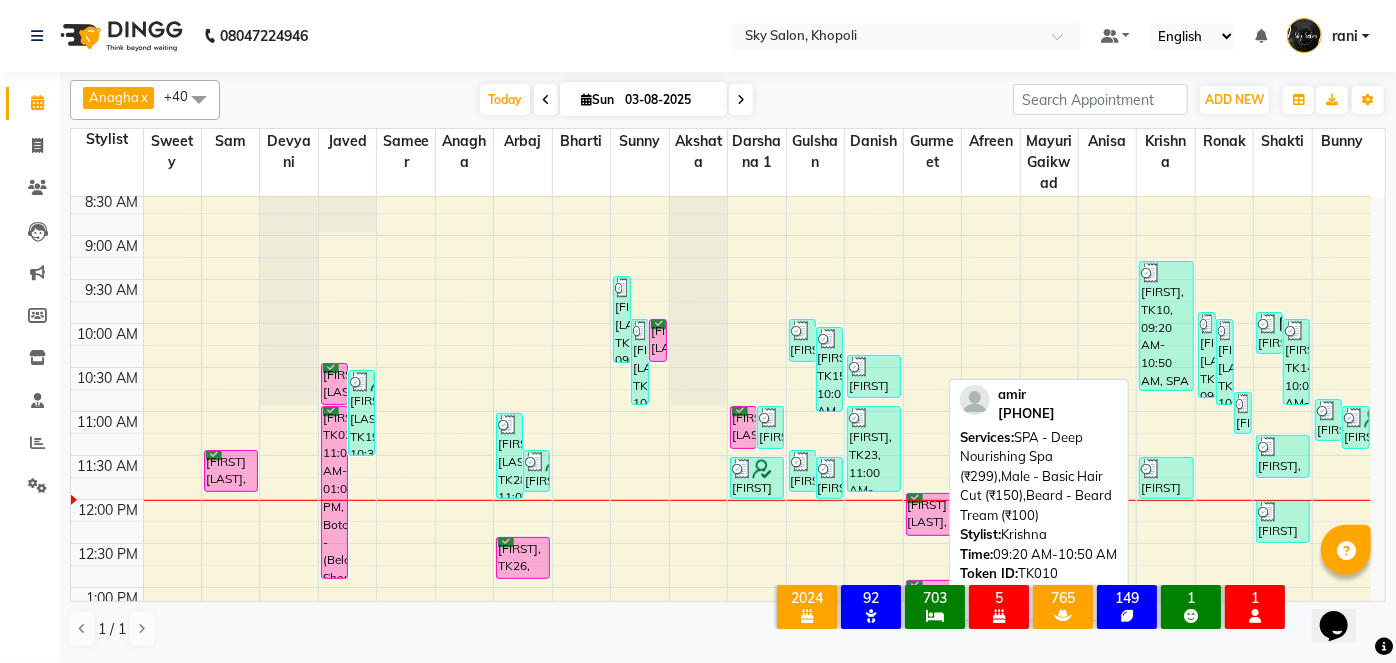 click on "[FIRST], TK10, 09:20 AM-10:50 AM, SPA - Deep Nourishing Spa (₹299),Male  - Basic Hair Cut (₹150),Beard - Beard Tream (₹100)" at bounding box center (1166, 326) 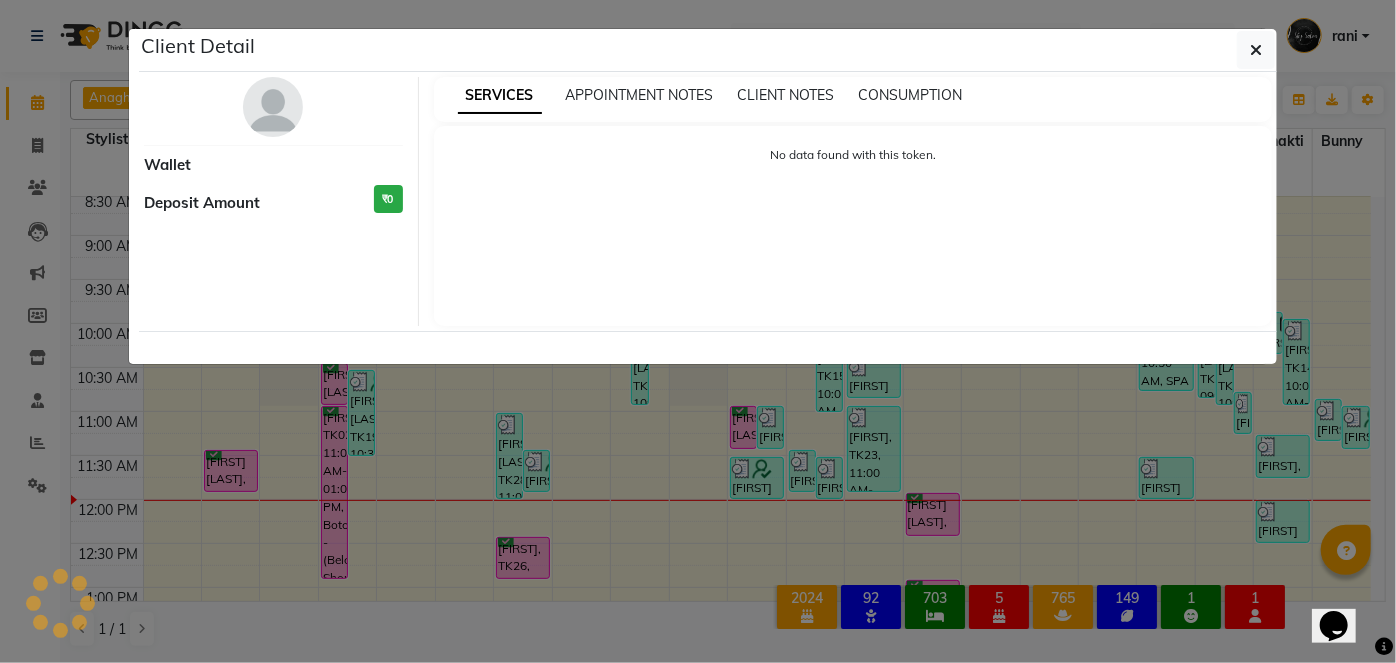 select on "3" 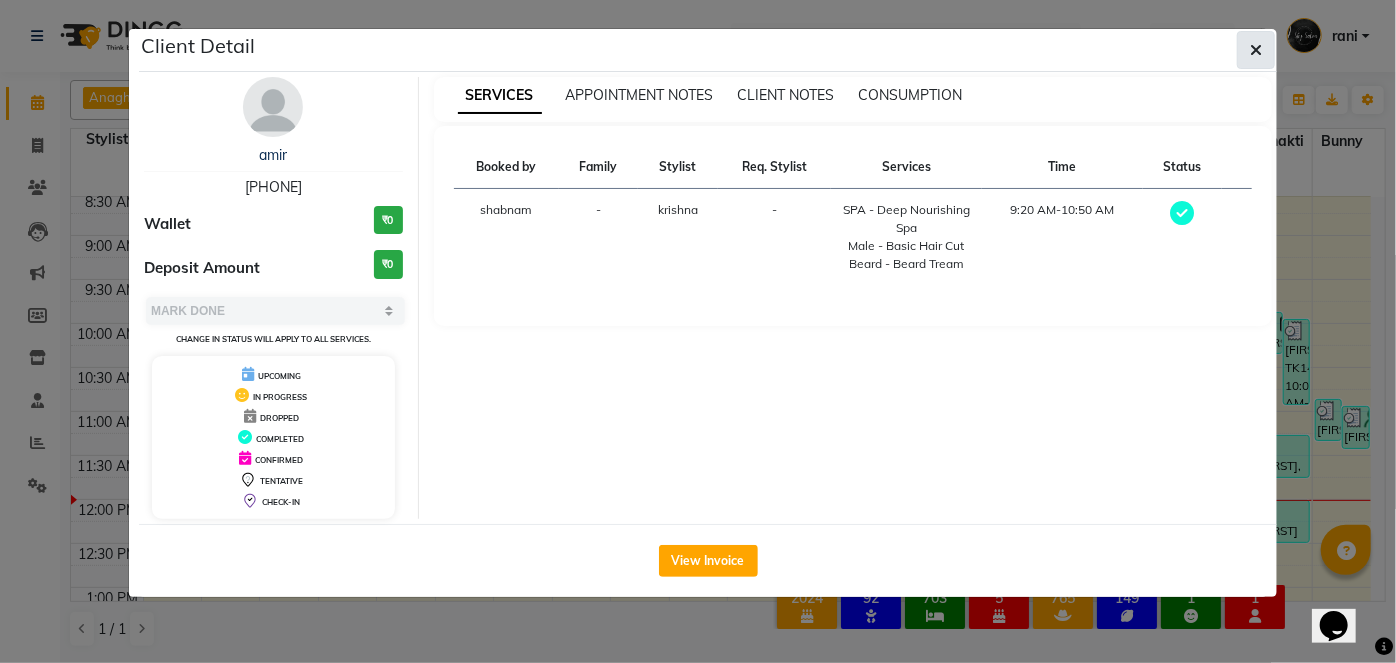 click 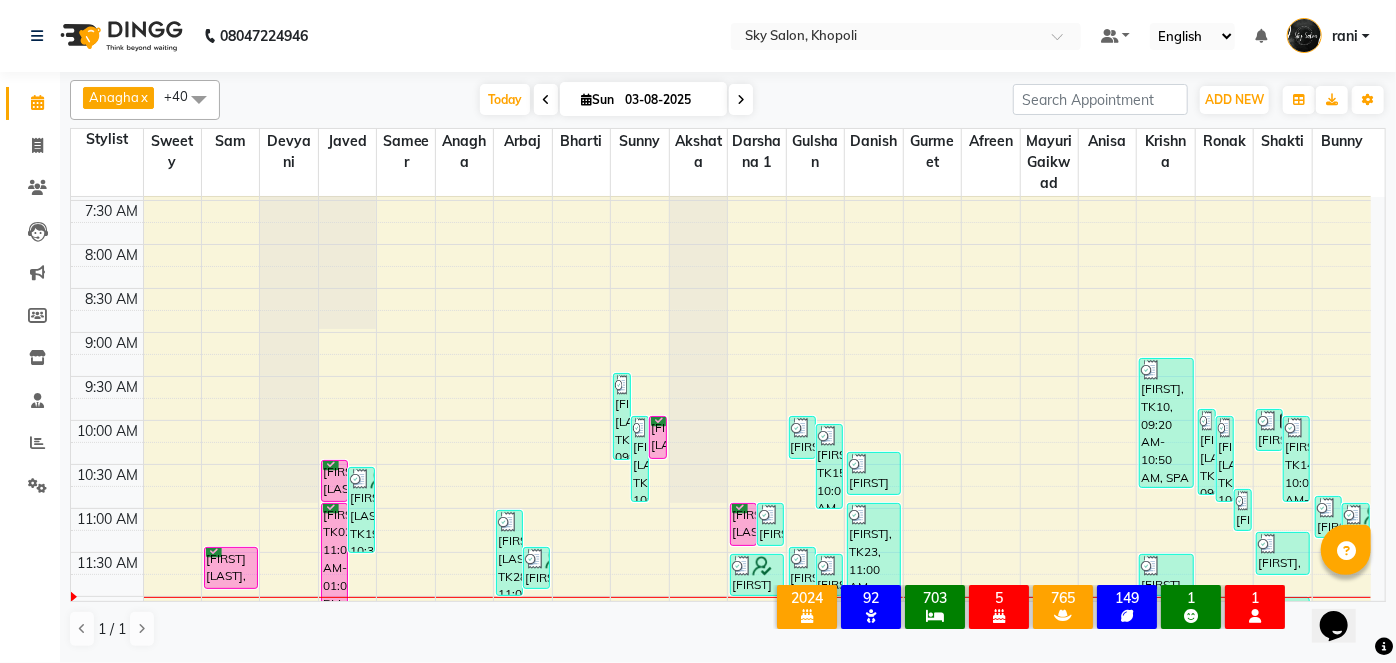 scroll, scrollTop: 134, scrollLeft: 0, axis: vertical 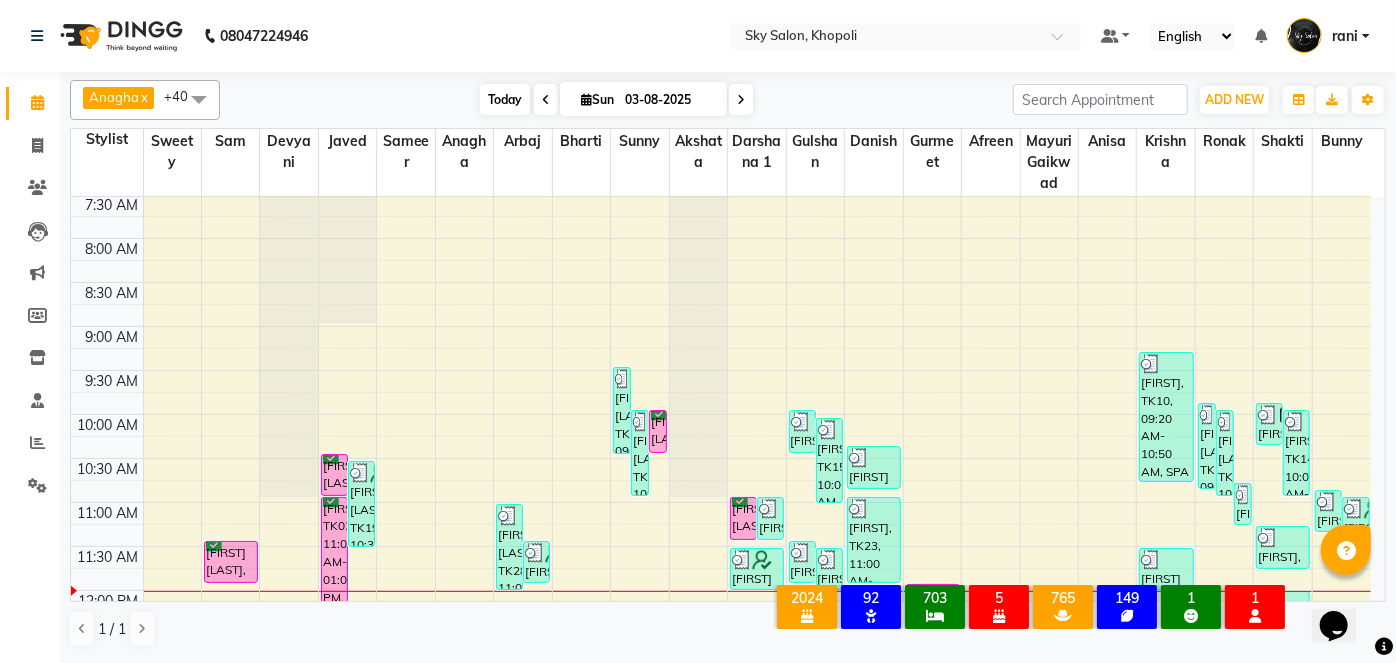 click on "Today" at bounding box center (505, 99) 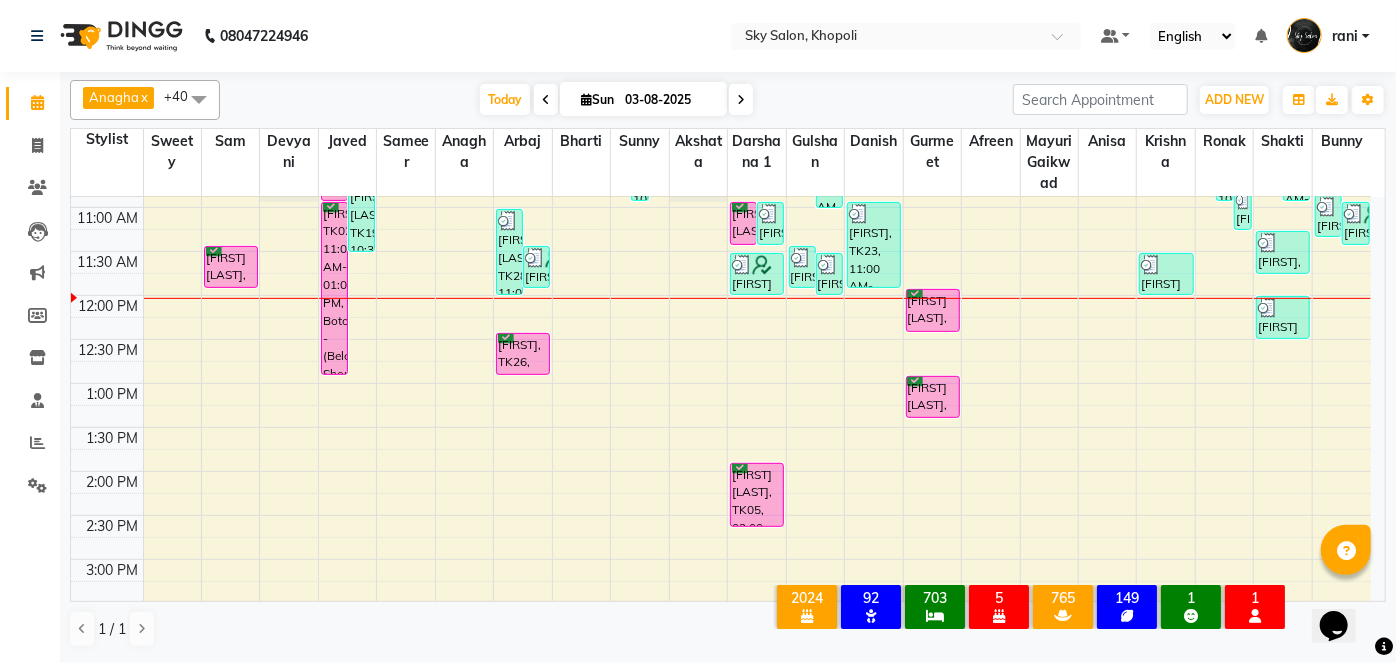 scroll, scrollTop: 428, scrollLeft: 0, axis: vertical 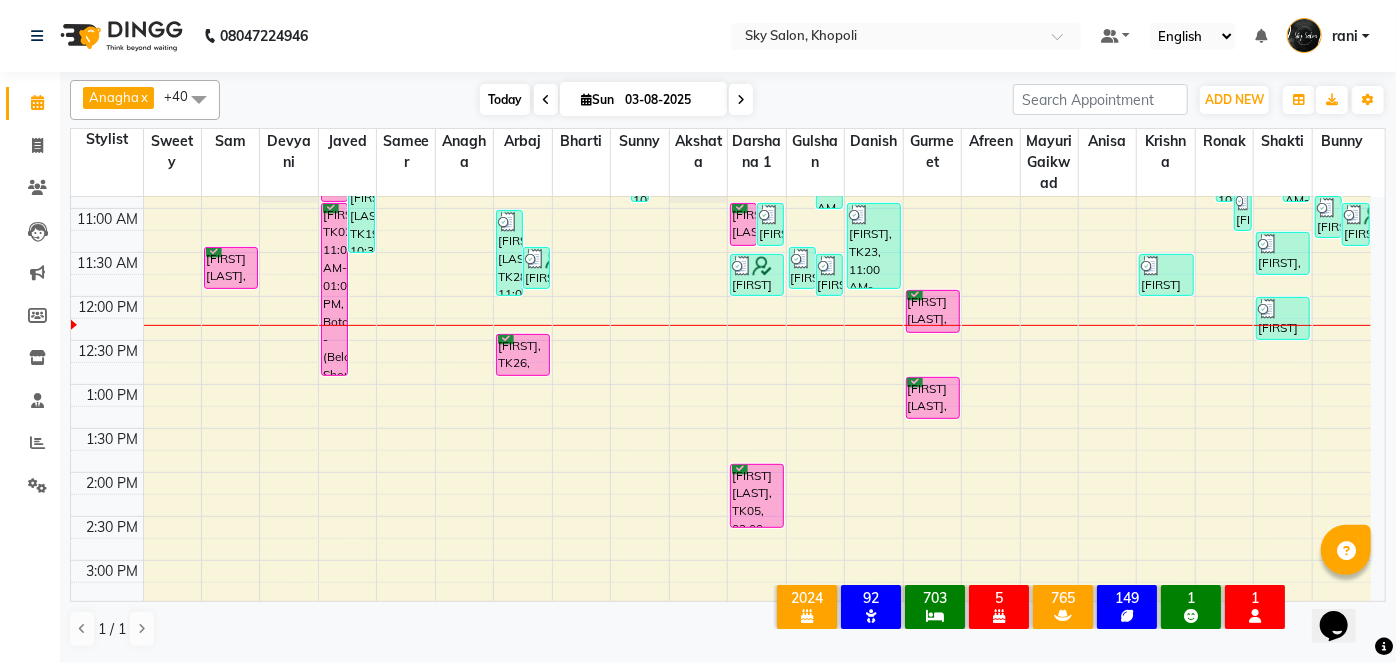 drag, startPoint x: 466, startPoint y: 112, endPoint x: 488, endPoint y: 101, distance: 24.596748 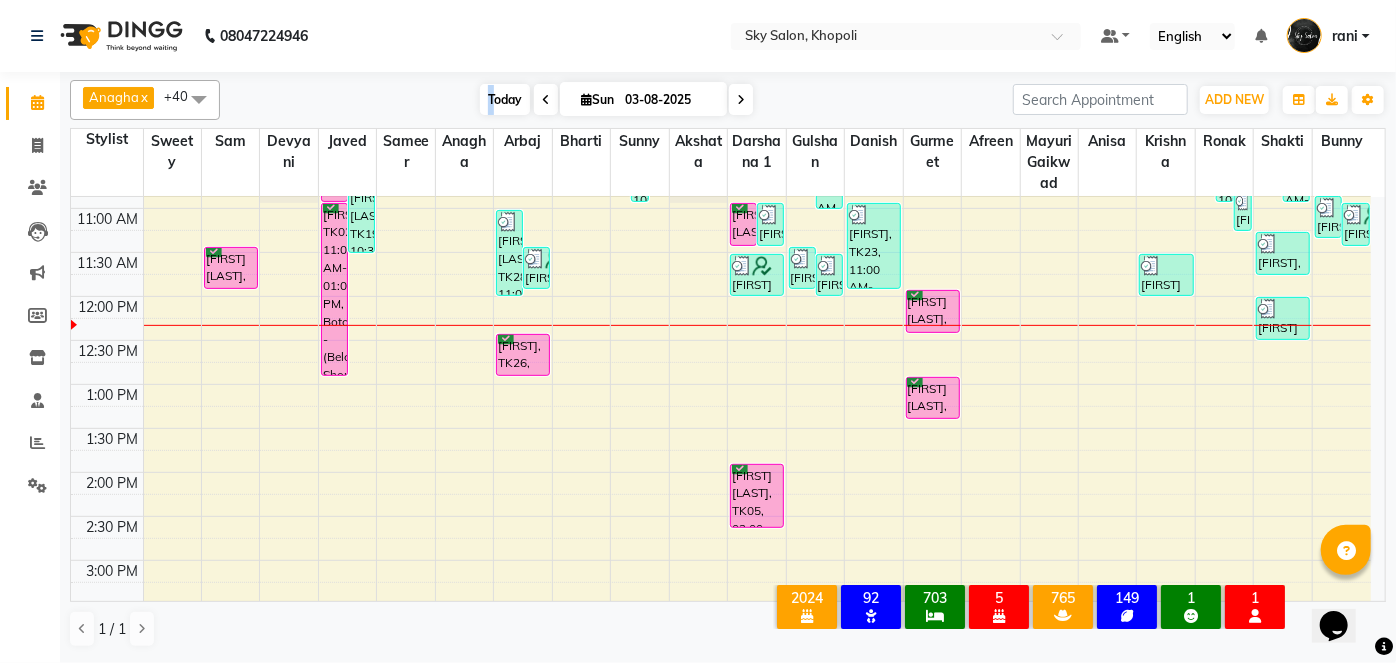 click on "Today" at bounding box center (505, 99) 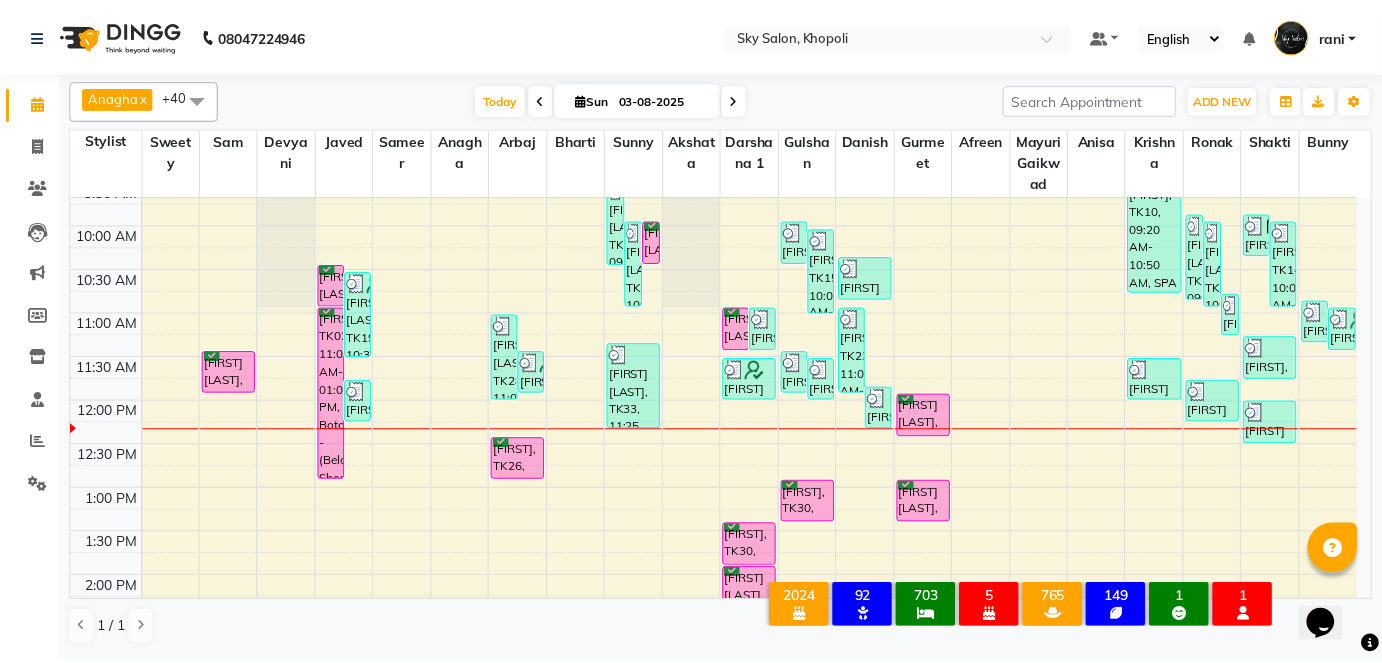 scroll, scrollTop: 362, scrollLeft: 0, axis: vertical 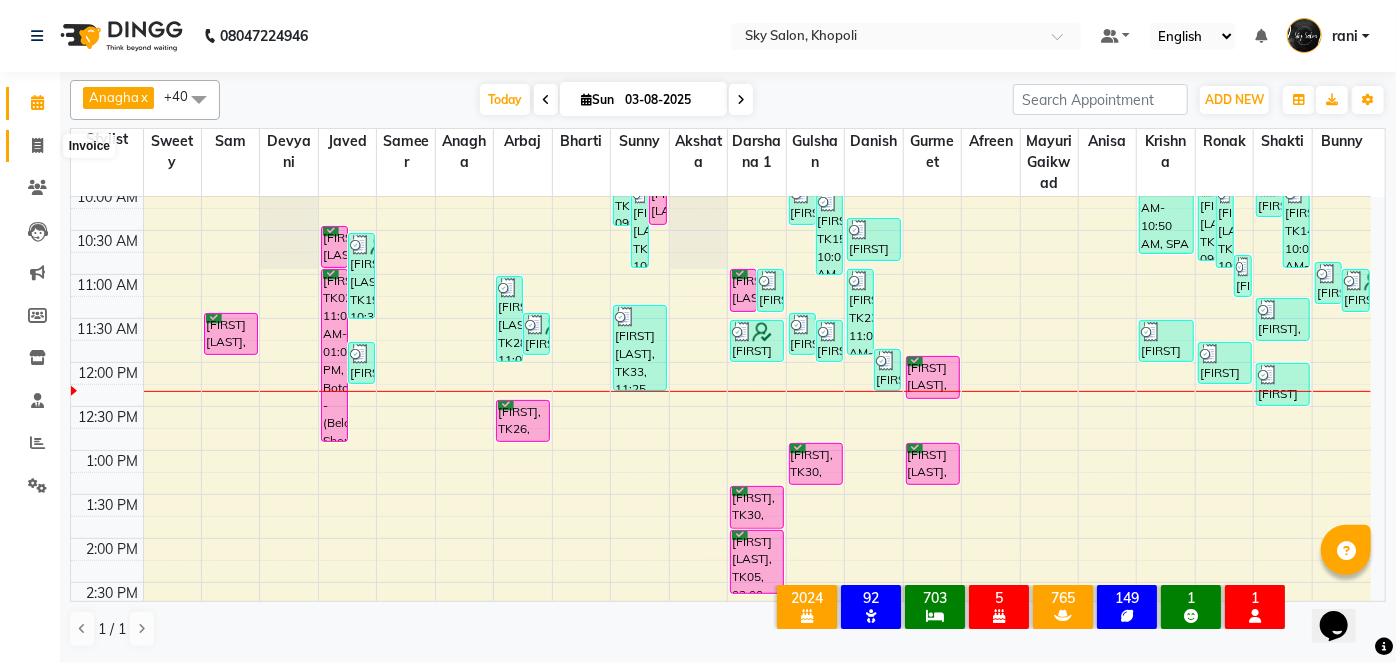 click 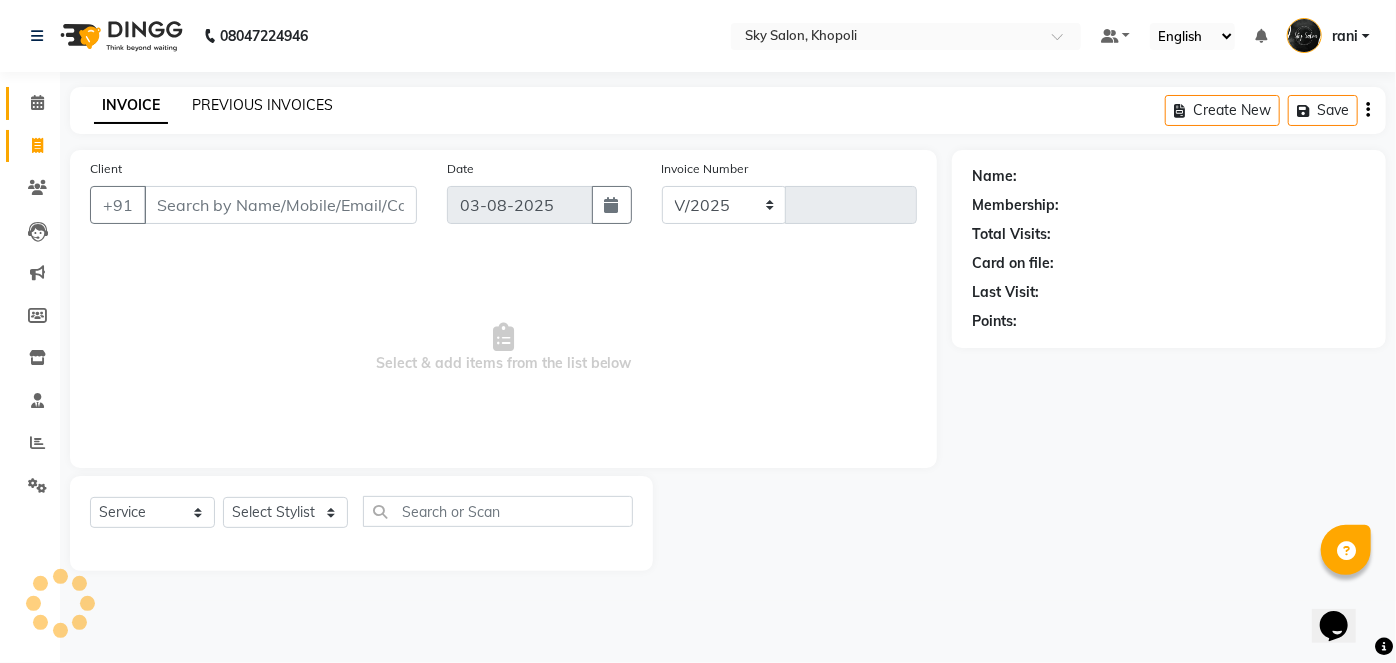select on "3537" 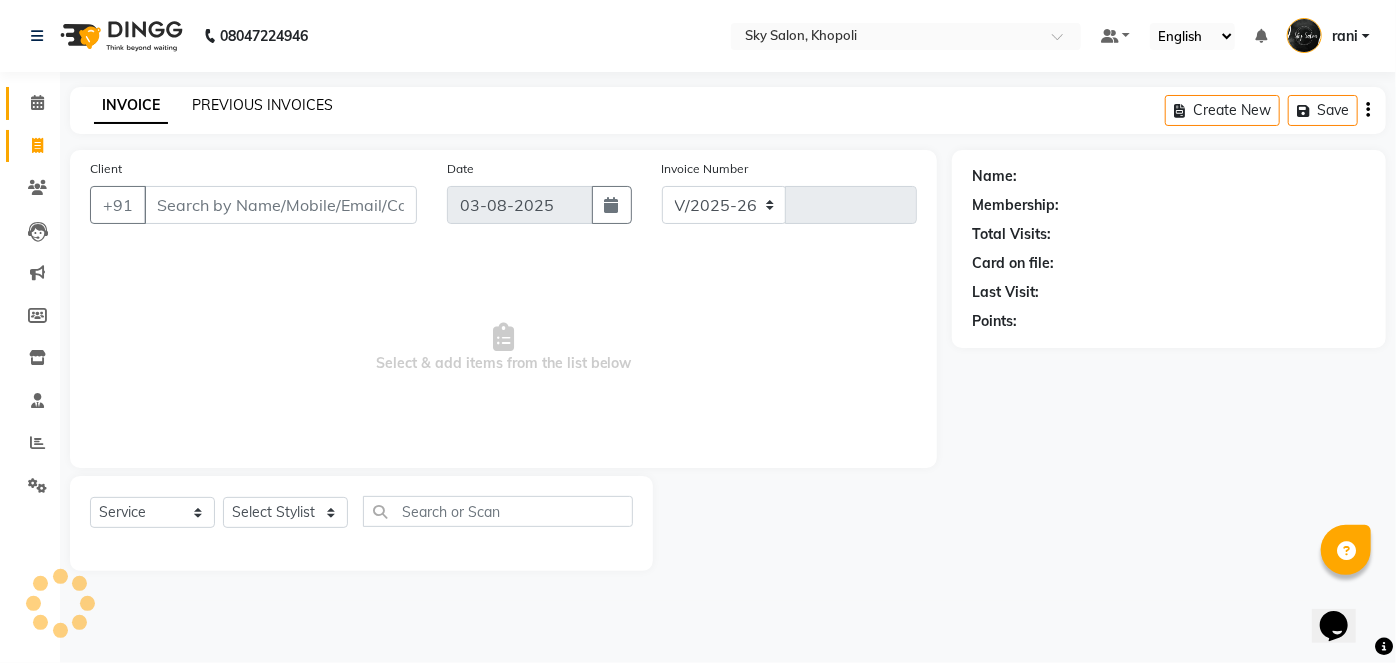 type on "9856" 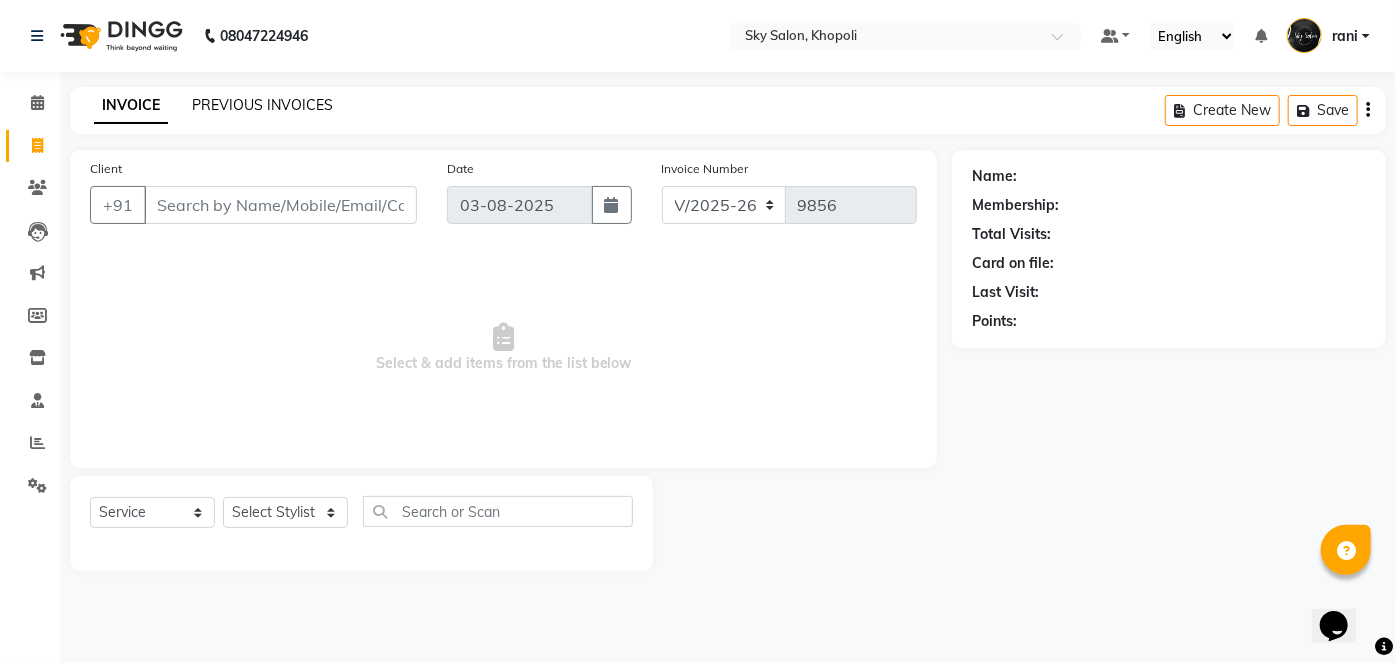 click on "PREVIOUS INVOICES" 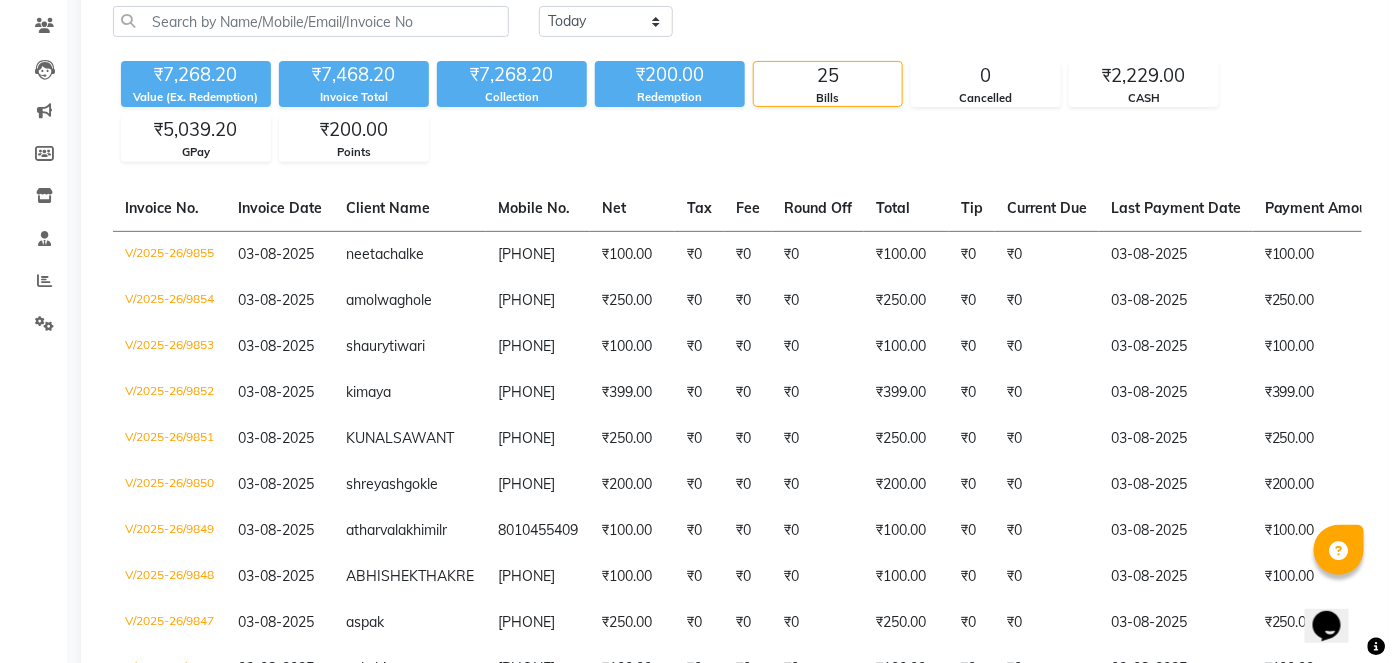 scroll, scrollTop: 0, scrollLeft: 0, axis: both 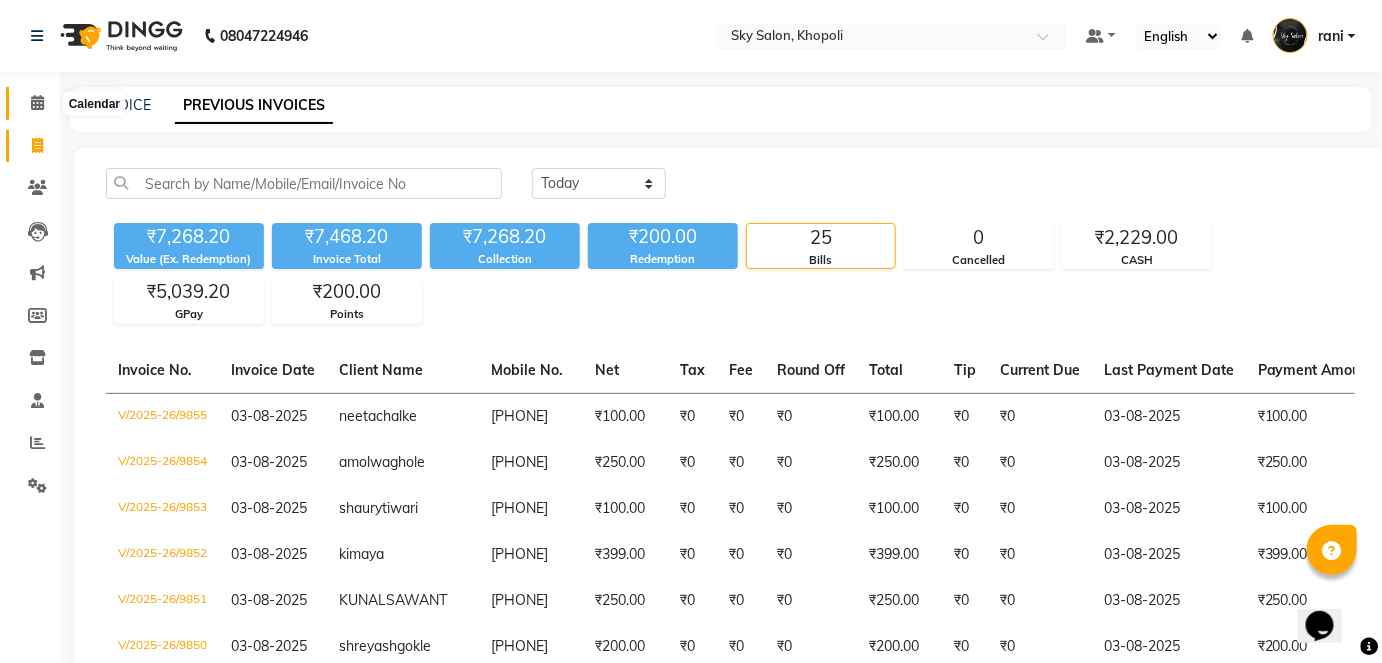 click 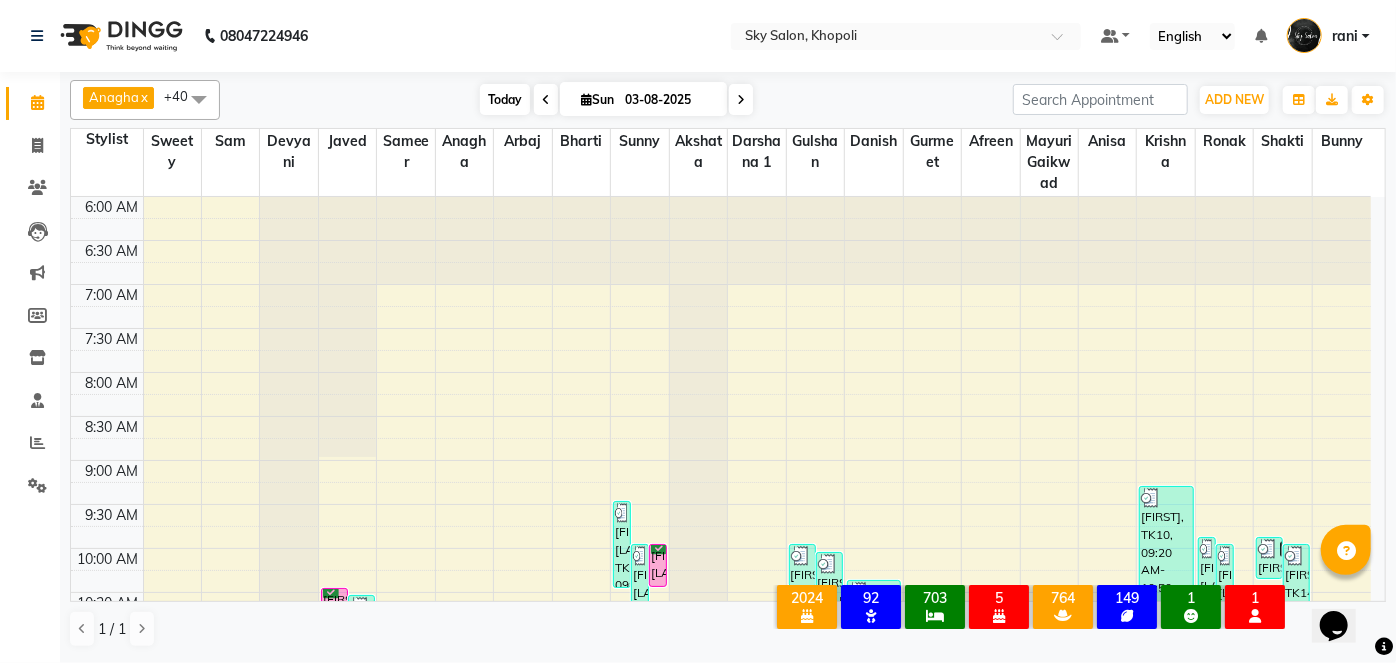 click on "Today" at bounding box center (505, 99) 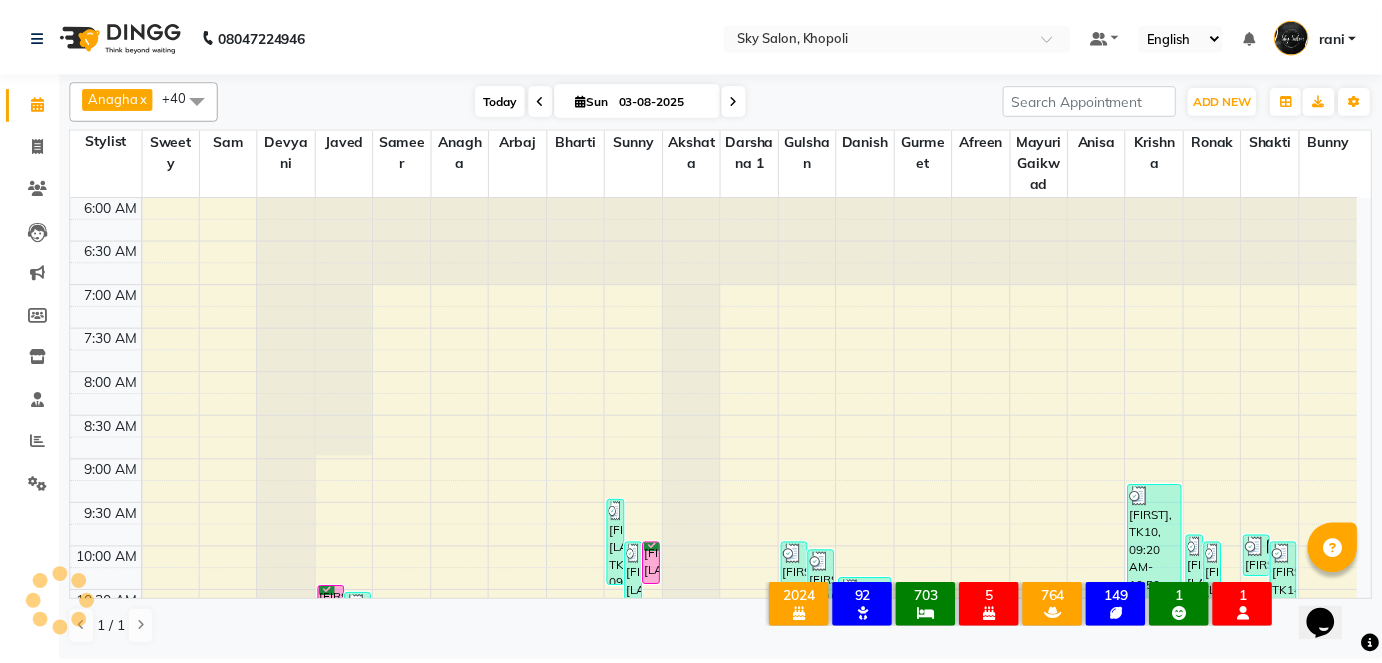 scroll, scrollTop: 522, scrollLeft: 0, axis: vertical 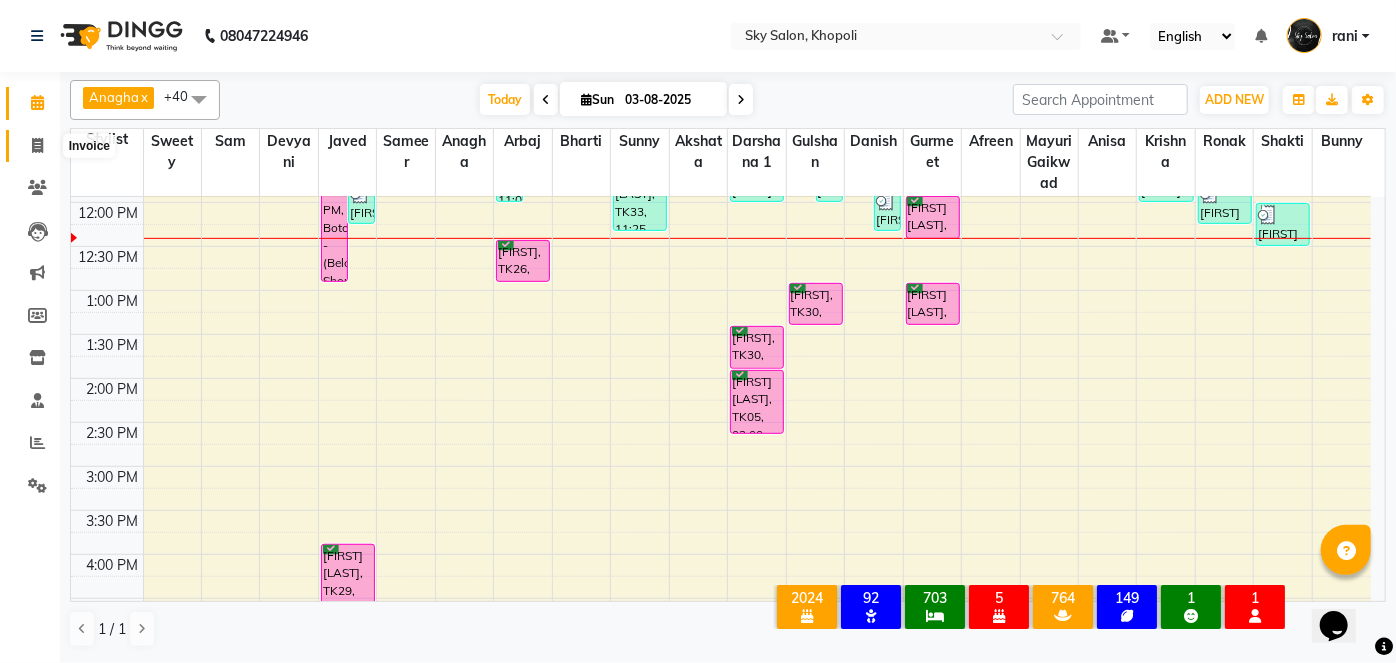 click 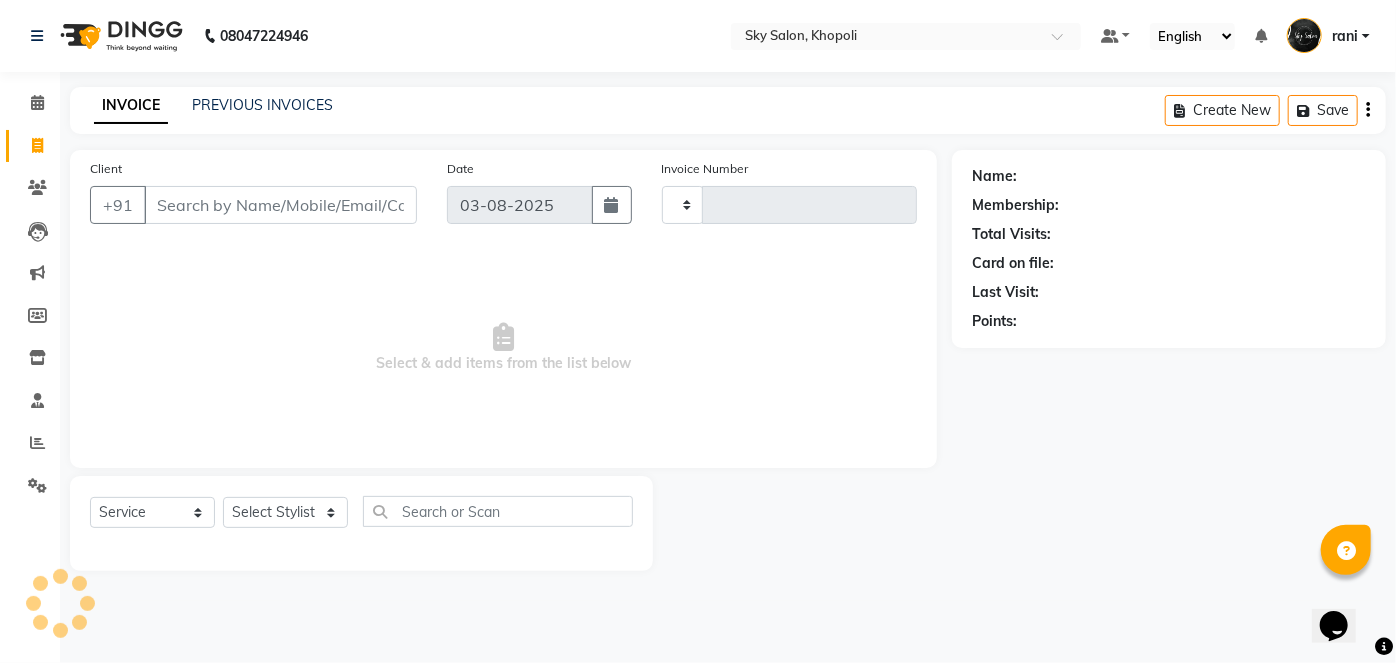 type on "9858" 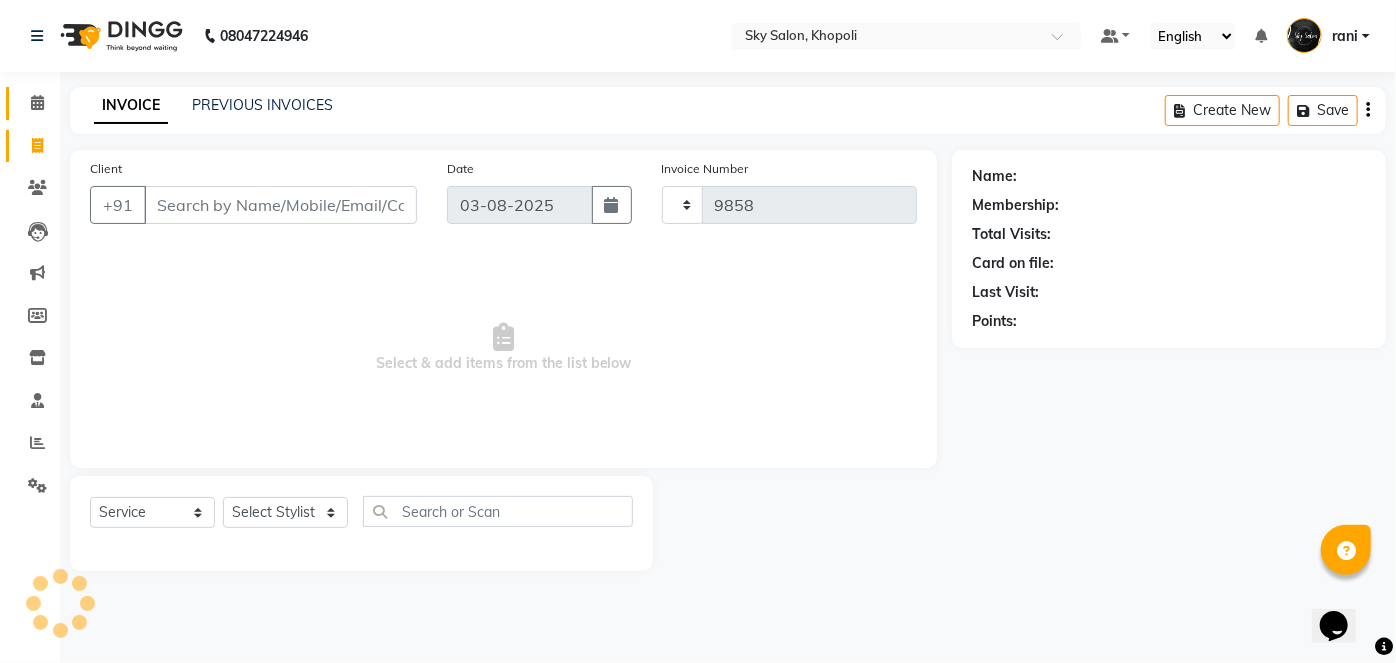 select on "3537" 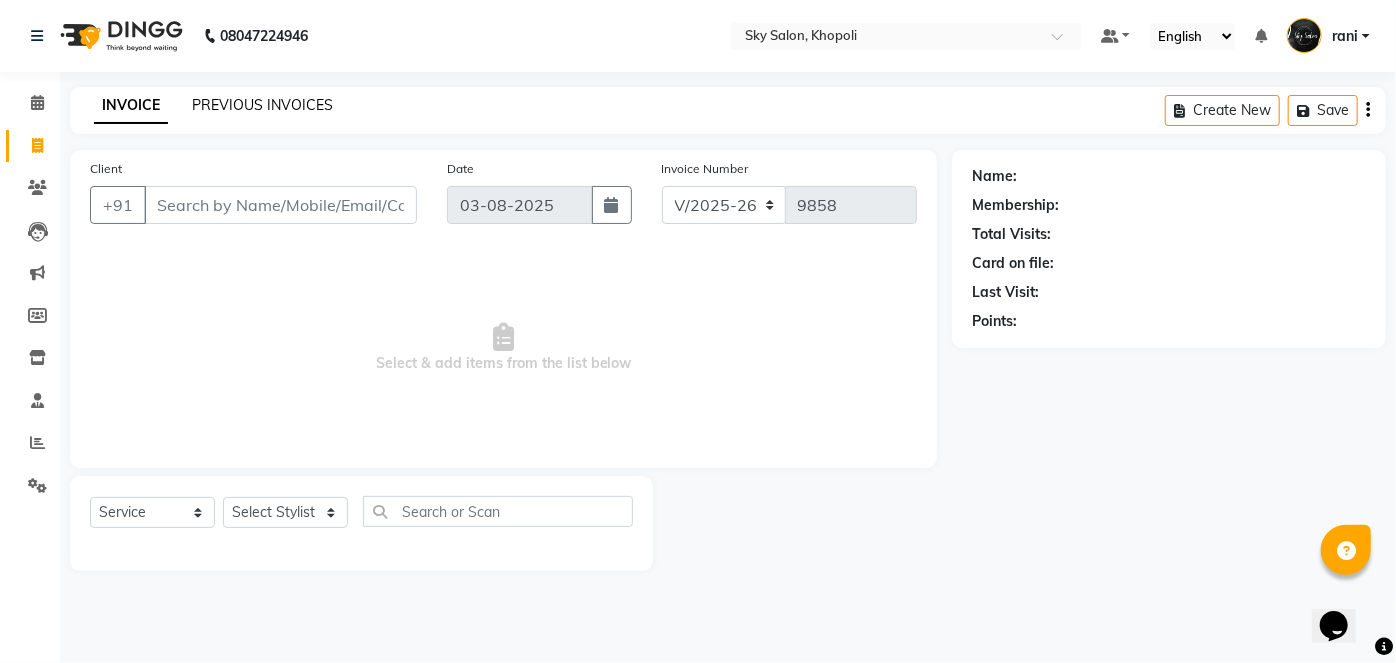 click on "PREVIOUS INVOICES" 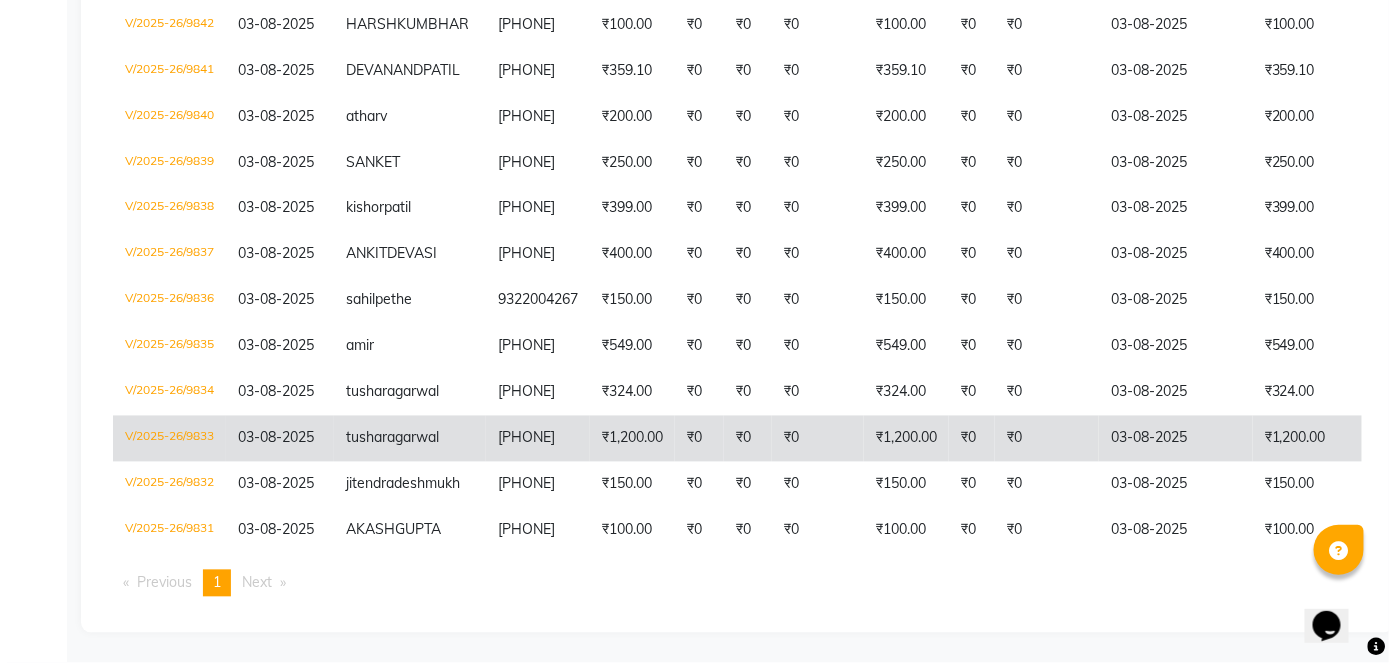 scroll, scrollTop: 0, scrollLeft: 0, axis: both 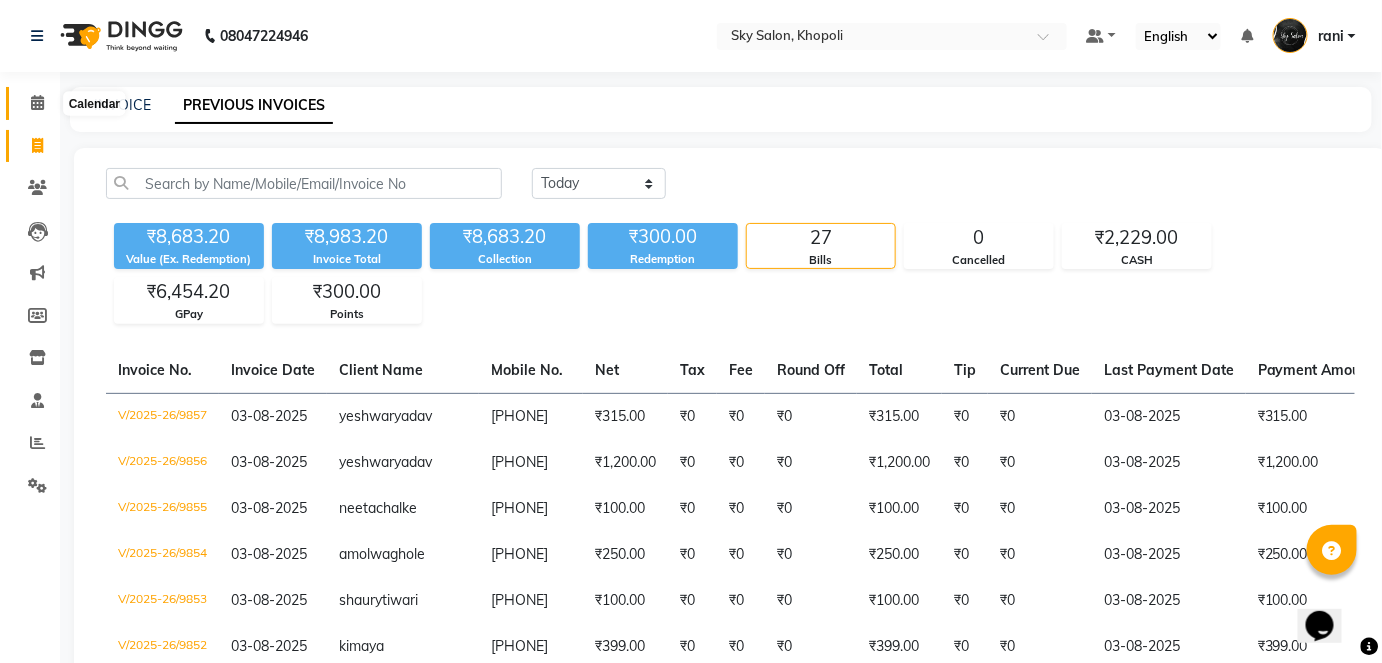 click 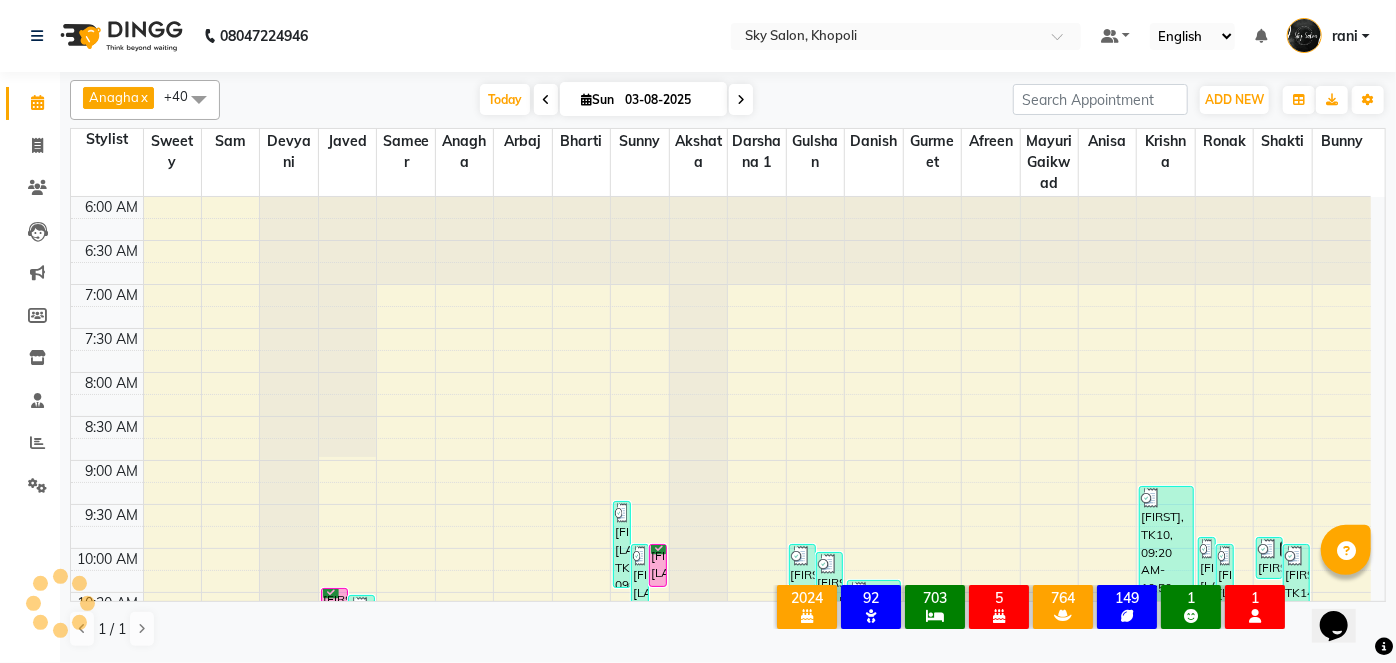 click 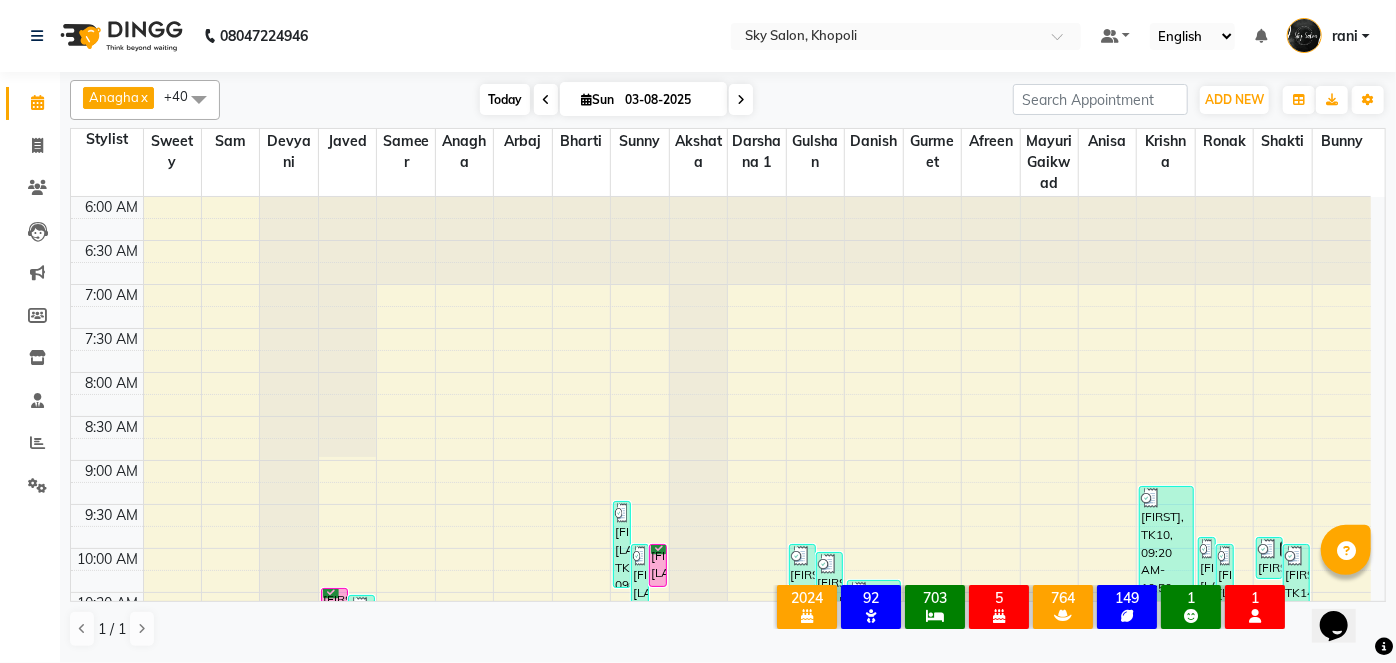 click on "Today" at bounding box center (505, 99) 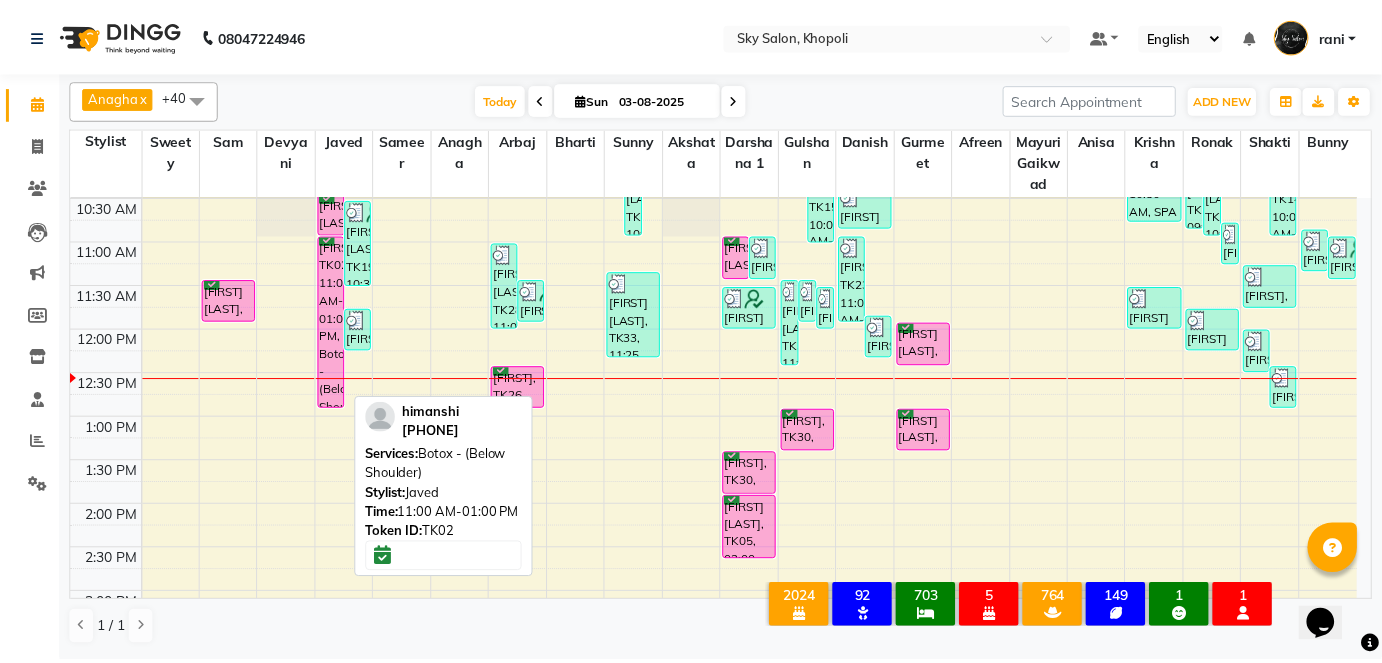 scroll, scrollTop: 299, scrollLeft: 0, axis: vertical 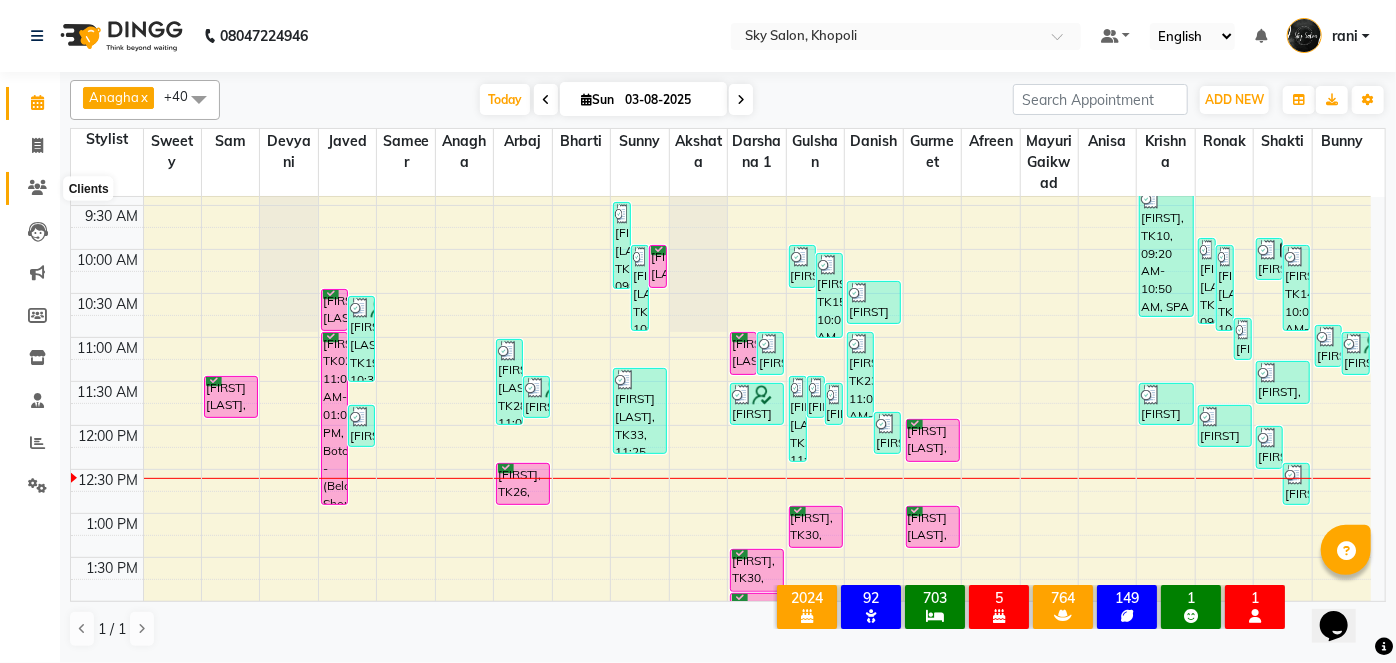 click 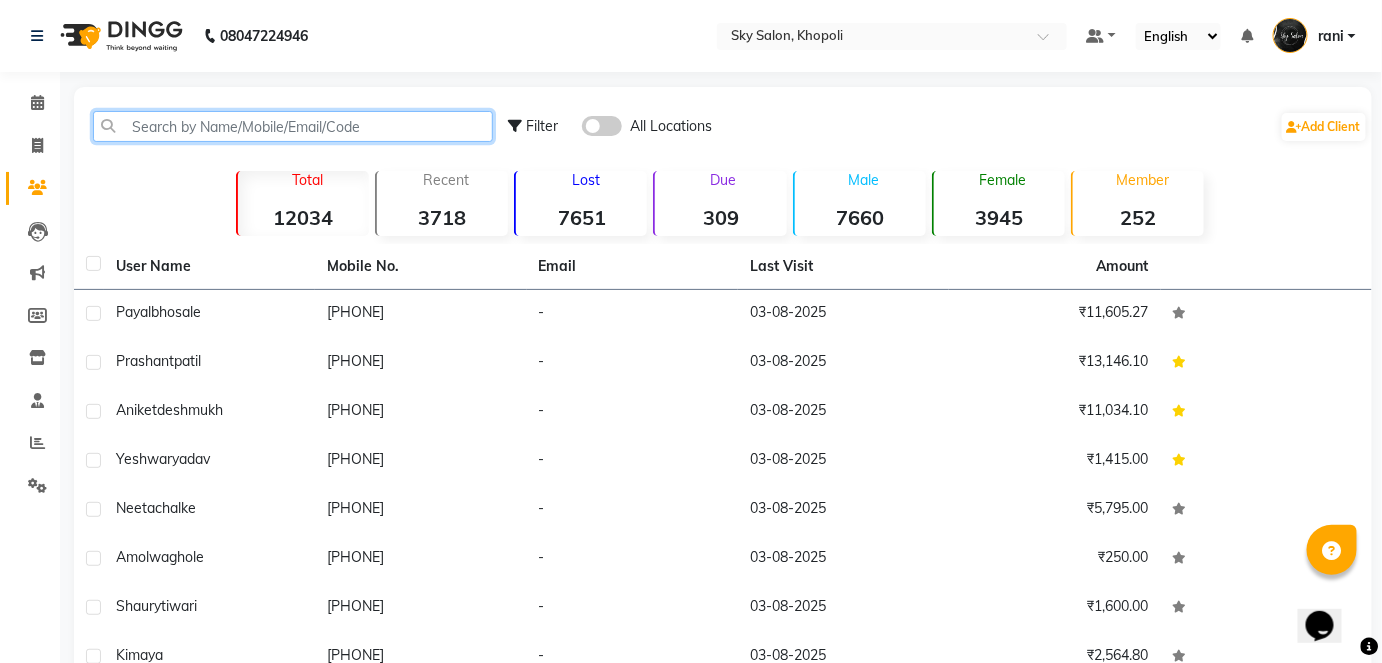 click 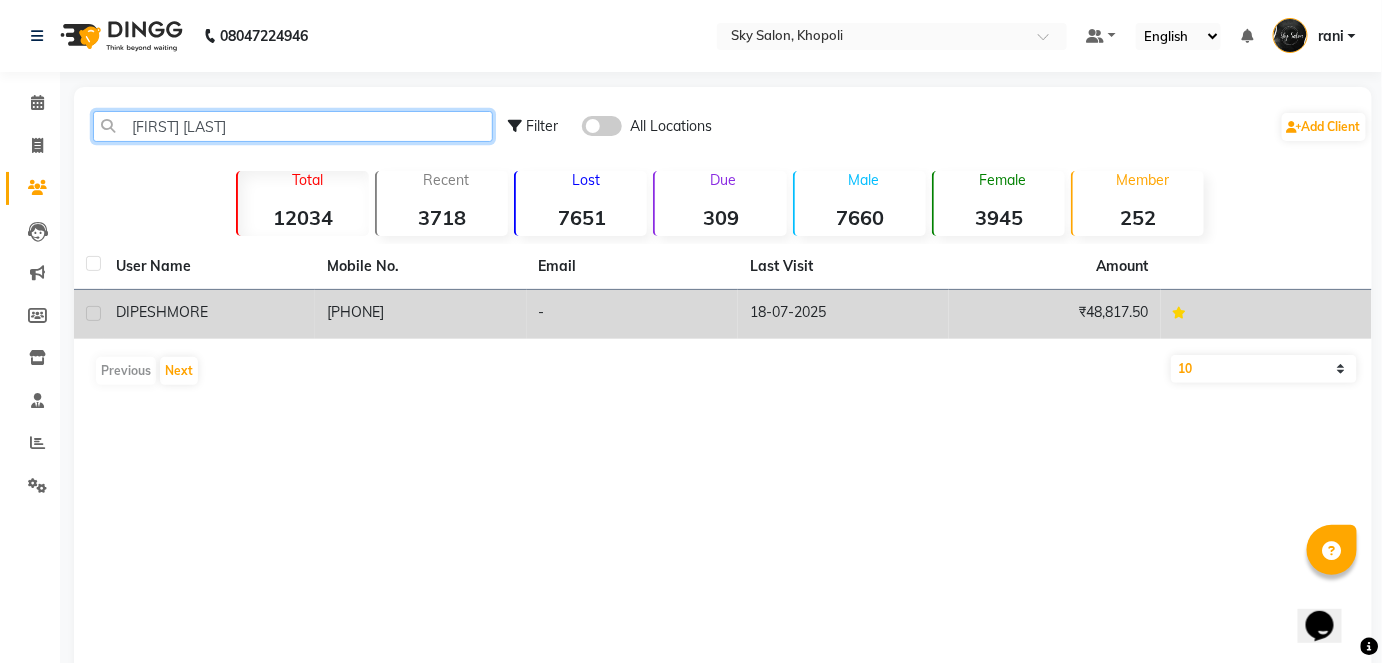 type on "[FIRST] [LAST]" 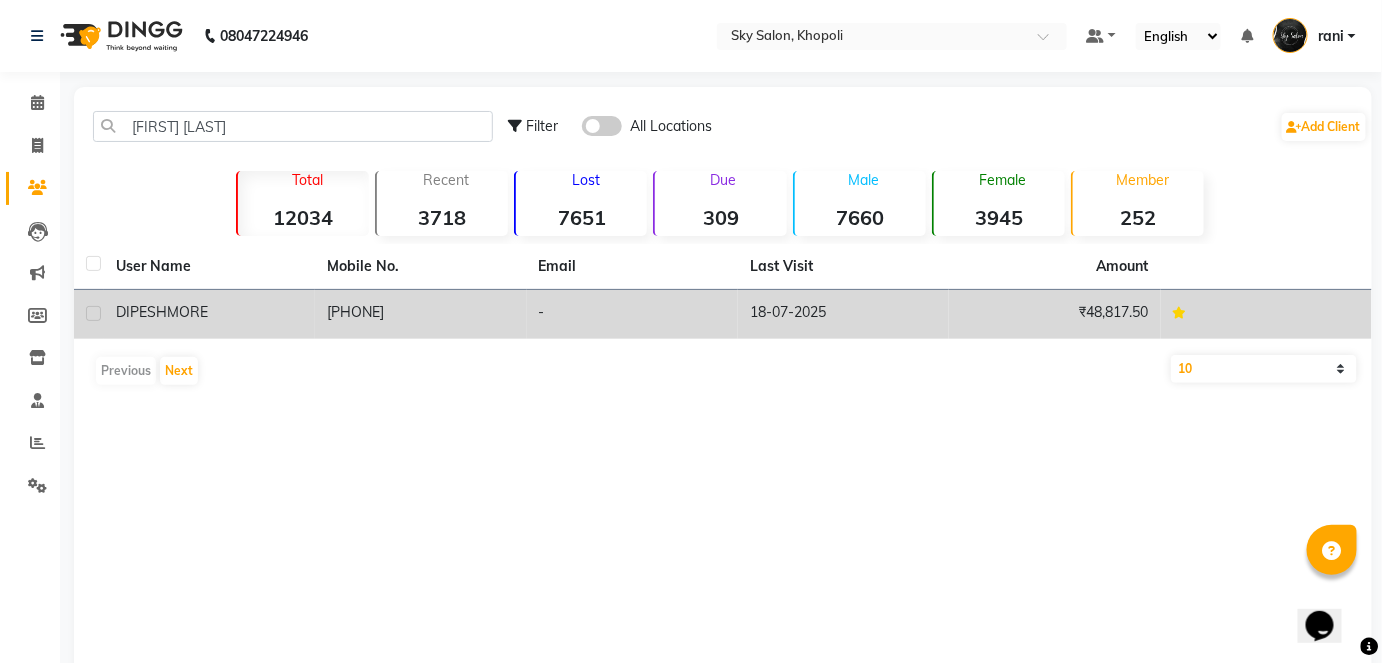 click on "[PHONE]" 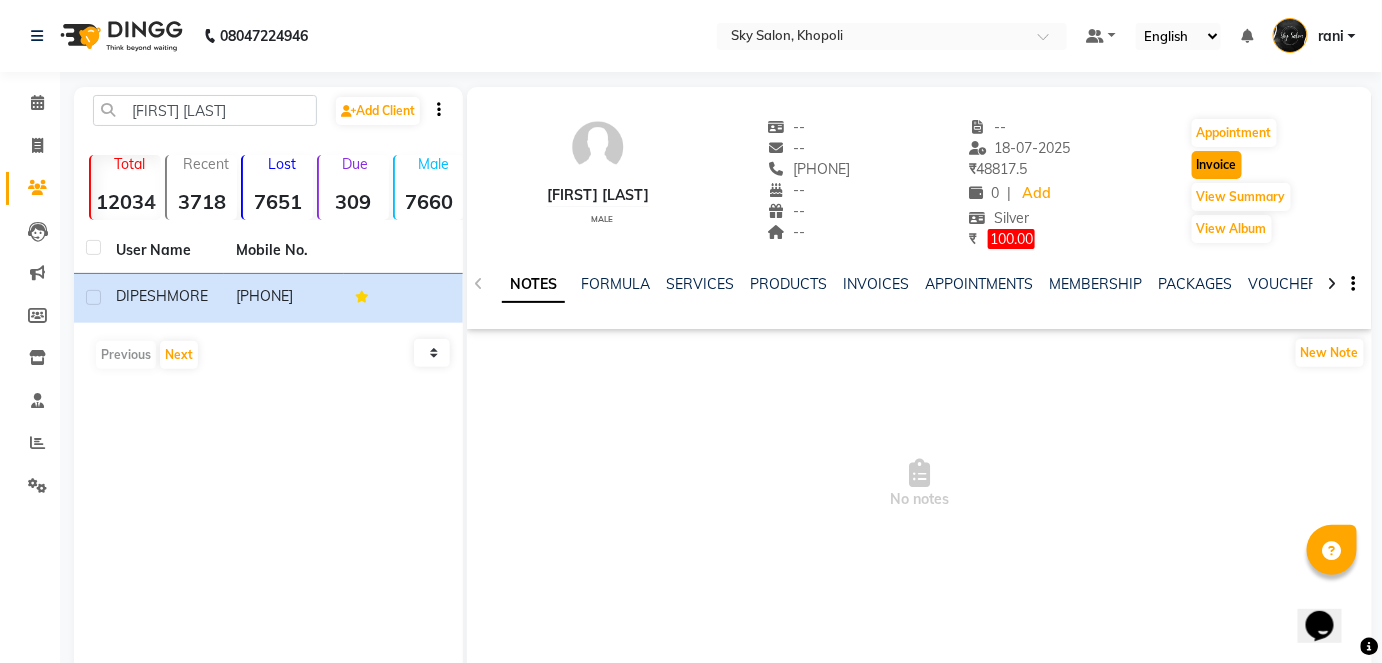click on "Invoice" 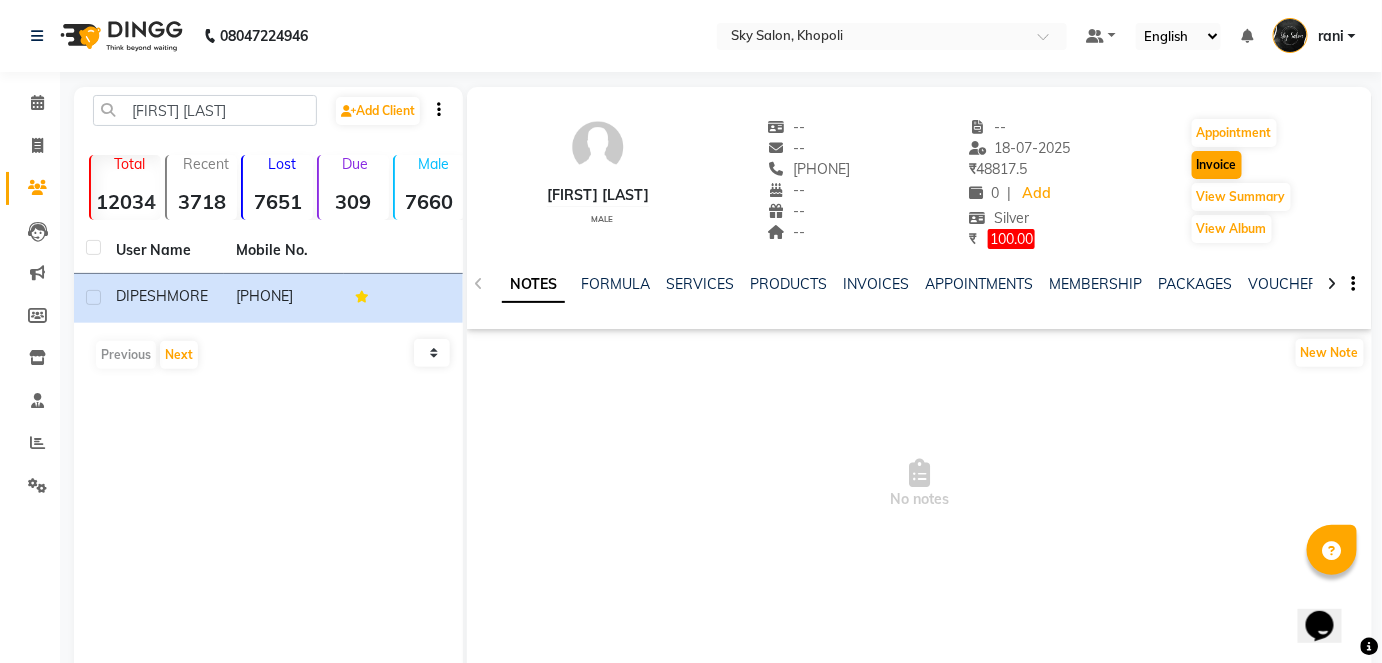 select on "service" 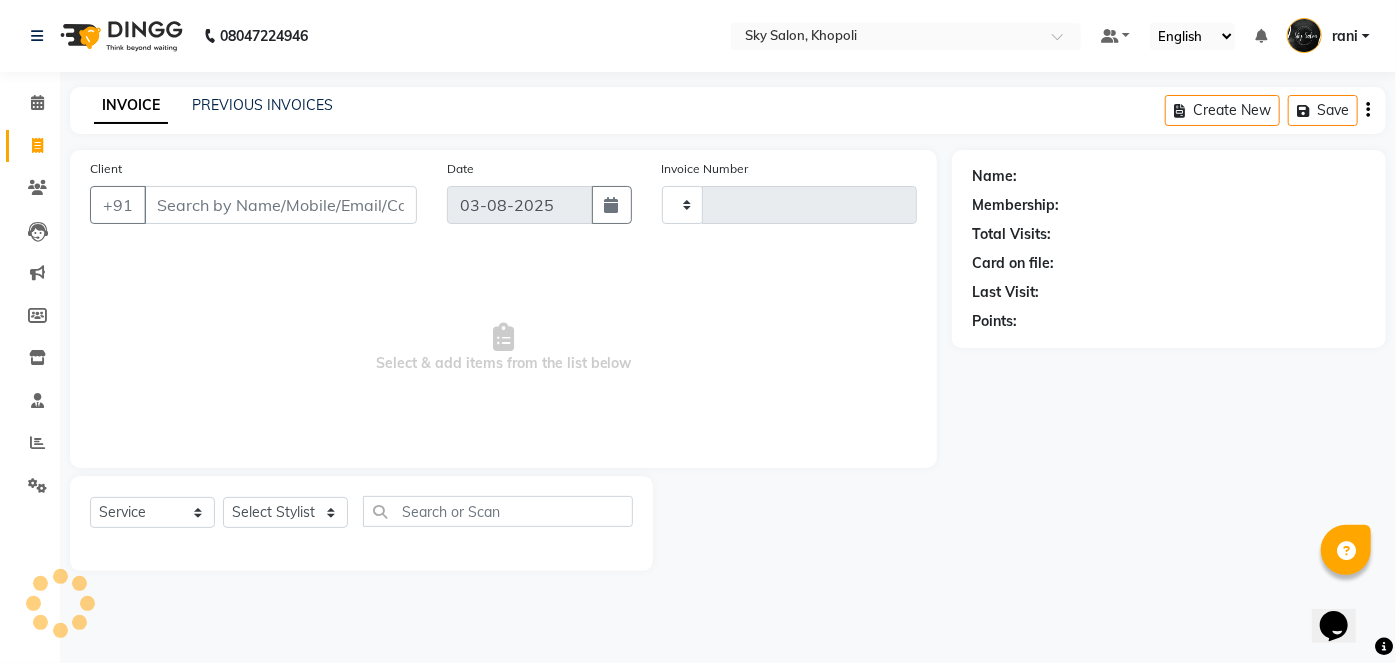 type on "9861" 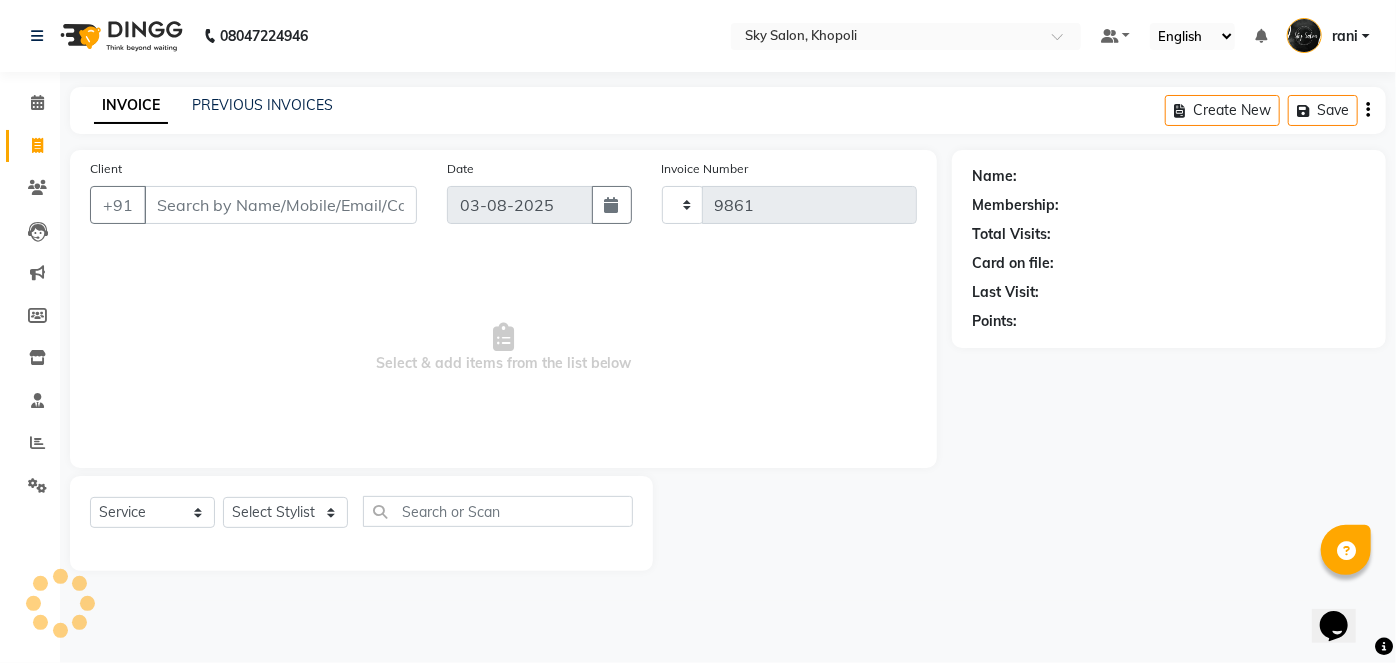 select on "3537" 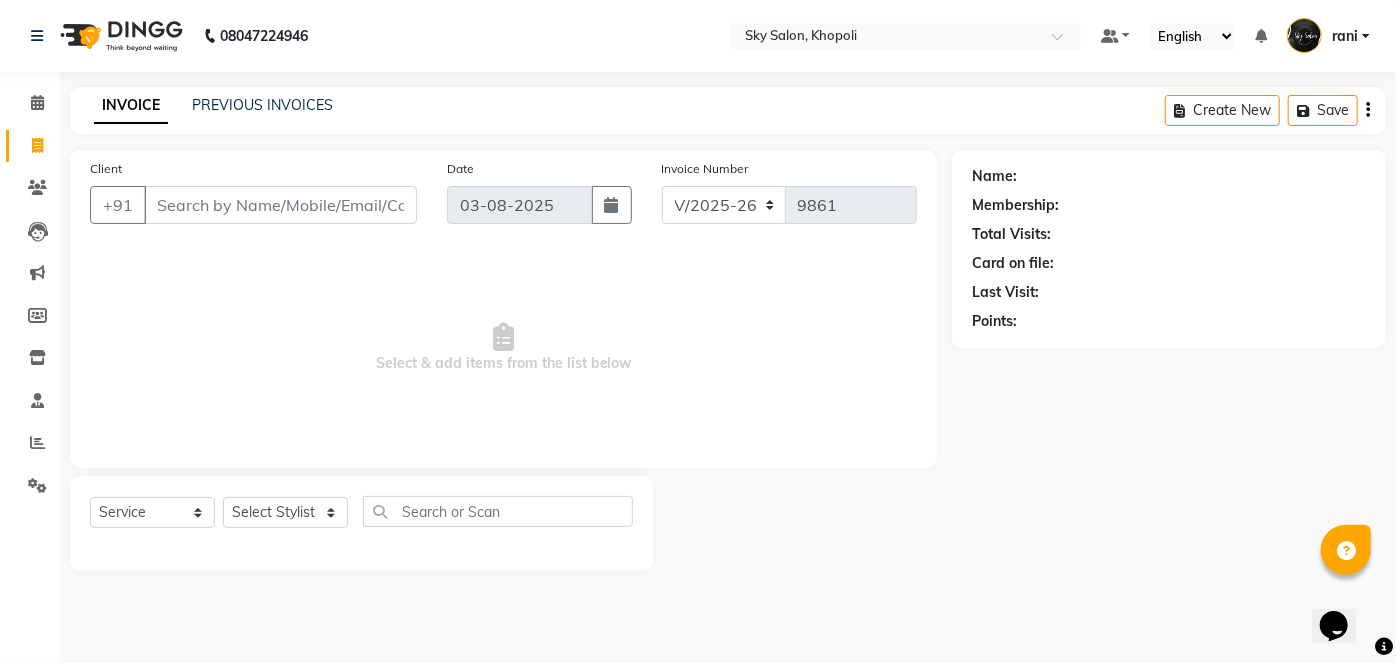 type on "[PHONE]" 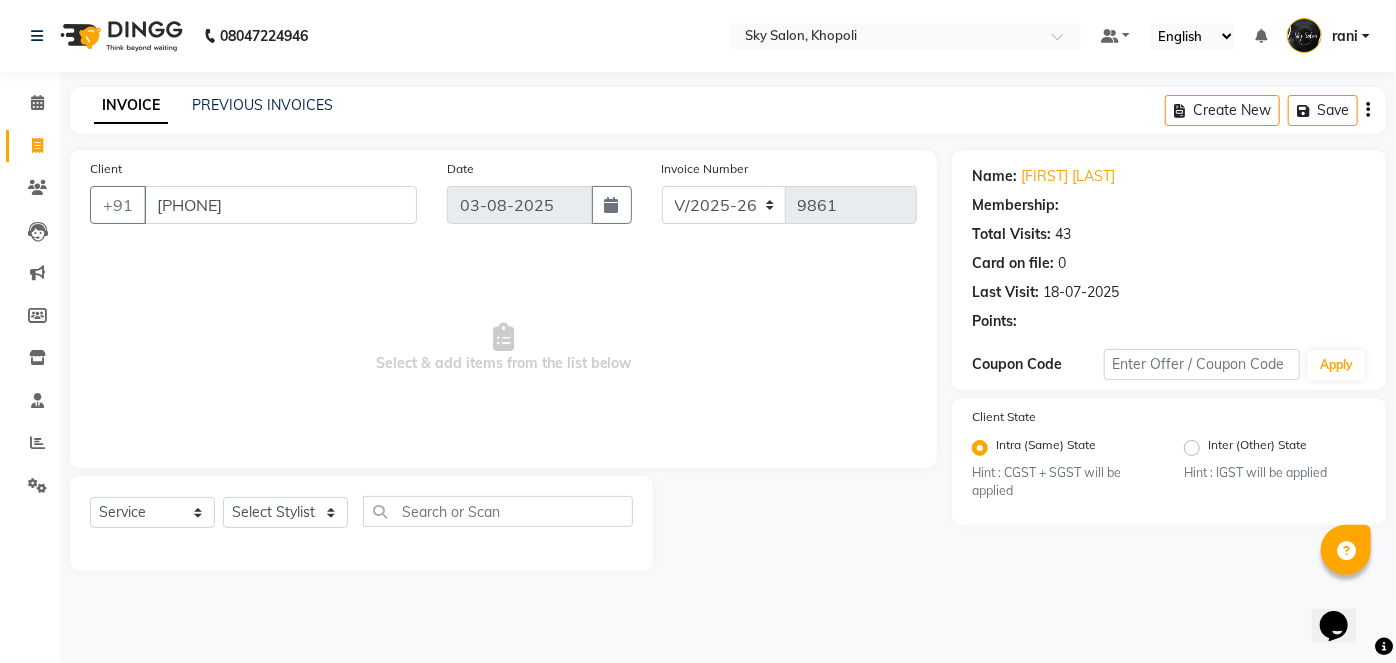select on "1: Object" 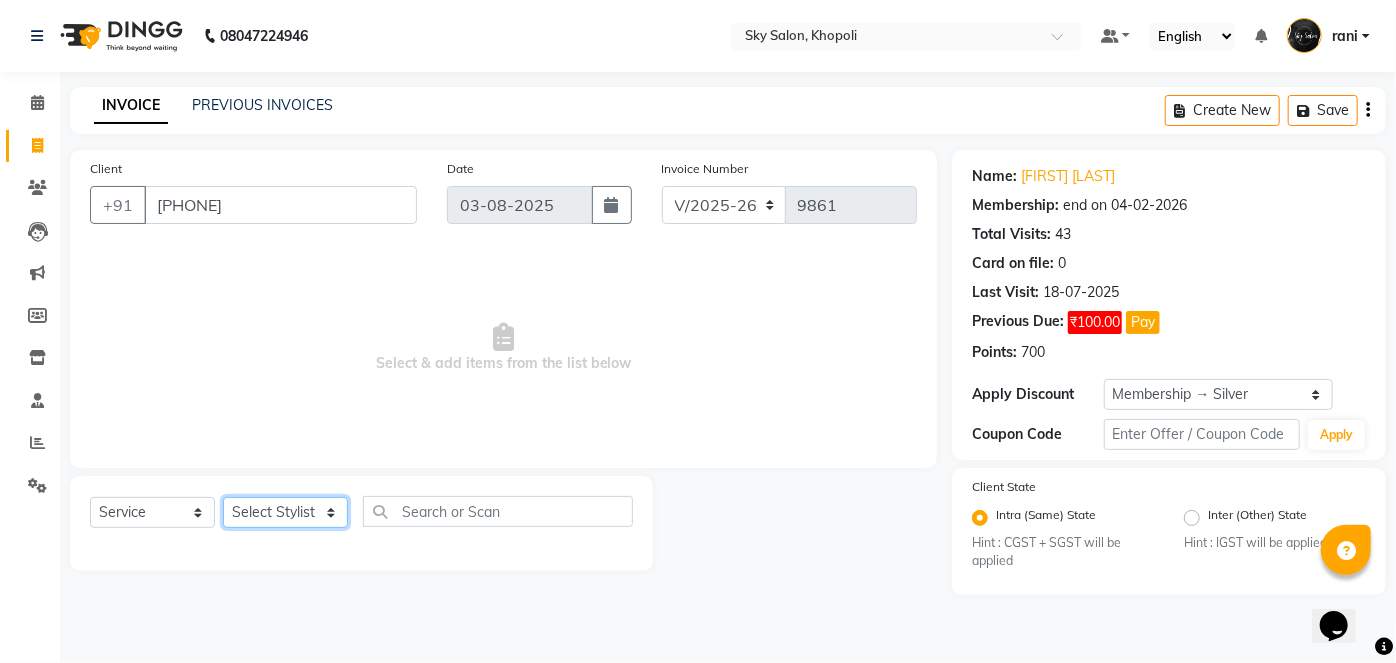 click on "Select Stylist afreen akshata aman saha ameer Anagha anisa arbaj bharti Bunny Danish Darshana 1 devyani dilshad gaurav Gulshan gurmeet javed jishan krishna mayuri gaikwad muskan rani rinku rocky Ronak sachin sahil sam sameer sameer 2 sandhya shabnam shakti sunny sweety vivek" 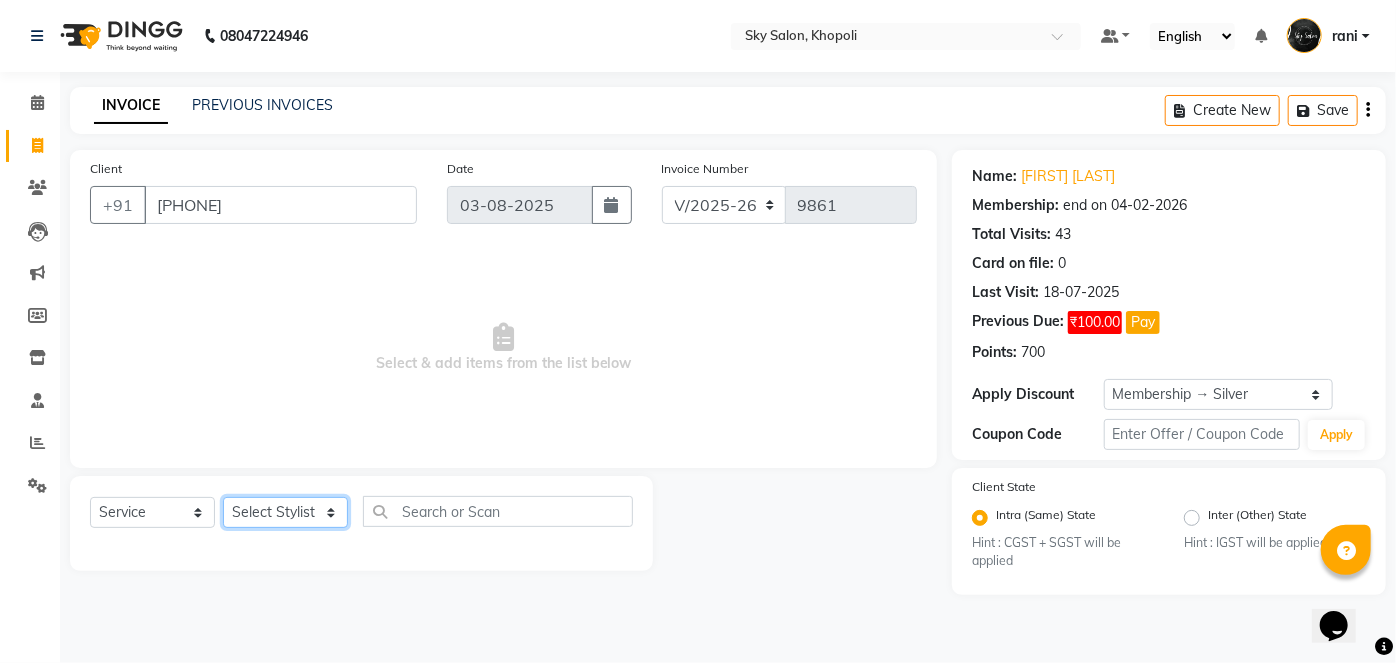 select on "20908" 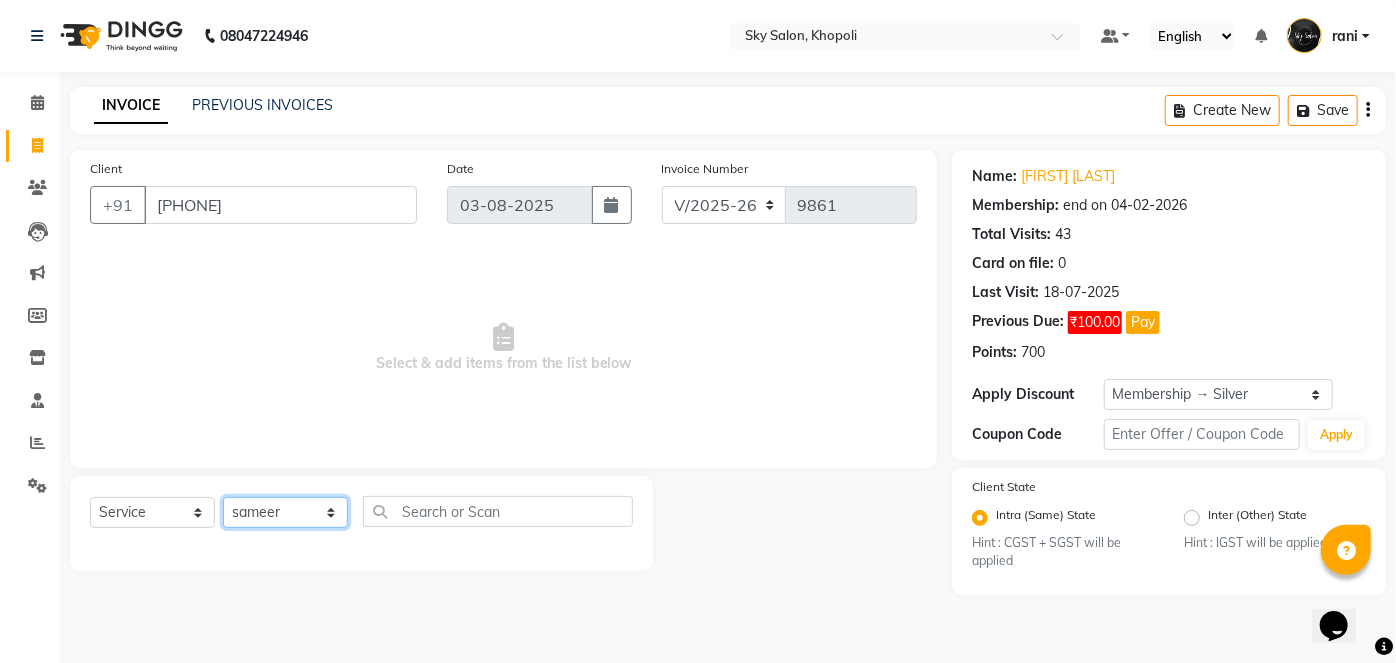 click on "Select Stylist afreen akshata aman saha ameer Anagha anisa arbaj bharti Bunny Danish Darshana 1 devyani dilshad gaurav Gulshan gurmeet javed jishan krishna mayuri gaikwad muskan rani rinku rocky Ronak sachin sahil sam sameer sameer 2 sandhya shabnam shakti sunny sweety vivek" 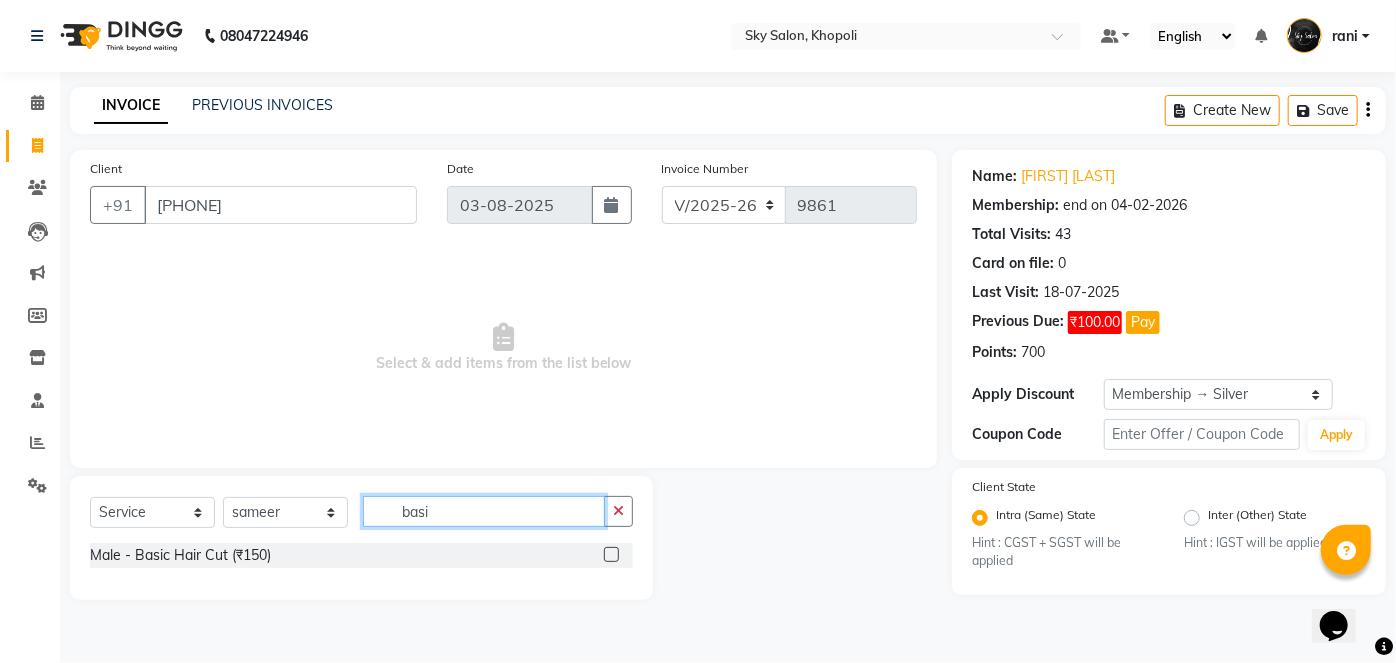 type on "basi" 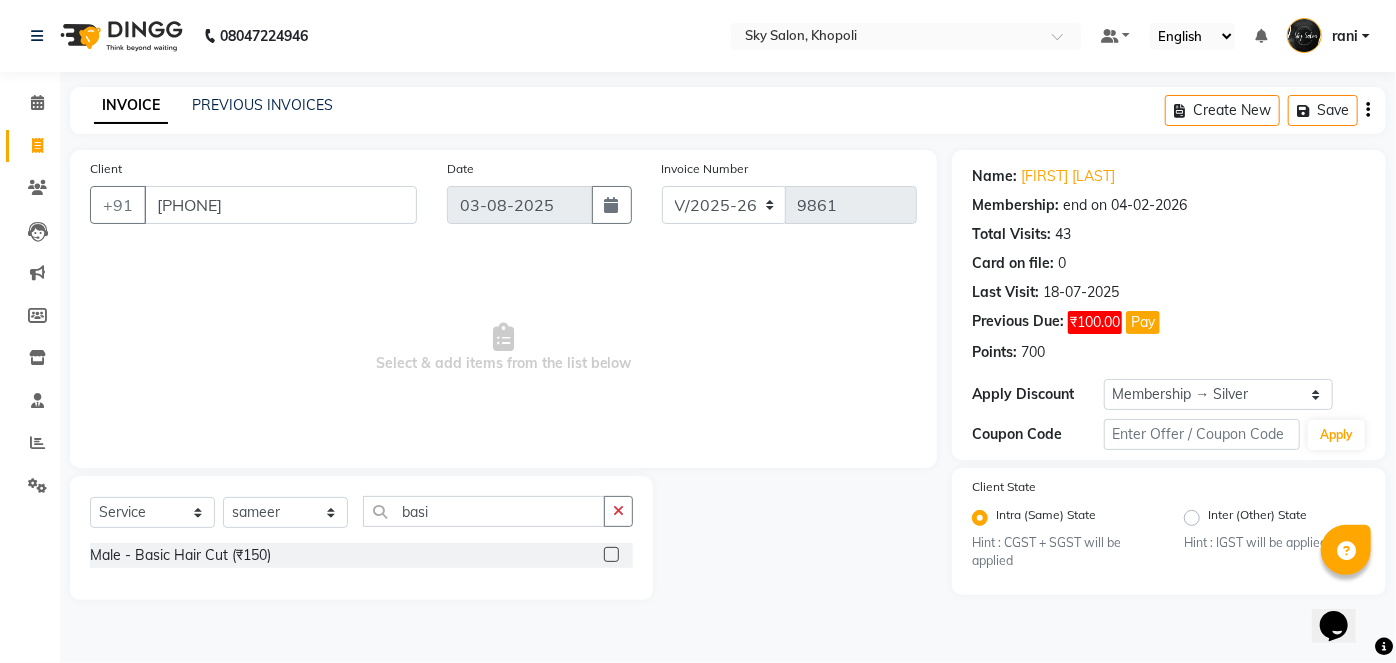 click 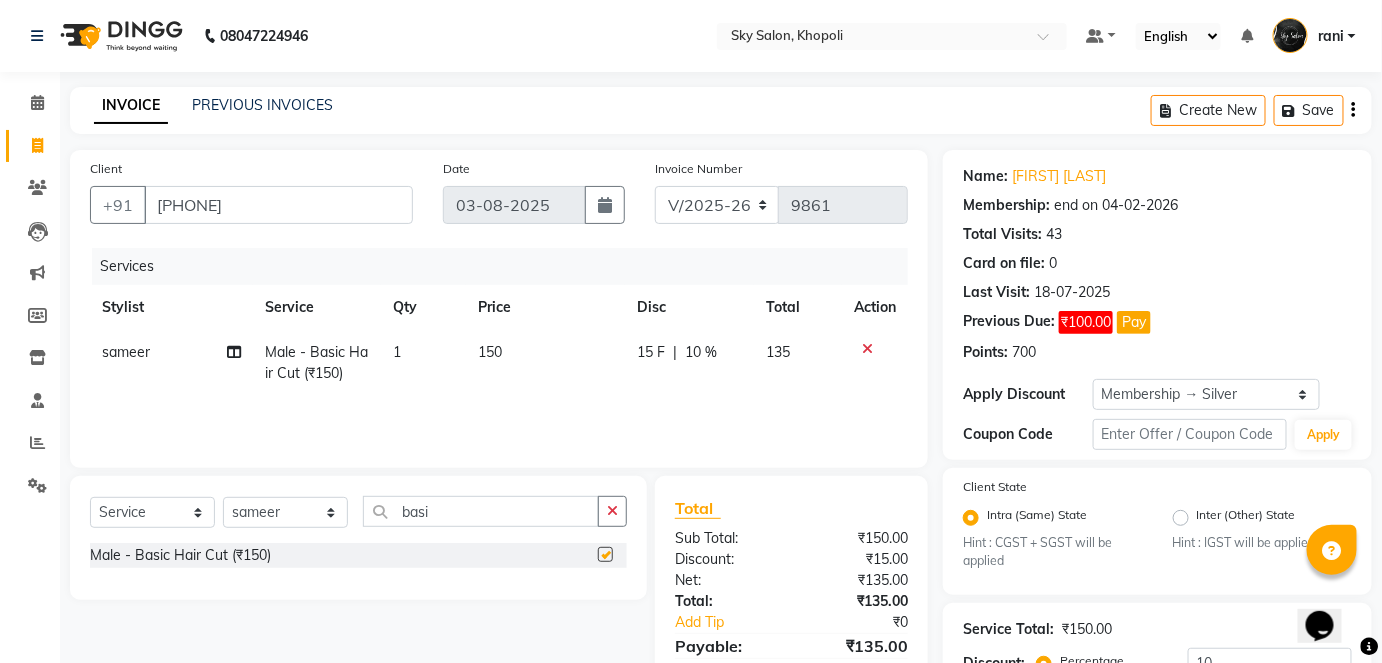 checkbox on "false" 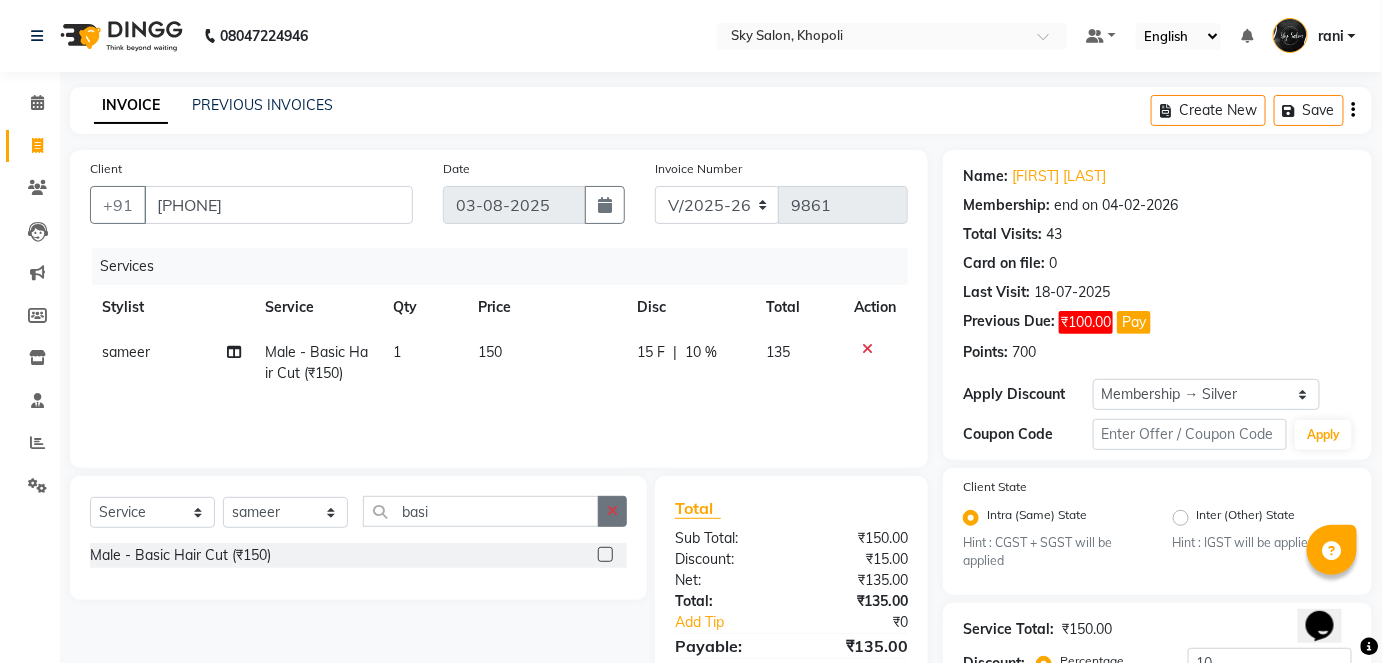 click 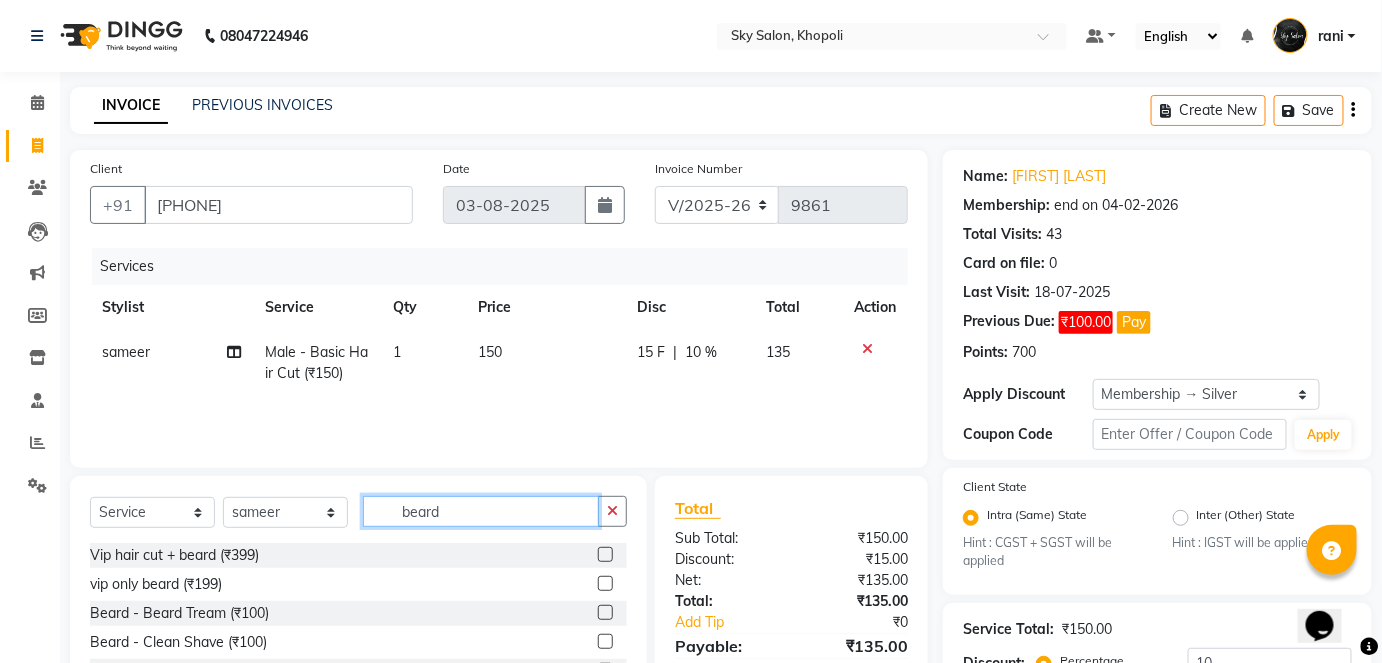 scroll, scrollTop: 144, scrollLeft: 0, axis: vertical 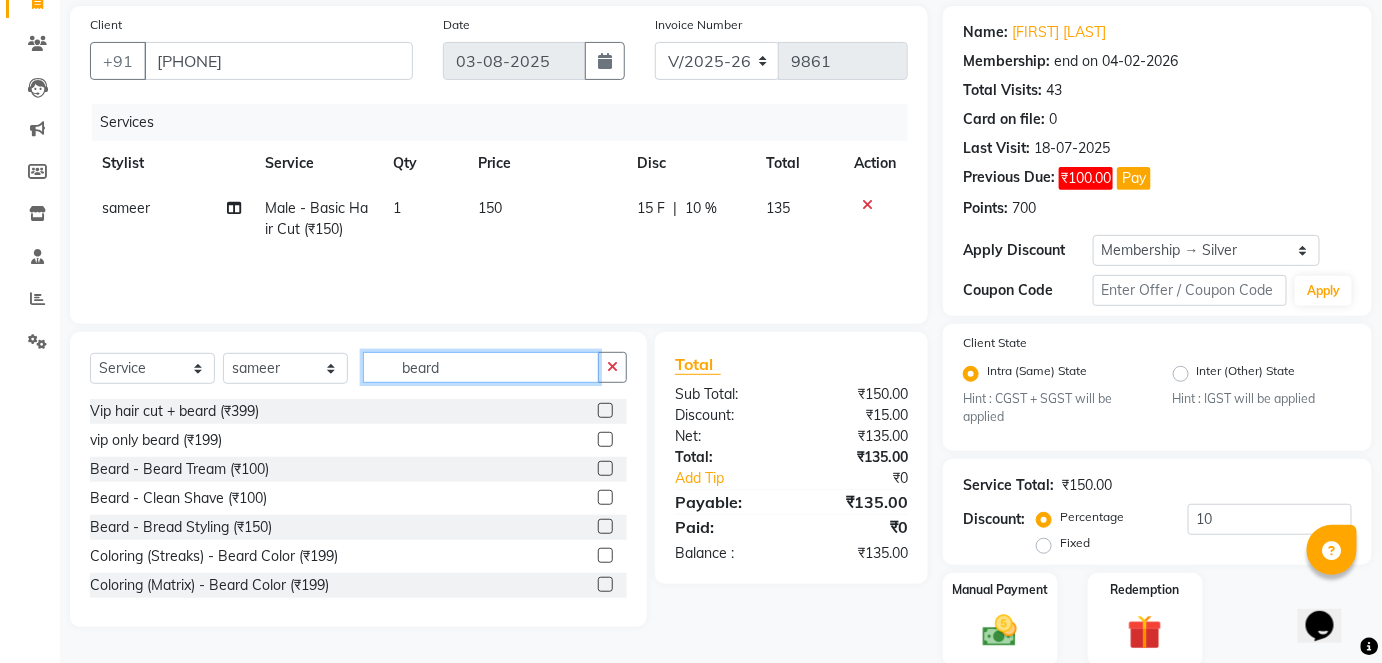 type on "beard" 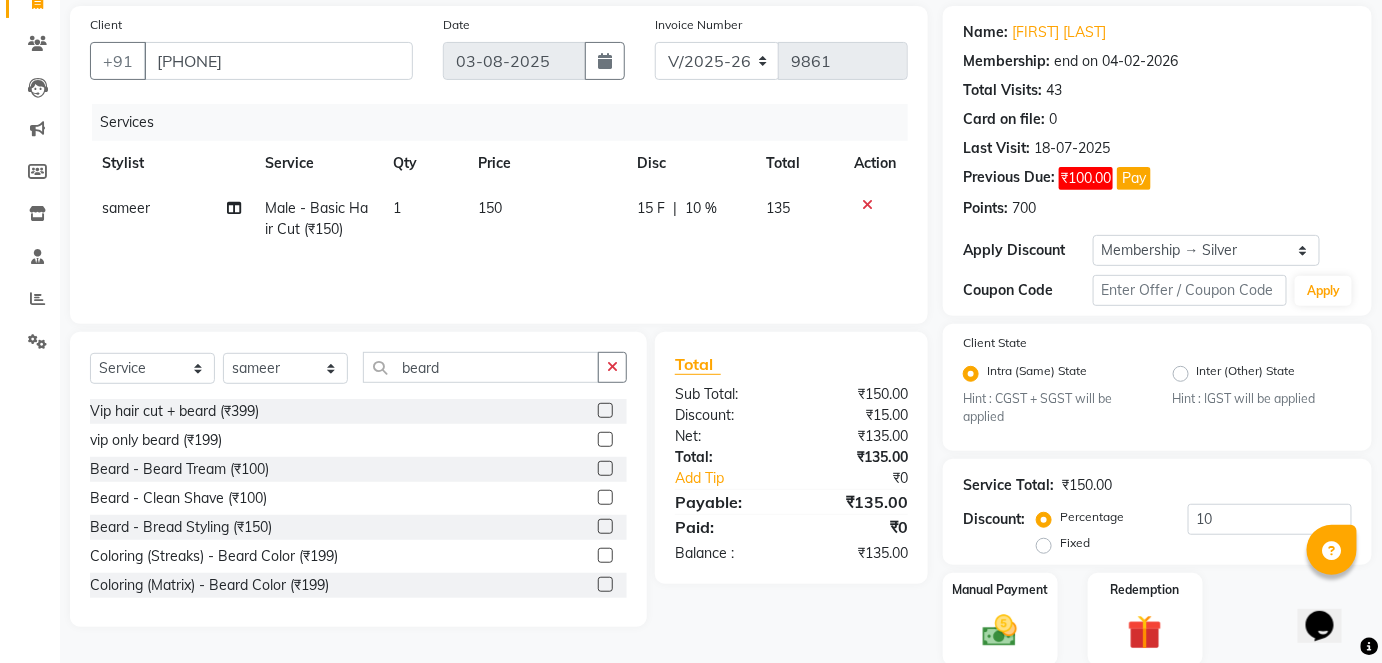 click 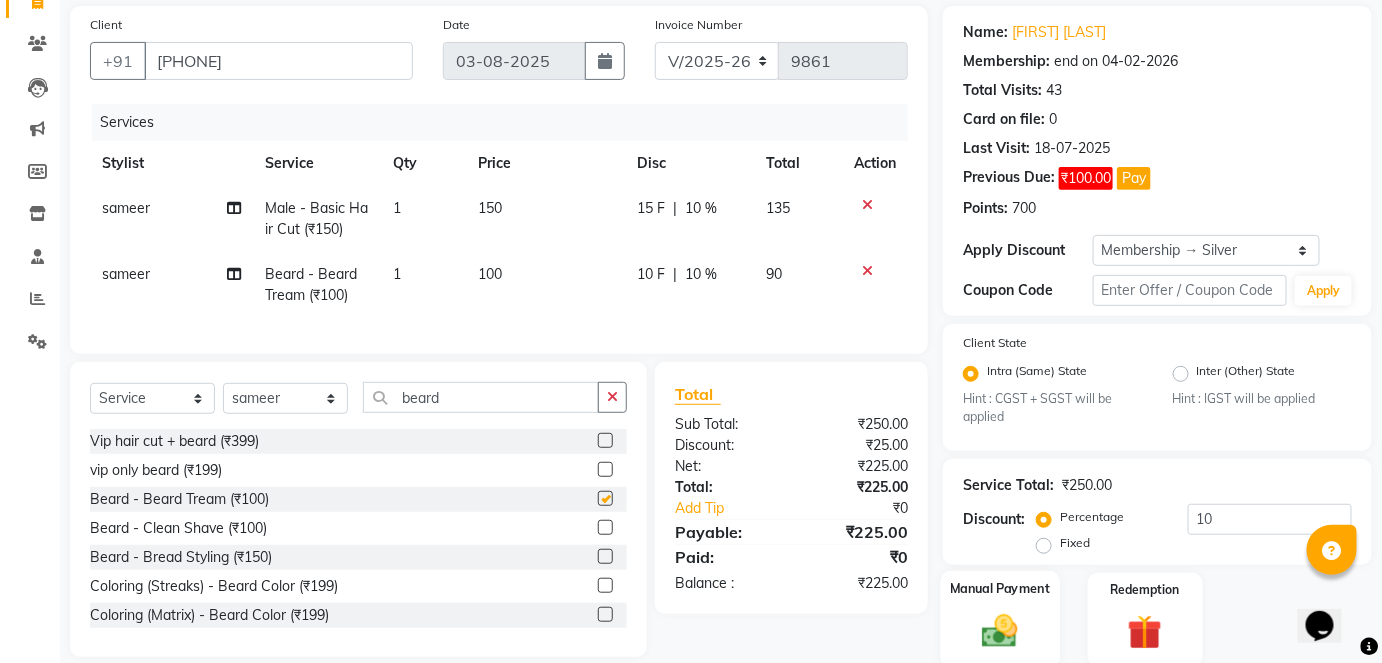 checkbox on "false" 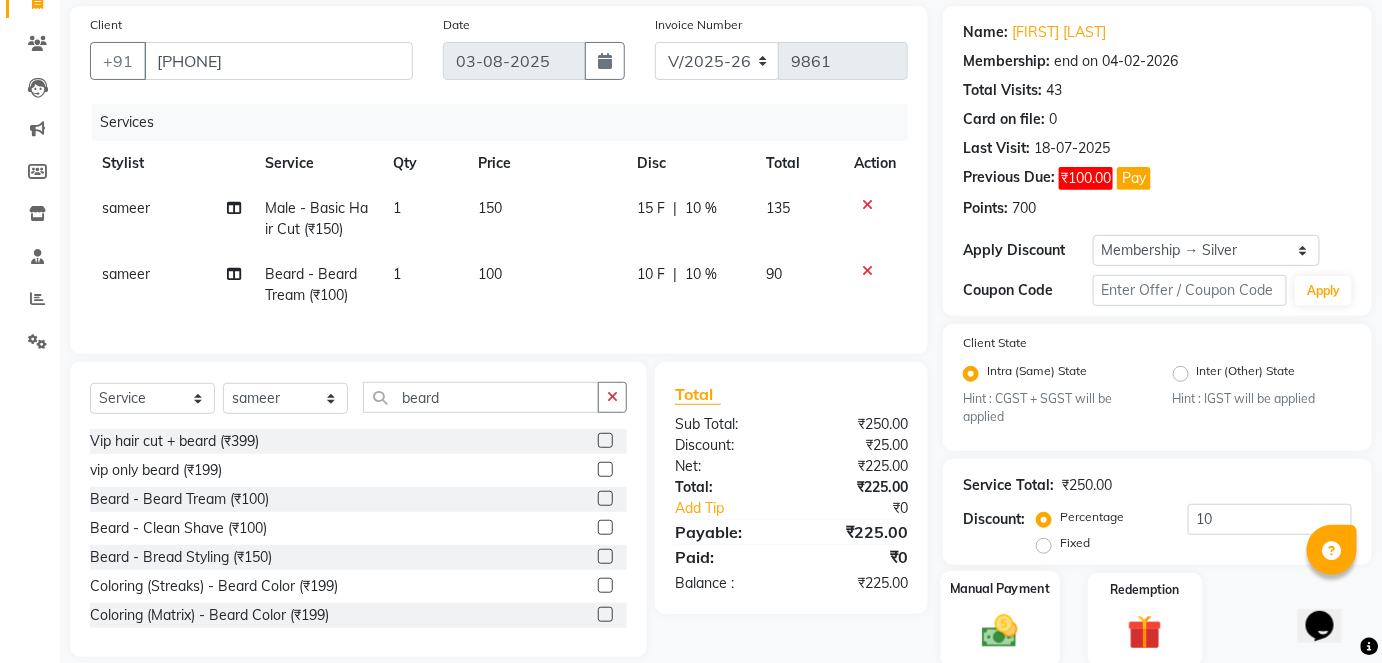 click on "Manual Payment" 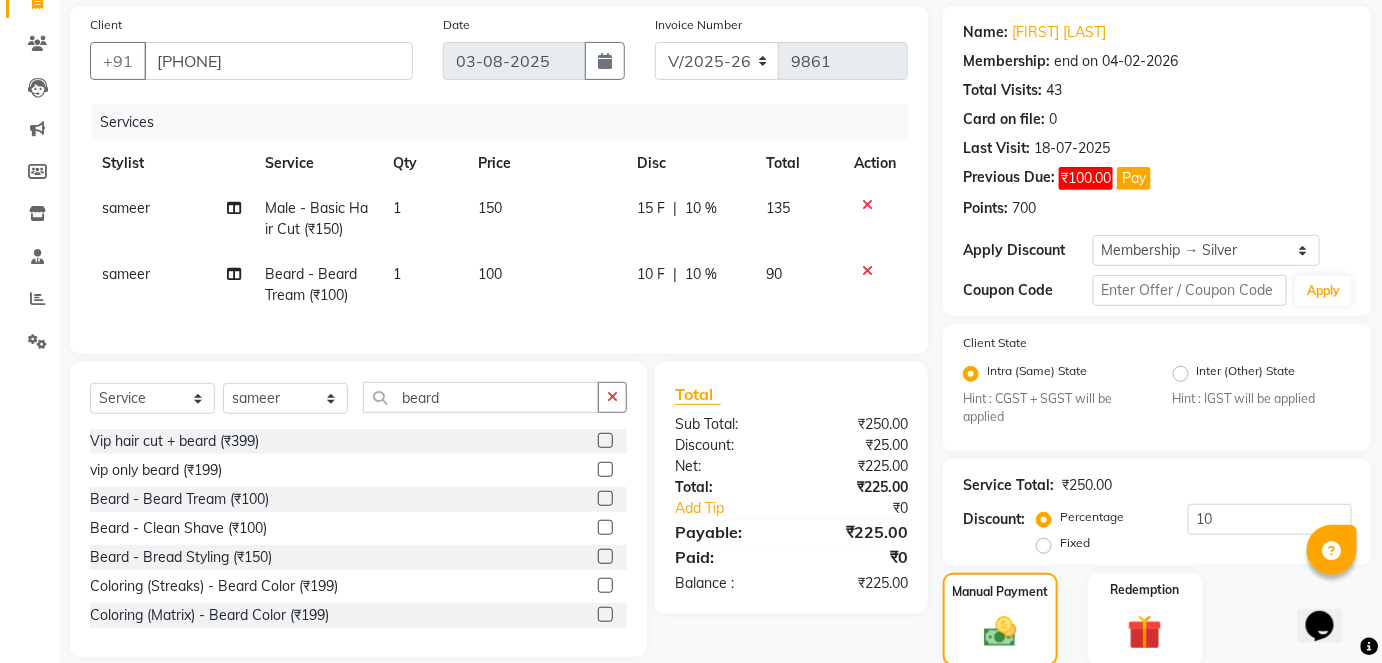 scroll, scrollTop: 440, scrollLeft: 0, axis: vertical 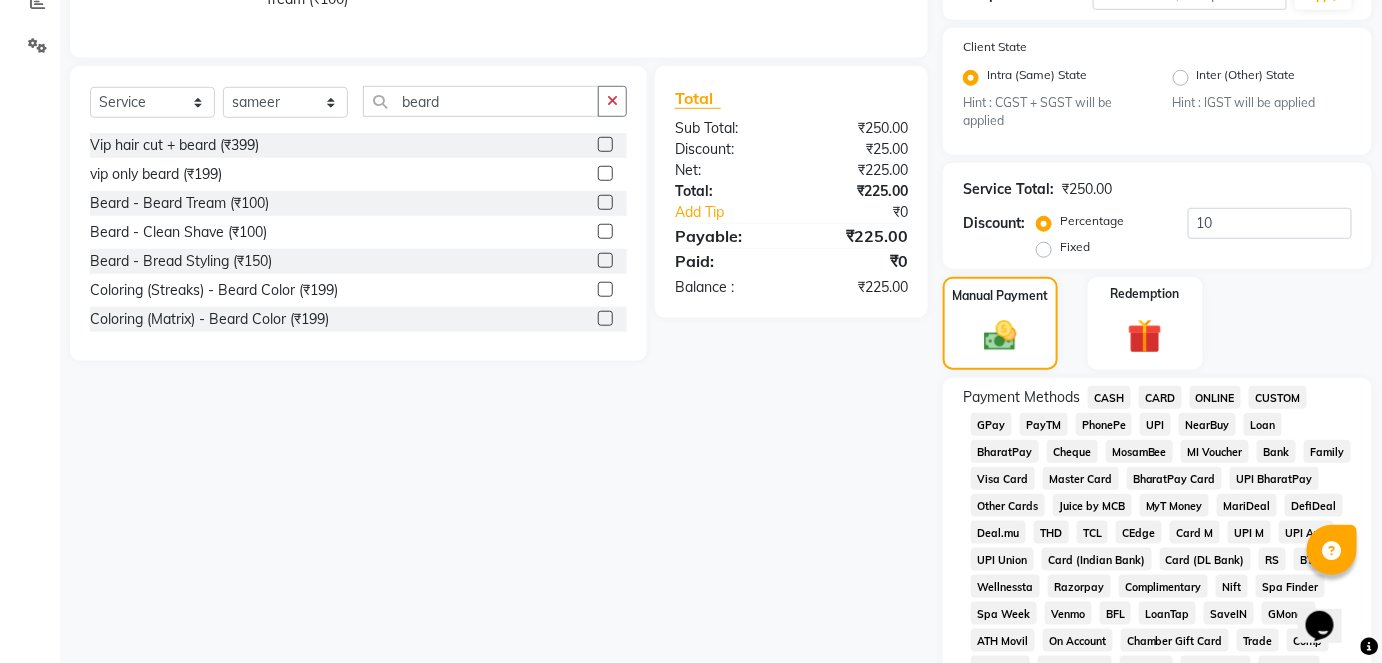 click on "GPay" 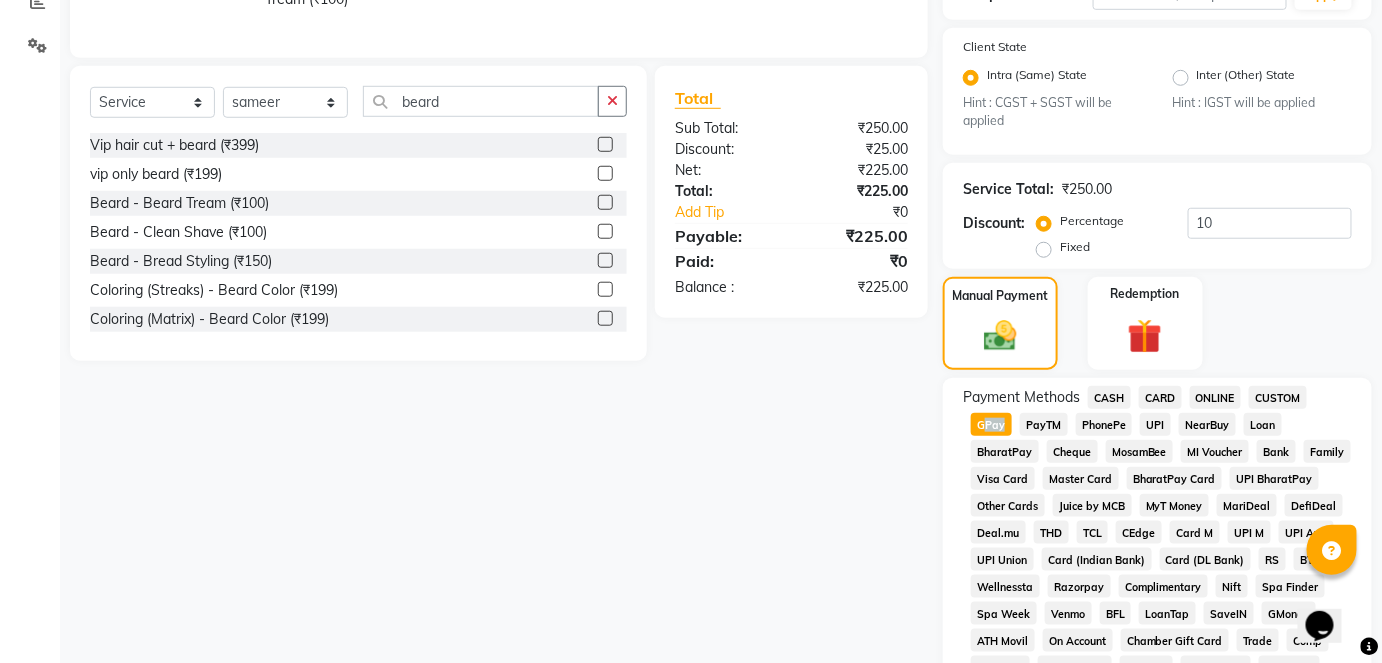 click on "GPay" 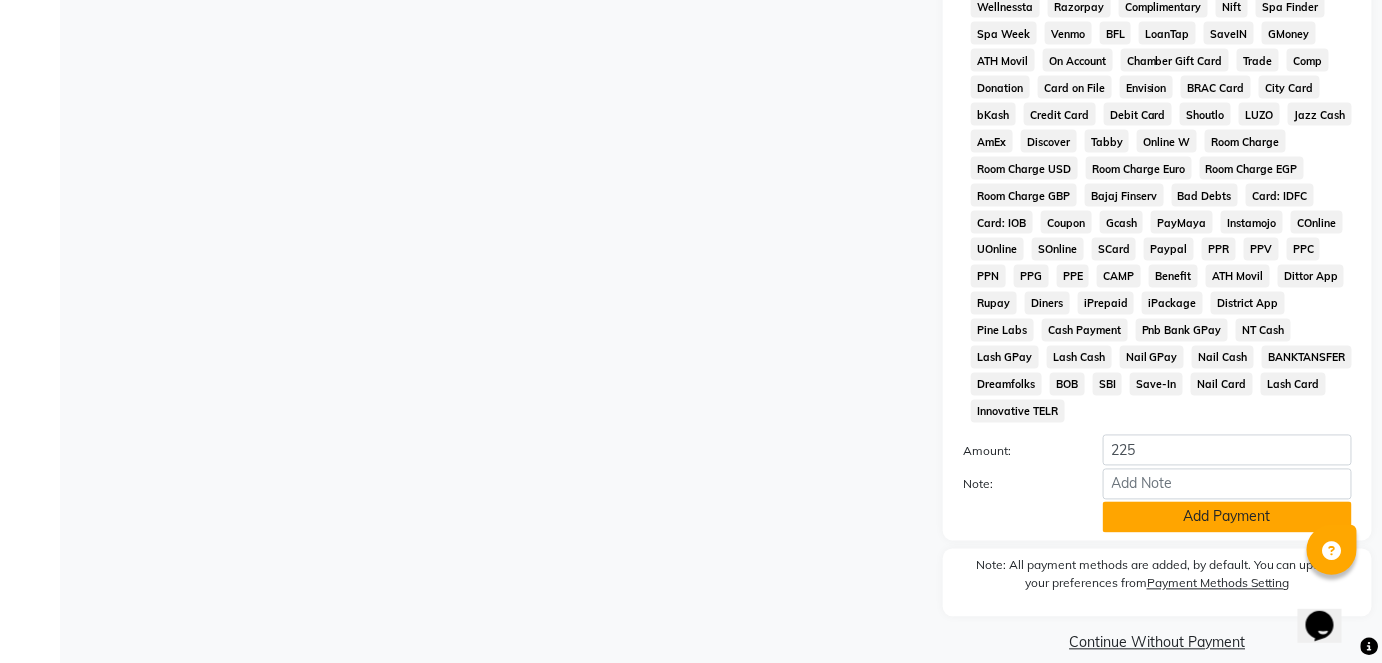 click on "Add Payment" 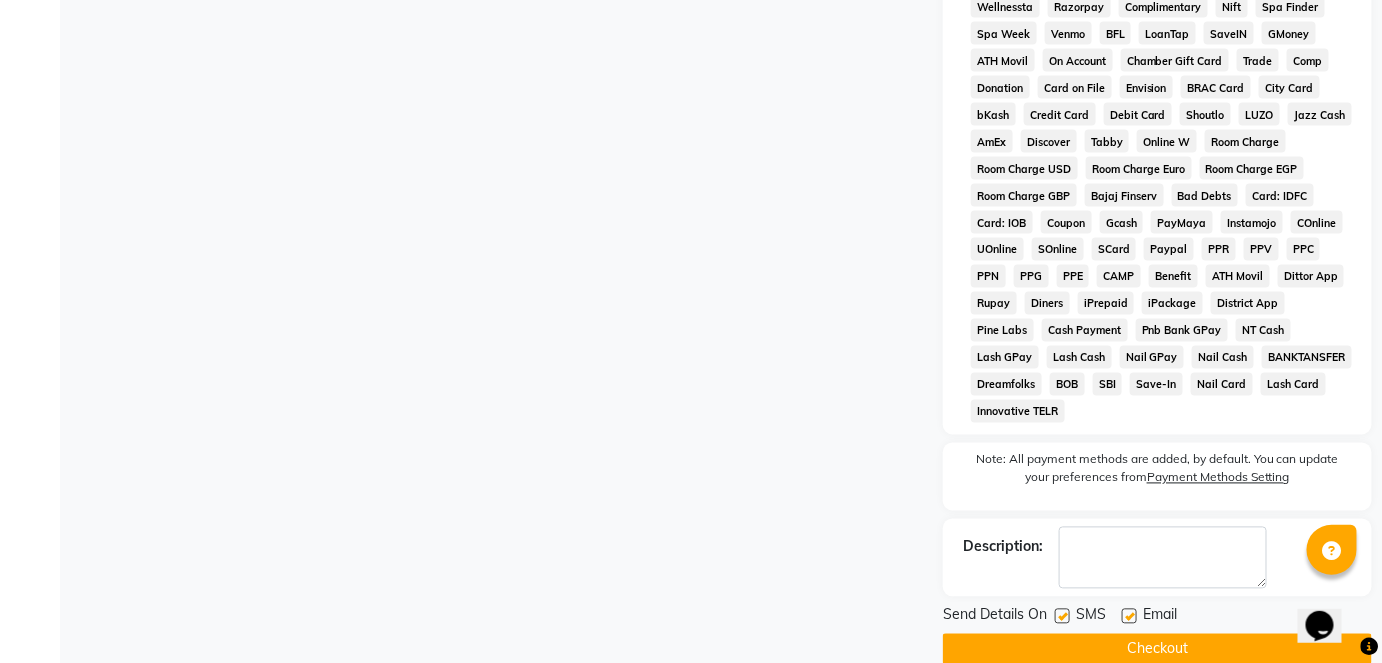 click on "Checkout" 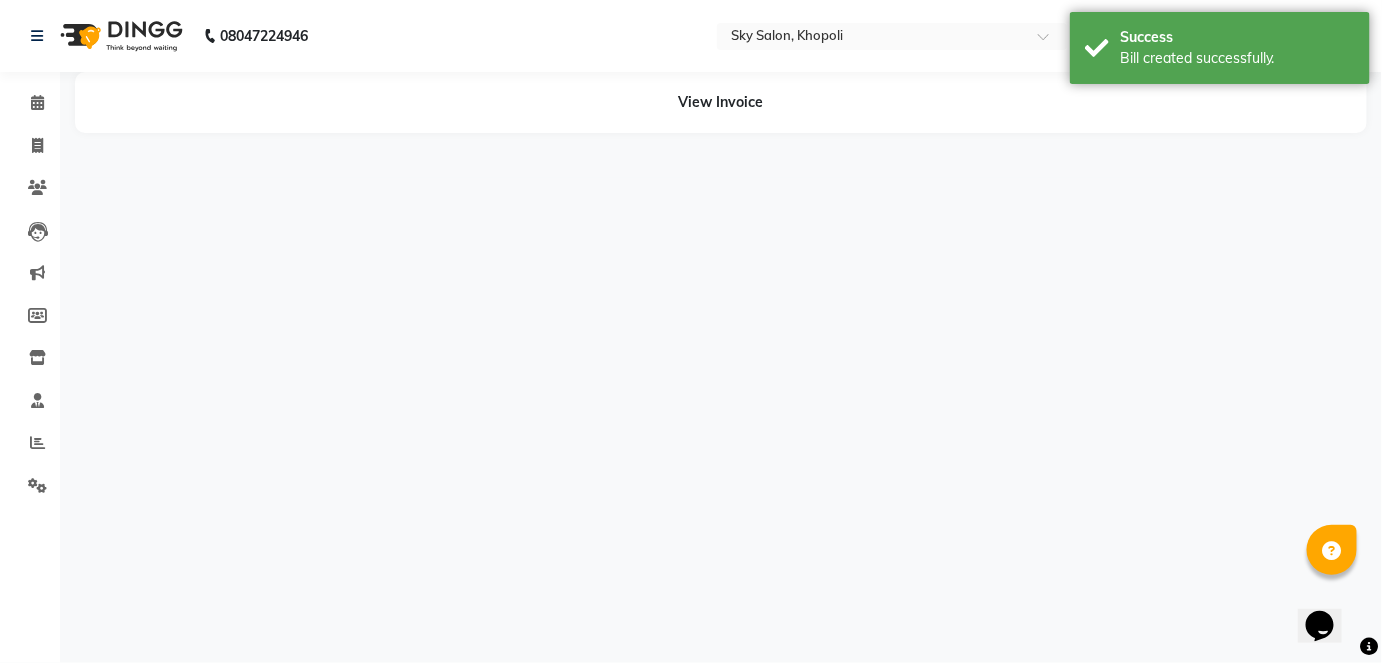 scroll, scrollTop: 0, scrollLeft: 0, axis: both 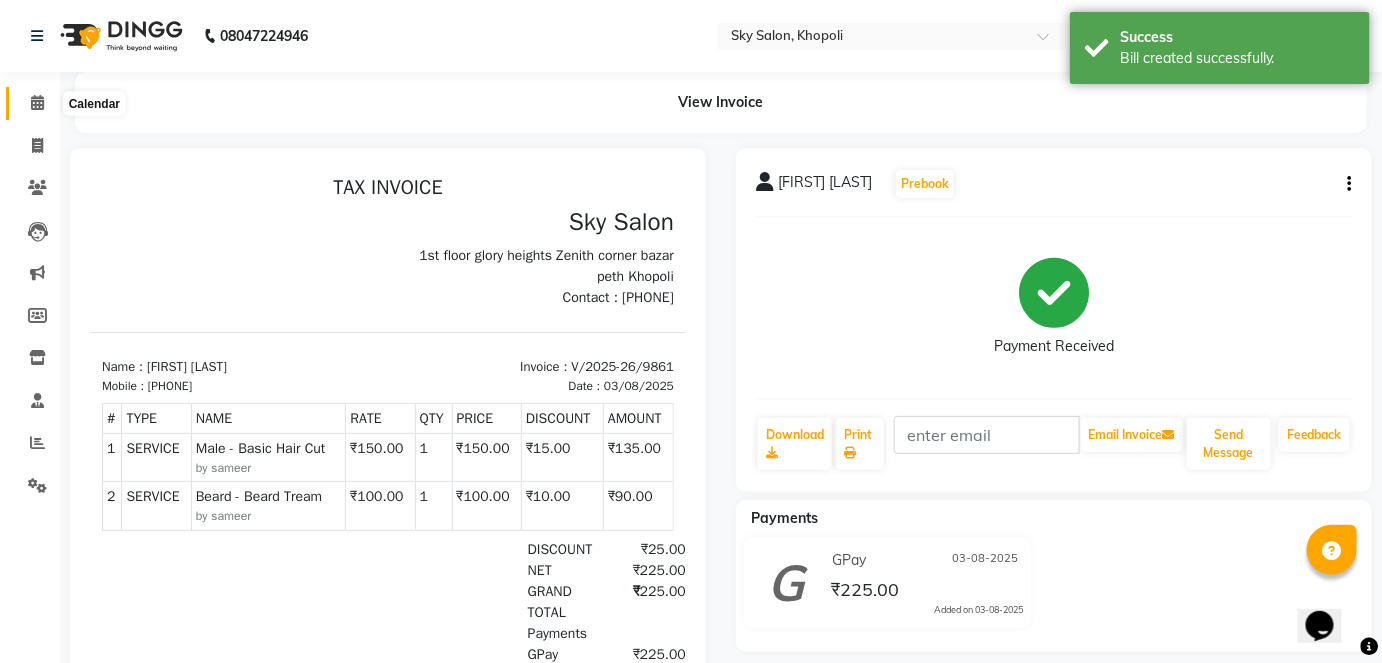 click 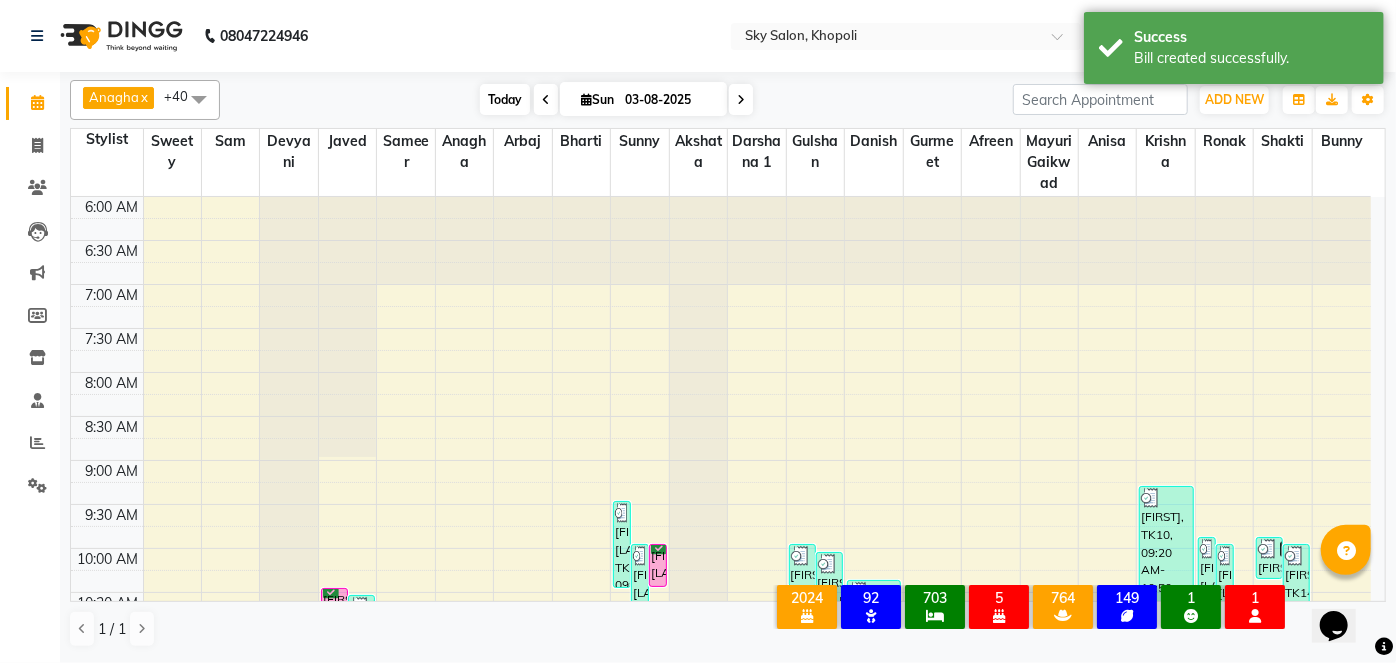 click on "Today" at bounding box center [505, 99] 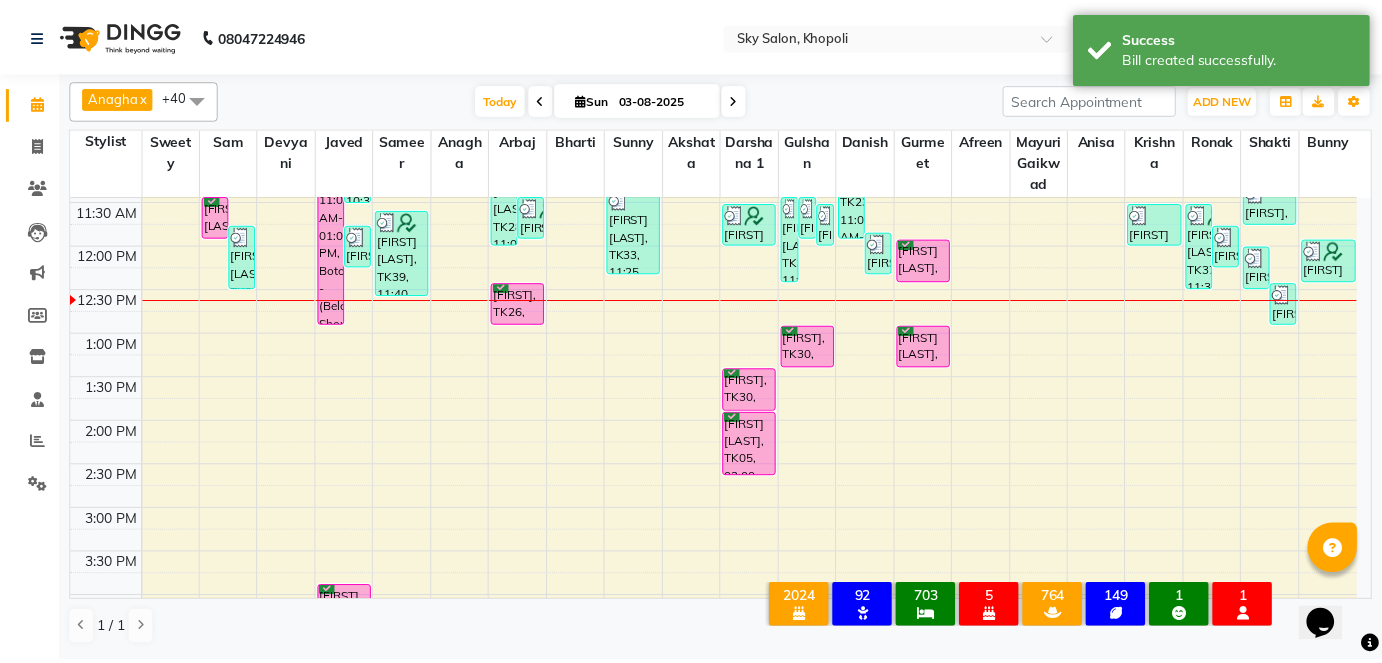 scroll, scrollTop: 478, scrollLeft: 0, axis: vertical 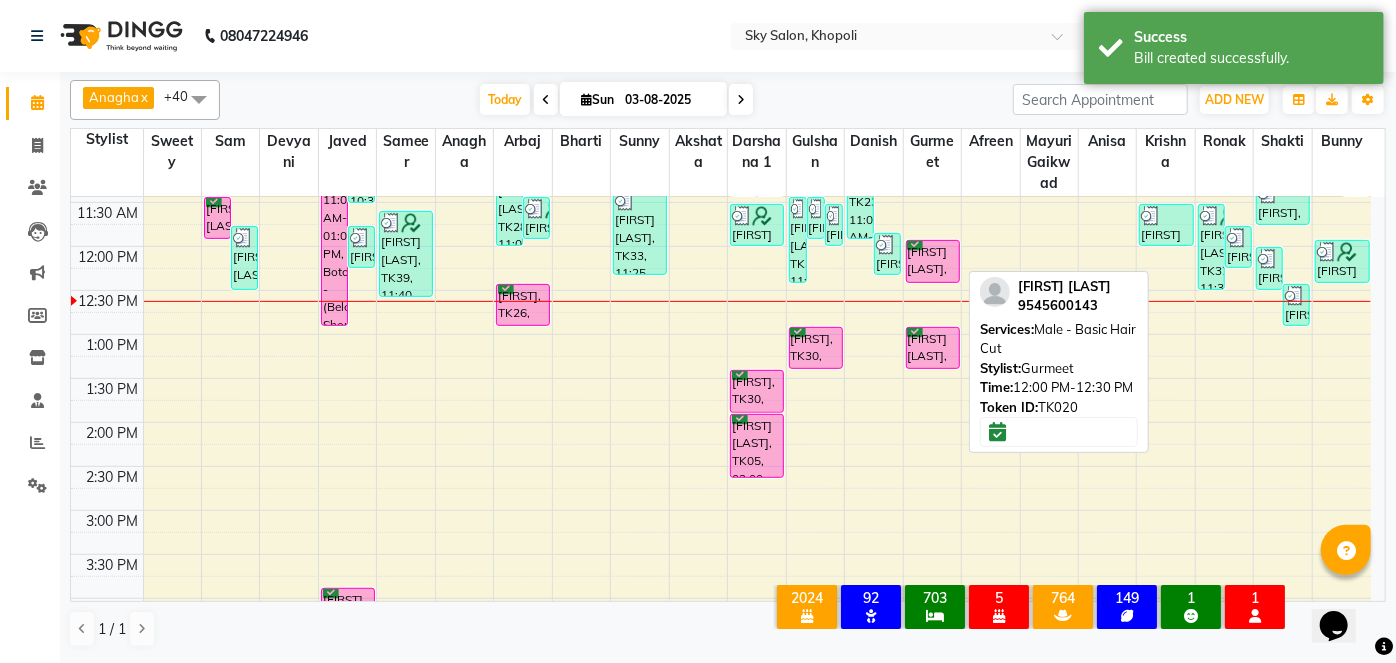click on "[FIRST] [LAST], TK20, 12:00 PM-12:30 PM, Male  - Basic Hair Cut" at bounding box center [933, 261] 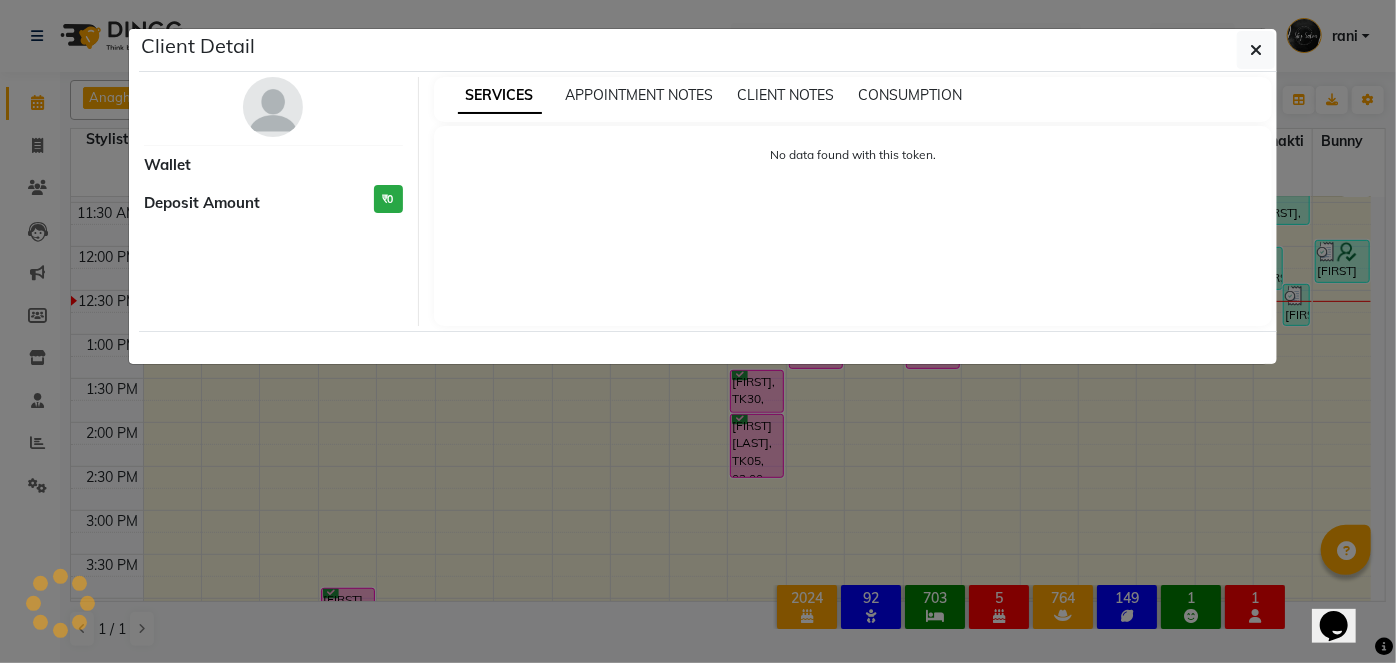 select on "6" 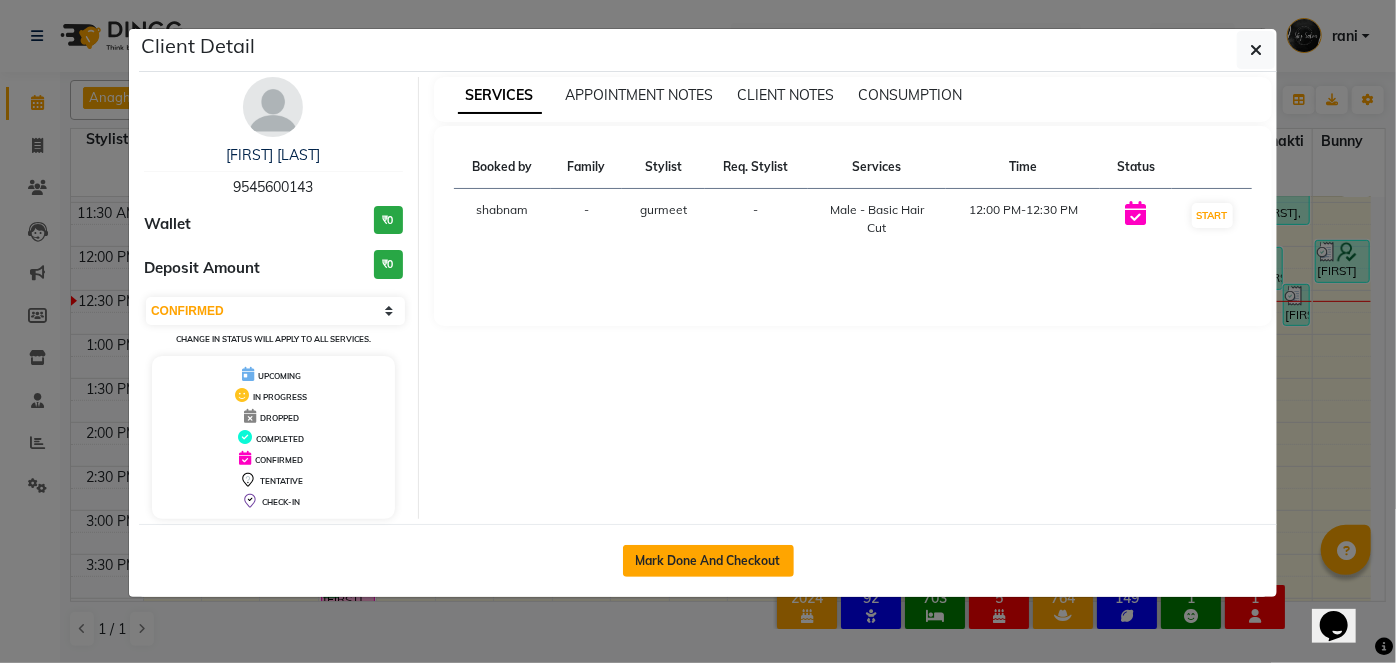click on "Mark Done And Checkout" 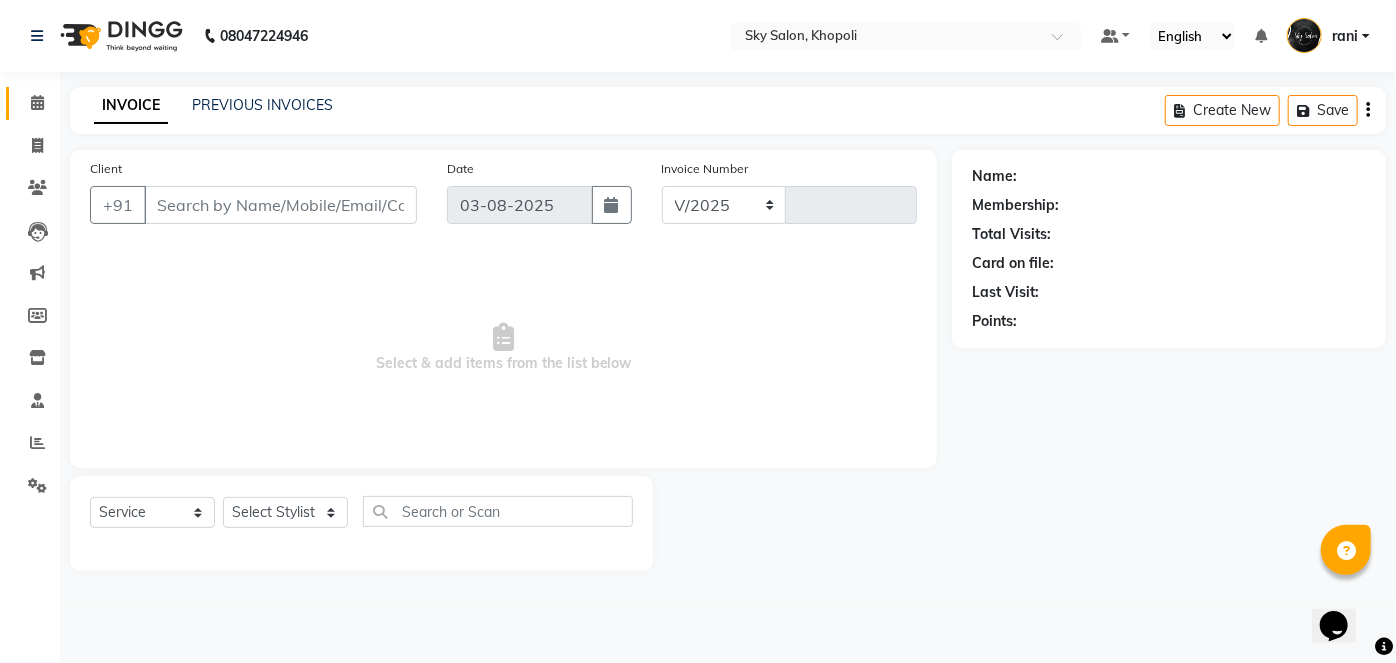 select on "3537" 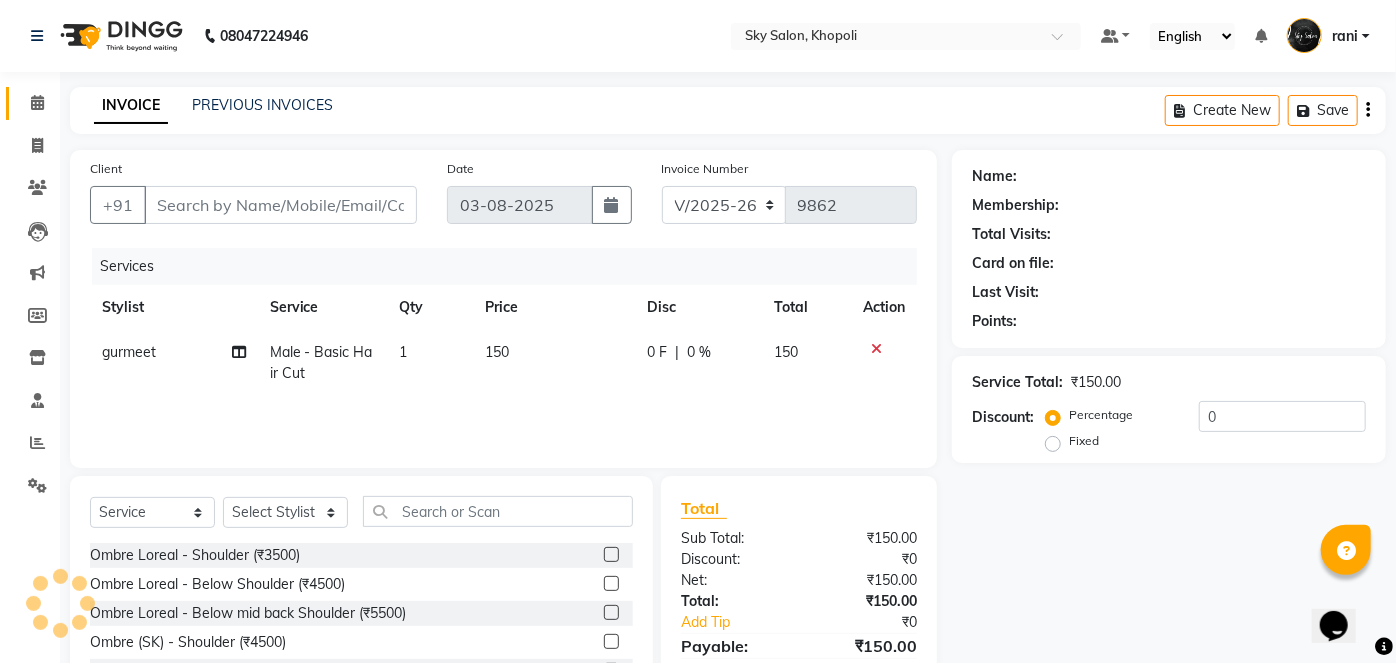 type on "9545600143" 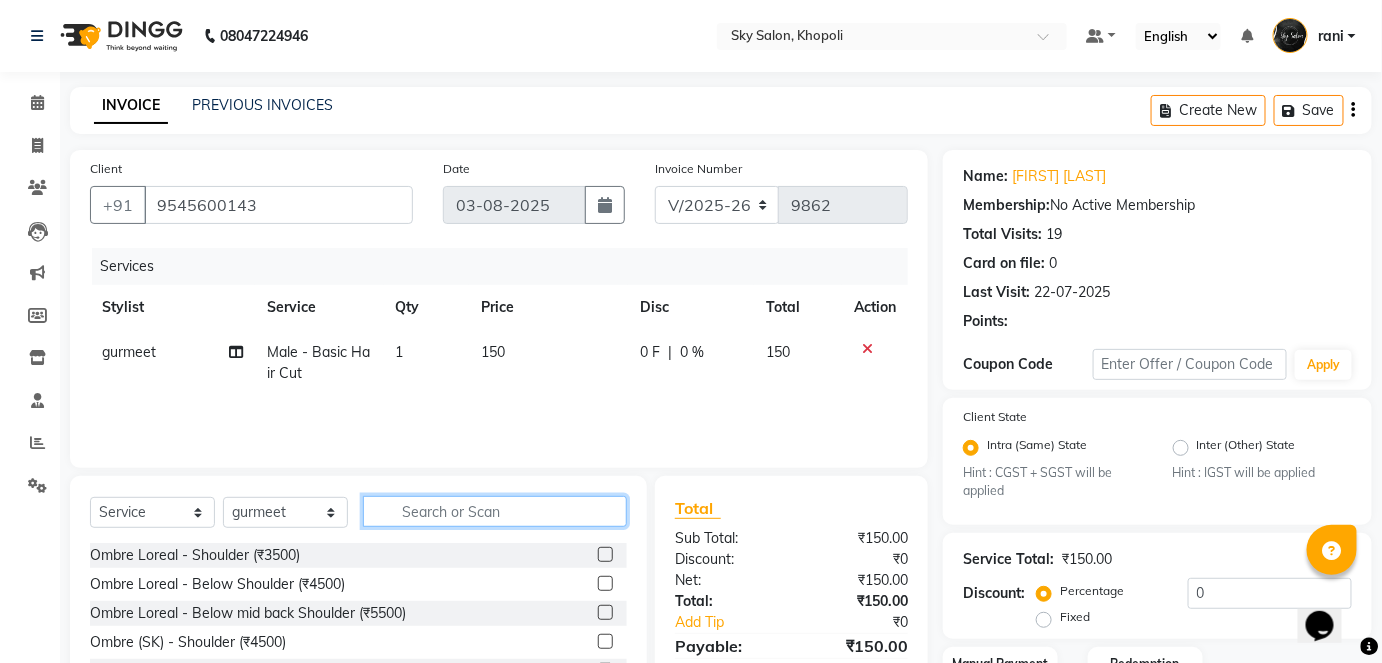 click 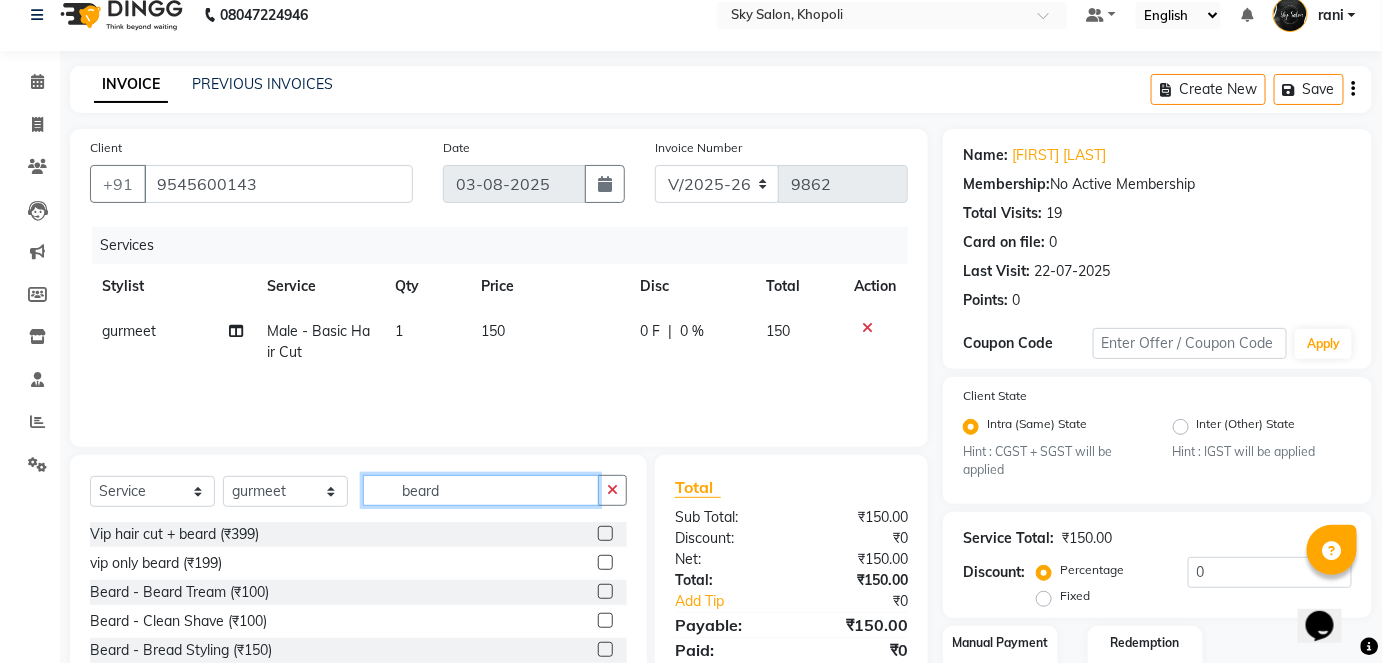 scroll, scrollTop: 27, scrollLeft: 0, axis: vertical 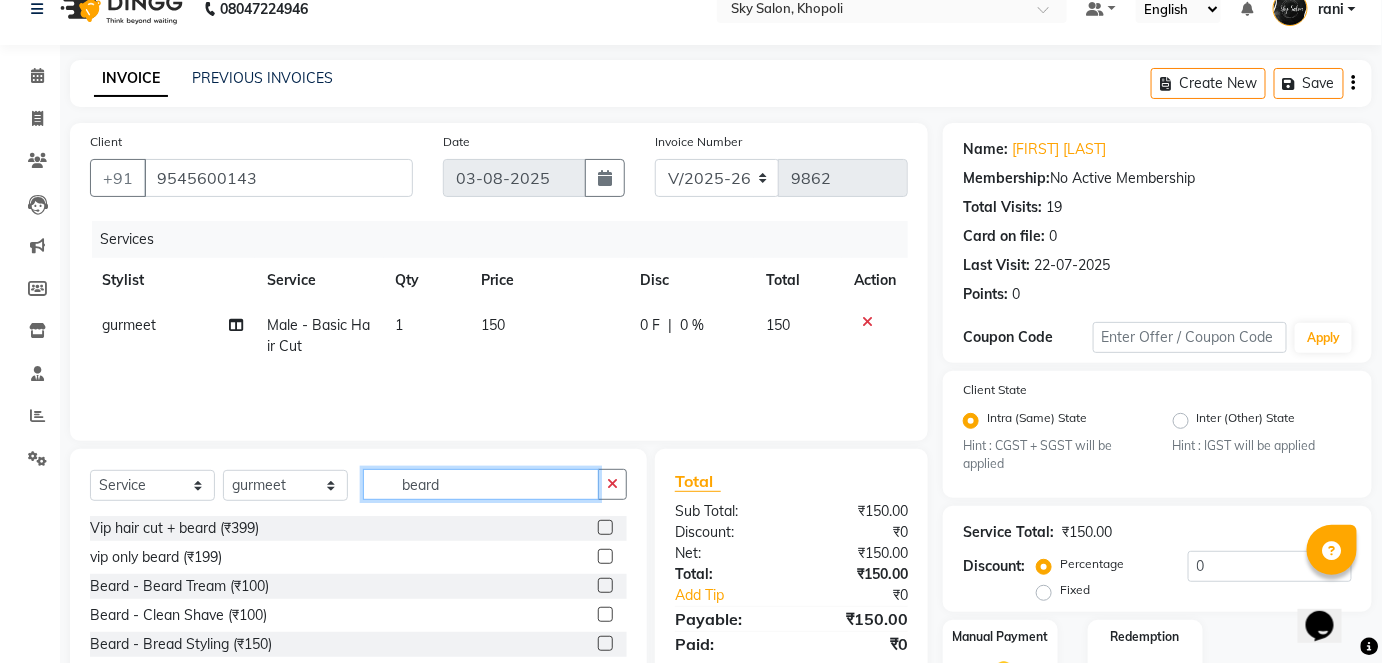 type on "beard" 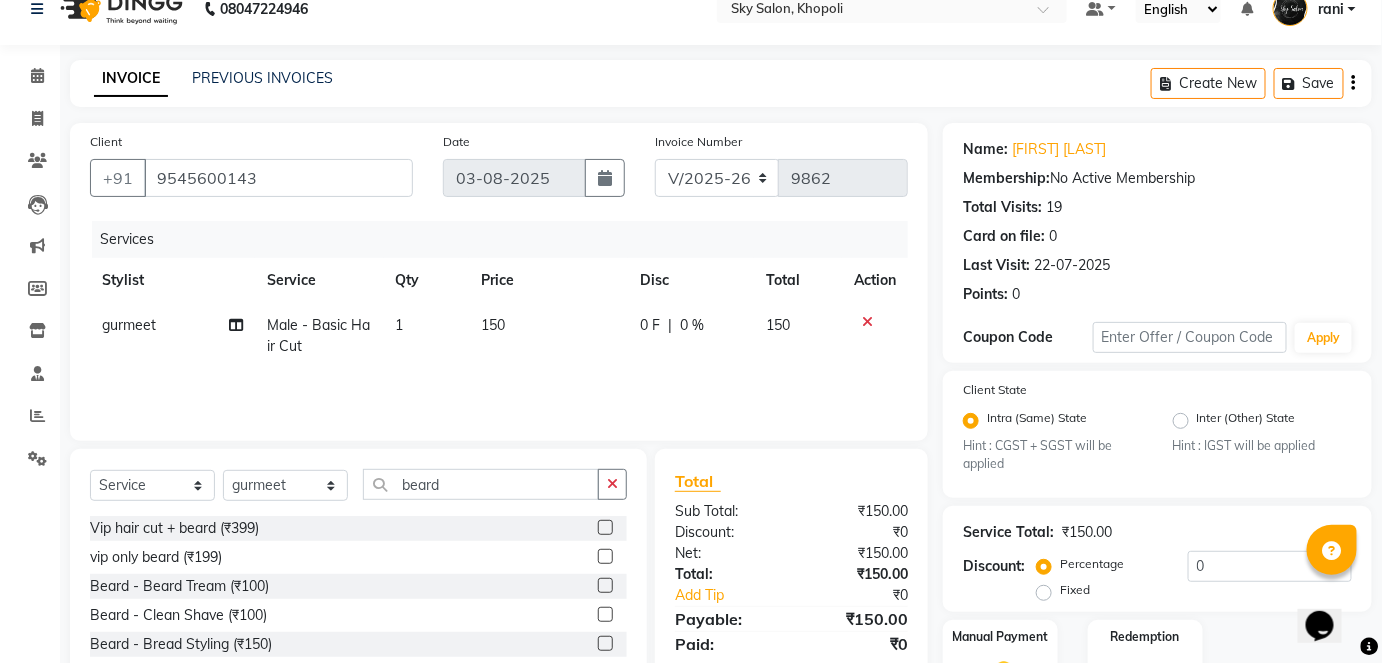 click 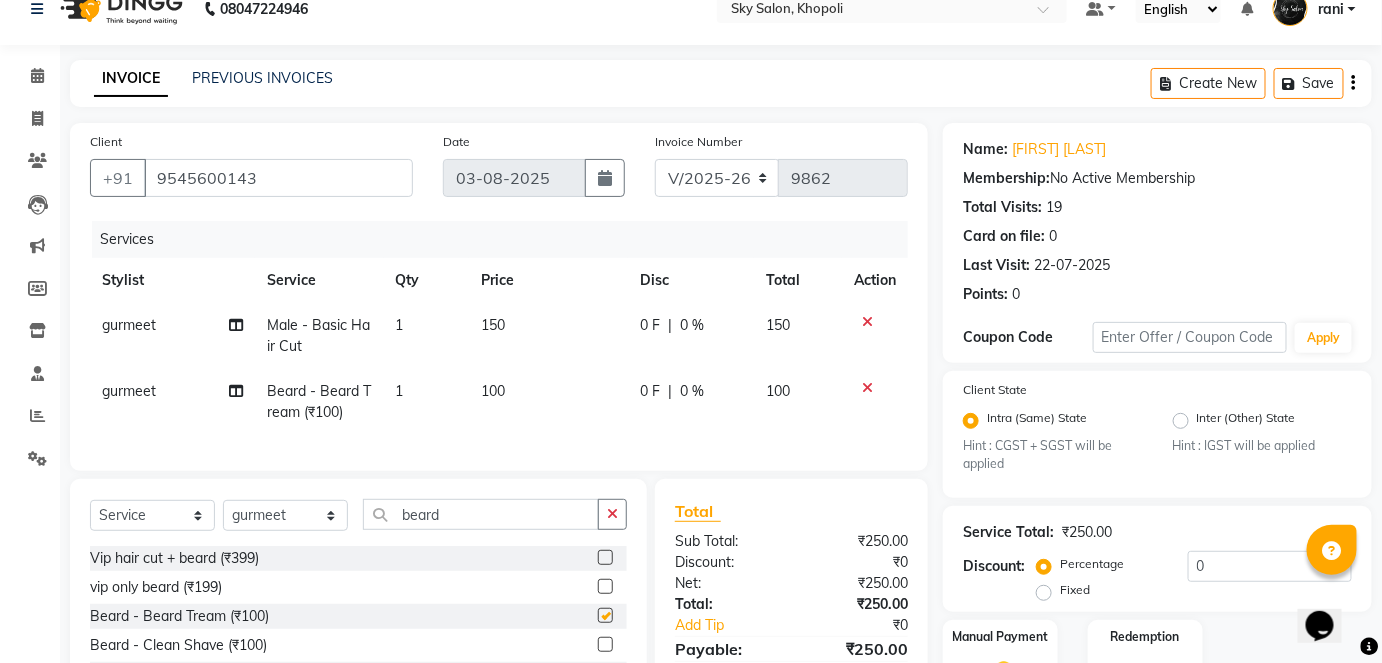 checkbox on "false" 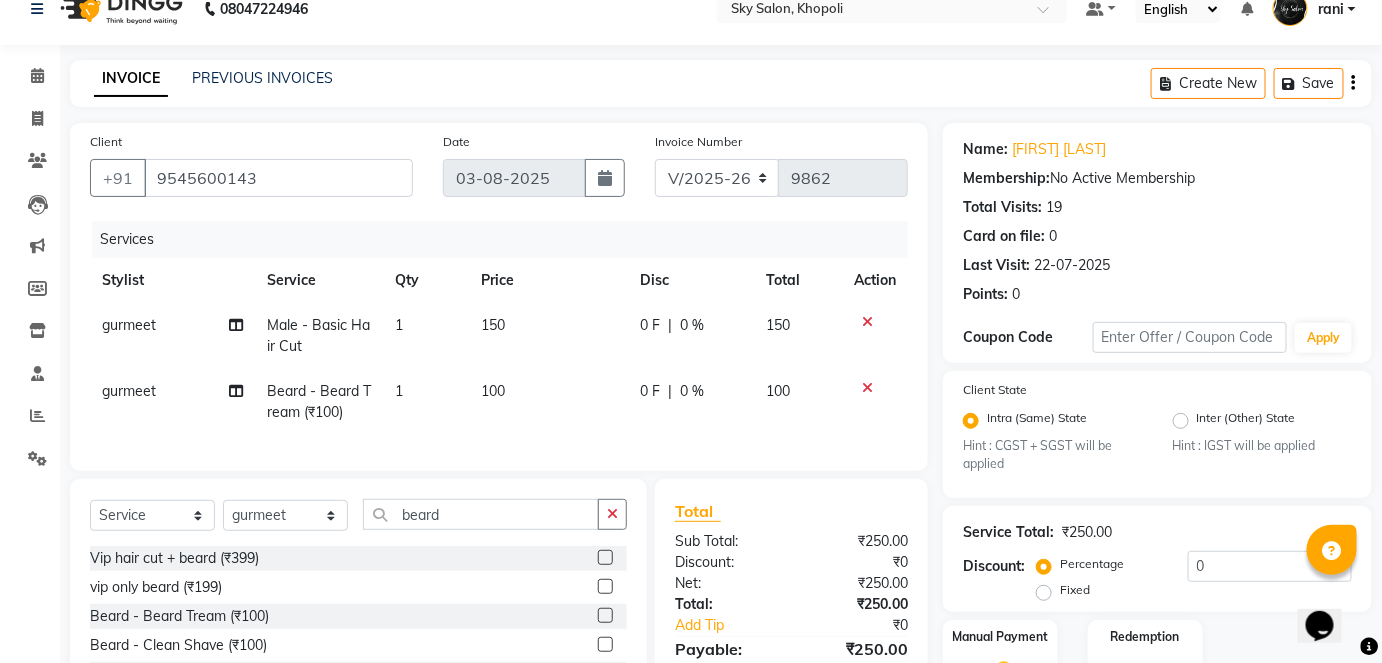scroll, scrollTop: 181, scrollLeft: 0, axis: vertical 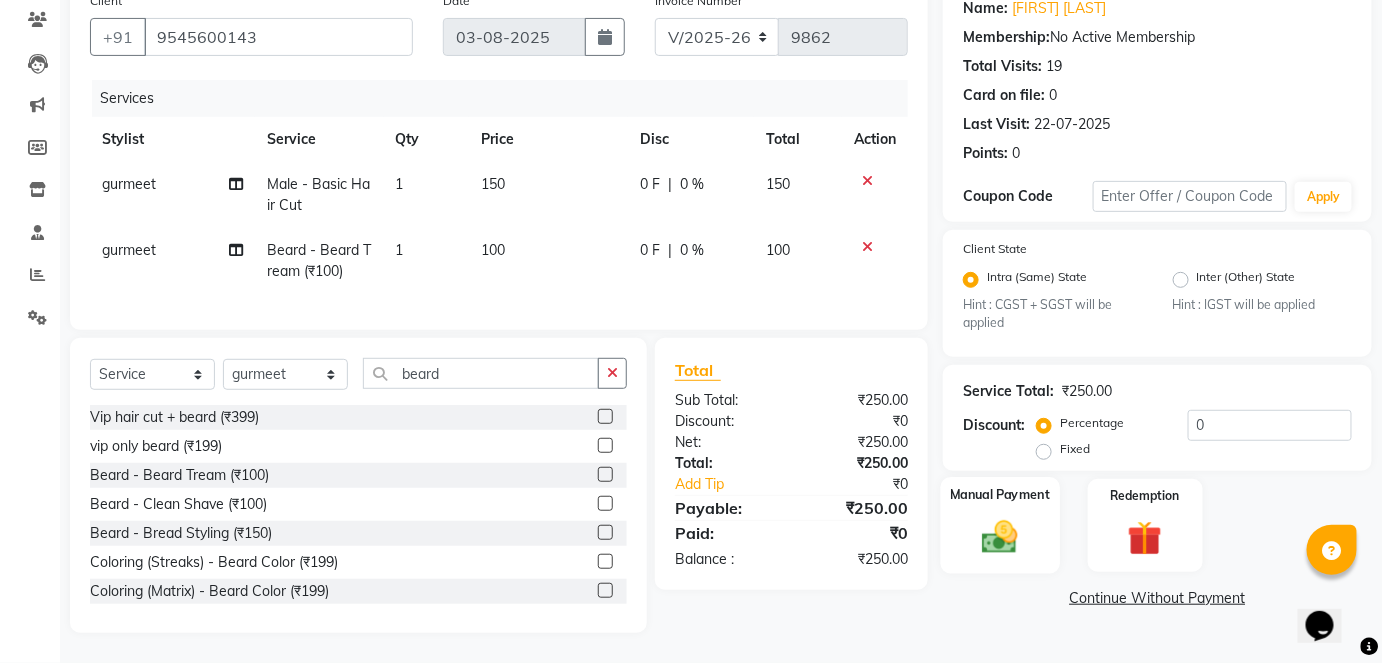 click 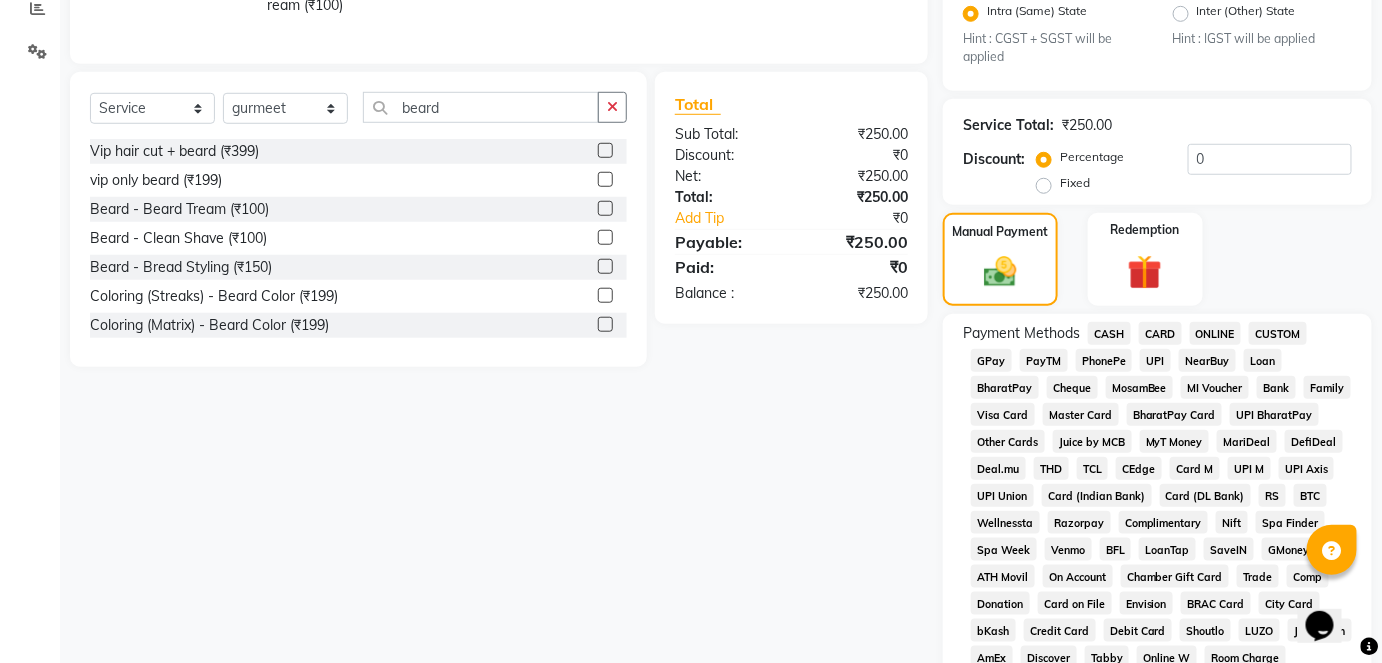 scroll, scrollTop: 442, scrollLeft: 0, axis: vertical 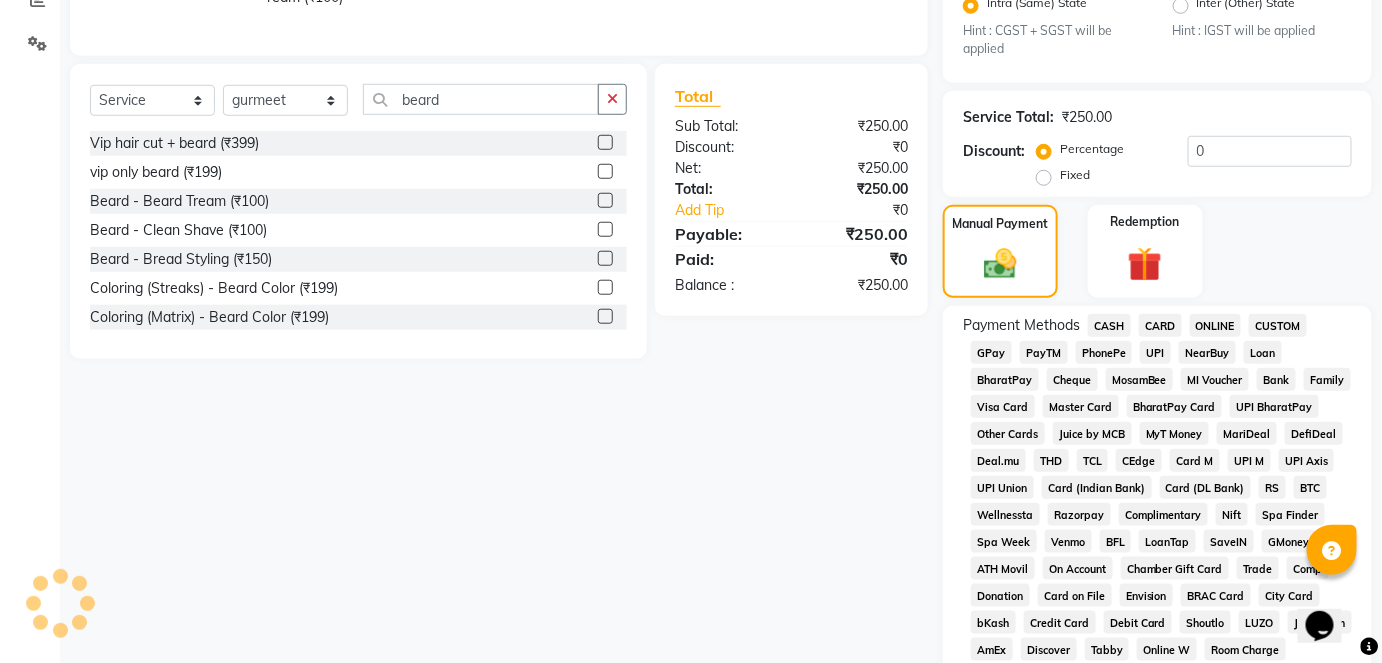 click on "GPay" 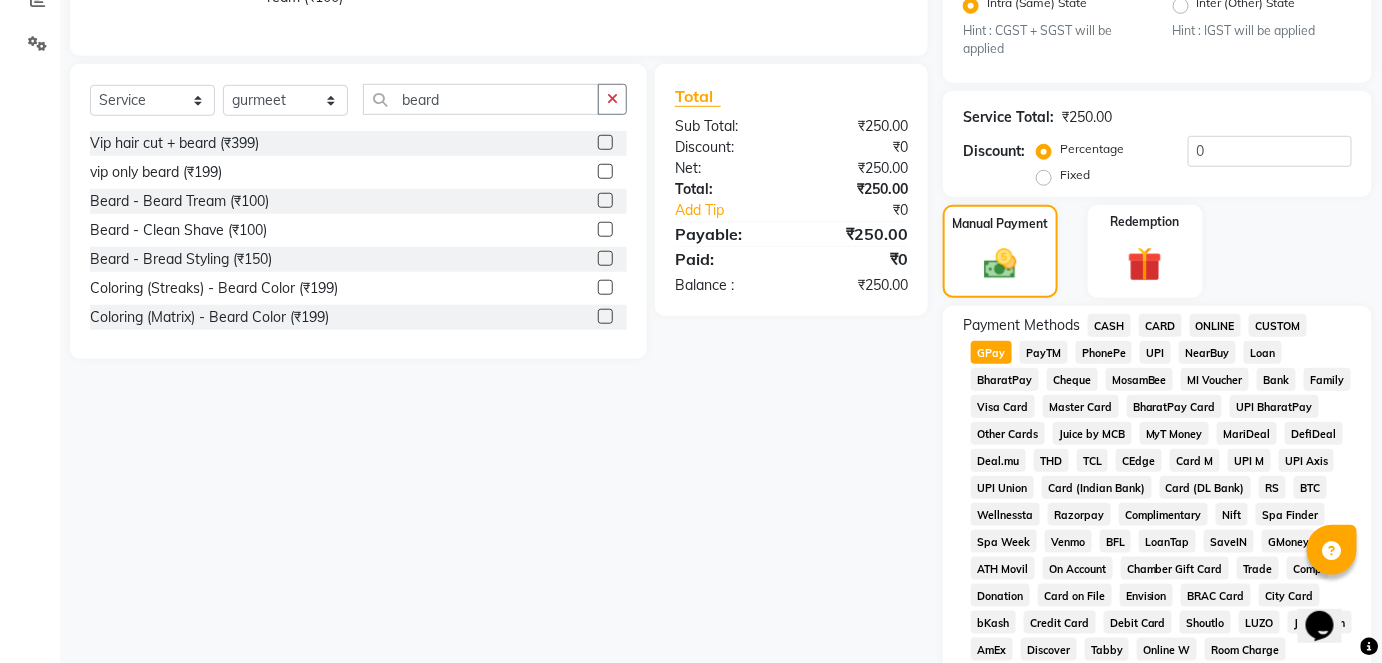 click on "GPay" 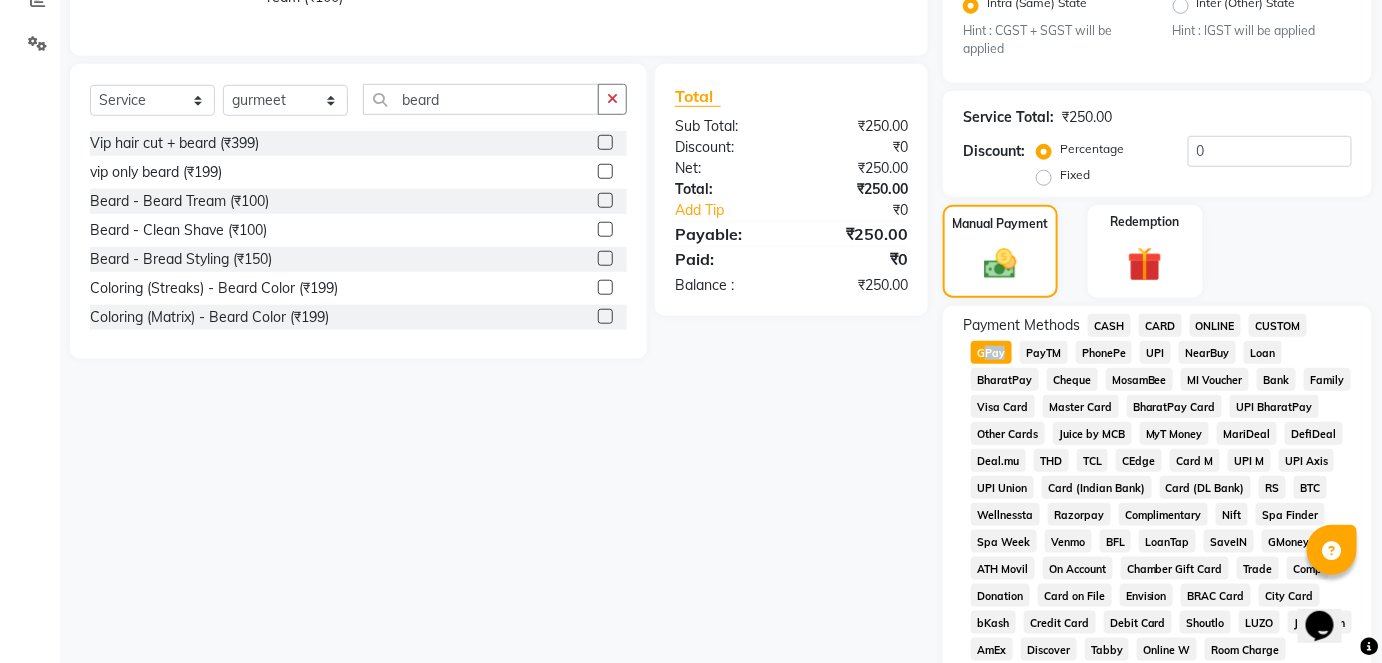 click on "GPay" 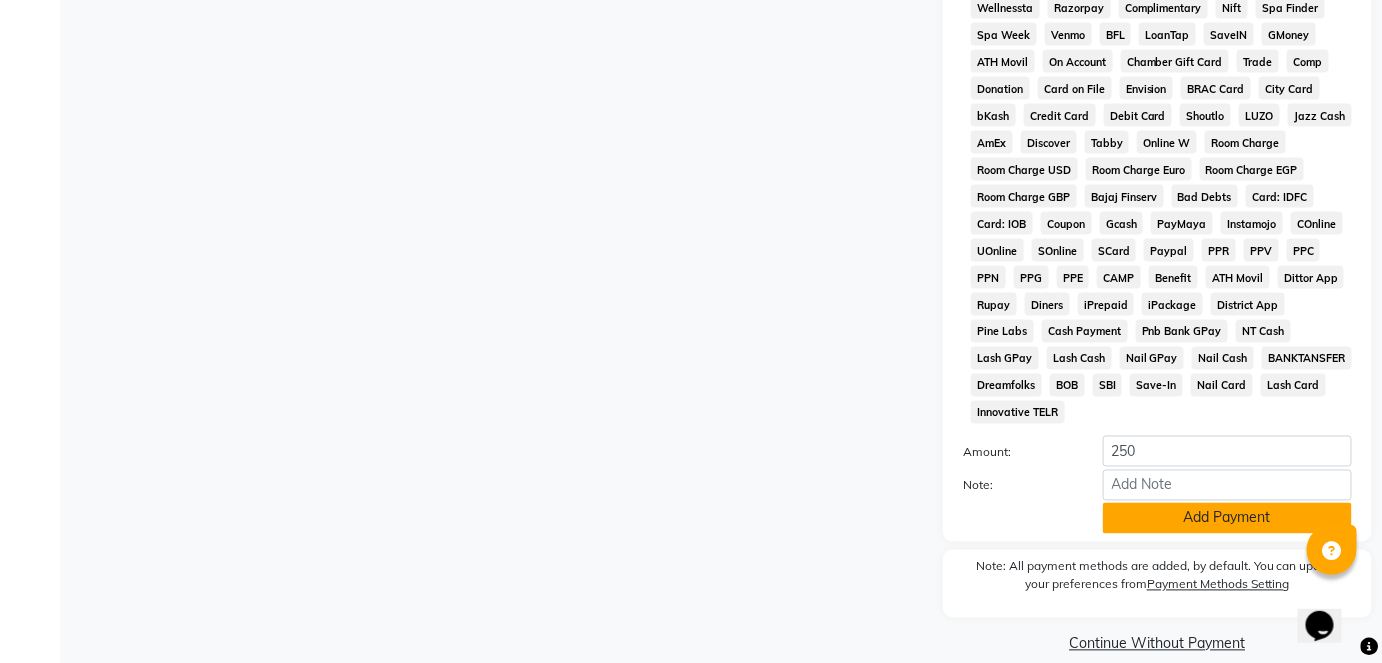 click on "Add Payment" 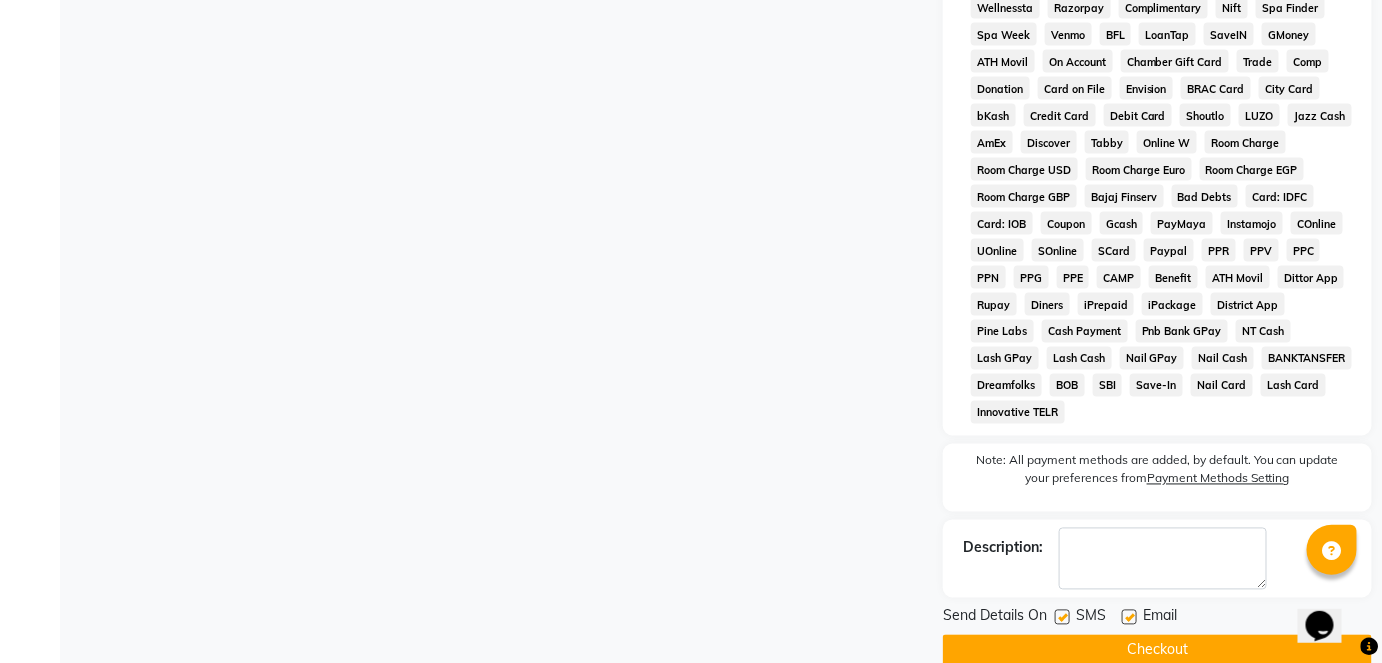 click 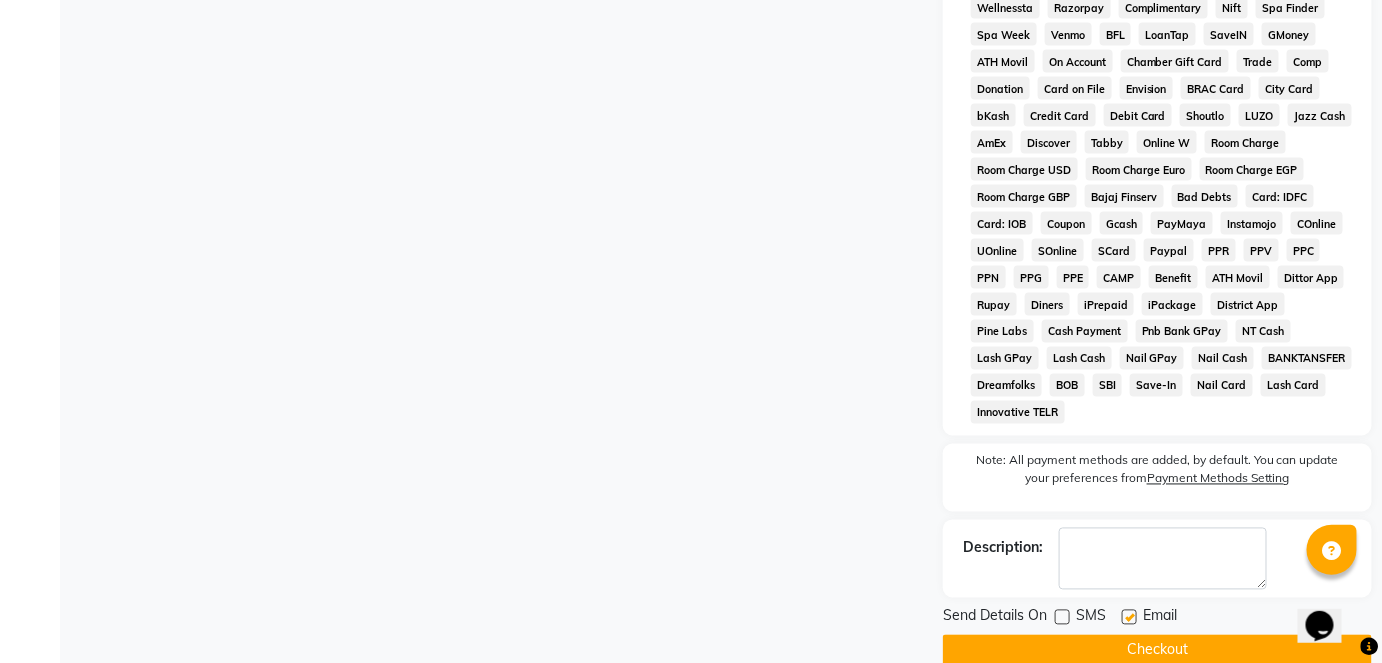click on "Checkout" 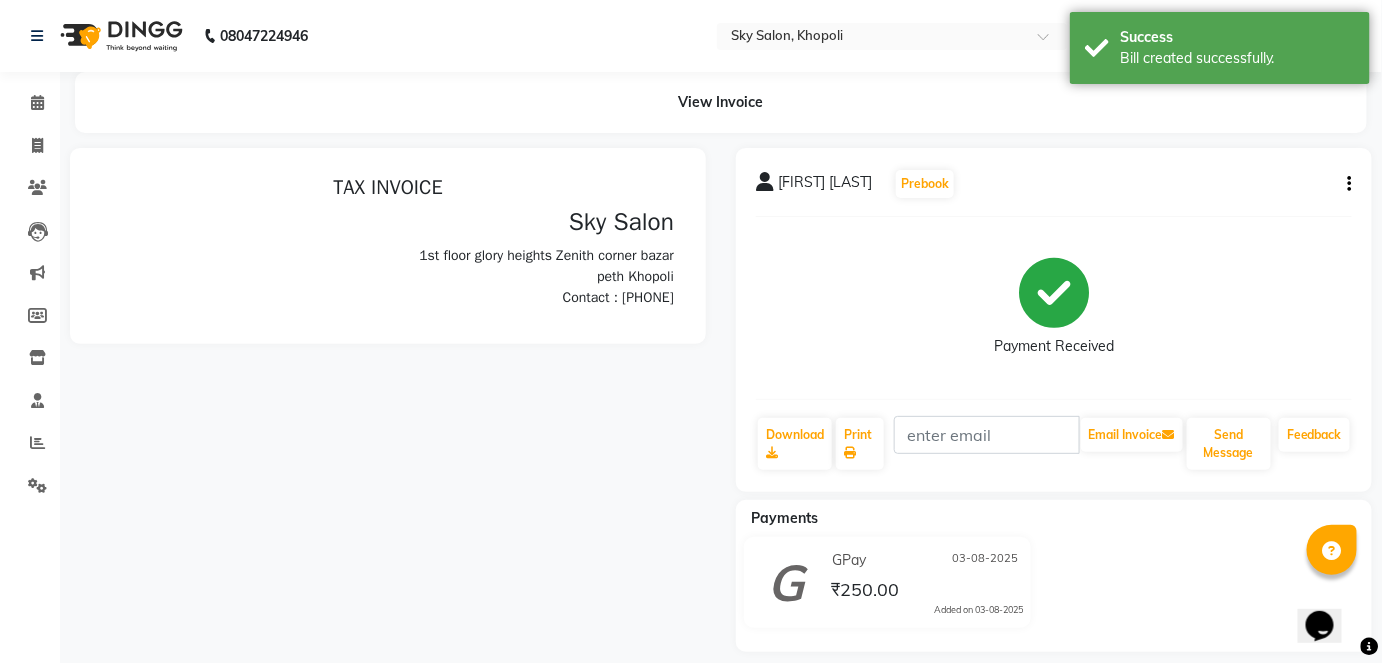 scroll, scrollTop: 0, scrollLeft: 0, axis: both 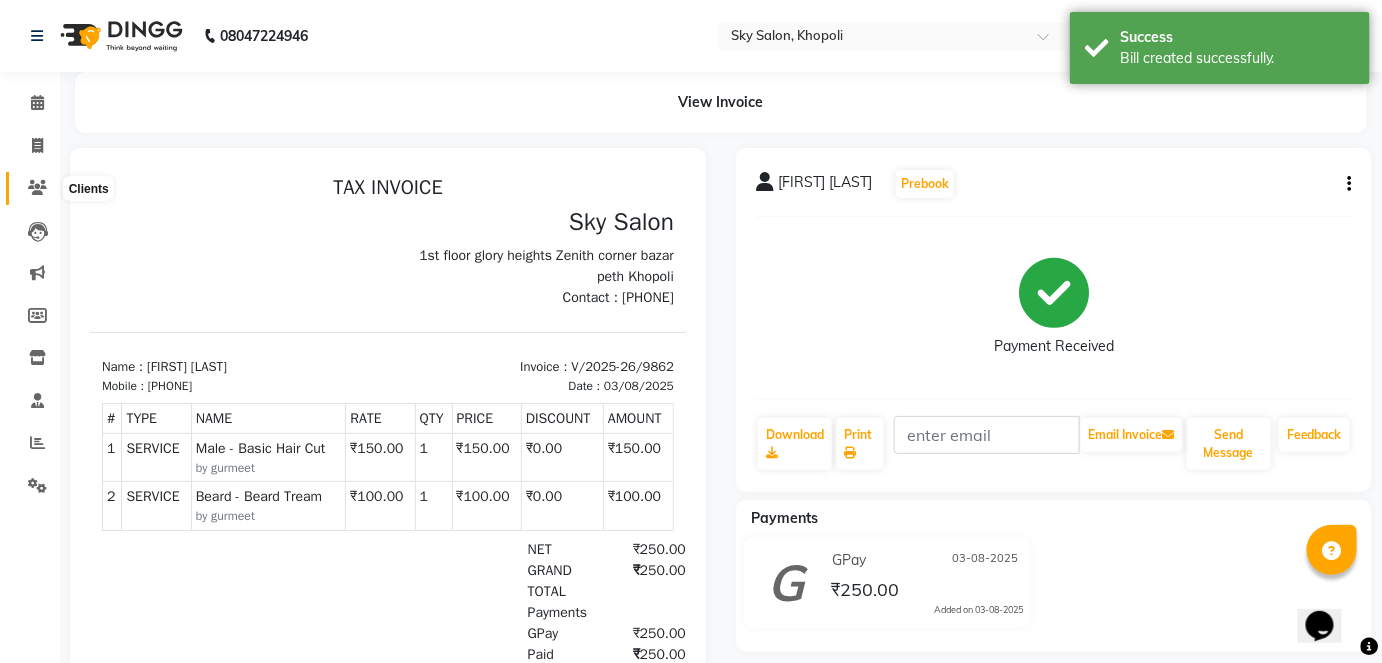 click 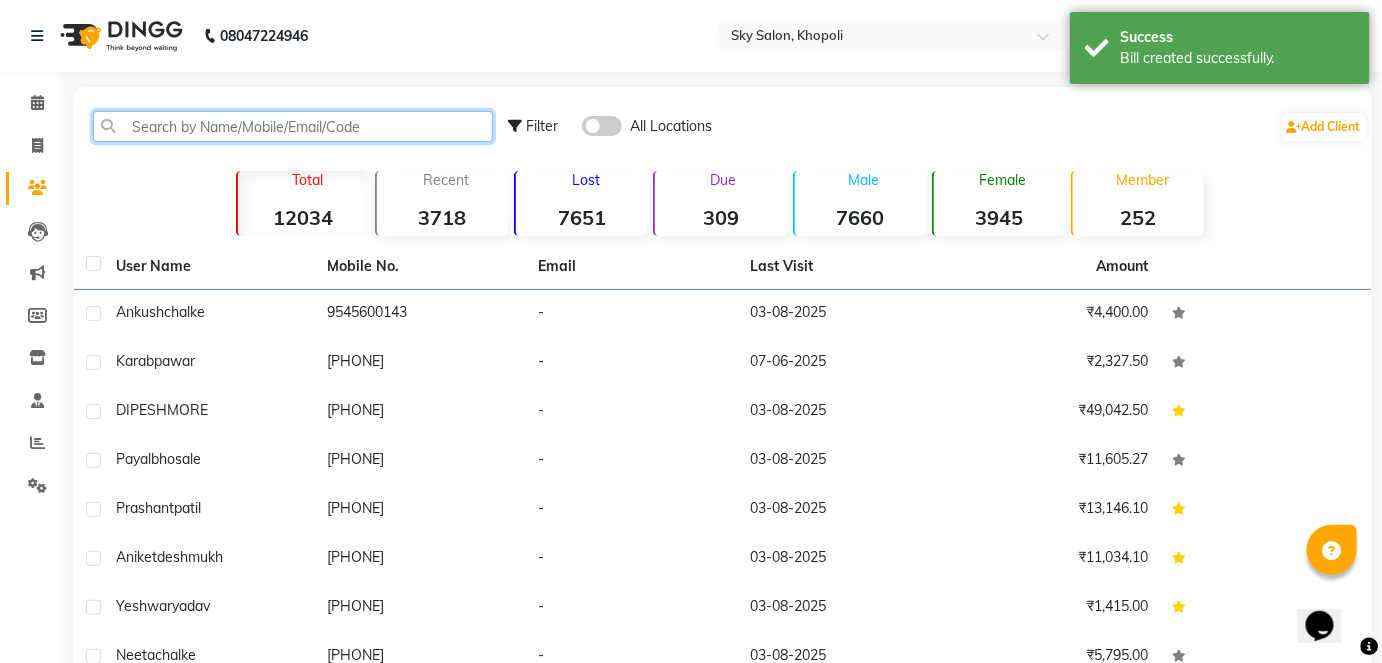 click 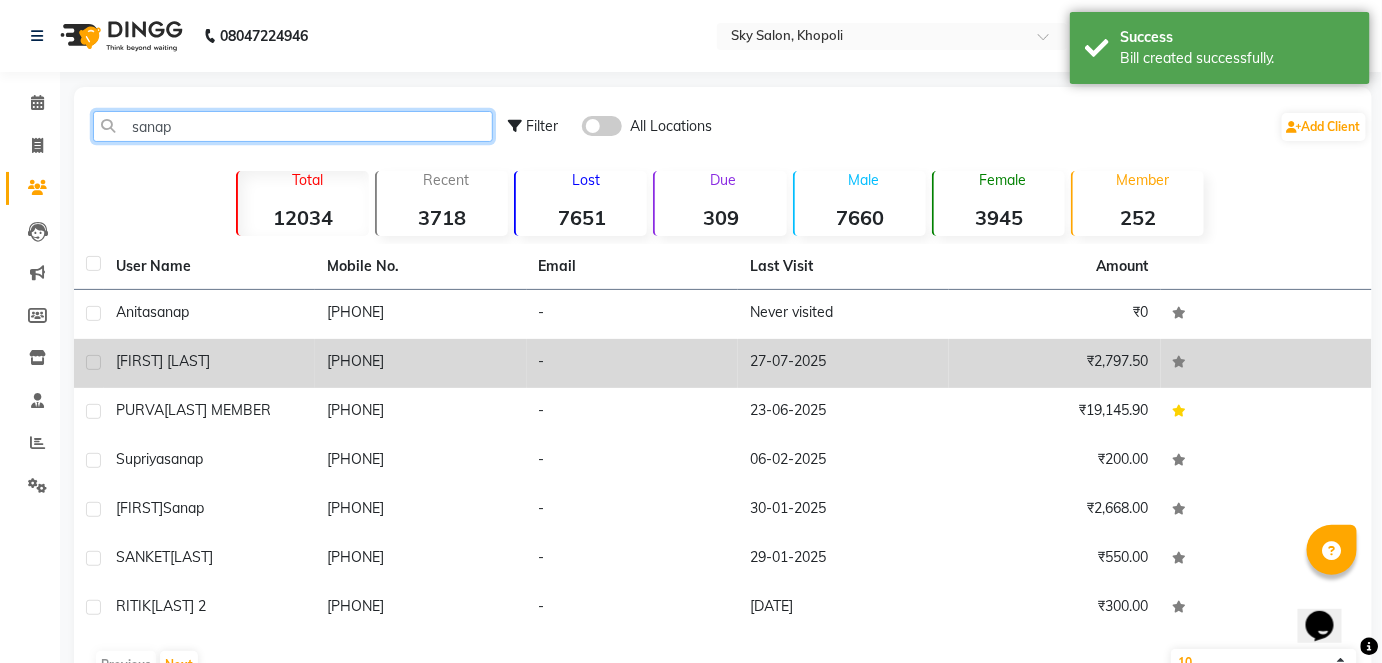 type on "sanap" 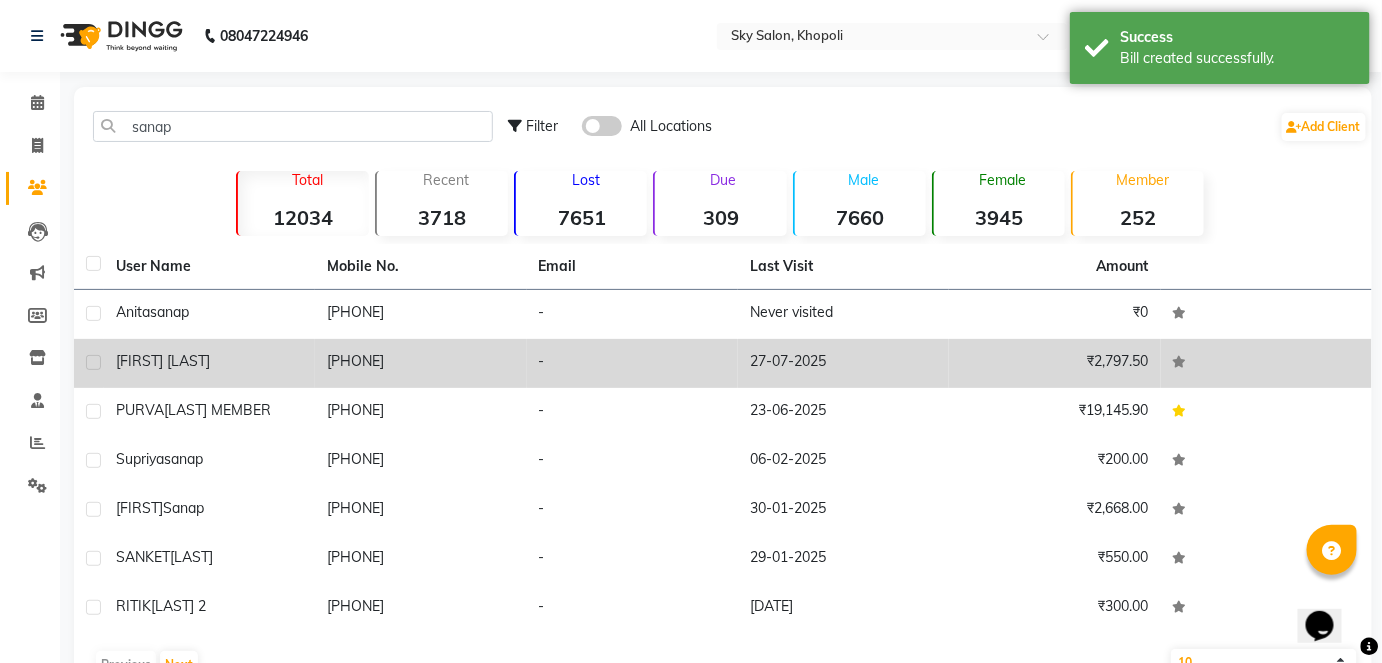 click on "[PHONE]" 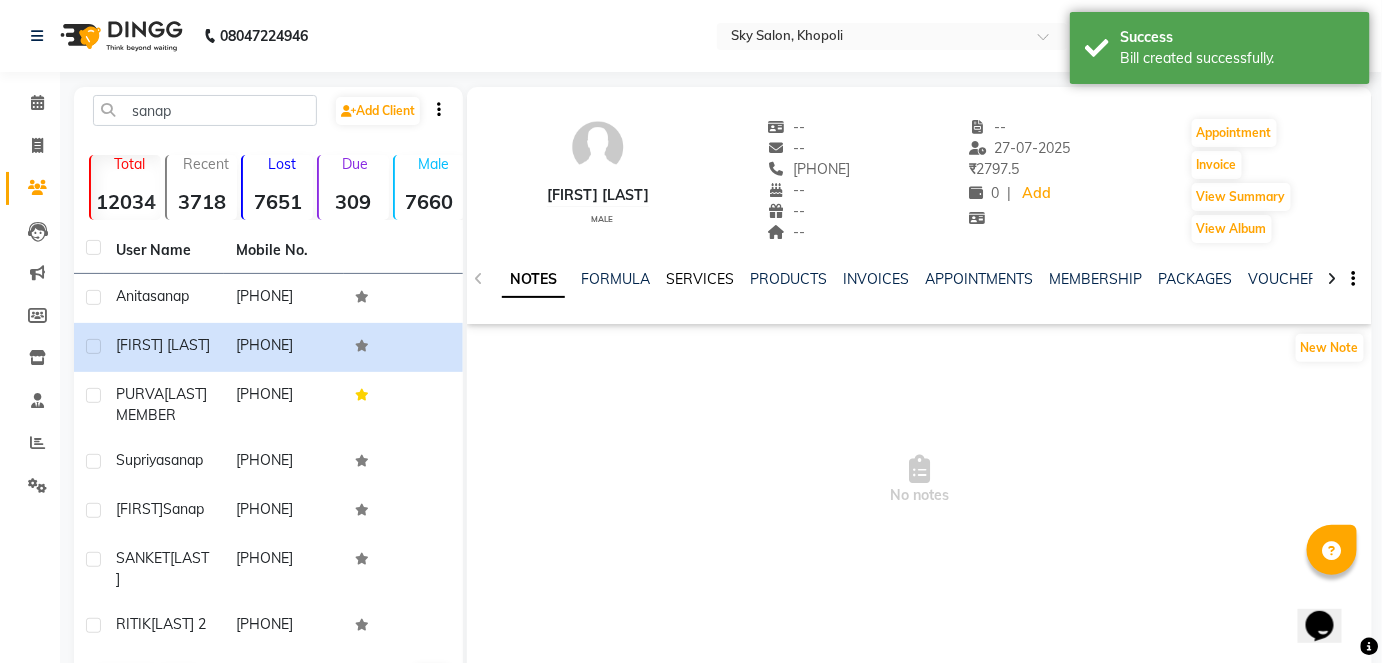 click on "SERVICES" 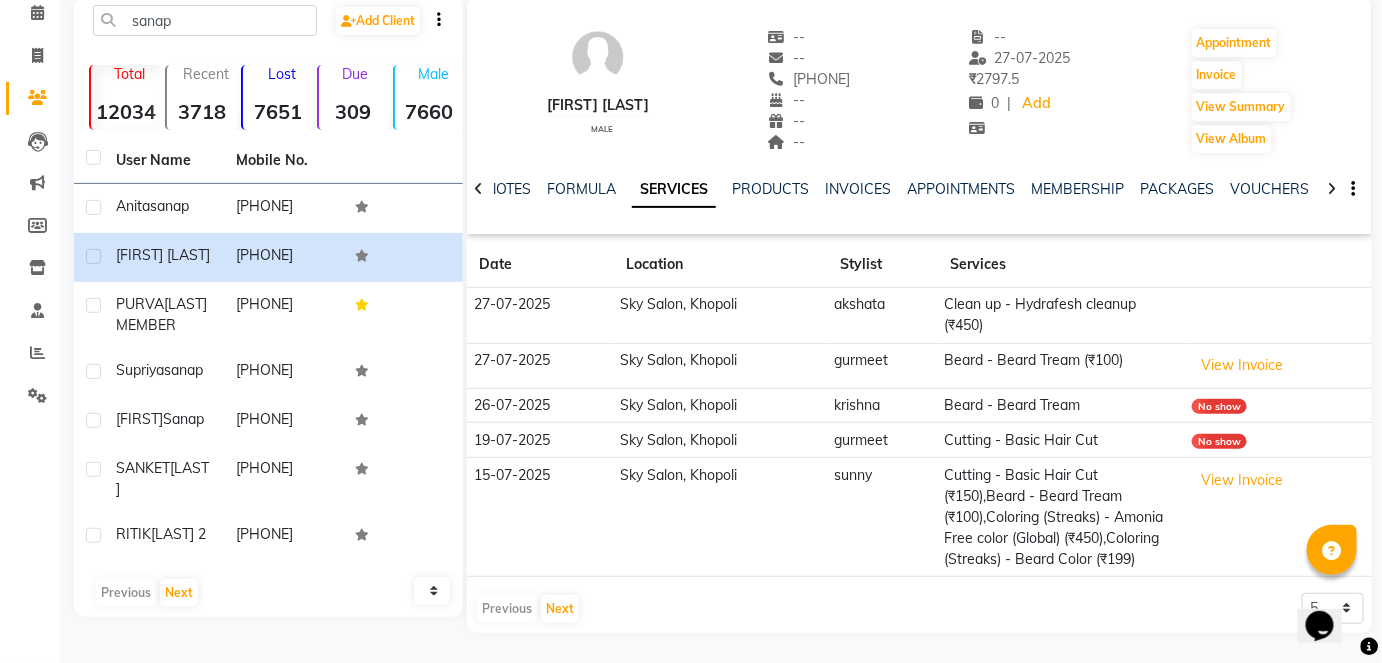 scroll, scrollTop: 111, scrollLeft: 0, axis: vertical 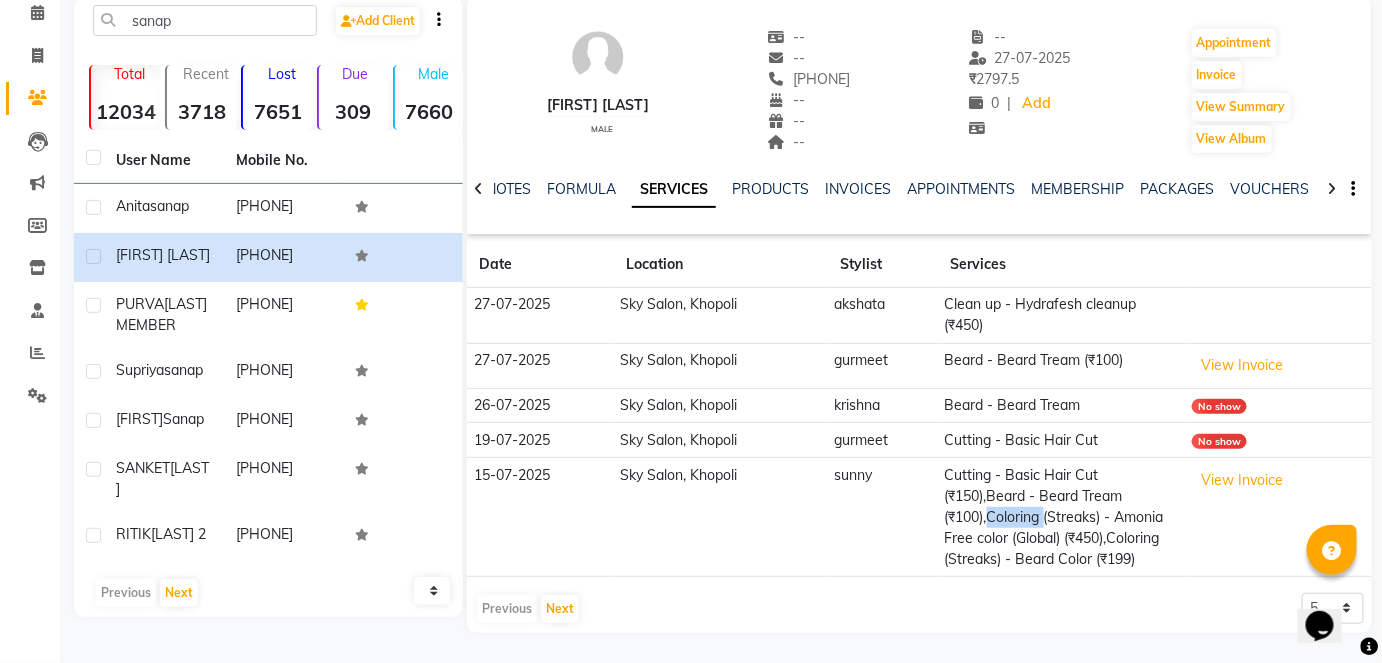 click on "Cutting  - Basic Hair Cut (₹150),Beard - Beard Tream (₹100),Coloring (Streaks) - Amonia Free color (Global) (₹450),Coloring (Streaks) - Beard Color (₹199)" 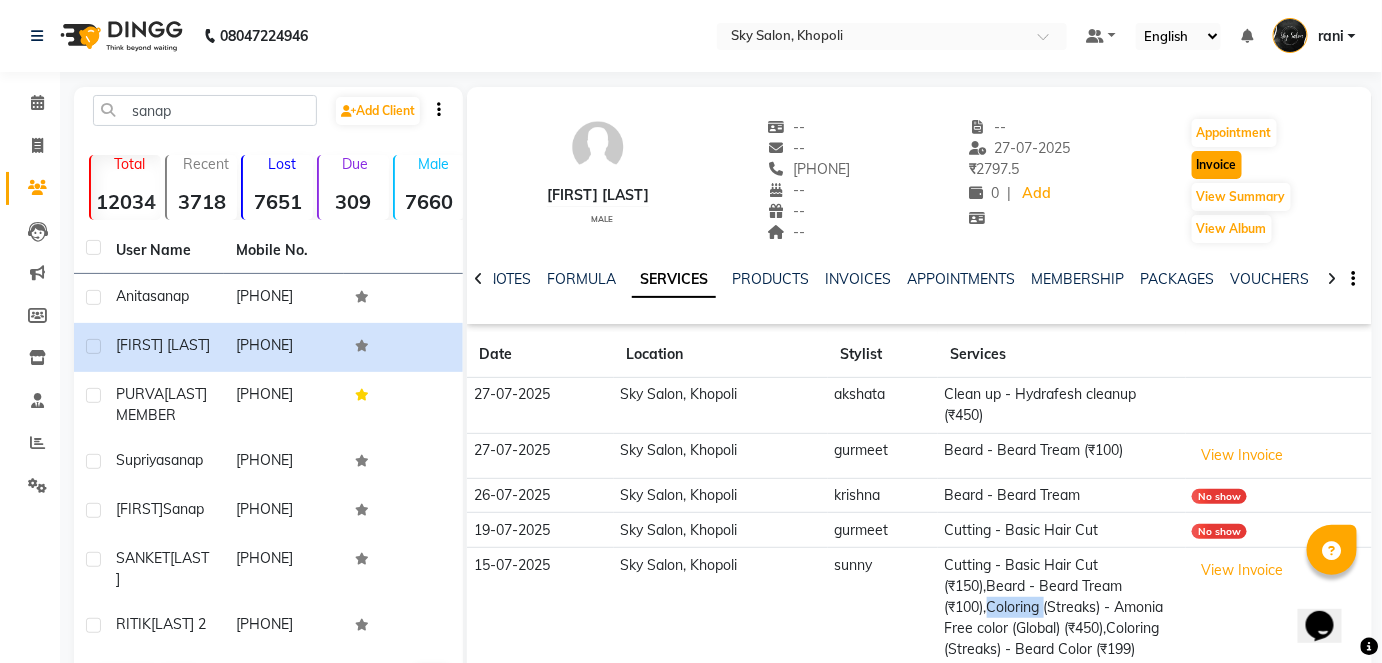 click on "Invoice" 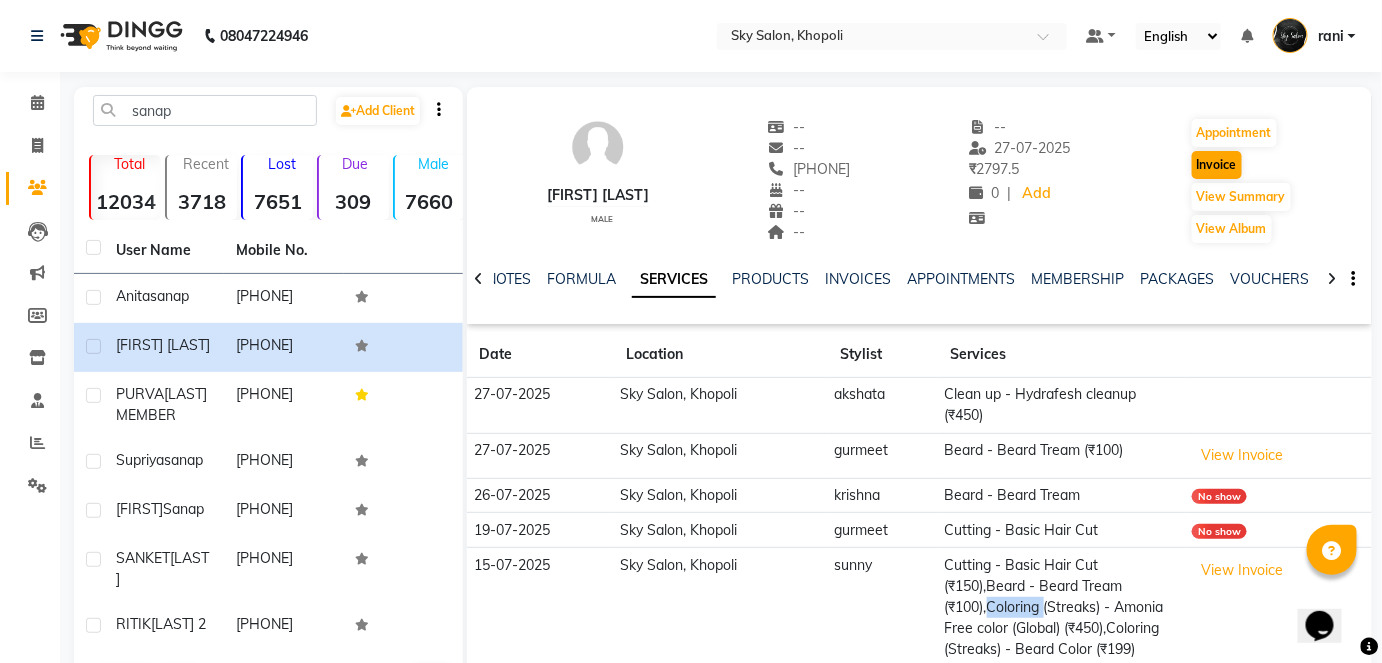 select on "service" 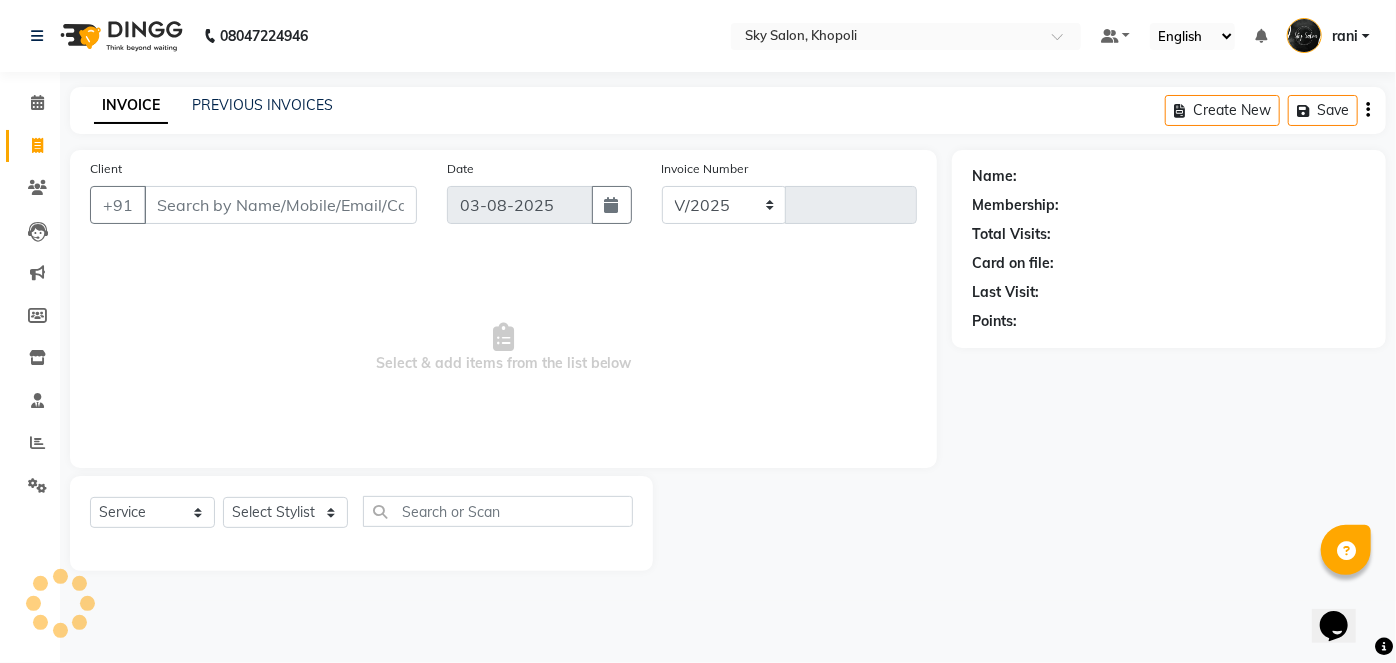 select on "3537" 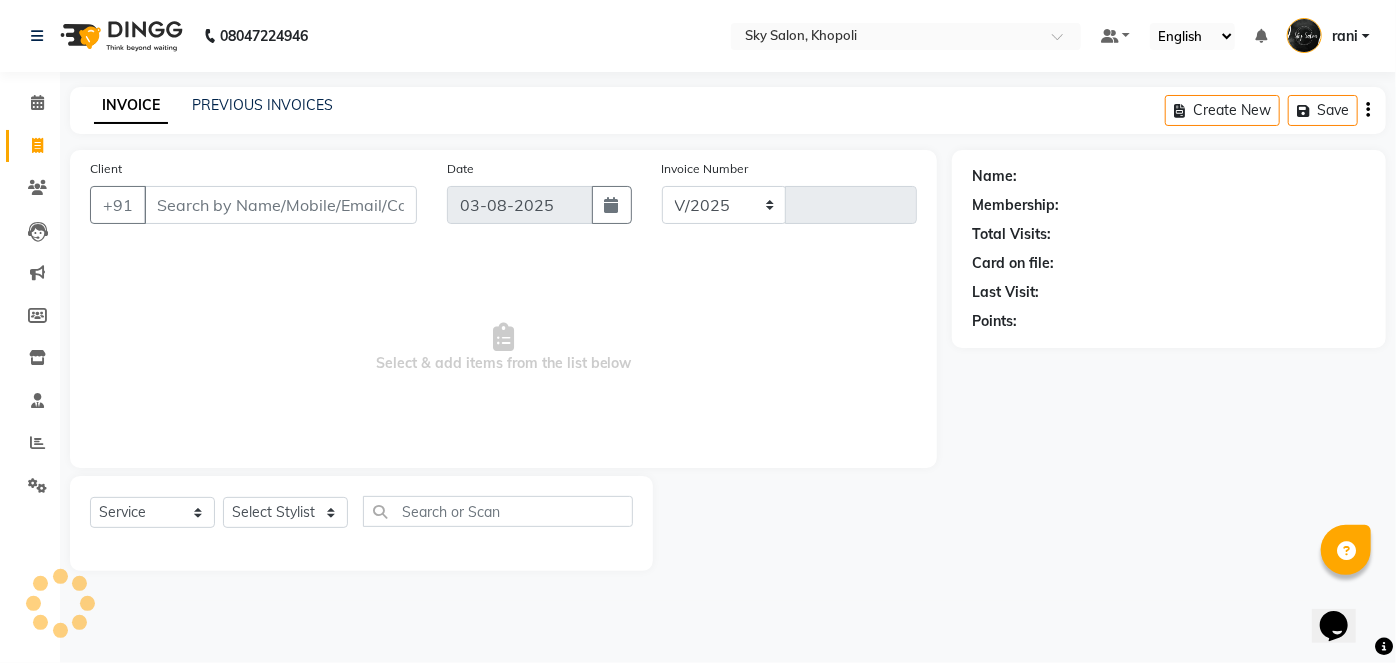 type on "9863" 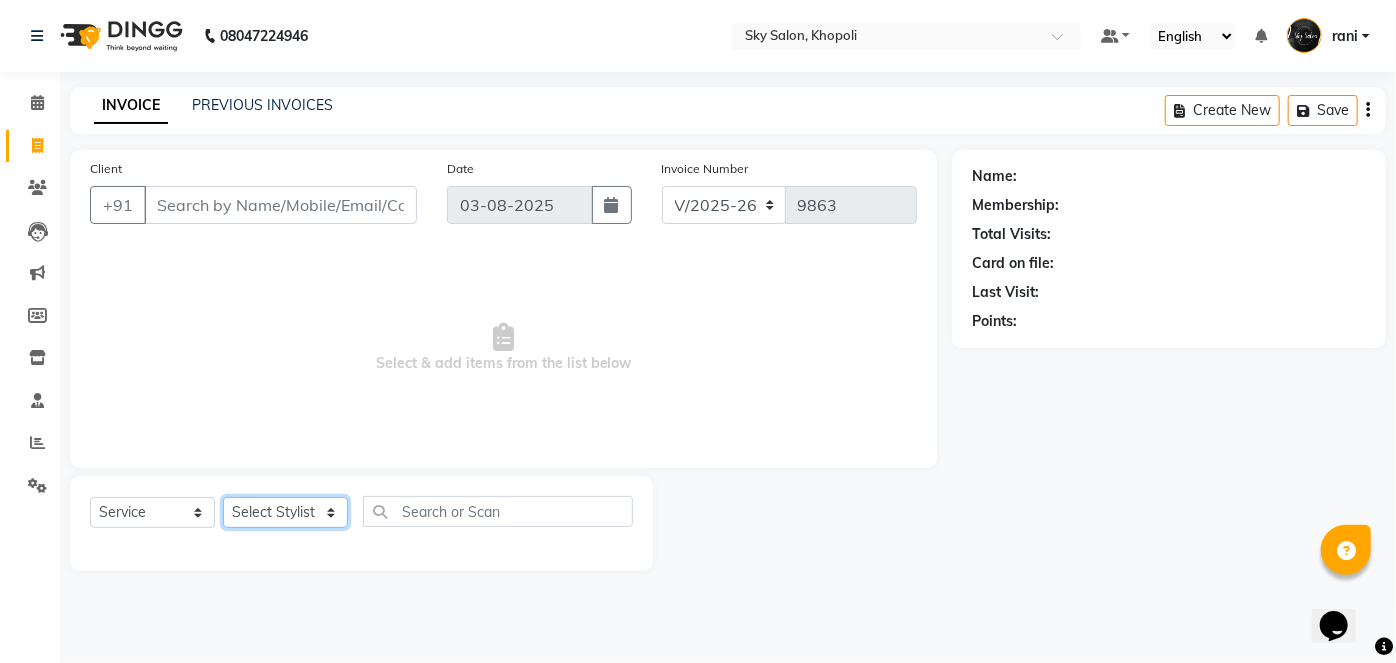 click on "Select Stylist" 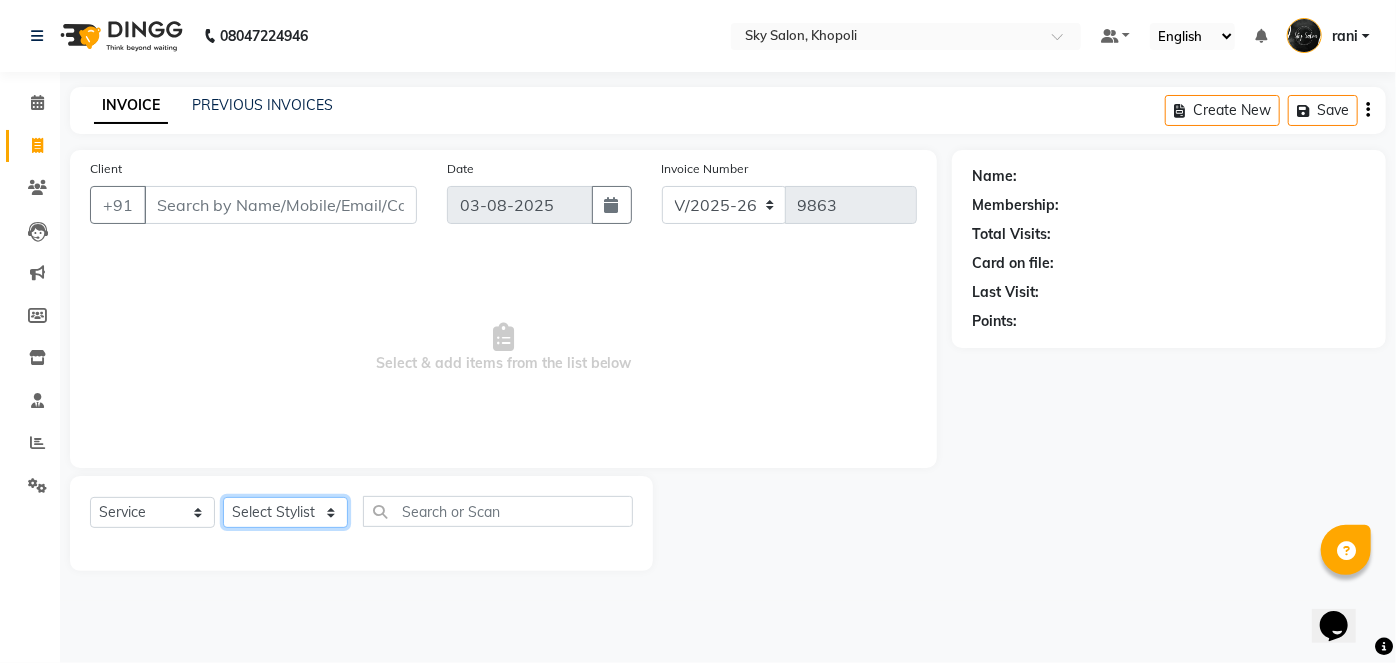 type on "[PHONE]" 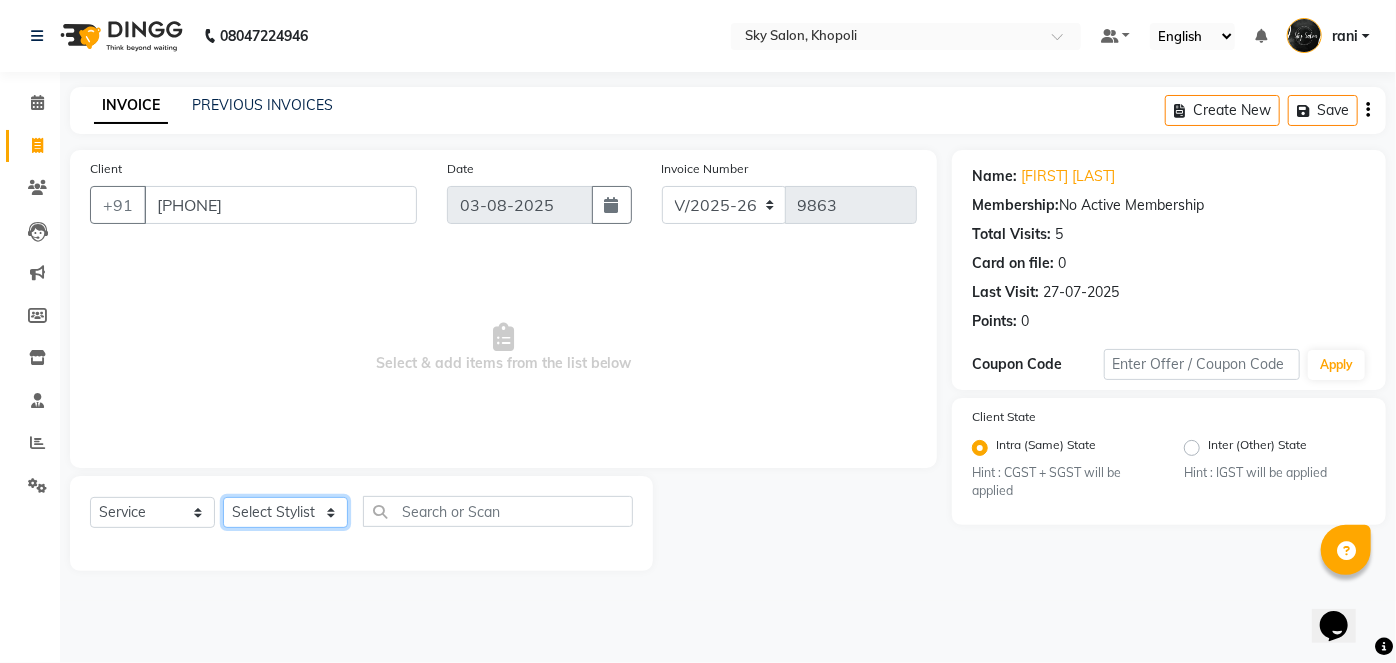 select on "57852" 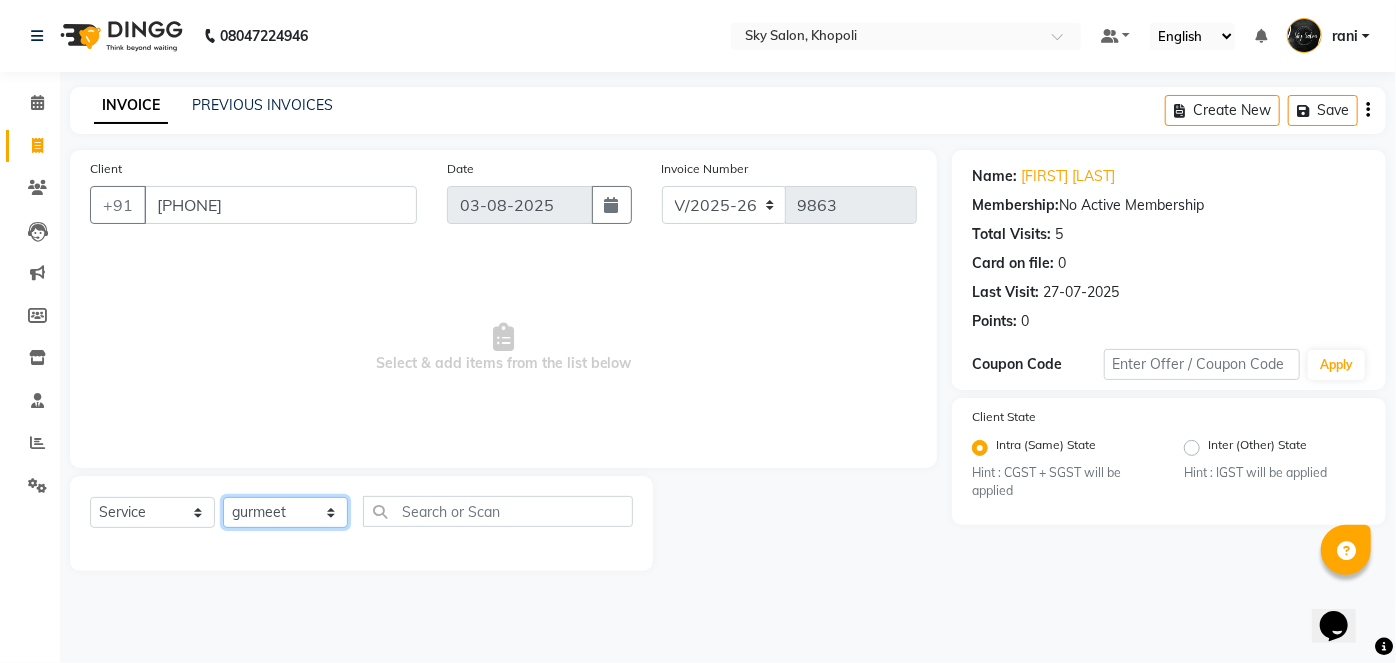 click on "Select Stylist afreen akshata aman saha ameer Anagha anisa arbaj bharti Bunny Danish Darshana 1 devyani dilshad gaurav Gulshan gurmeet javed jishan krishna mayuri gaikwad muskan rani rinku rocky Ronak sachin sahil sam sameer sameer 2 sandhya shabnam shakti sunny sweety vivek" 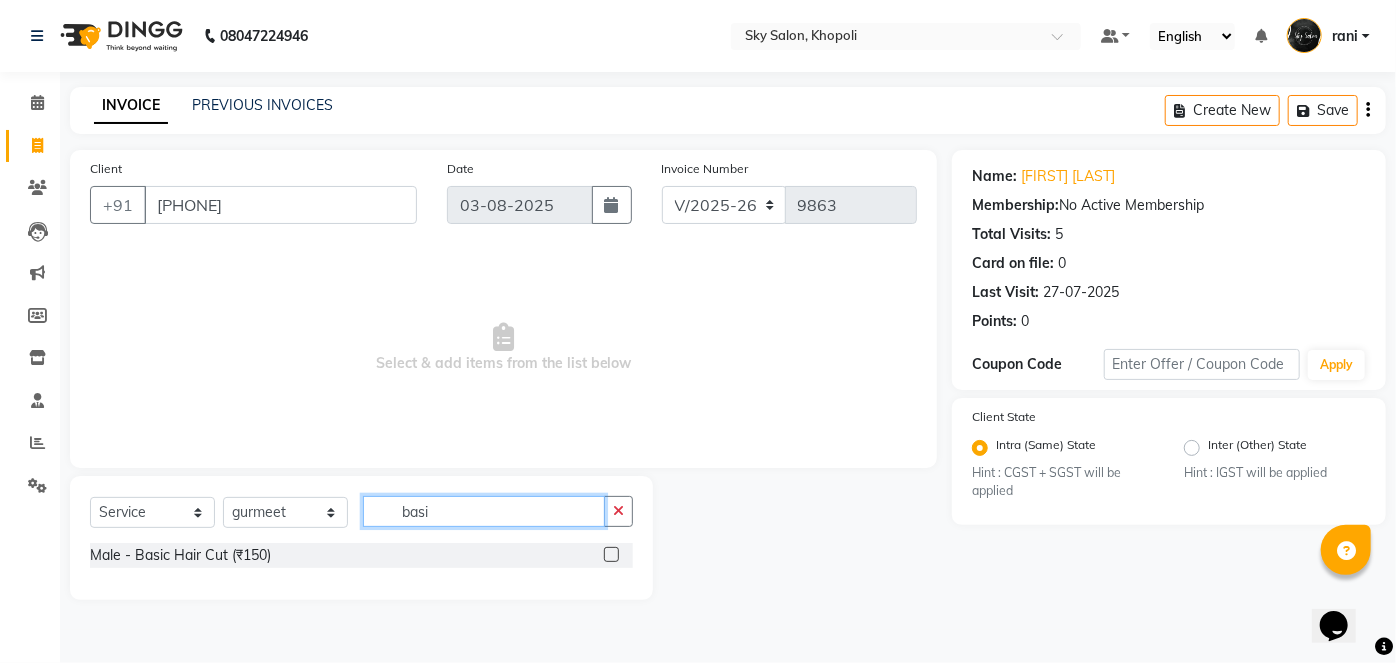 type on "basi" 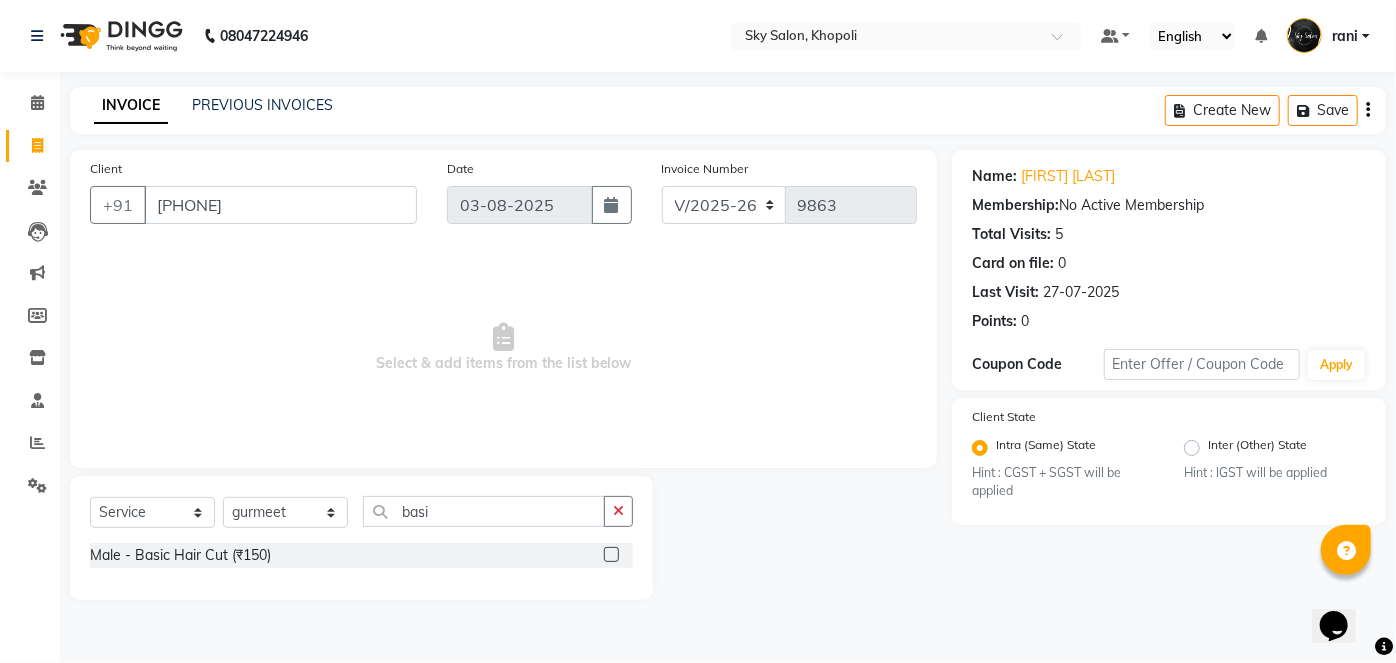 click 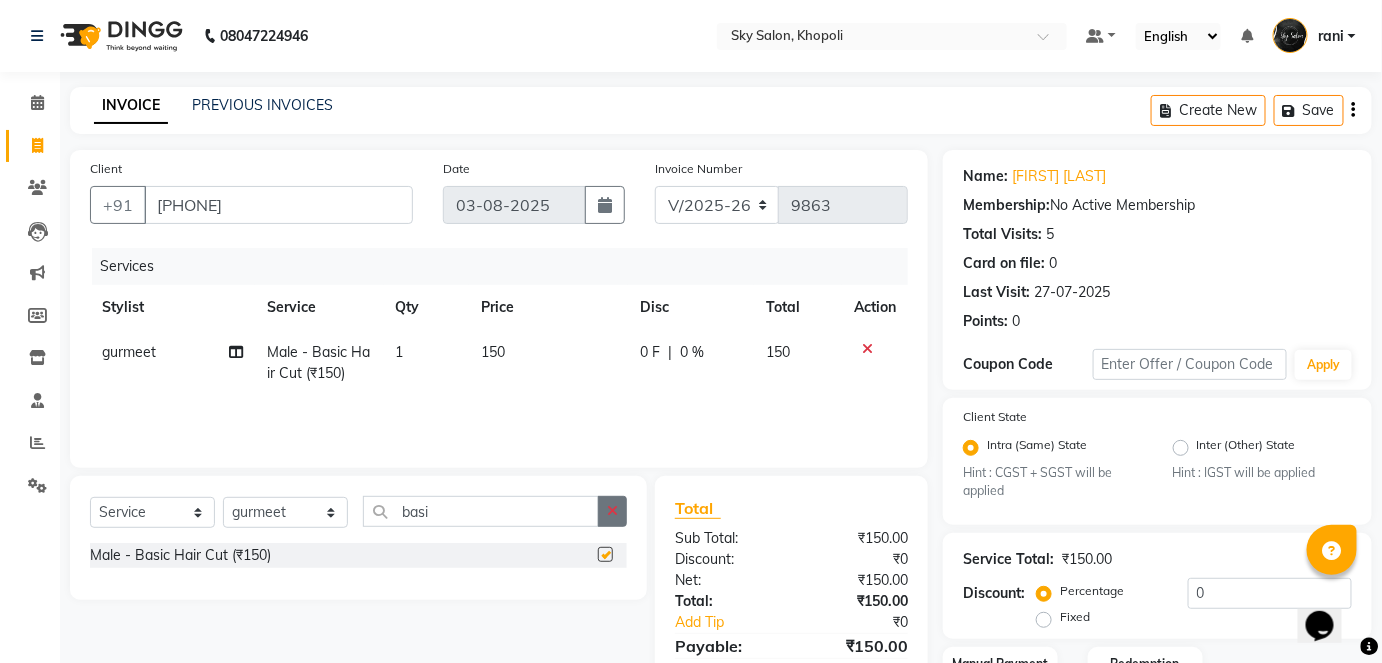 checkbox on "false" 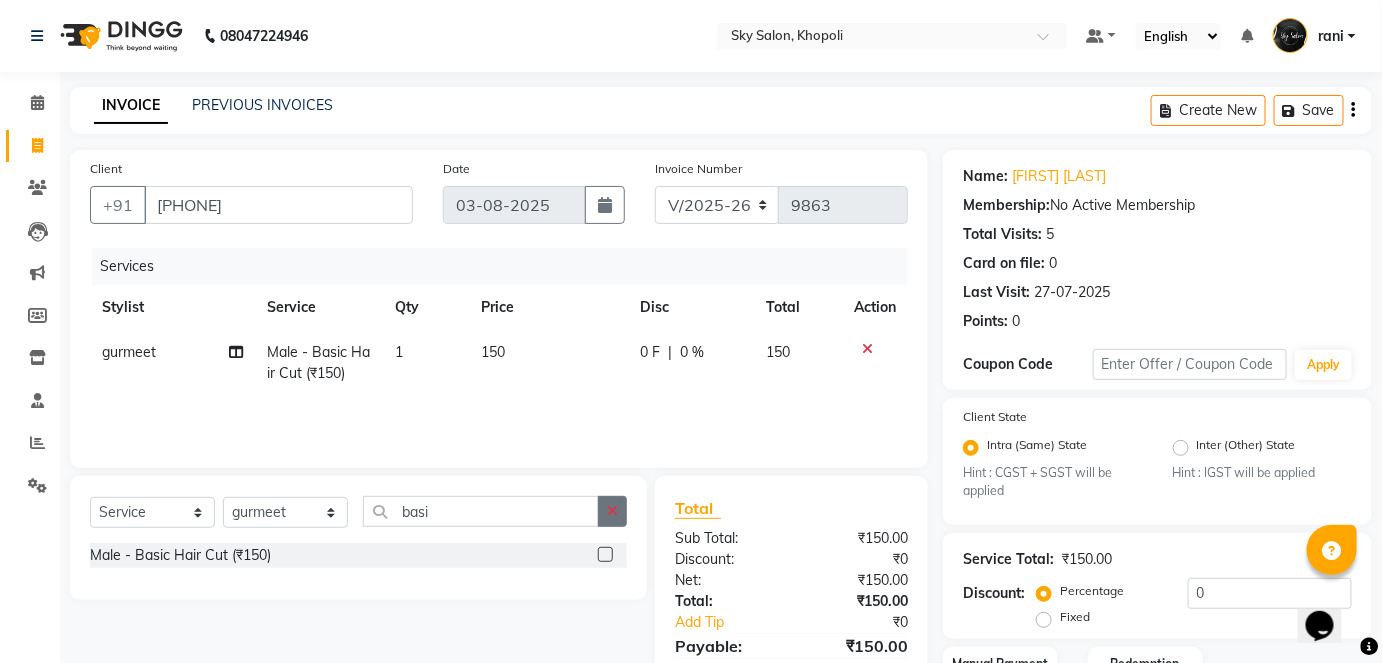 click 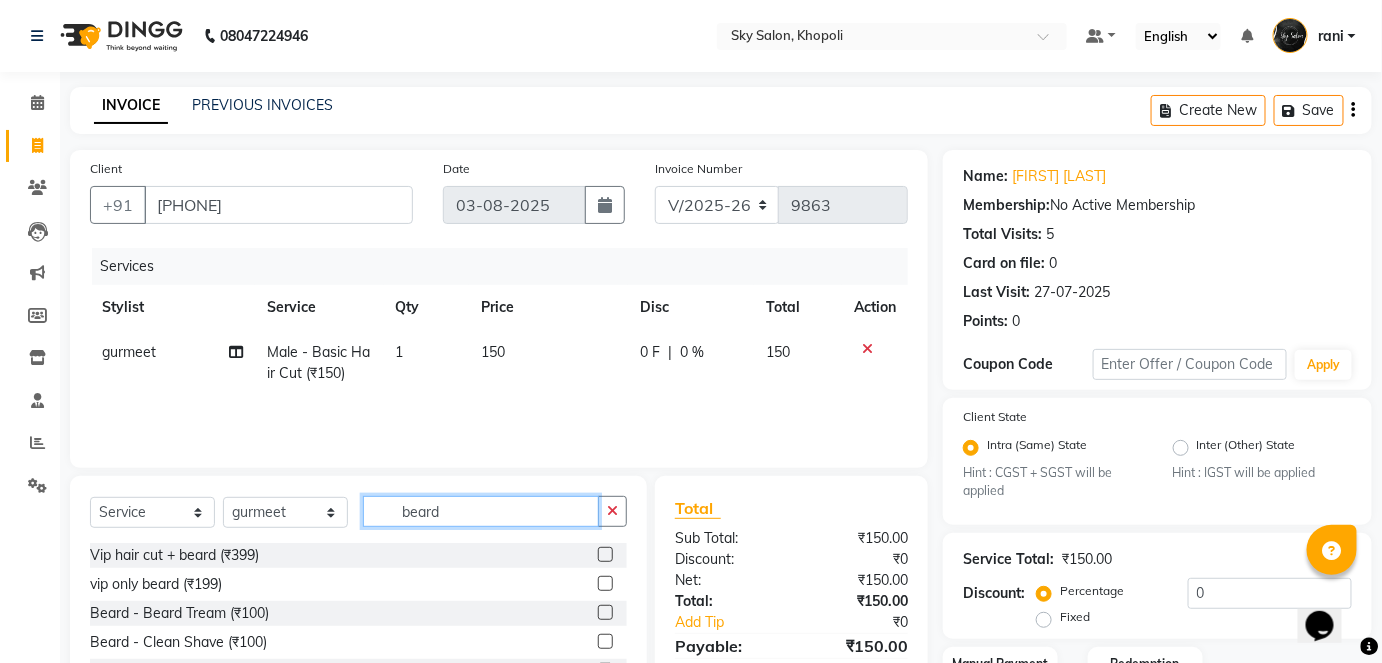 scroll, scrollTop: 65, scrollLeft: 0, axis: vertical 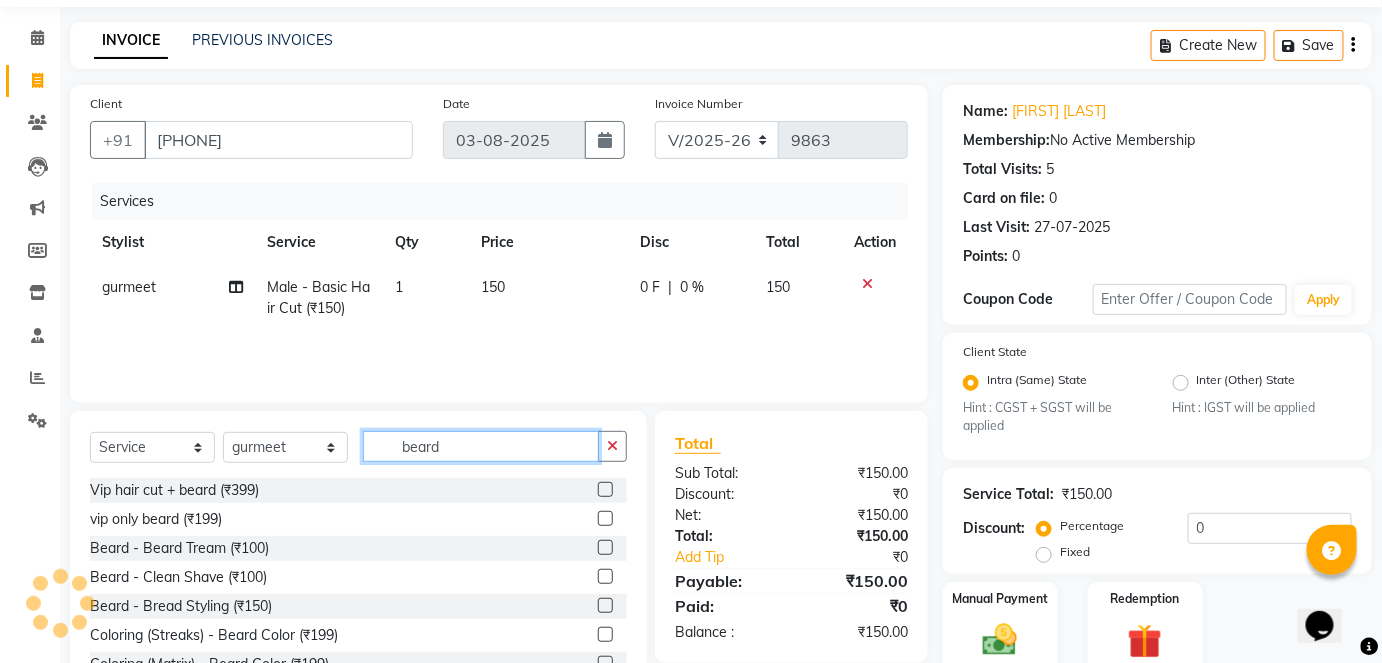 type on "beard" 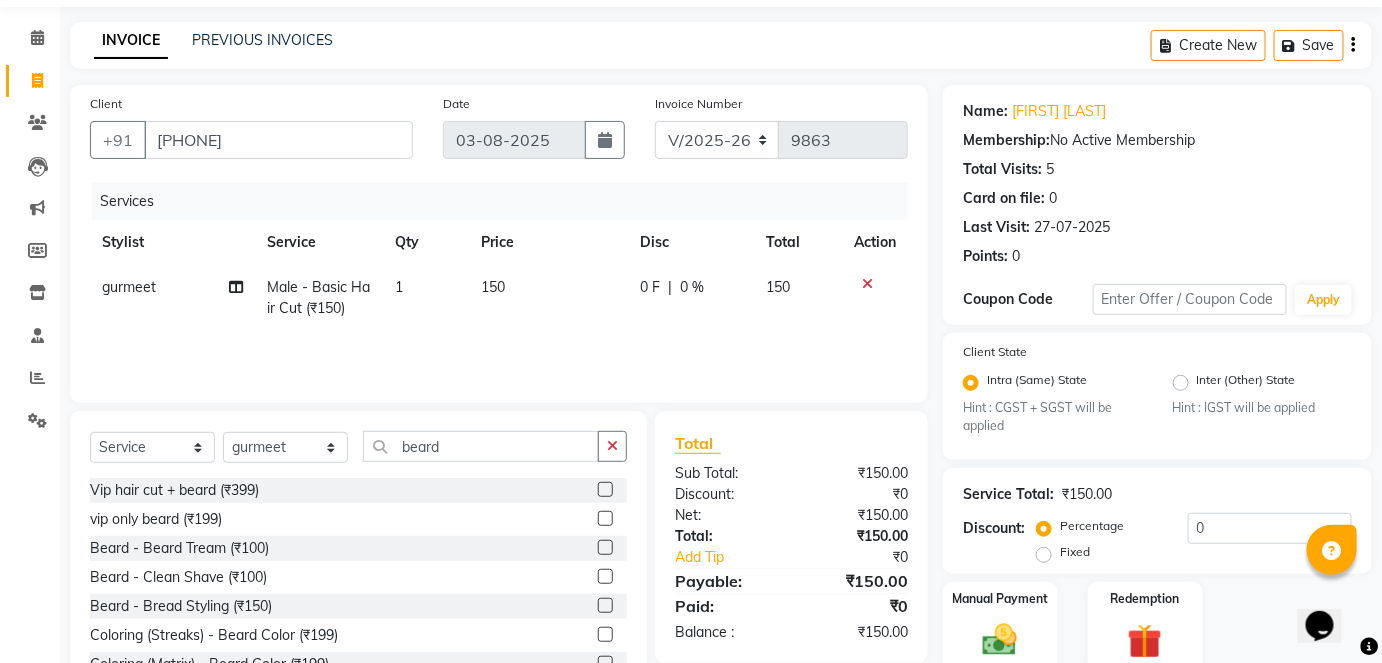 click 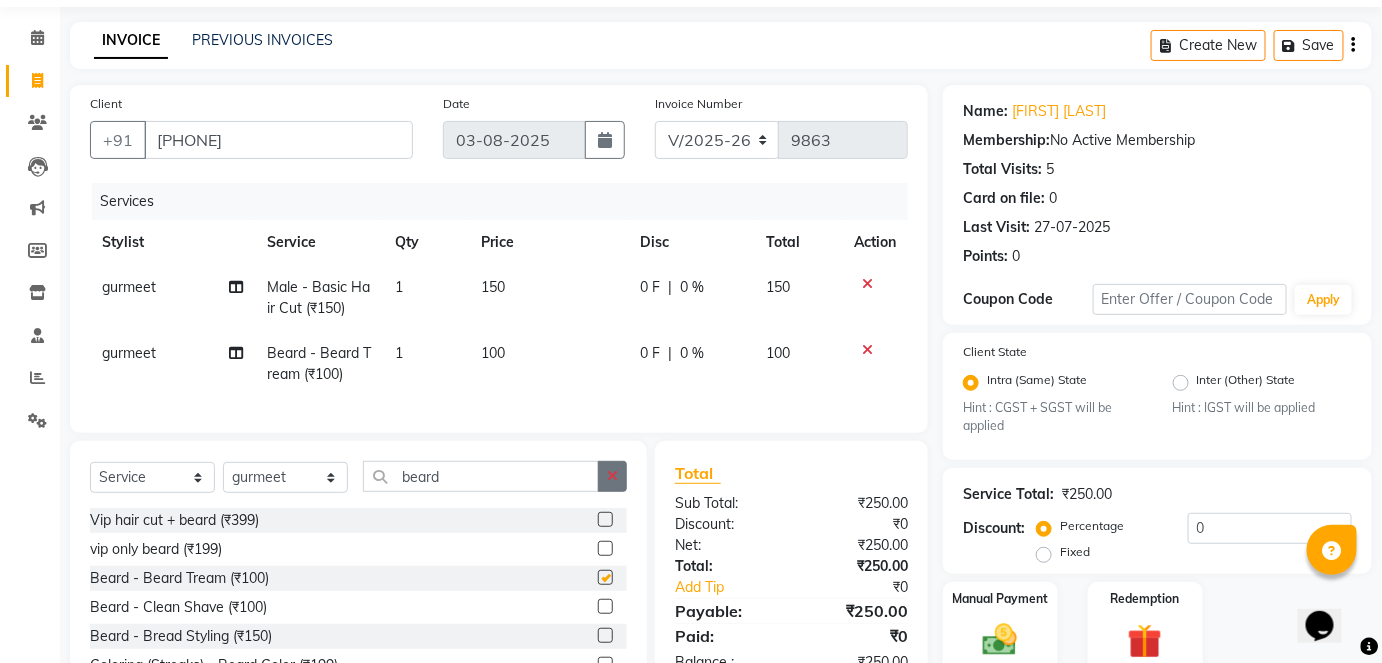 checkbox on "false" 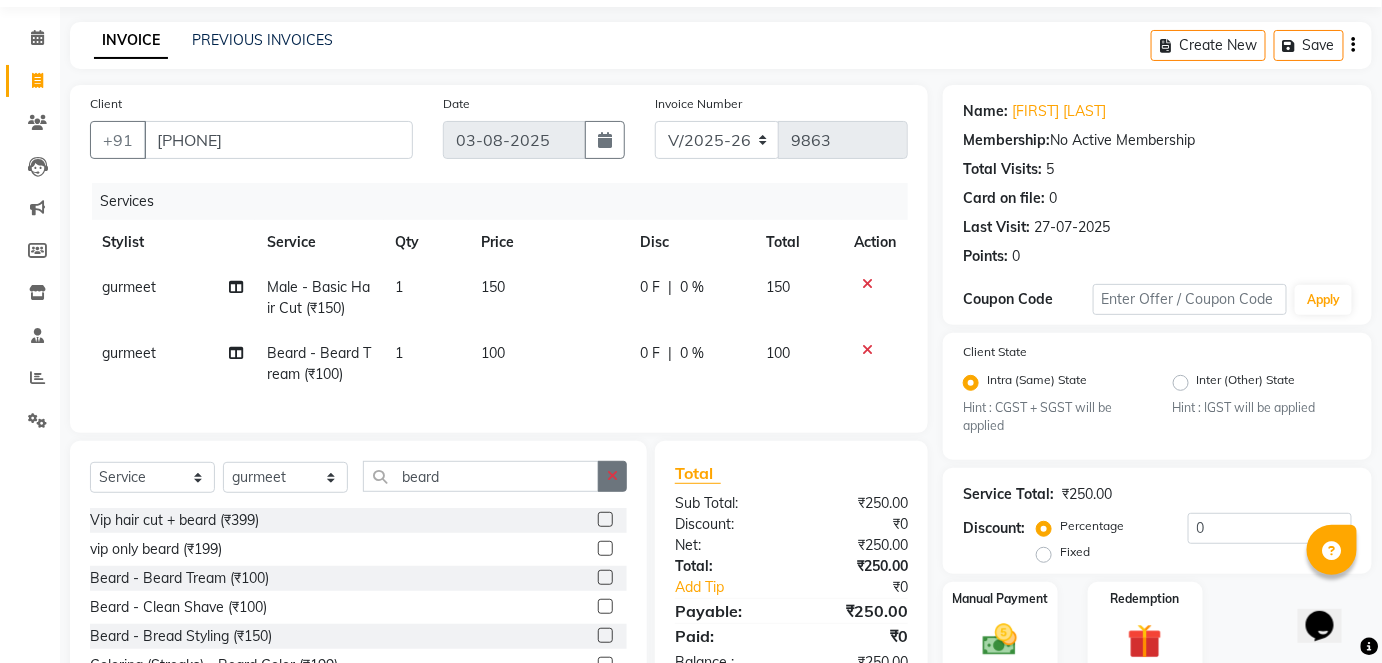 click 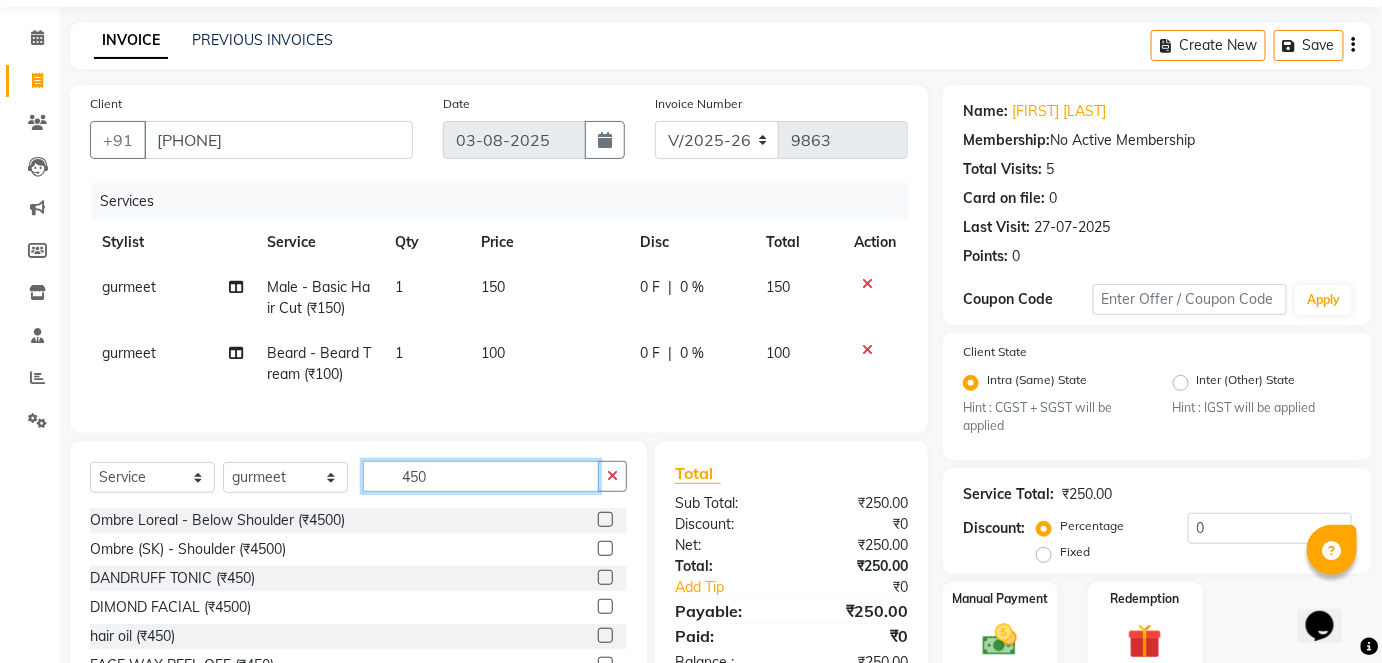 scroll, scrollTop: 181, scrollLeft: 0, axis: vertical 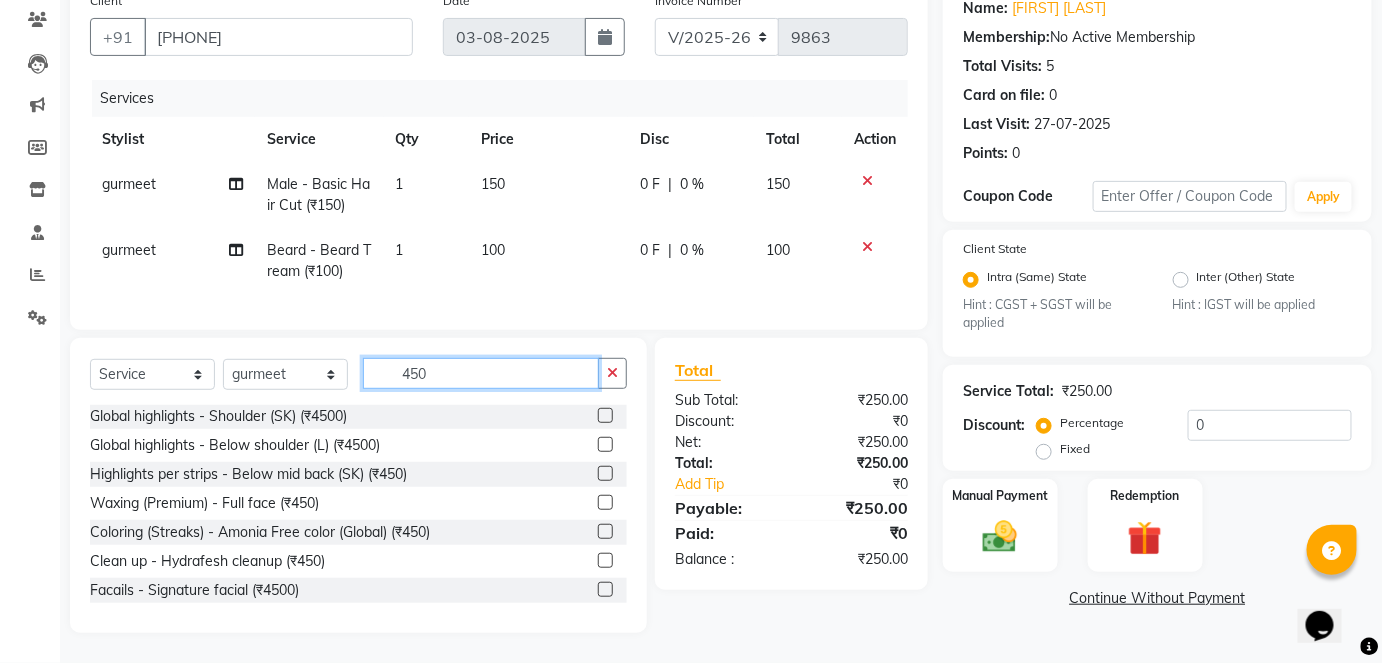 type on "450" 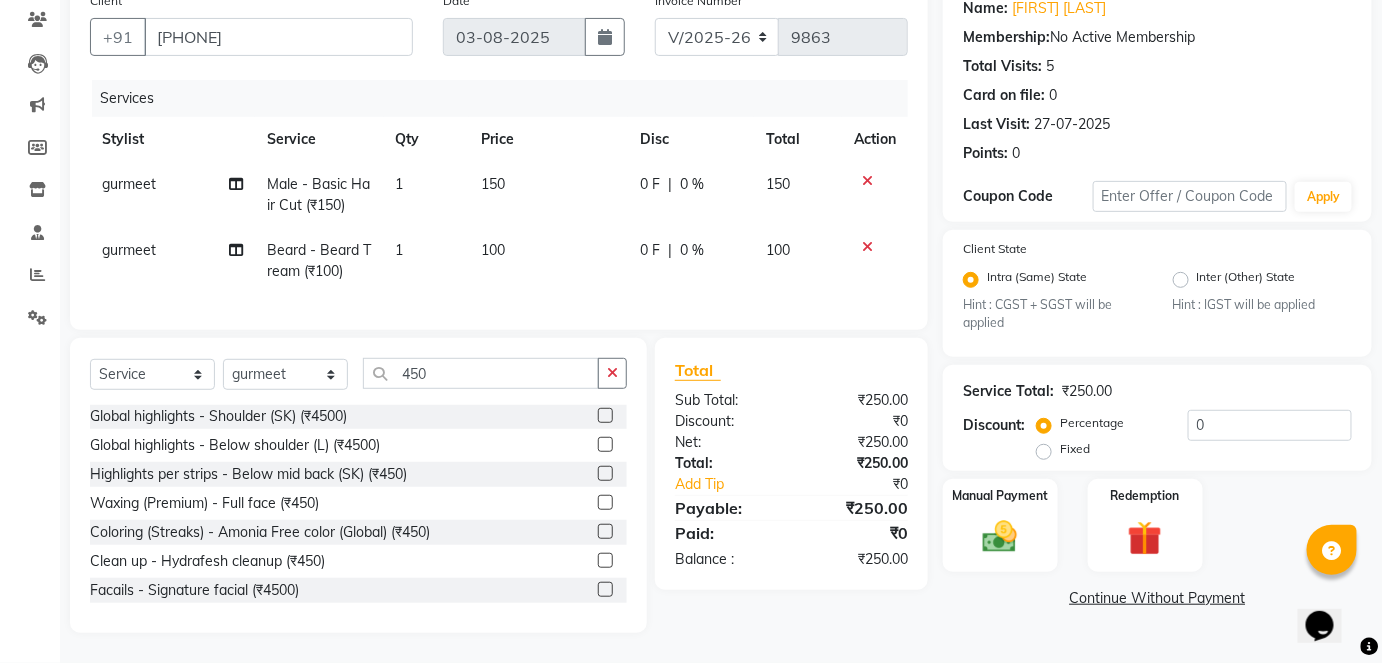 click 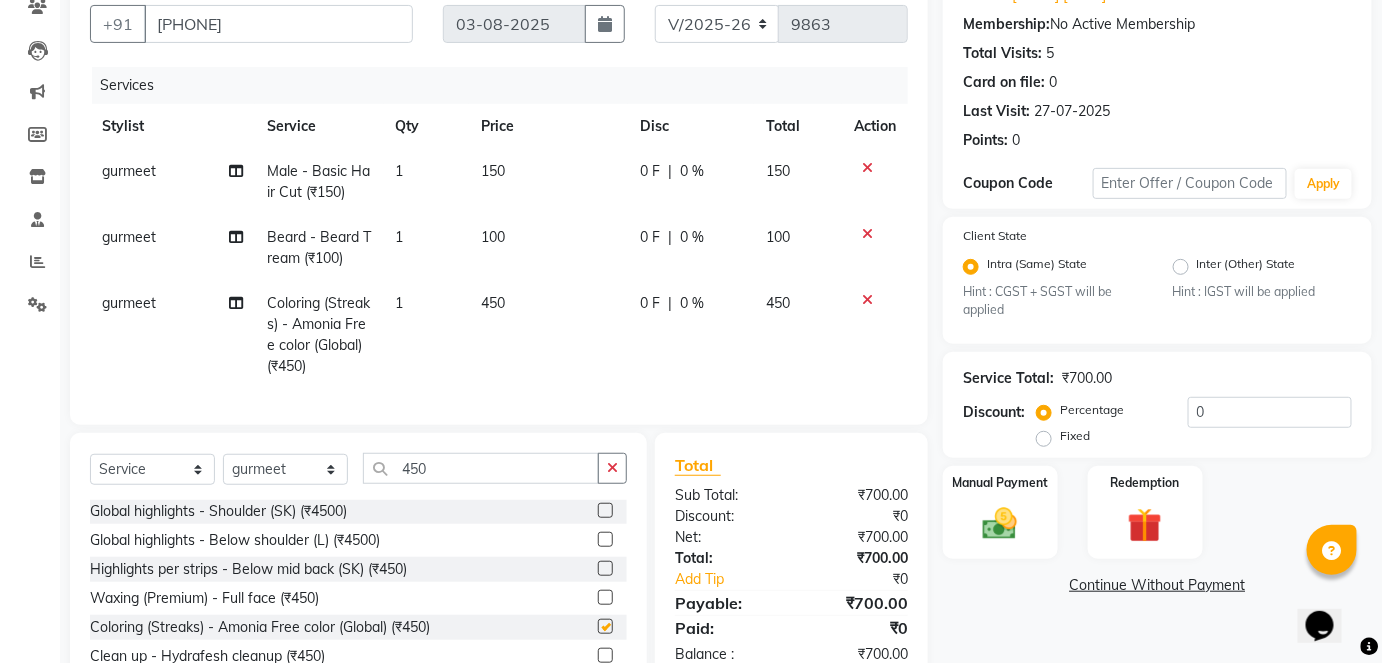 checkbox on "false" 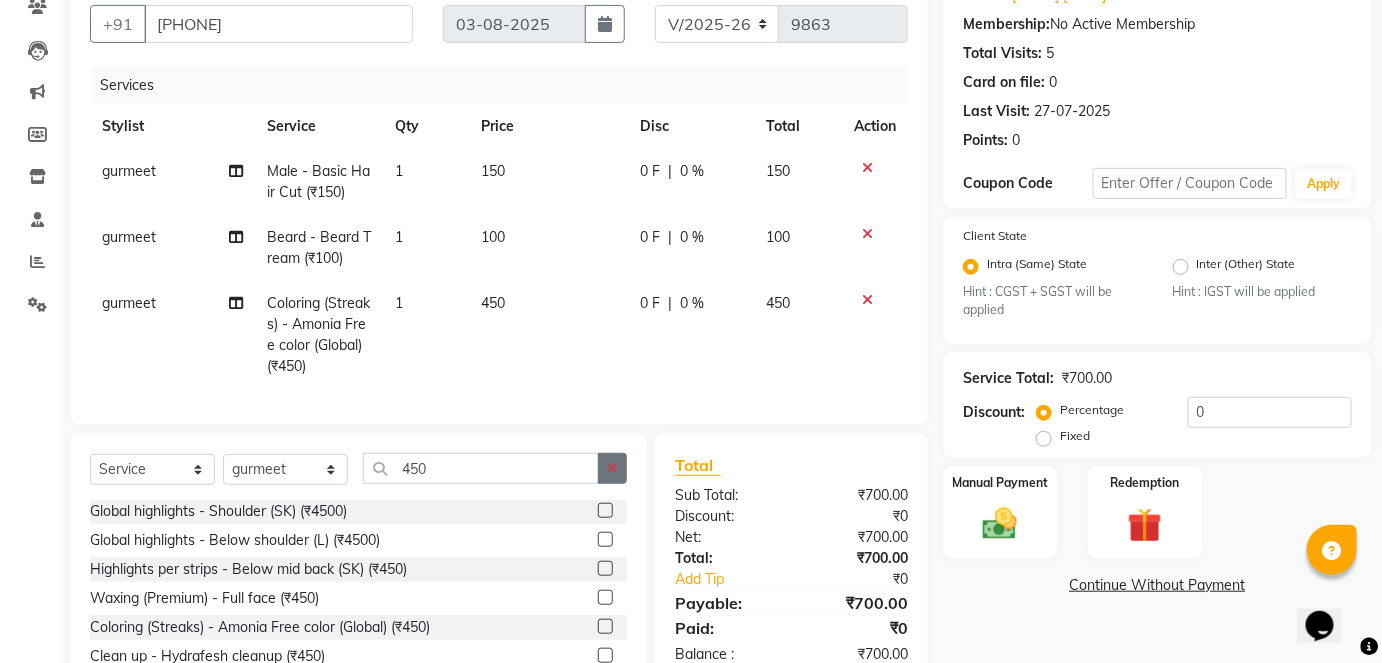 click 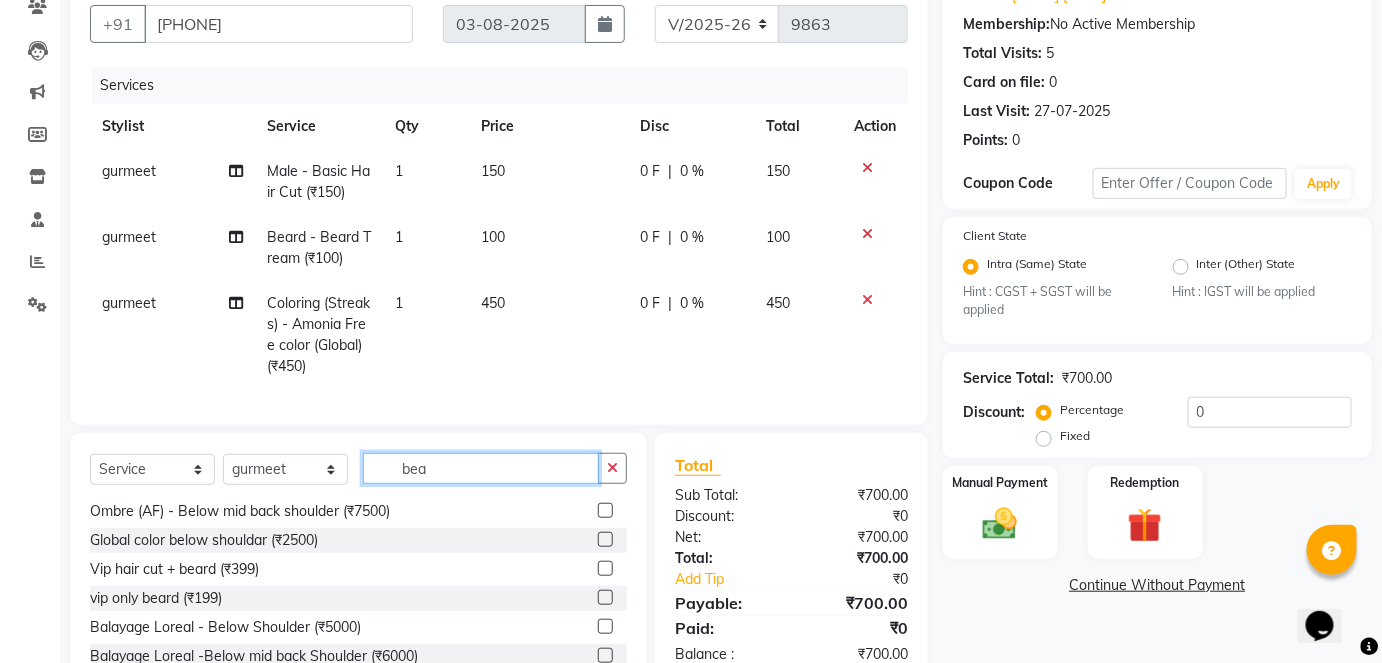 scroll, scrollTop: 0, scrollLeft: 0, axis: both 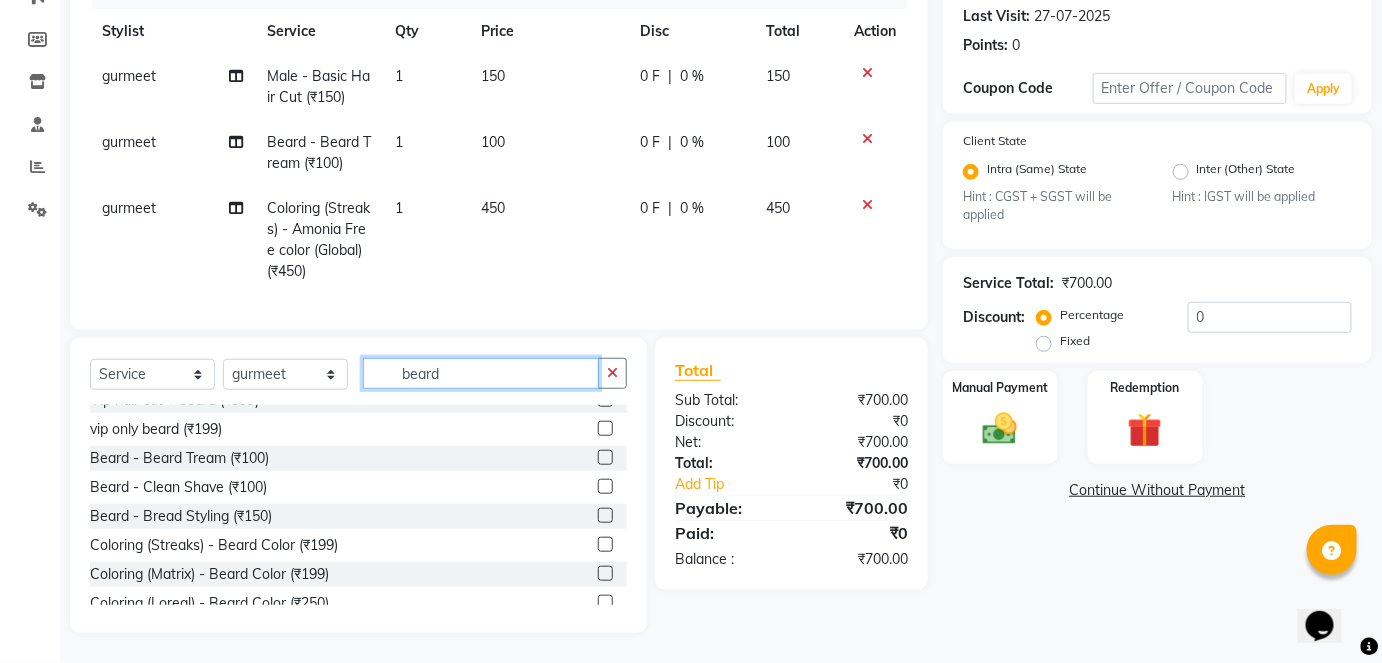 type on "beard" 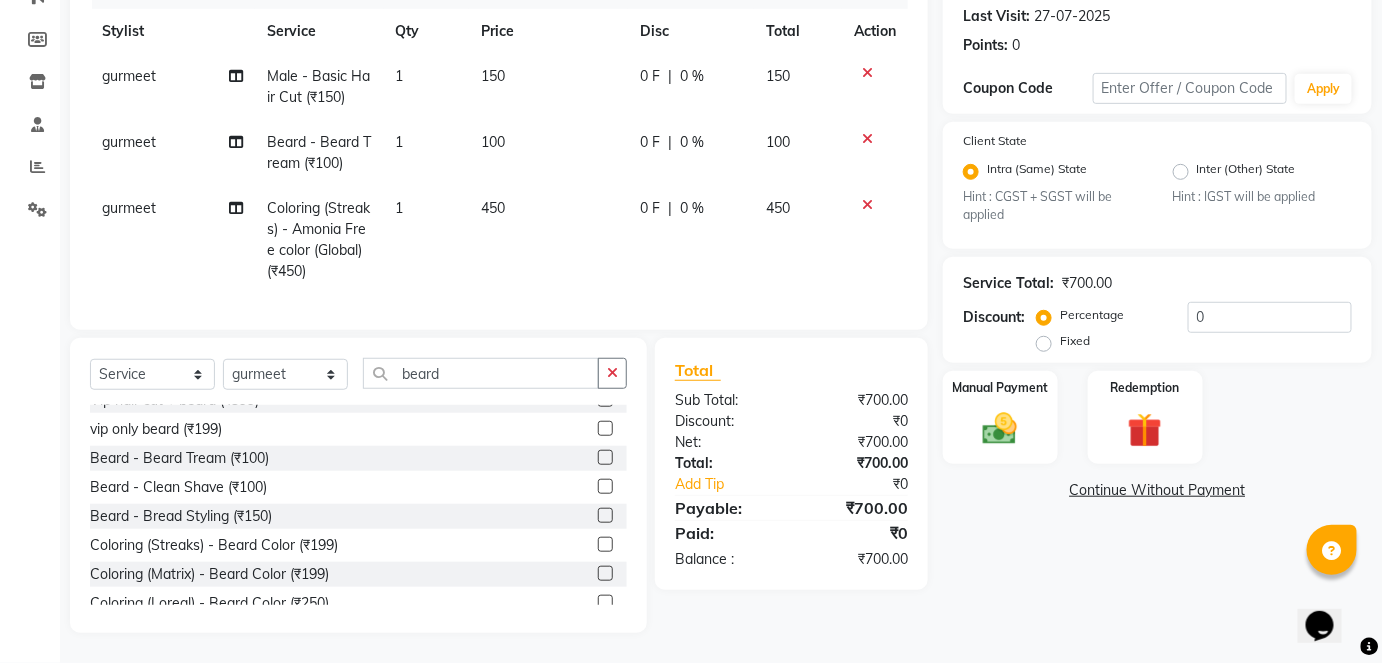 click 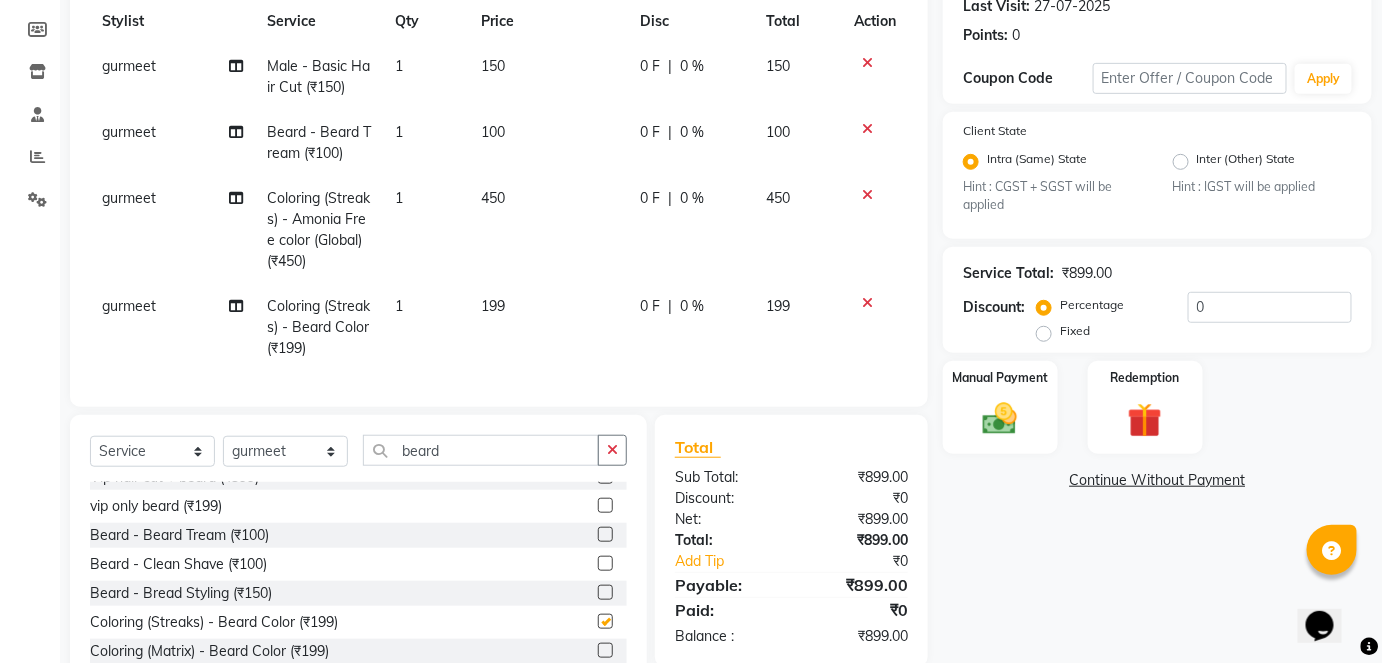 checkbox on "false" 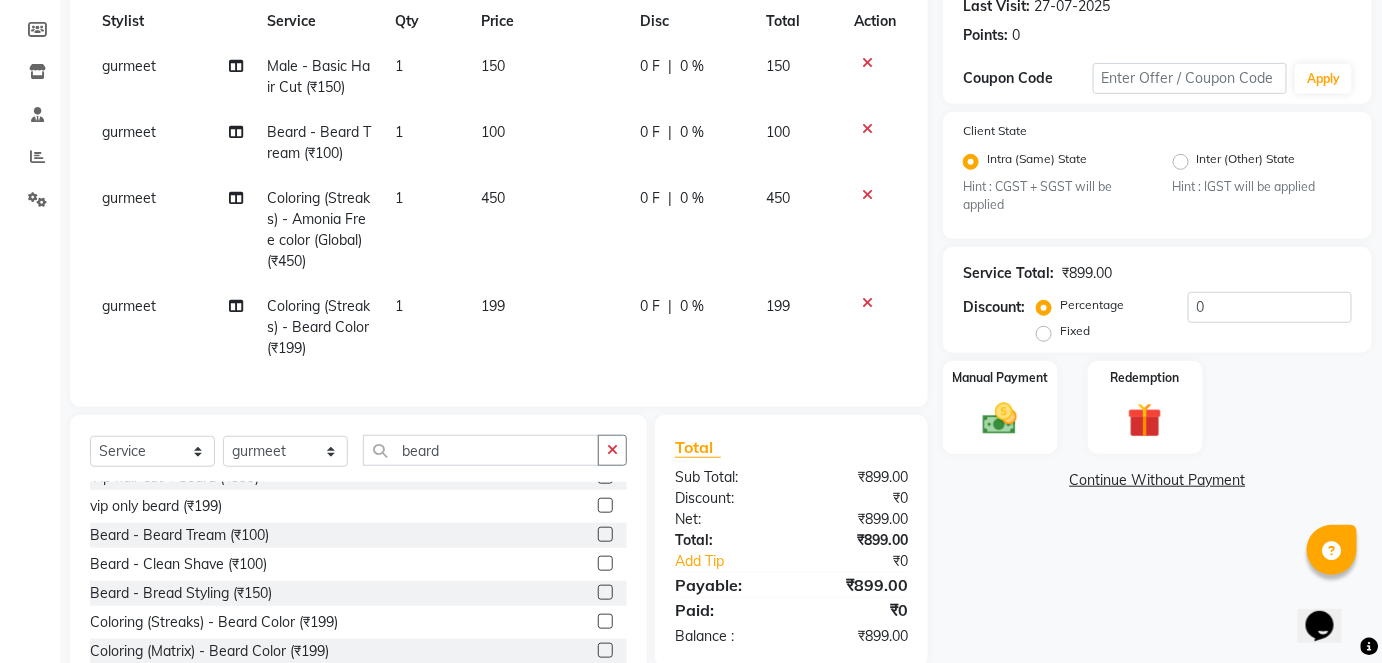 scroll, scrollTop: 306, scrollLeft: 0, axis: vertical 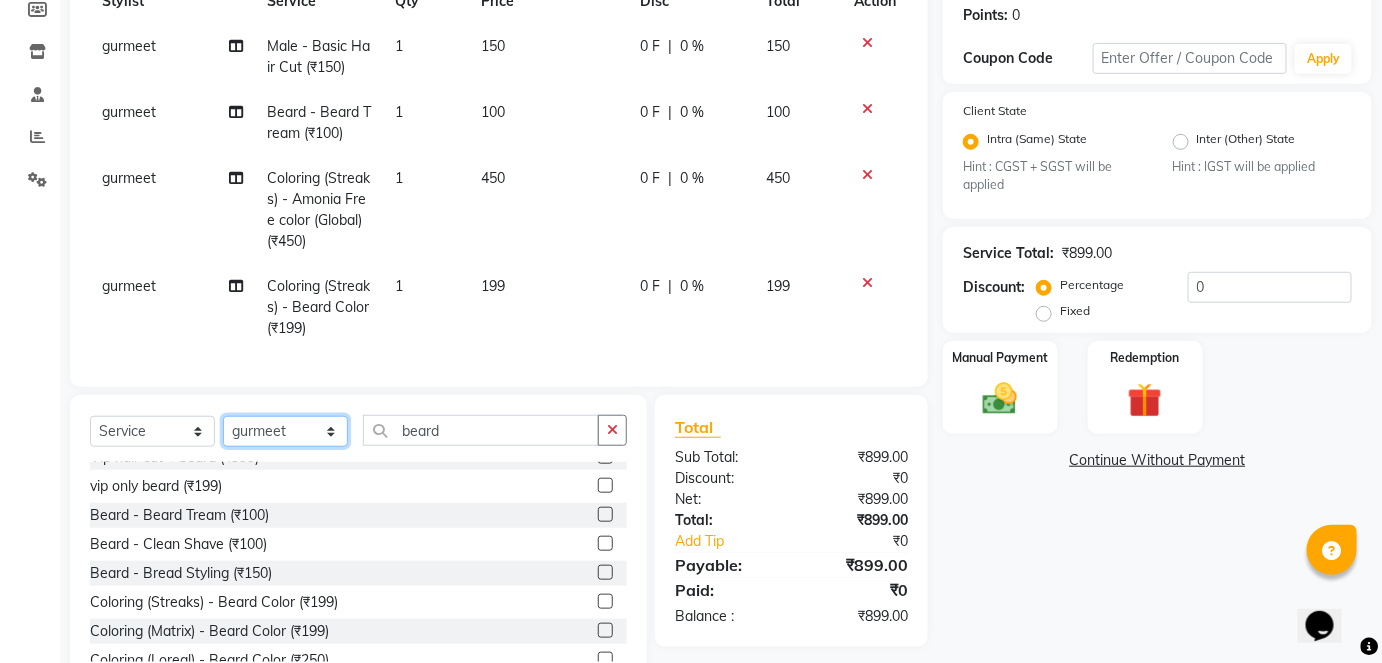 click on "Select Stylist afreen akshata aman saha ameer Anagha anisa arbaj bharti Bunny Danish Darshana 1 devyani dilshad gaurav Gulshan gurmeet javed jishan krishna mayuri gaikwad muskan rani rinku rocky Ronak sachin sahil sam sameer sameer 2 sandhya shabnam shakti sunny sweety vivek" 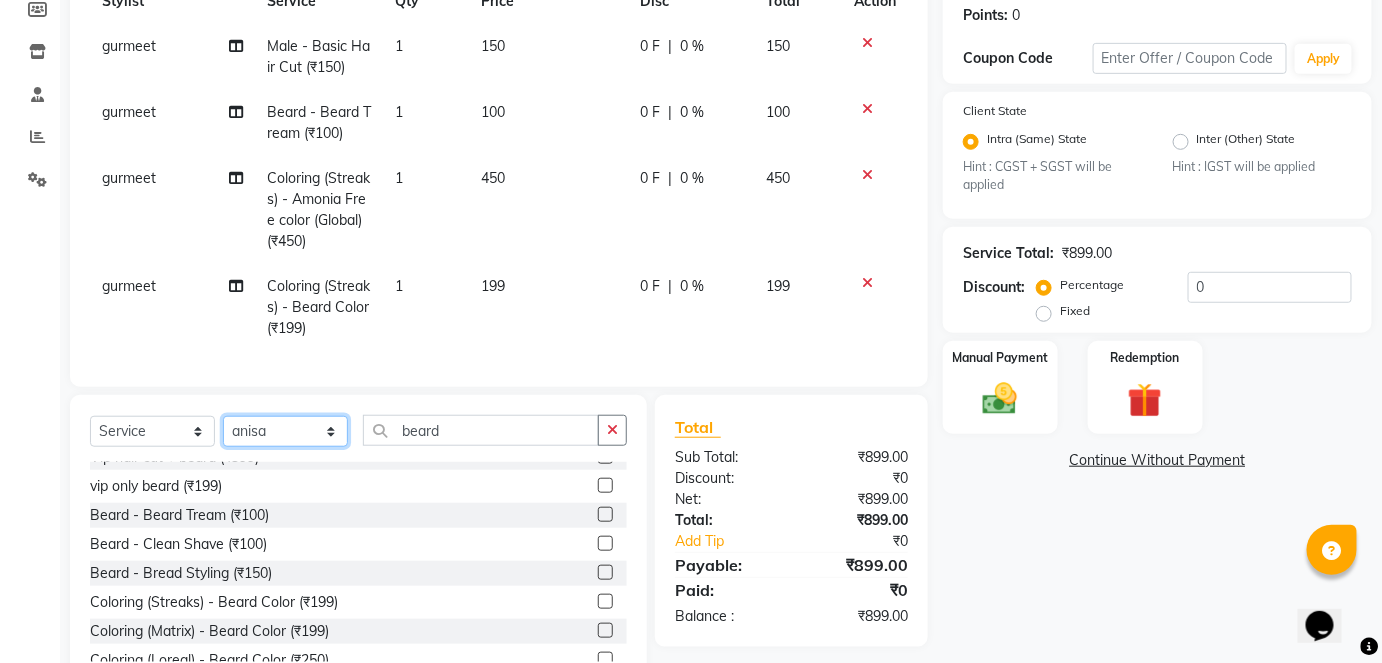 click on "Select Stylist afreen akshata aman saha ameer Anagha anisa arbaj bharti Bunny Danish Darshana 1 devyani dilshad gaurav Gulshan gurmeet javed jishan krishna mayuri gaikwad muskan rani rinku rocky Ronak sachin sahil sam sameer sameer 2 sandhya shabnam shakti sunny sweety vivek" 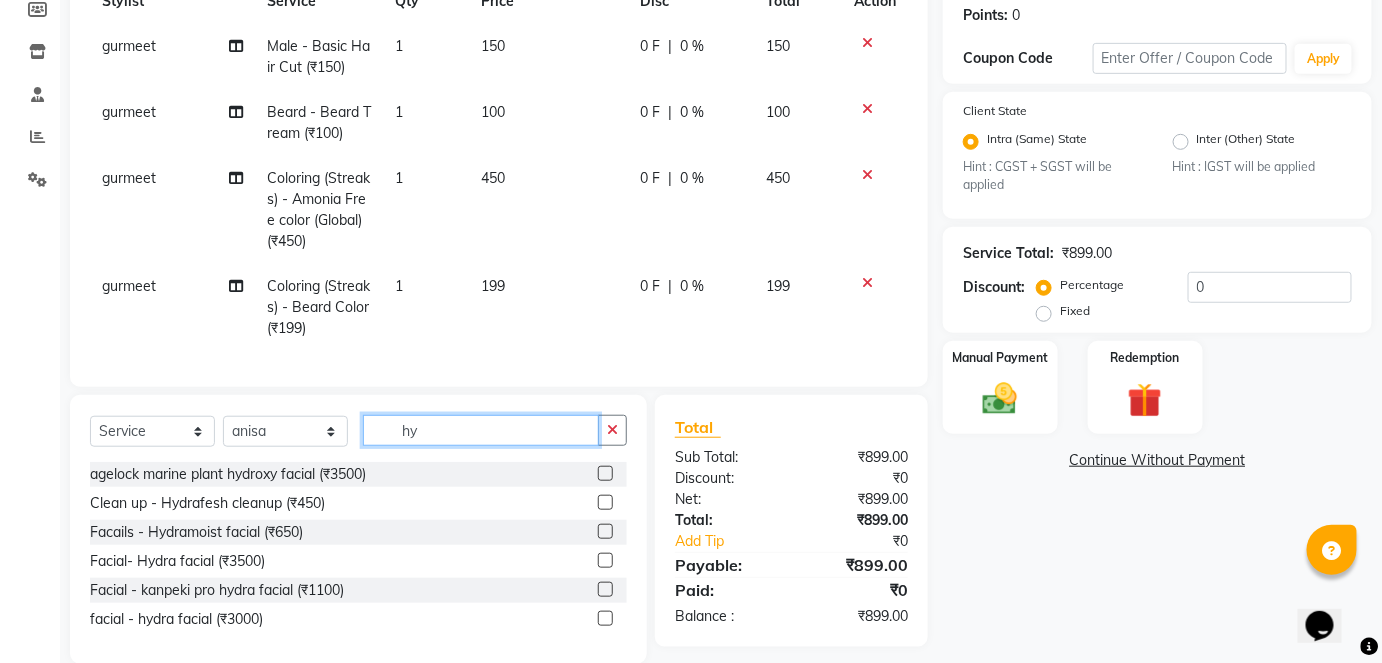 scroll, scrollTop: 0, scrollLeft: 0, axis: both 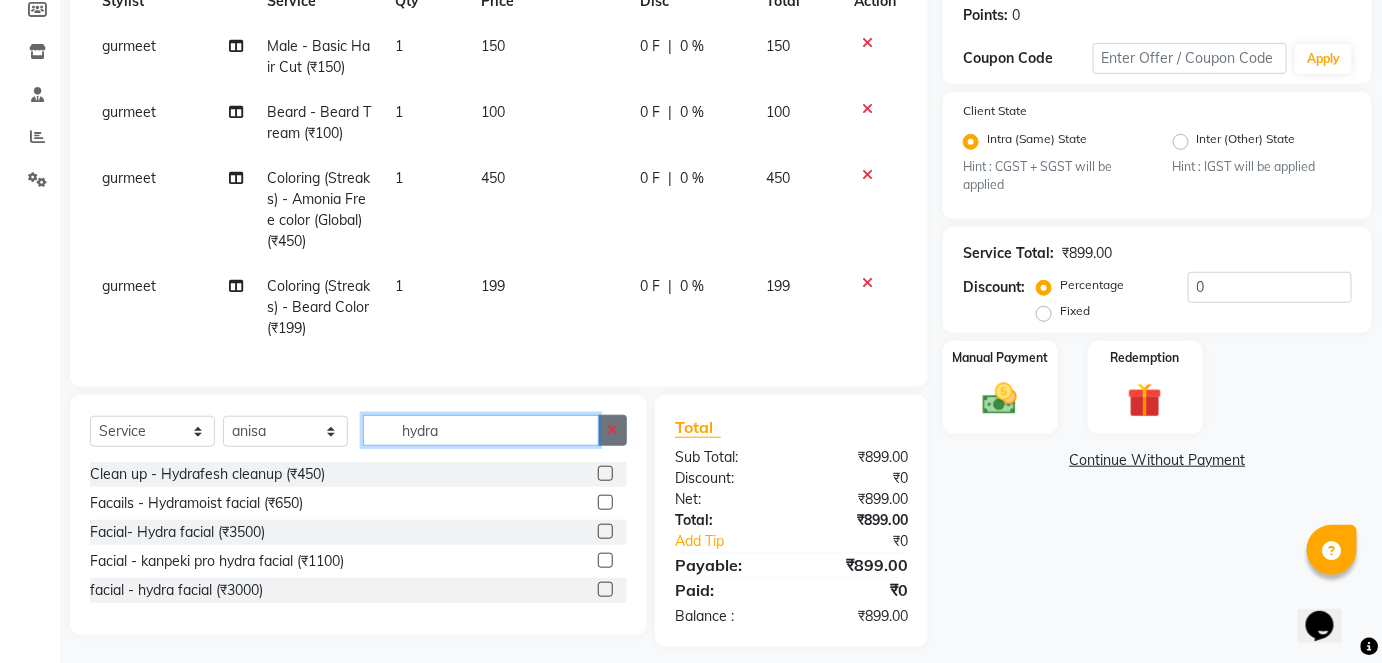 type on "hydra" 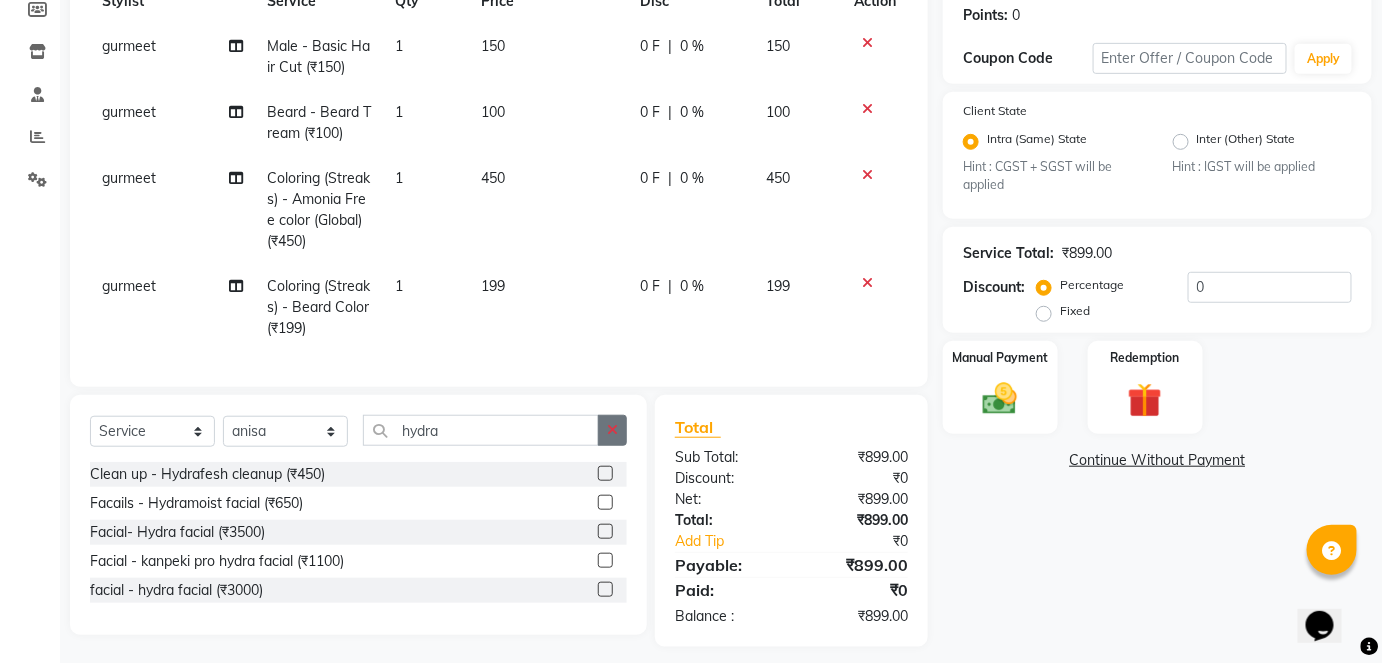 click 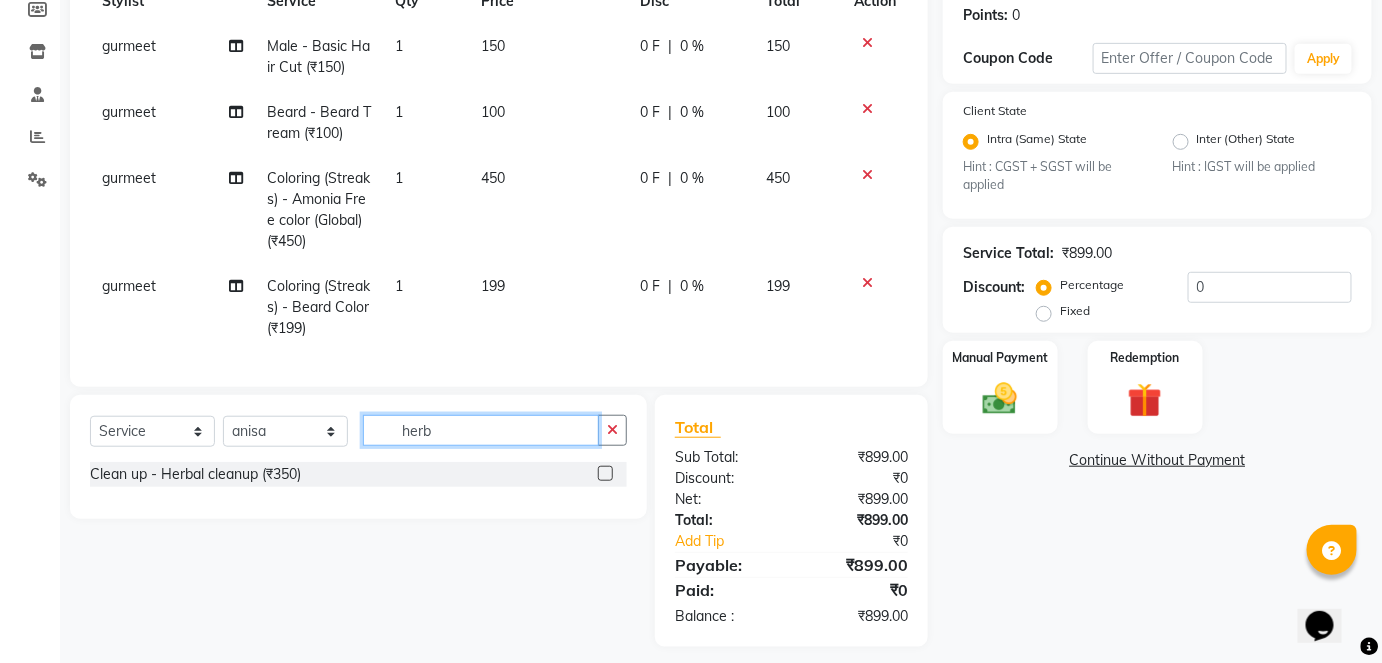type on "herb" 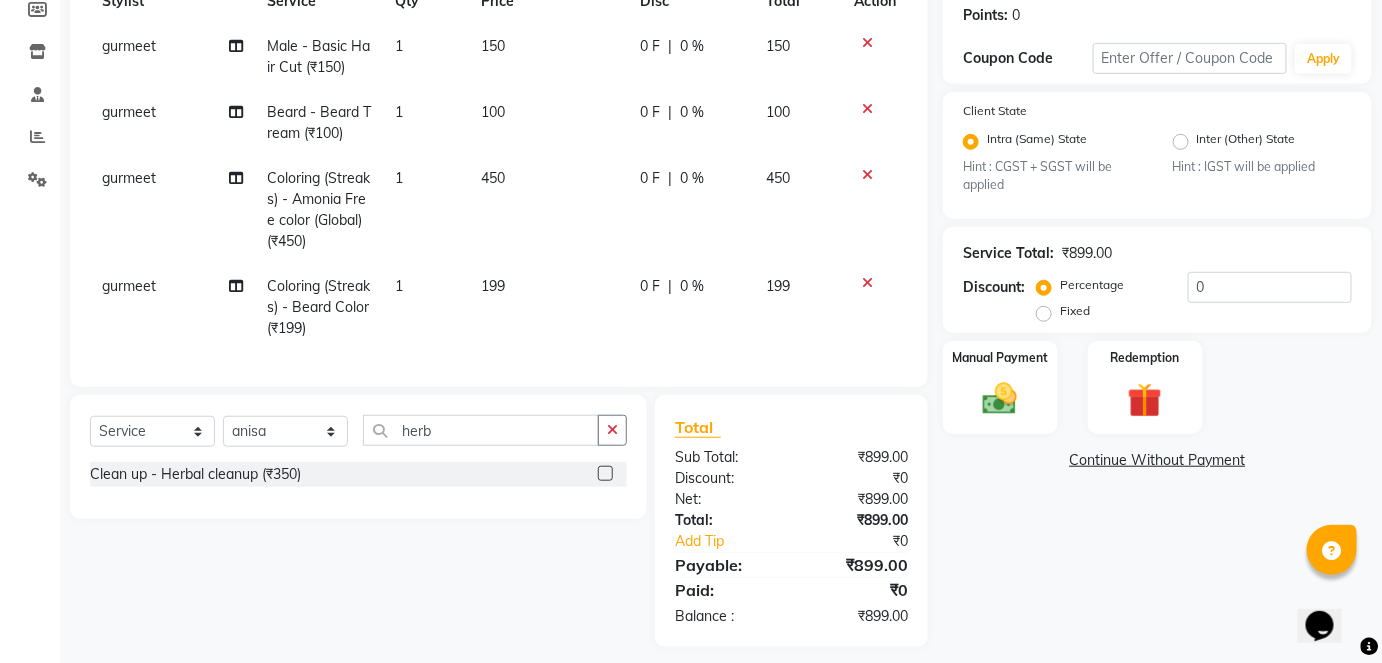 click 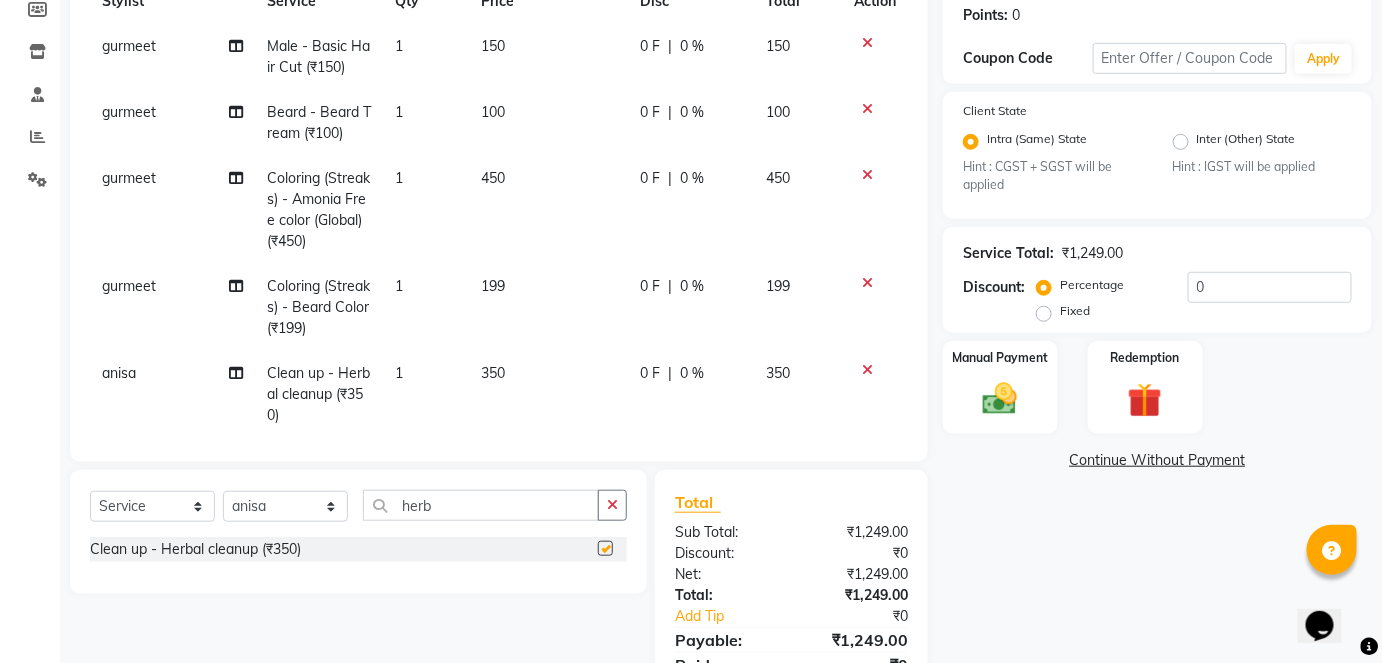checkbox on "false" 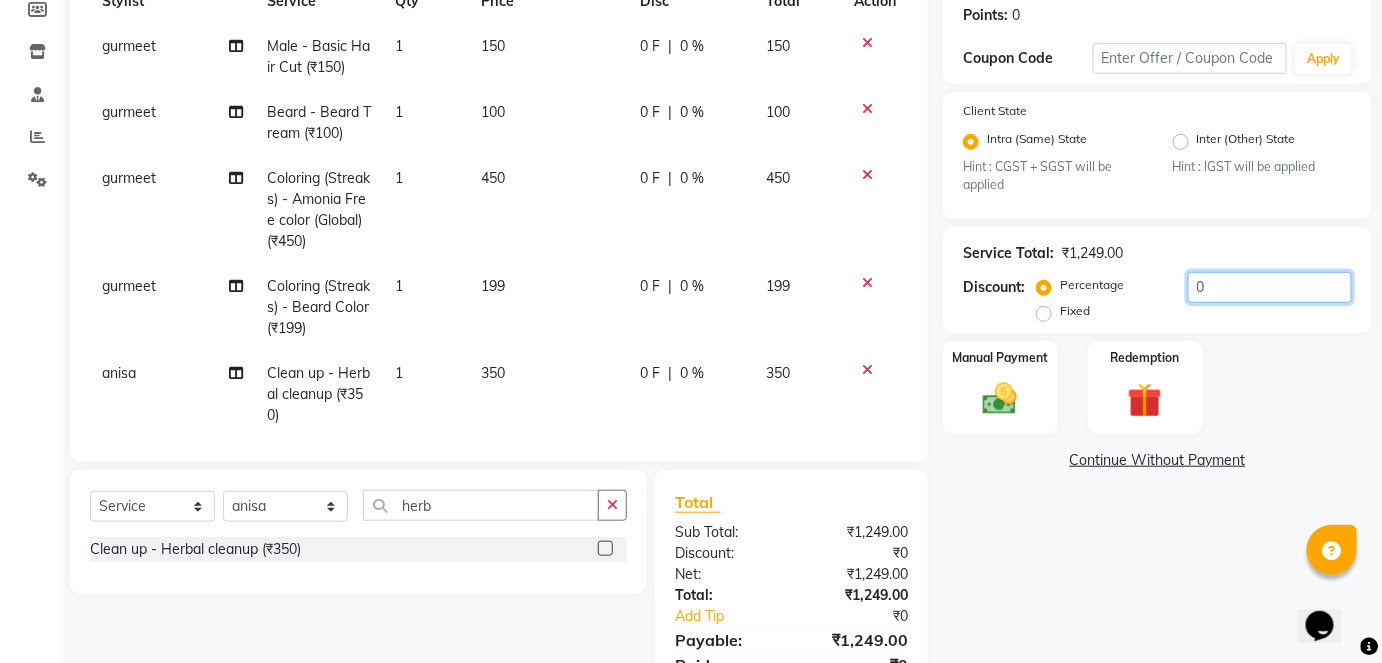 click on "0" 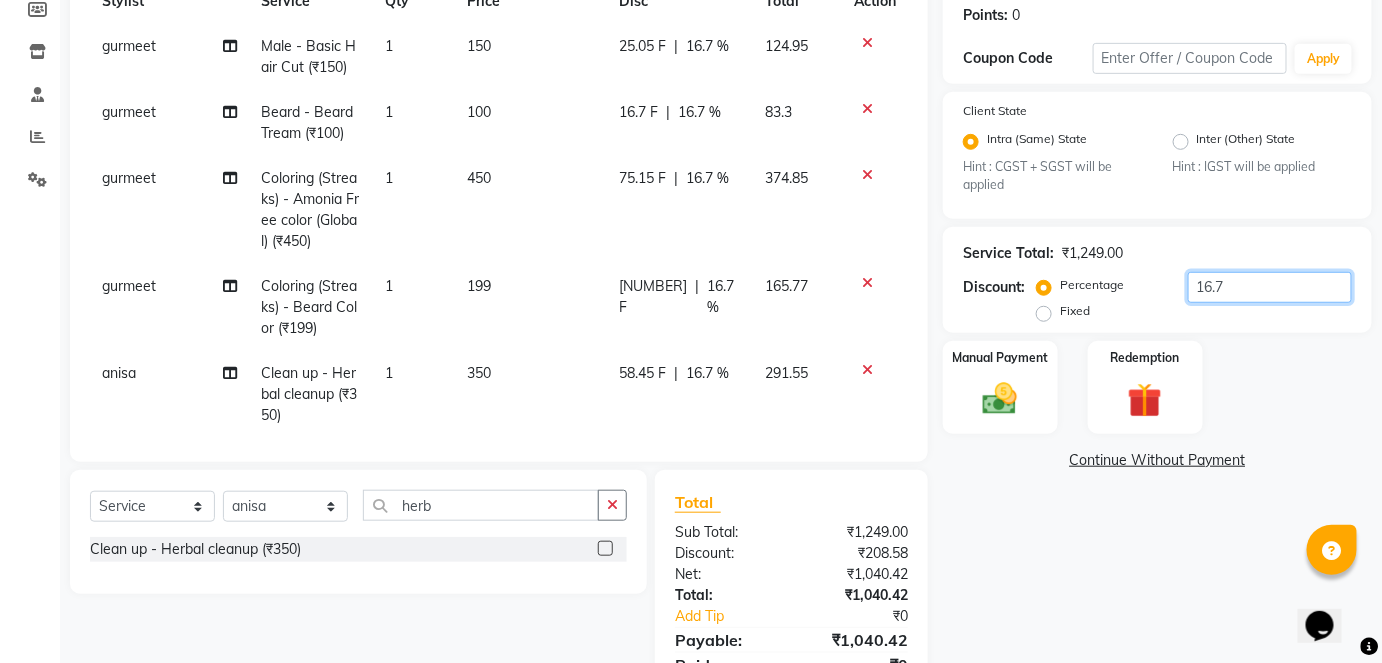 type on "16.7" 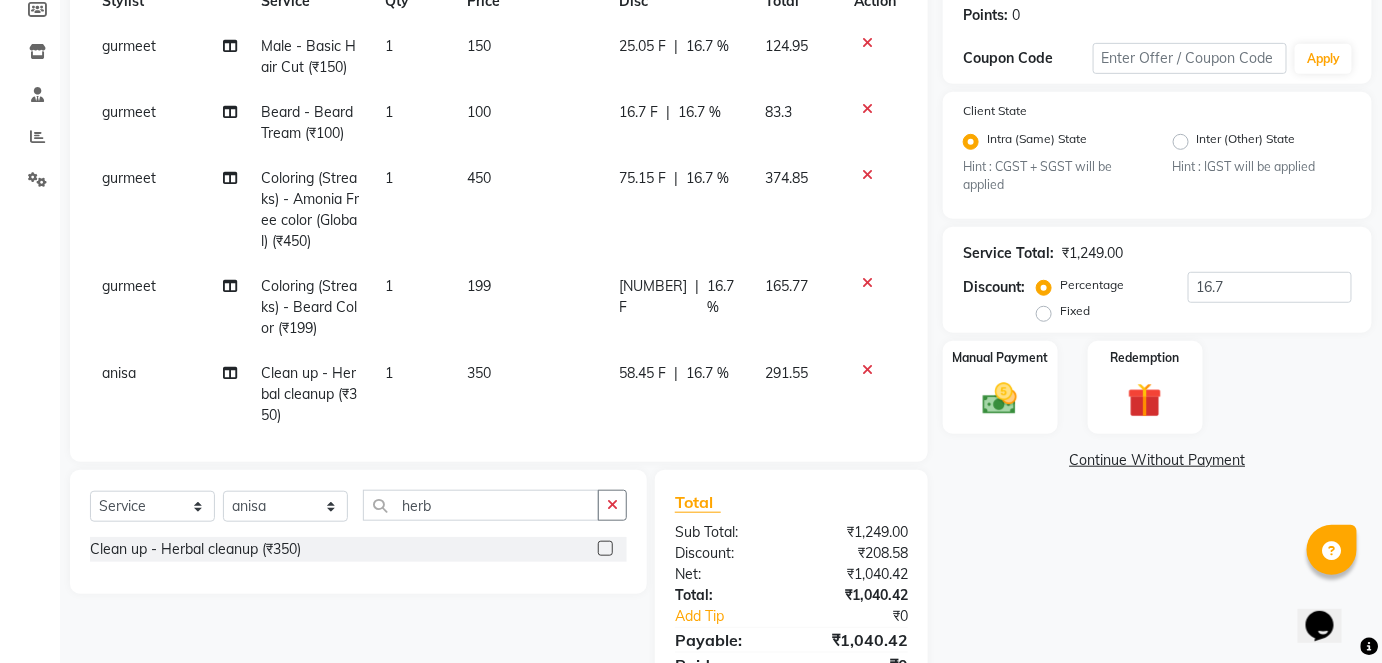 click on "16.7 %" 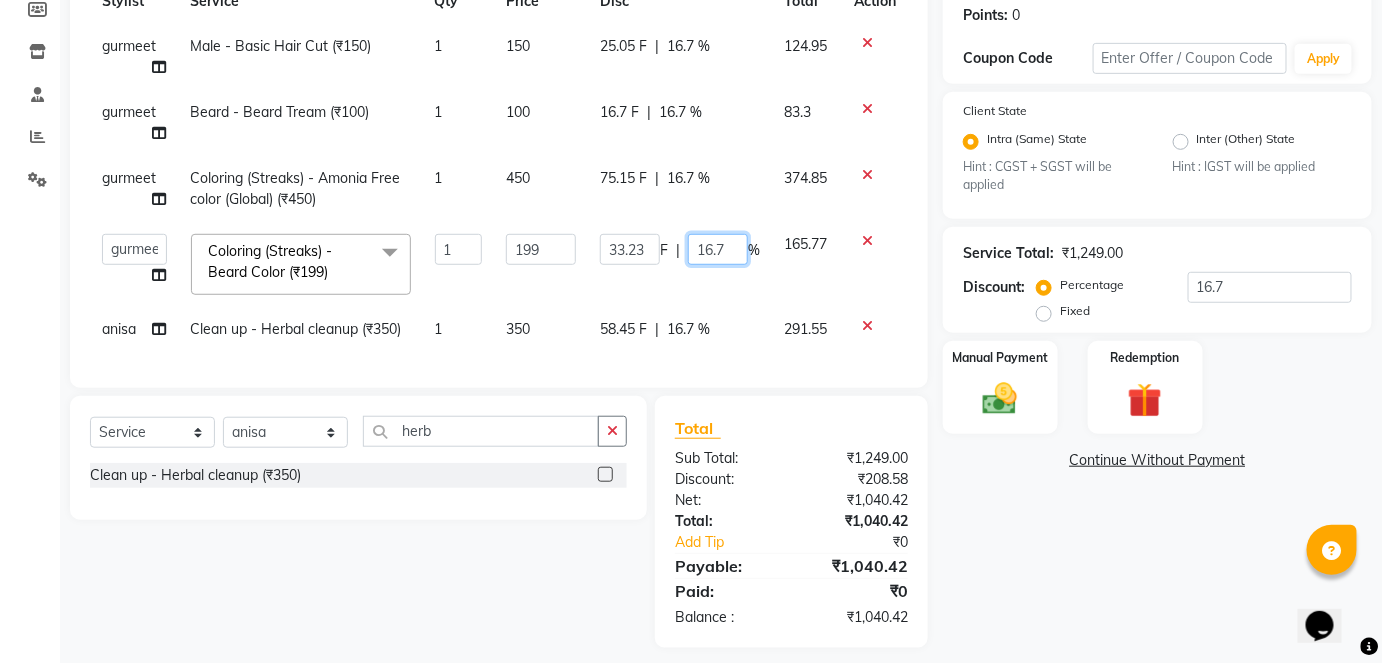 click on "16.7" 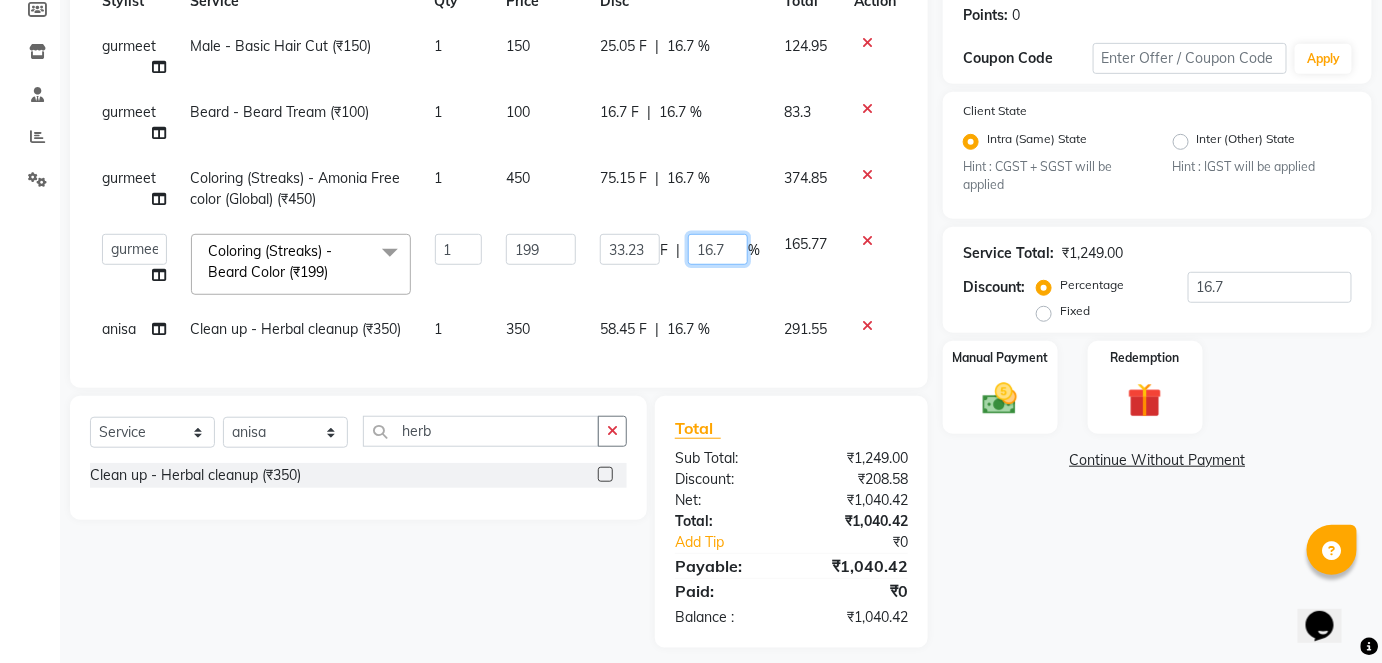 click on "16.7" 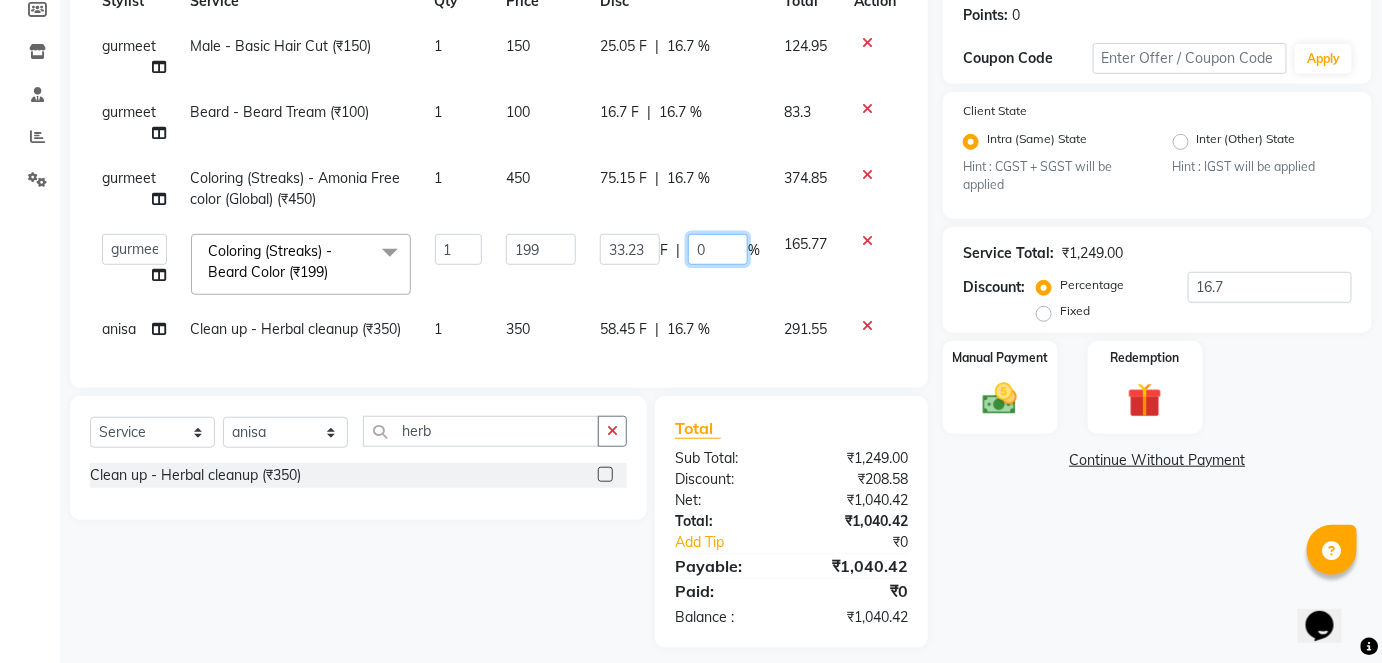 type on "00" 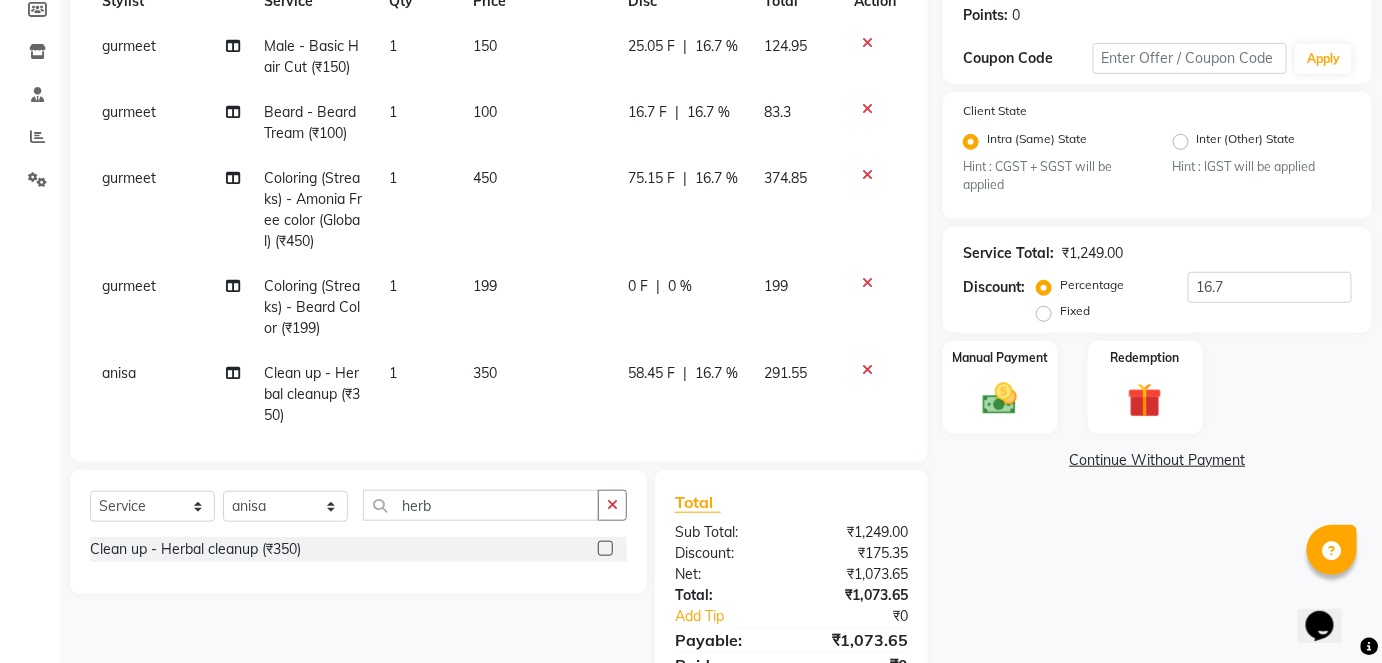 click on "16.7 %" 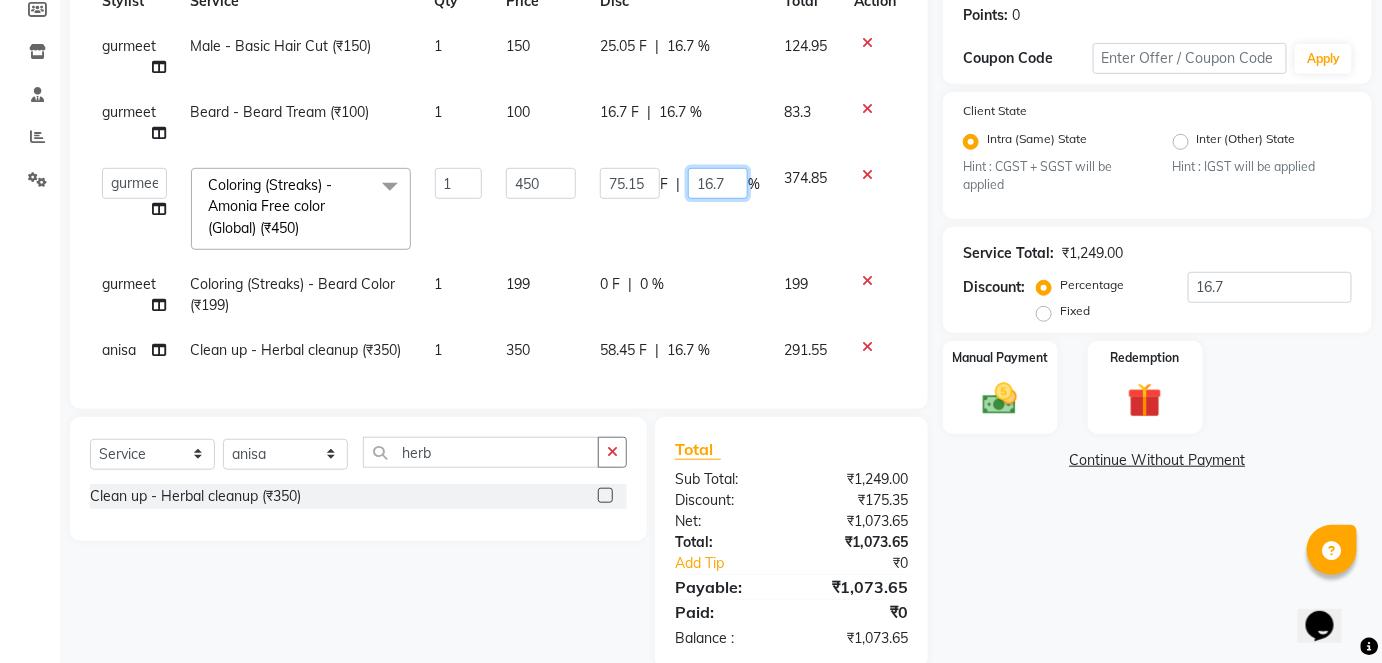 click on "16.7" 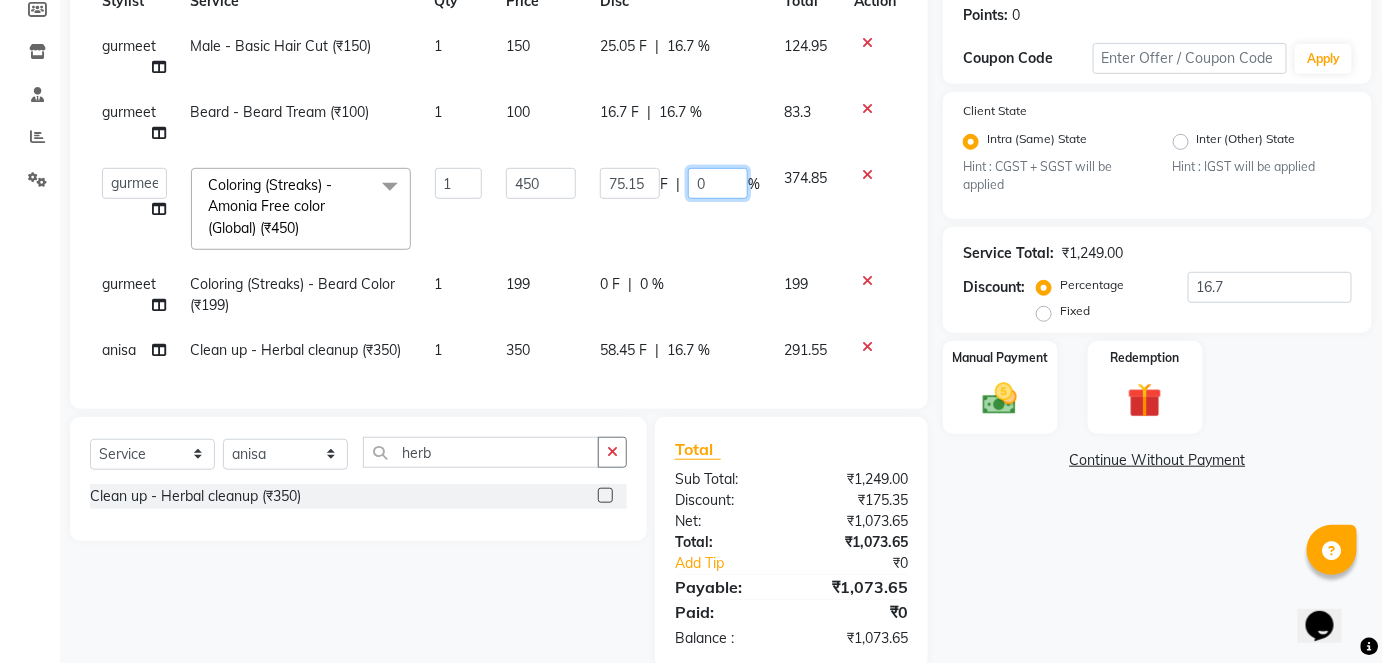 type on "00" 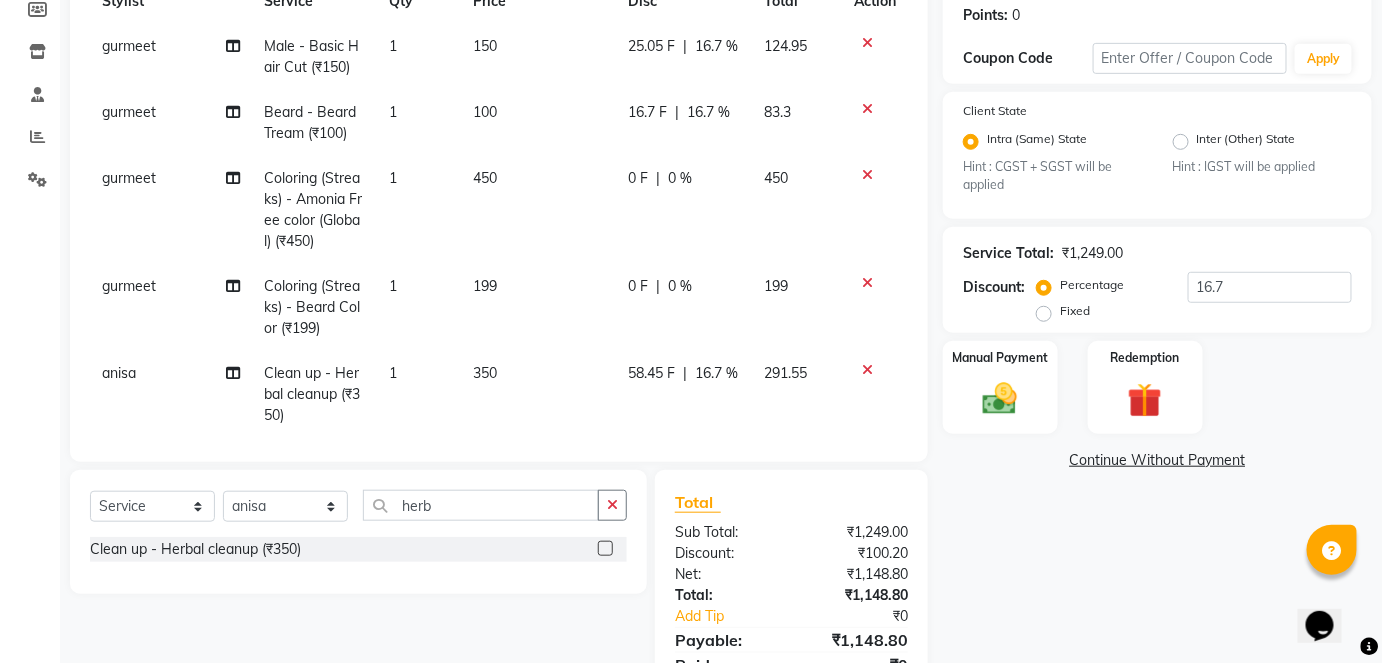 click on "Name: [FIRST] [LAST]  Membership:  No Active Membership  Total Visits:  5 Card on file:  0 Last Visit:   27-07-2025 Points:   0  Coupon Code Apply Client State Intra (Same) State Hint : CGST + SGST will be applied Inter (Other) State Hint : IGST will be applied Service Total:  ₹1,249.00  Discount:  Percentage   Fixed  16.7 Manual Payment Redemption  Continue Without Payment" 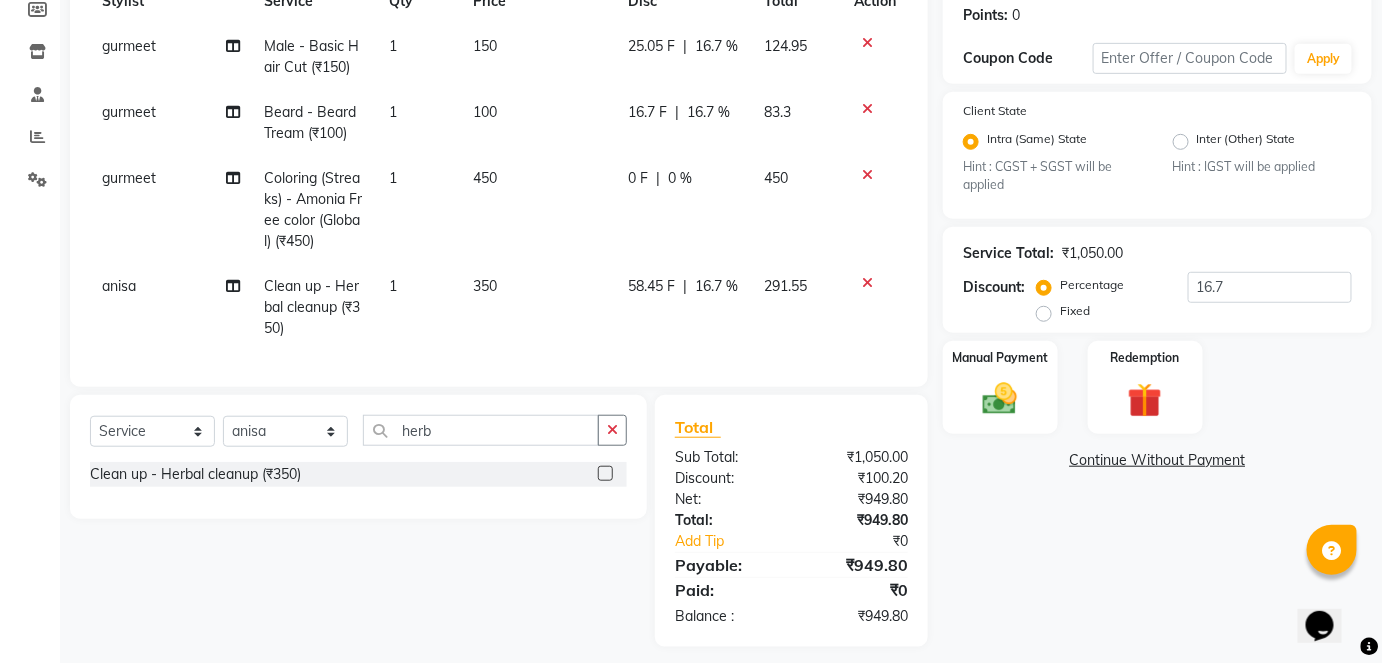 scroll, scrollTop: 330, scrollLeft: 0, axis: vertical 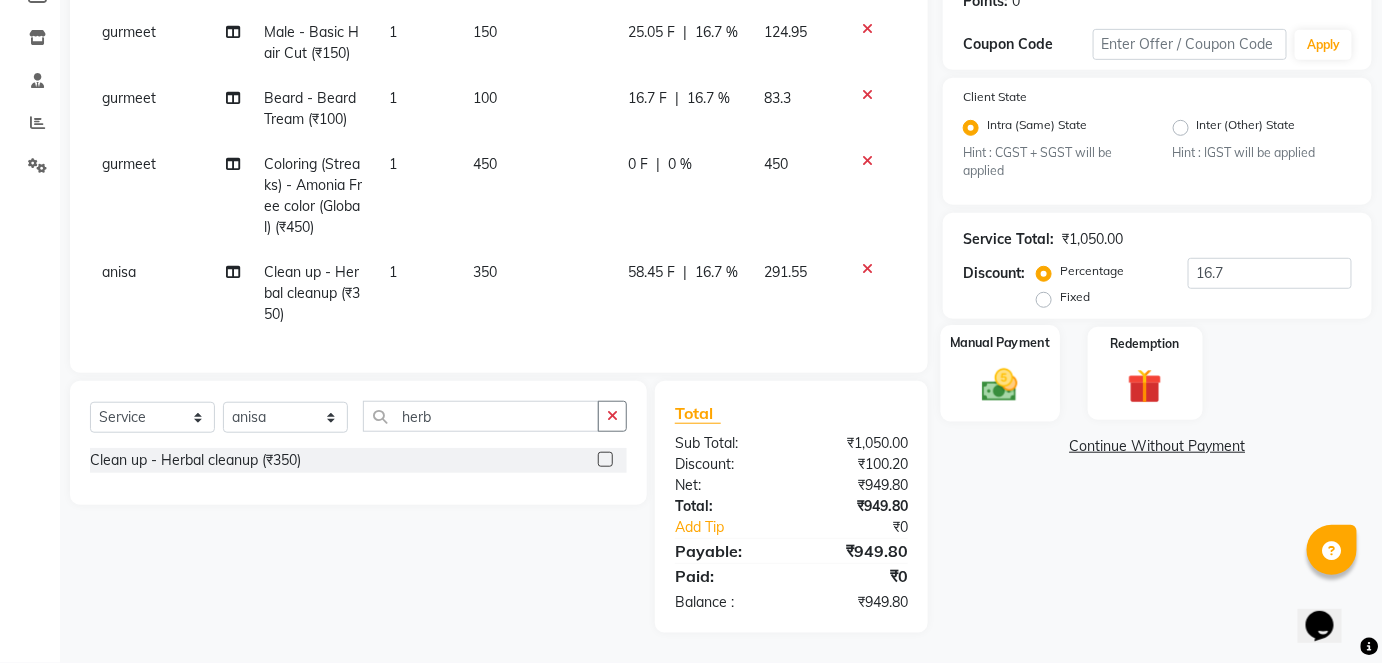 click 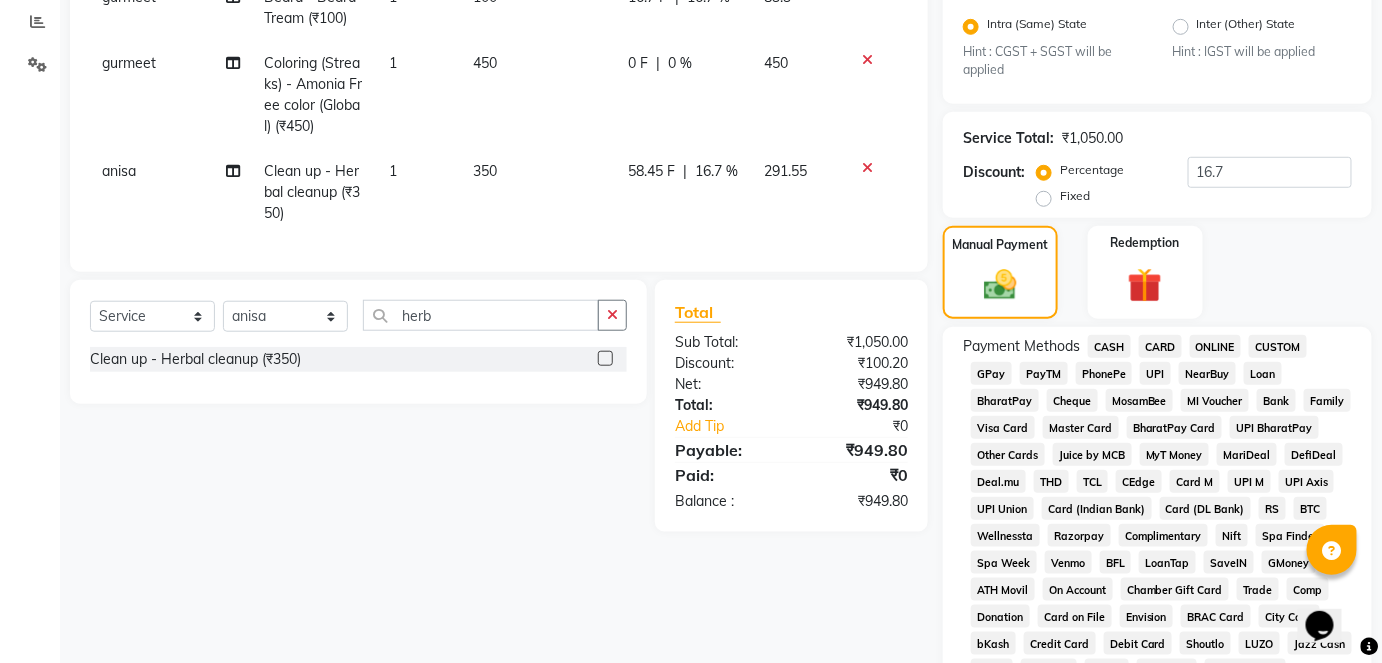 scroll, scrollTop: 421, scrollLeft: 0, axis: vertical 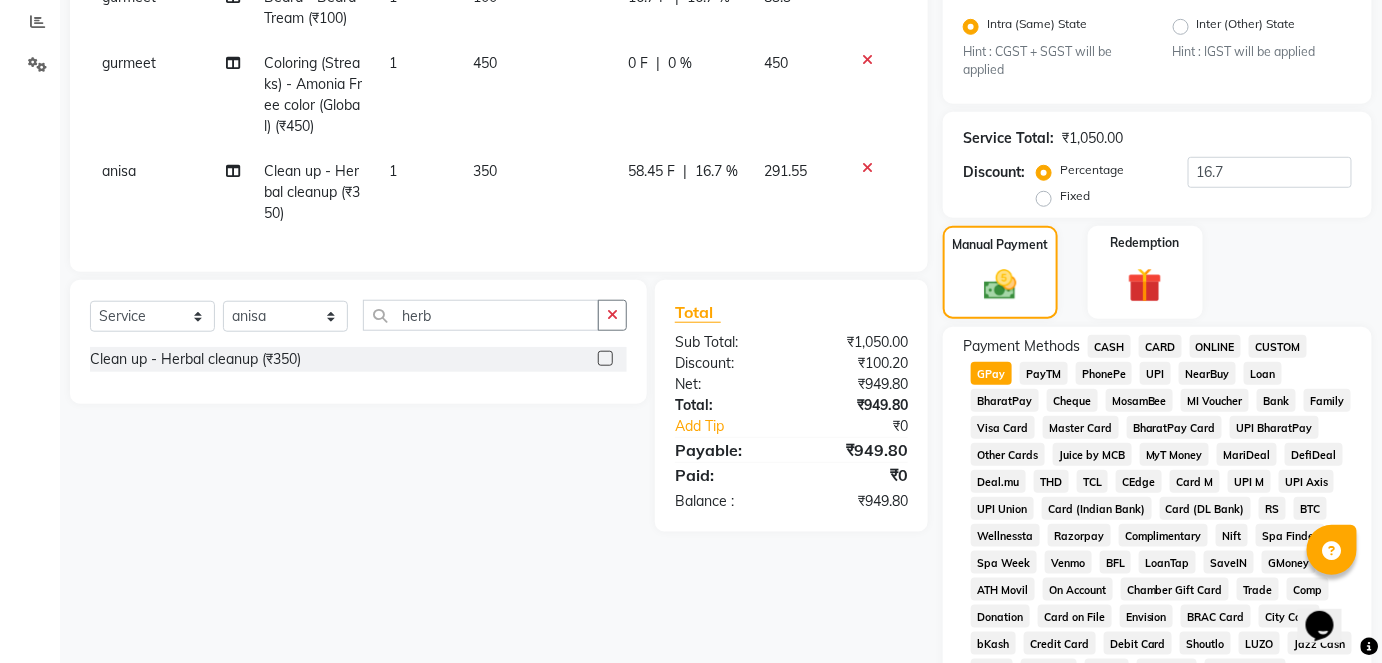 click on "GPay" 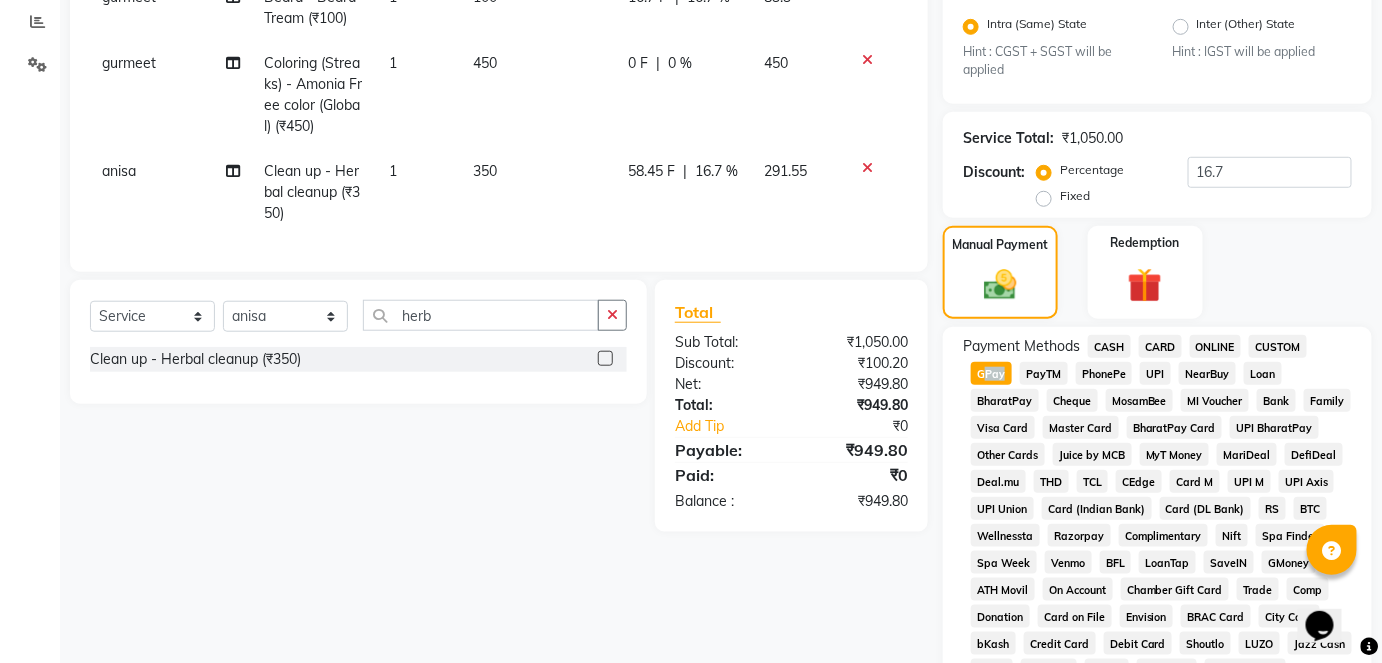 click on "GPay" 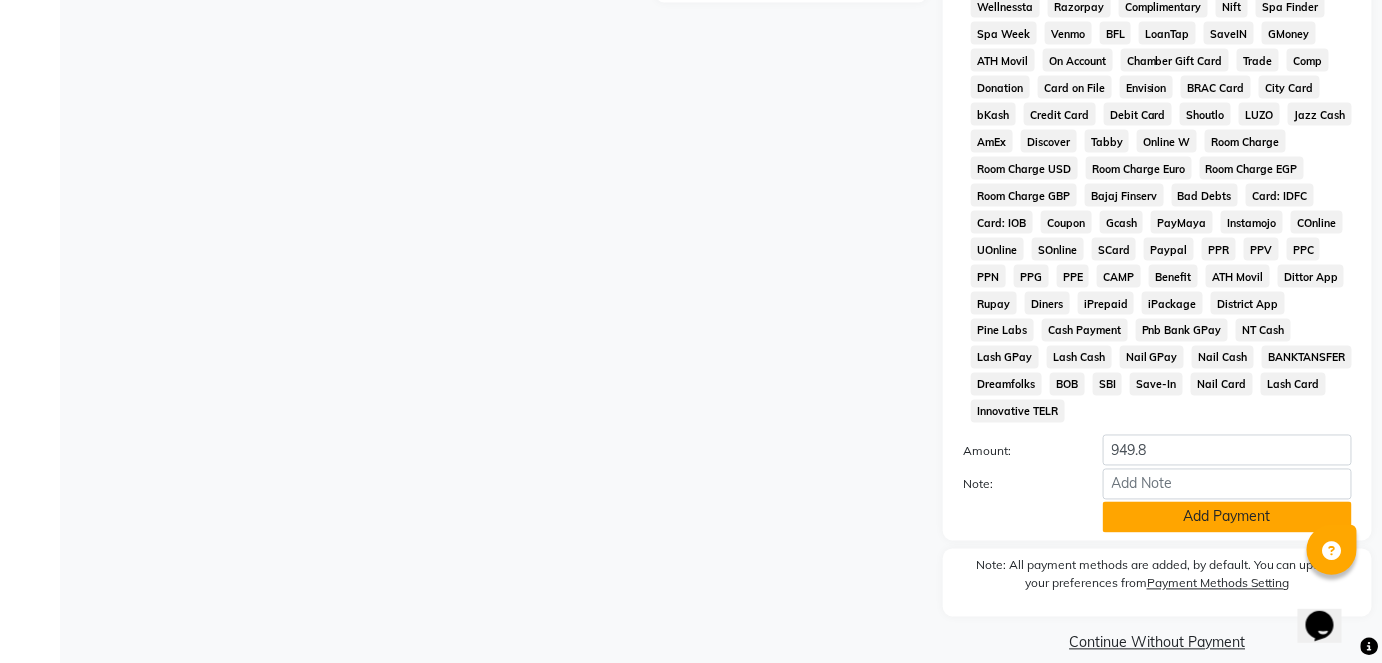click on "Add Payment" 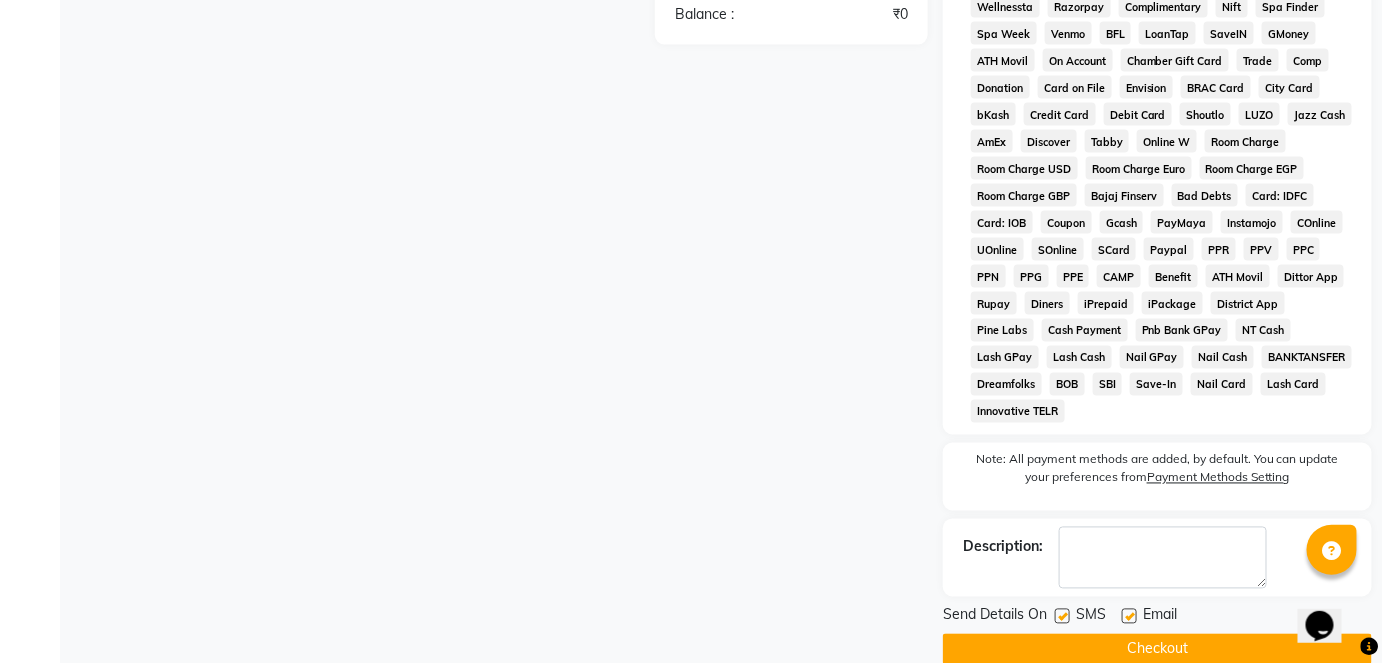 click 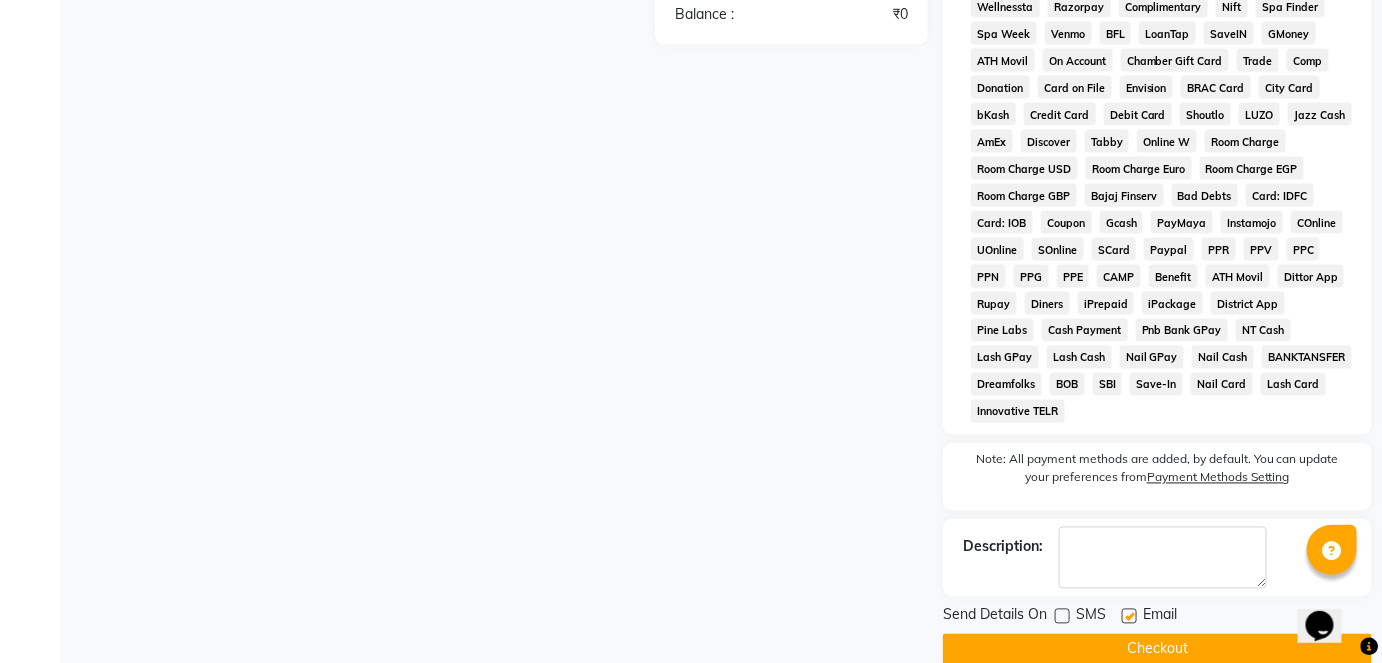 click on "Checkout" 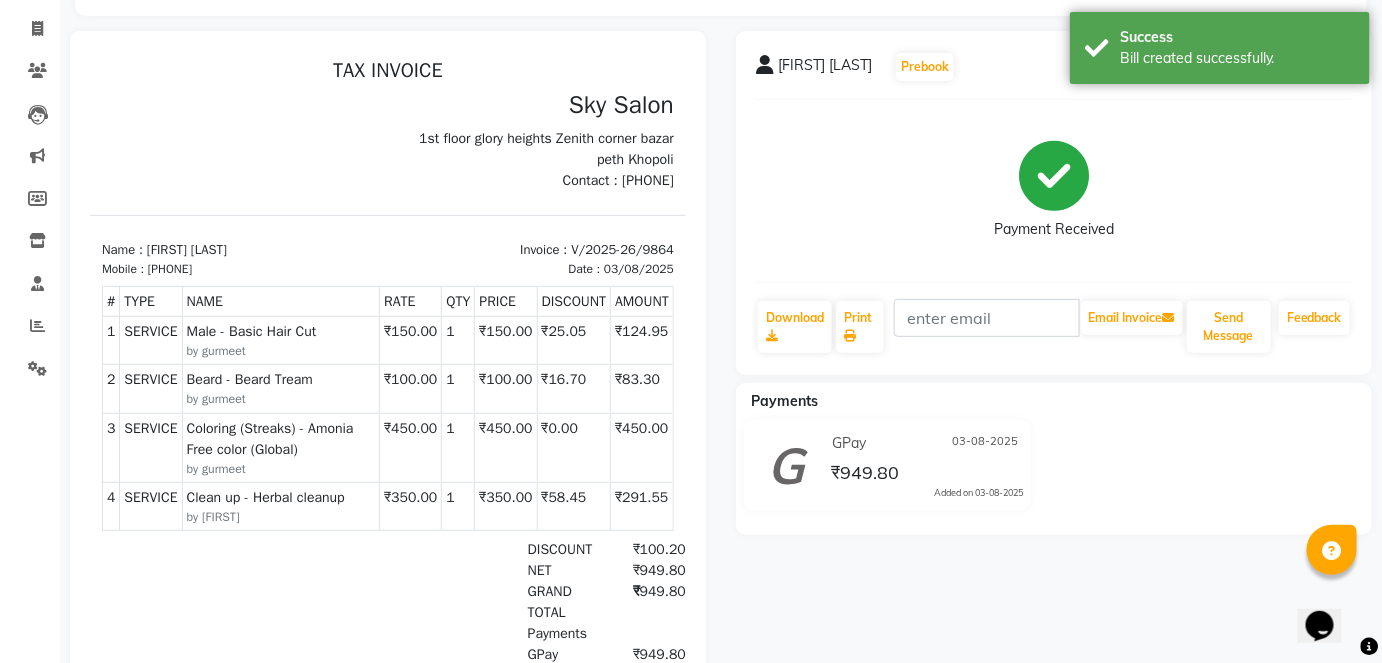 scroll, scrollTop: 0, scrollLeft: 0, axis: both 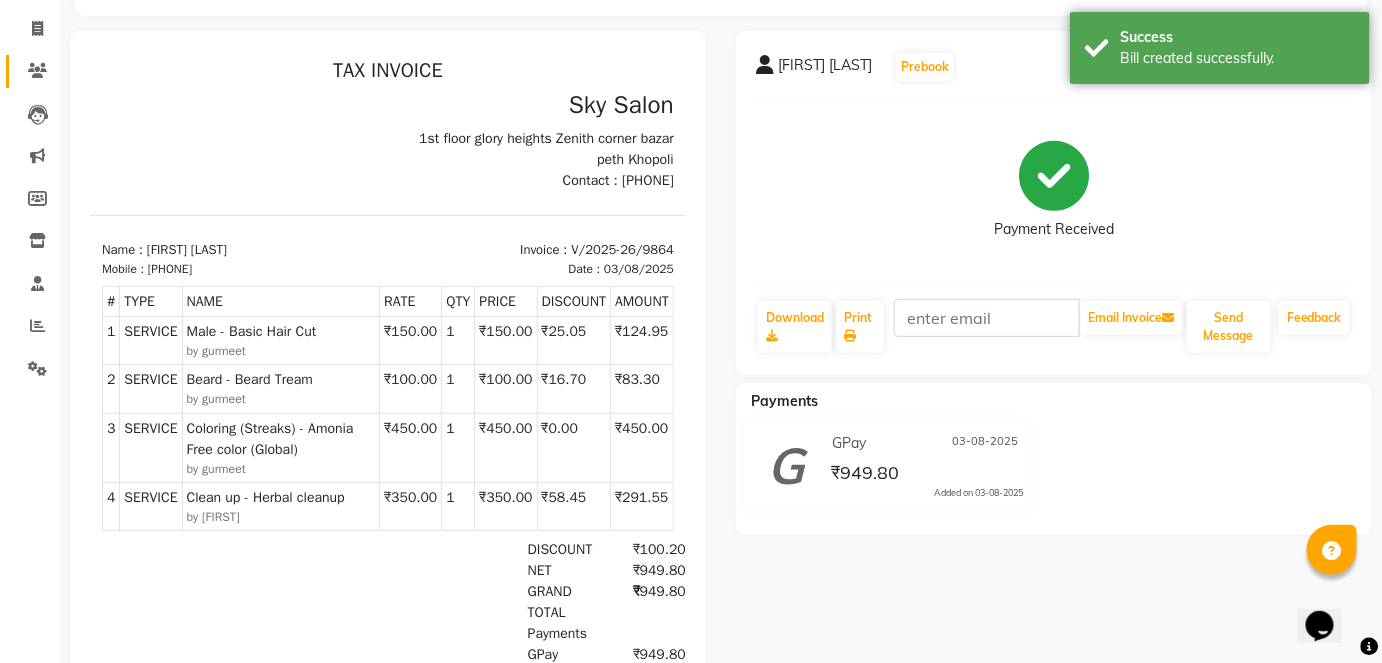 click on "Clients" 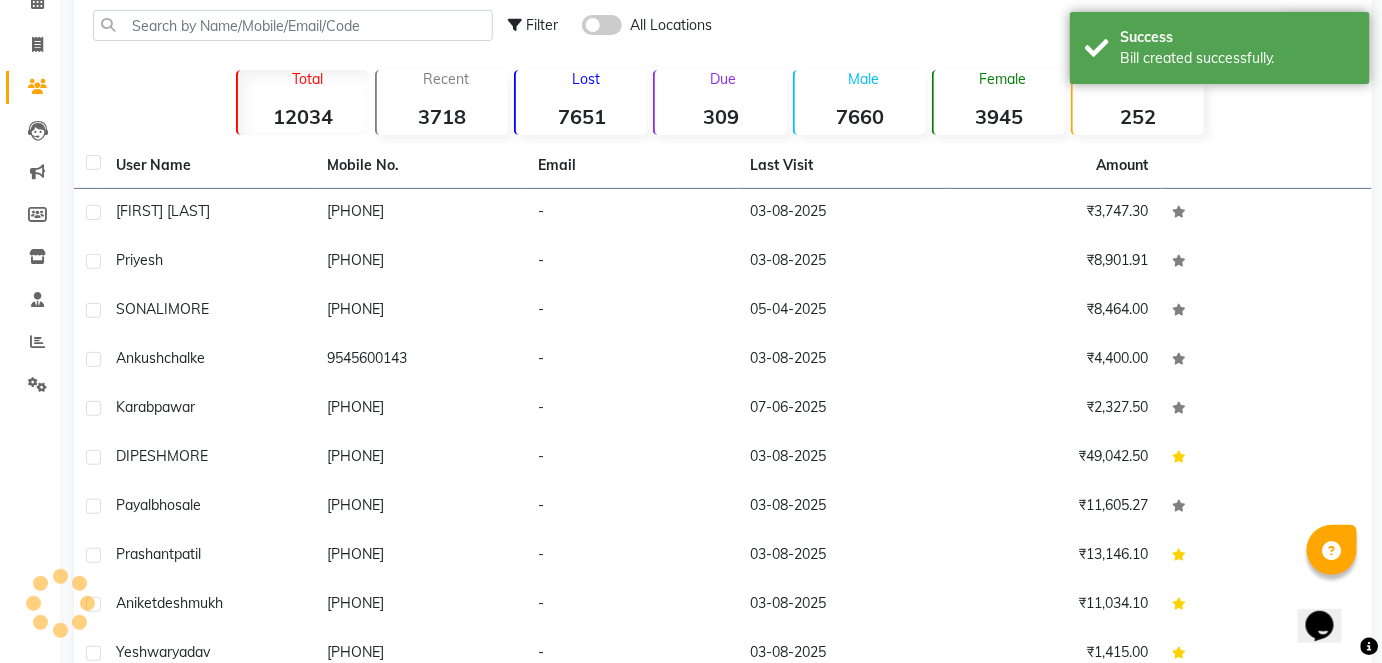 scroll, scrollTop: 117, scrollLeft: 0, axis: vertical 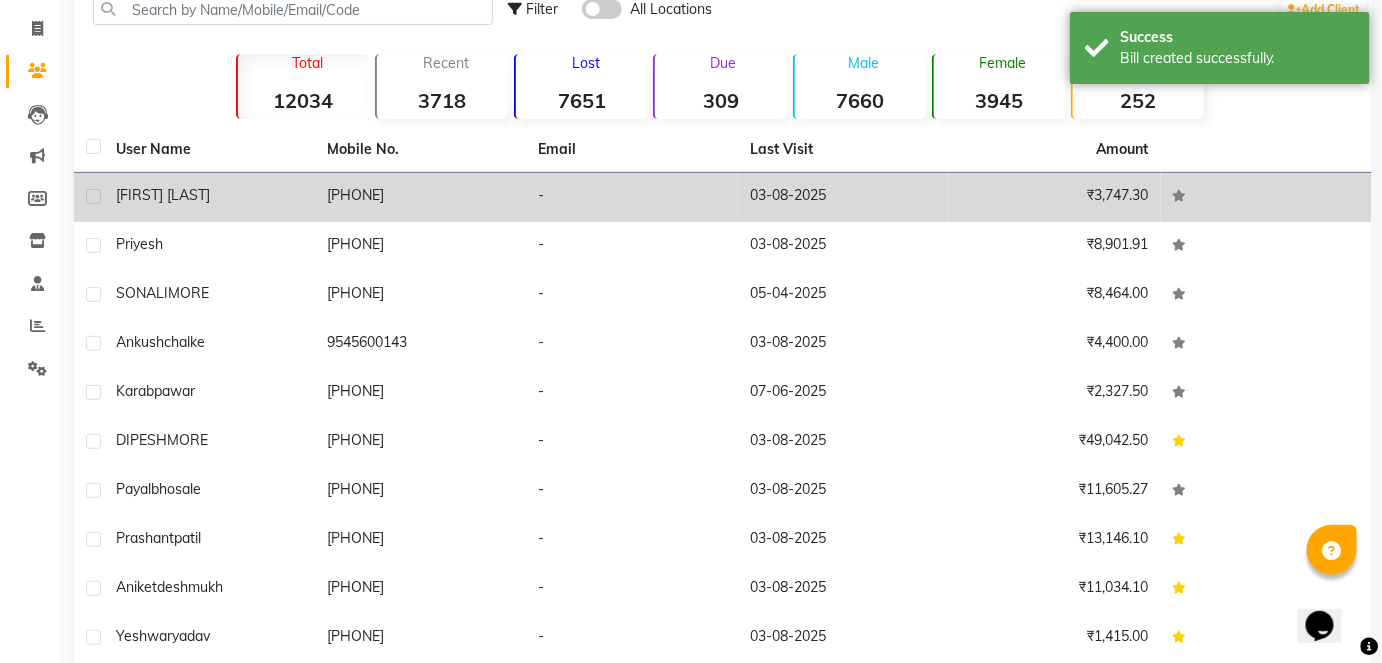 drag, startPoint x: 448, startPoint y: 225, endPoint x: 461, endPoint y: 211, distance: 19.104973 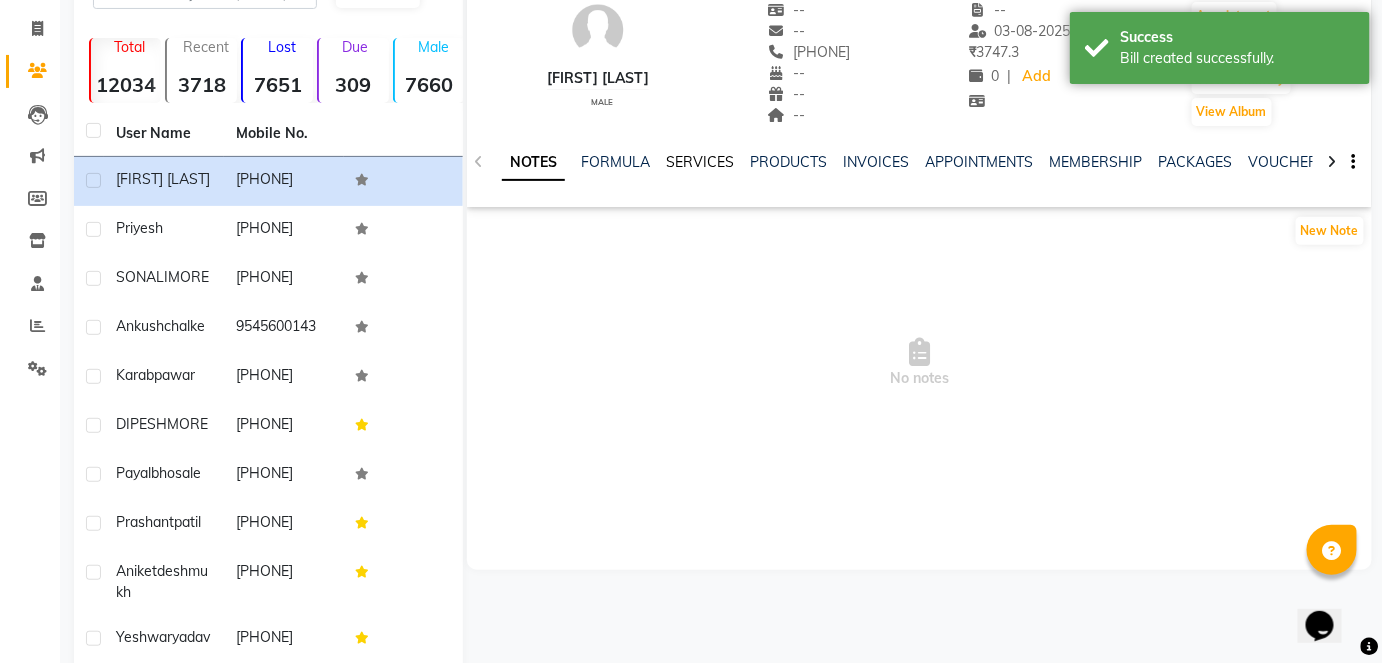 click on "SERVICES" 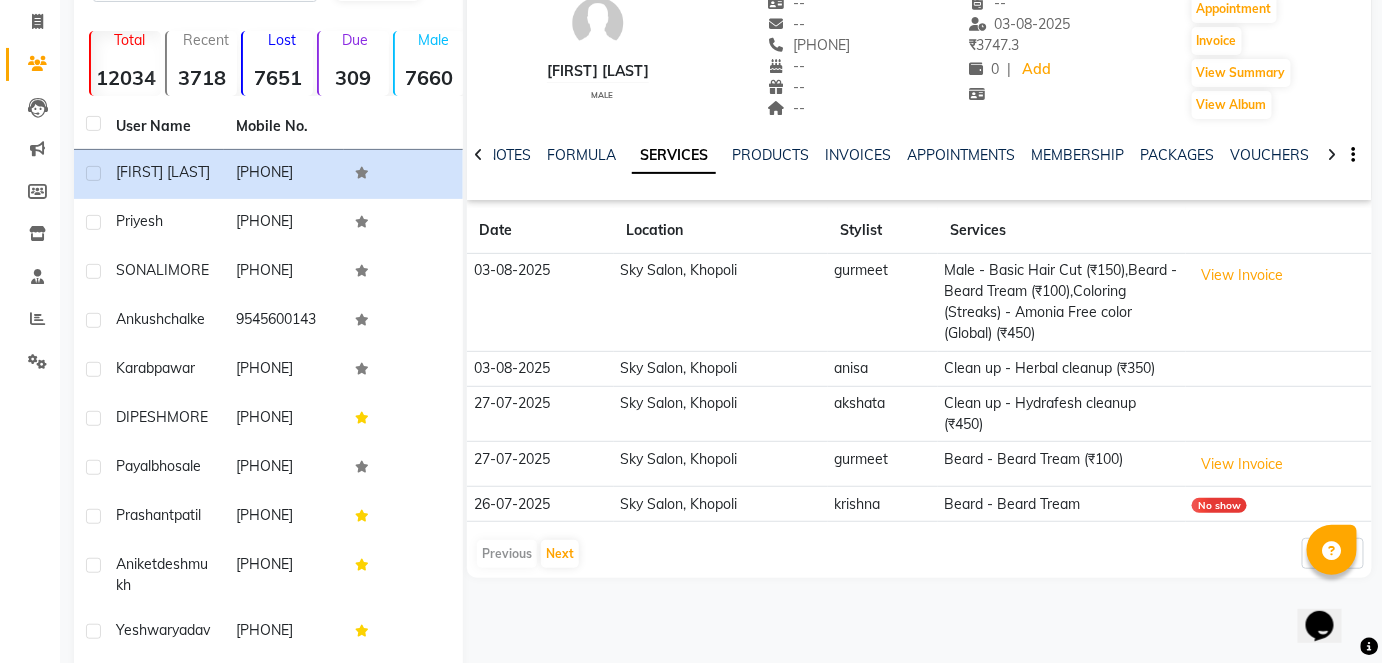 scroll, scrollTop: 157, scrollLeft: 0, axis: vertical 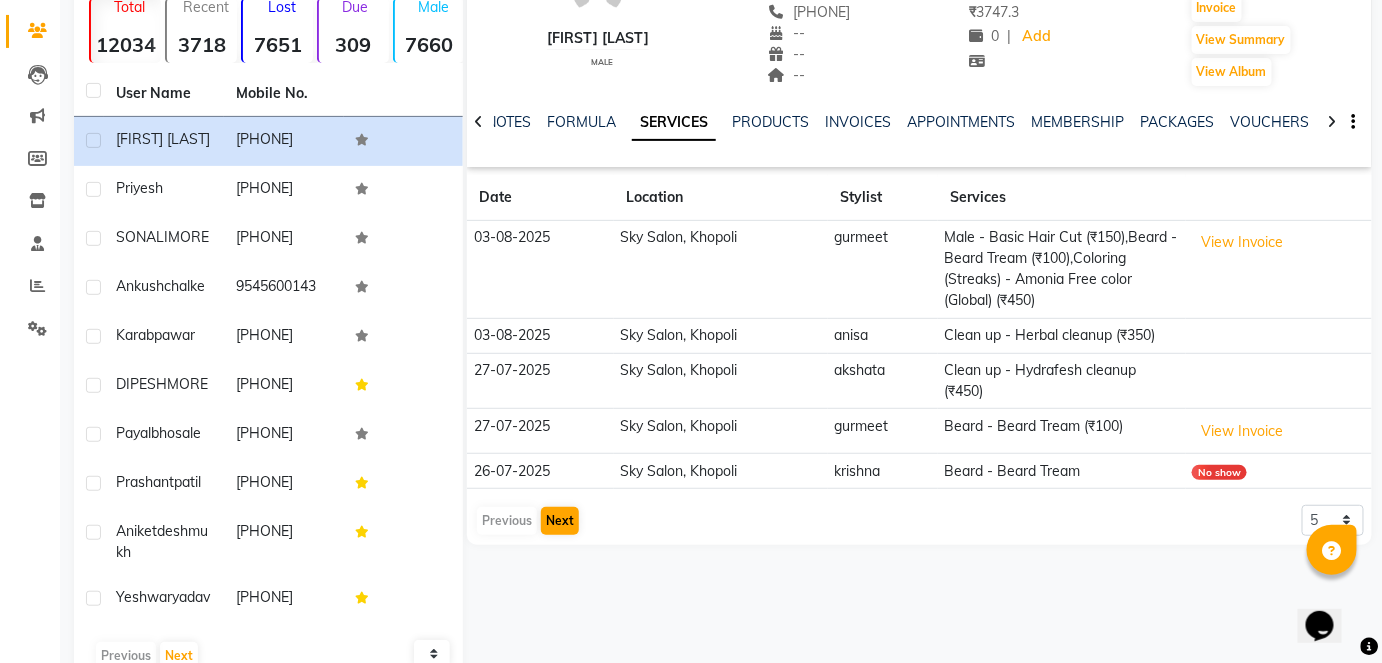 drag, startPoint x: 578, startPoint y: 518, endPoint x: 564, endPoint y: 518, distance: 14 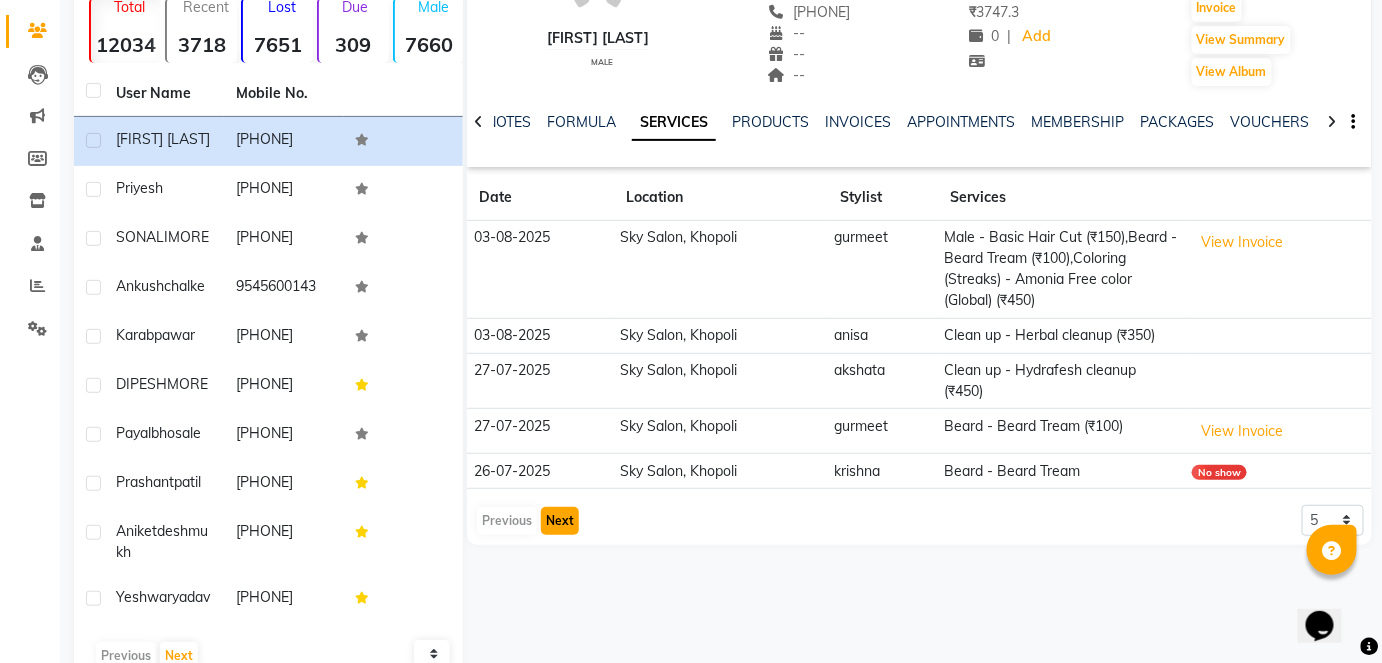 click on "Next" 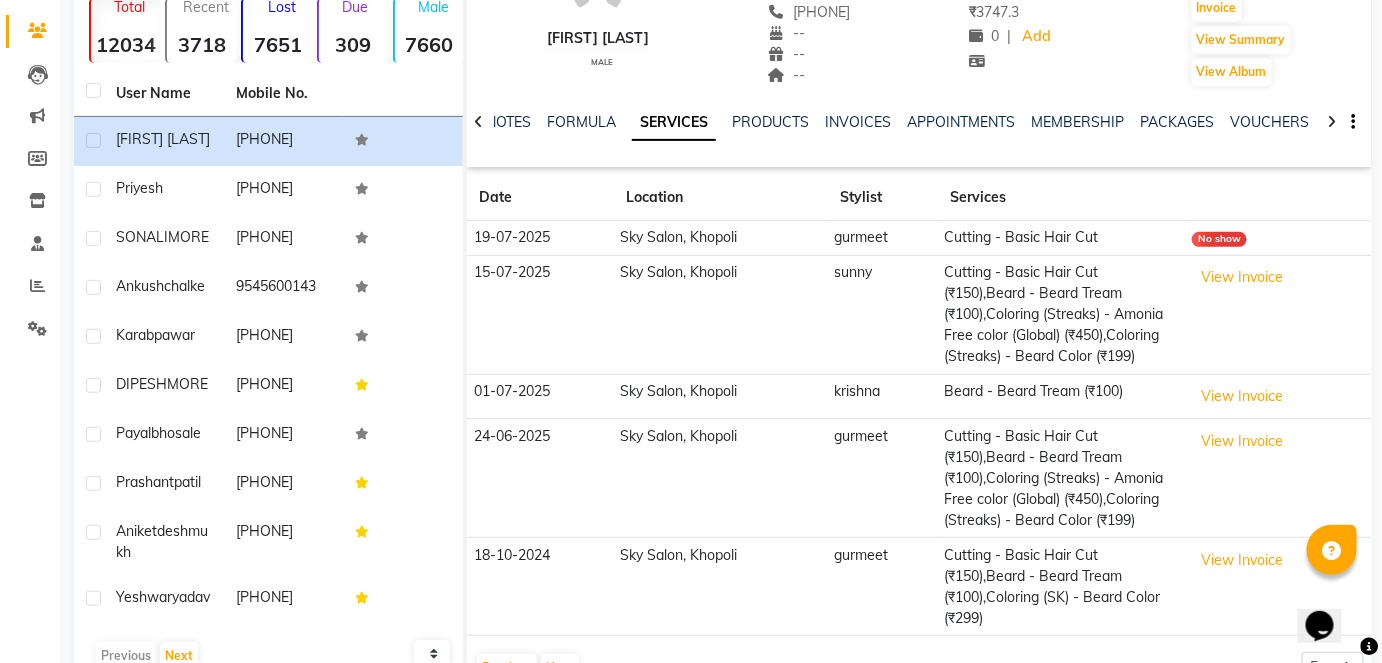 click on "Cutting  - Basic Hair Cut (₹150),Beard - Beard Tream (₹100),Coloring (Streaks) - Amonia Free color (Global) (₹450),Coloring (Streaks) - Beard Color (₹199)" 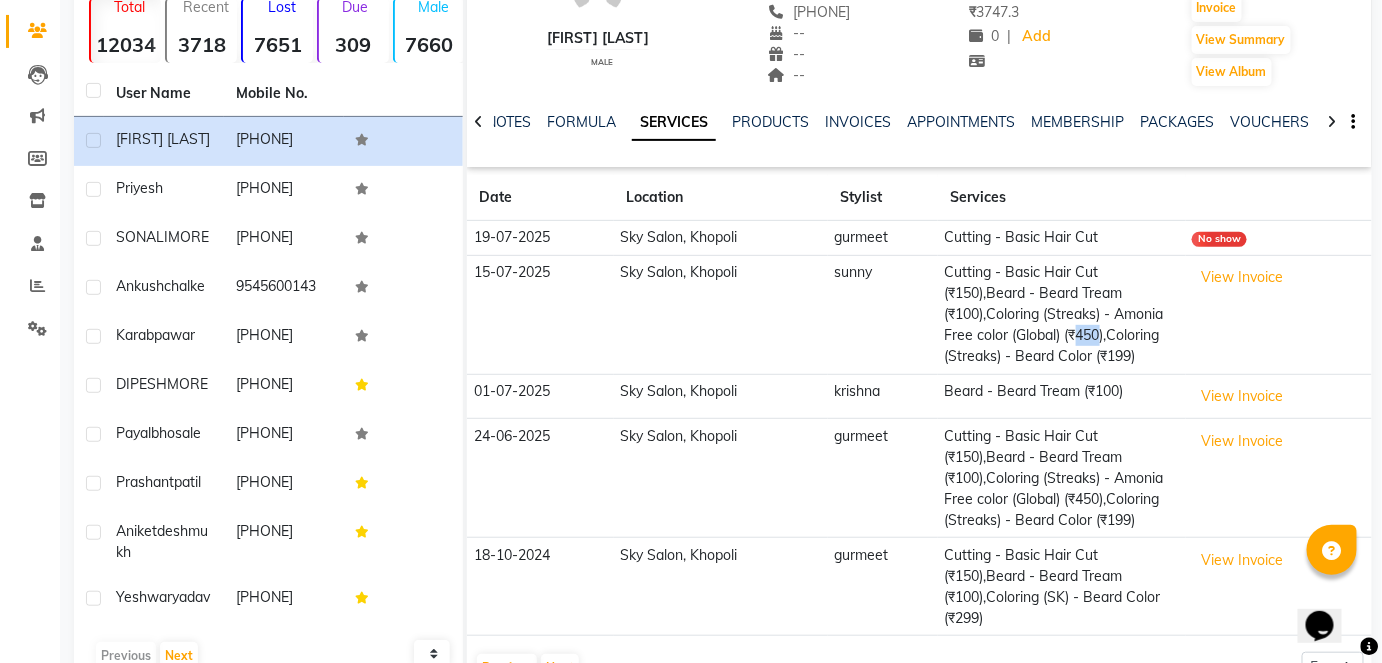 click on "Cutting  - Basic Hair Cut (₹150),Beard - Beard Tream (₹100),Coloring (Streaks) - Amonia Free color (Global) (₹450),Coloring (Streaks) - Beard Color (₹199)" 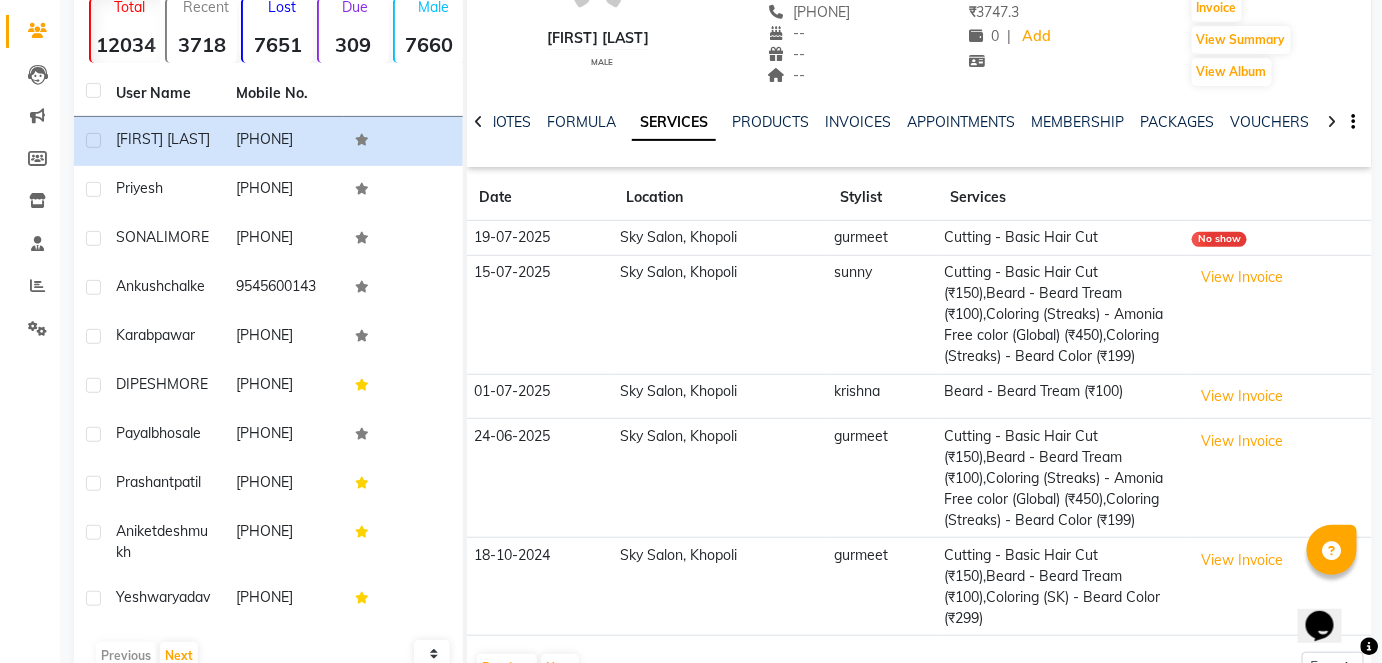 click on "Cutting  - Basic Hair Cut (₹150),Beard - Beard Tream (₹100),Coloring (Streaks) - Amonia Free color (Global) (₹450),Coloring (Streaks) - Beard Color (₹199)" 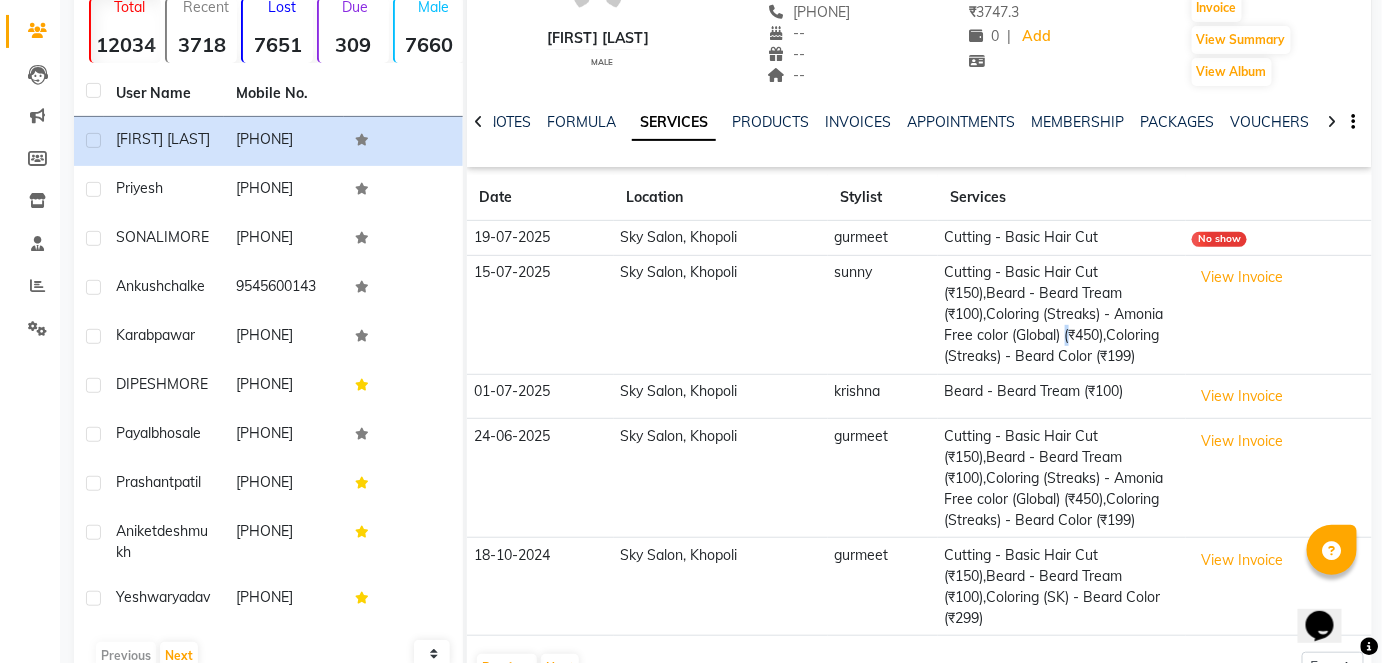 click on "Cutting  - Basic Hair Cut (₹150),Beard - Beard Tream (₹100),Coloring (Streaks) - Amonia Free color (Global) (₹450),Coloring (Streaks) - Beard Color (₹199)" 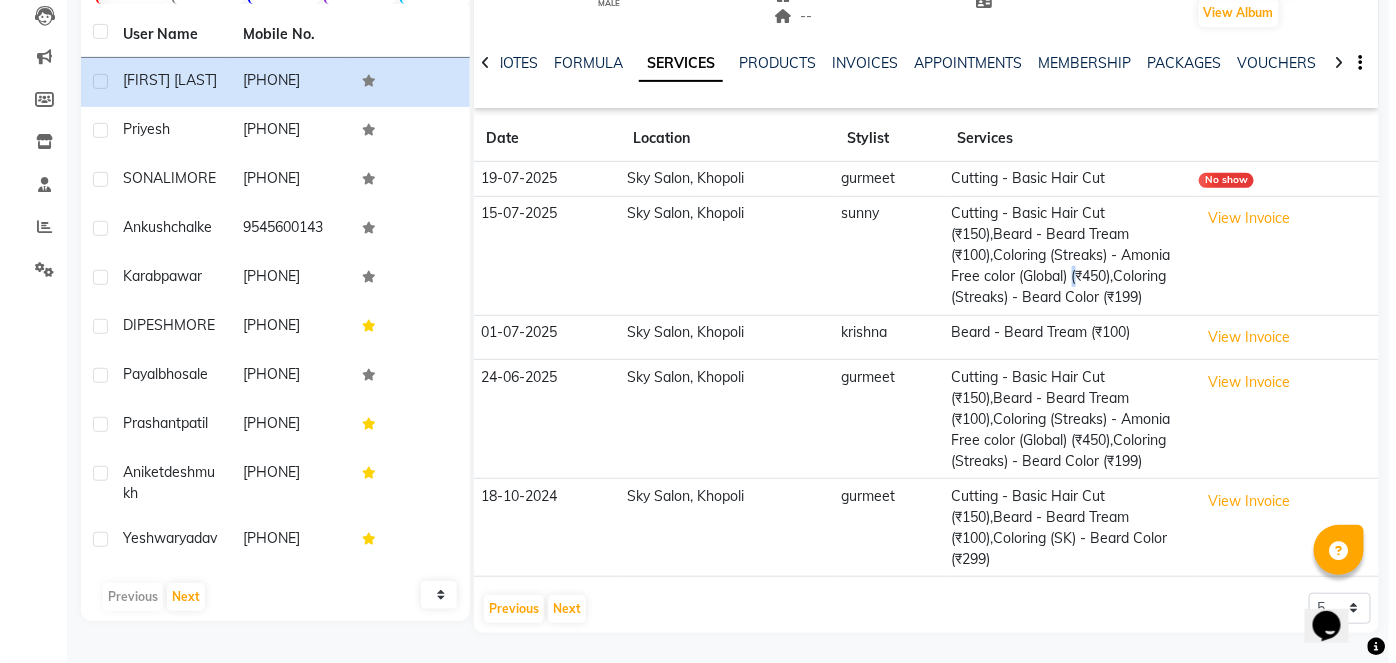 scroll, scrollTop: 0, scrollLeft: 0, axis: both 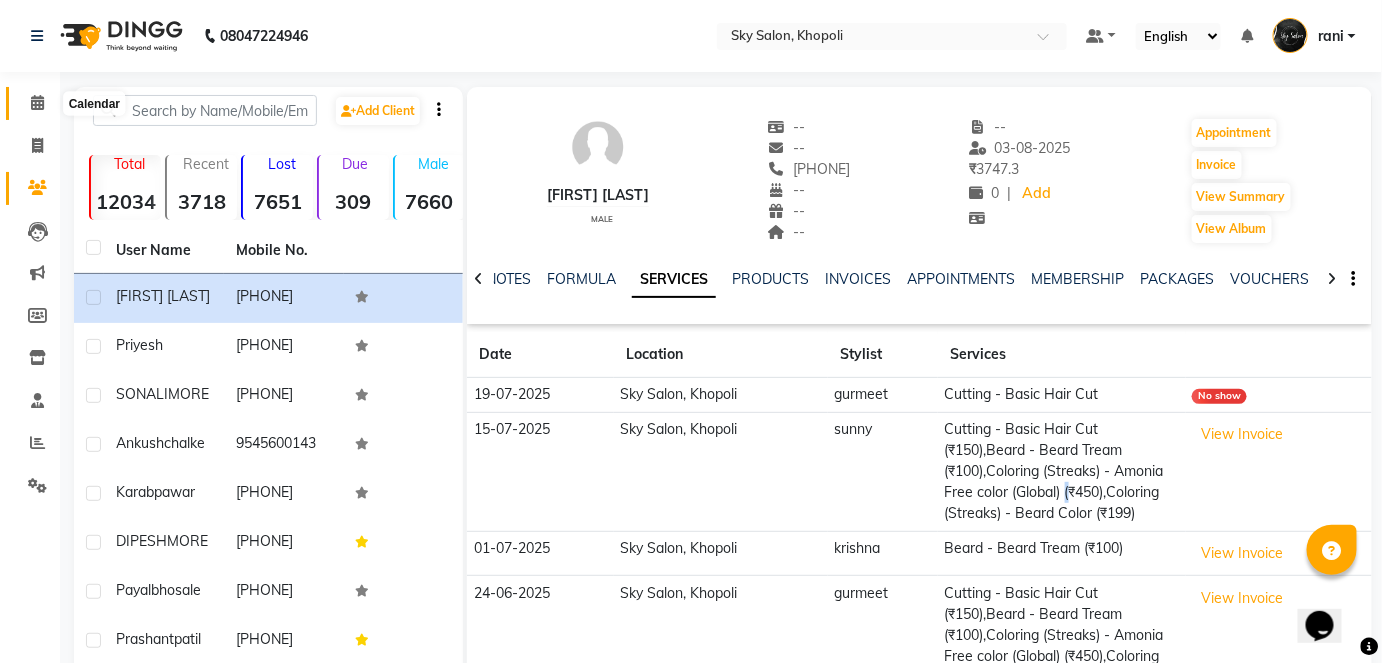 click 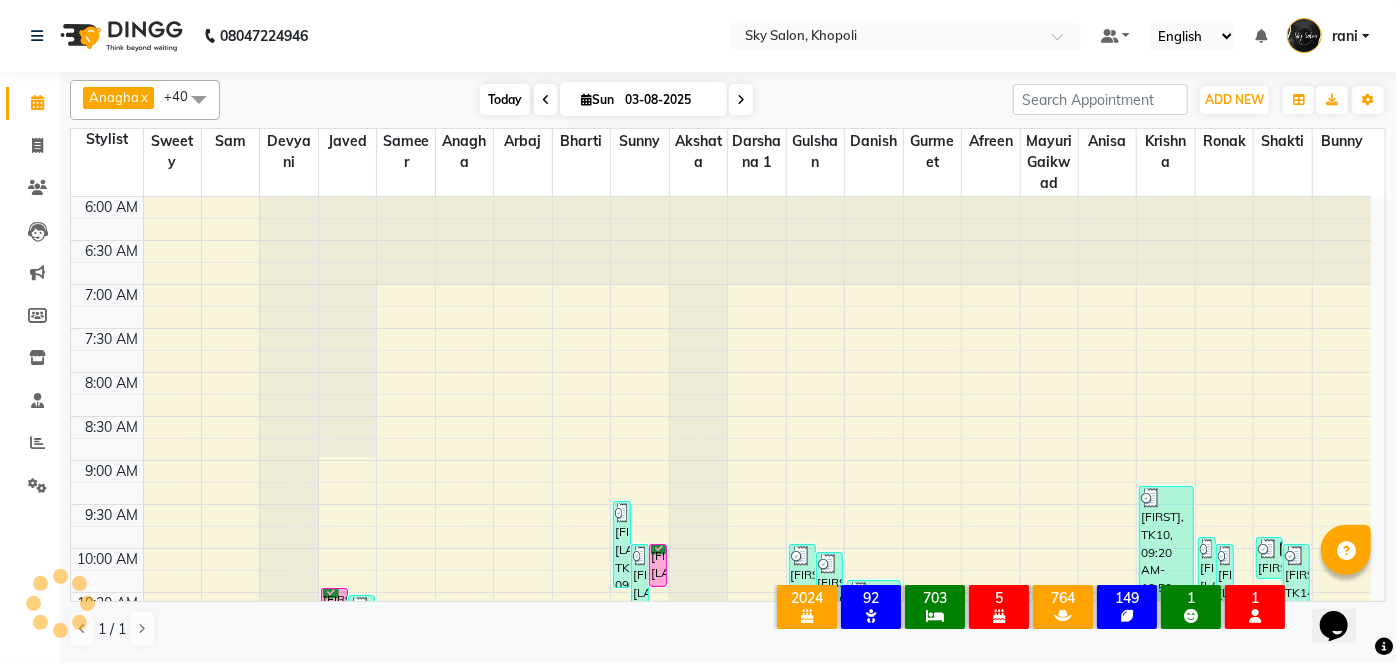 scroll, scrollTop: 0, scrollLeft: 0, axis: both 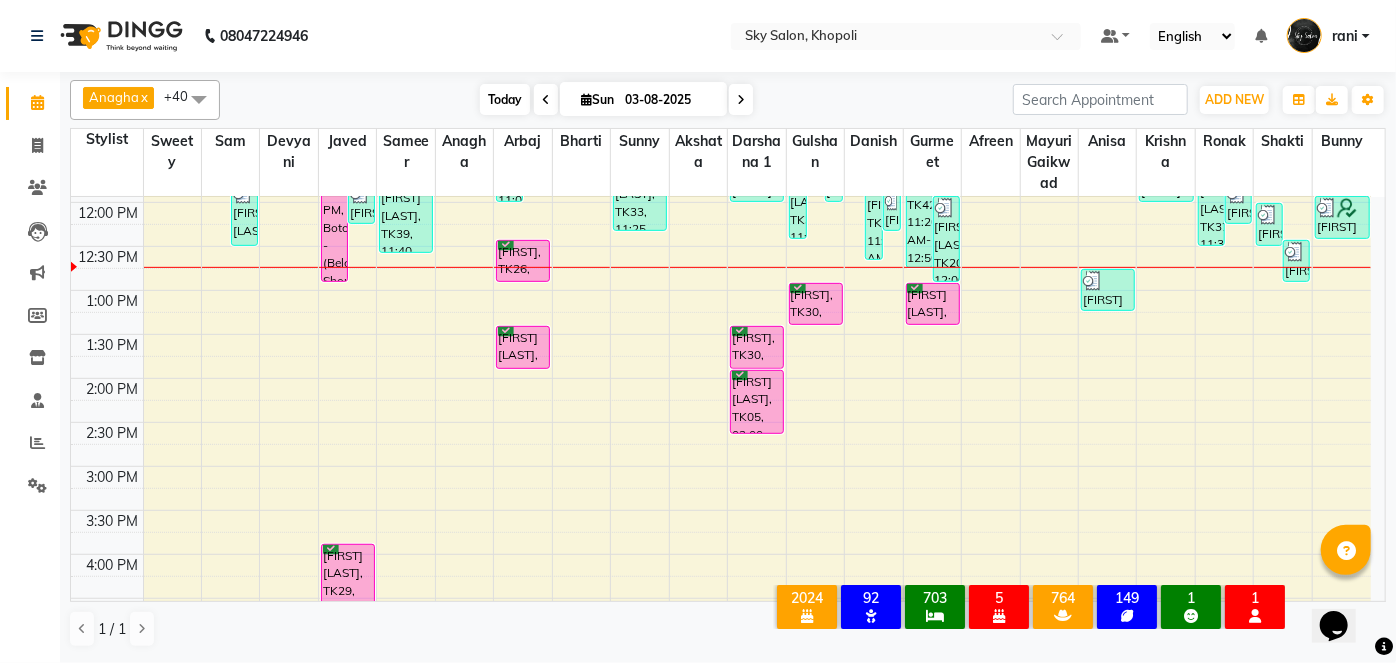 click on "Today" at bounding box center [505, 99] 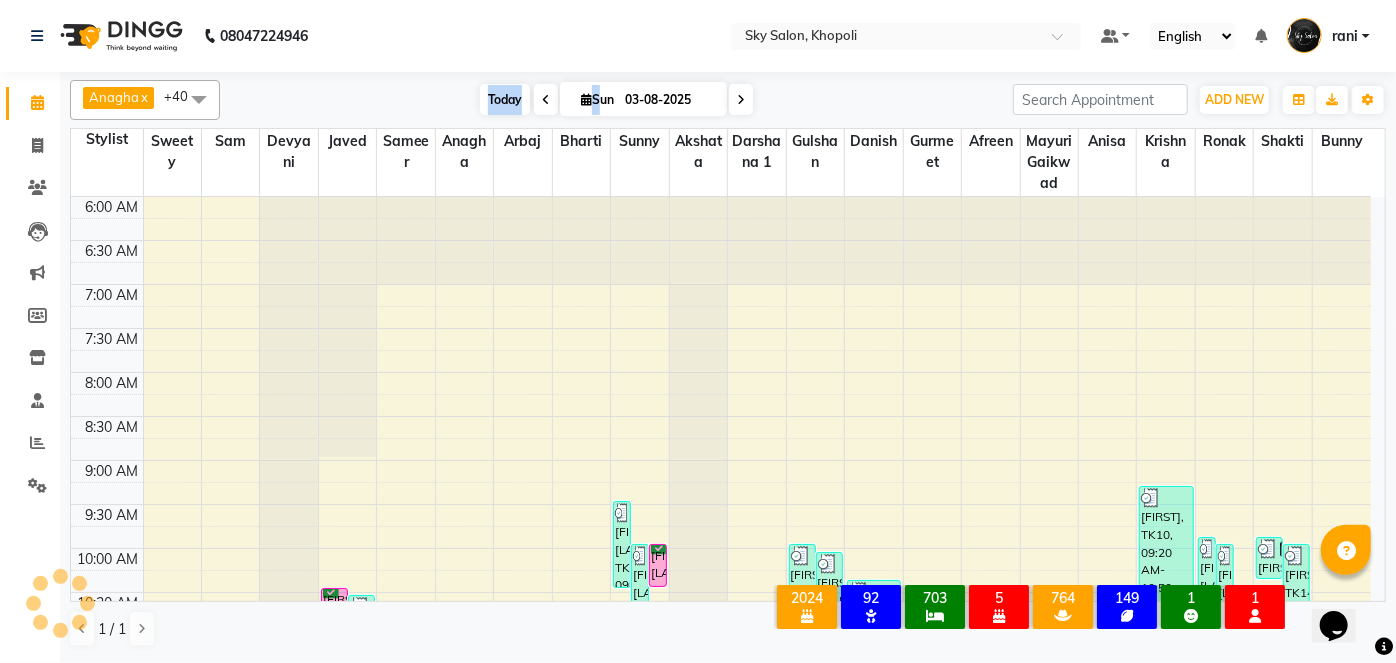 scroll, scrollTop: 522, scrollLeft: 0, axis: vertical 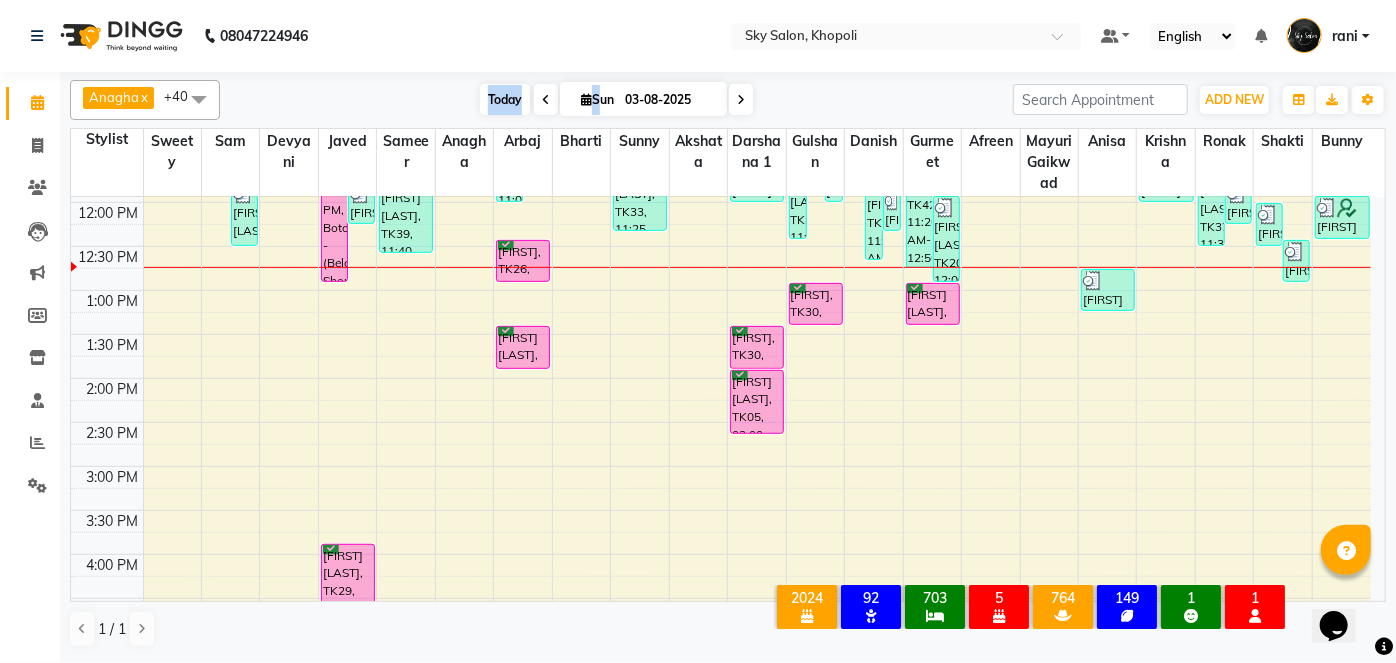 click on "Today" at bounding box center [505, 99] 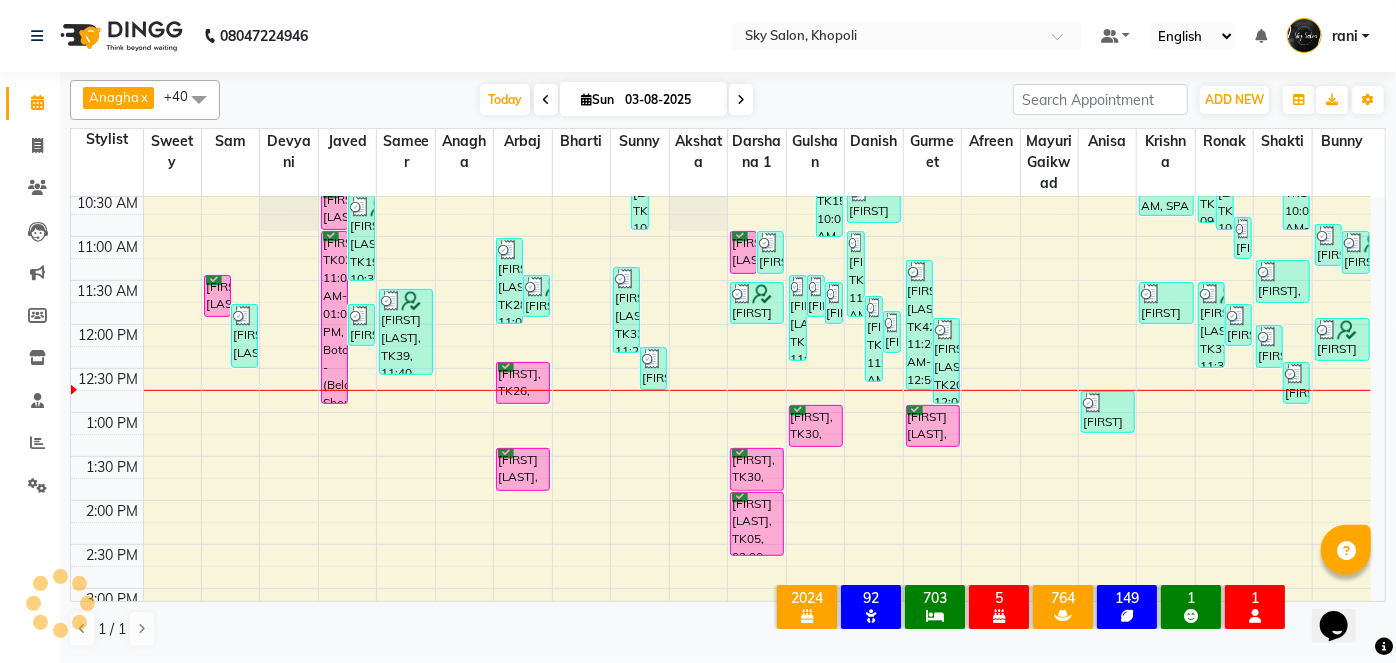 scroll, scrollTop: 399, scrollLeft: 0, axis: vertical 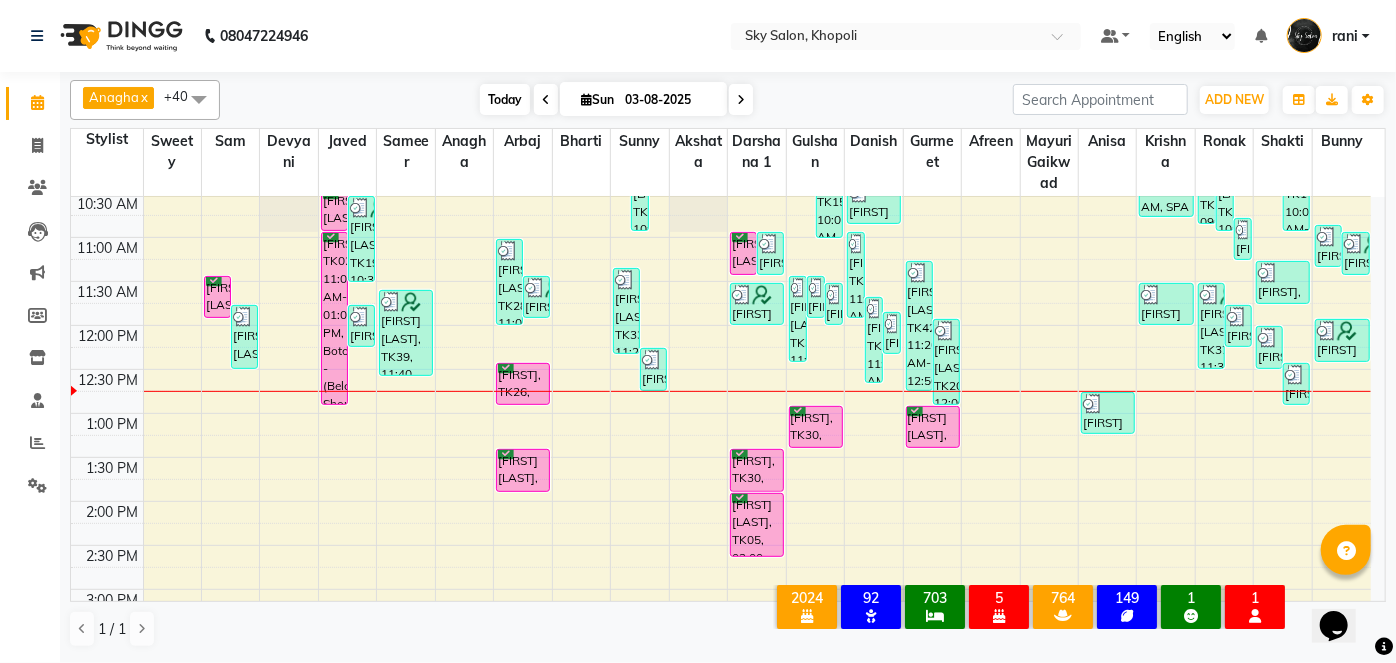 click on "Today" at bounding box center [505, 99] 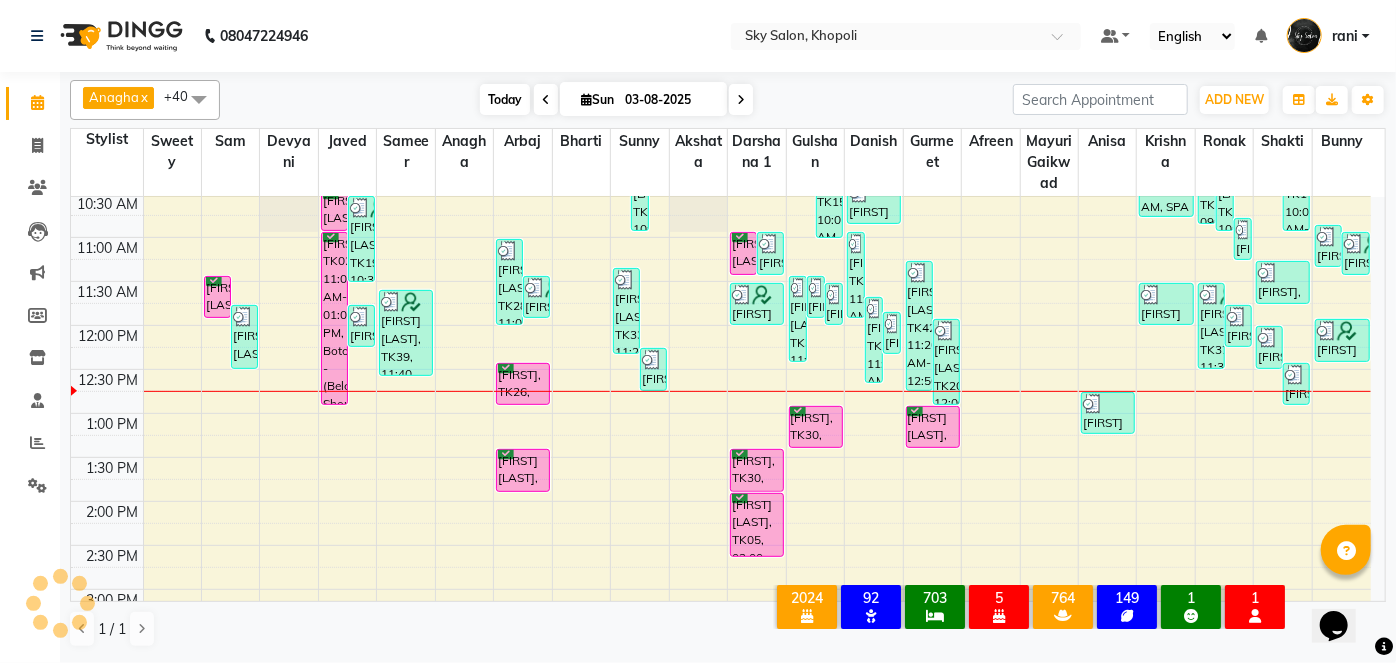 scroll, scrollTop: 522, scrollLeft: 0, axis: vertical 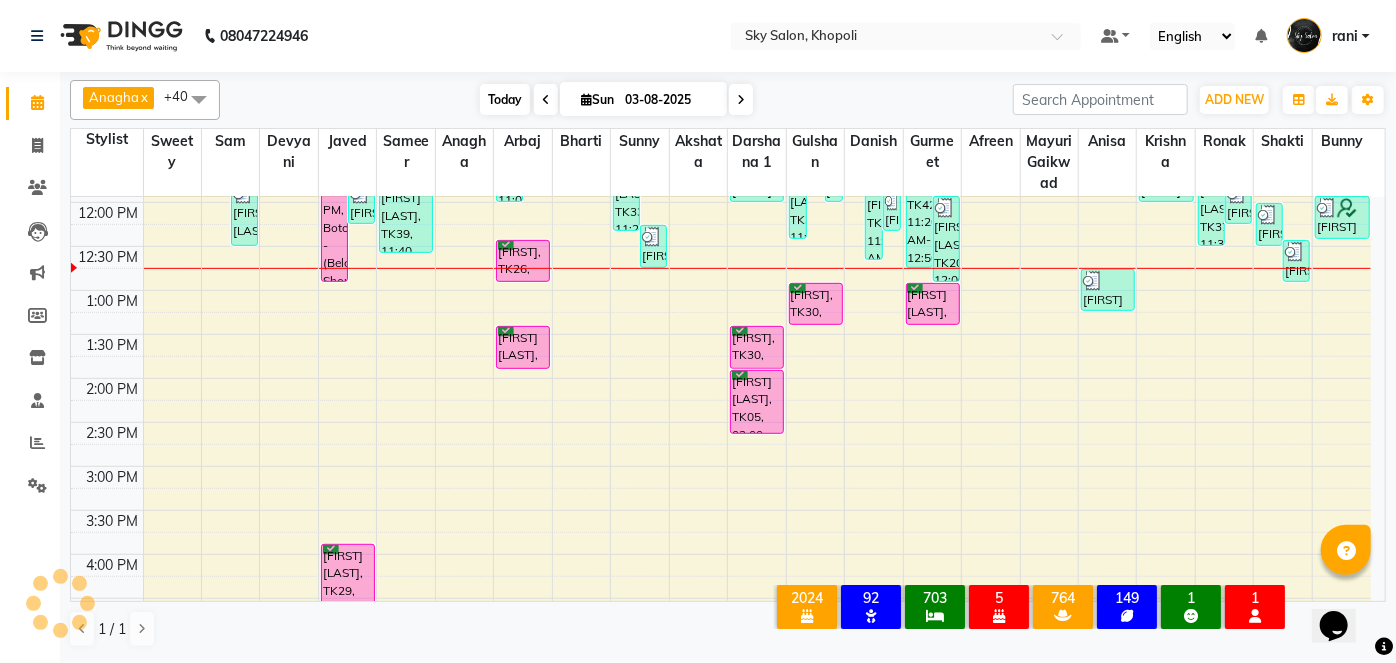click on "Today" at bounding box center (505, 99) 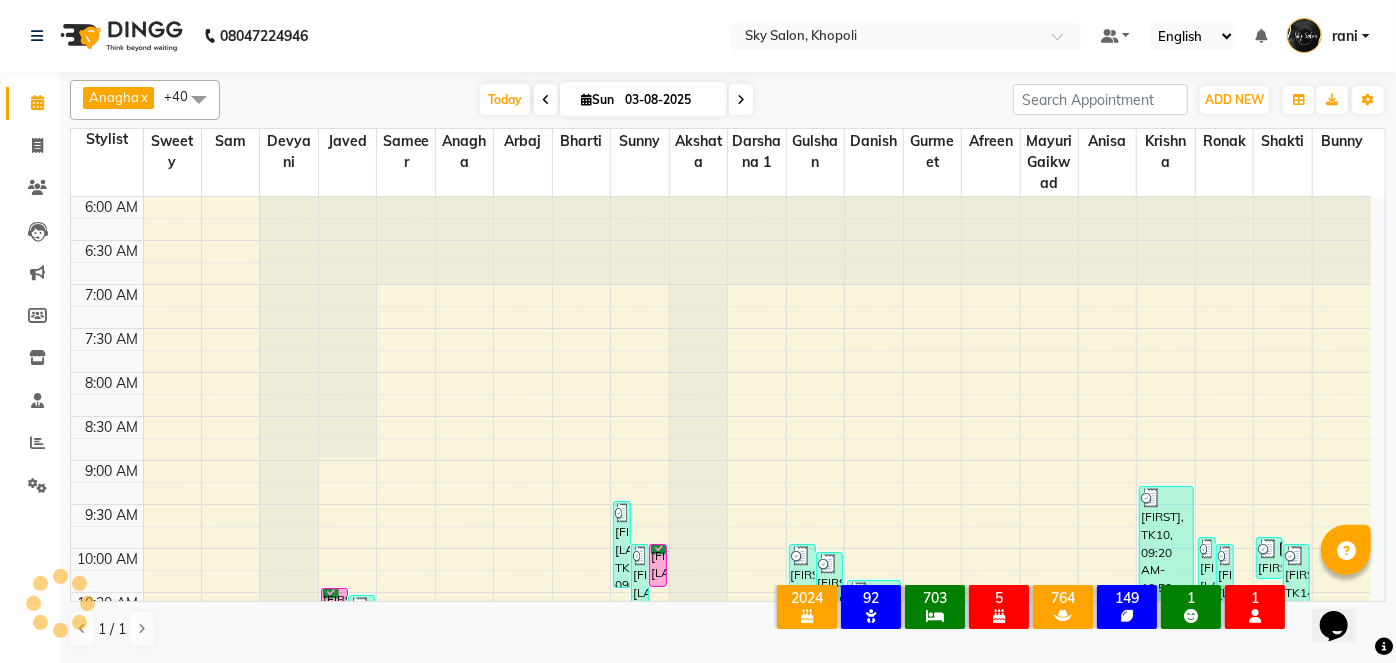 scroll, scrollTop: 522, scrollLeft: 0, axis: vertical 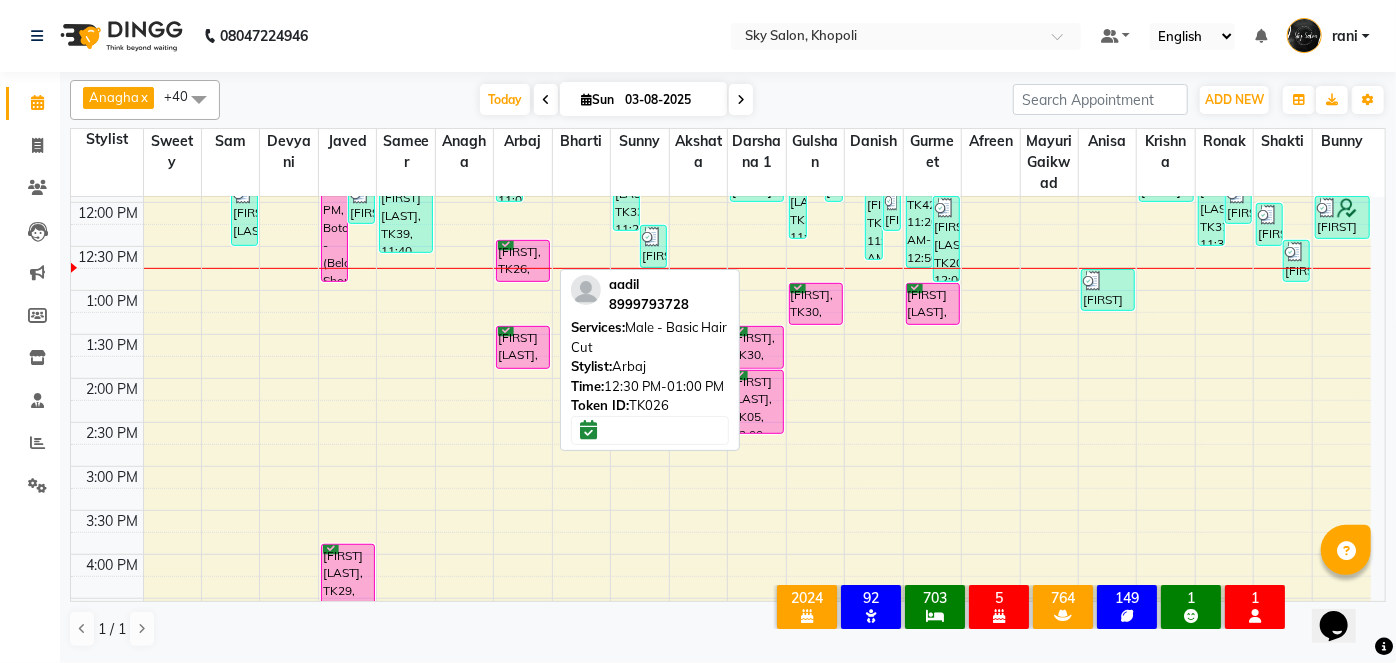 click on "[FIRST], TK26, 12:30 PM-01:00 PM, Male  - Basic Hair Cut" at bounding box center (523, 261) 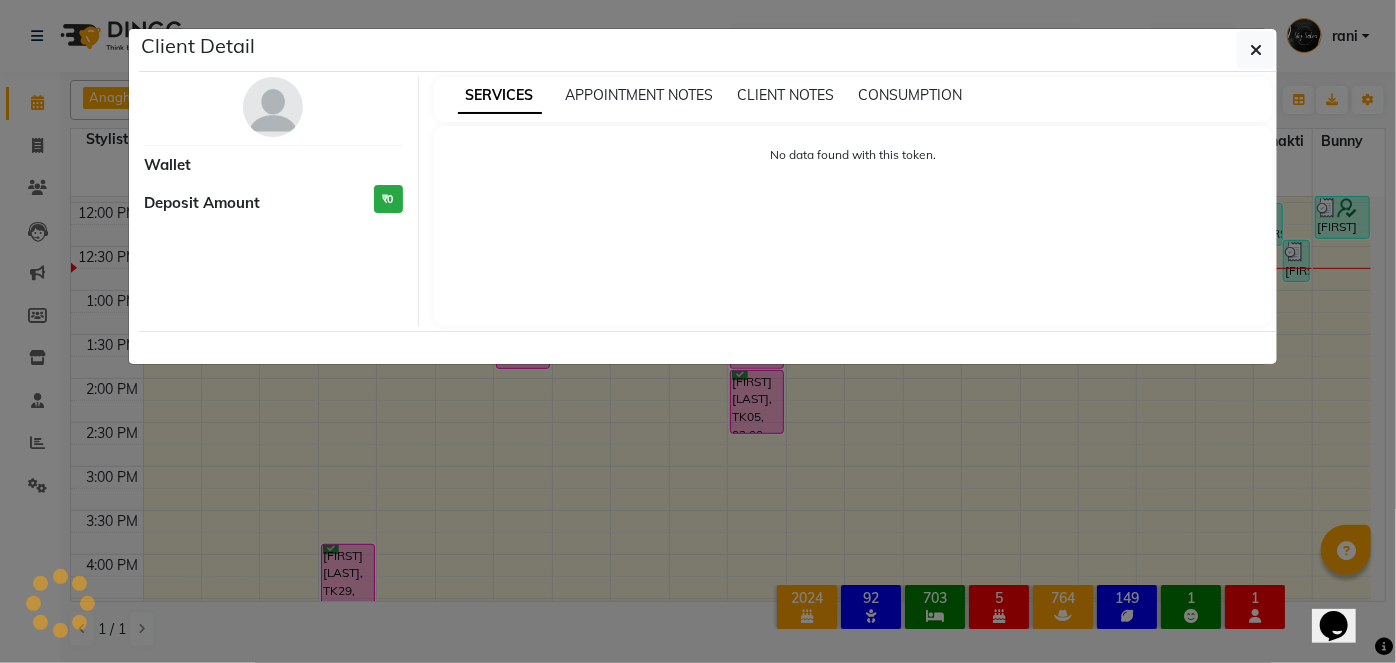 select on "6" 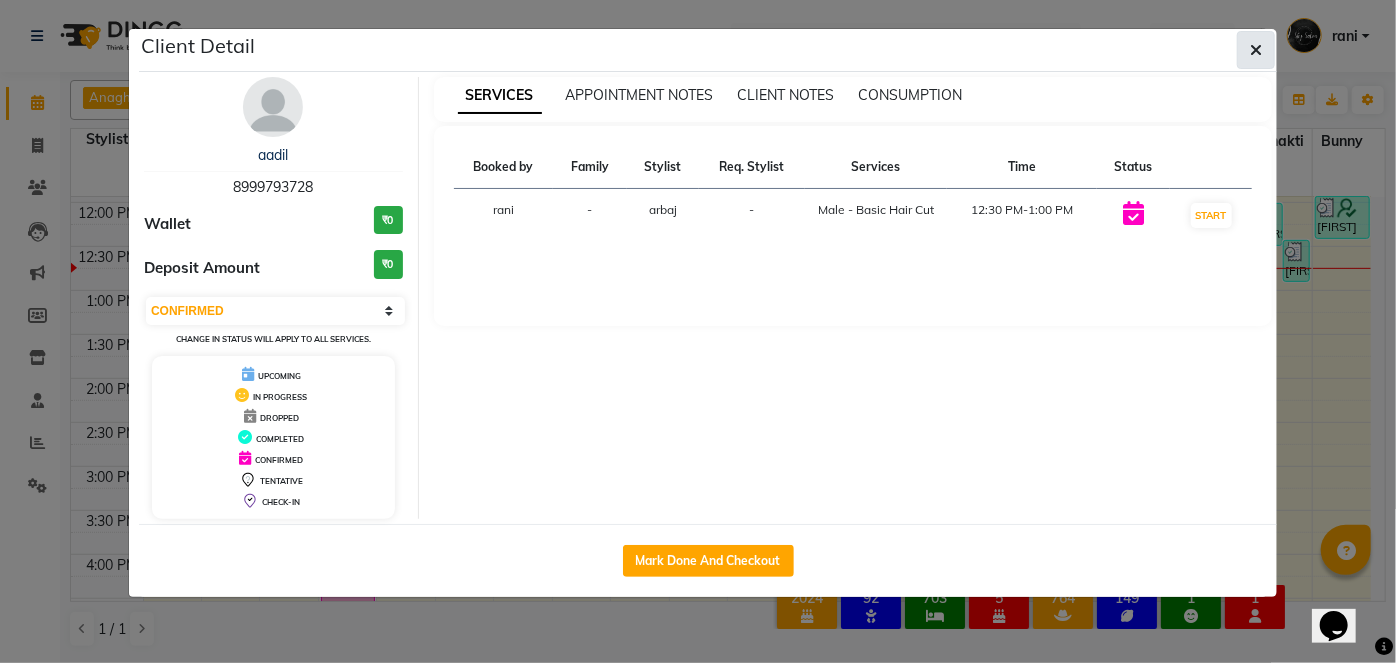 click 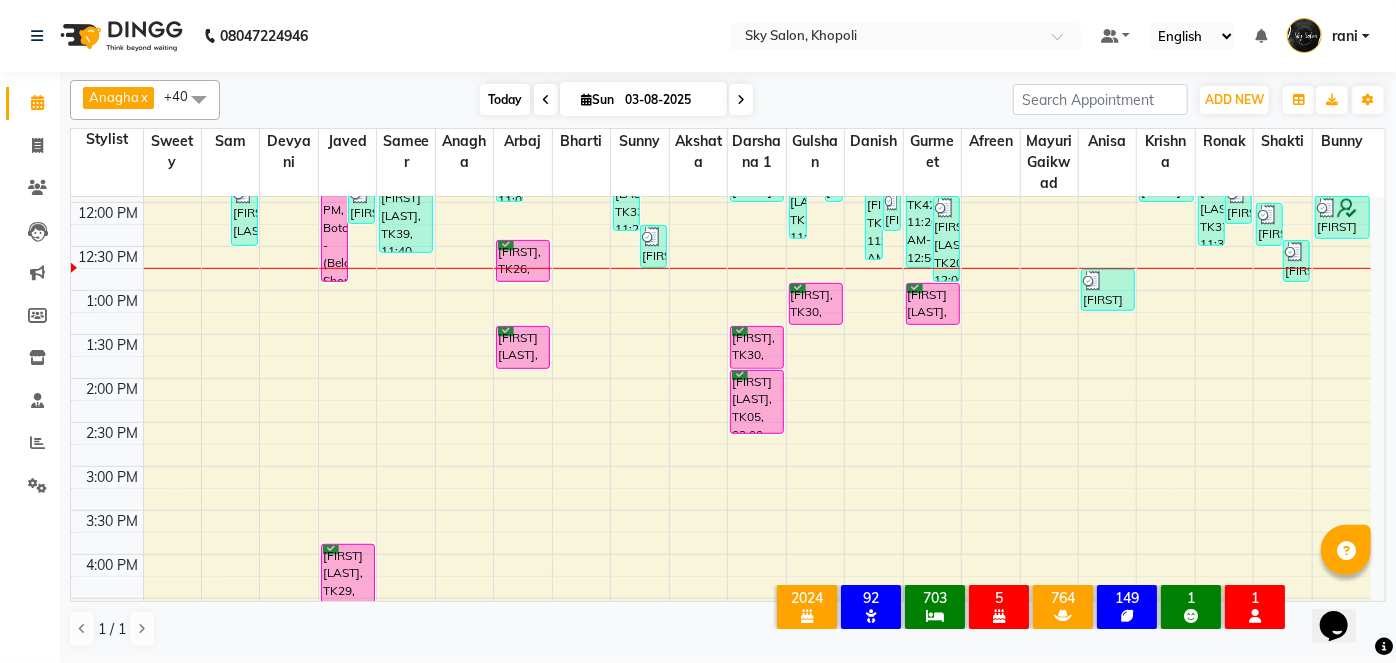 click on "Today" at bounding box center [505, 99] 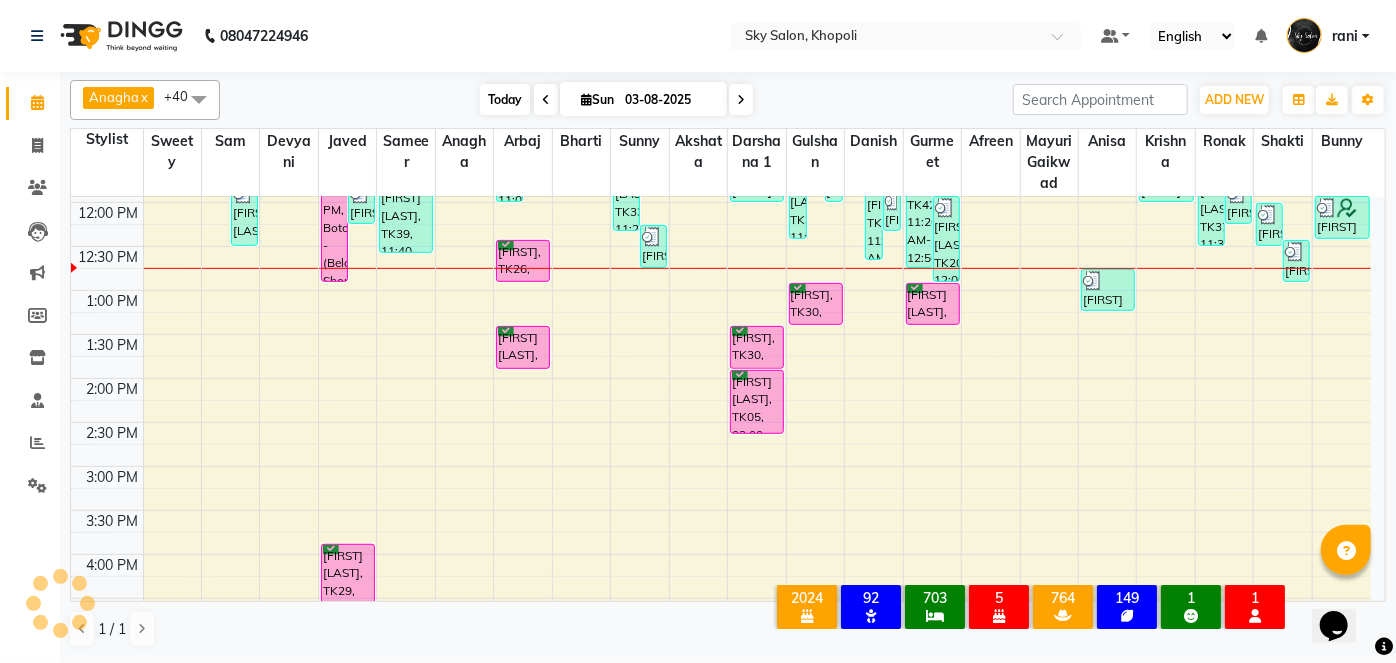 scroll, scrollTop: 0, scrollLeft: 0, axis: both 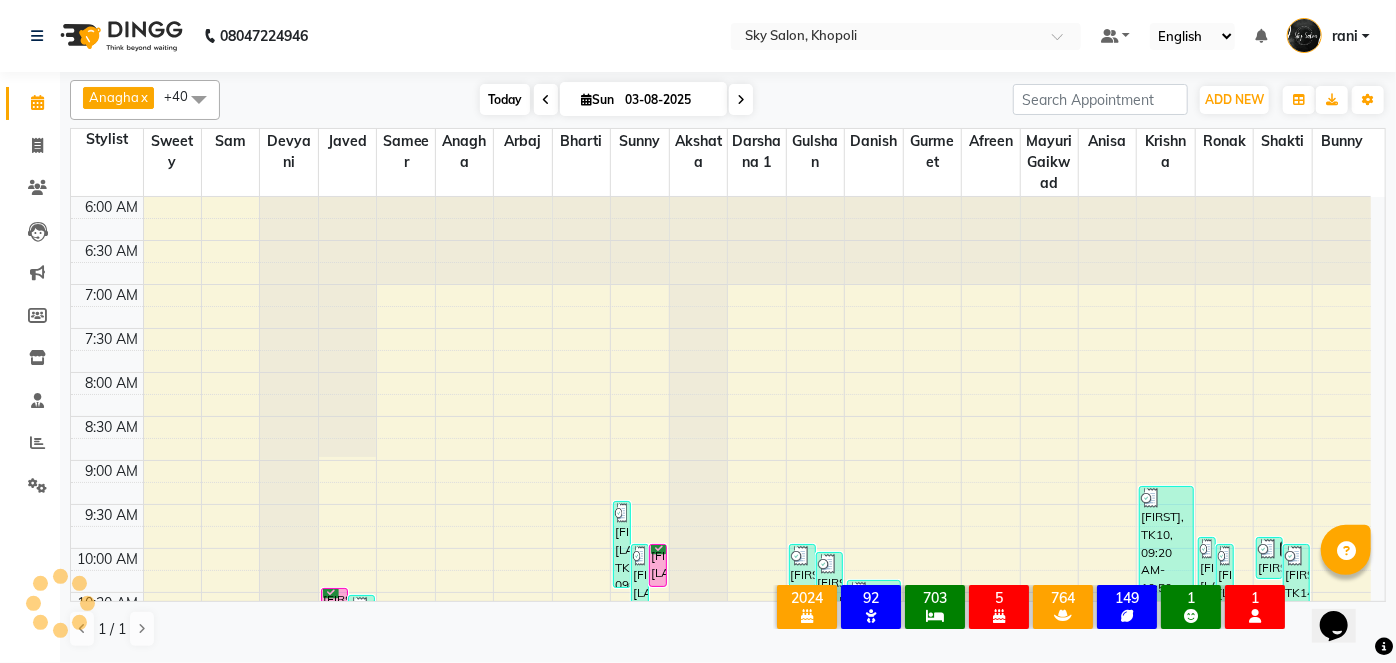 click on "Today" at bounding box center [505, 99] 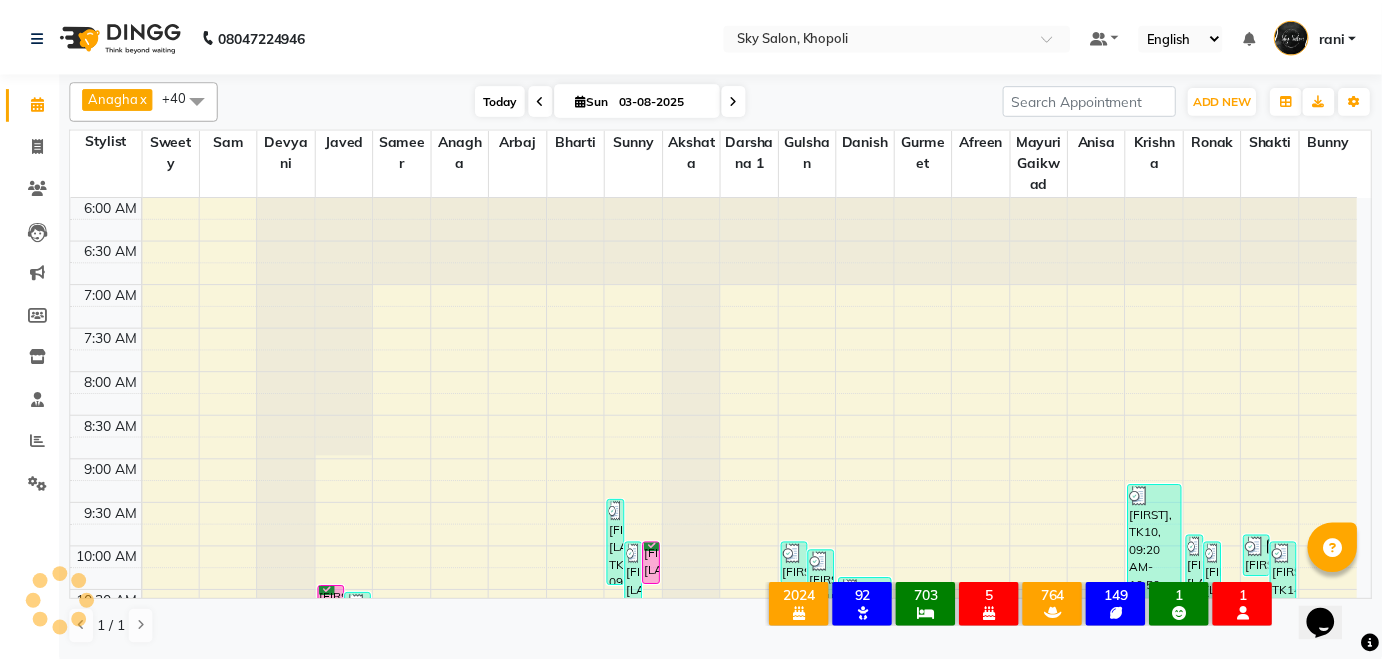 scroll, scrollTop: 522, scrollLeft: 0, axis: vertical 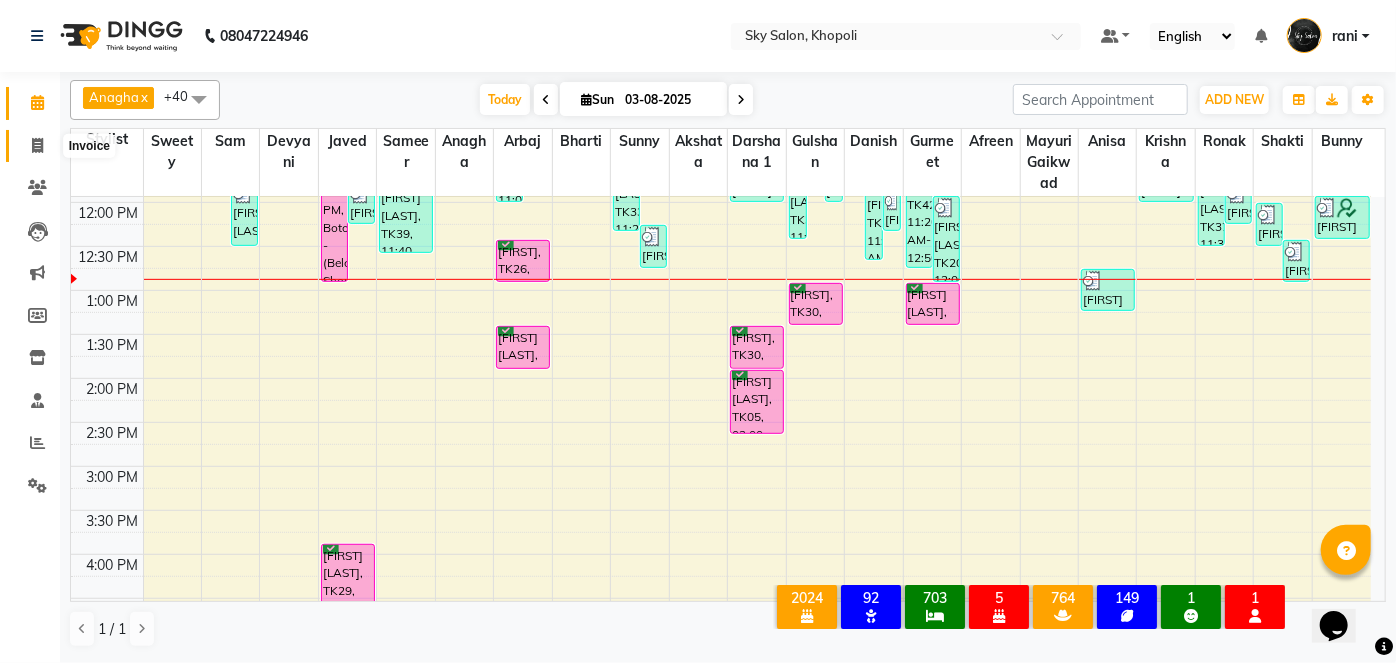 click 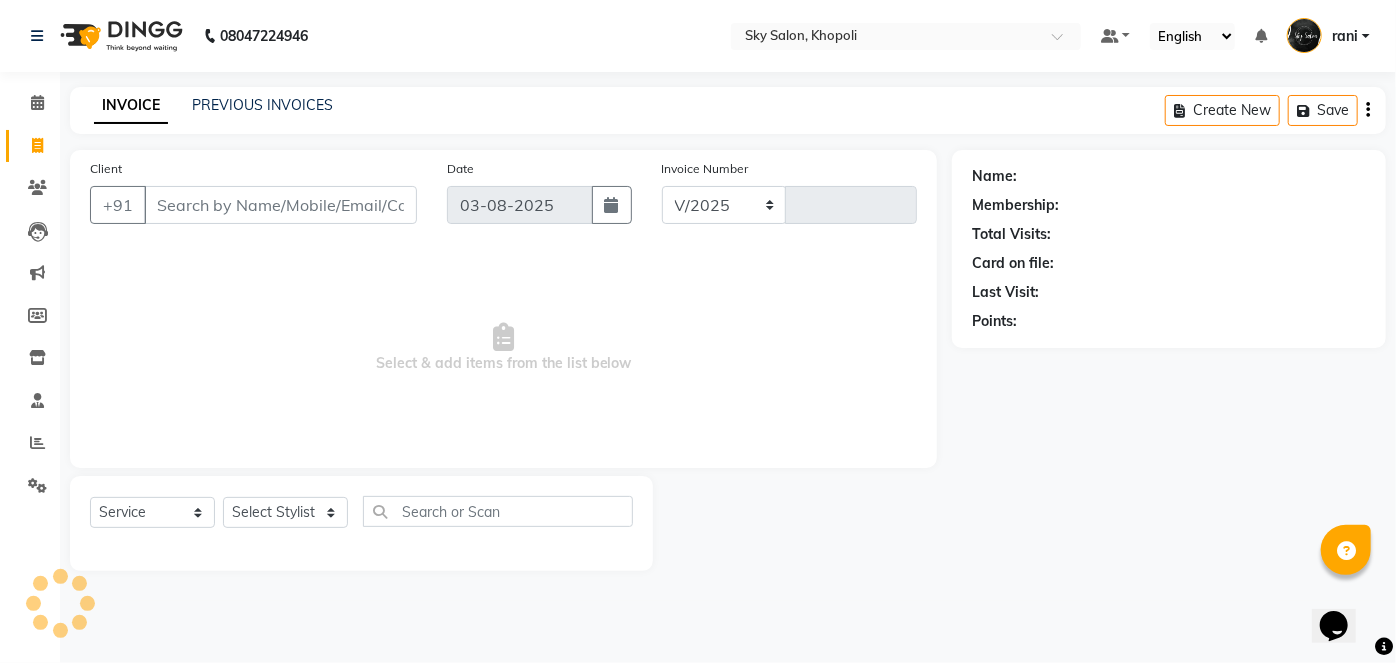 select on "3537" 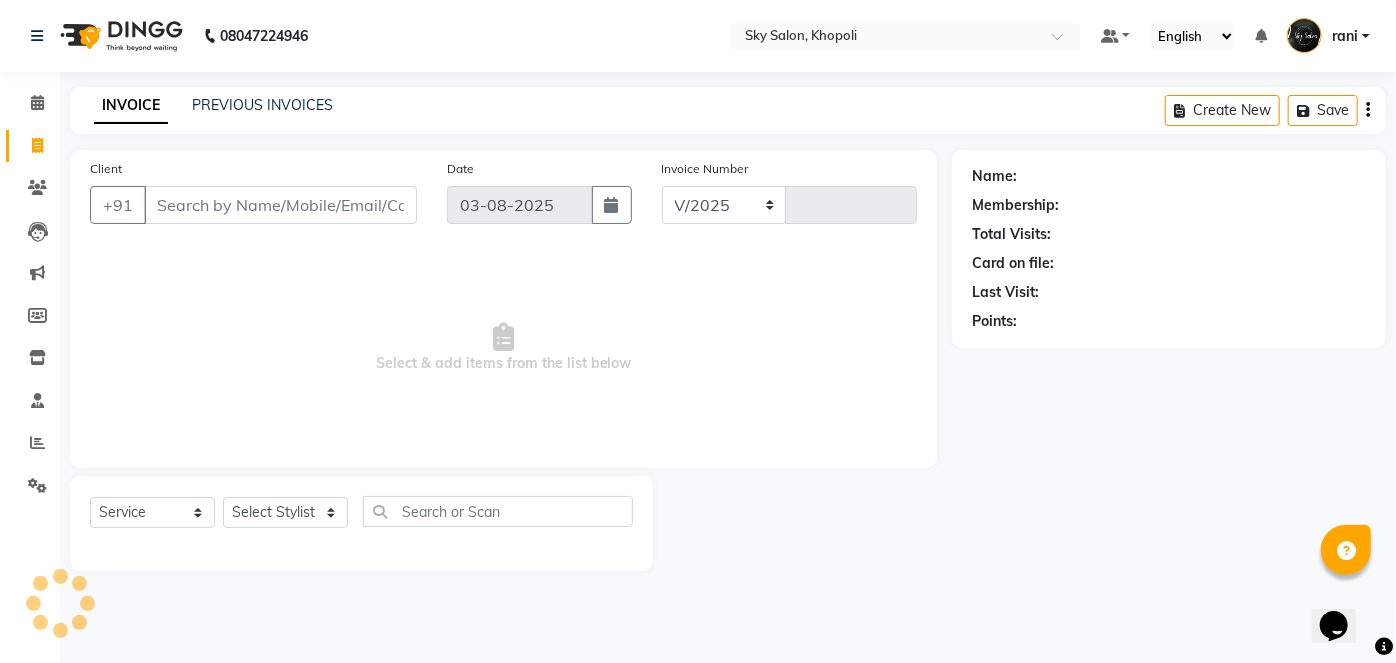 type on "9869" 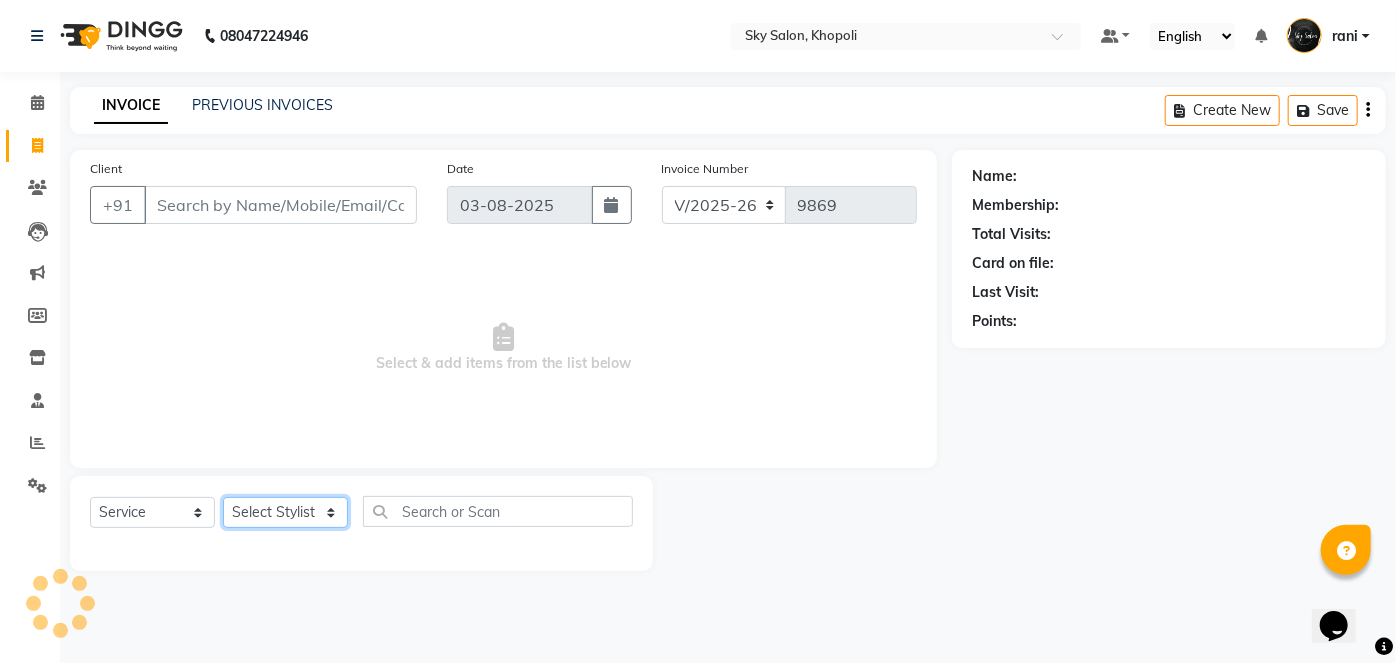 click on "Select Stylist afreen akshata aman saha ameer Anagha anisa arbaj bharti Bunny Danish Darshana 1 devyani dilshad gaurav Gulshan gurmeet javed jishan krishna mayuri gaikwad muskan rani rinku rocky Ronak sachin sahil sam sameer sameer 2 sandhya shabnam shakti sunny sweety vivek" 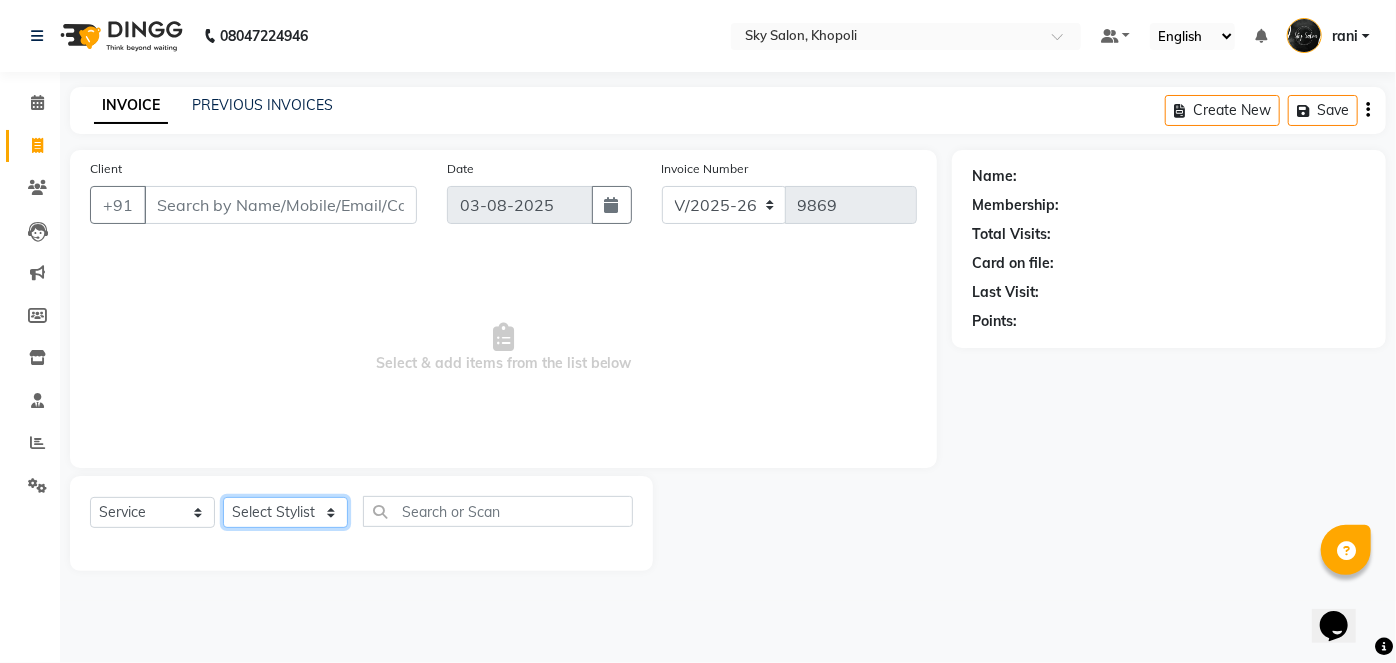 select on "80460" 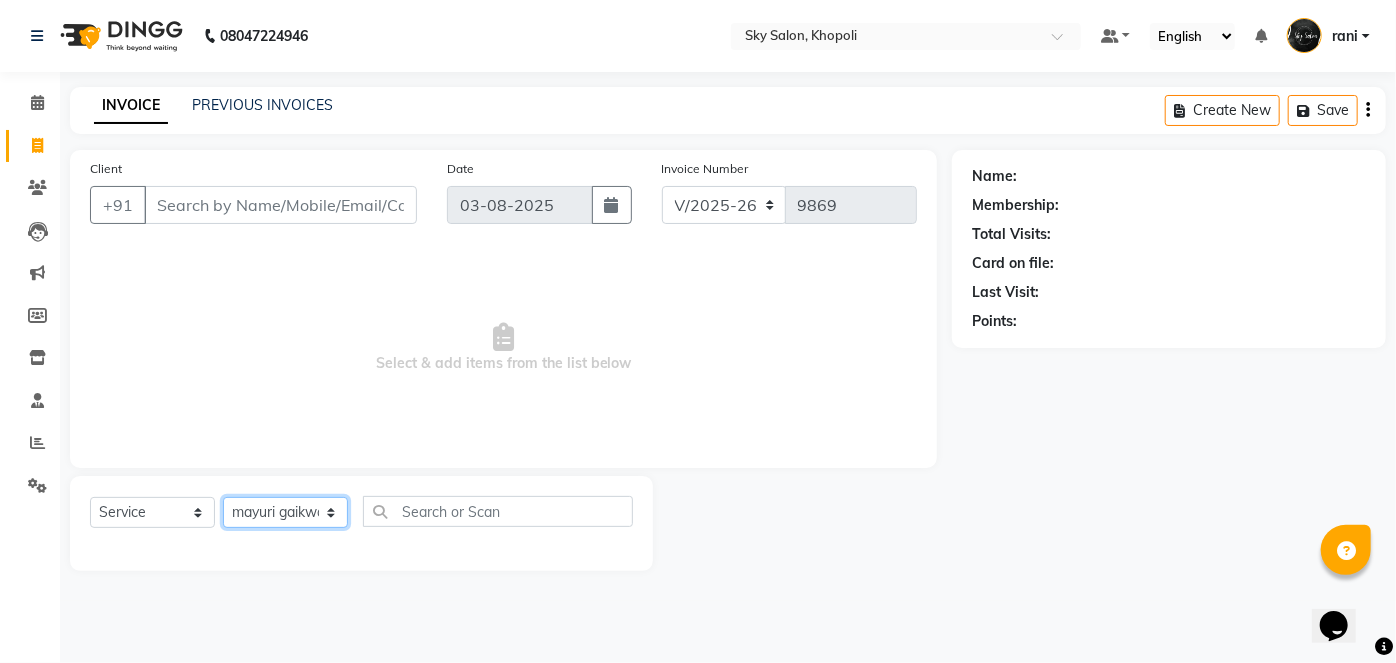click on "Select Stylist afreen akshata aman saha ameer Anagha anisa arbaj bharti Bunny Danish Darshana 1 devyani dilshad gaurav Gulshan gurmeet javed jishan krishna mayuri gaikwad muskan rani rinku rocky Ronak sachin sahil sam sameer sameer 2 sandhya shabnam shakti sunny sweety vivek" 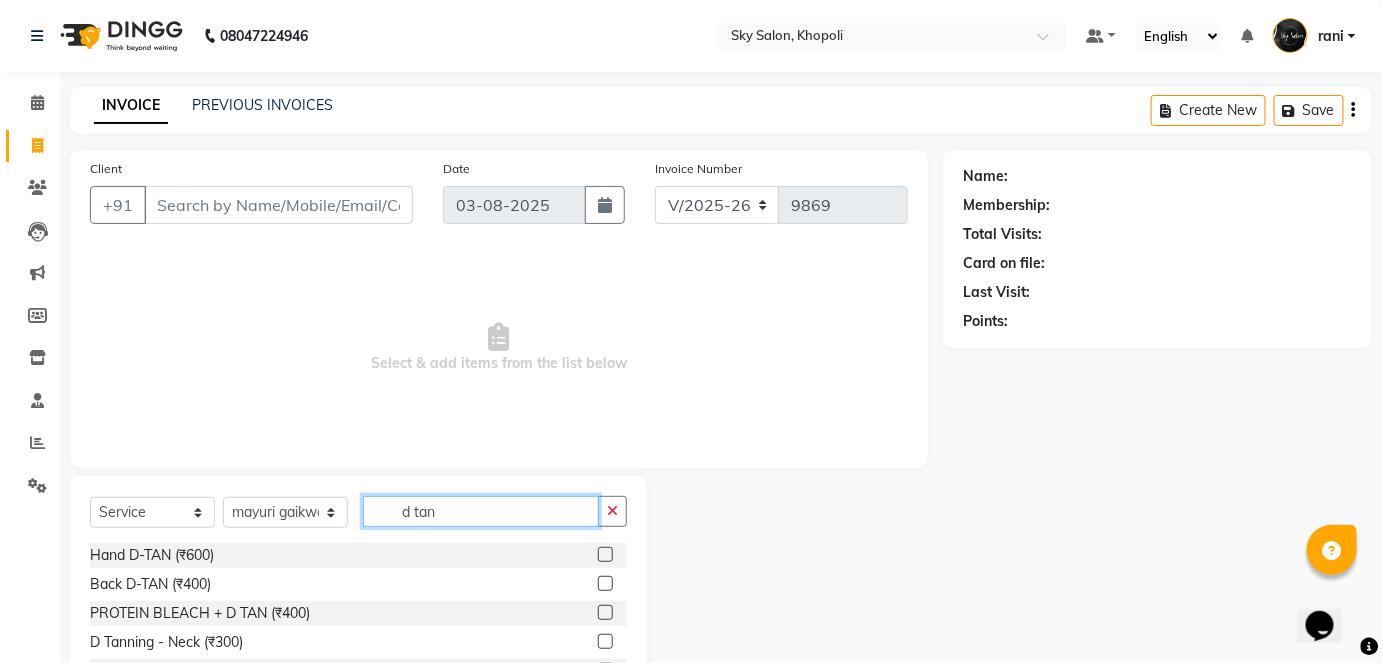 scroll, scrollTop: 137, scrollLeft: 0, axis: vertical 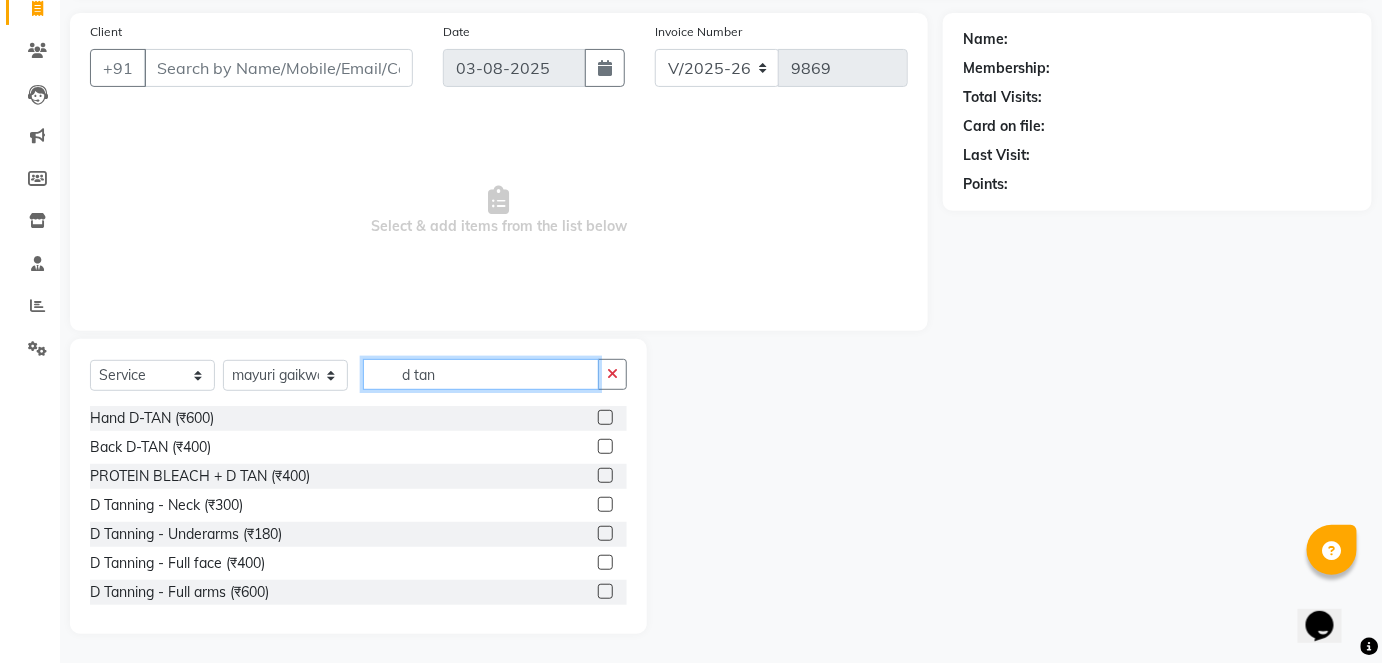 type on "d tan" 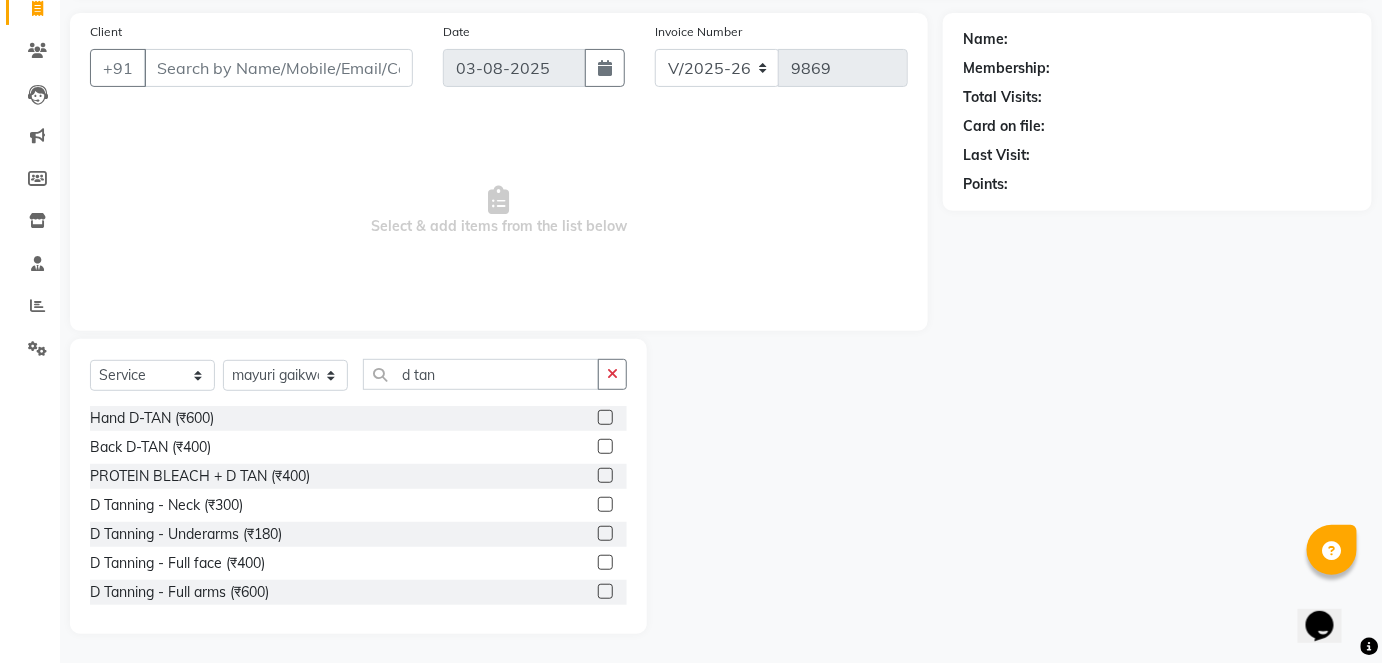 click 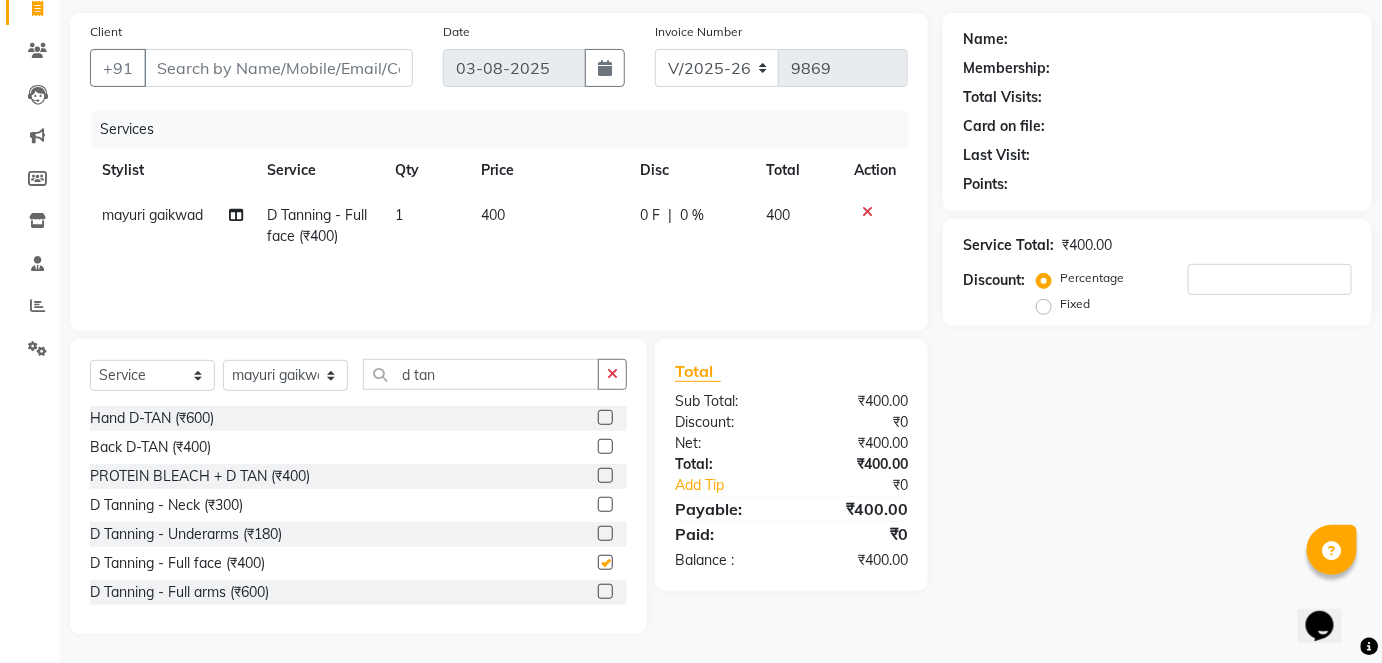 checkbox on "false" 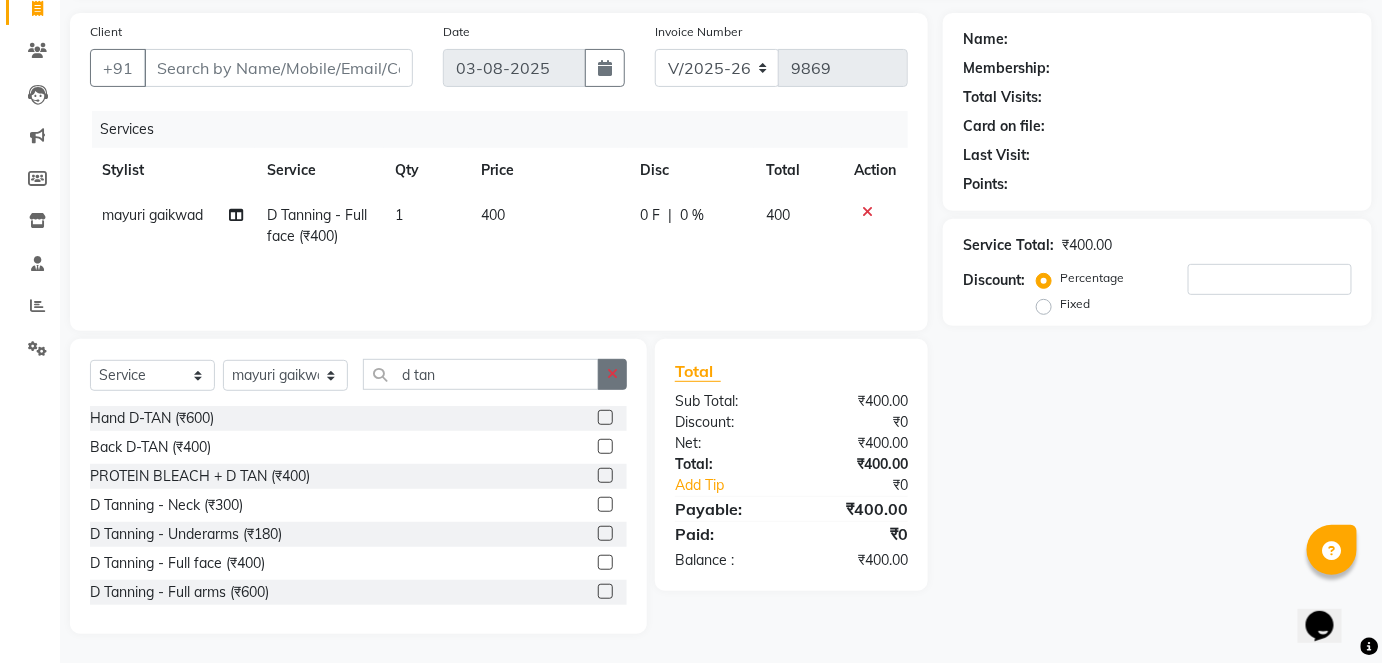 click 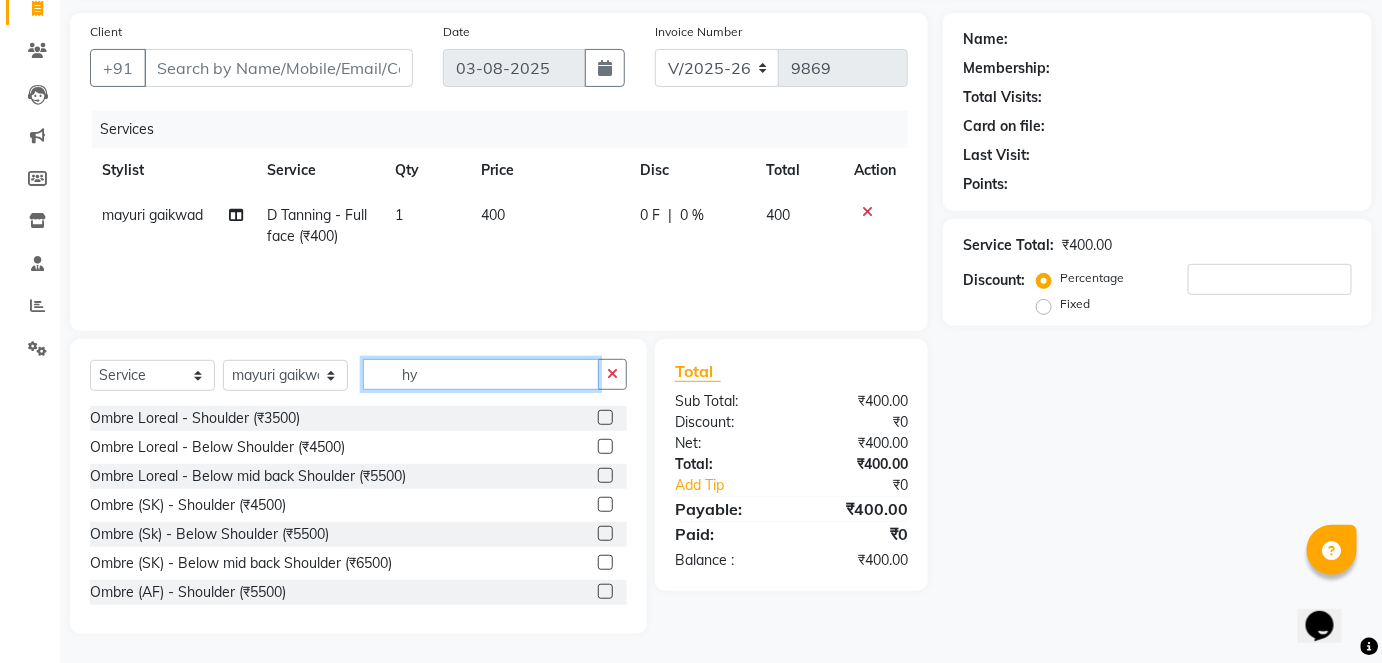 scroll, scrollTop: 111, scrollLeft: 0, axis: vertical 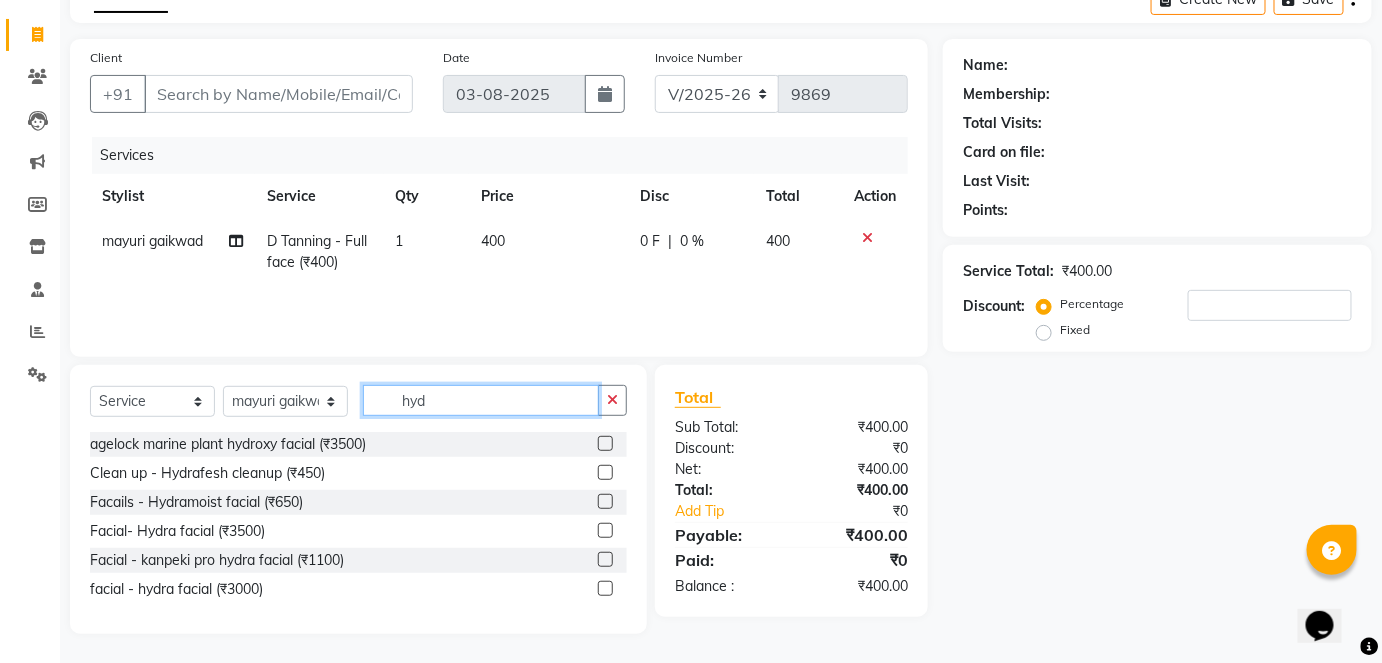 type on "hyd" 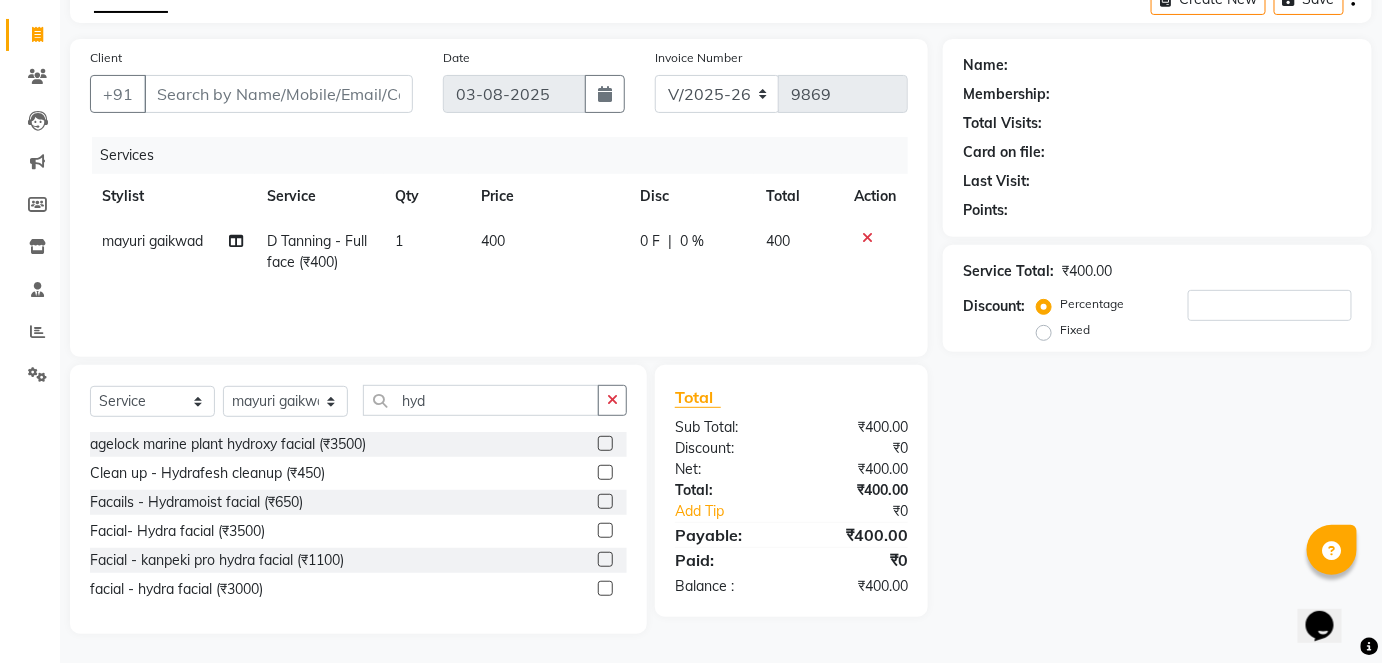 click on "Select  Service  Product  Membership  Package Voucher Prepaid Gift Card  Select Stylist afreen akshata aman saha ameer Anagha anisa arbaj bharti Bunny Danish Darshana 1 devyani dilshad gaurav Gulshan gurmeet javed jishan krishna mayuri gaikwad muskan rani rinku rocky Ronak sachin sahil sam sameer sameer 2 sandhya shabnam shakti sunny sweety vivek hyd agelock marine plant hydroxy facial (₹3500)  Clean up  - Hydrafesh cleanup (₹450)  Facails  - Hydramoist facial (₹650)  Facial- Hydra facial (₹3500)  Facial - kanpeki pro hydra facial (₹1100)  facial - hydra facial (₹3000)" 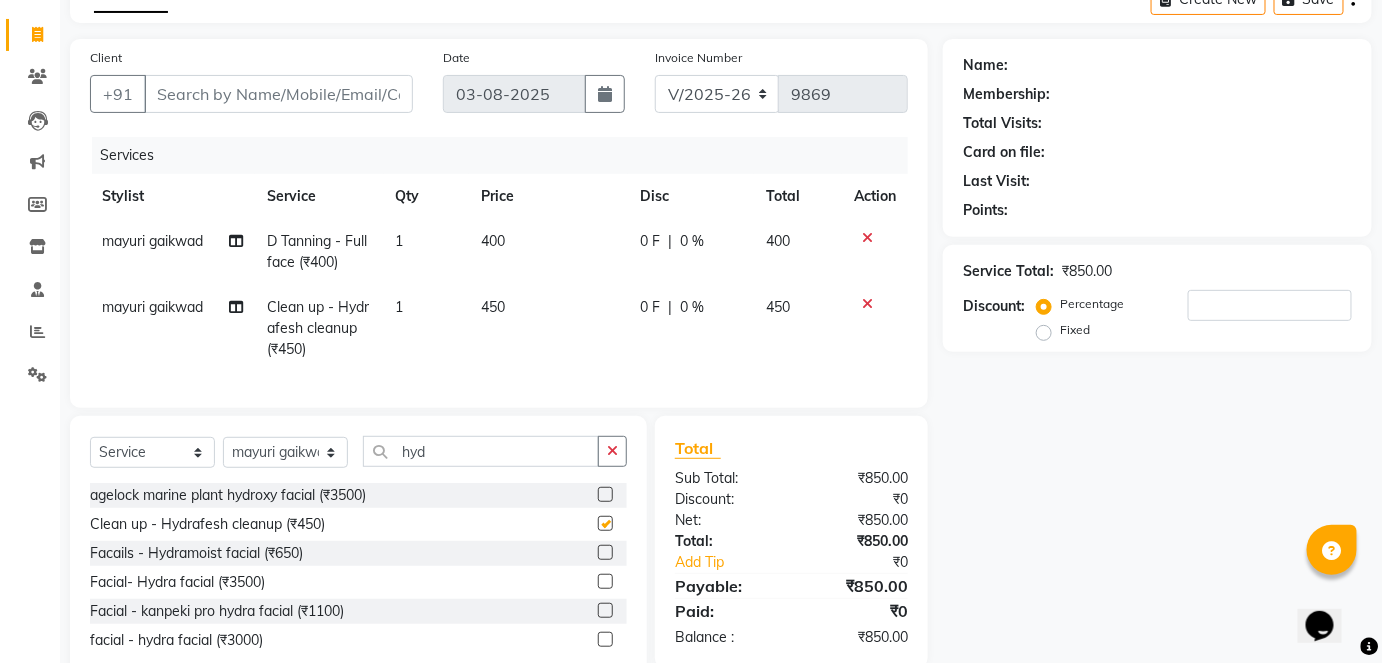 checkbox on "false" 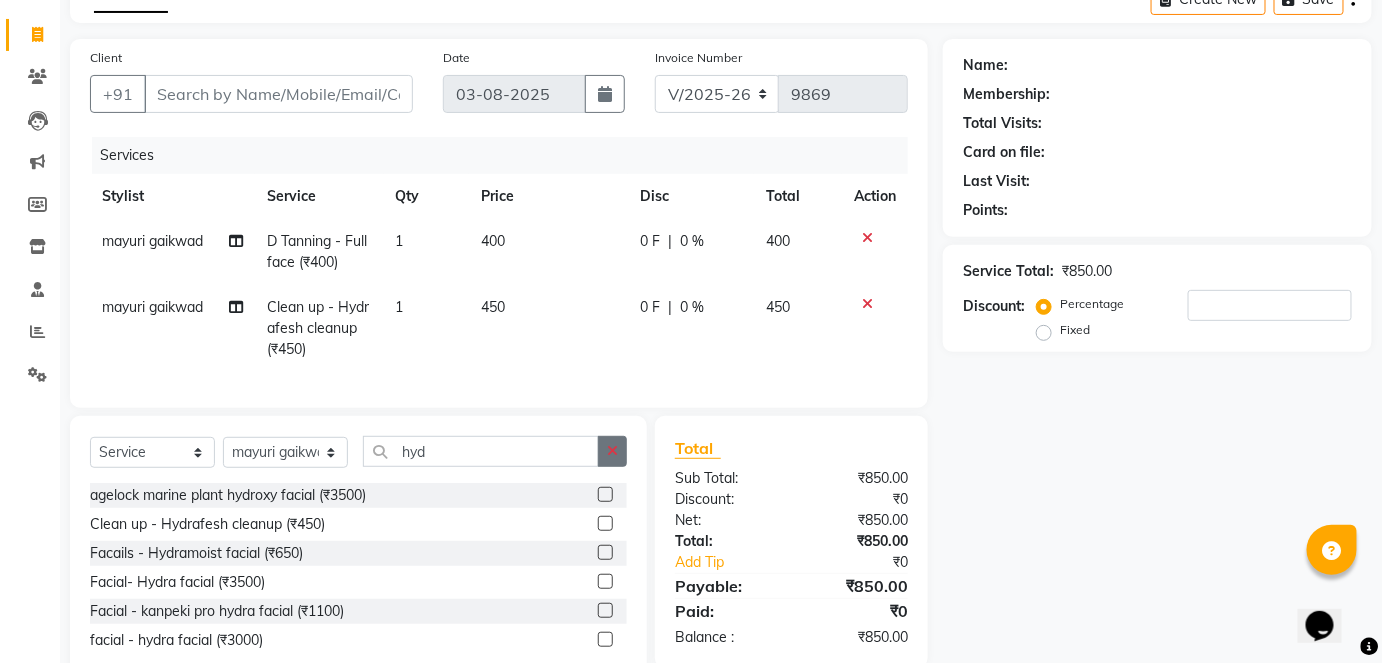 click 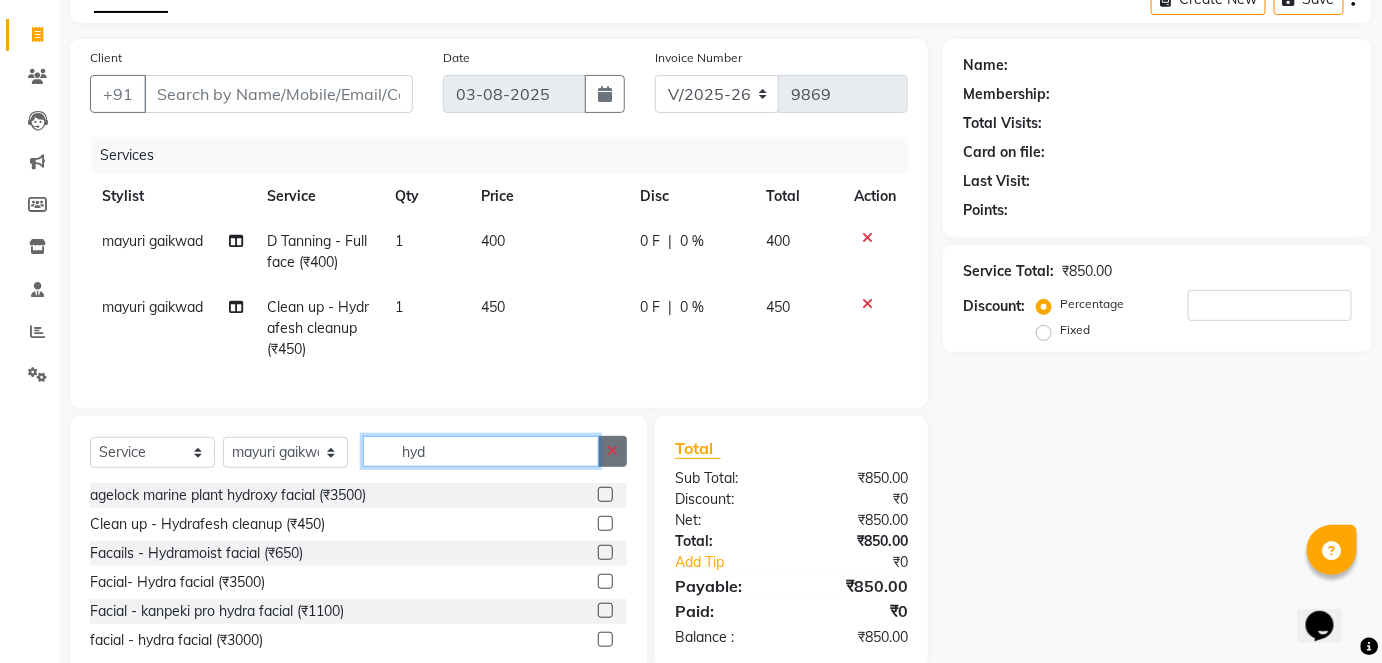 type 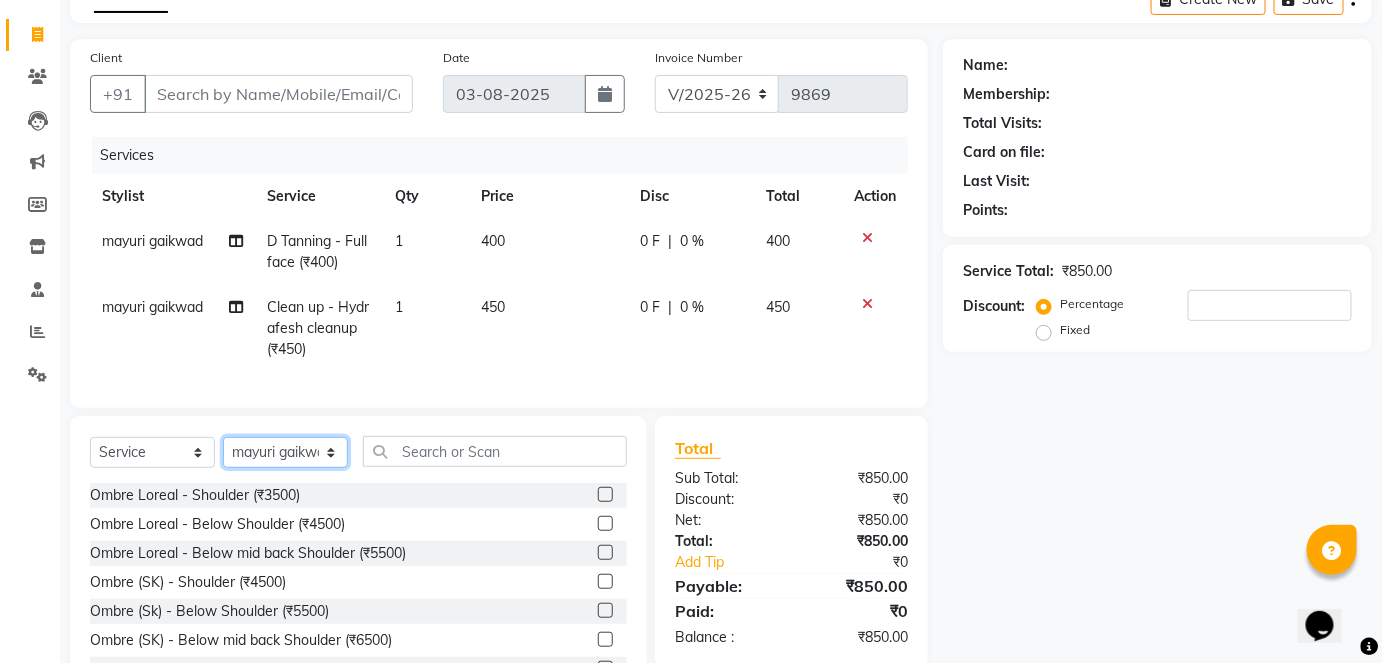 click on "Select Stylist afreen akshata aman saha ameer Anagha anisa arbaj bharti Bunny Danish Darshana 1 devyani dilshad gaurav Gulshan gurmeet javed jishan krishna mayuri gaikwad muskan rani rinku rocky Ronak sachin sahil sam sameer sameer 2 sandhya shabnam shakti sunny sweety vivek" 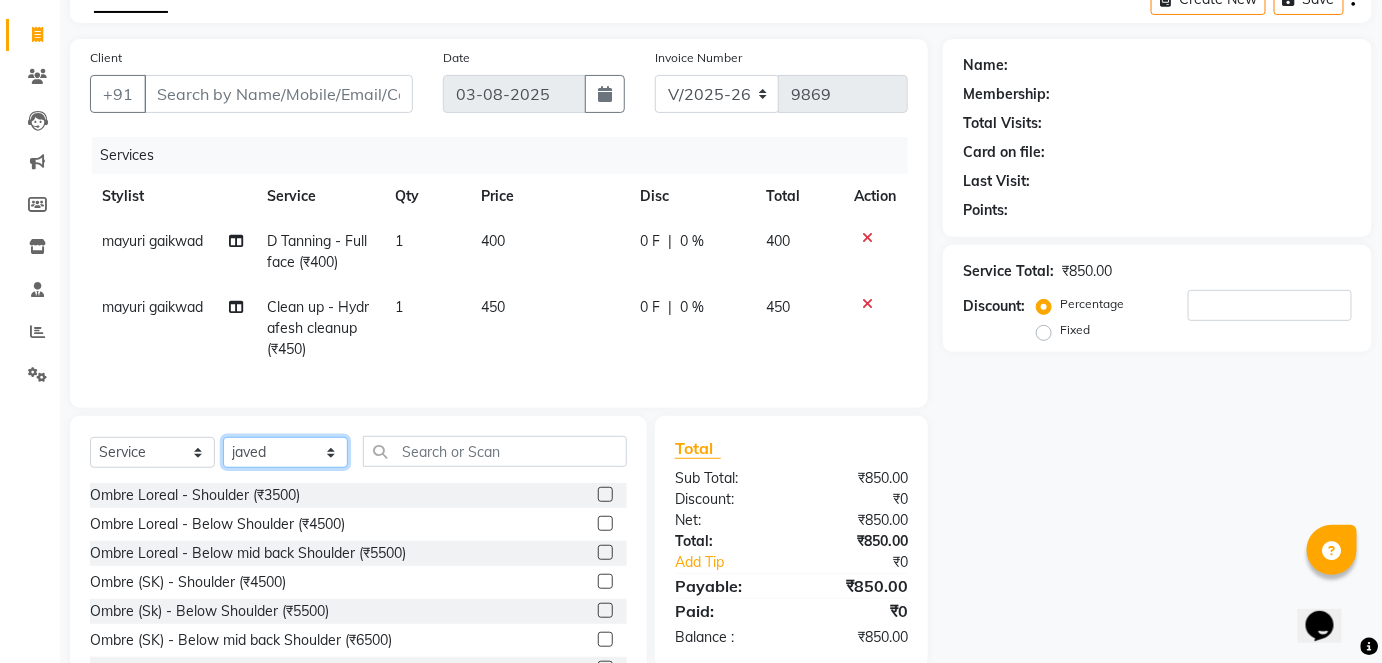 click on "Select Stylist afreen akshata aman saha ameer Anagha anisa arbaj bharti Bunny Danish Darshana 1 devyani dilshad gaurav Gulshan gurmeet javed jishan krishna mayuri gaikwad muskan rani rinku rocky Ronak sachin sahil sam sameer sameer 2 sandhya shabnam shakti sunny sweety vivek" 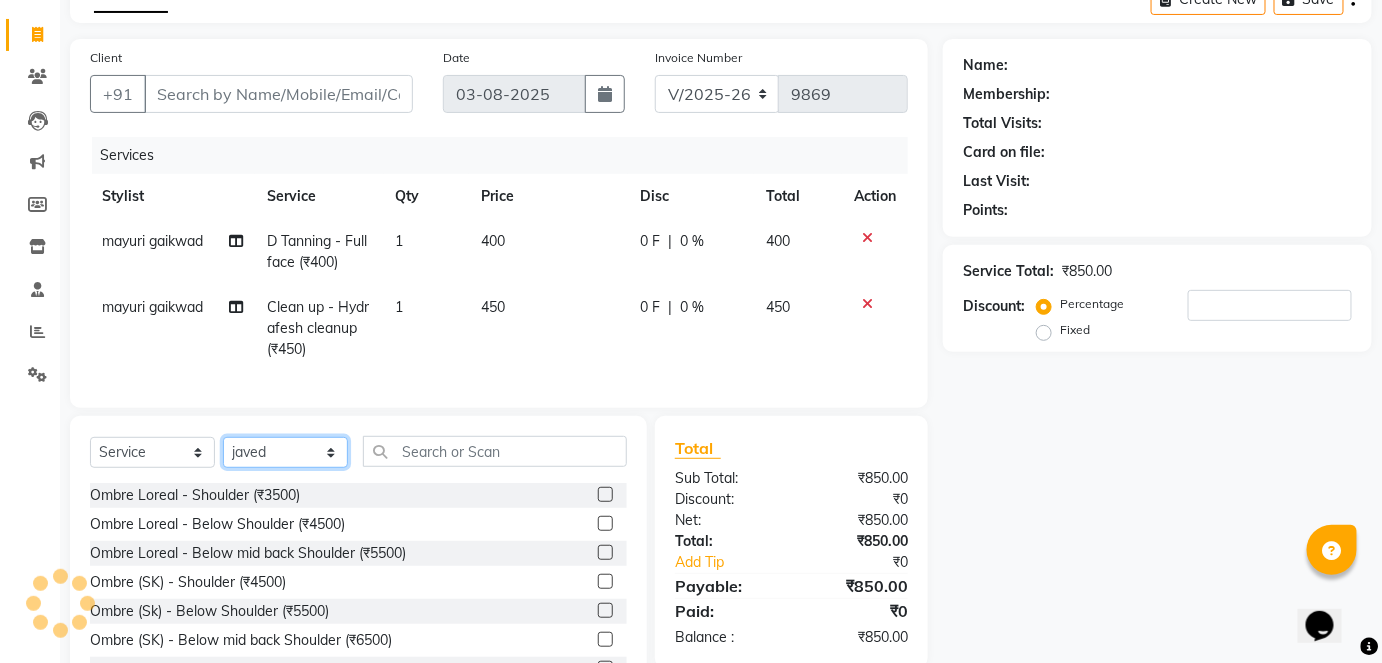click on "Select Stylist afreen akshata aman saha ameer Anagha anisa arbaj bharti Bunny Danish Darshana 1 devyani dilshad gaurav Gulshan gurmeet javed jishan krishna mayuri gaikwad muskan rani rinku rocky Ronak sachin sahil sam sameer sameer 2 sandhya shabnam shakti sunny sweety vivek" 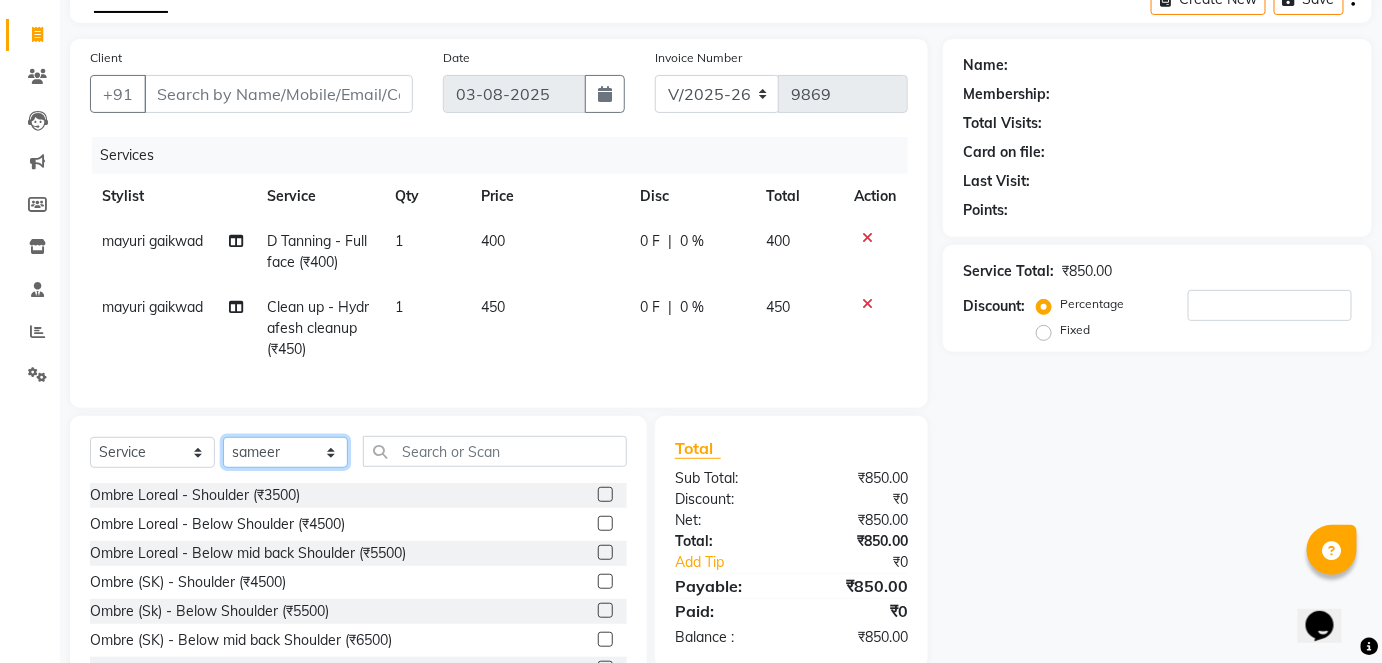 click on "Select Stylist afreen akshata aman saha ameer Anagha anisa arbaj bharti Bunny Danish Darshana 1 devyani dilshad gaurav Gulshan gurmeet javed jishan krishna mayuri gaikwad muskan rani rinku rocky Ronak sachin sahil sam sameer sameer 2 sandhya shabnam shakti sunny sweety vivek" 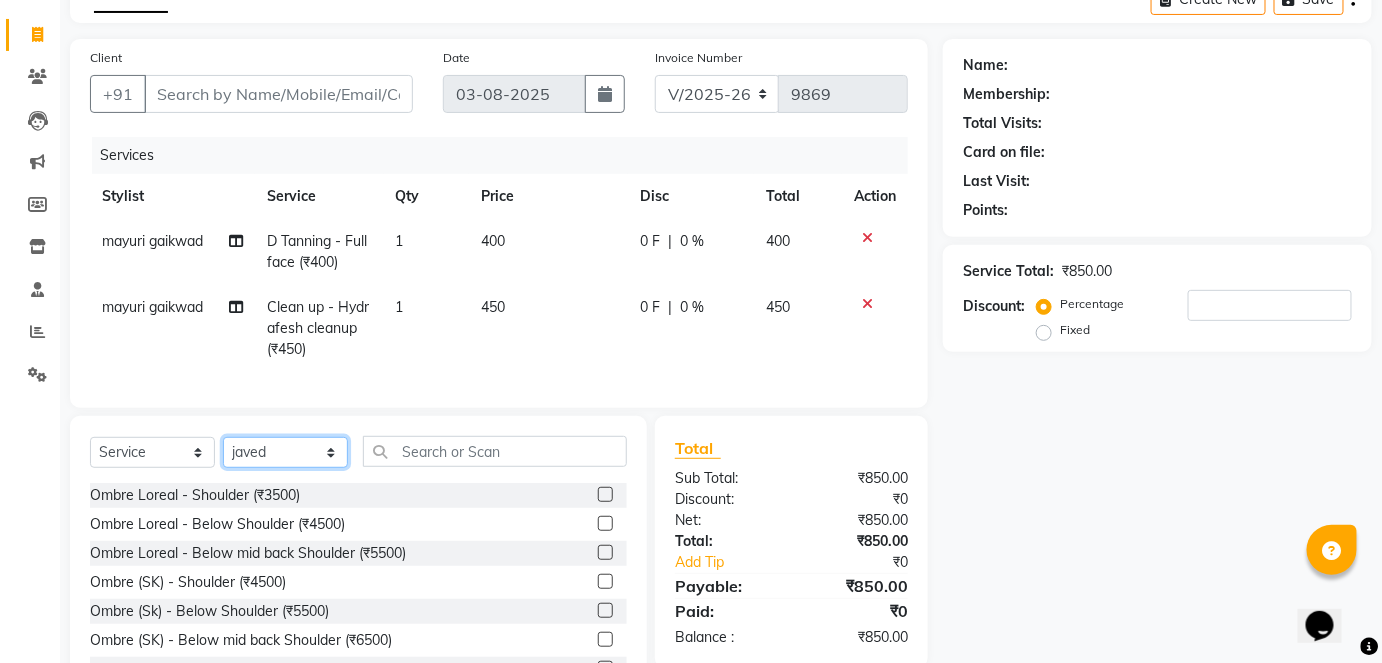 click on "Select Stylist afreen akshata aman saha ameer Anagha anisa arbaj bharti Bunny Danish Darshana 1 devyani dilshad gaurav Gulshan gurmeet javed jishan krishna mayuri gaikwad muskan rani rinku rocky Ronak sachin sahil sam sameer sameer 2 sandhya shabnam shakti sunny sweety vivek" 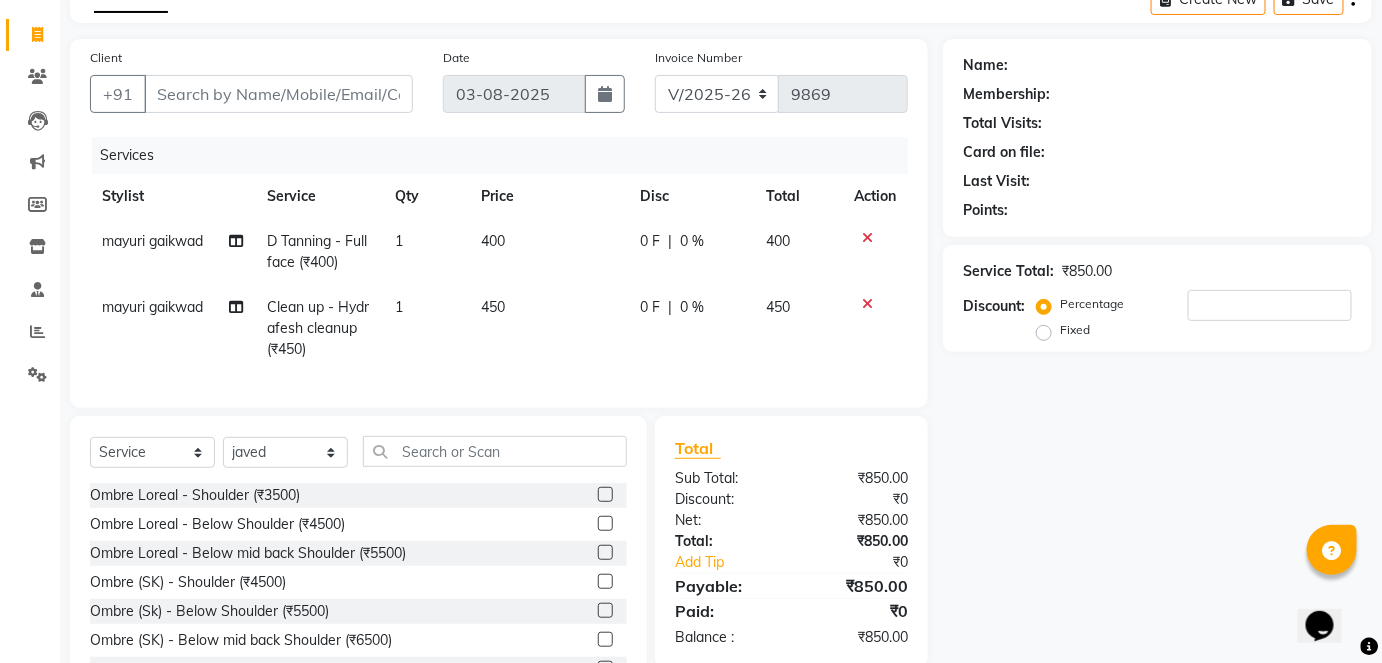 click on "Select  Service  Product  Membership  Package Voucher Prepaid Gift Card  Select Stylist afreen akshata aman saha ameer Anagha anisa arbaj bharti Bunny Danish Darshana 1 devyani dilshad gaurav Gulshan gurmeet javed jishan krishna mayuri gaikwad muskan rani rinku rocky Ronak sachin sahil sam sameer sameer 2 sandhya shabnam shakti sunny sweety vivek" 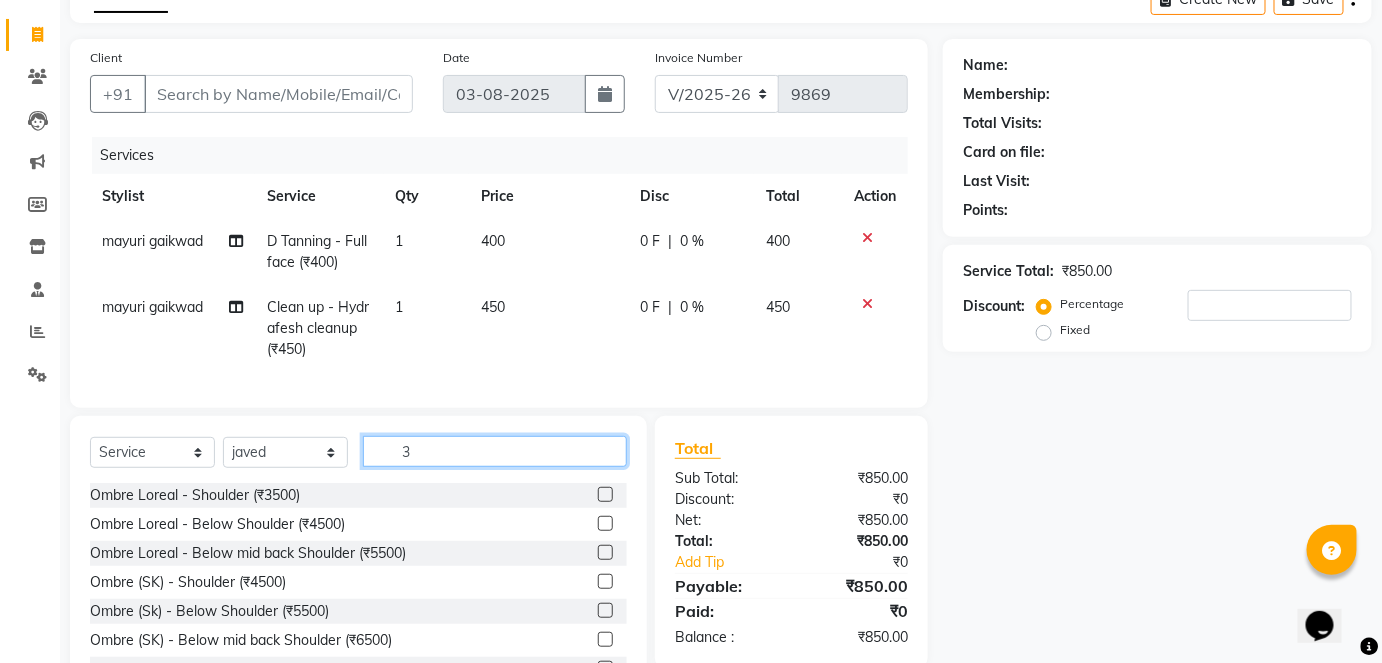 click on "3" 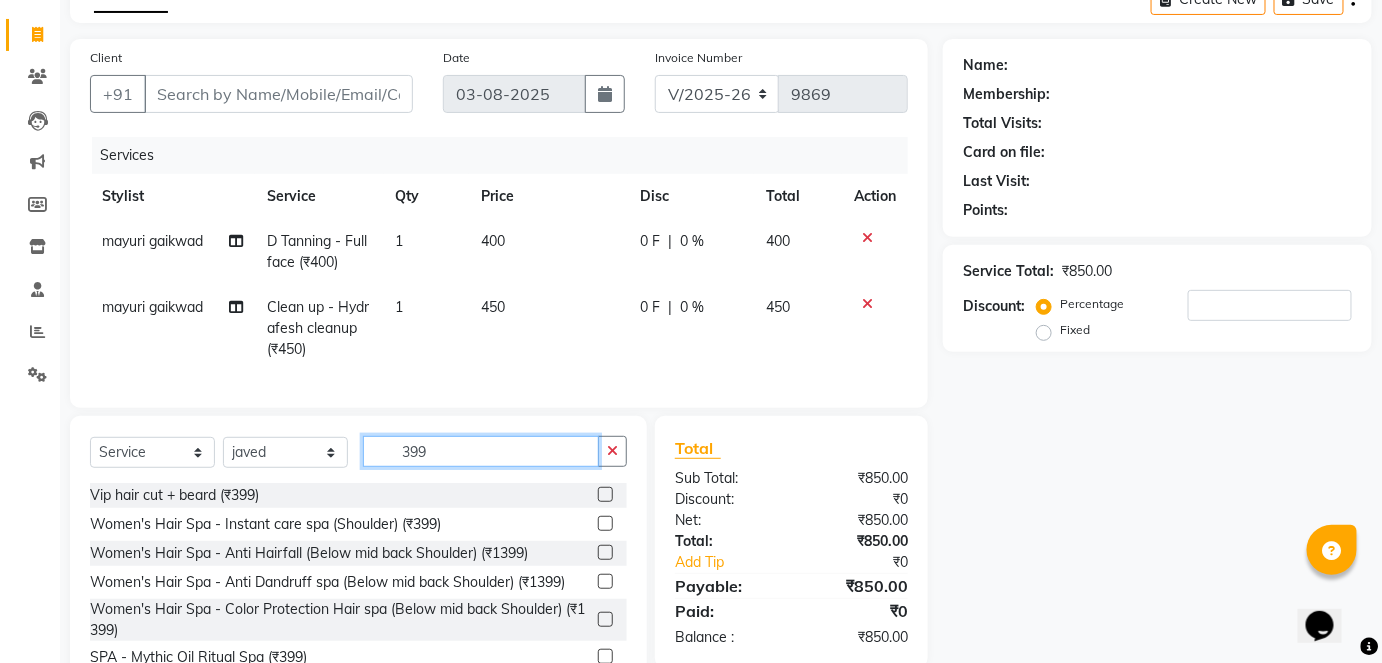 scroll, scrollTop: 202, scrollLeft: 0, axis: vertical 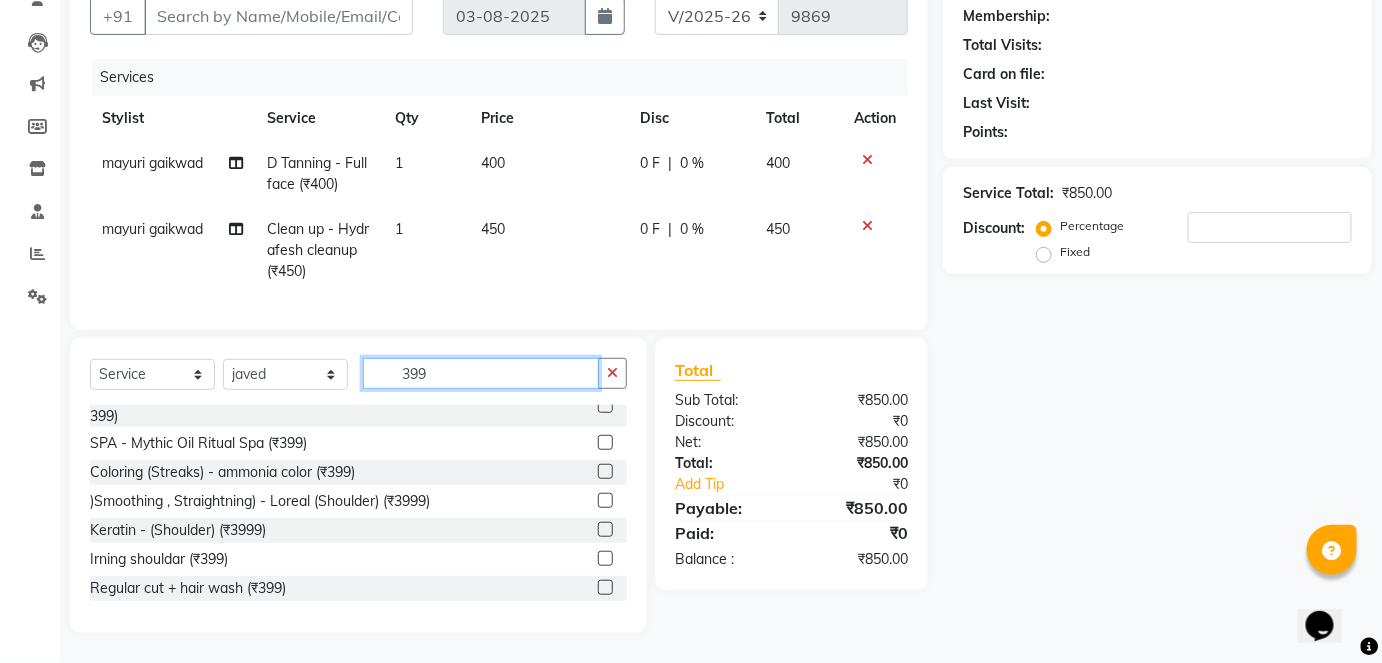 type on "399" 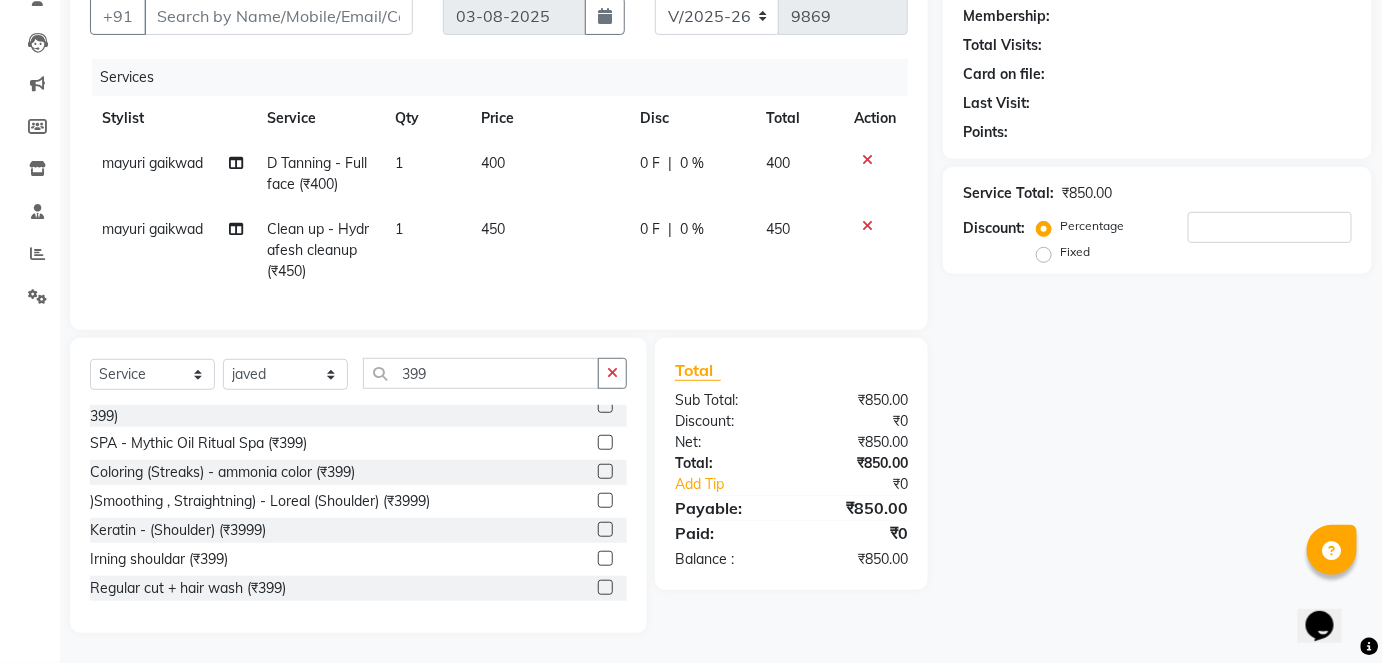 click 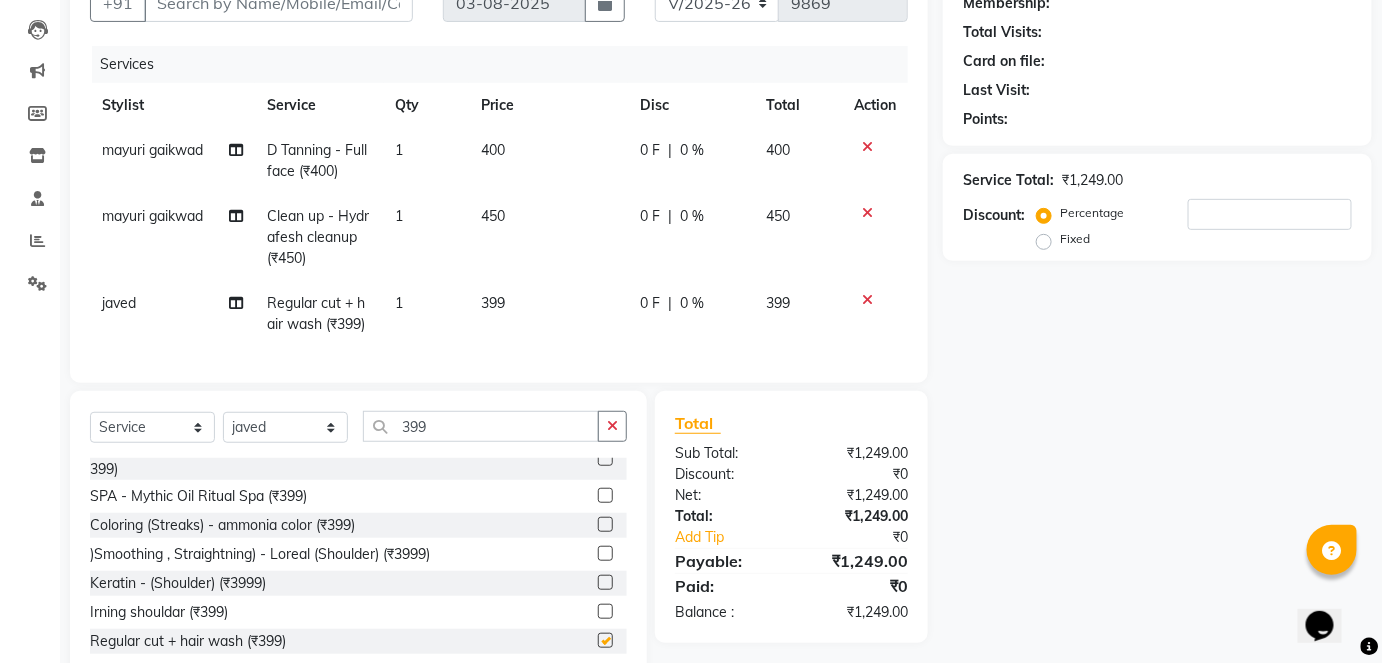 checkbox on "false" 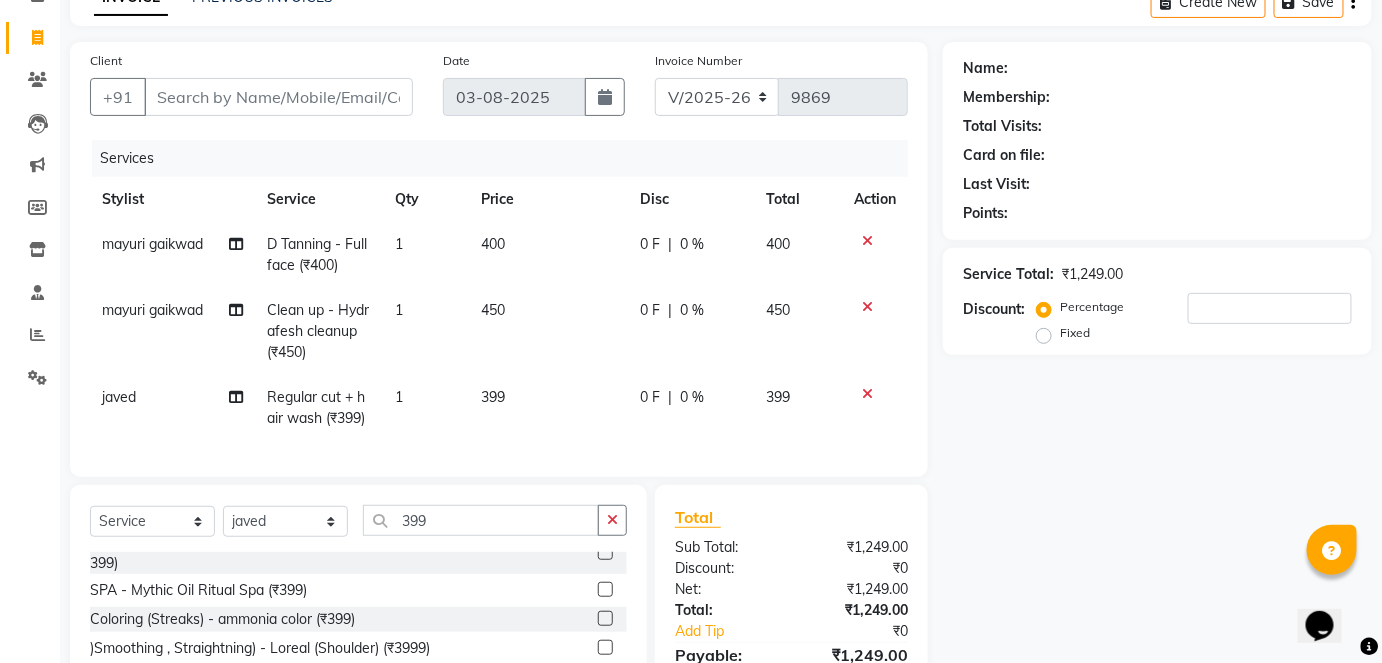 scroll, scrollTop: 107, scrollLeft: 0, axis: vertical 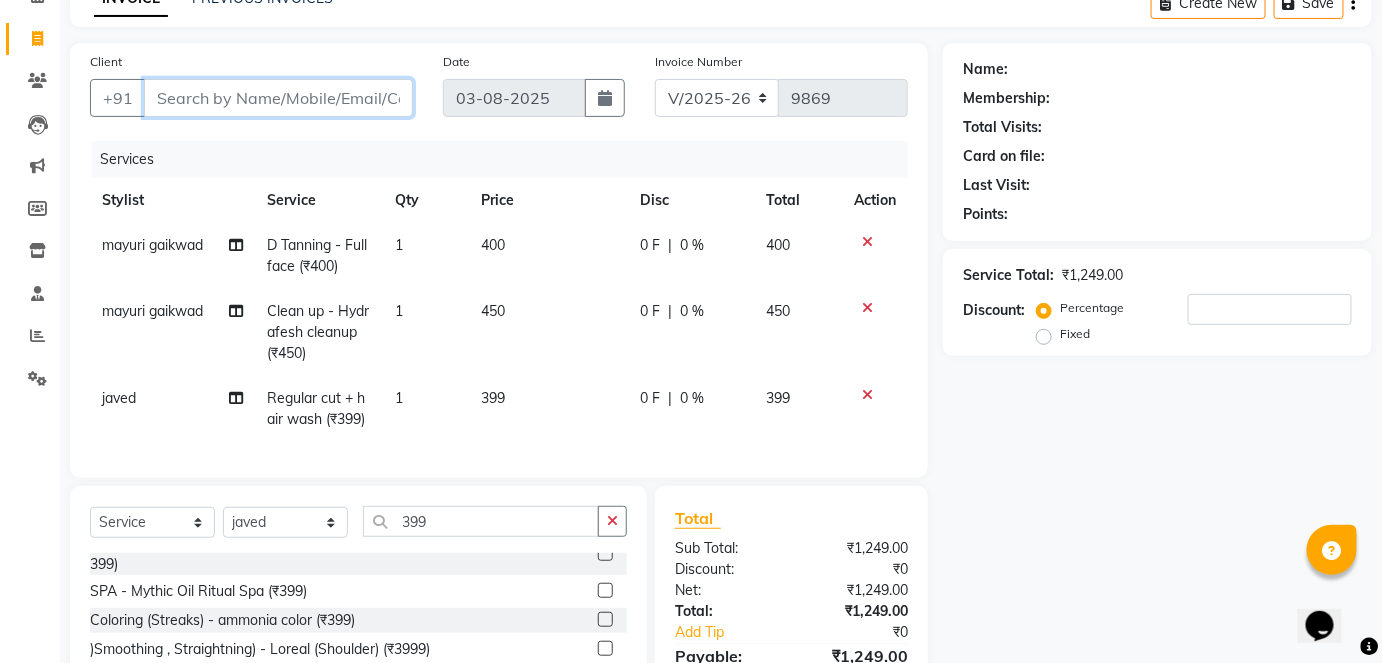 click on "Client" at bounding box center (278, 98) 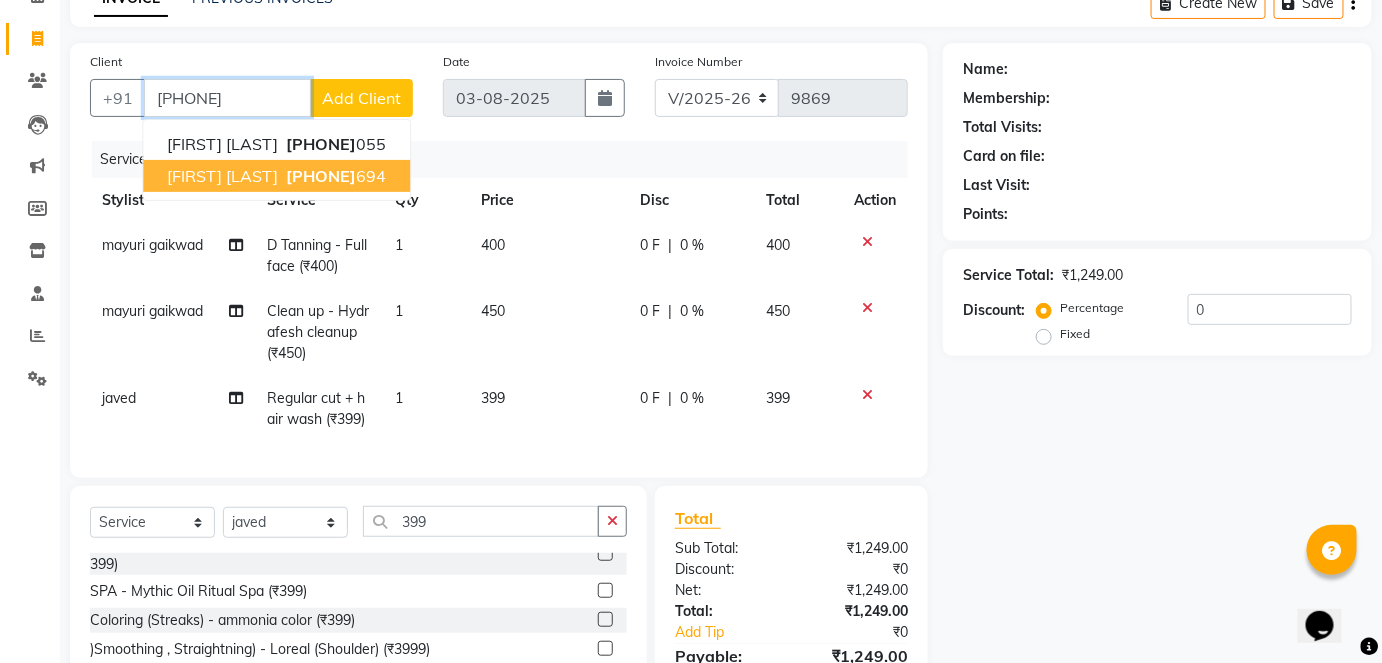 click on "[PHONE]" at bounding box center [334, 176] 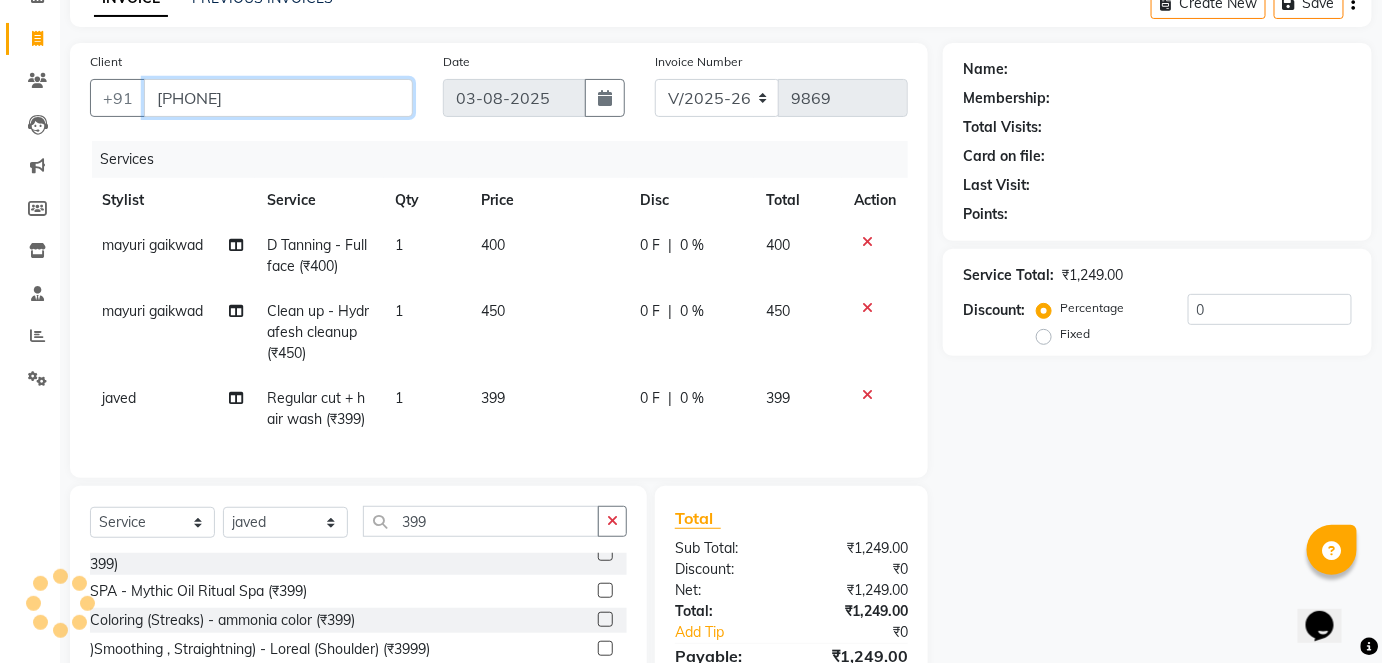 type on "[PHONE]" 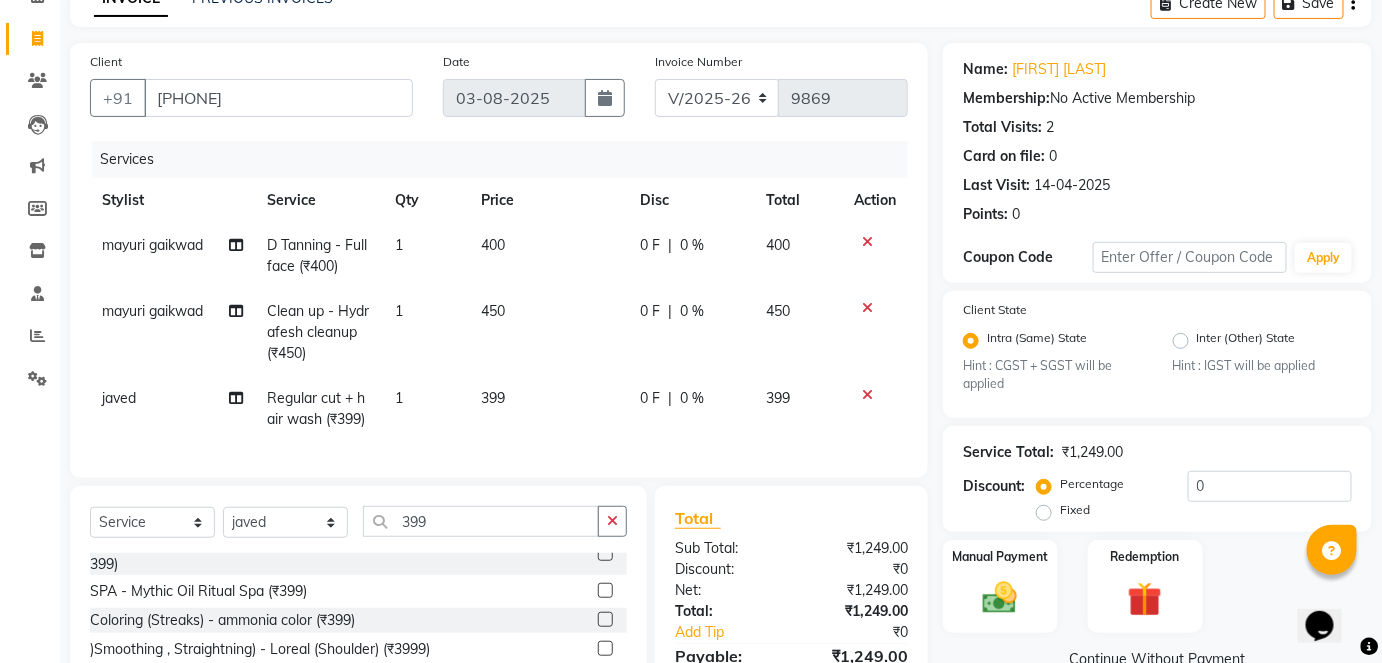 scroll, scrollTop: 268, scrollLeft: 0, axis: vertical 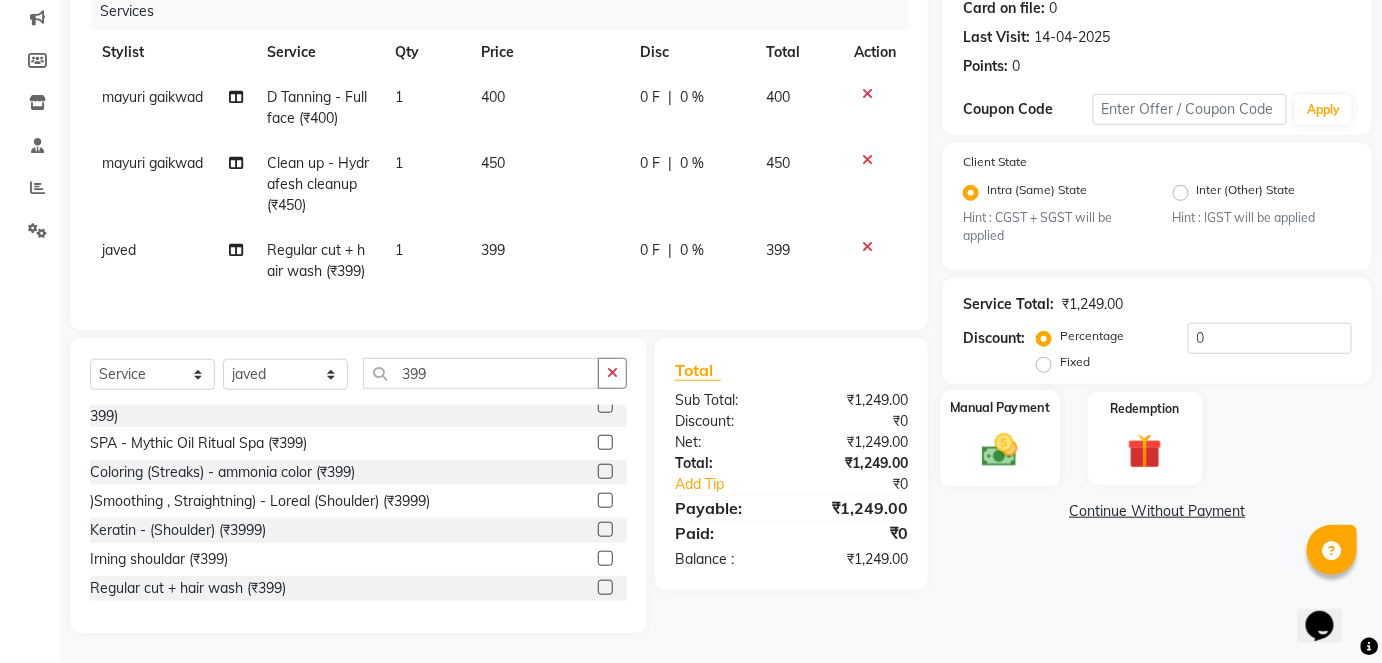 click on "Manual Payment" 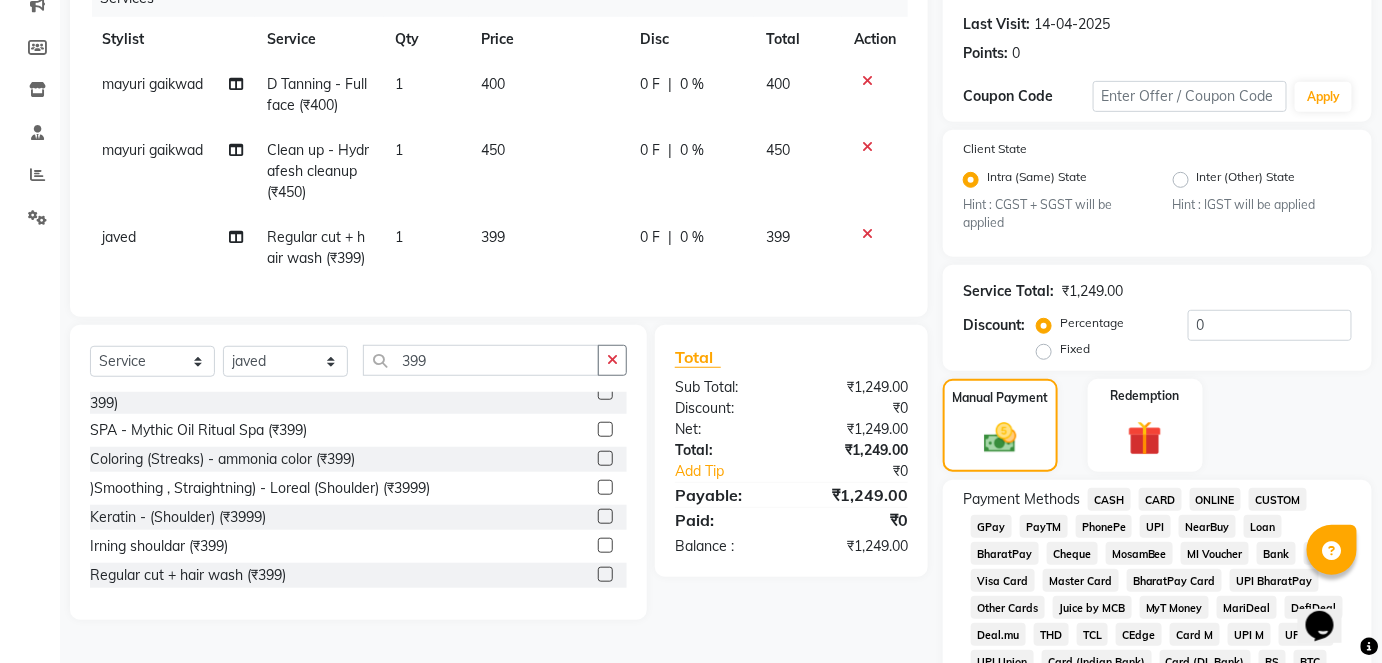 click on "GPay" 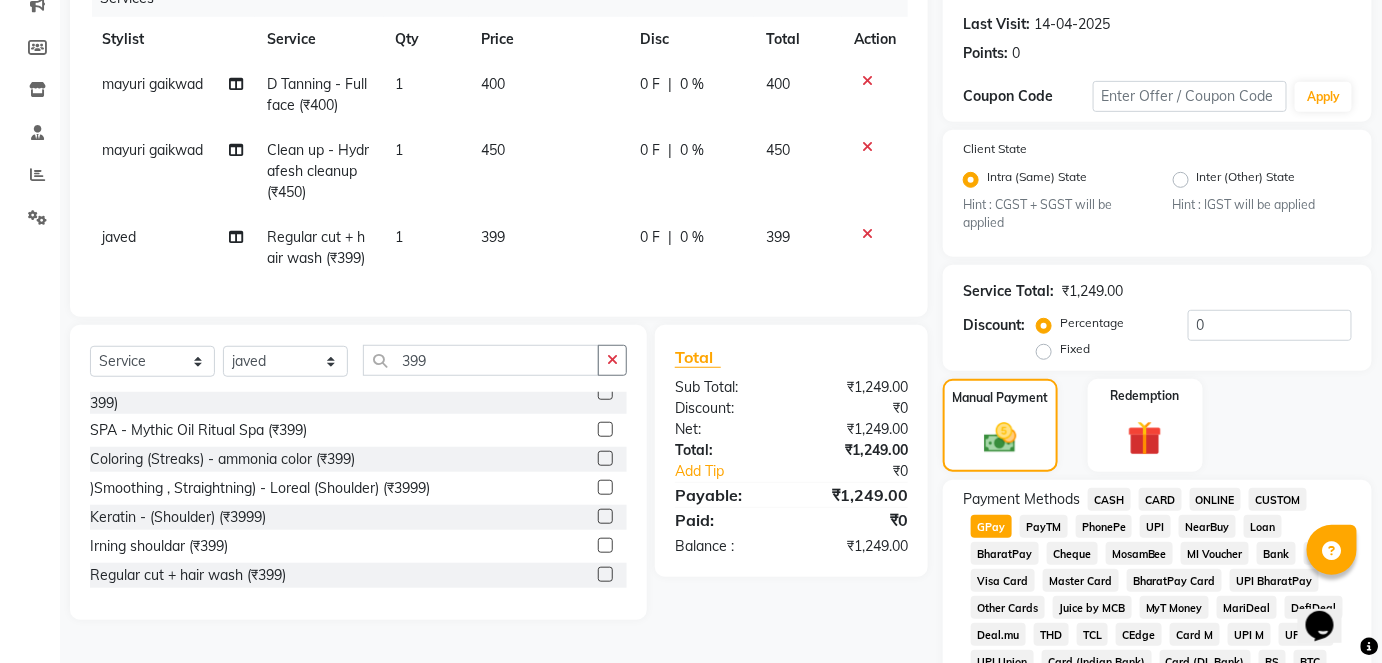scroll, scrollTop: 950, scrollLeft: 0, axis: vertical 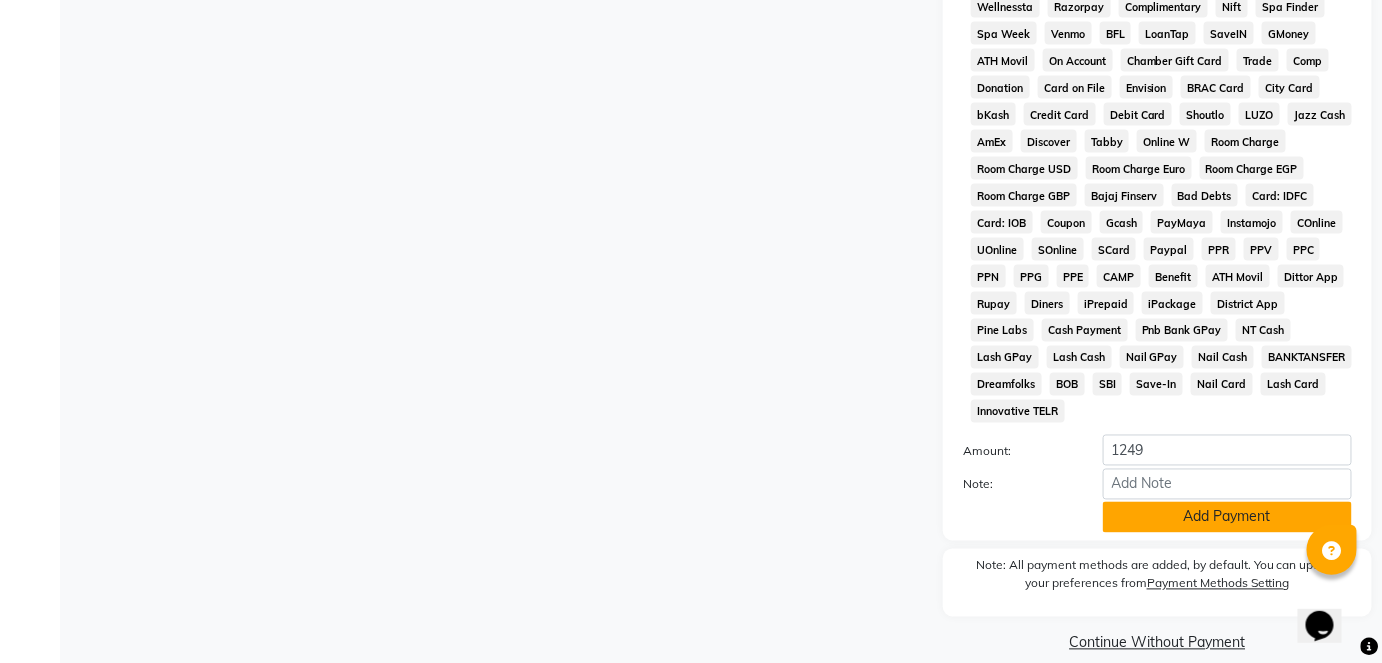 click on "Add Payment" 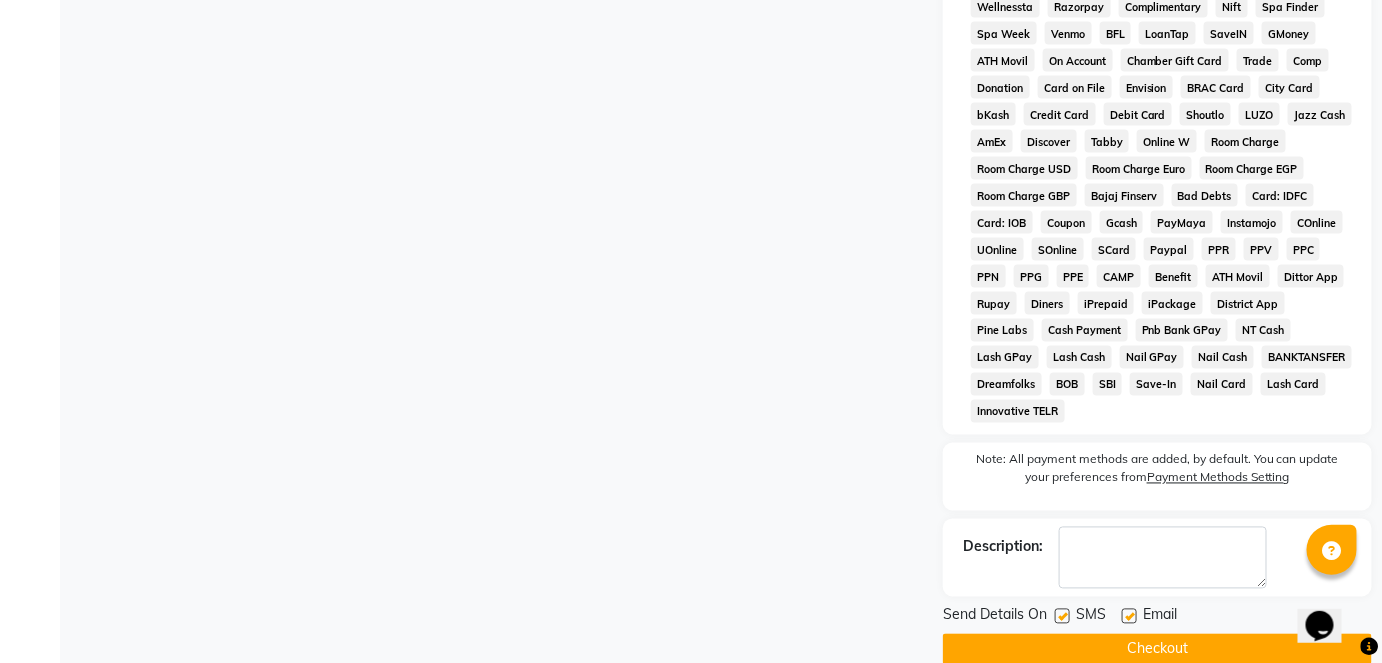 click 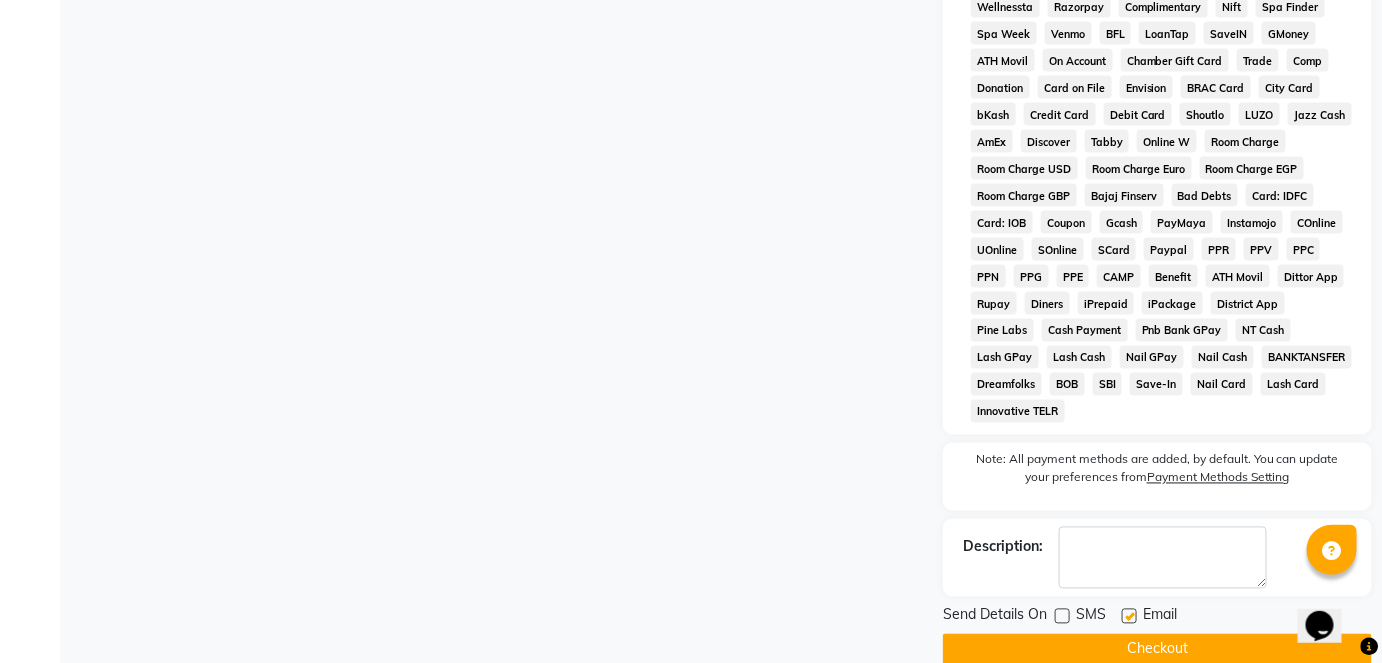click on "Checkout" 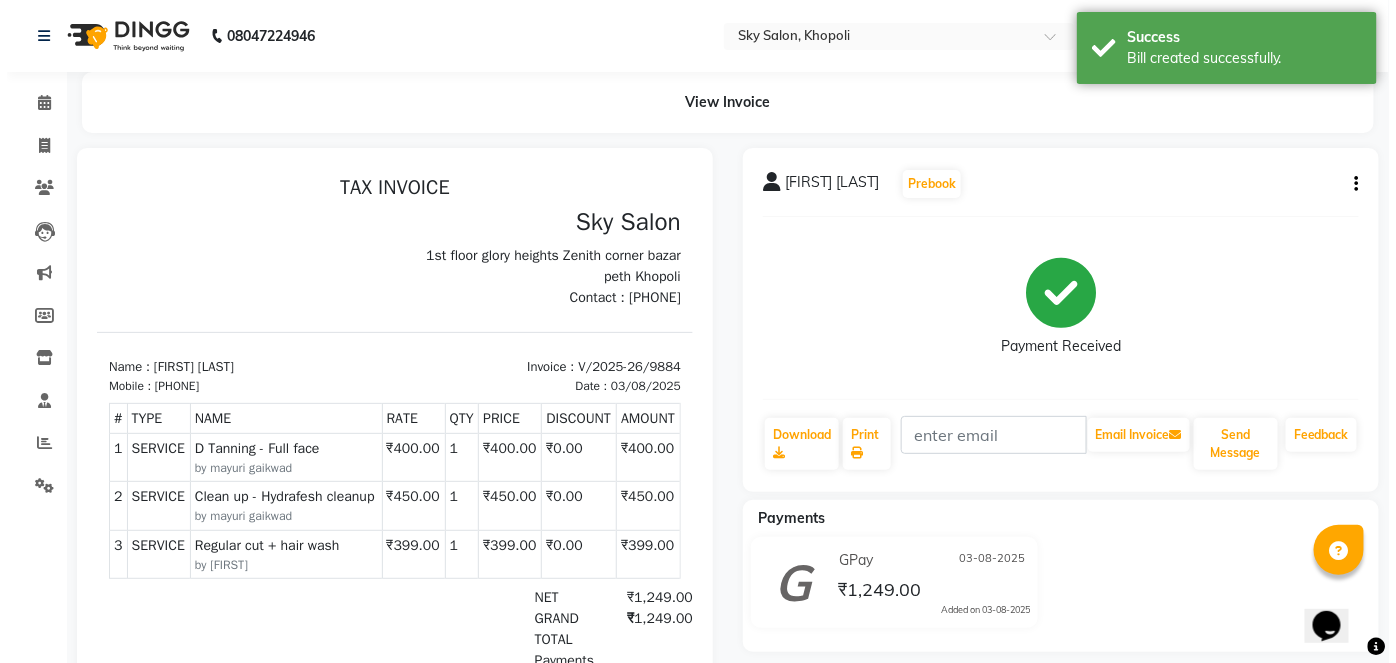 scroll, scrollTop: 0, scrollLeft: 0, axis: both 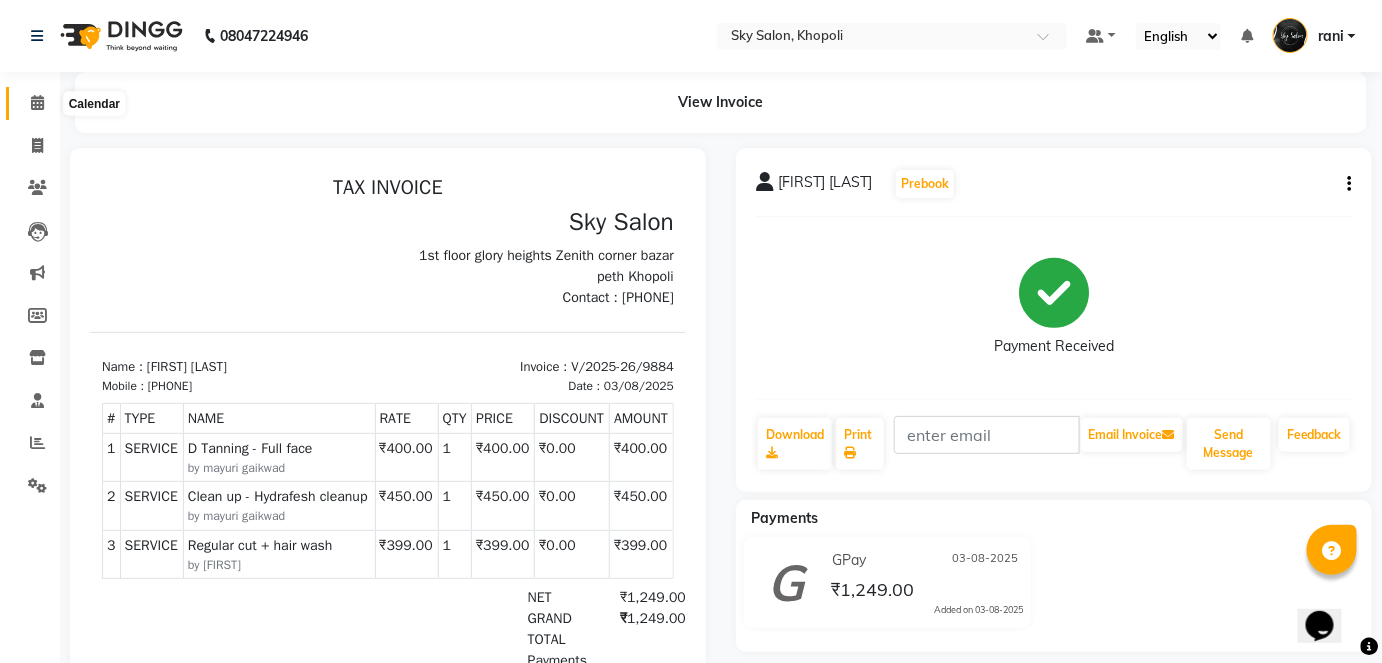 click 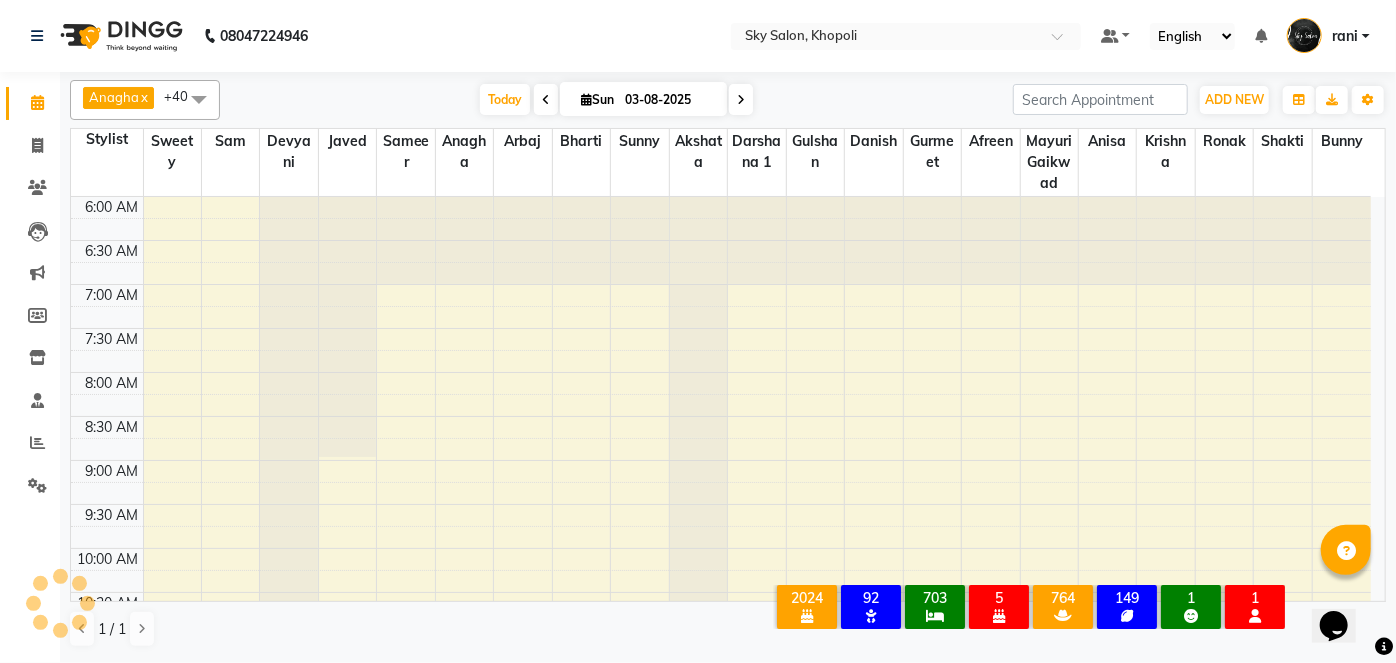 scroll, scrollTop: 0, scrollLeft: 0, axis: both 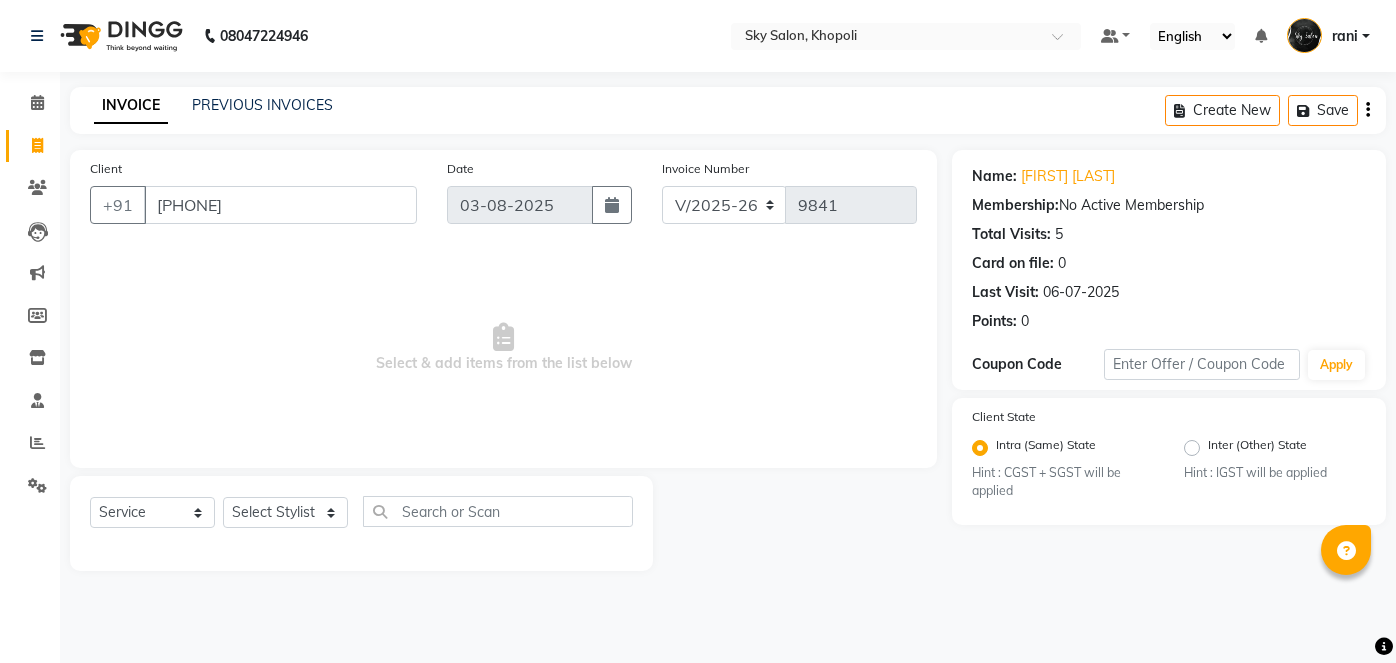 select on "3537" 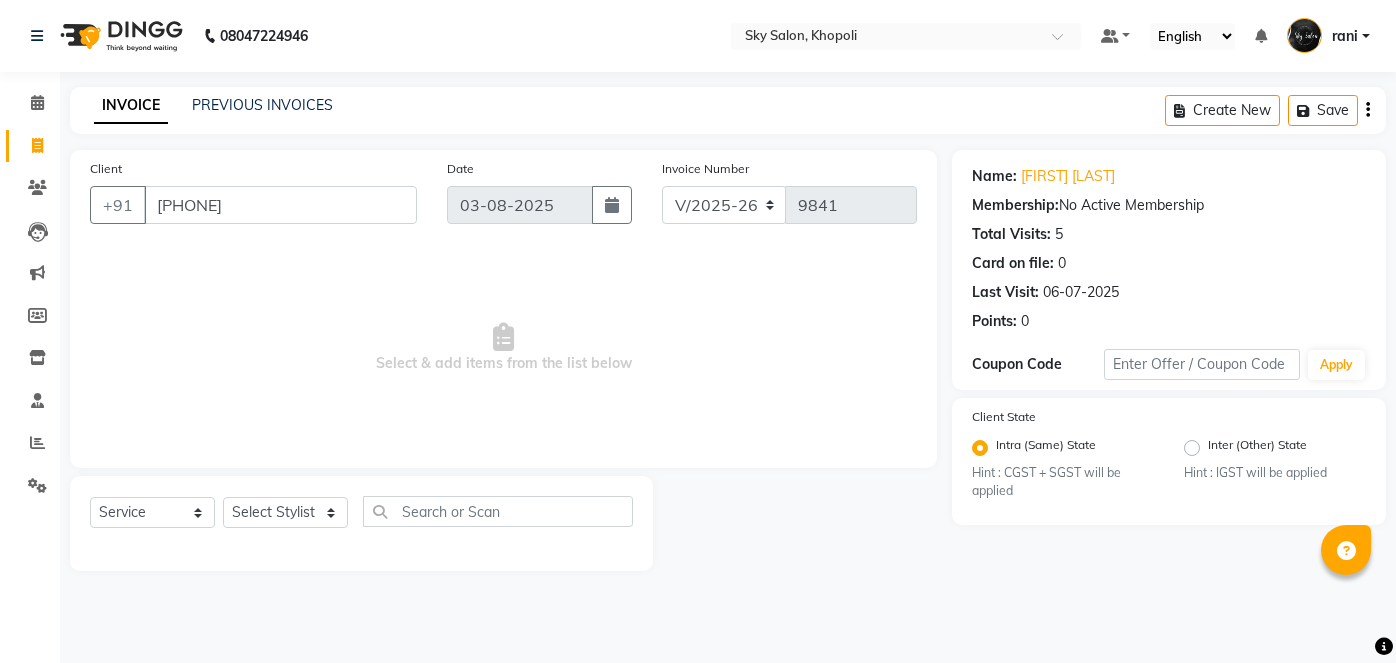 scroll, scrollTop: 0, scrollLeft: 0, axis: both 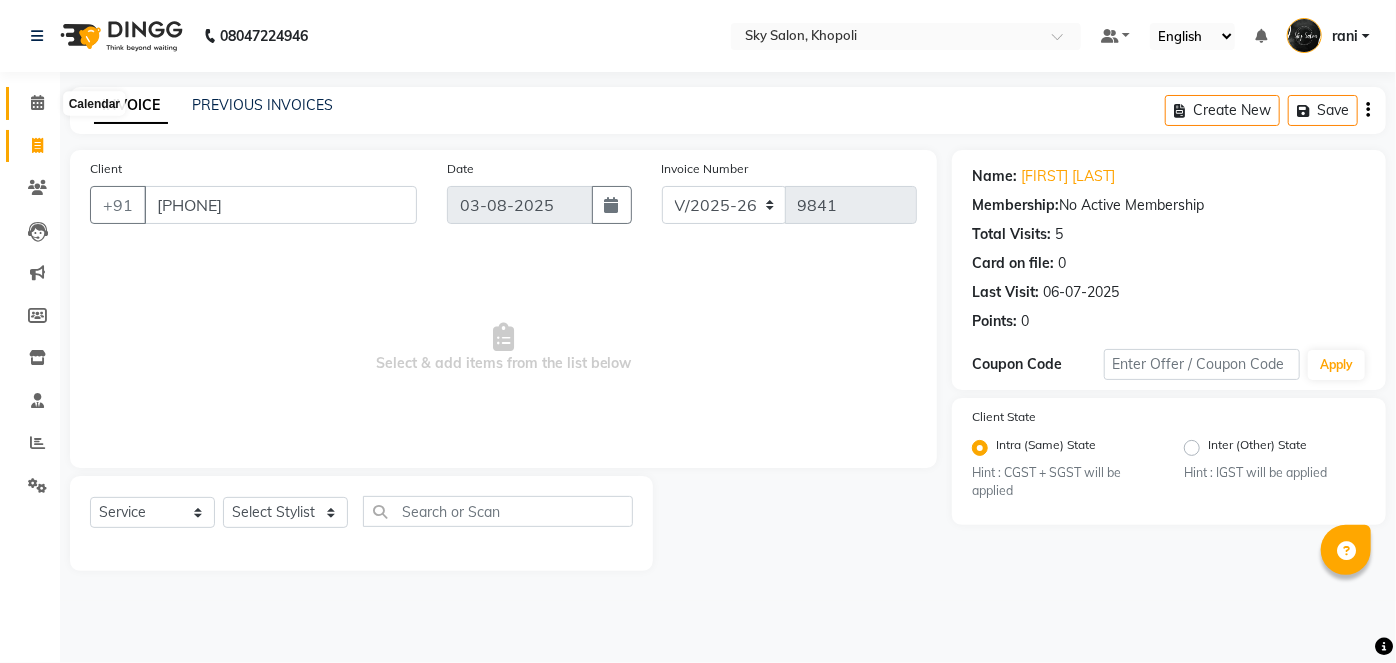 click 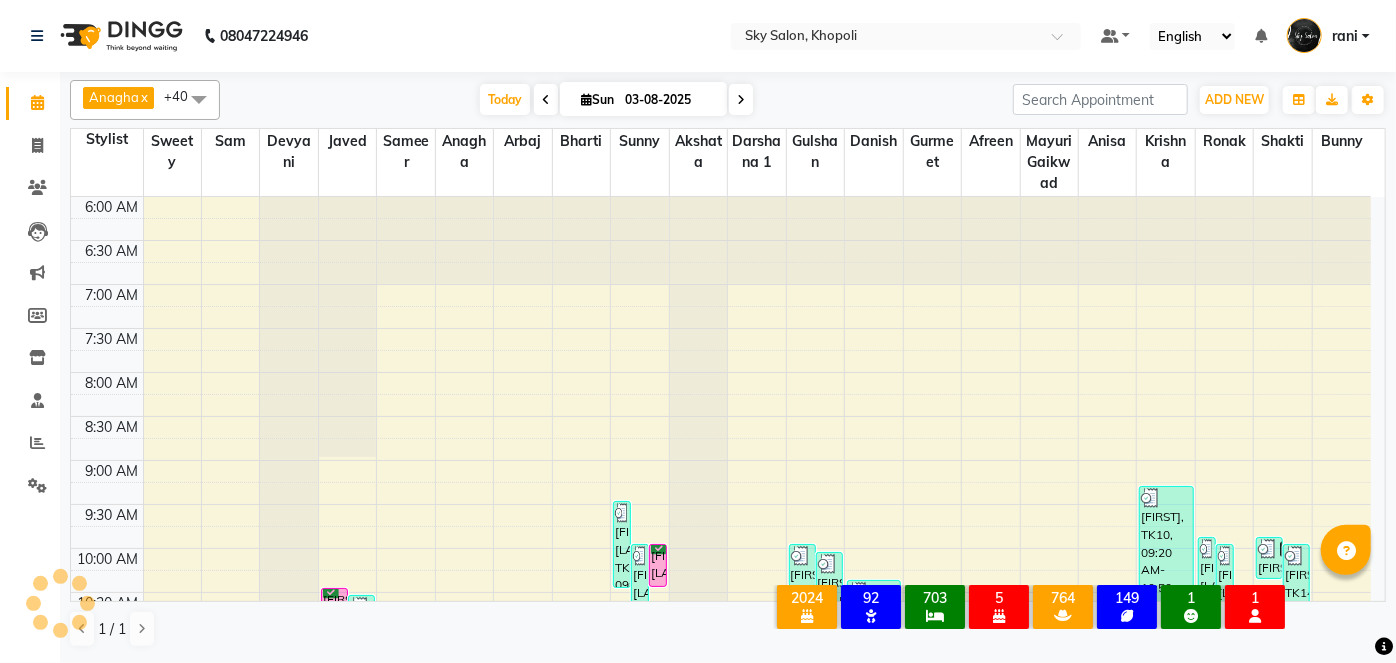 scroll, scrollTop: 0, scrollLeft: 0, axis: both 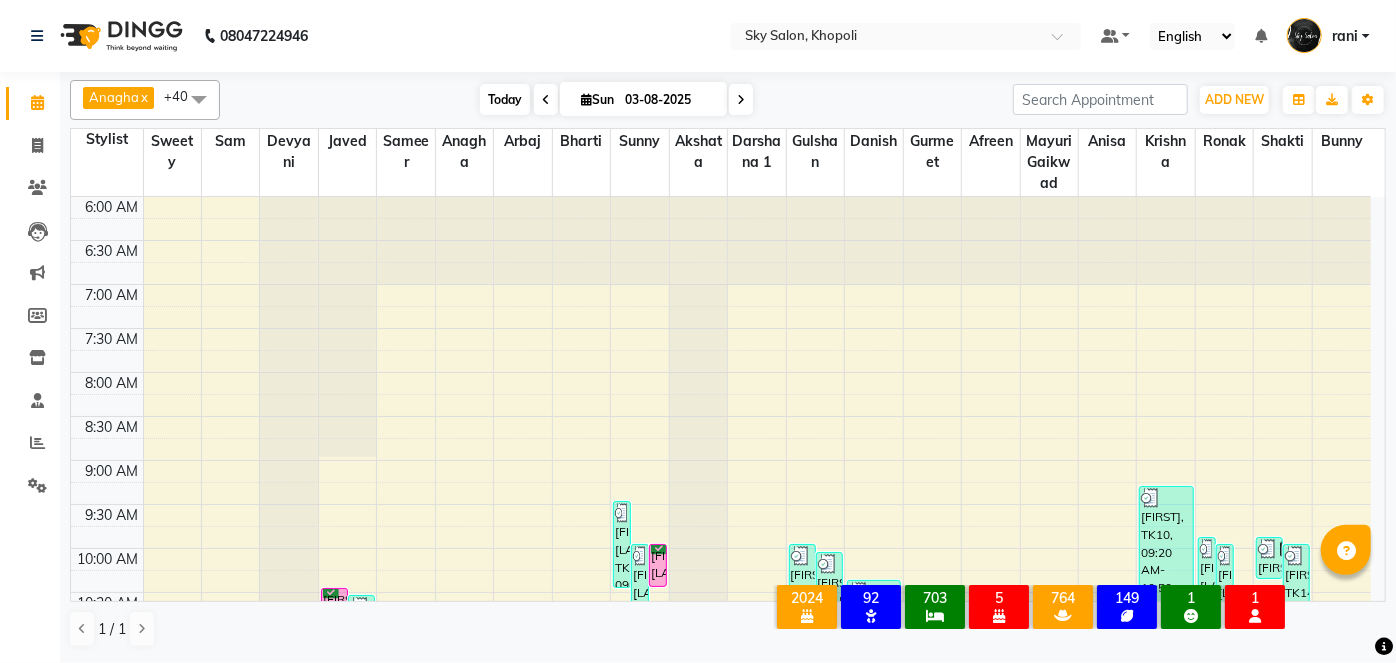 click on "Today" at bounding box center [505, 99] 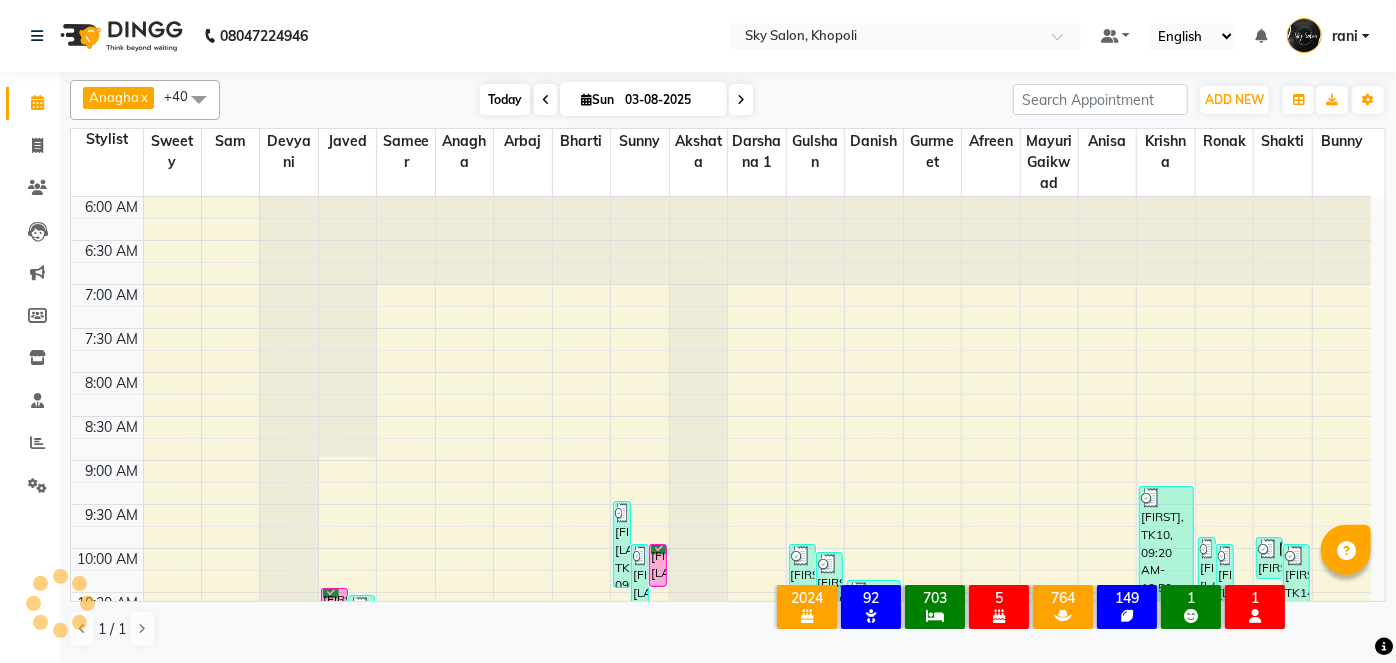 scroll, scrollTop: 610, scrollLeft: 0, axis: vertical 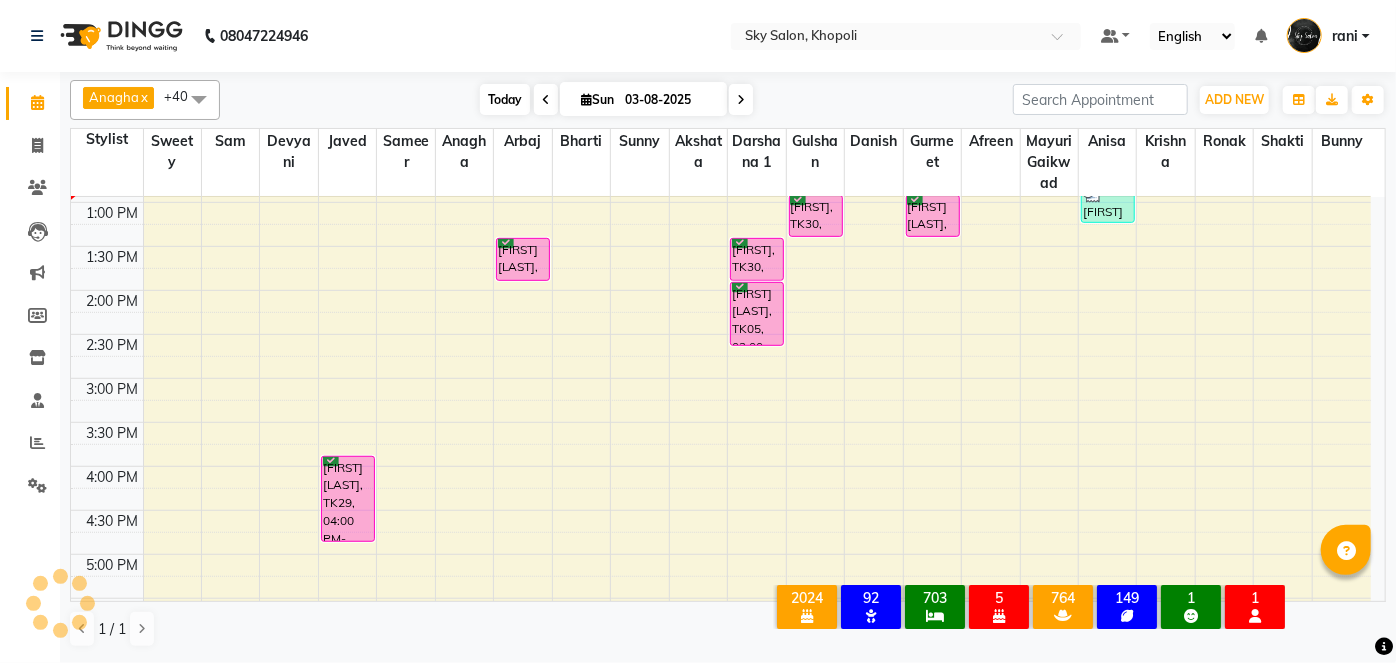 click on "Today" at bounding box center (505, 99) 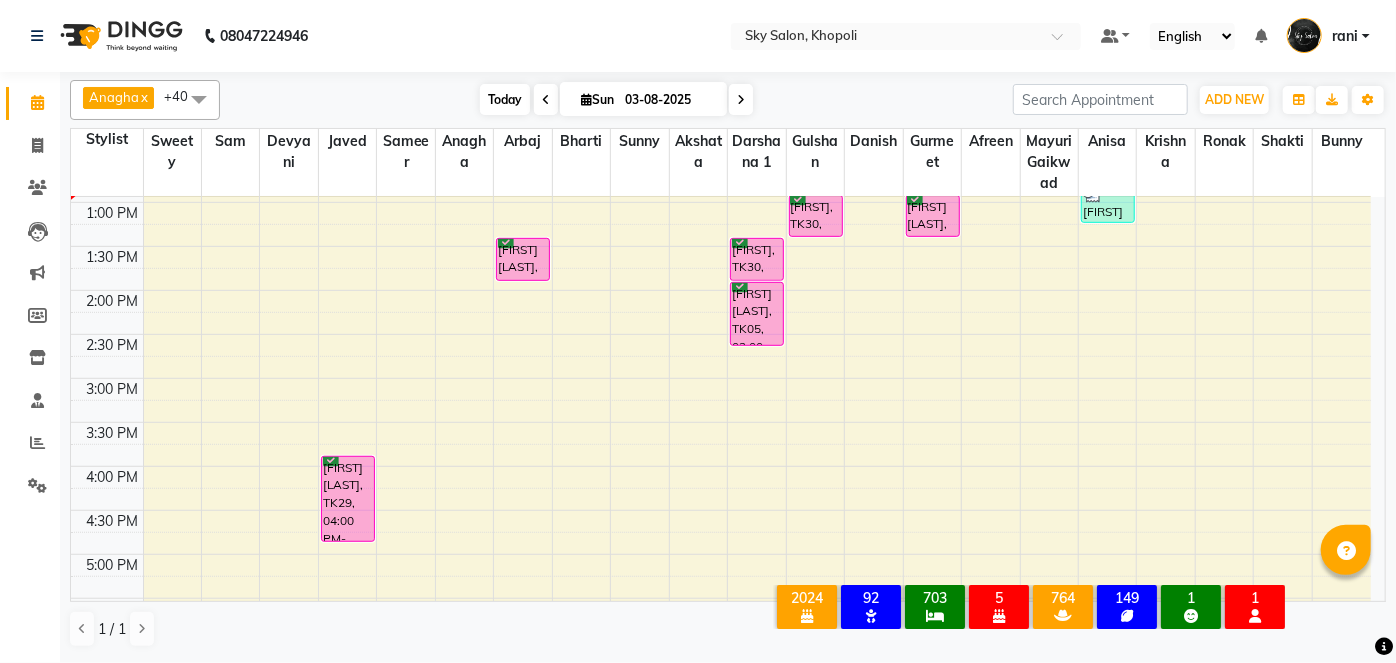 click on "Today" at bounding box center [505, 99] 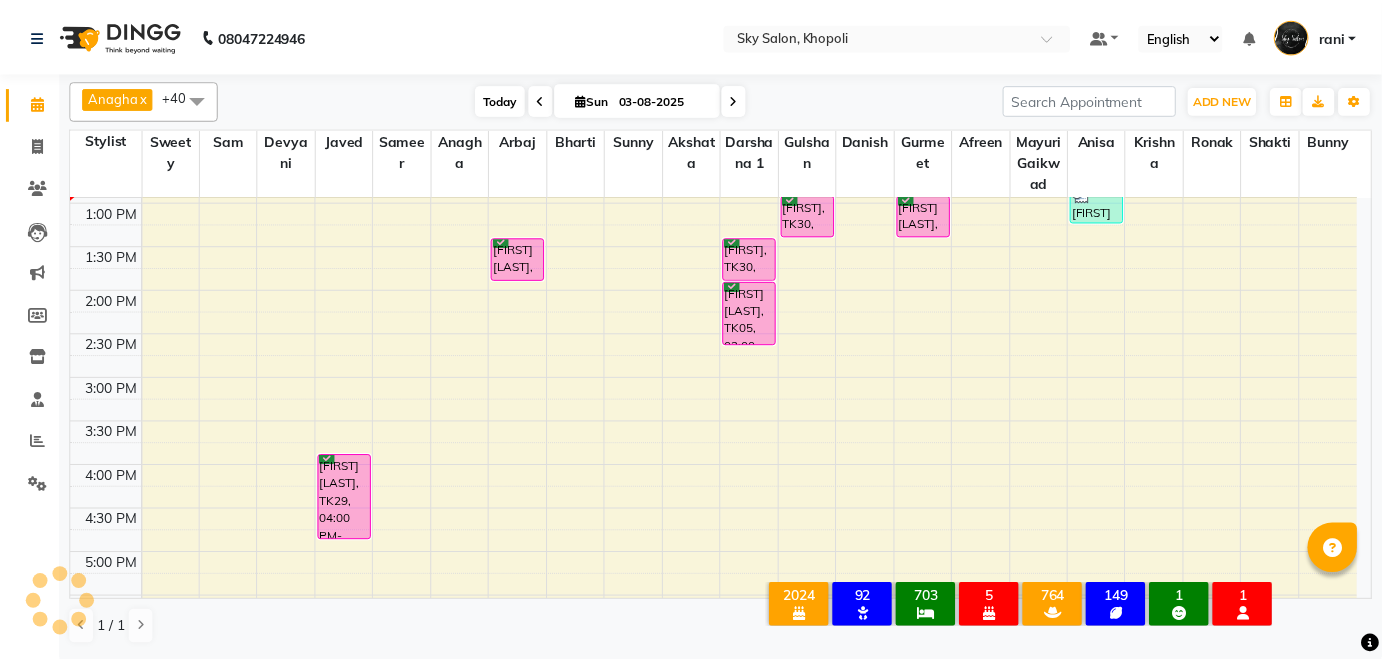 scroll, scrollTop: 610, scrollLeft: 0, axis: vertical 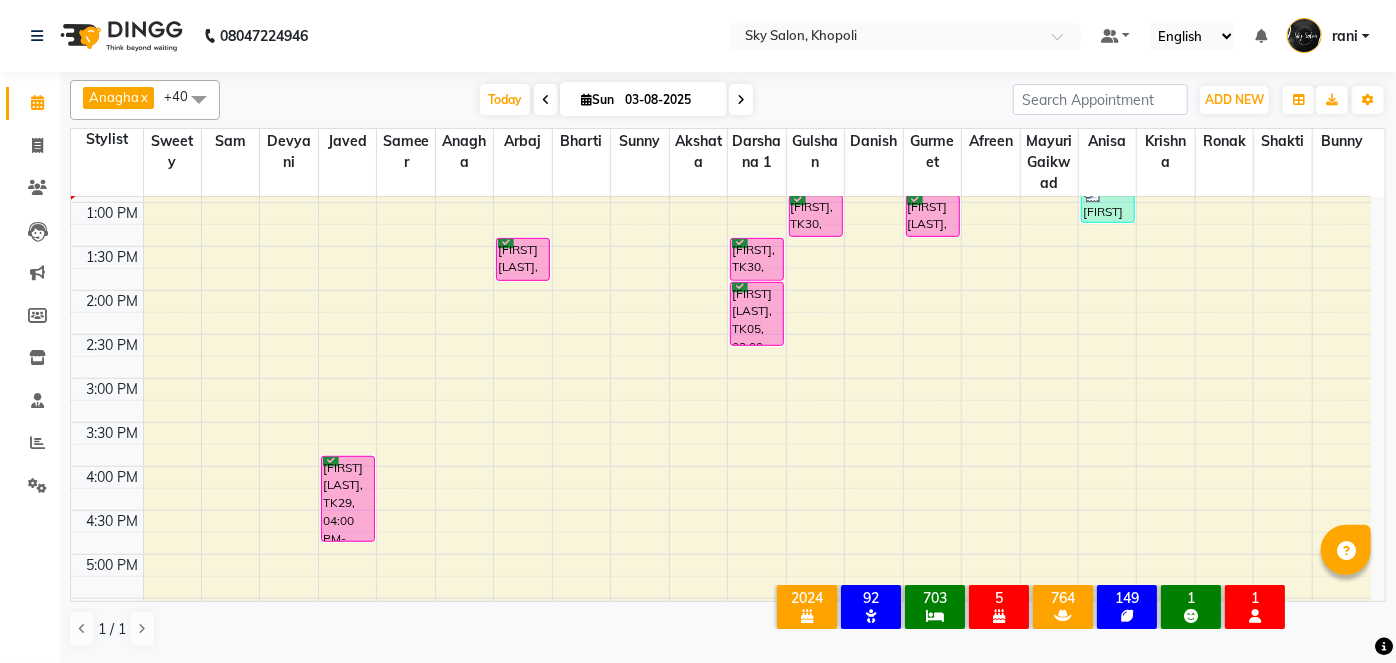 click on "03-08-2025" at bounding box center [669, 100] 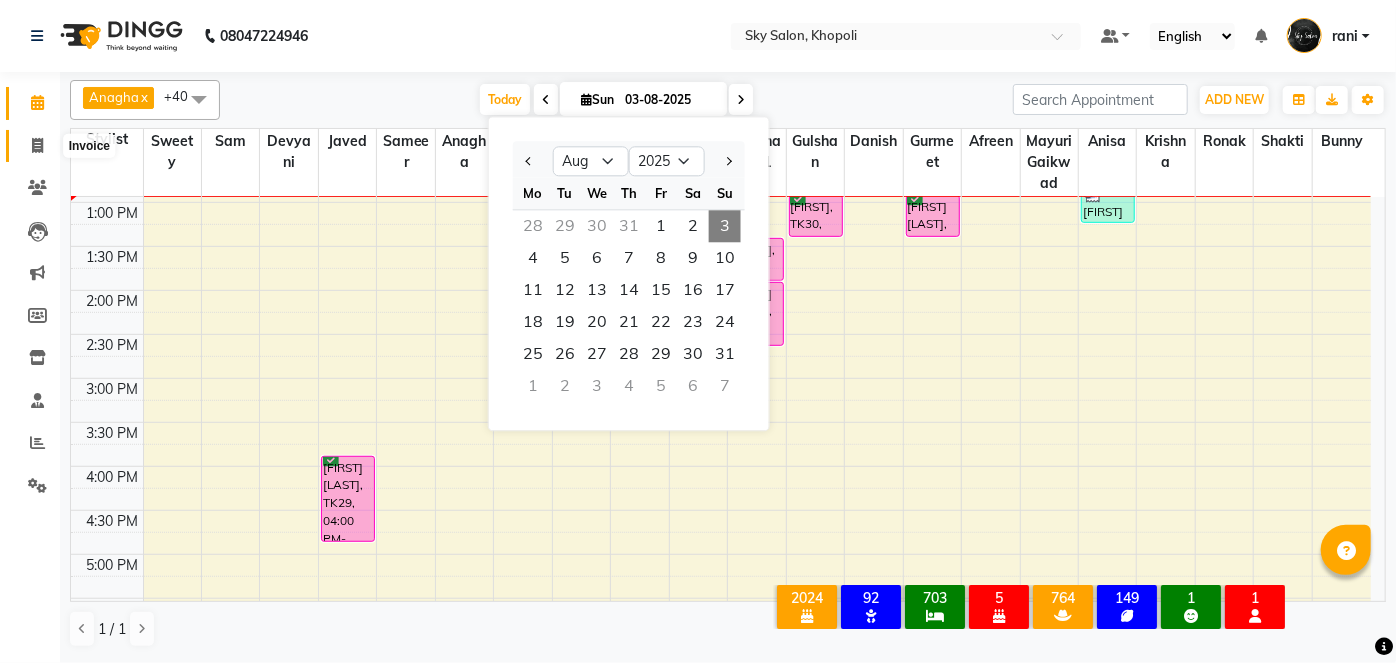 click 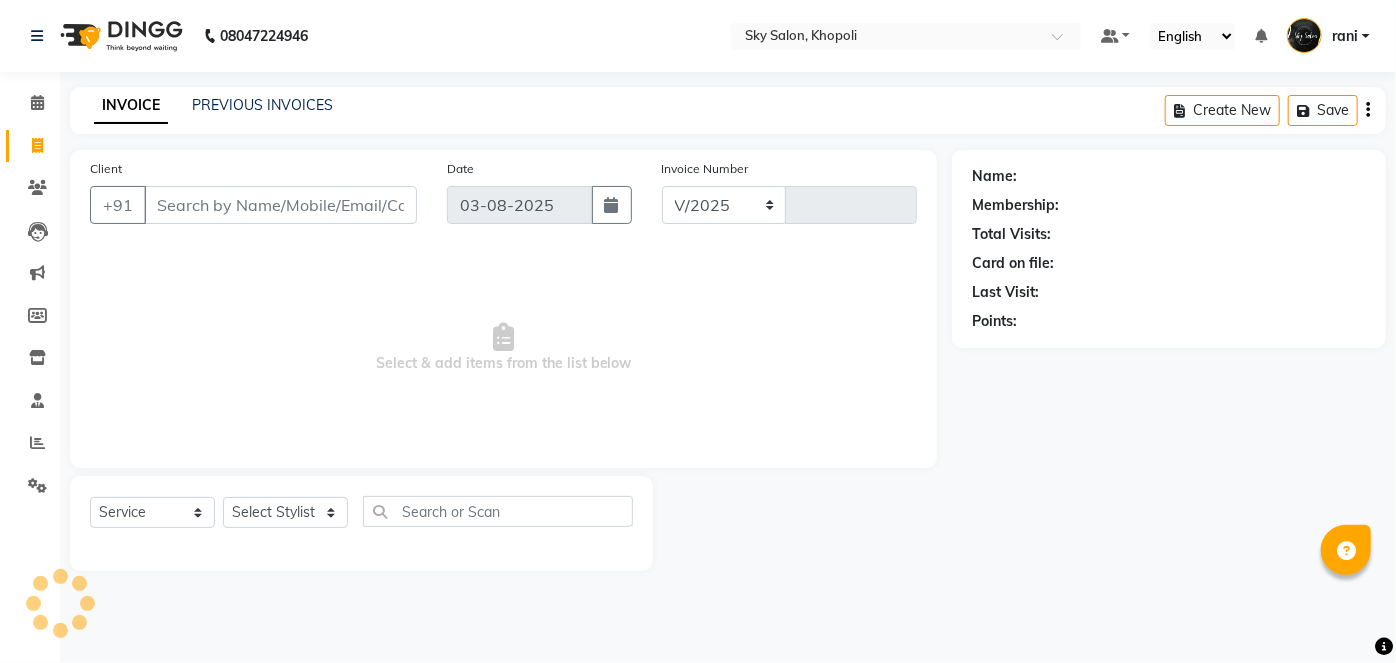 select on "3537" 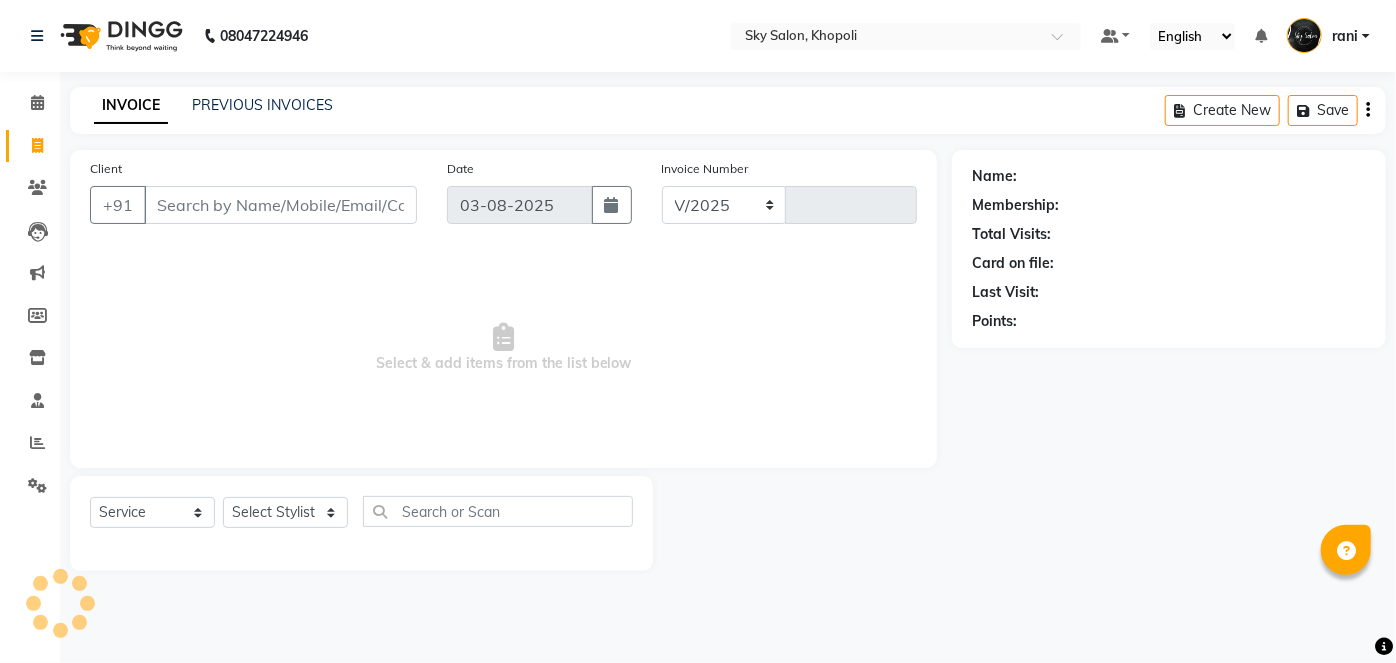 type on "9869" 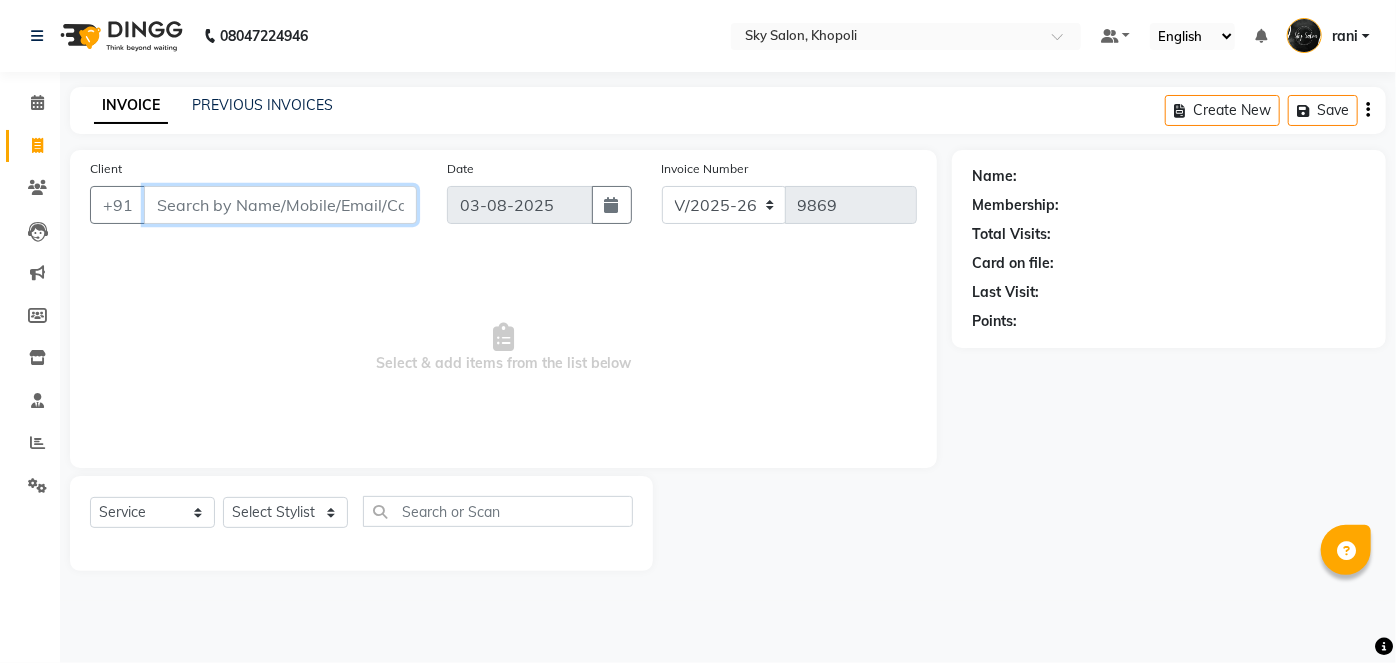 click on "Client" at bounding box center [280, 205] 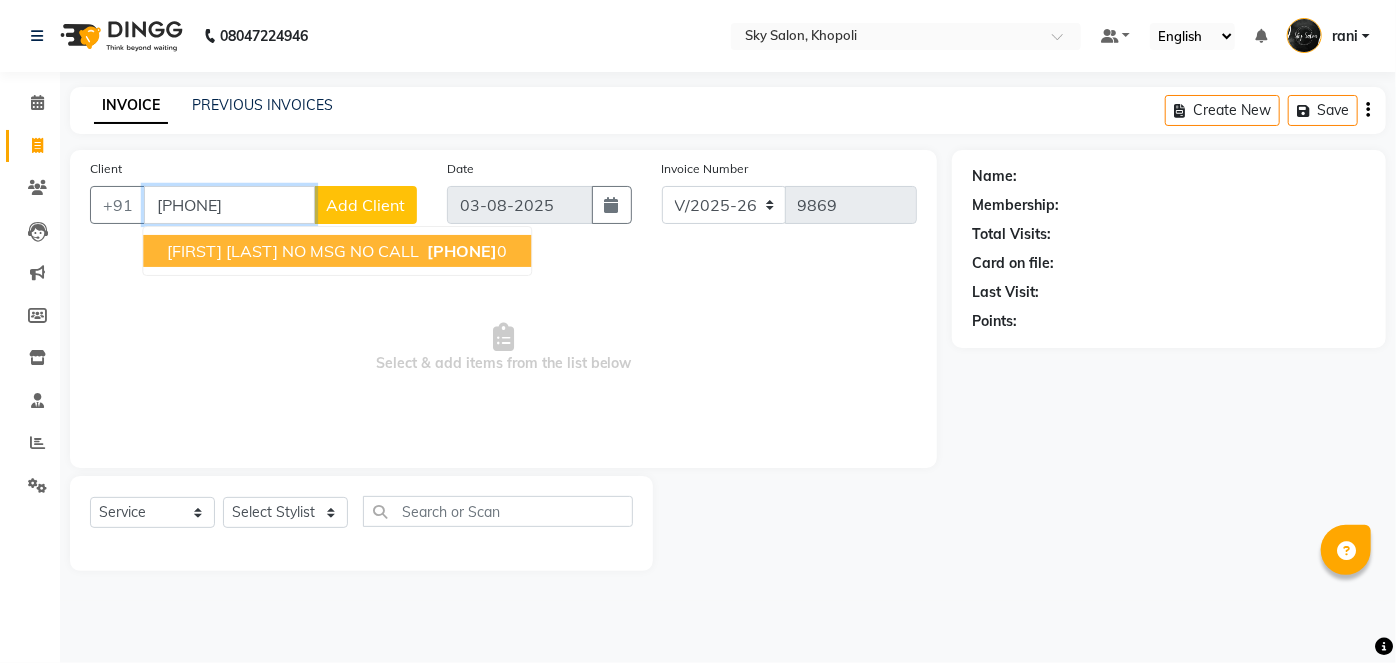 click on "omkar mahadhik NO MSG NO CALL" at bounding box center [293, 251] 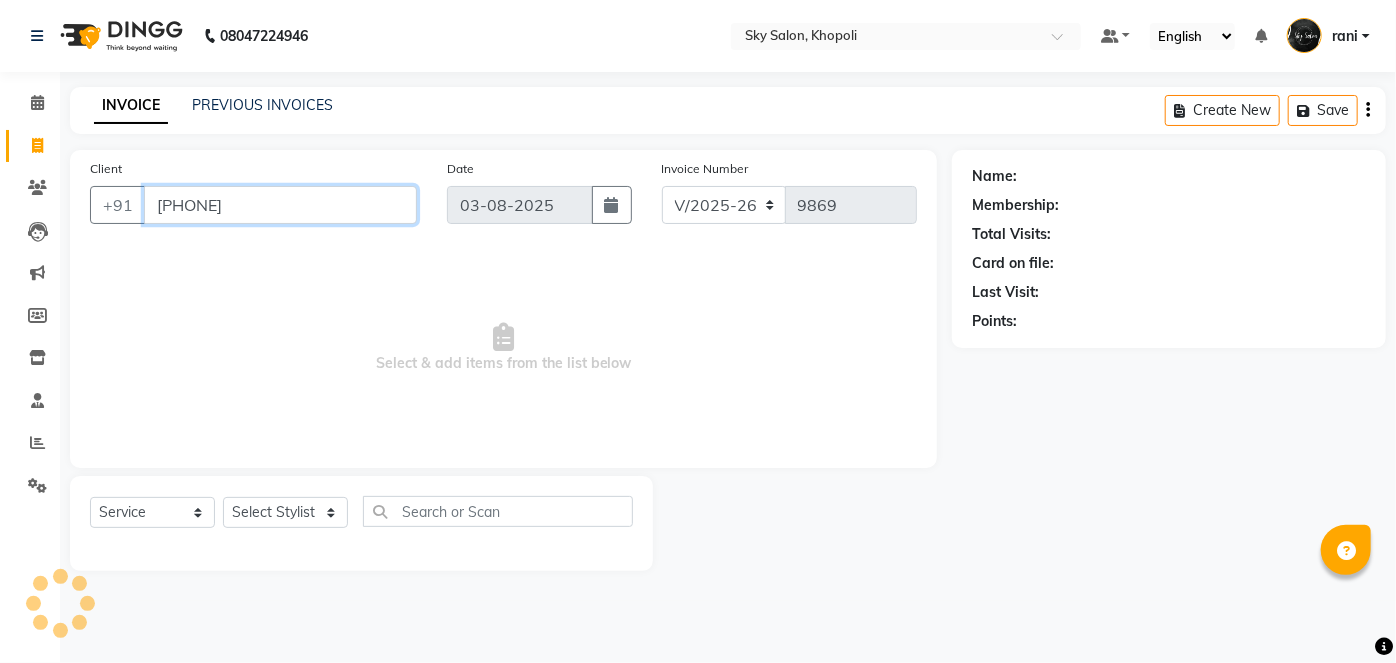 type on "9960369890" 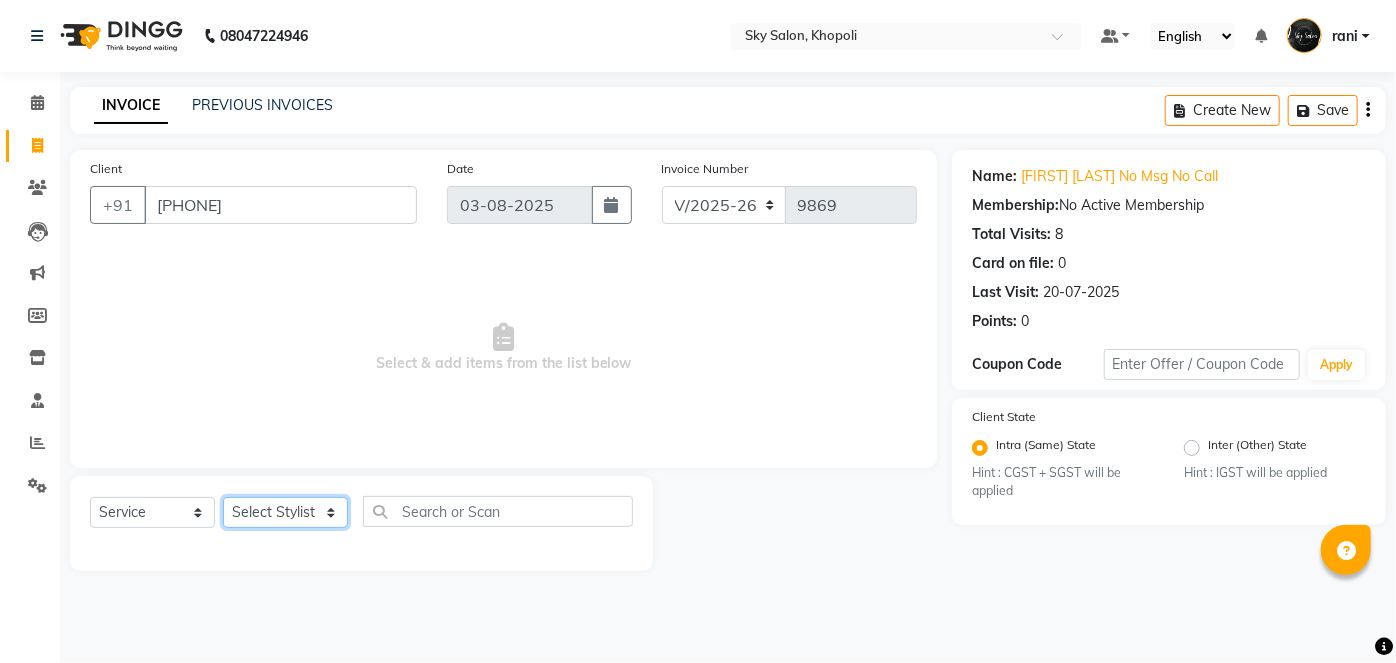 click on "Select Stylist afreen akshata aman saha ameer Anagha anisa arbaj bharti Bunny Danish Darshana 1 devyani dilshad gaurav Gulshan gurmeet javed jishan krishna mayuri gaikwad muskan rani rinku rocky Ronak sachin sahil sam sameer sameer 2 sandhya shabnam shakti sunny sweety vivek" 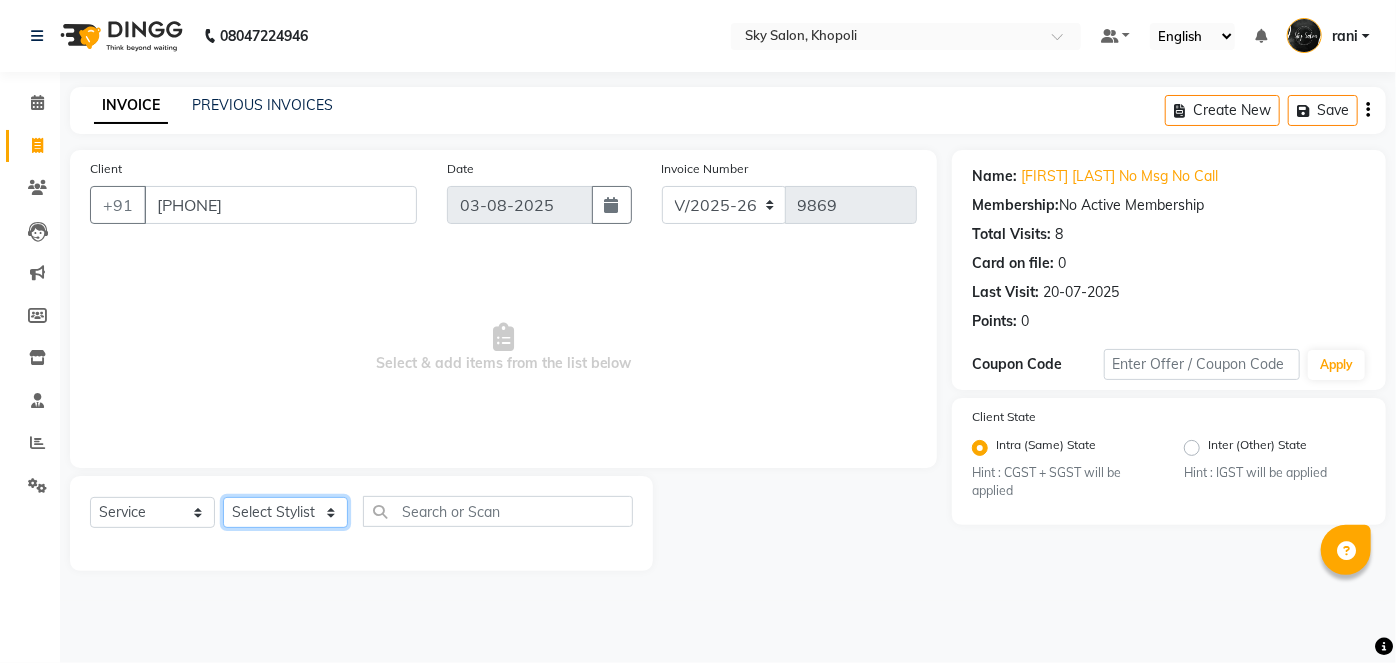 select on "84591" 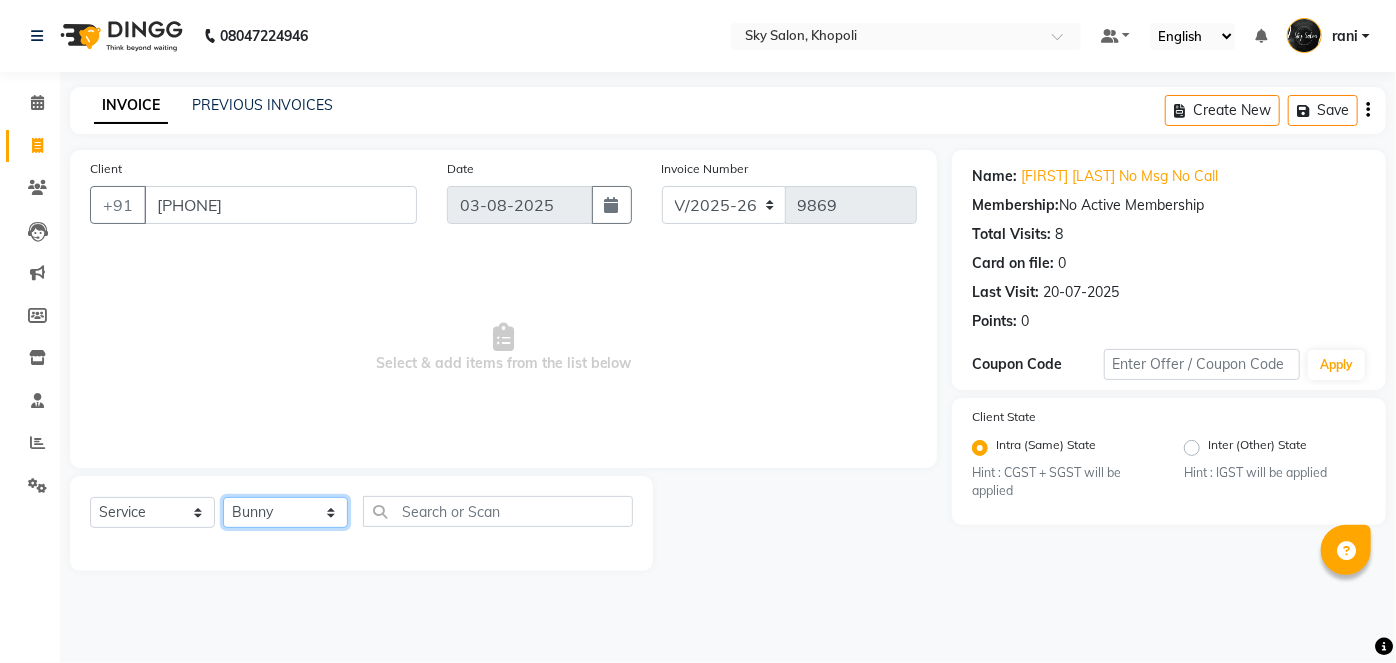 click on "Select Stylist afreen akshata aman saha ameer Anagha anisa arbaj bharti Bunny Danish Darshana 1 devyani dilshad gaurav Gulshan gurmeet javed jishan krishna mayuri gaikwad muskan rani rinku rocky Ronak sachin sahil sam sameer sameer 2 sandhya shabnam shakti sunny sweety vivek" 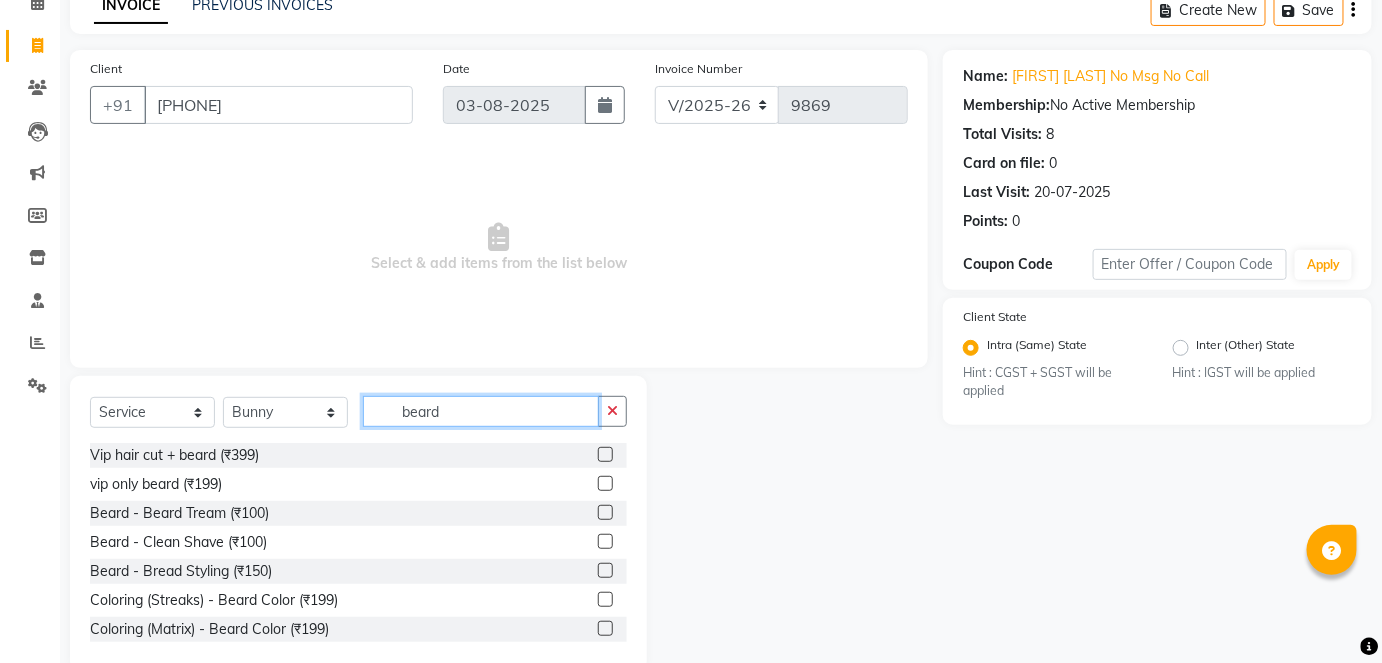 scroll, scrollTop: 104, scrollLeft: 0, axis: vertical 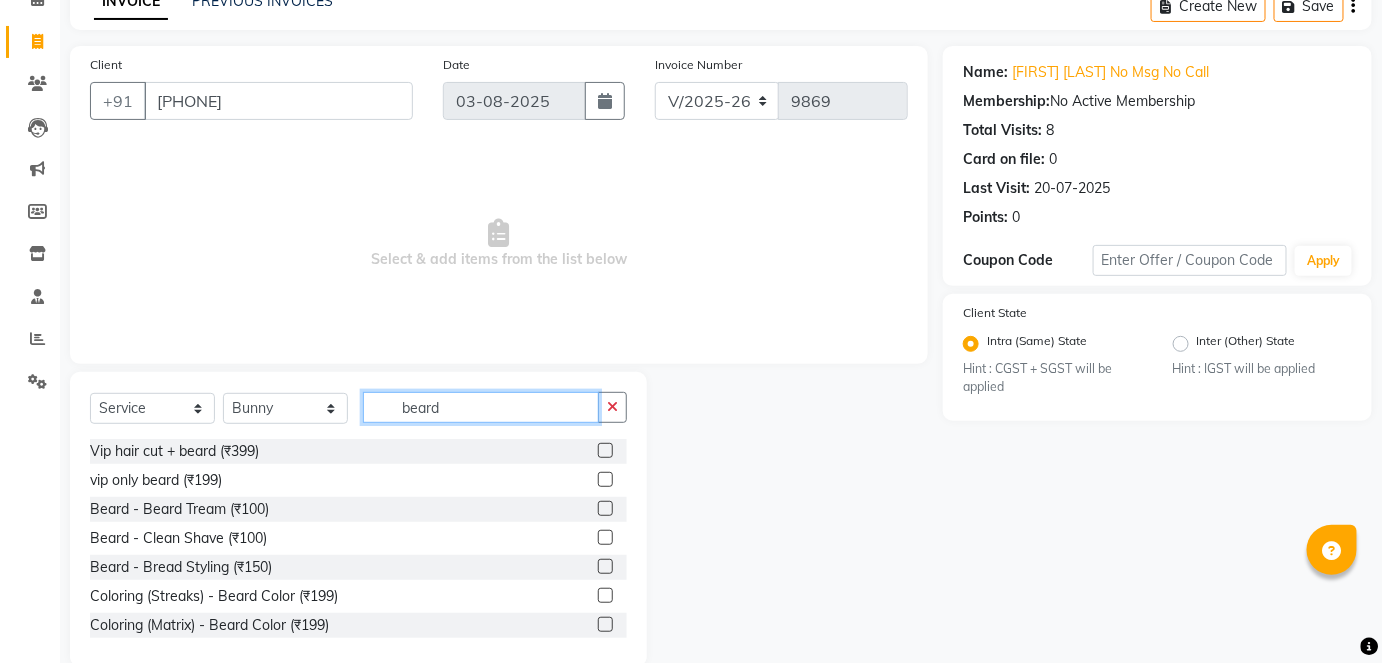 type on "beard" 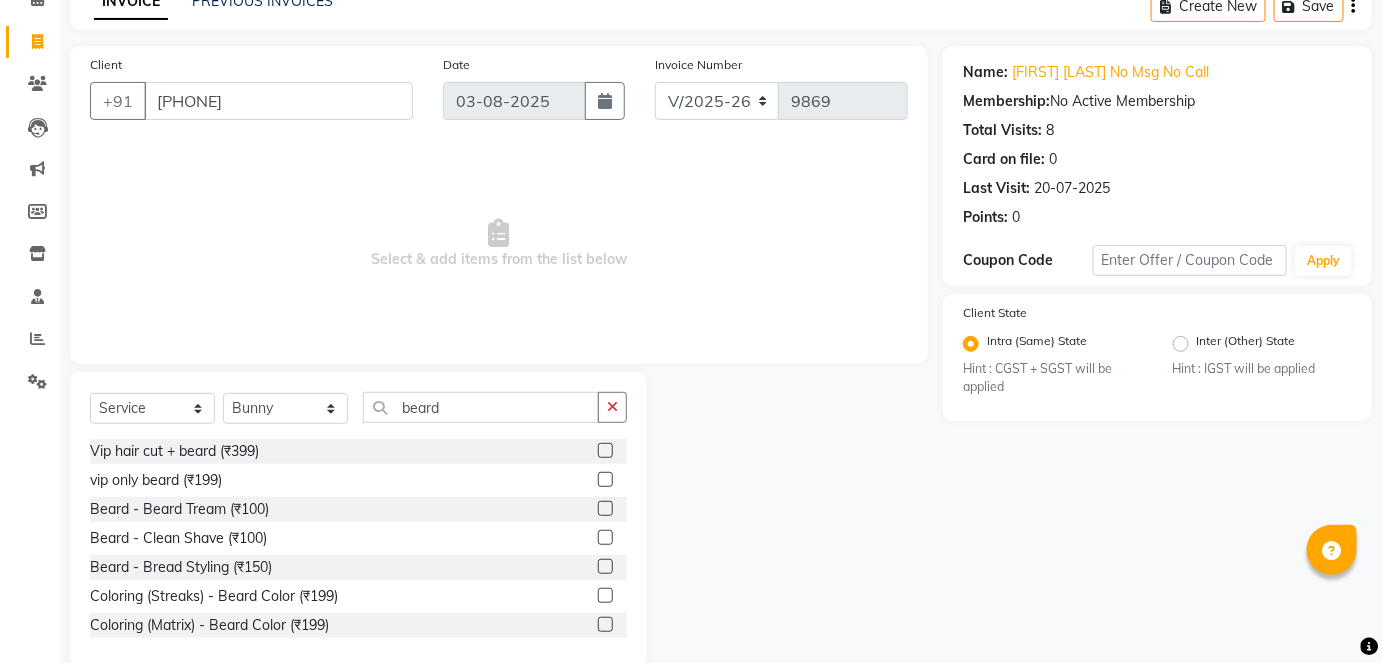 click 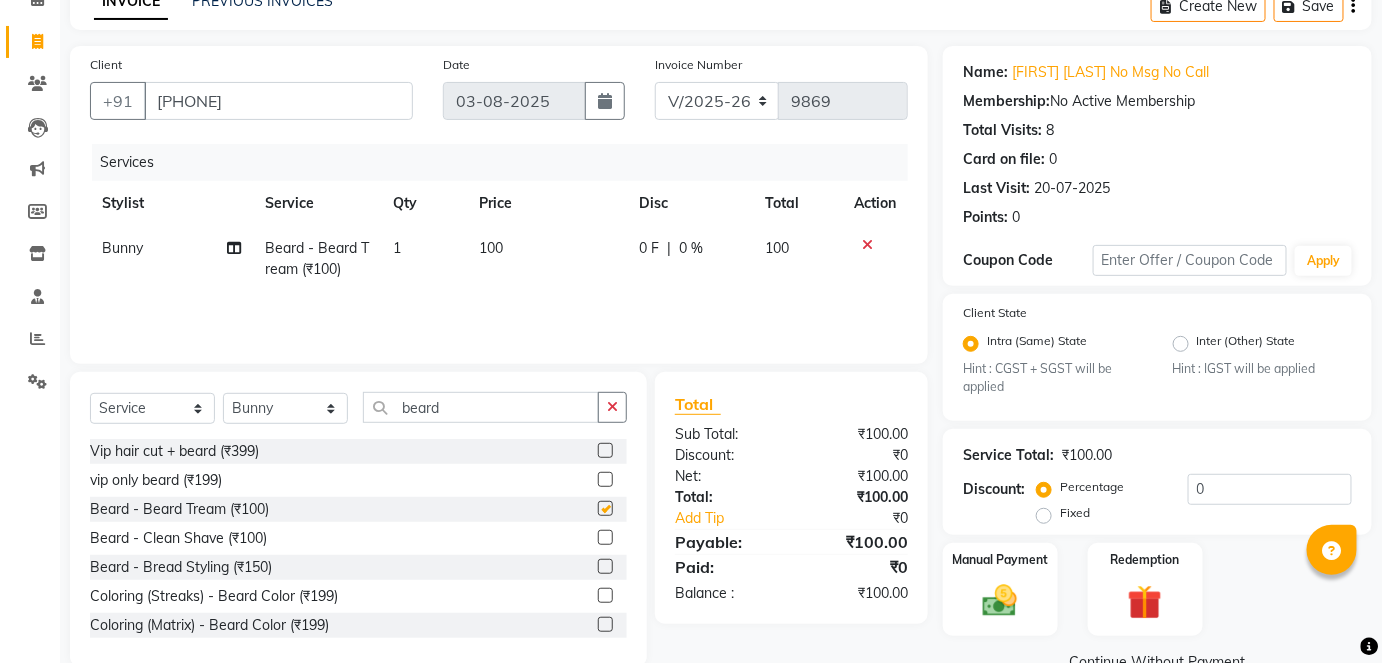 checkbox on "false" 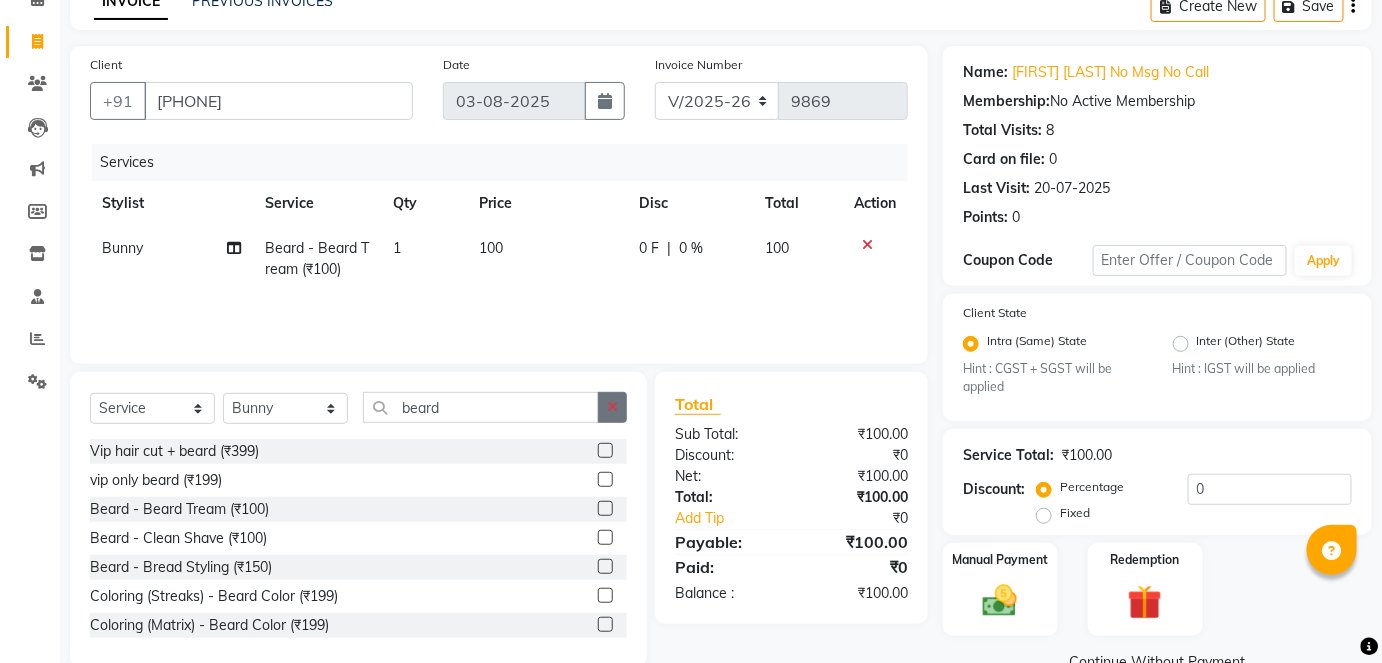 click 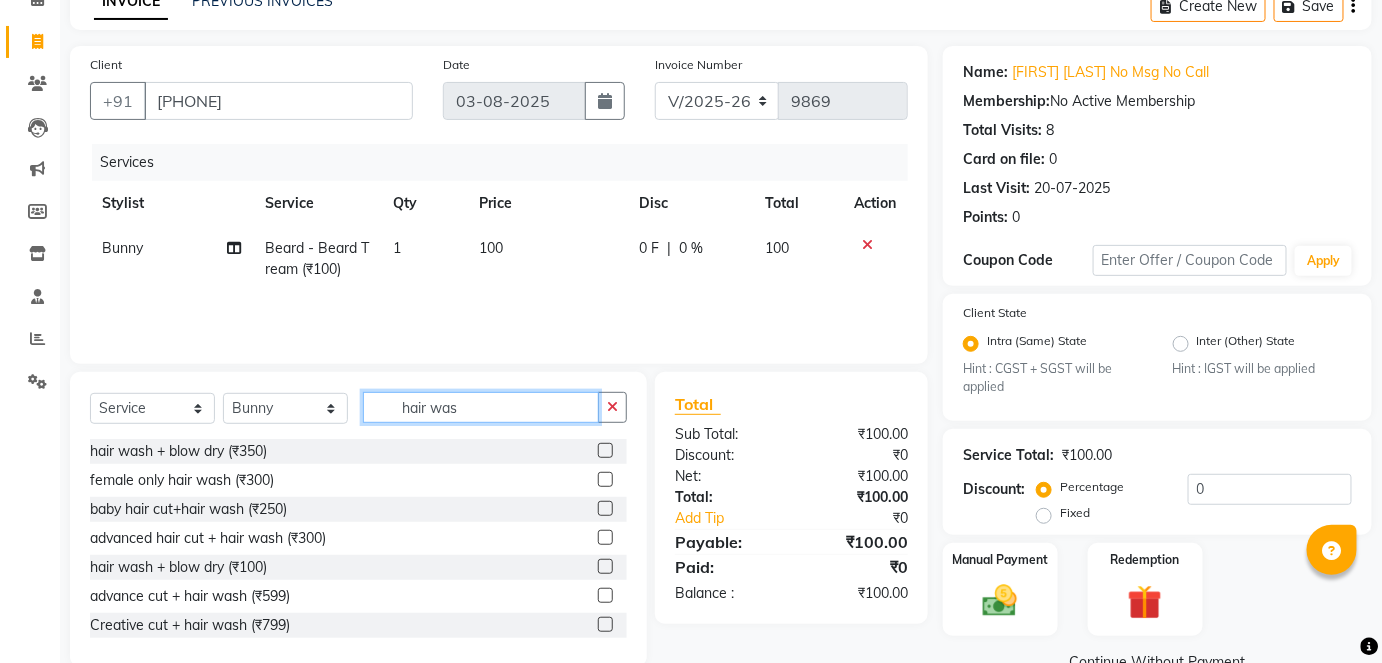 type on "hair was" 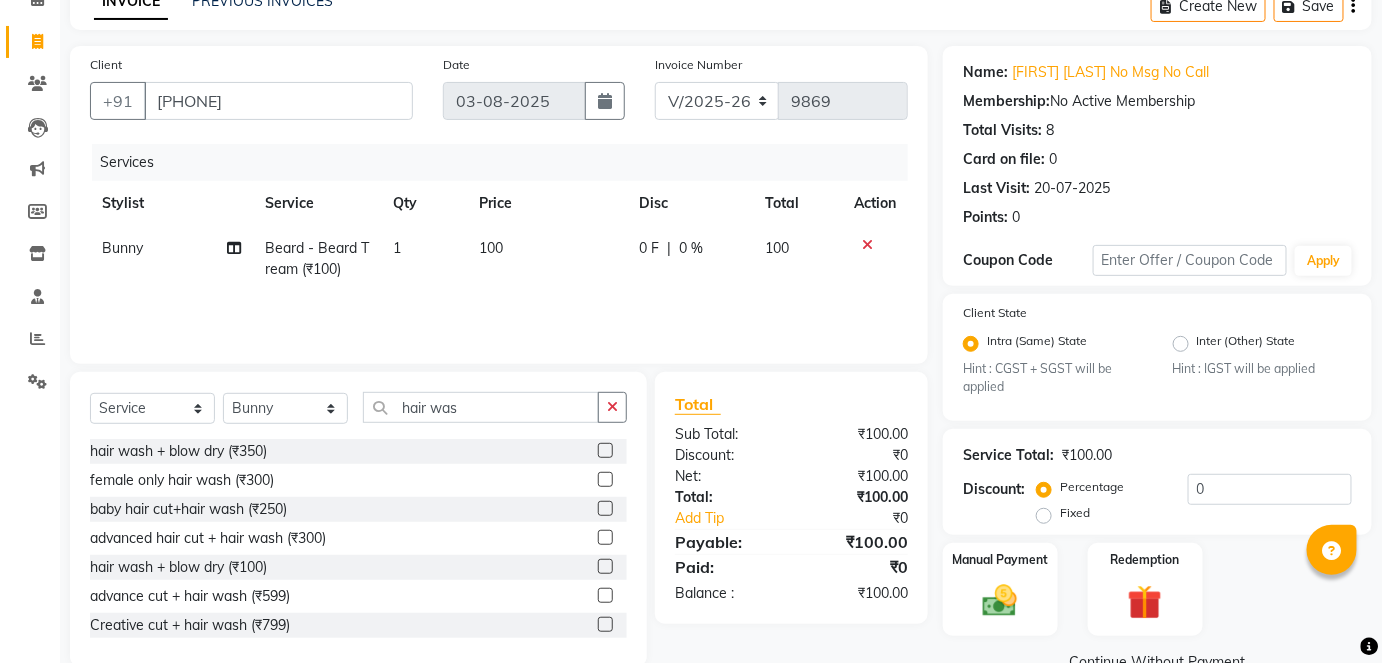click 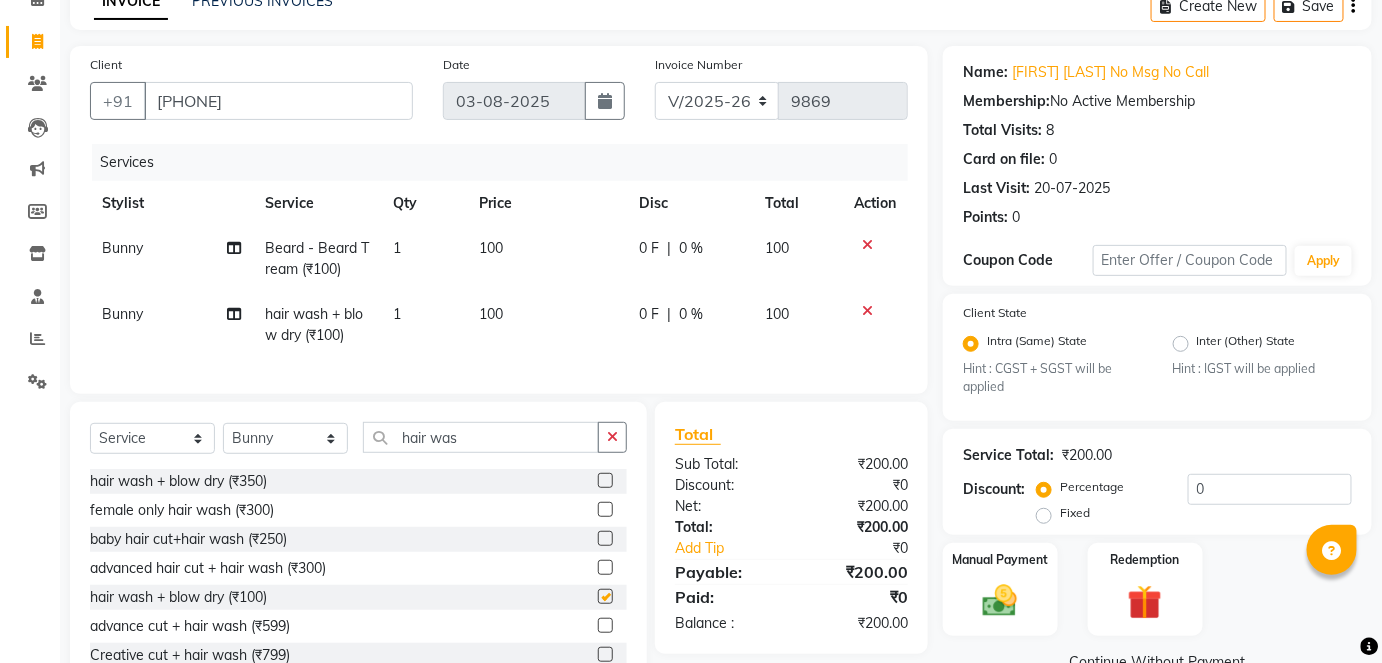 checkbox on "false" 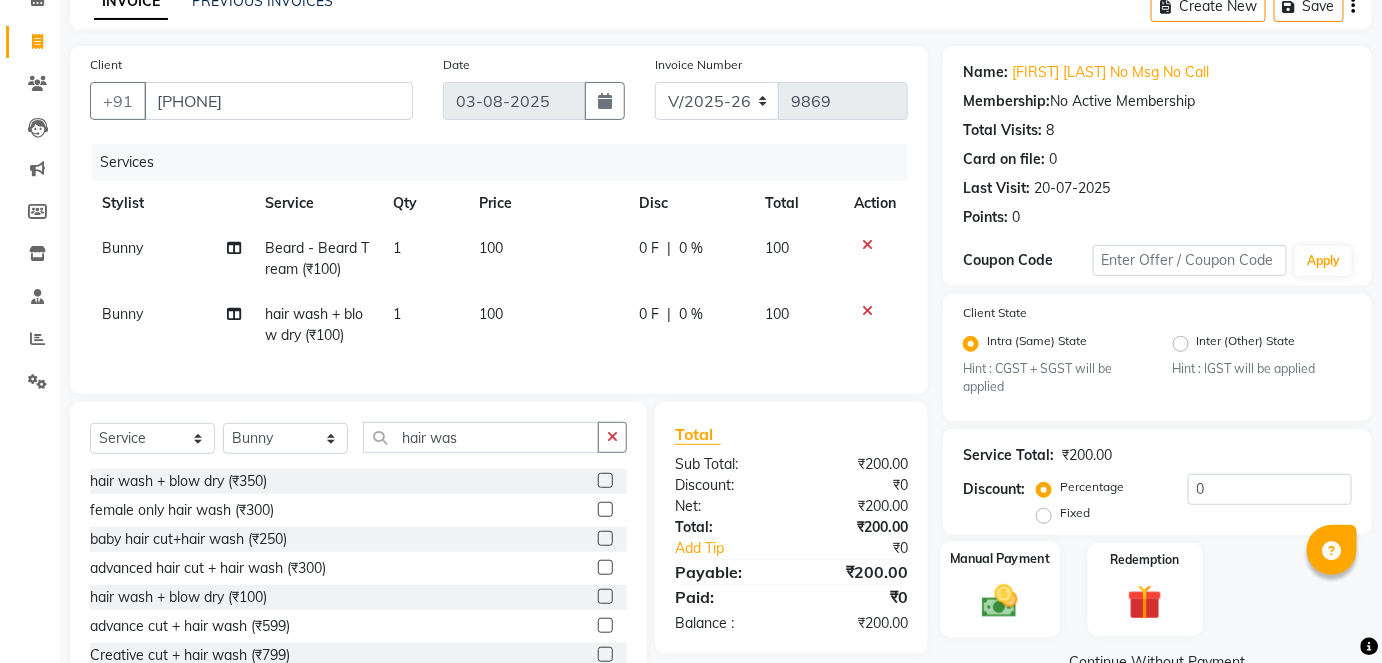 click 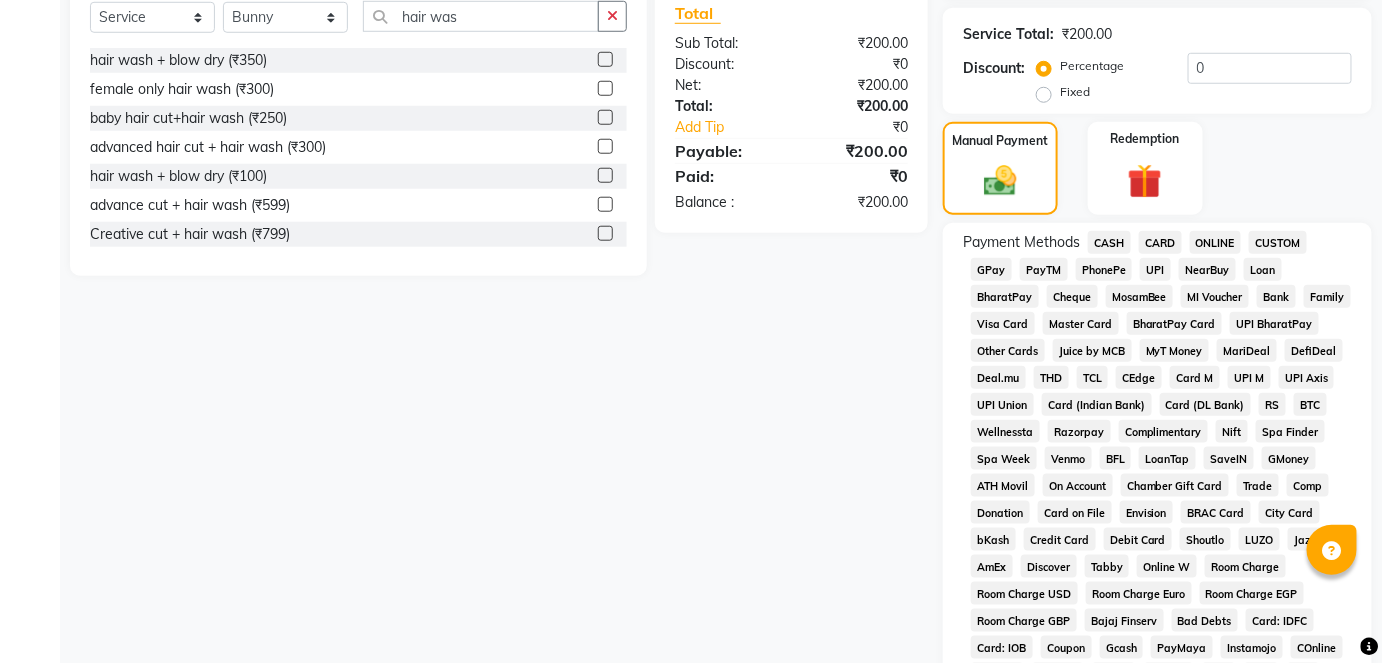 scroll, scrollTop: 526, scrollLeft: 0, axis: vertical 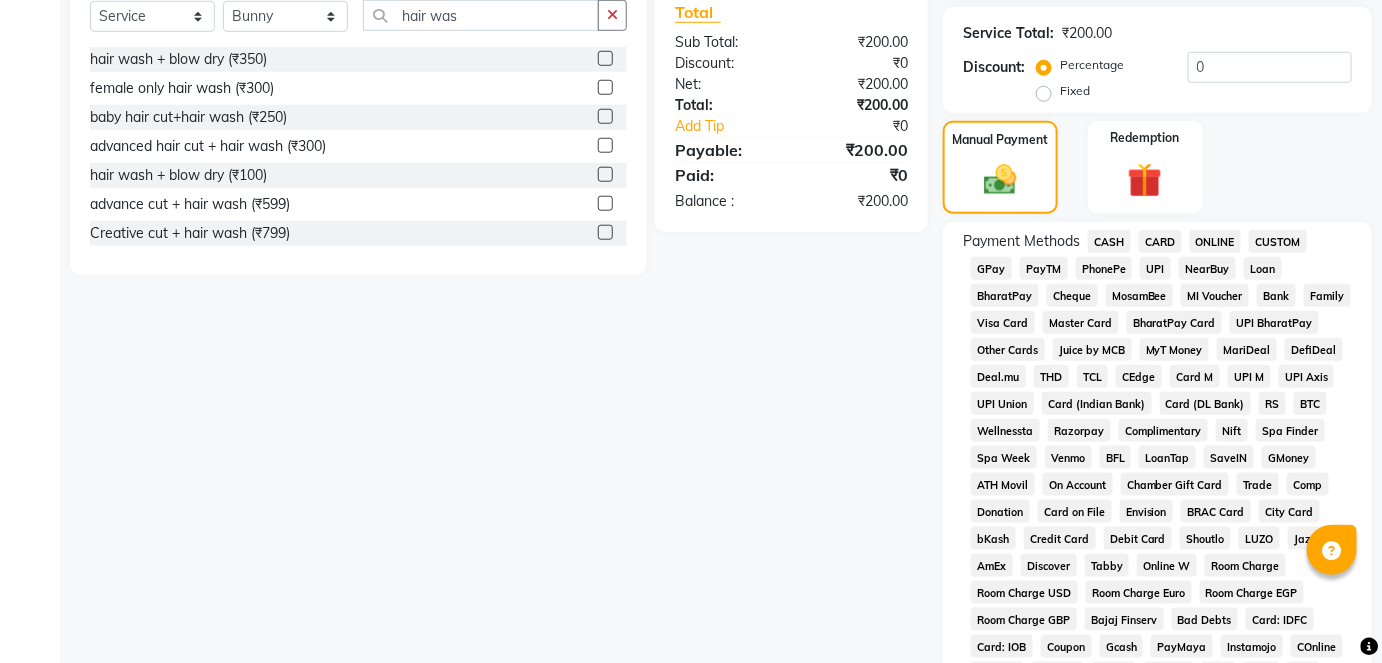 click on "GPay" 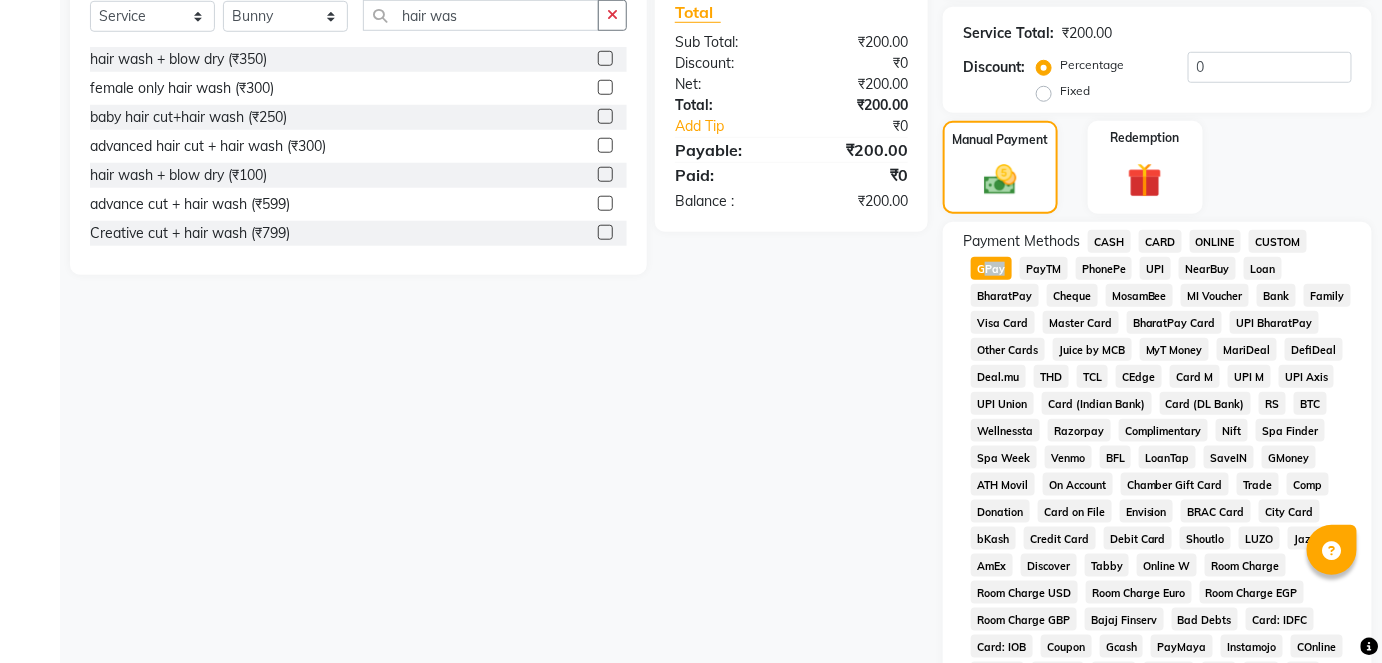 click on "GPay" 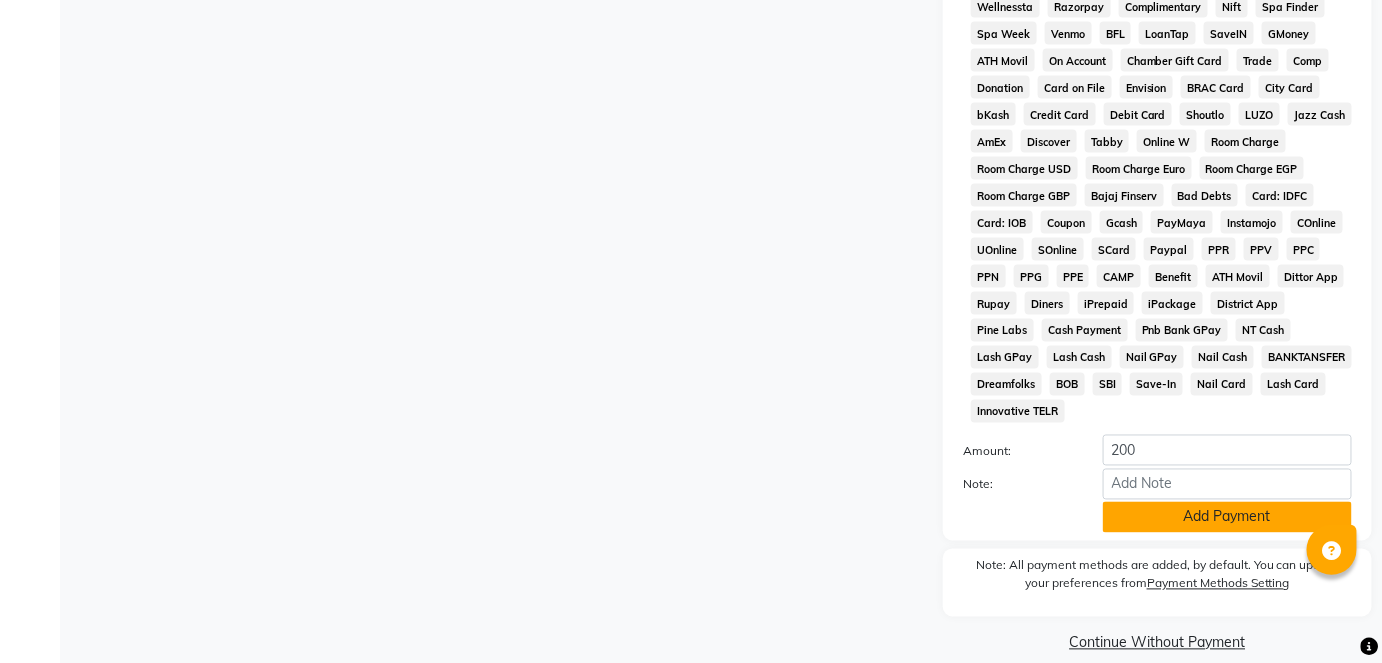 click on "Add Payment" 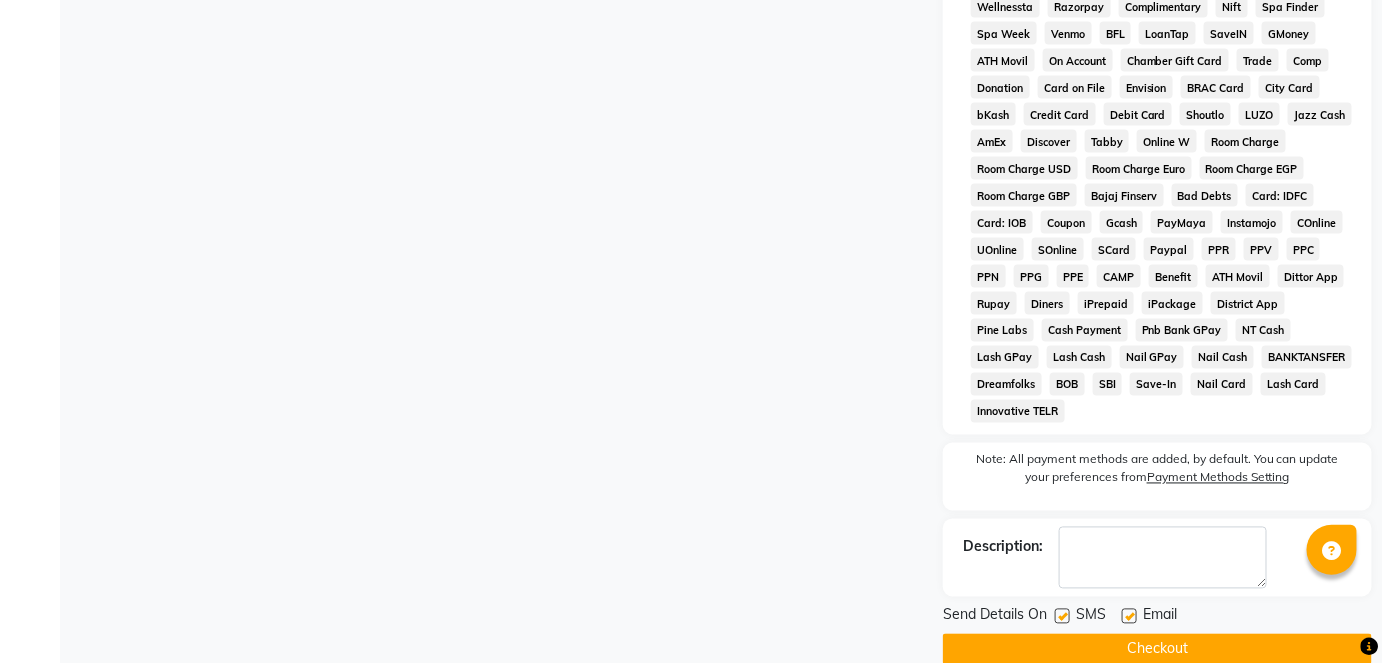 click 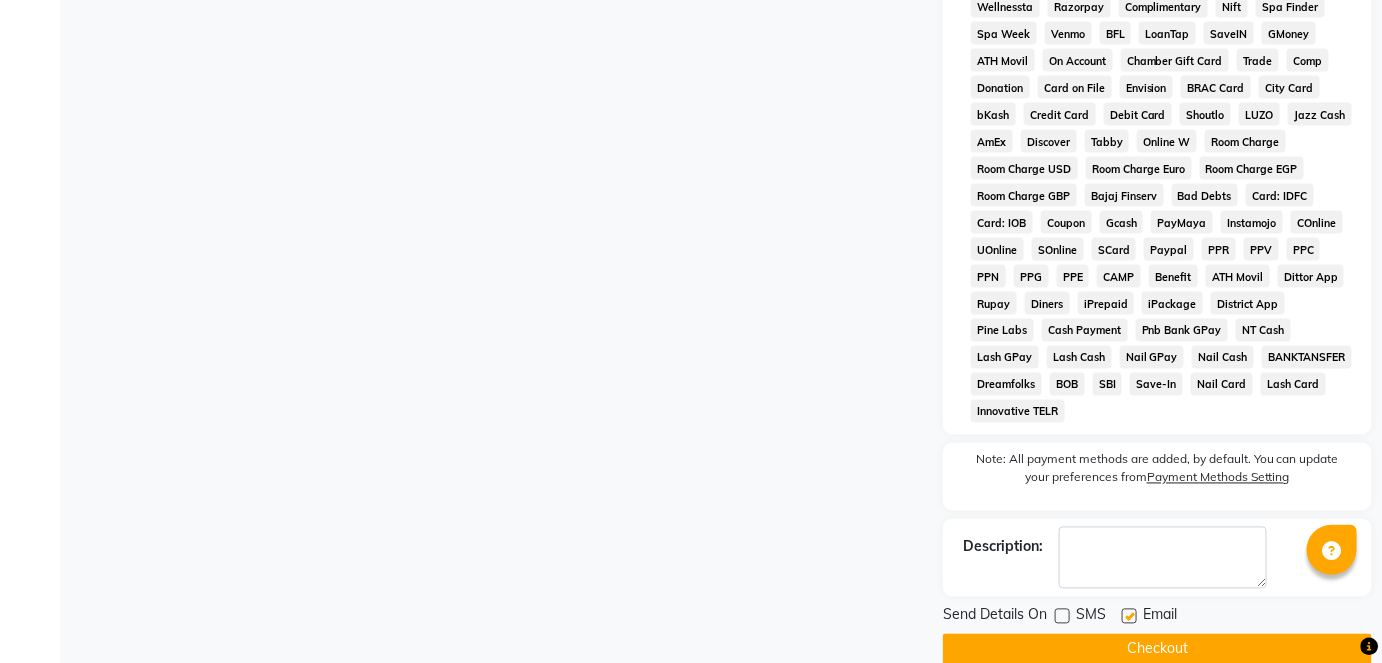 click on "Checkout" 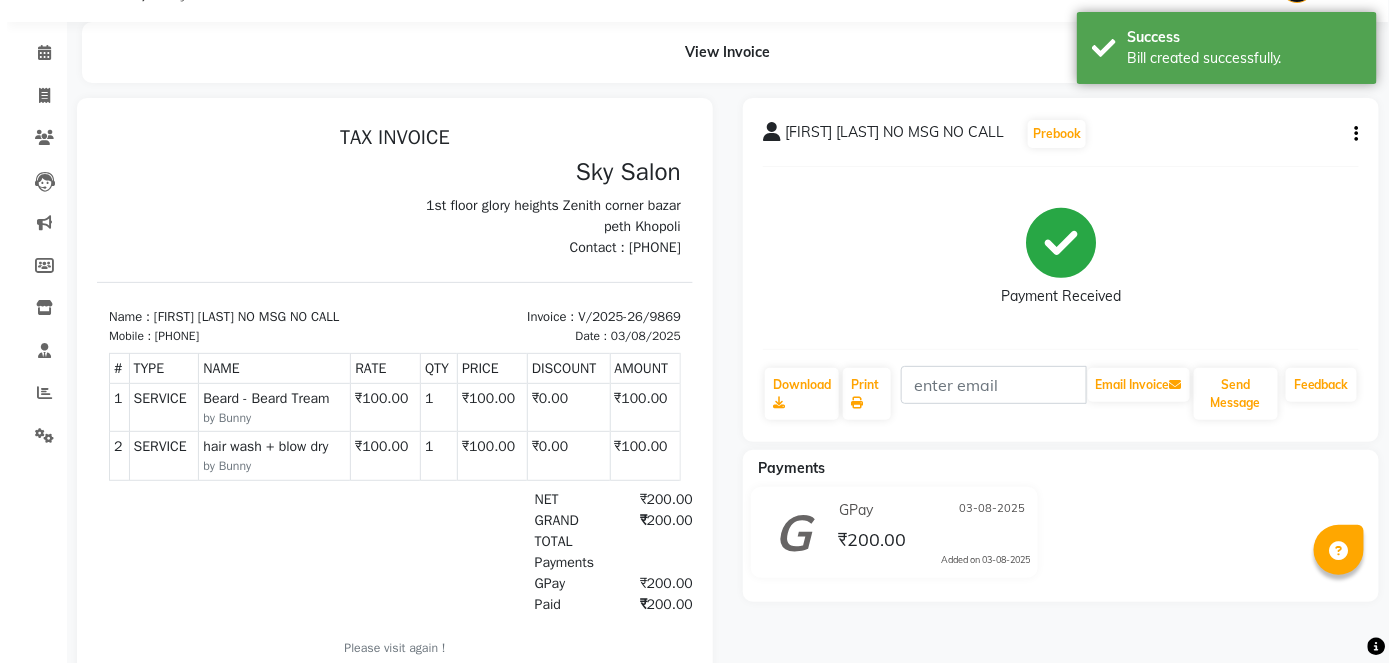 scroll, scrollTop: 0, scrollLeft: 0, axis: both 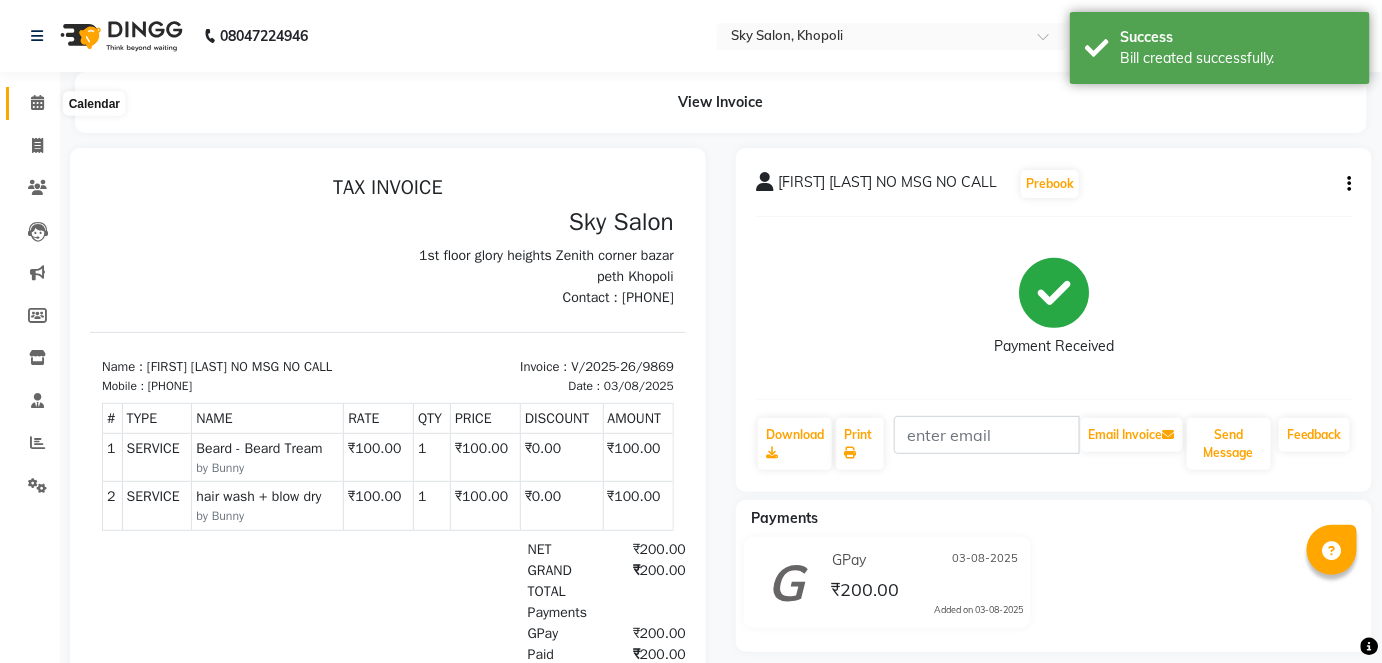 click 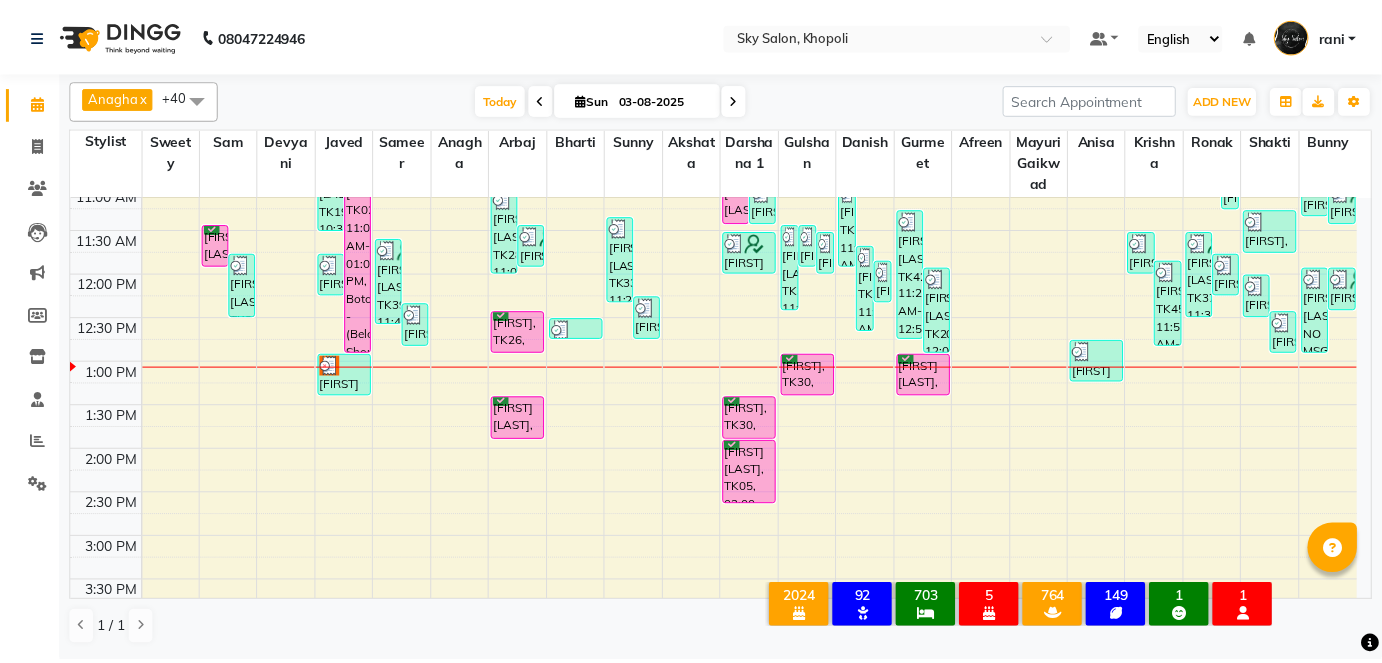 scroll, scrollTop: 454, scrollLeft: 0, axis: vertical 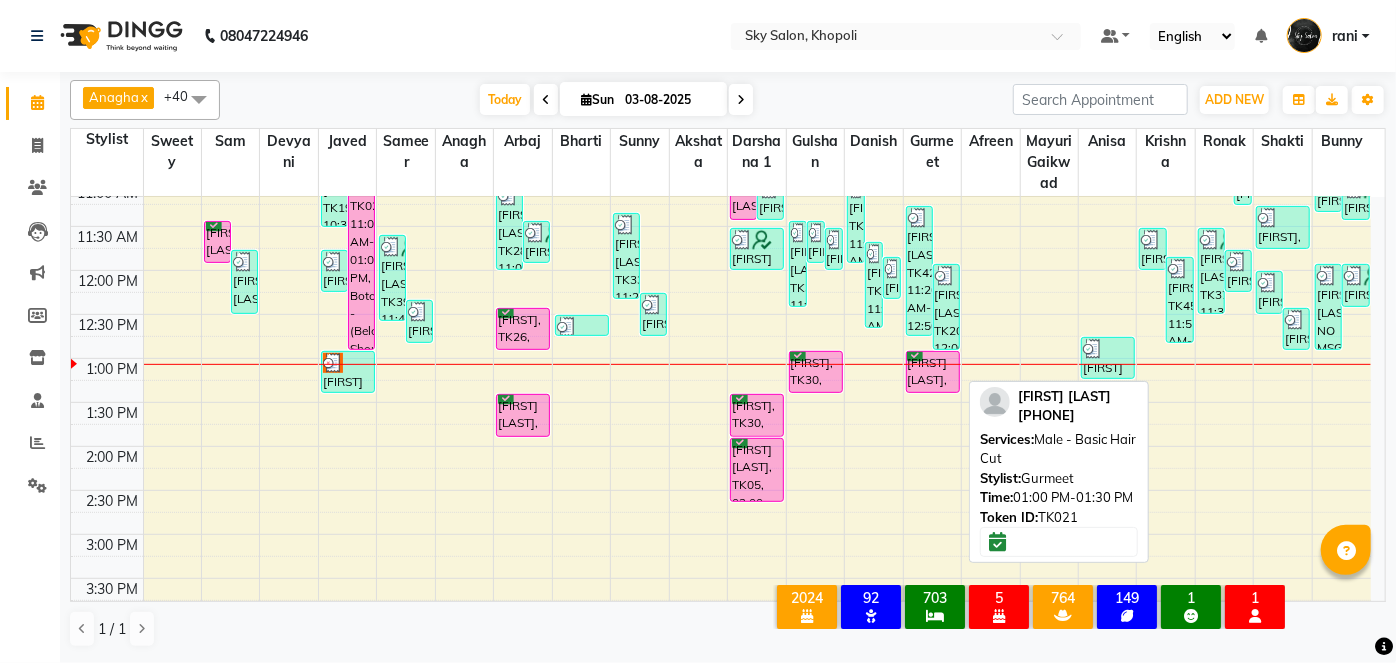 click on "[FIRST] [LAST], TK21, 01:00 PM-01:30 PM, Male  - Basic Hair Cut" at bounding box center (933, 372) 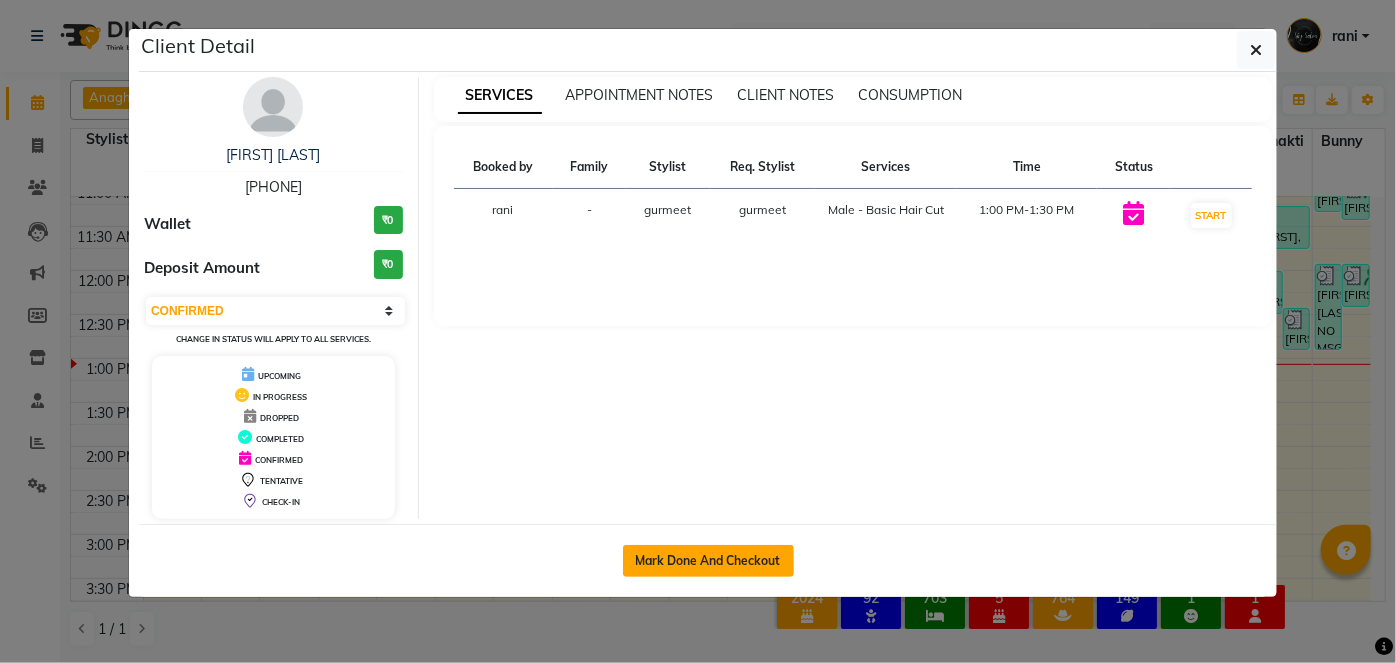 click on "Mark Done And Checkout" 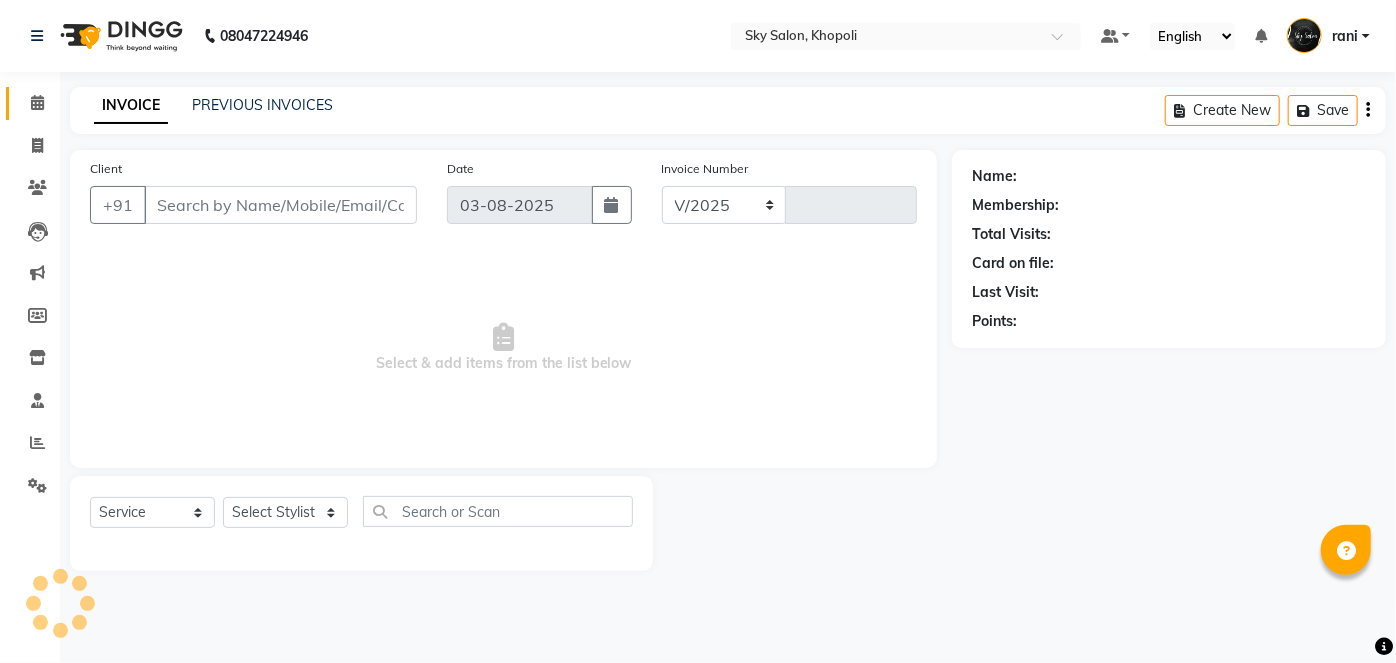 select on "3537" 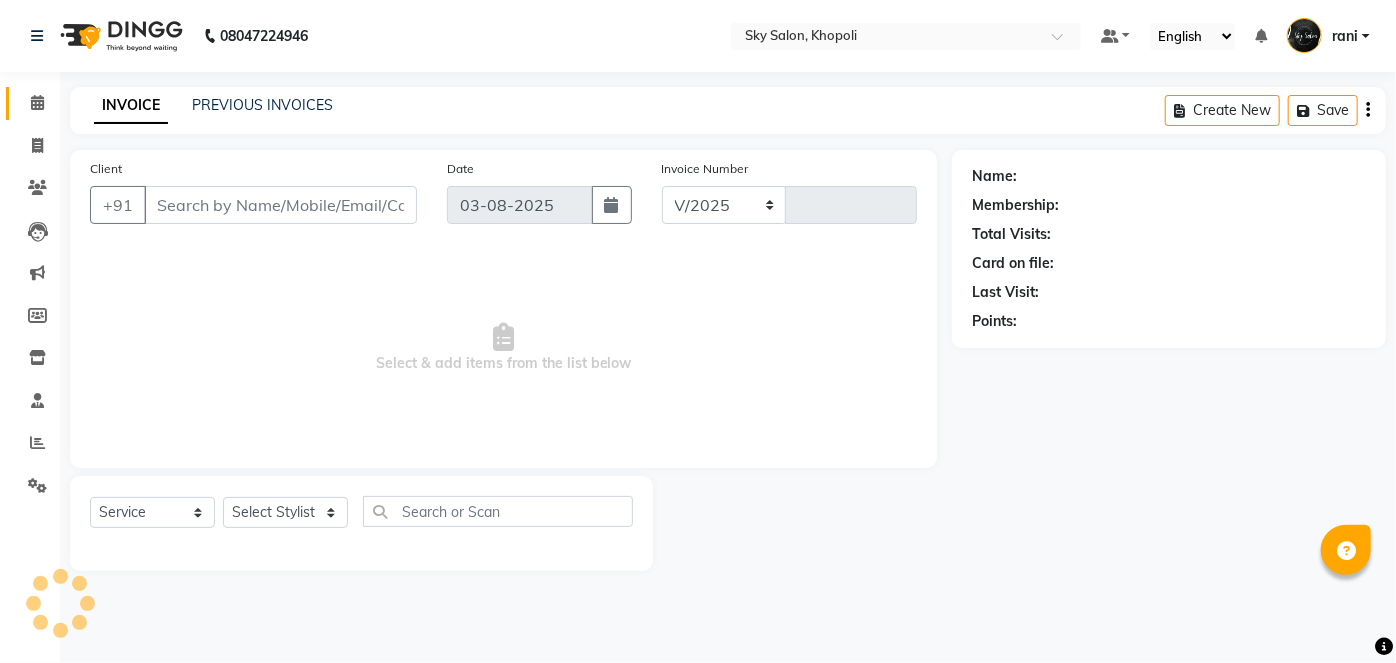 type on "9871" 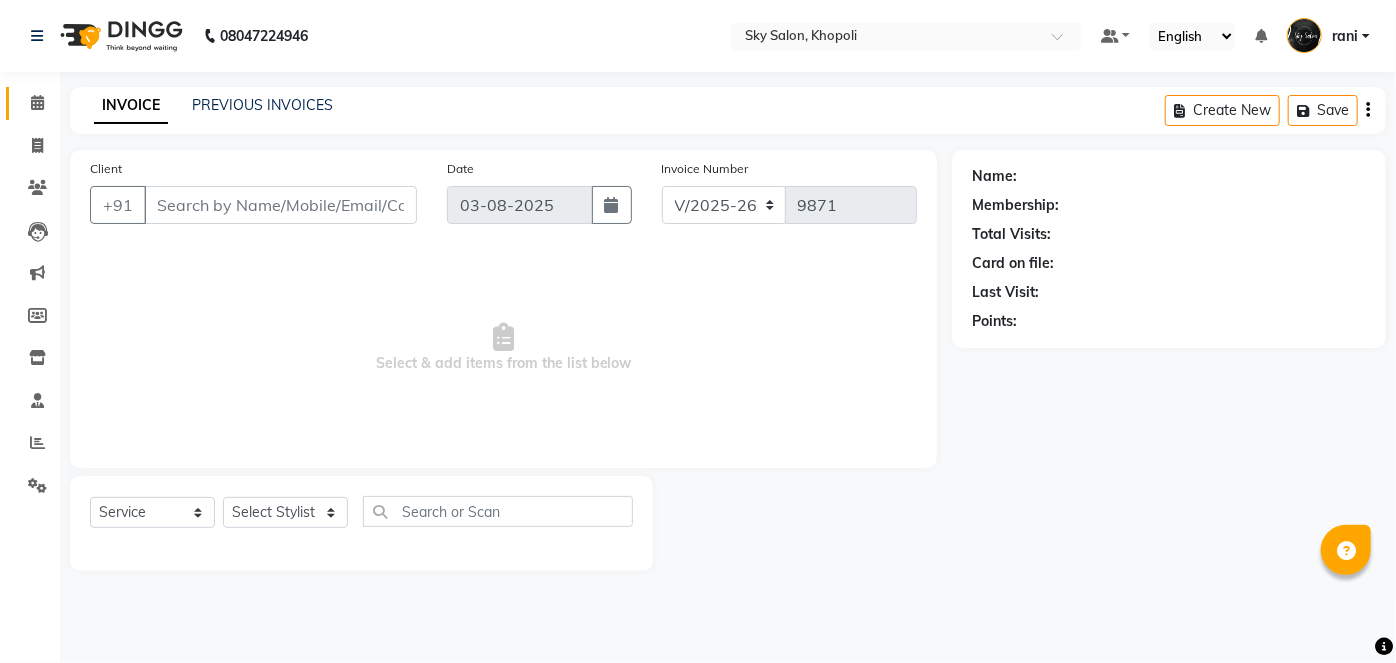 type on "[PHONE]" 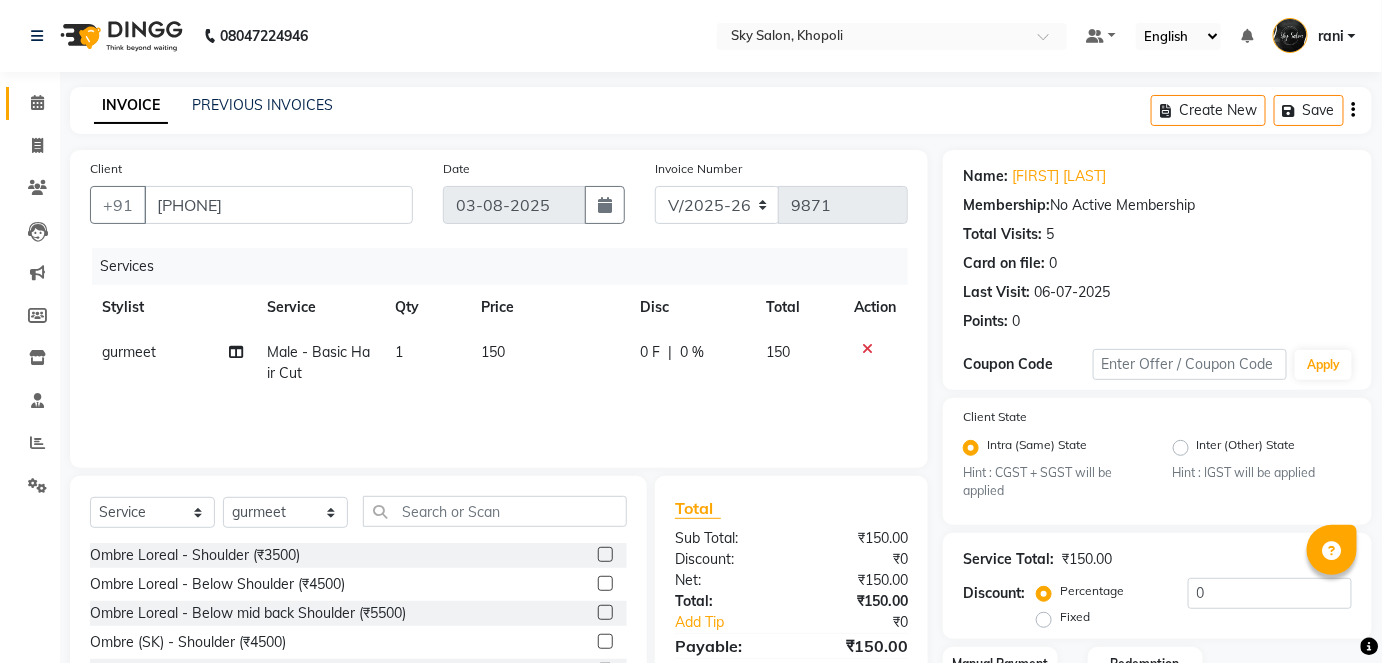 scroll, scrollTop: 147, scrollLeft: 0, axis: vertical 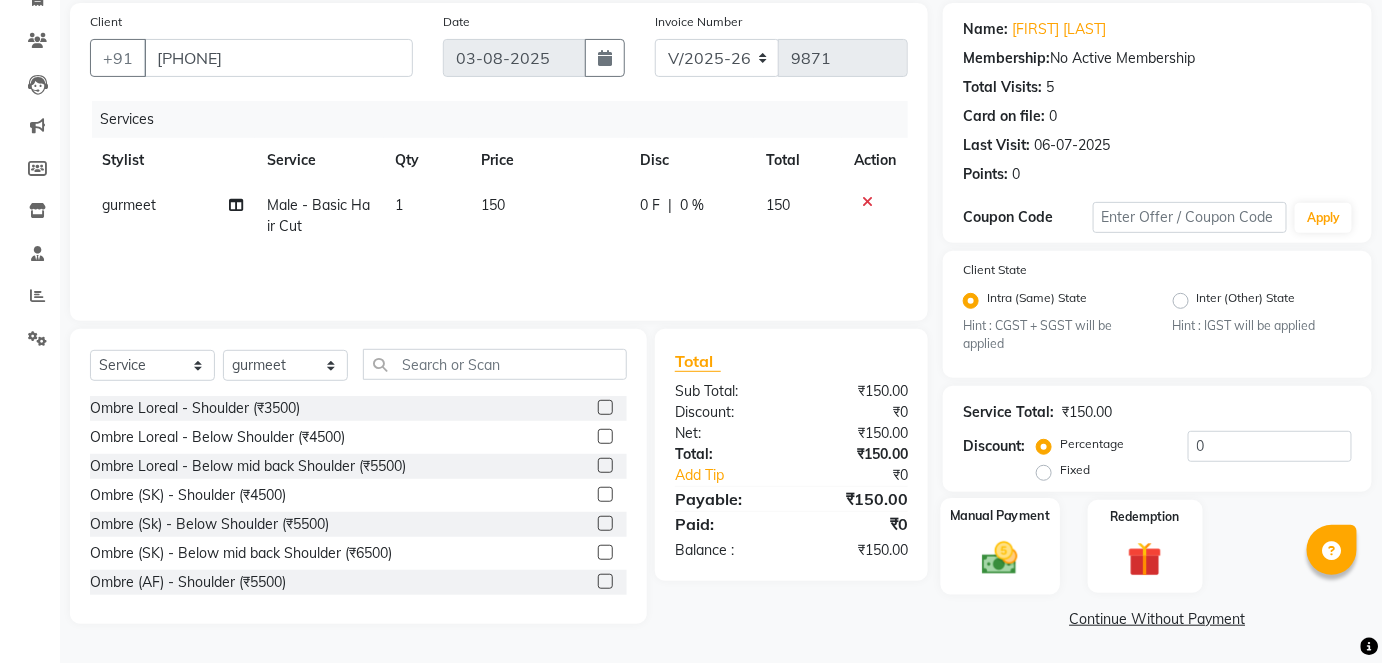 click on "Manual Payment" 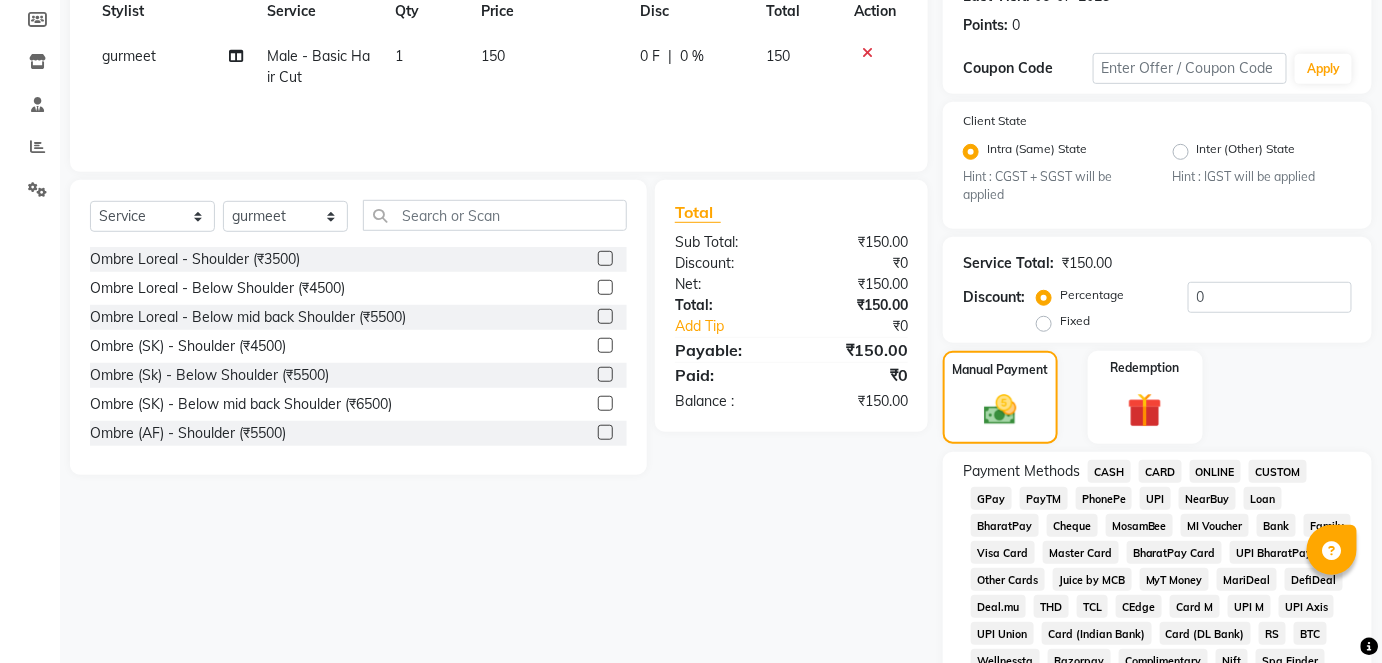 scroll, scrollTop: 298, scrollLeft: 0, axis: vertical 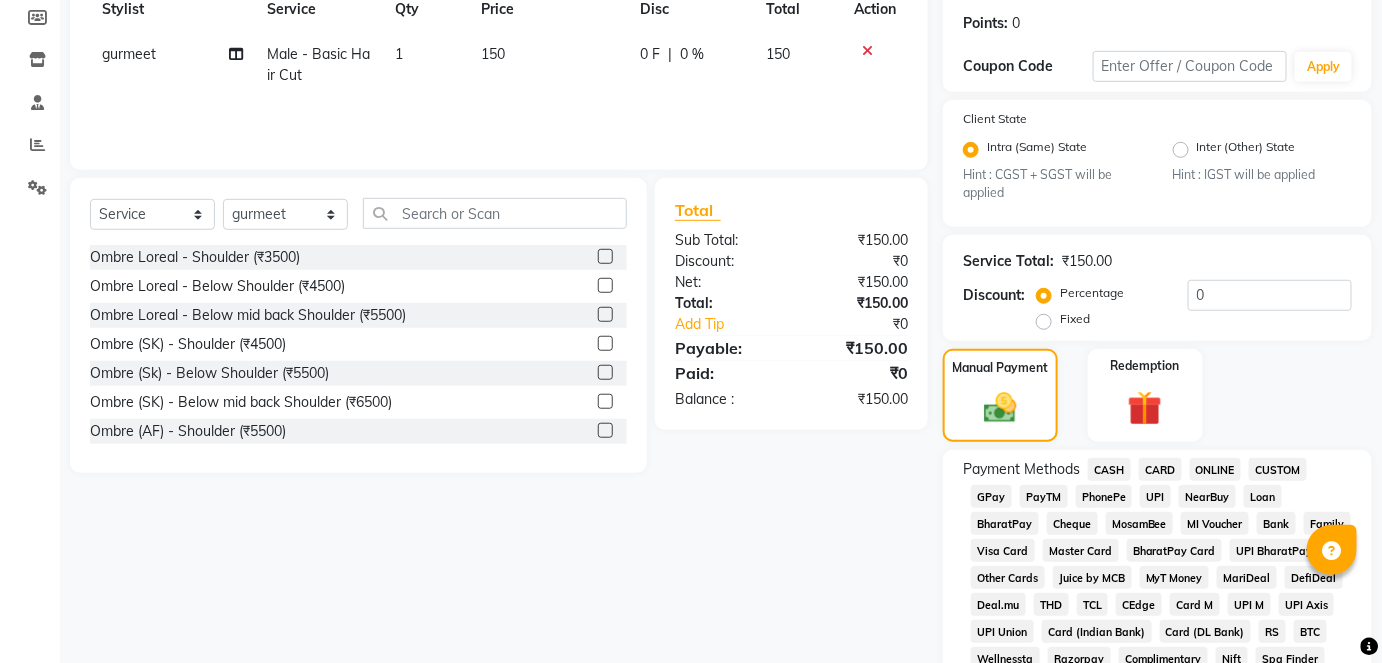 click on "CASH" 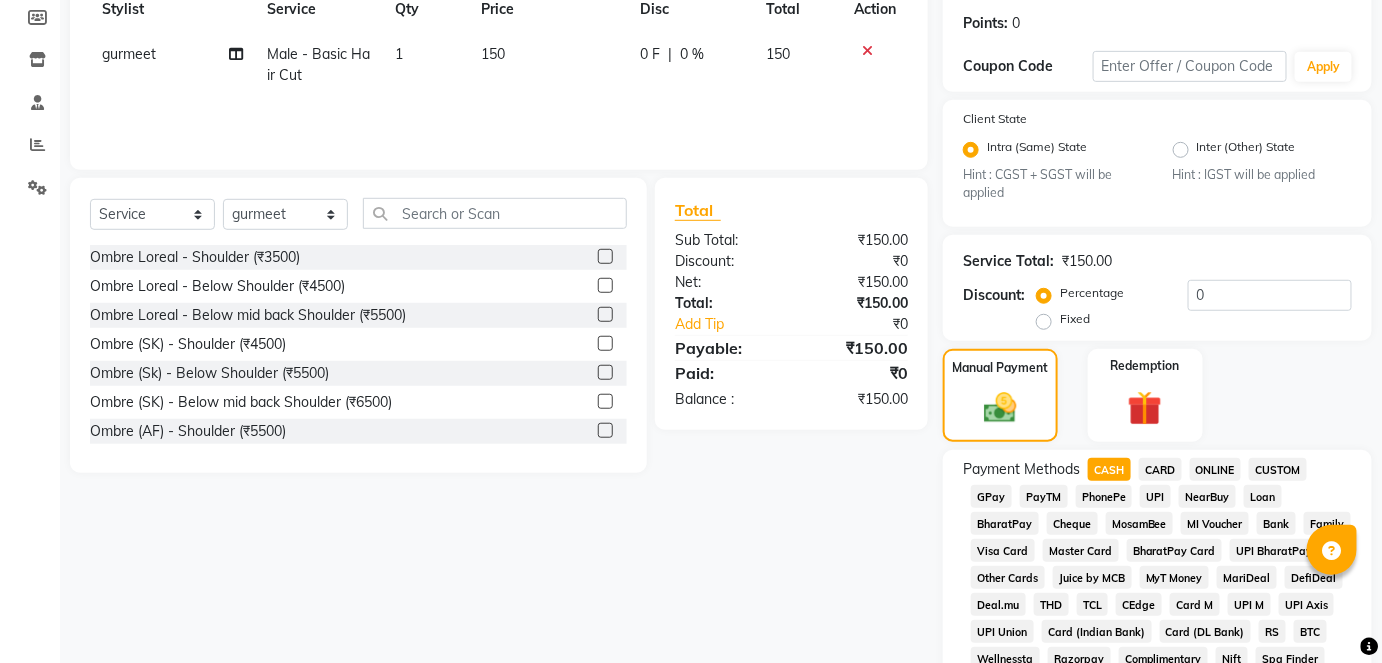 click on "CASH" 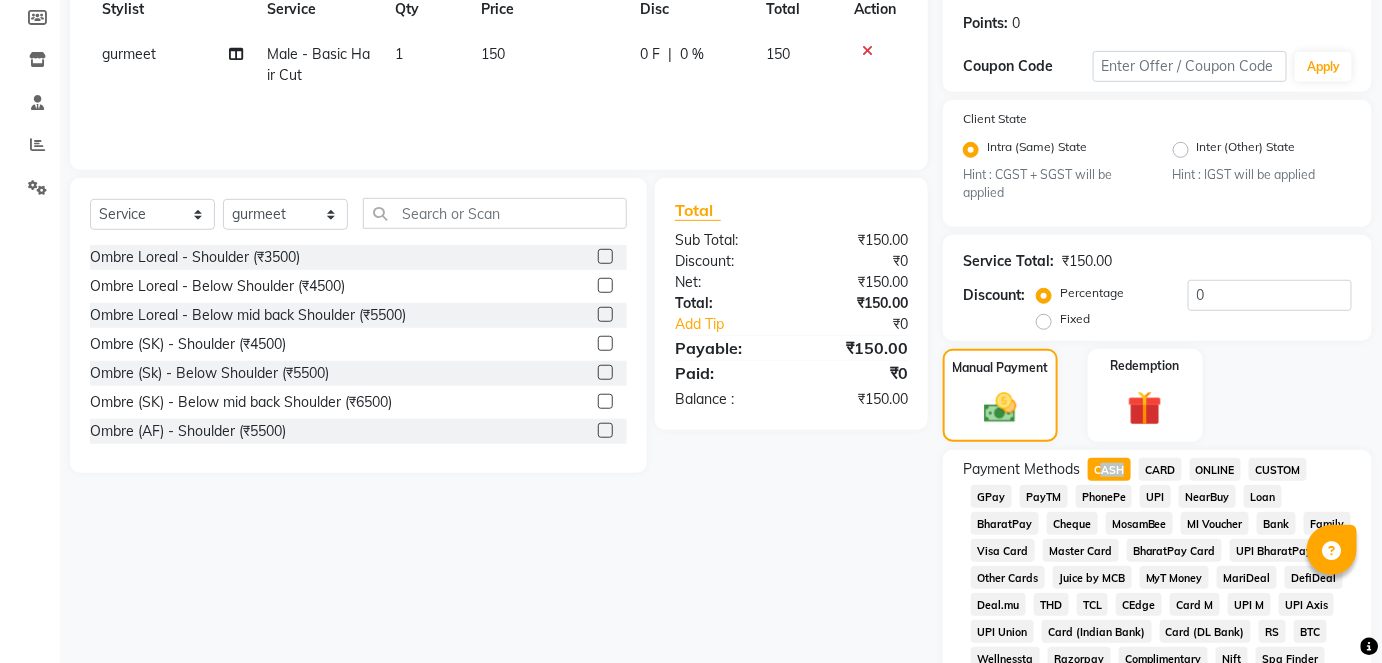 click on "CASH" 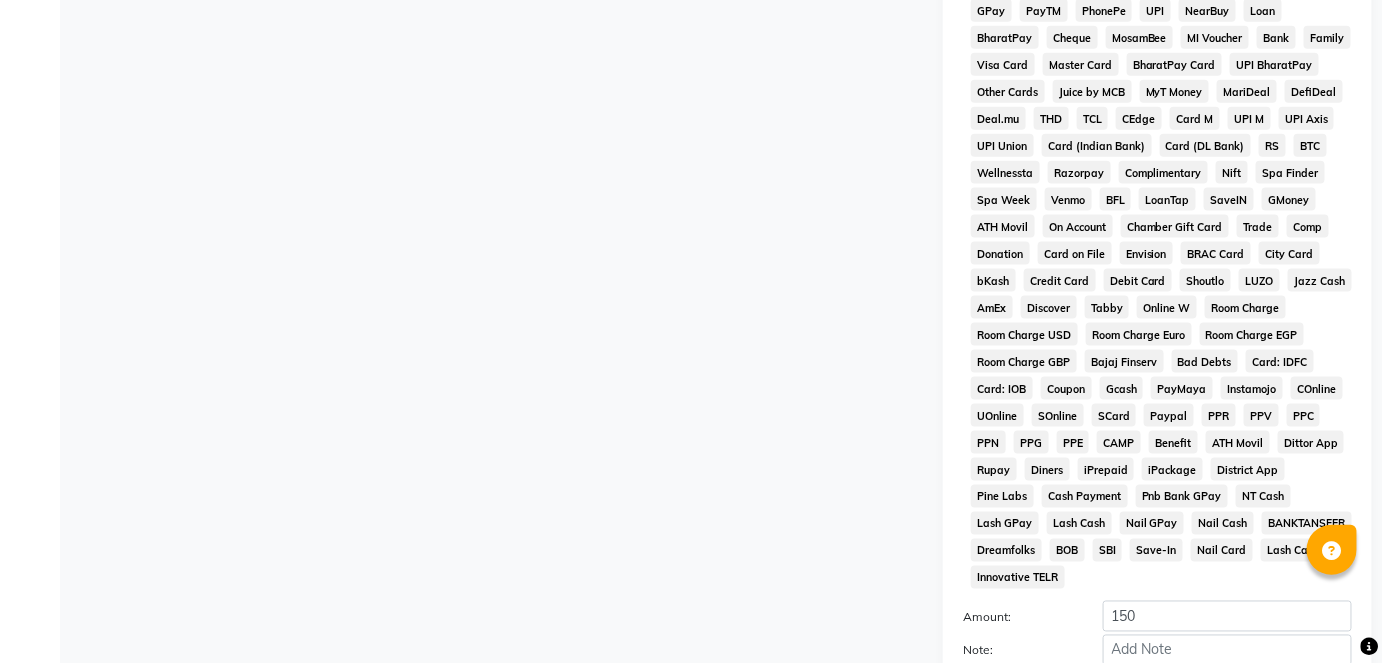 scroll, scrollTop: 950, scrollLeft: 0, axis: vertical 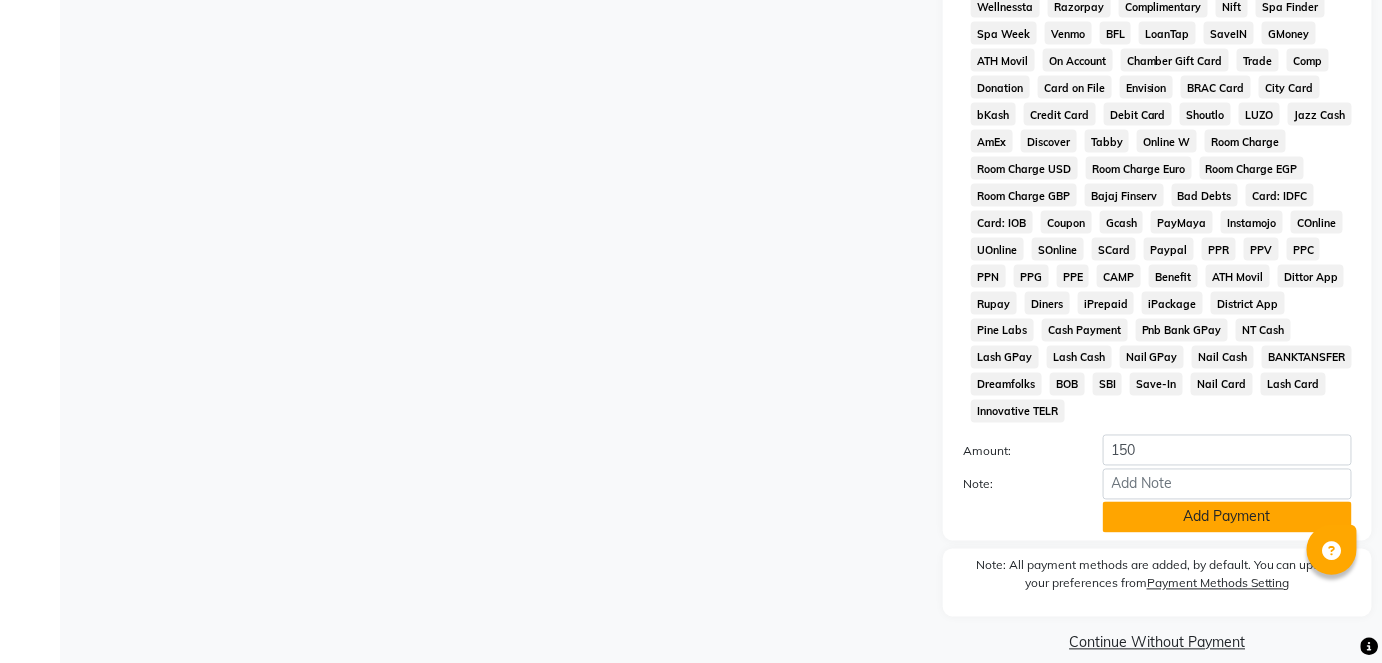 click on "Add Payment" 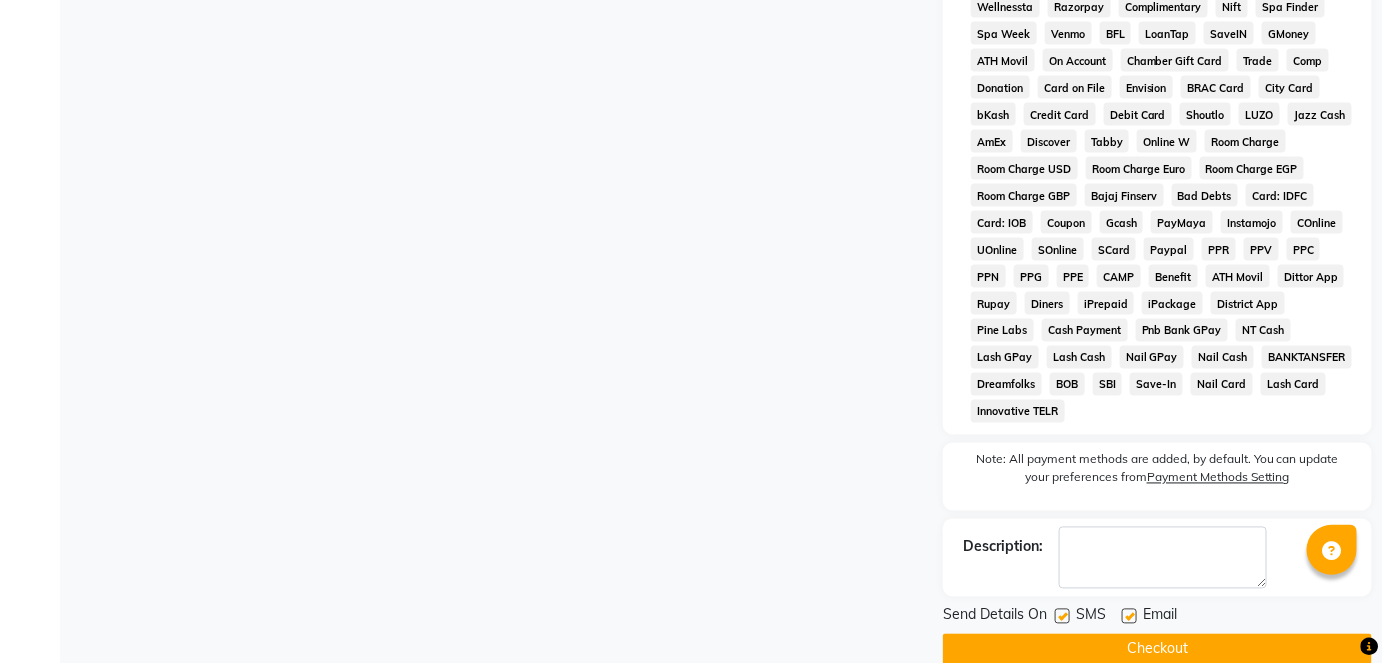 click 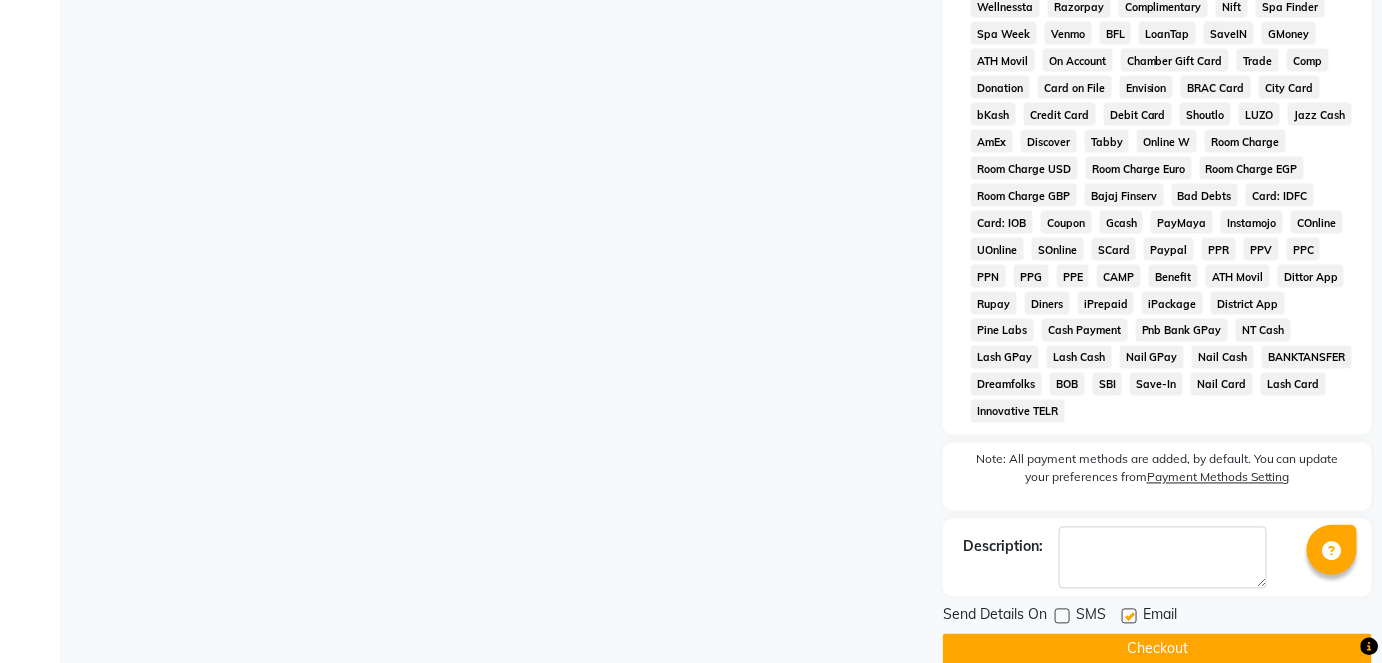 click on "Checkout" 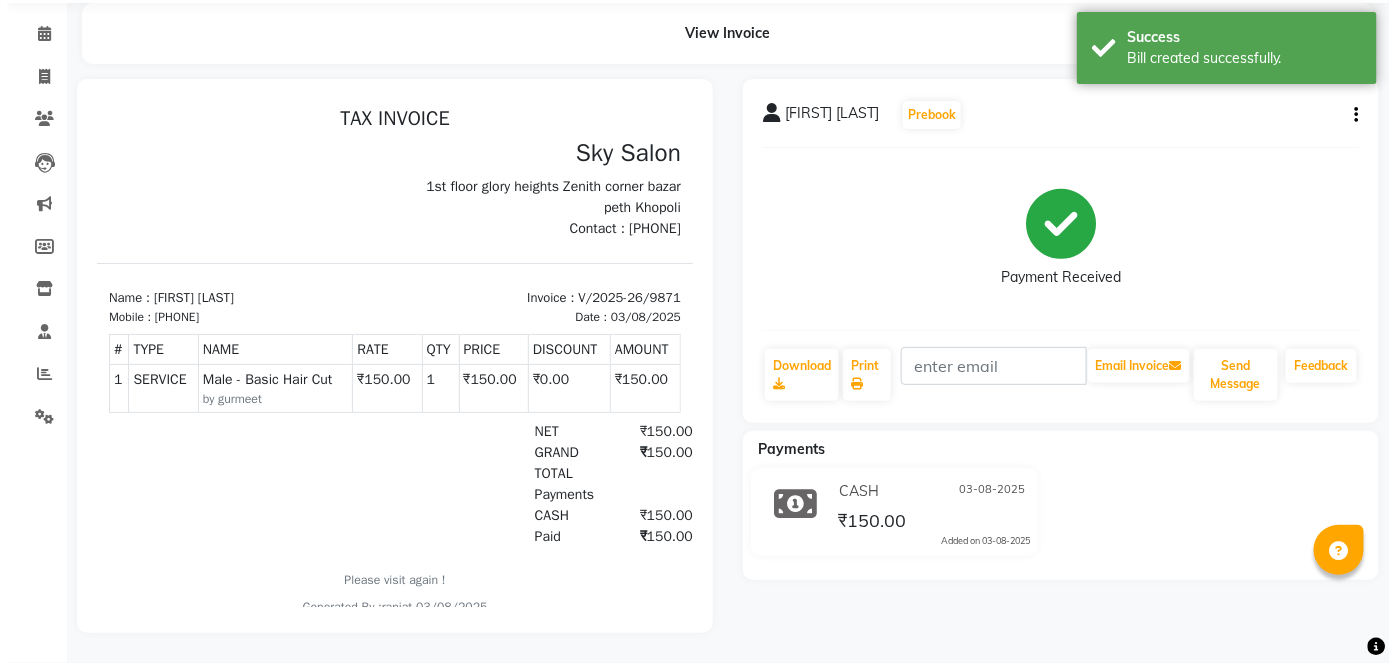 scroll, scrollTop: 0, scrollLeft: 0, axis: both 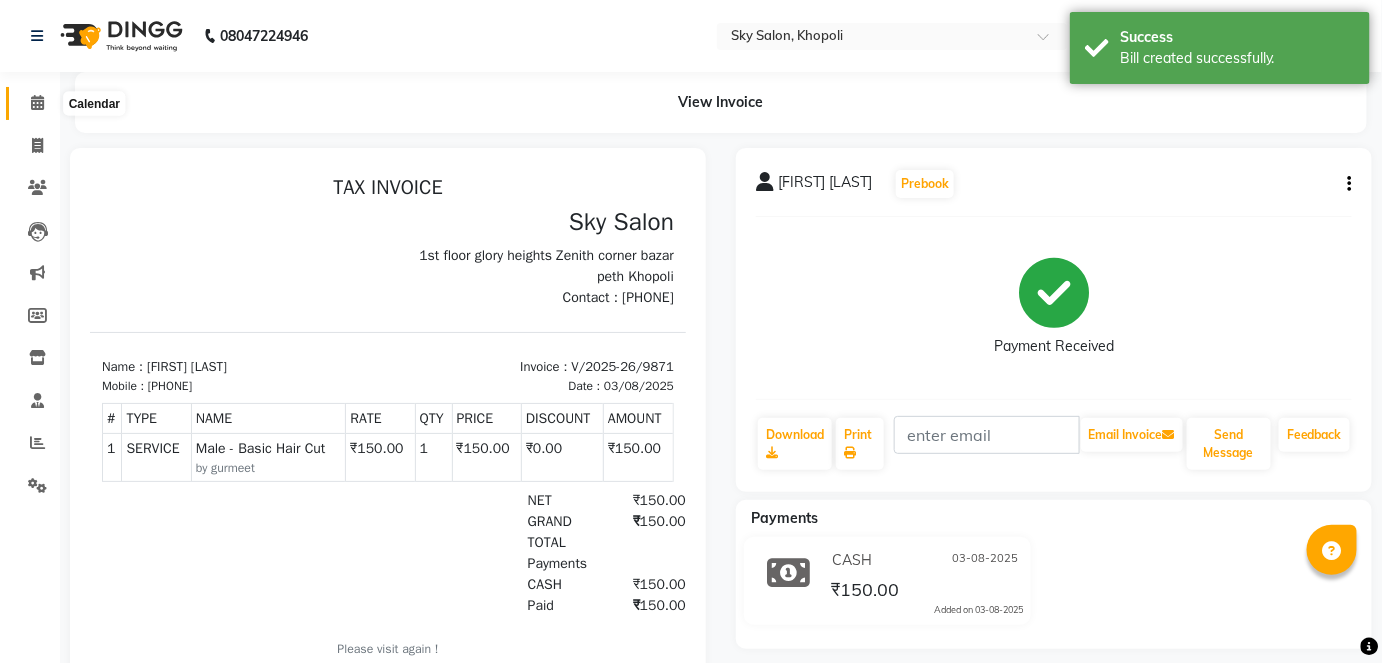 click 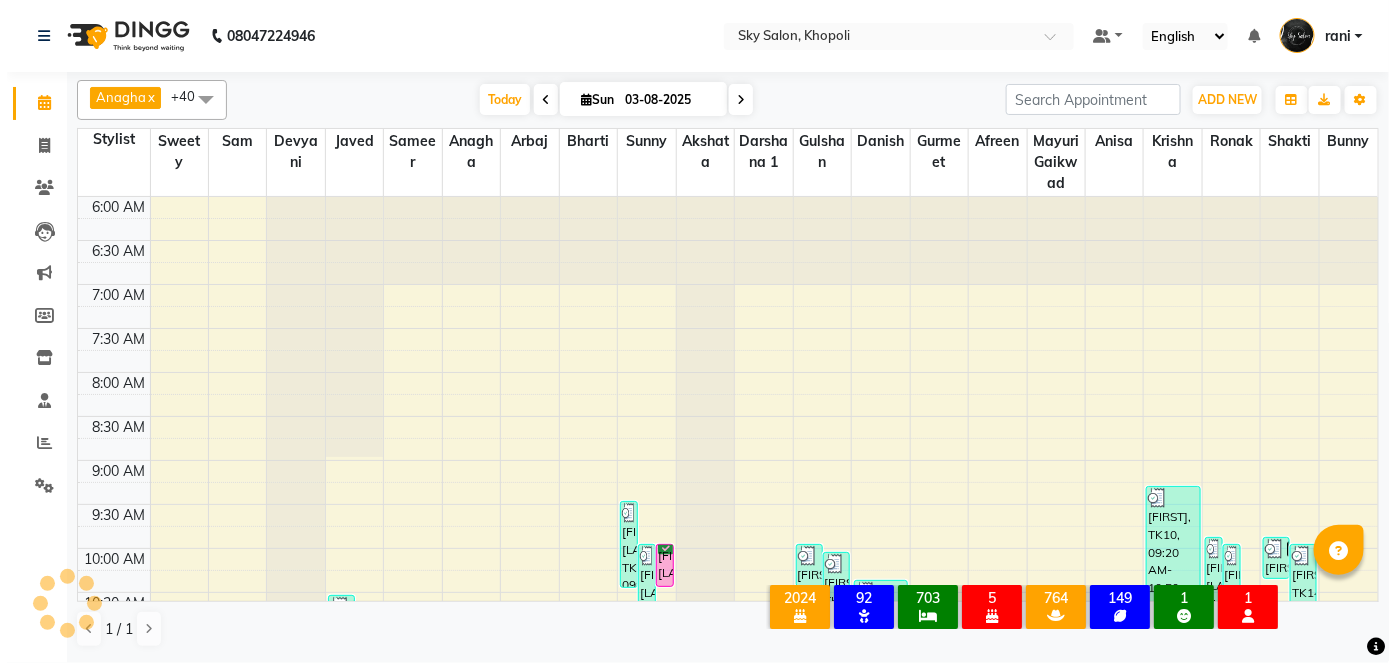 scroll, scrollTop: 0, scrollLeft: 0, axis: both 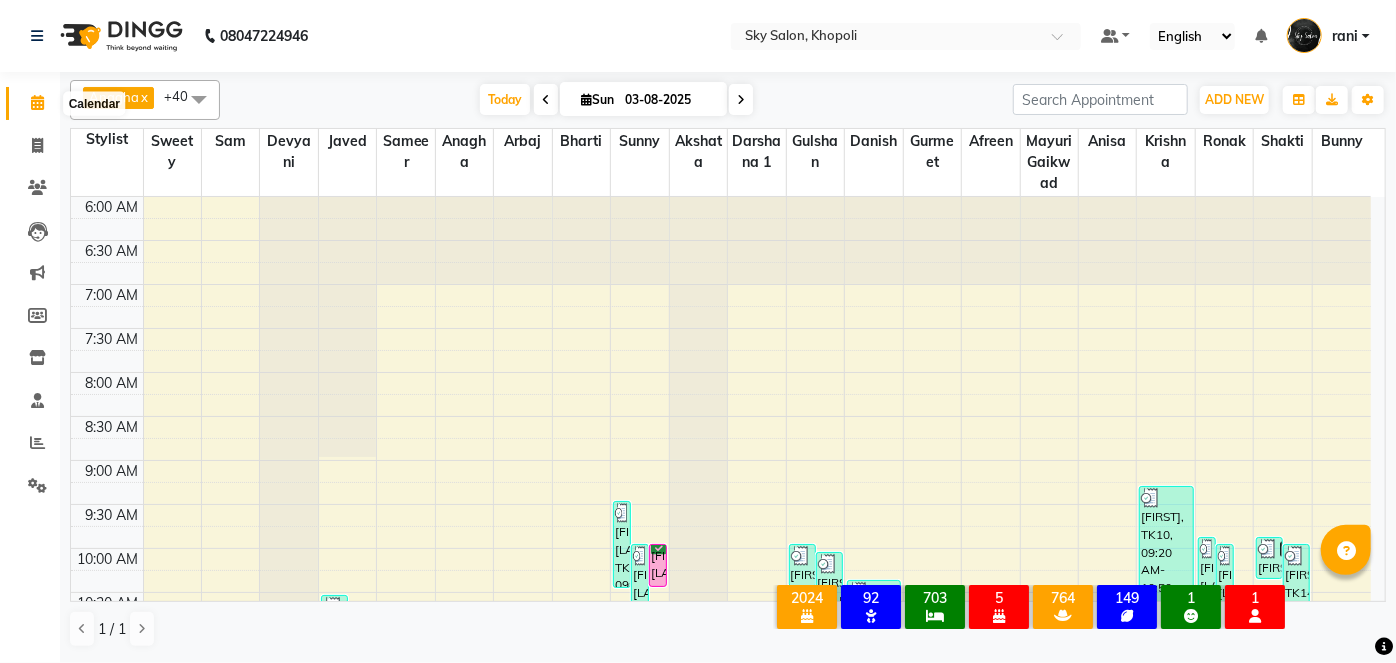 click 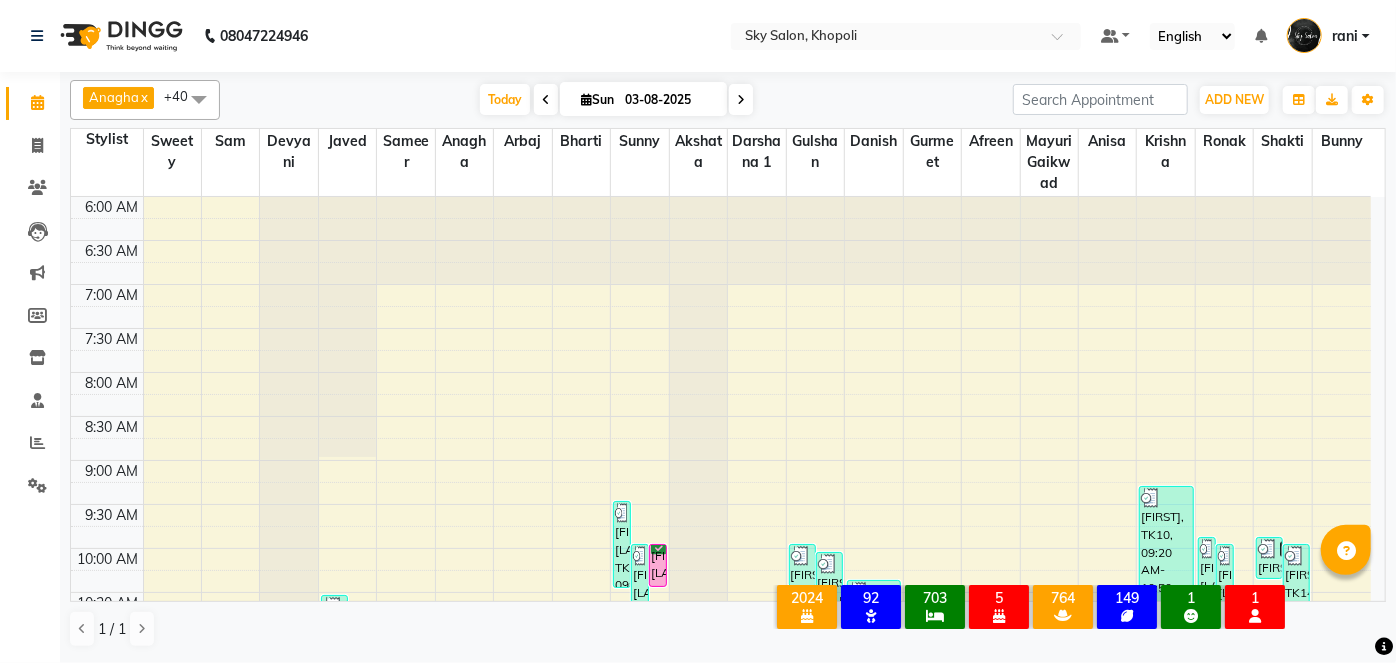 click 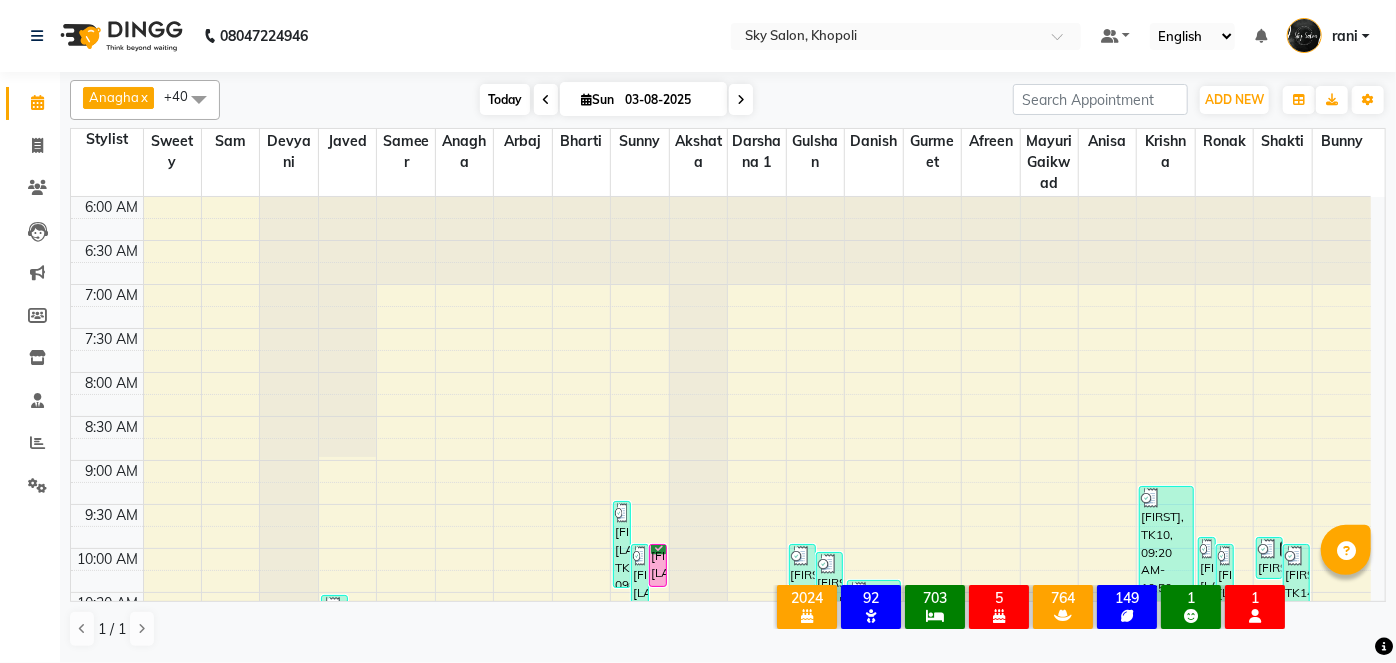 click on "Today" at bounding box center (505, 99) 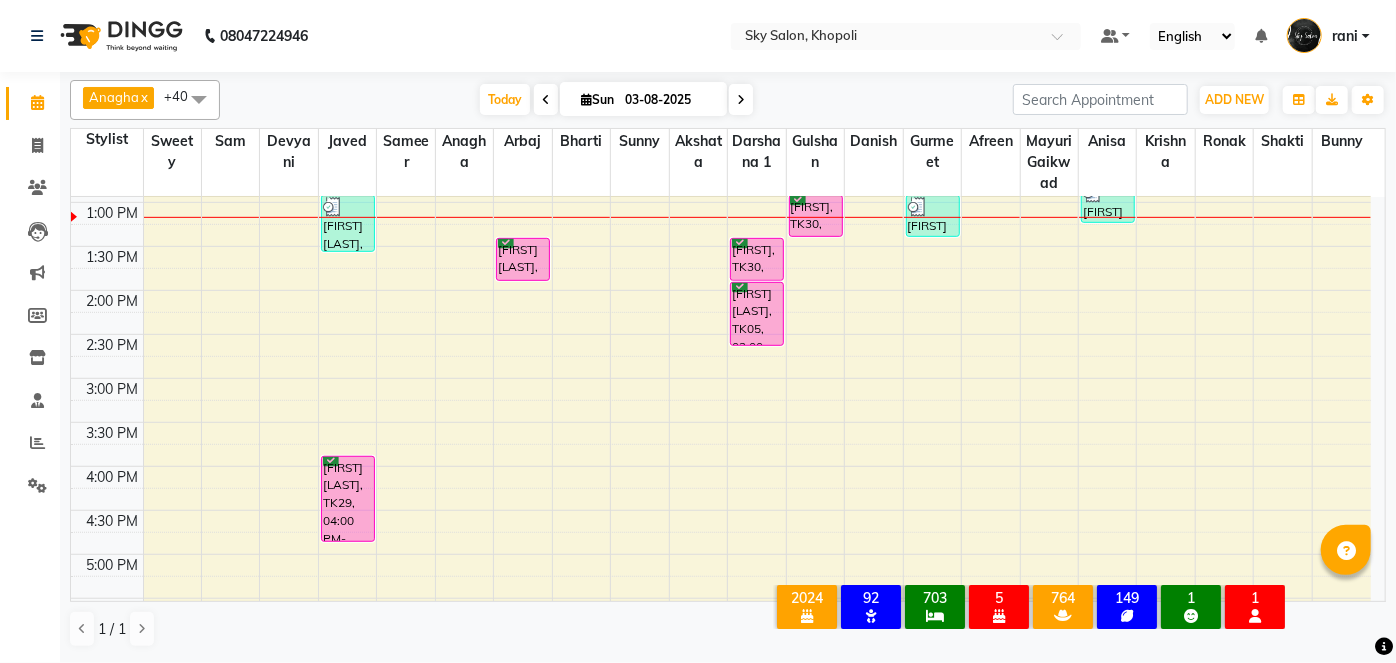 scroll, scrollTop: 549, scrollLeft: 0, axis: vertical 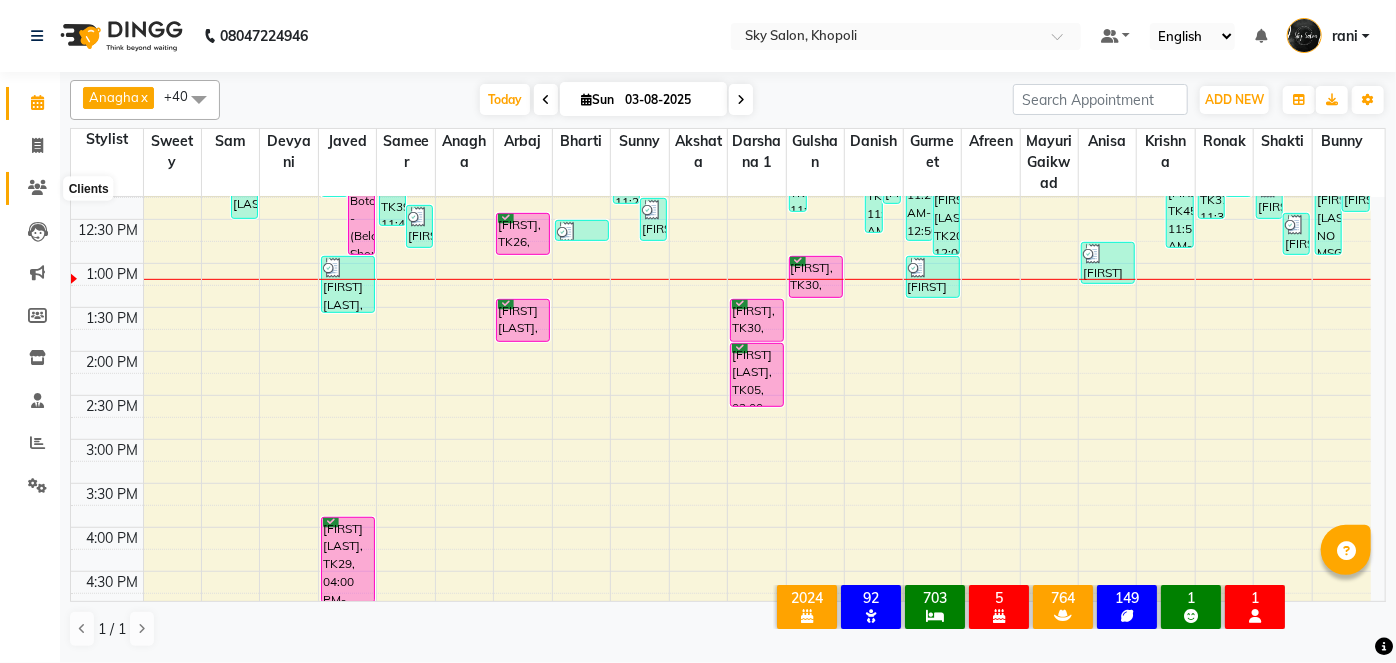 click 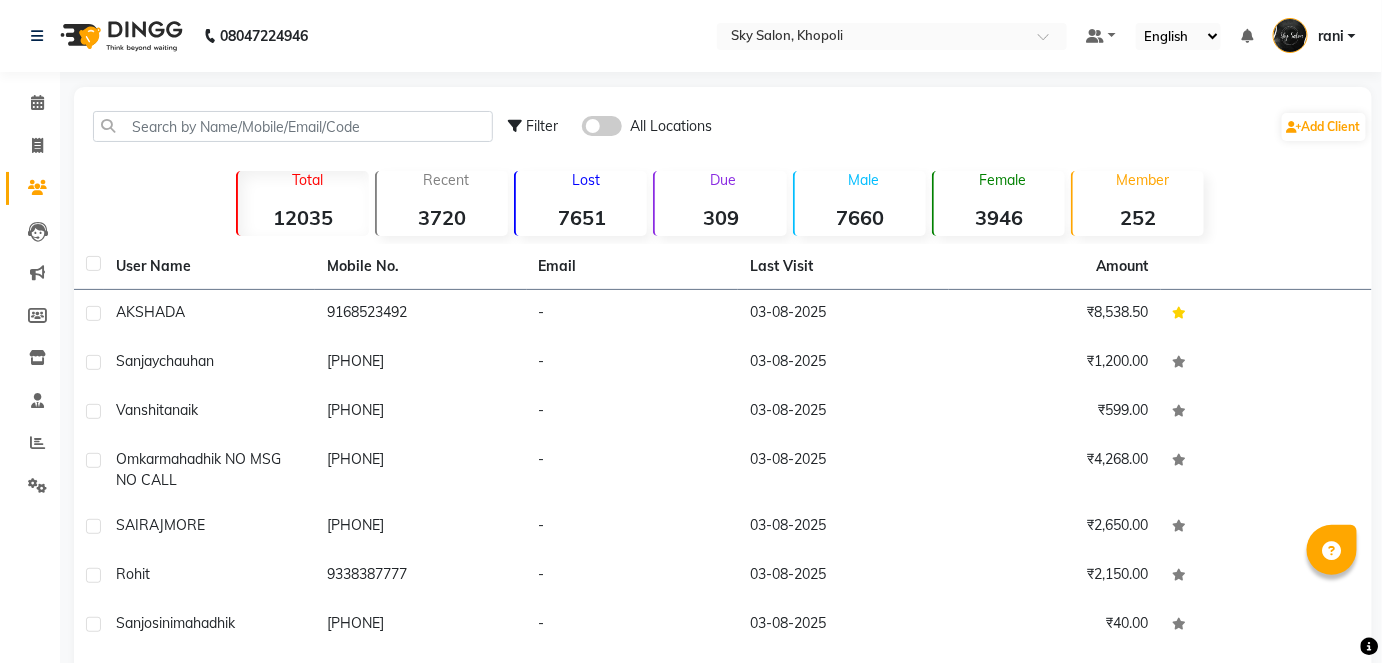 click on "Calendar  Invoice  Clients  Leads   Marketing  Members  Inventory  Staff  Reports  Settings Completed InProgress Upcoming Dropped Tentative Check-In Confirm Bookings Generate Report Segments Page Builder" 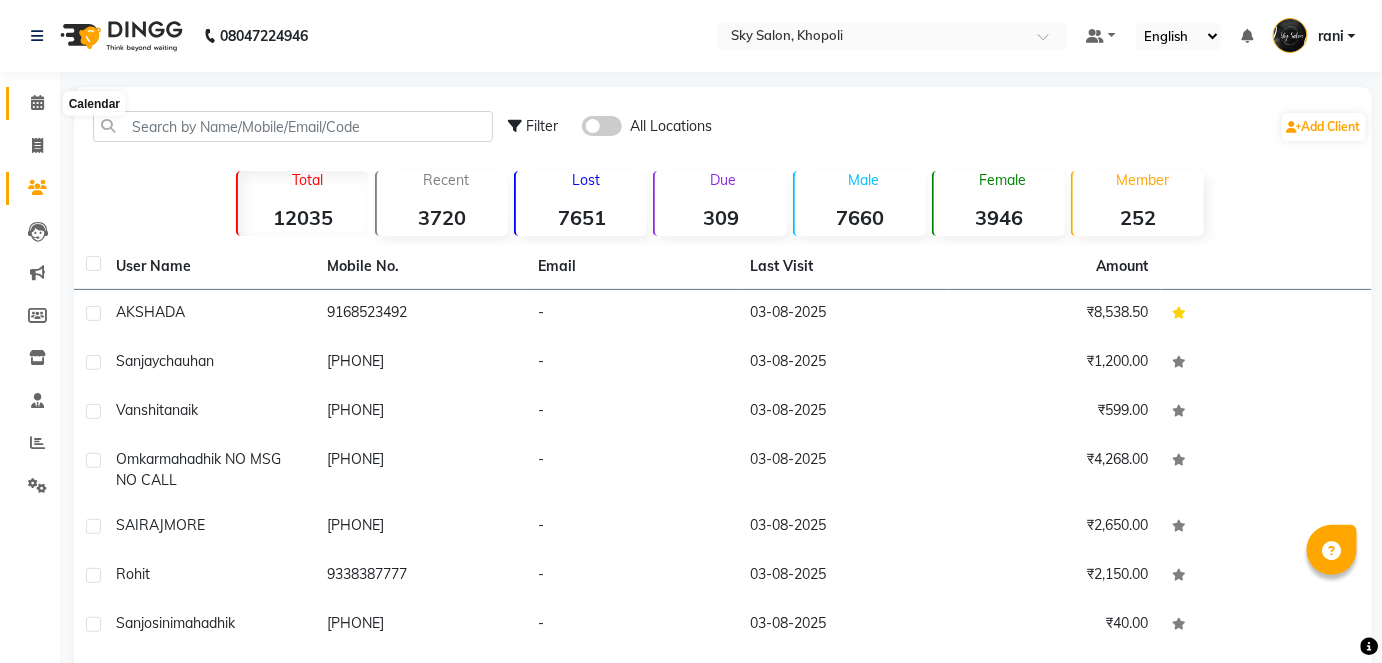 click 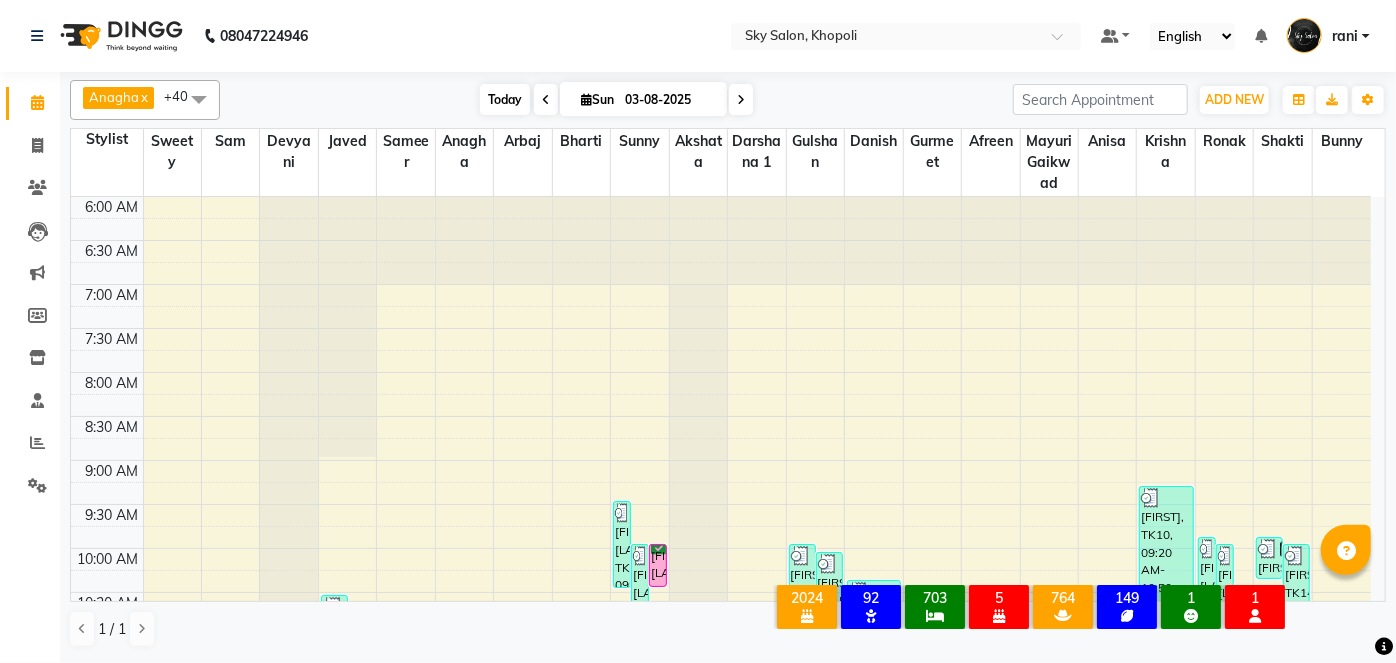 click on "Today" at bounding box center (505, 99) 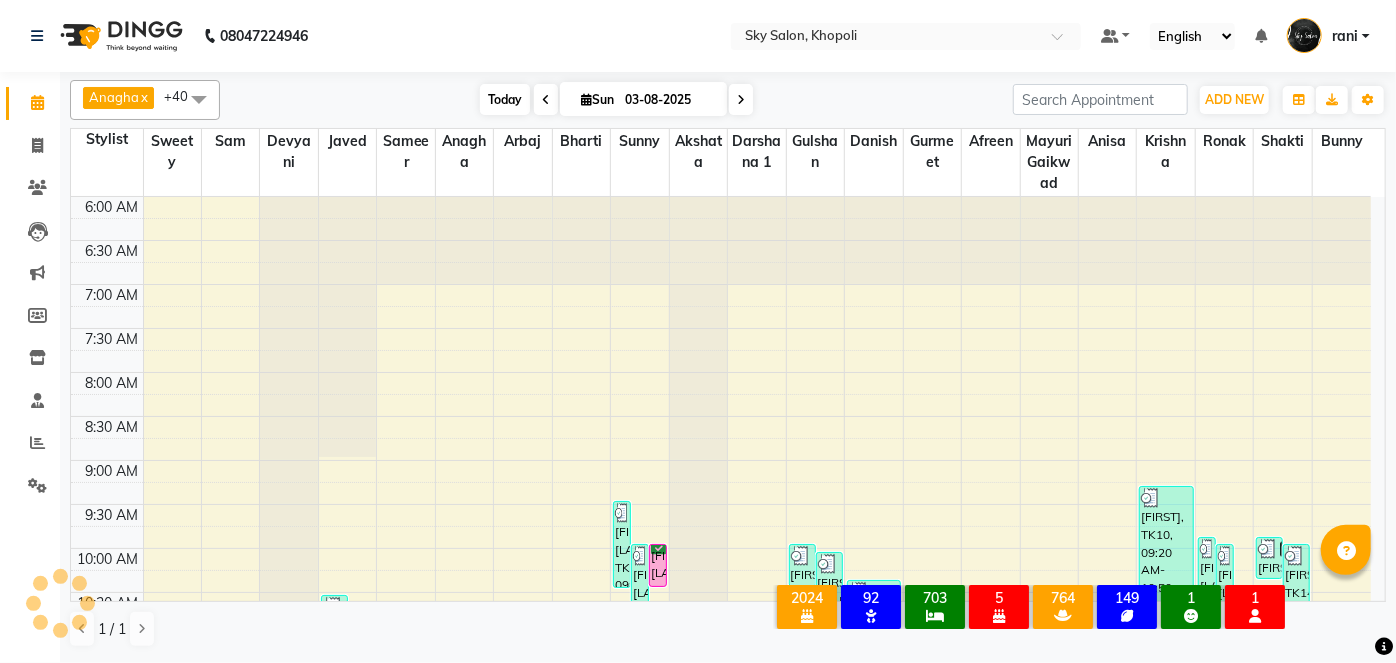 scroll, scrollTop: 610, scrollLeft: 0, axis: vertical 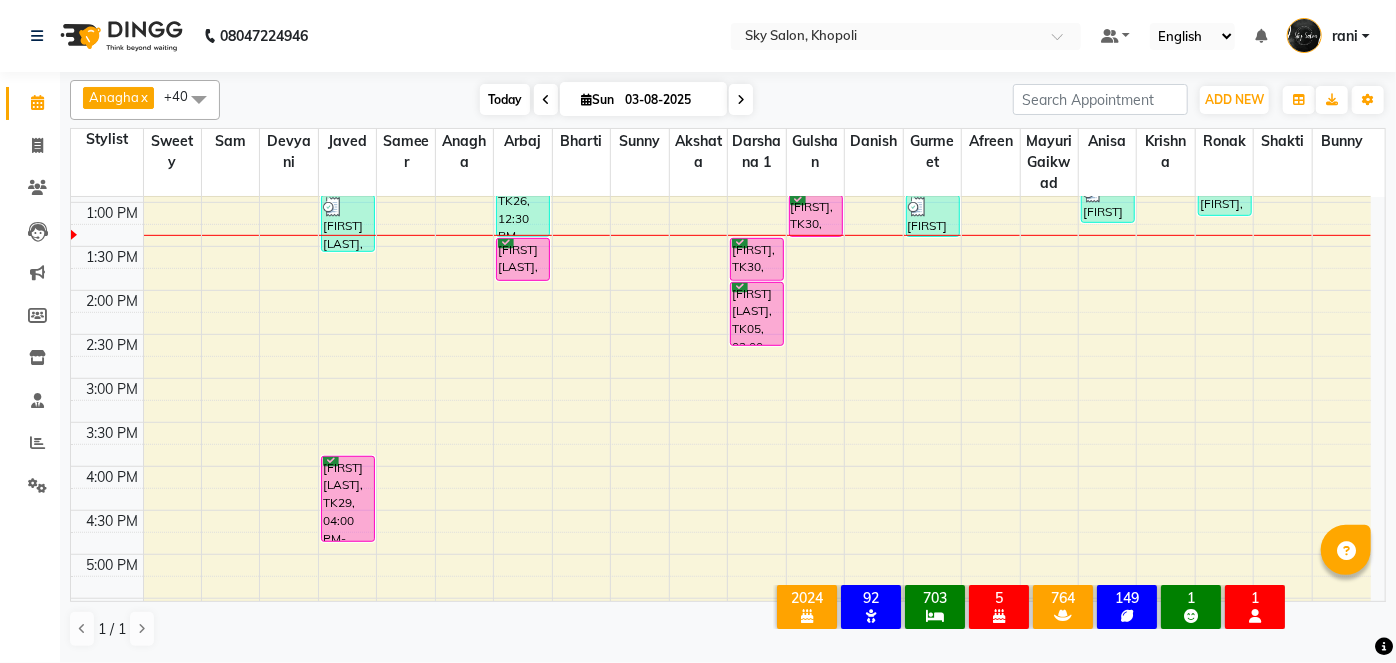 click on "Today" at bounding box center (505, 99) 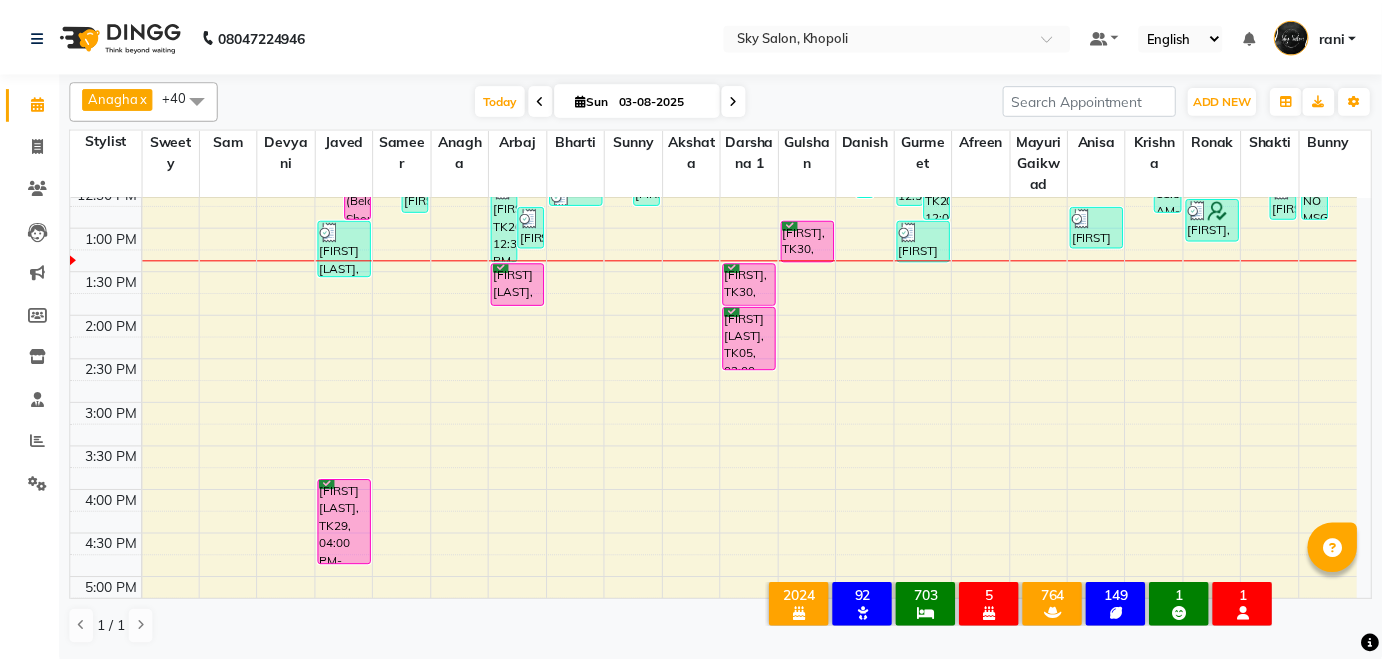 scroll, scrollTop: 584, scrollLeft: 0, axis: vertical 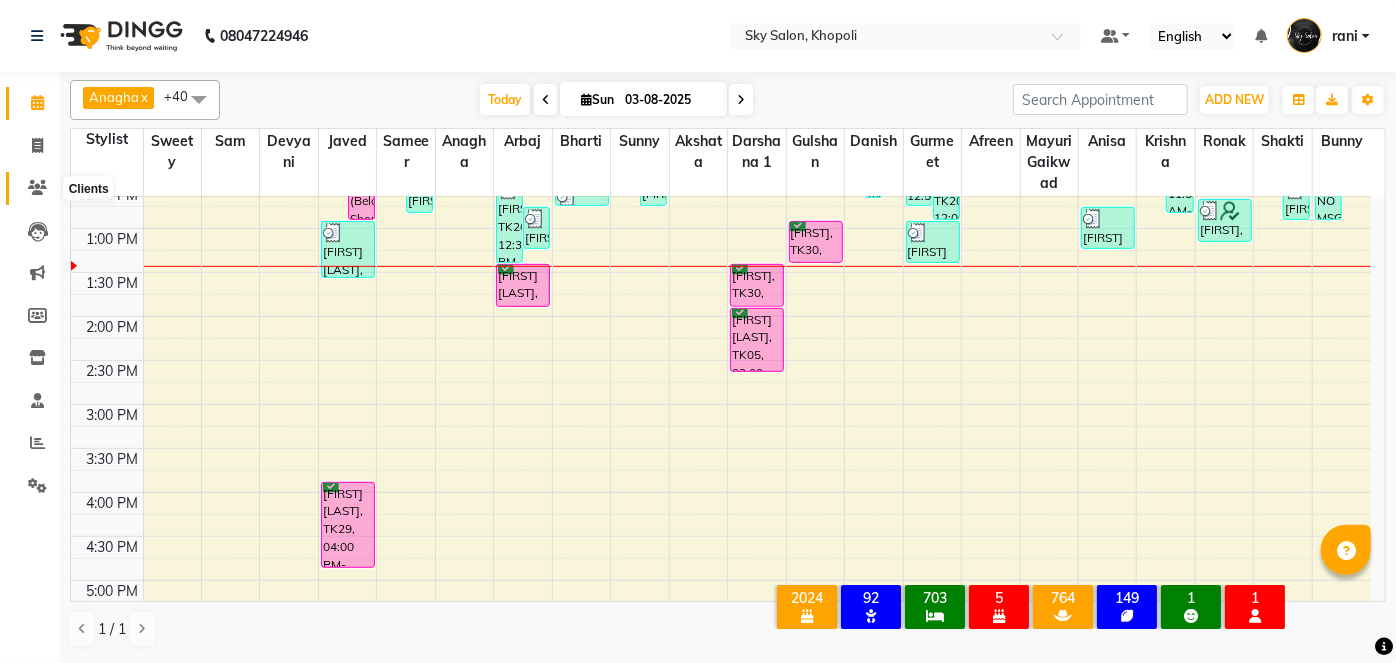 click 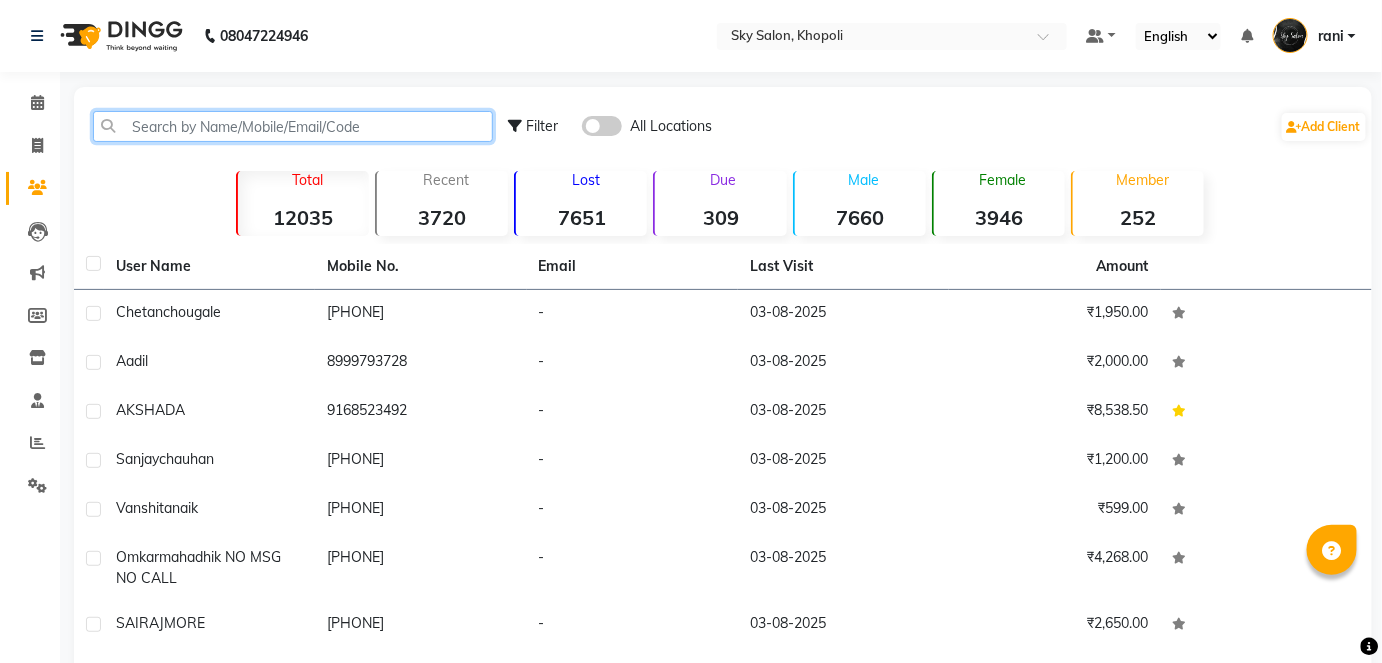 click 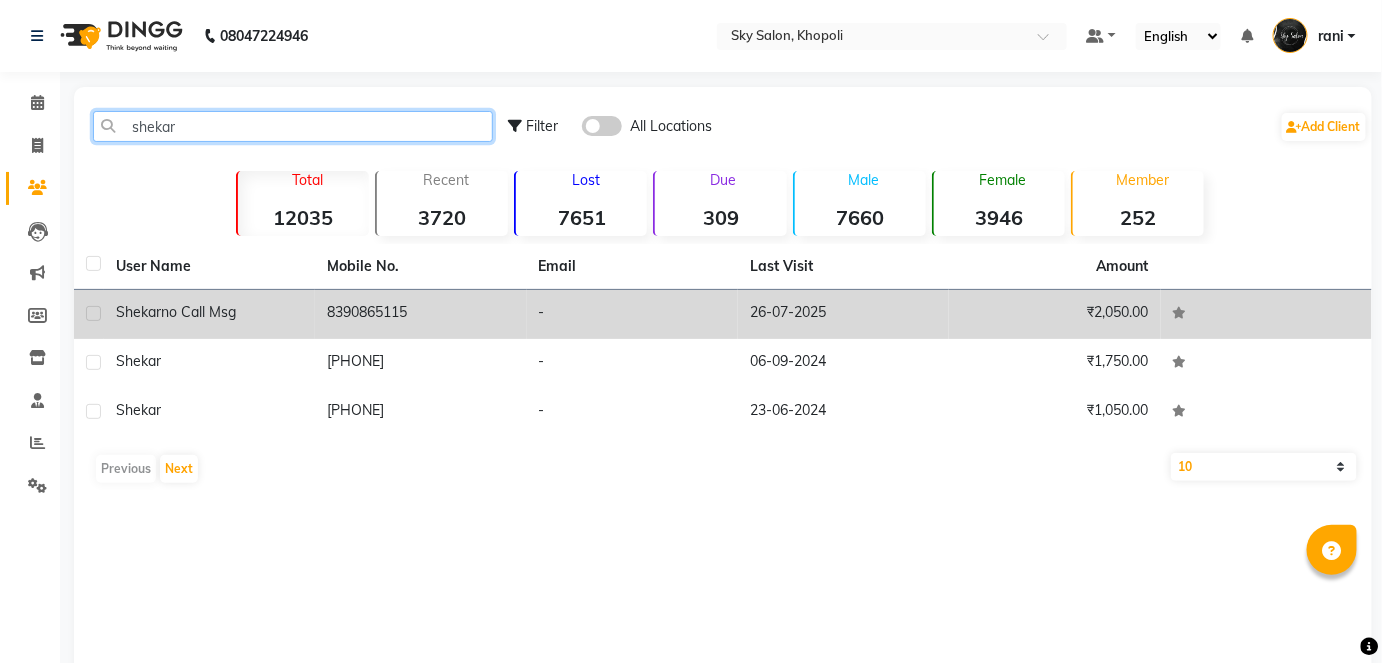 type on "shekar" 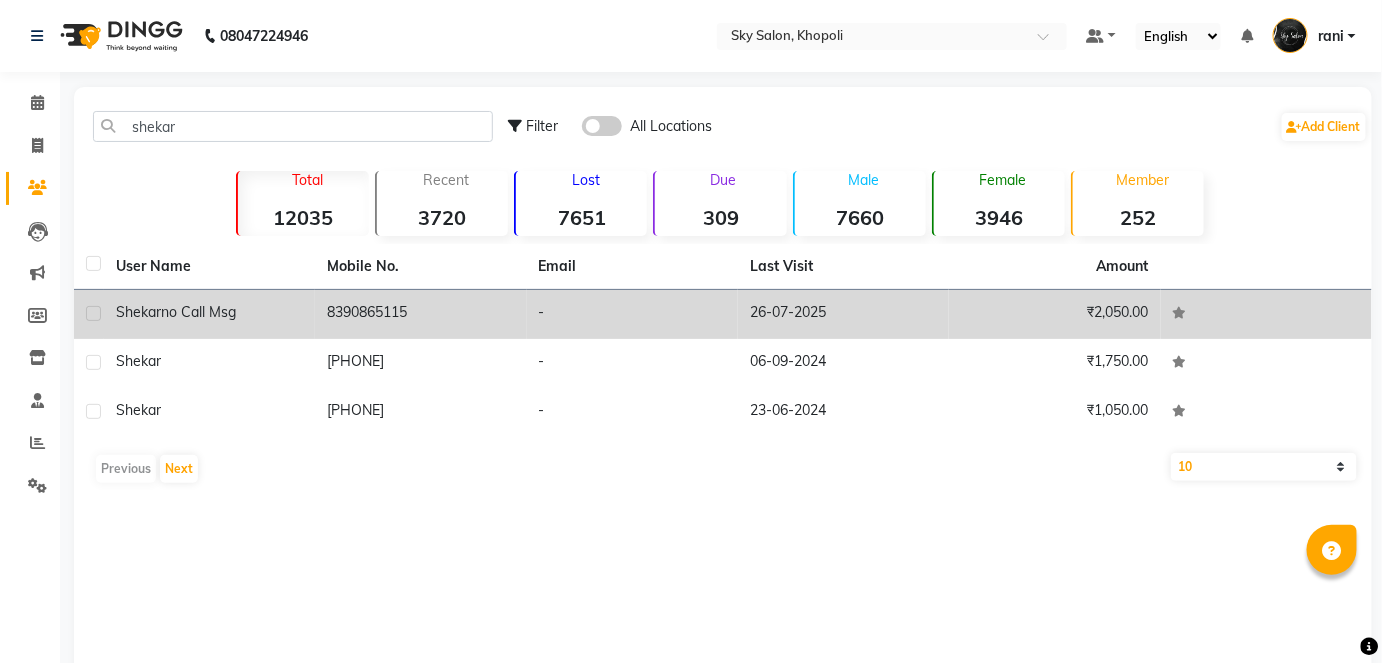 click on "8390865115" 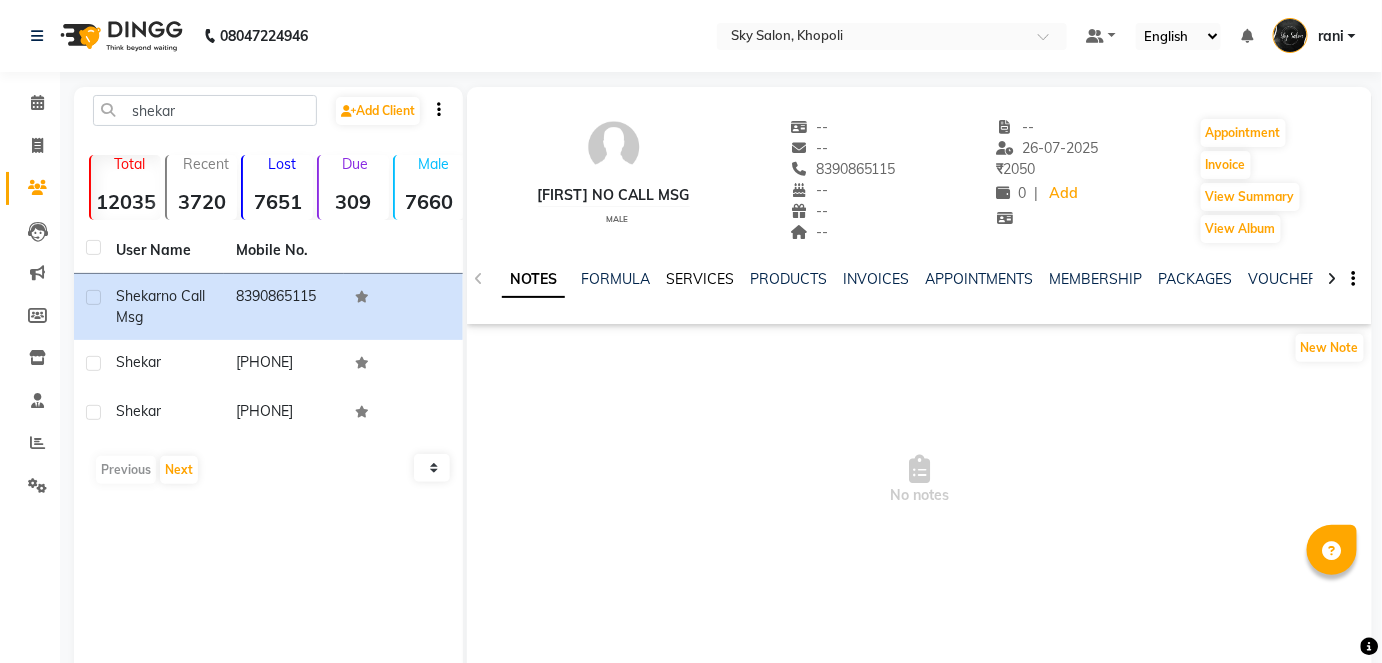 click on "SERVICES" 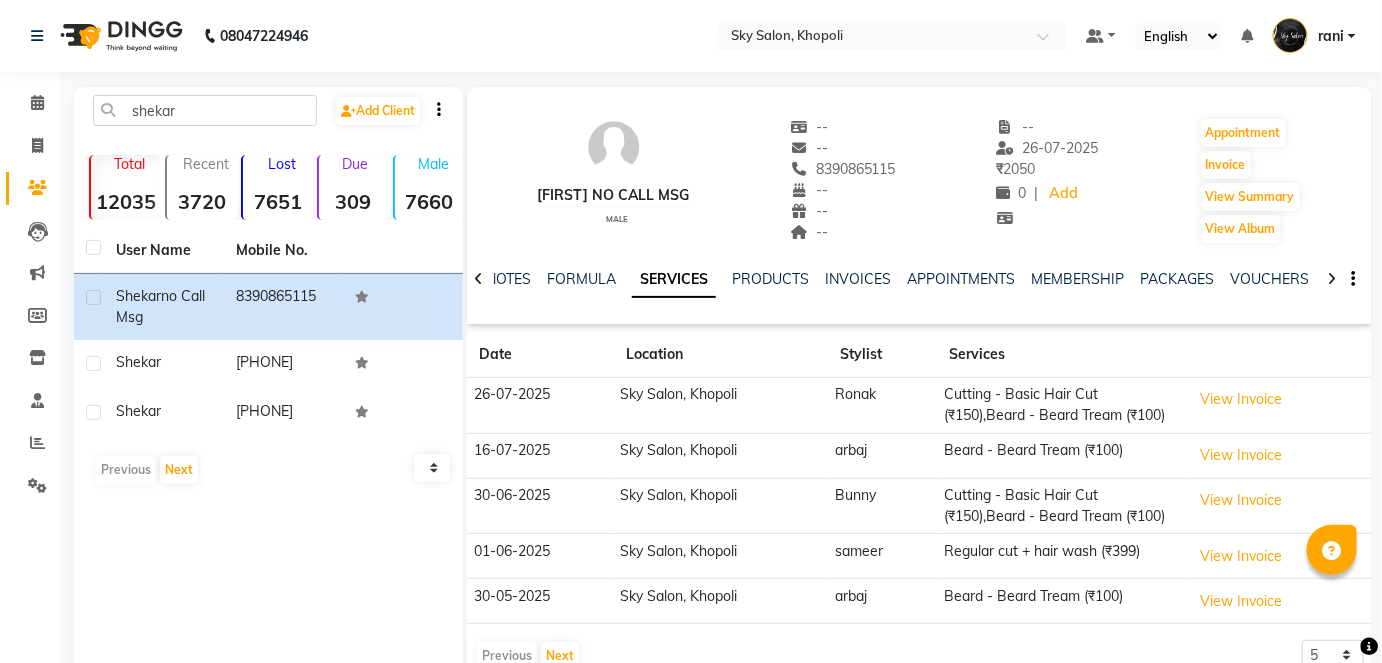 scroll, scrollTop: 32, scrollLeft: 0, axis: vertical 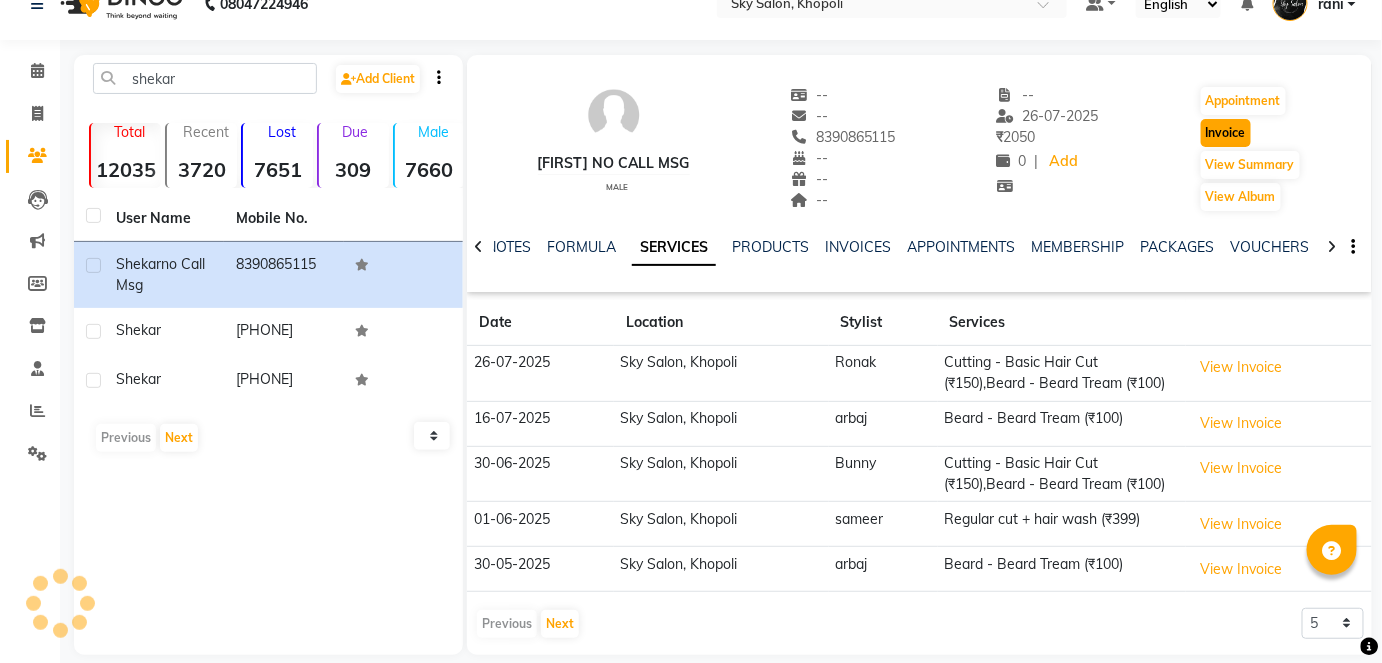 click on "Invoice" 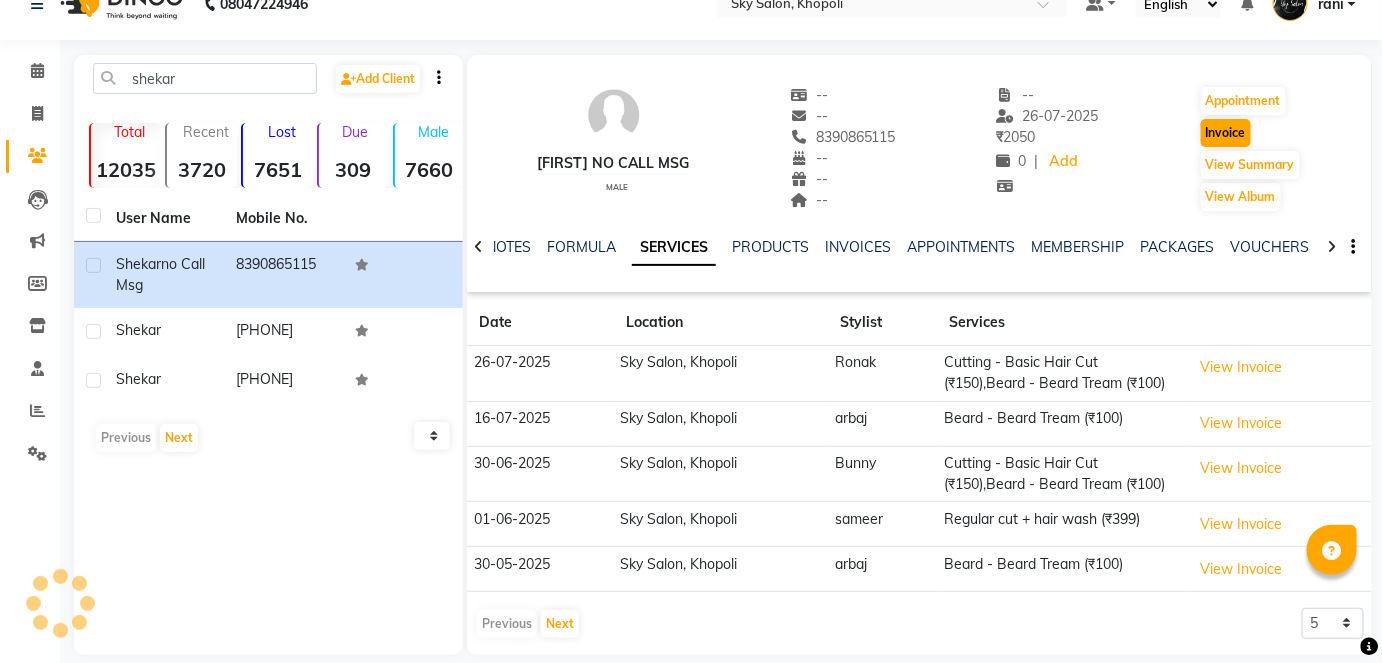 select on "3537" 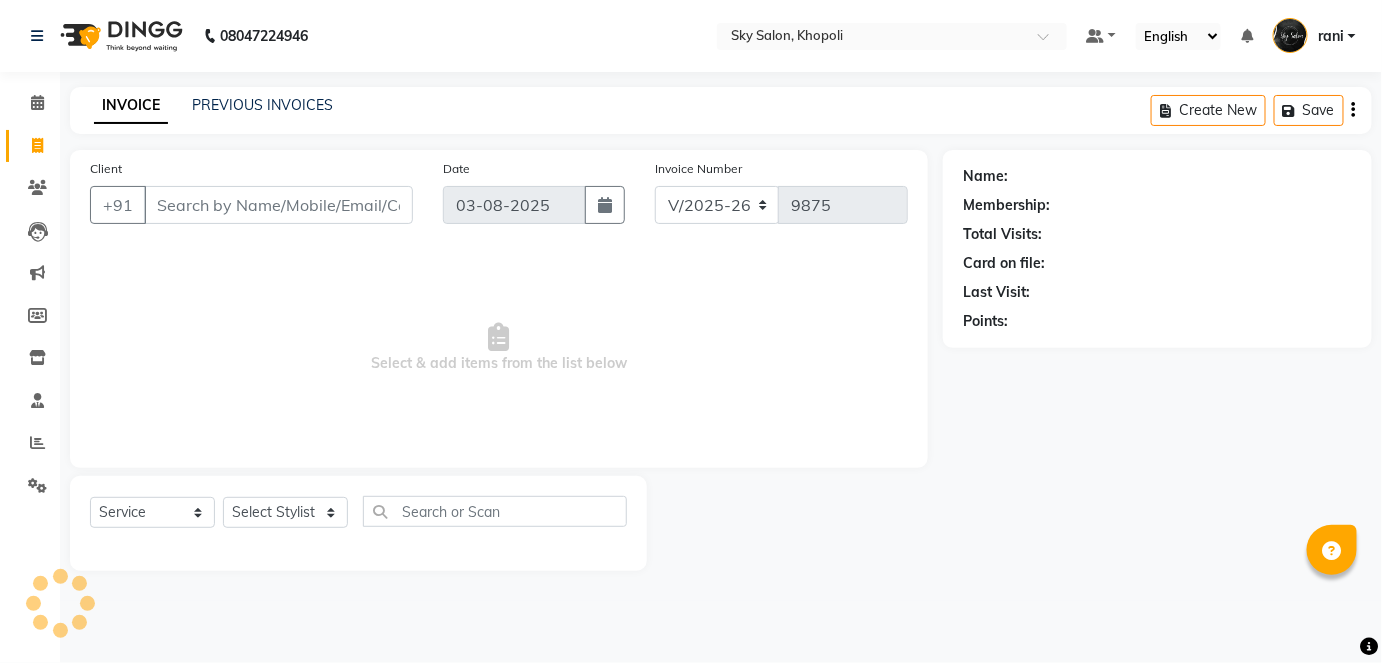 scroll, scrollTop: 0, scrollLeft: 0, axis: both 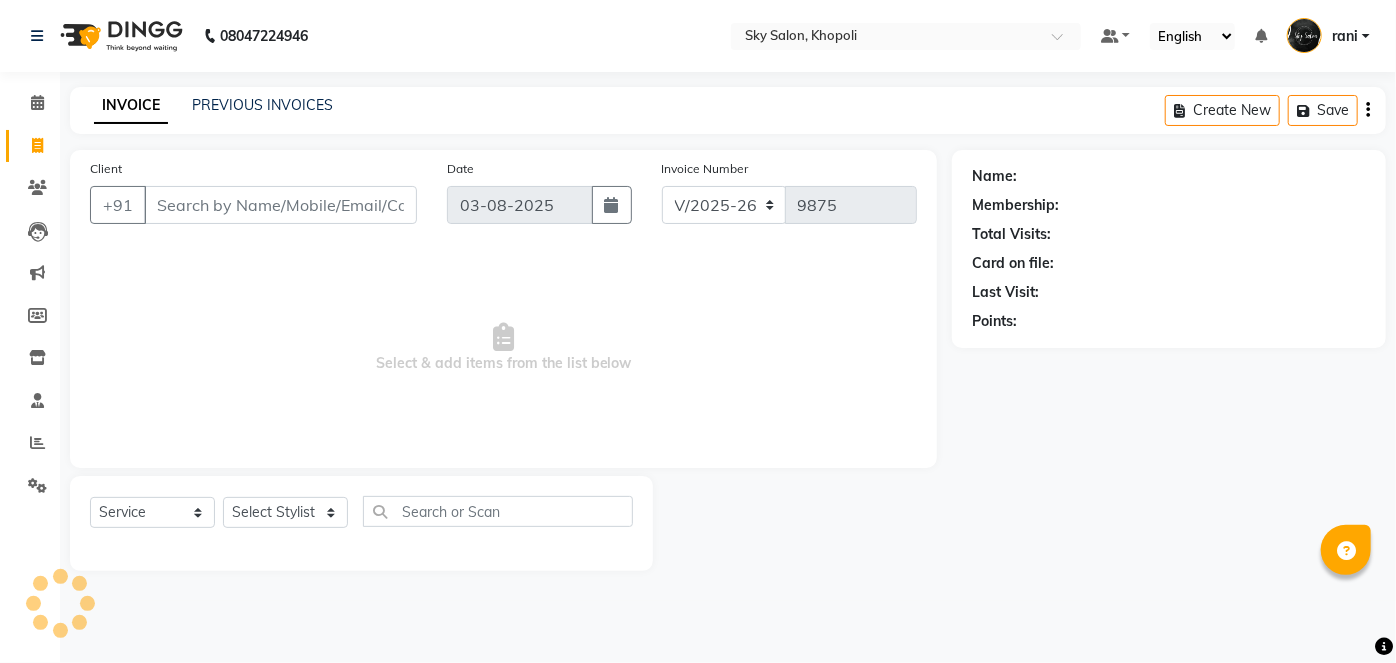 type on "8390865115" 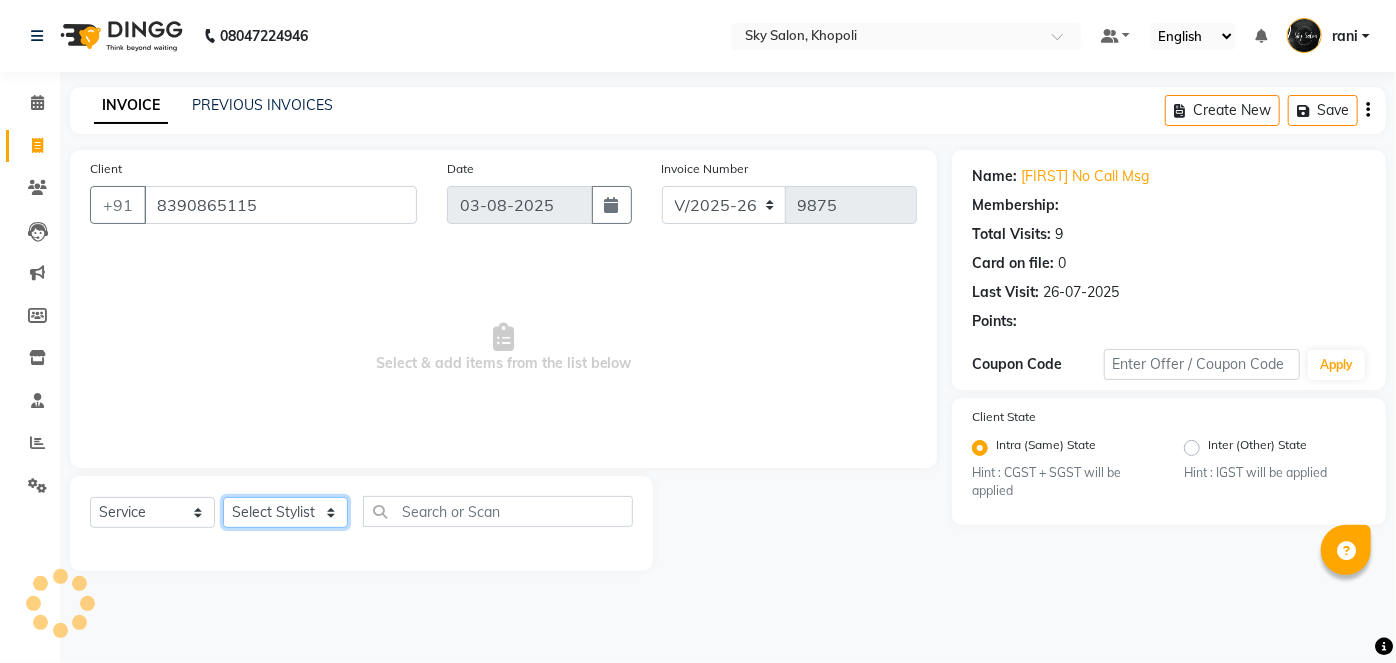 click on "Select Stylist afreen akshata aman saha ameer Anagha anisa arbaj bharti Bunny Danish Darshana 1 devyani dilshad gaurav Gulshan gurmeet javed jishan krishna mayuri gaikwad muskan rani rinku rocky Ronak sachin sahil sam sameer sameer 2 sandhya shabnam shakti sunny sweety vivek" 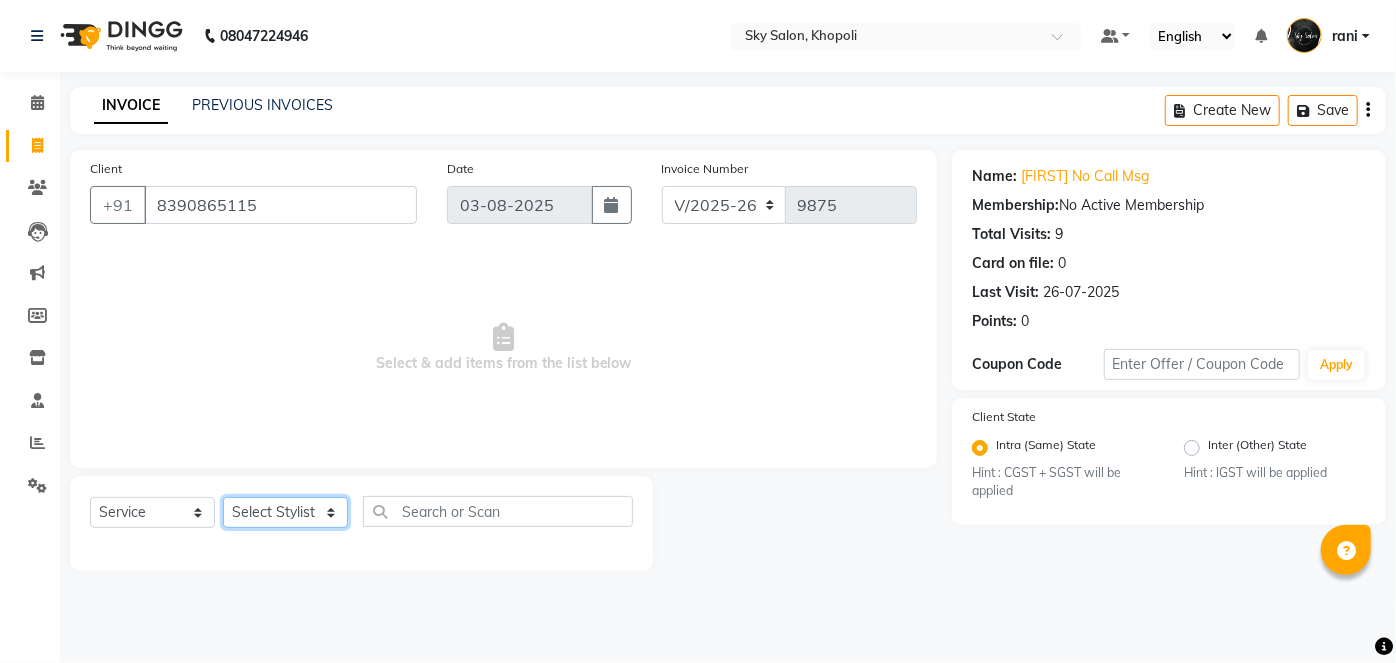 select on "84591" 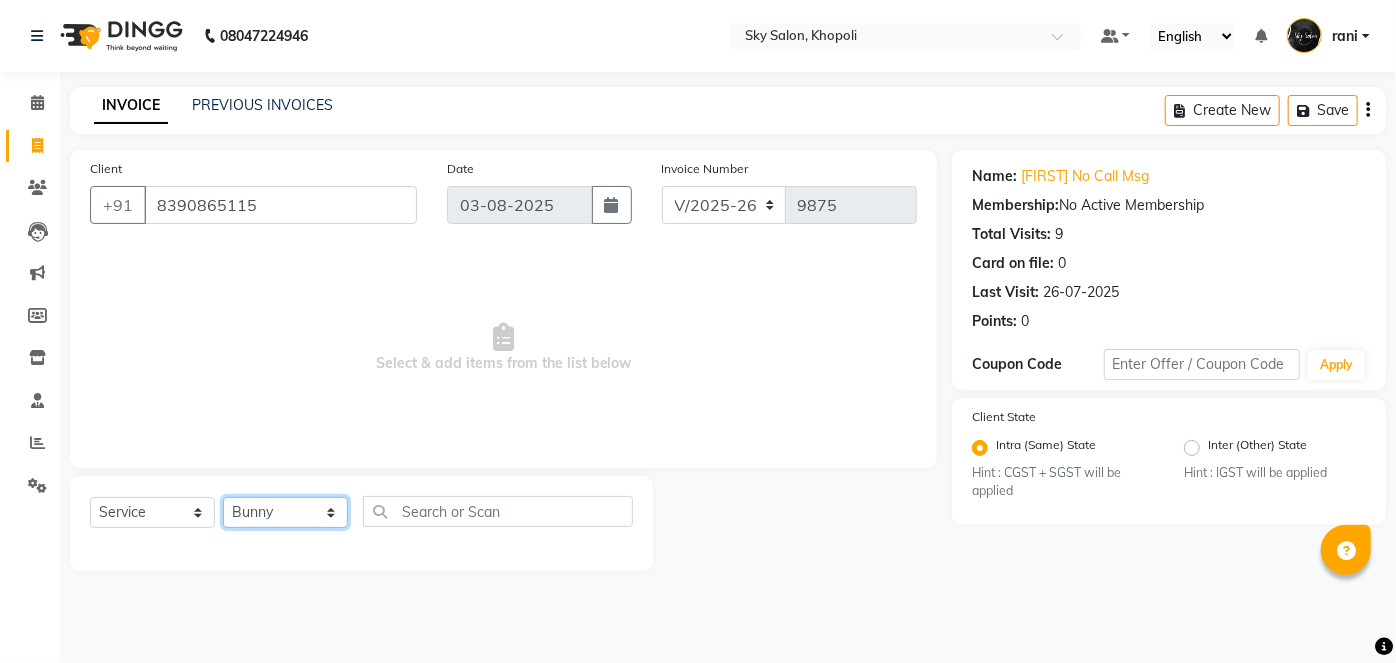 click on "Select Stylist afreen akshata aman saha ameer Anagha anisa arbaj bharti Bunny Danish Darshana 1 devyani dilshad gaurav Gulshan gurmeet javed jishan krishna mayuri gaikwad muskan rani rinku rocky Ronak sachin sahil sam sameer sameer 2 sandhya shabnam shakti sunny sweety vivek" 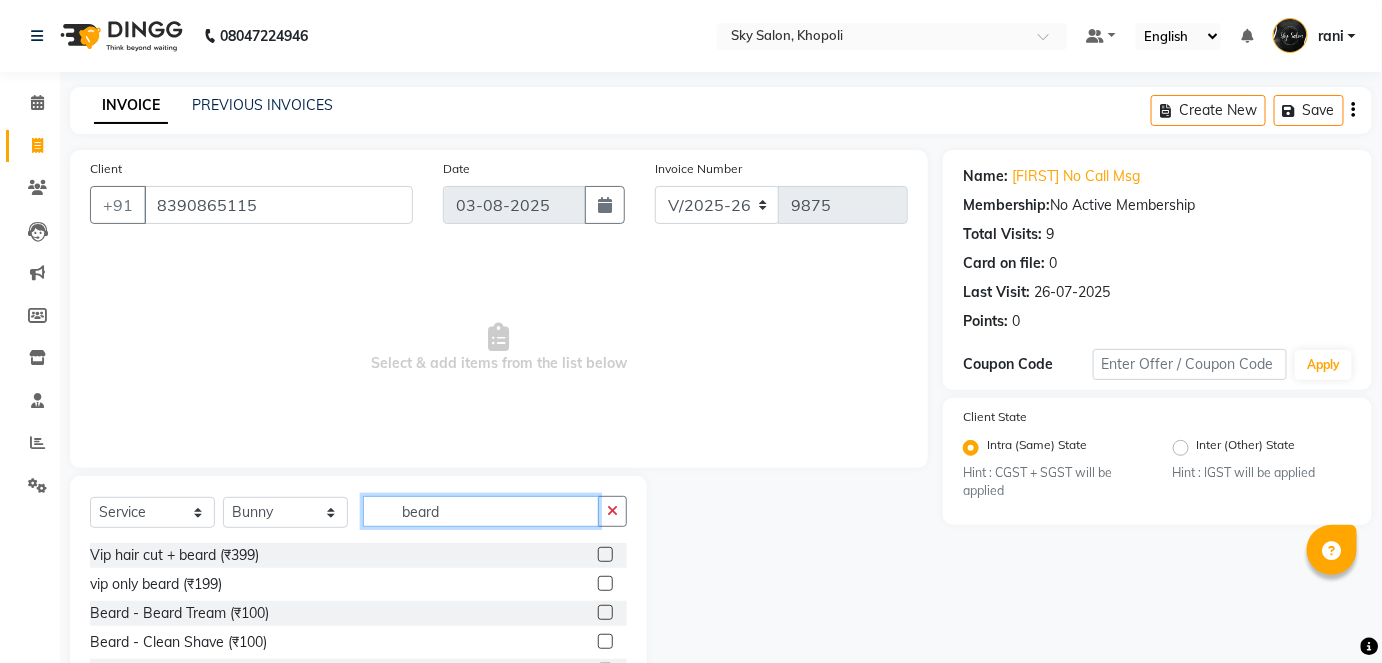 scroll, scrollTop: 137, scrollLeft: 0, axis: vertical 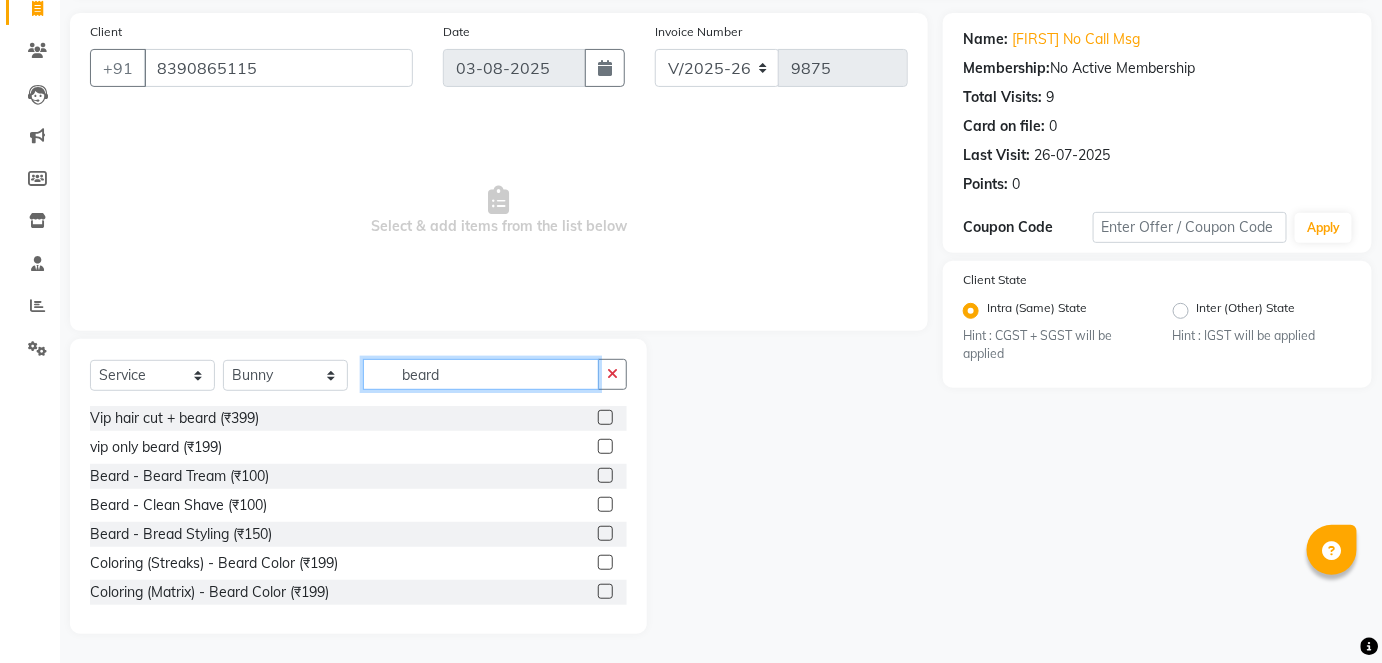 type on "beard" 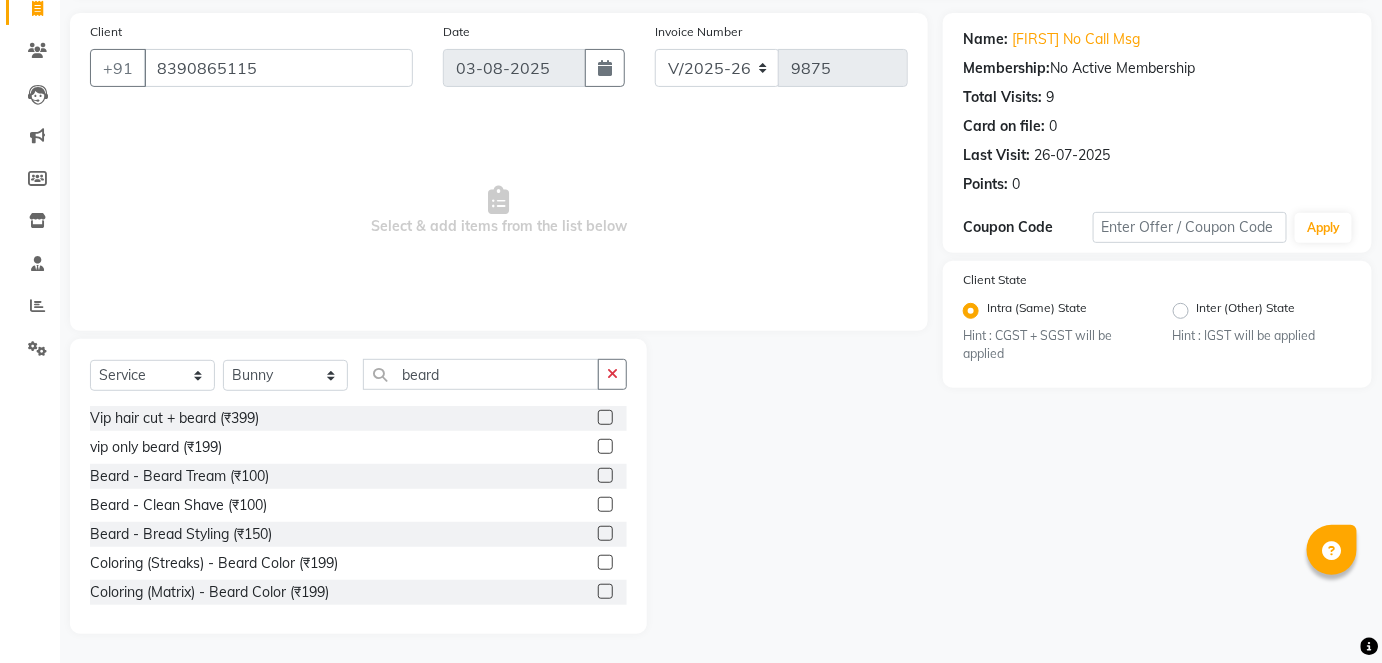 click on "Beard - Beard Tream (₹100)" 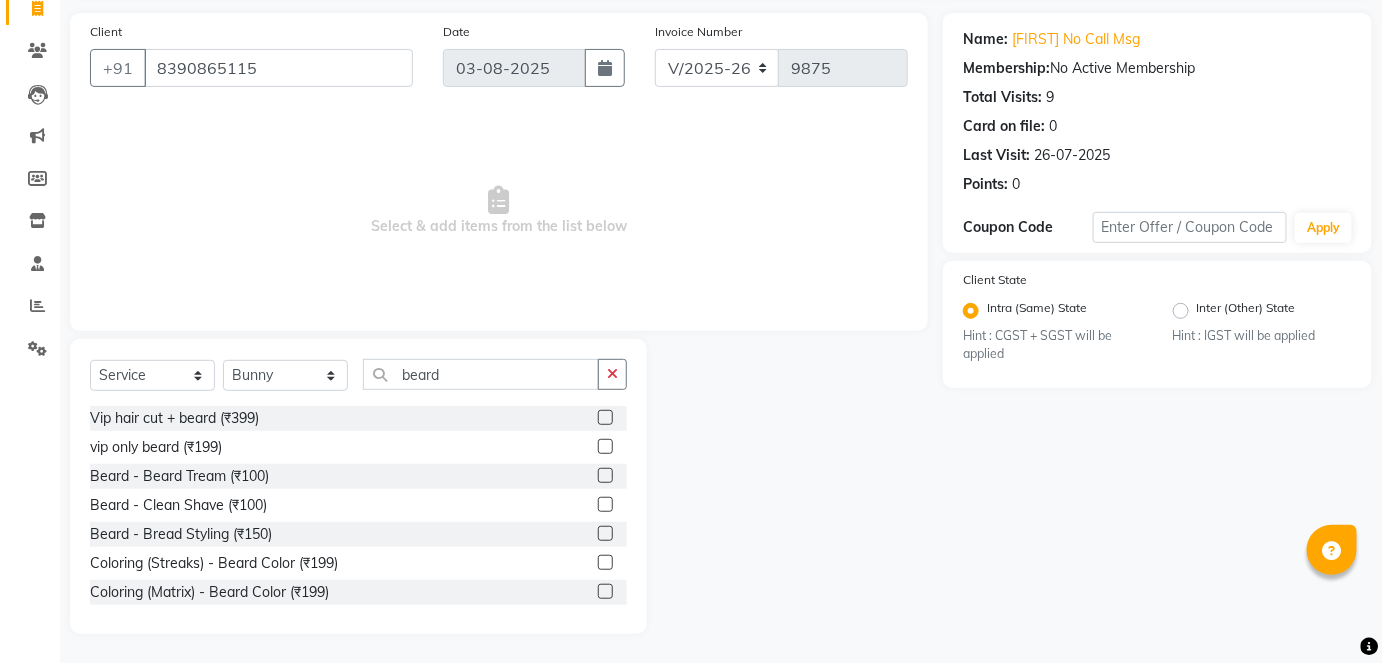 click 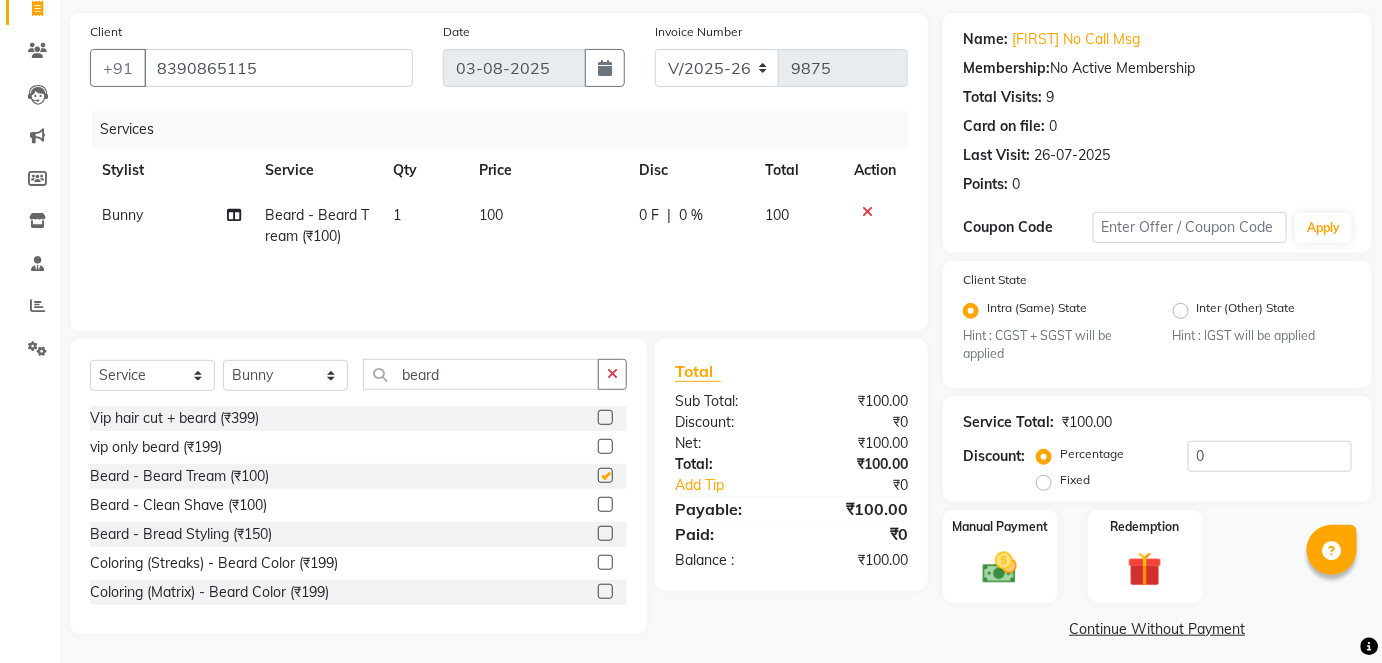 checkbox on "false" 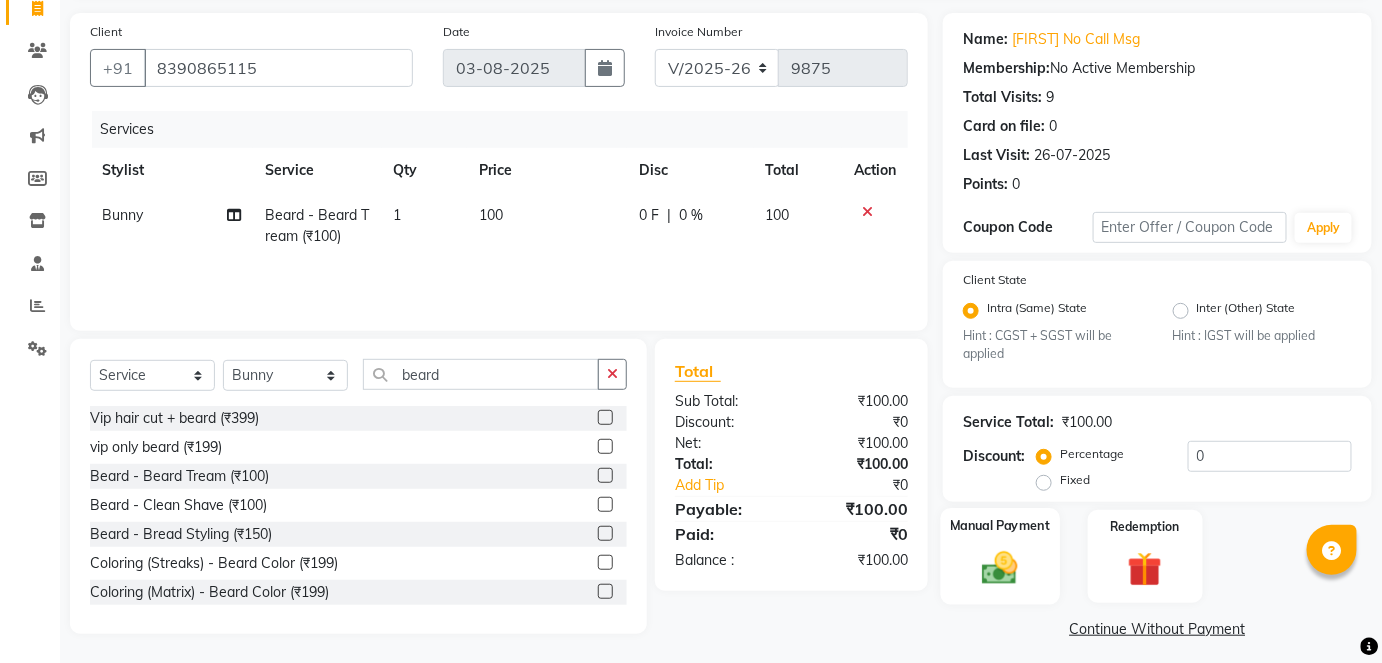 click on "Manual Payment" 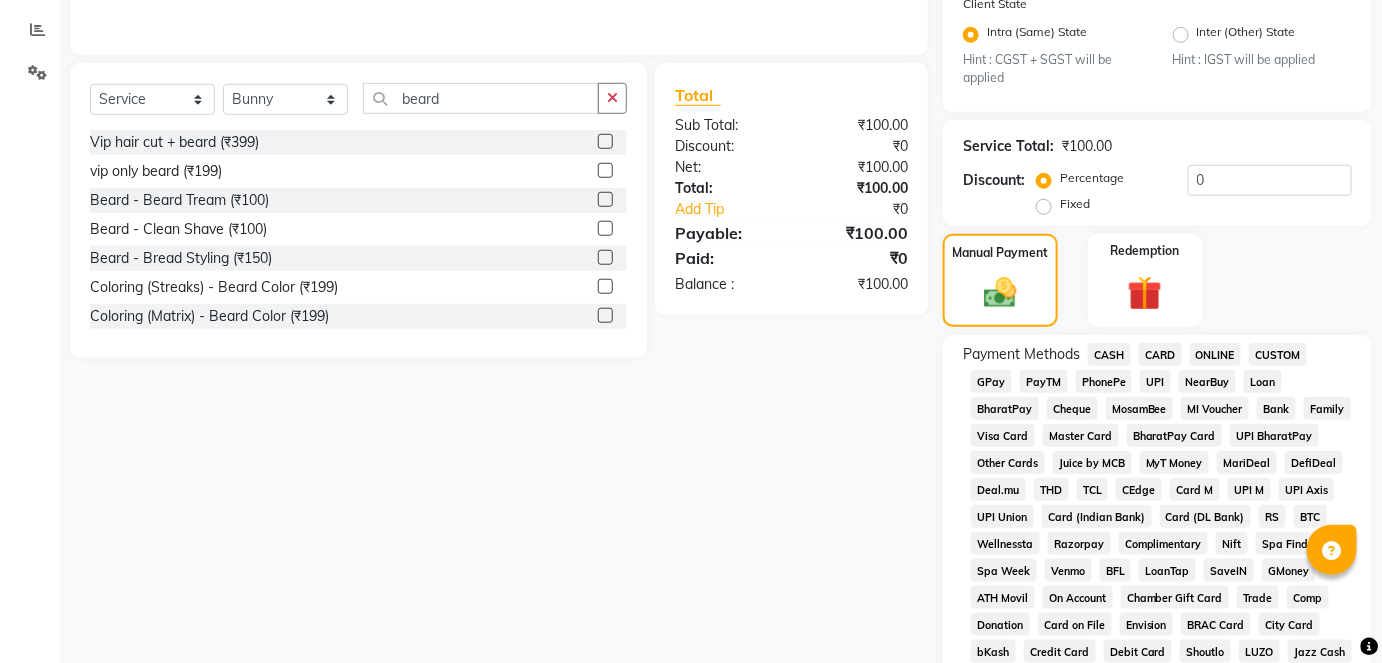 scroll, scrollTop: 413, scrollLeft: 0, axis: vertical 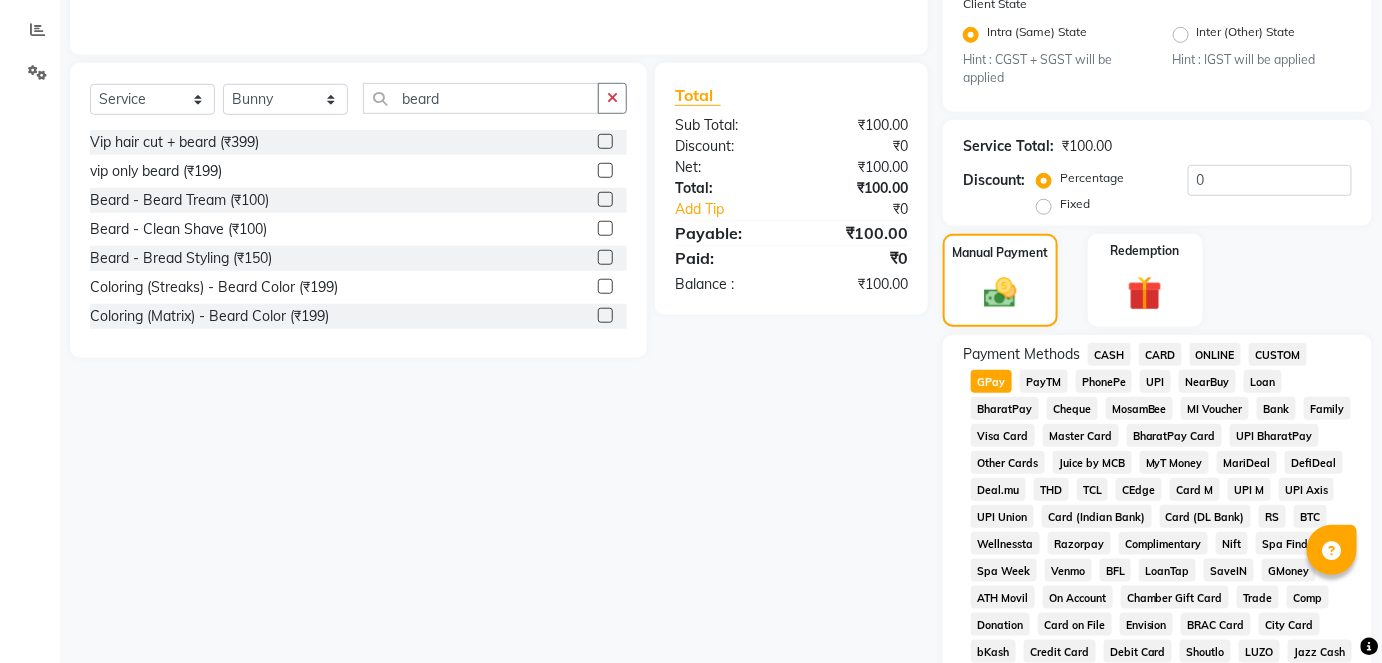 click on "GPay" 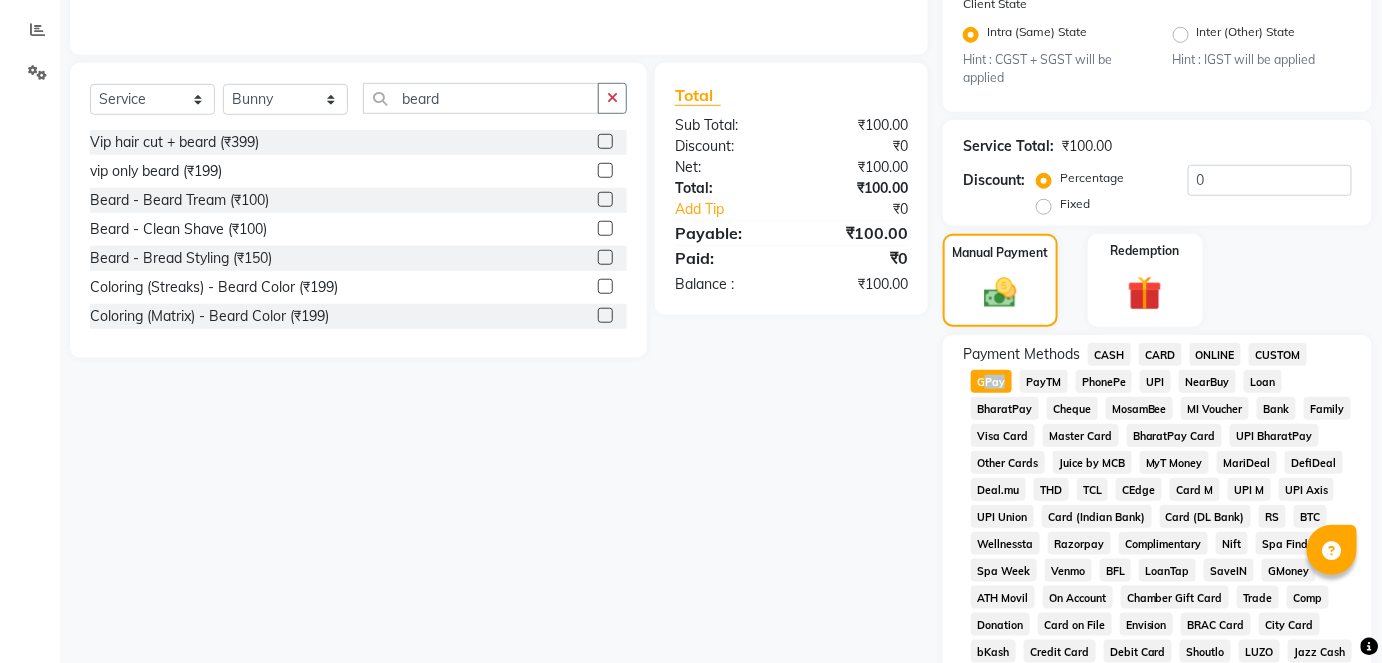 click on "GPay" 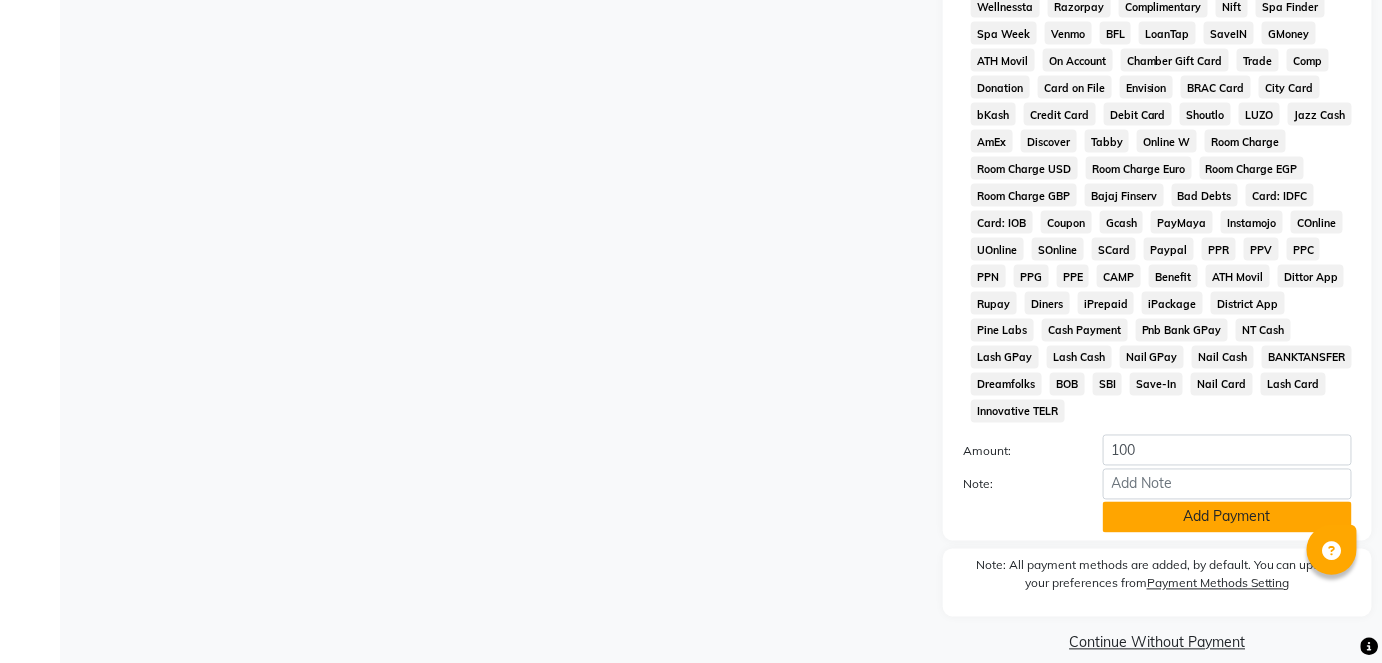 click on "Add Payment" 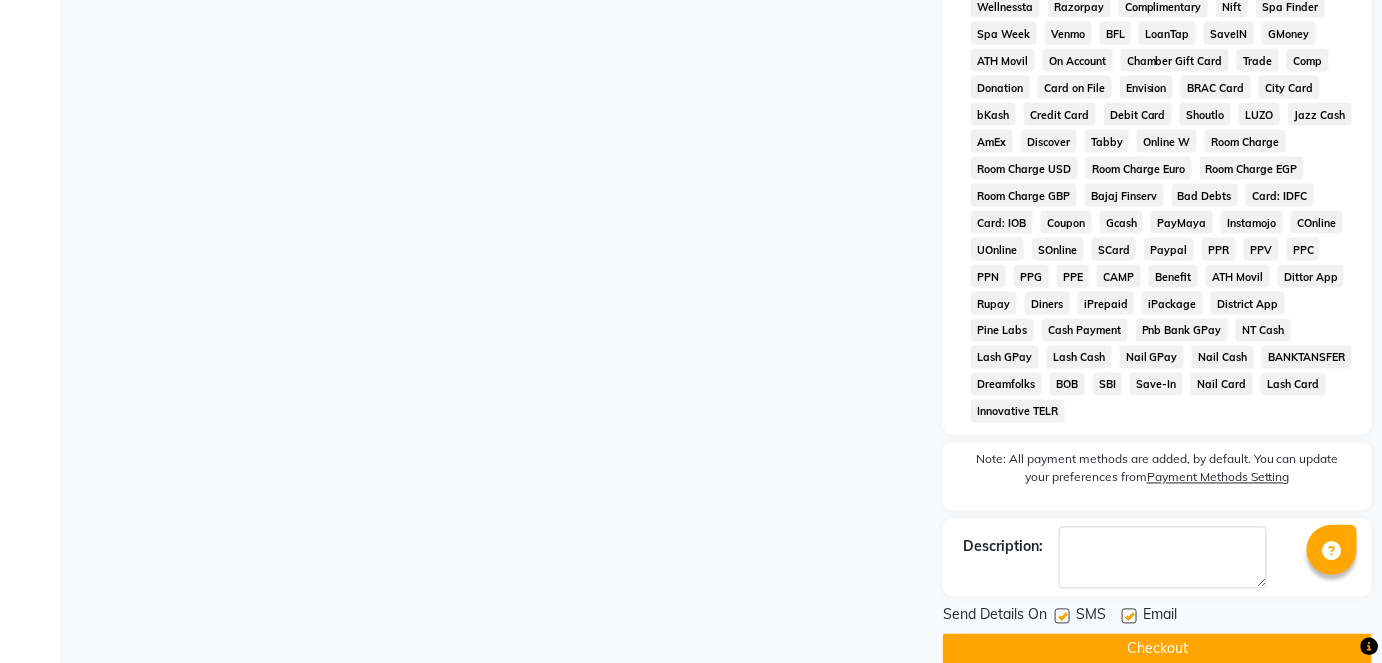 click 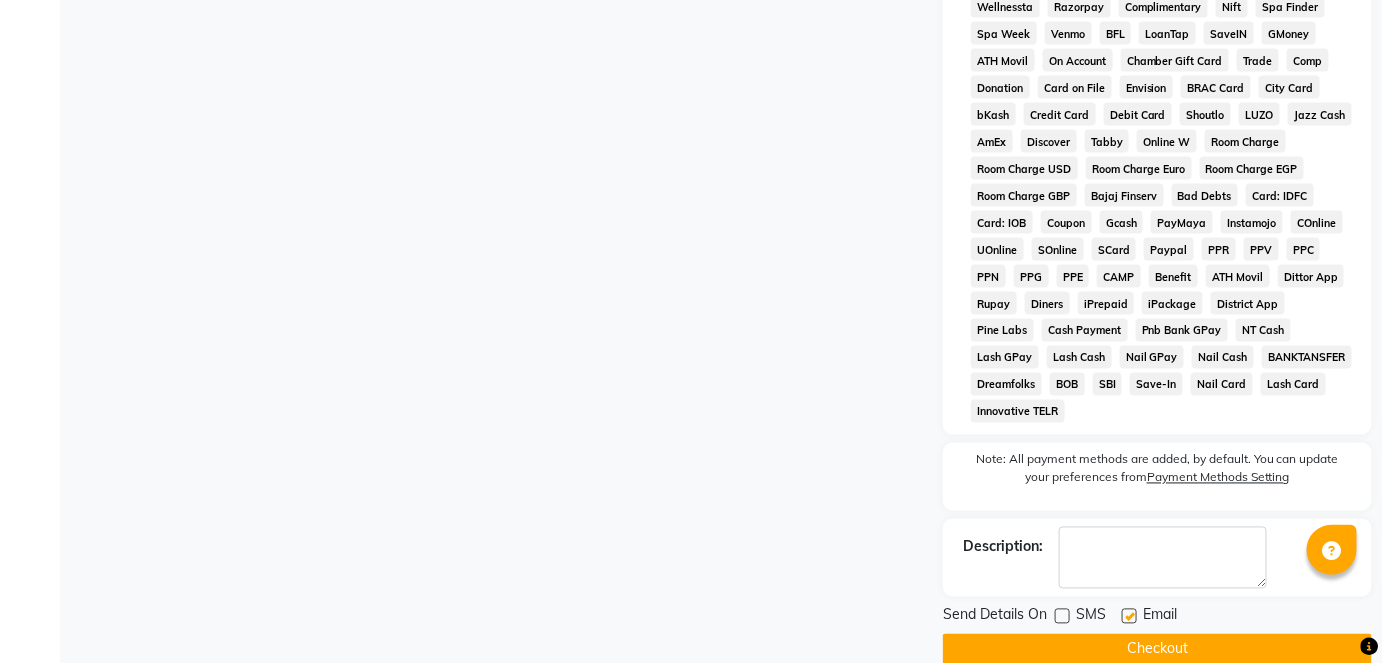 click on "Checkout" 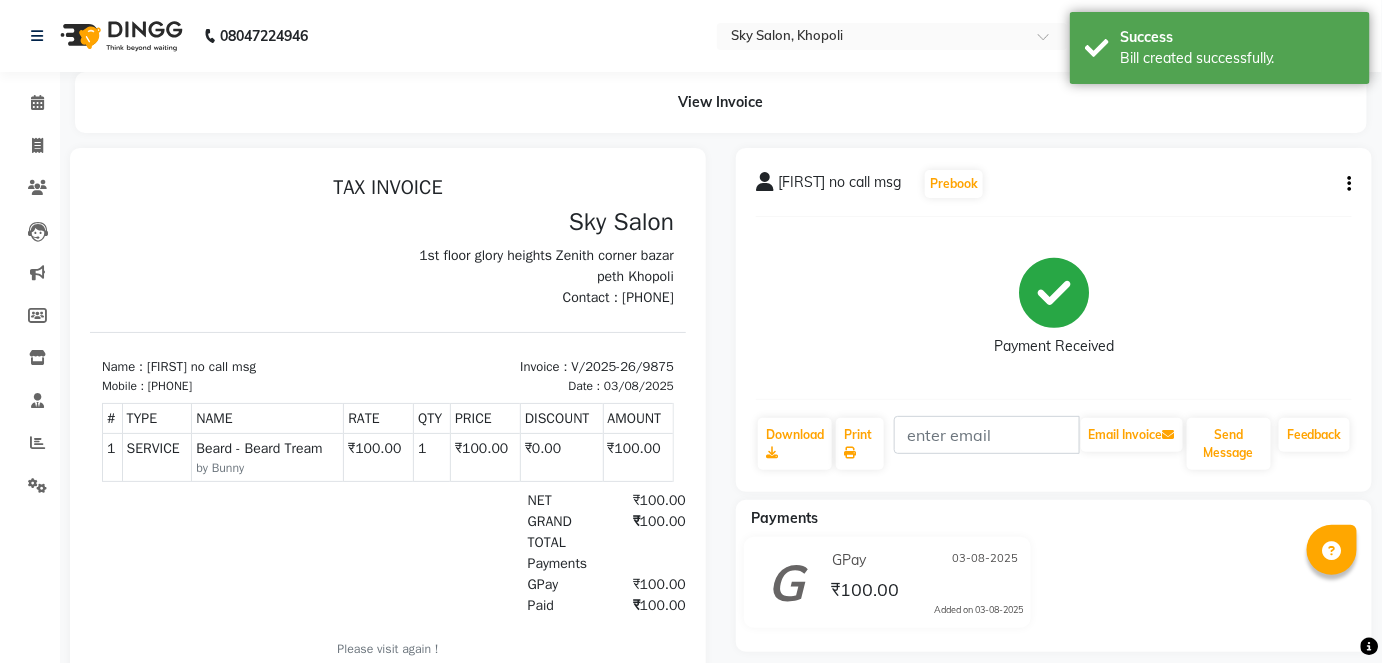 scroll, scrollTop: 0, scrollLeft: 0, axis: both 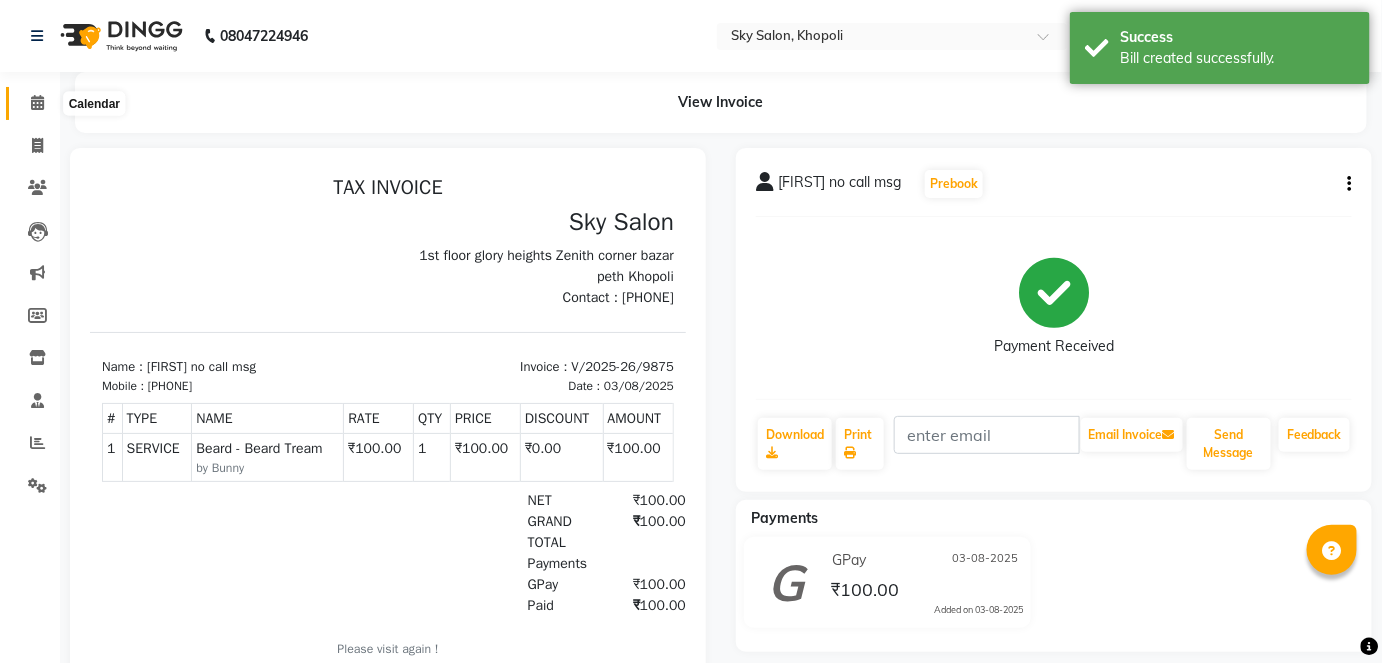click 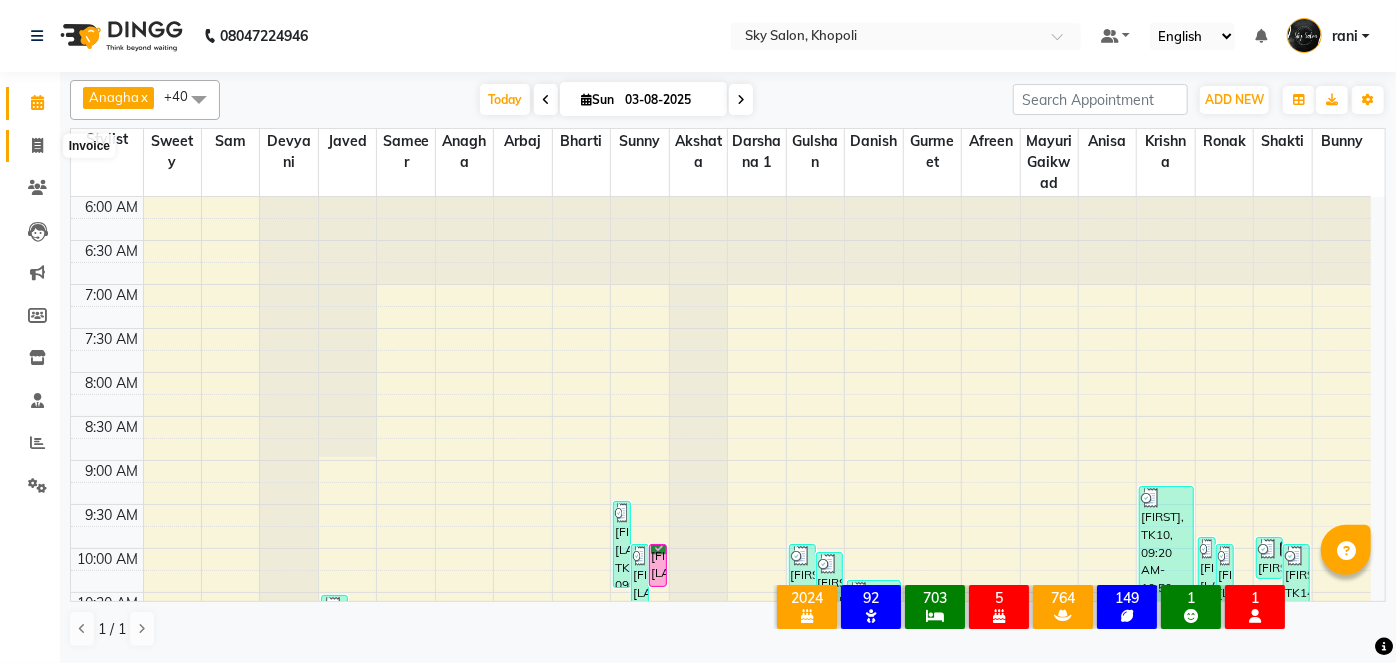 click 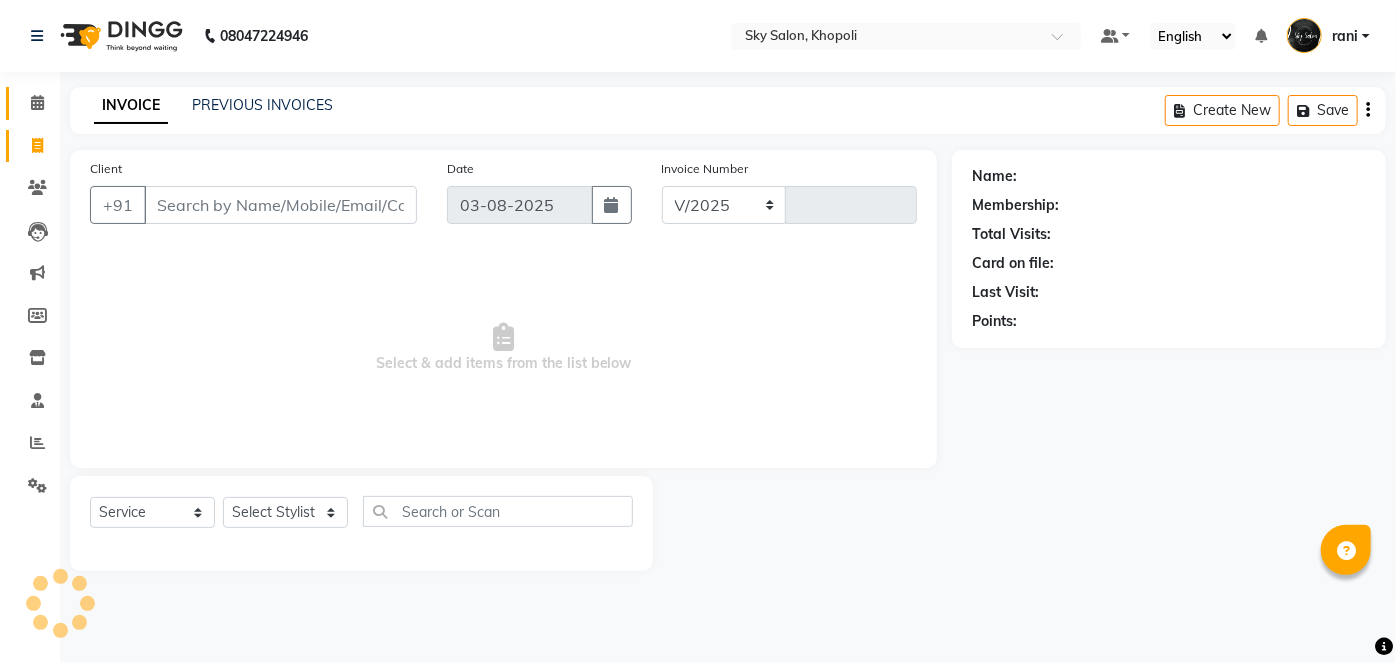 select on "3537" 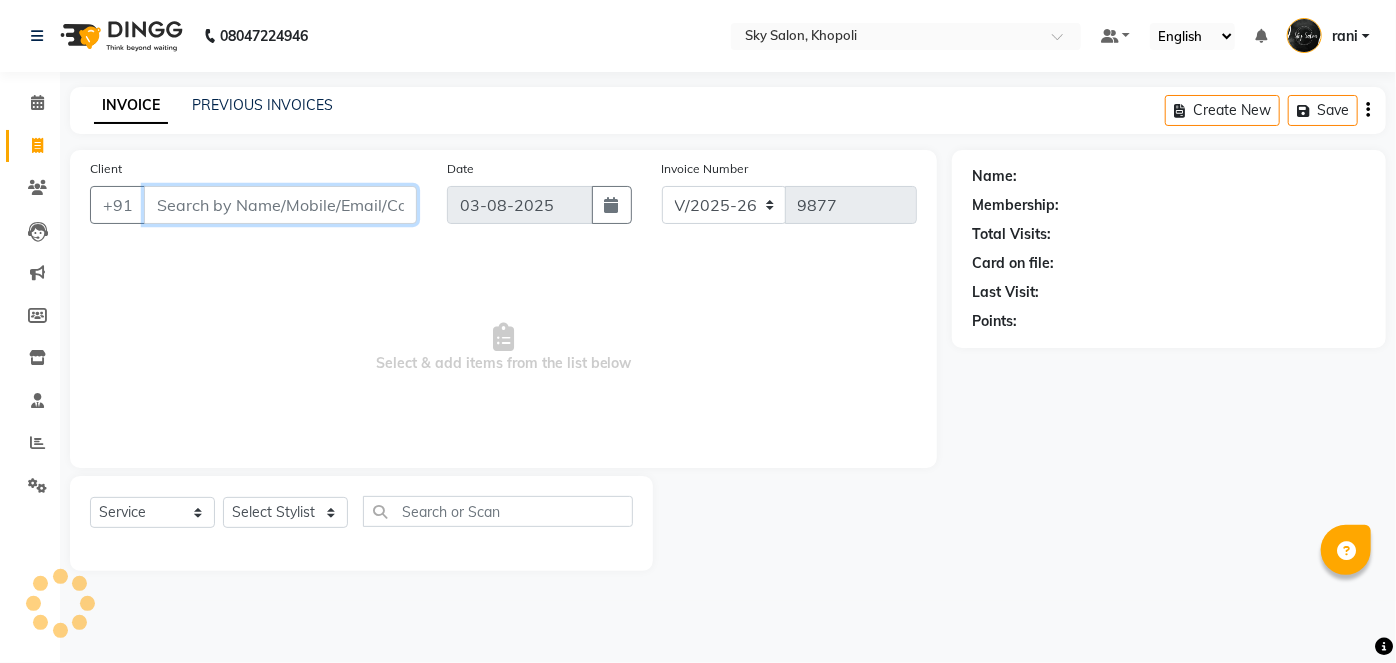 click on "Client" at bounding box center [280, 205] 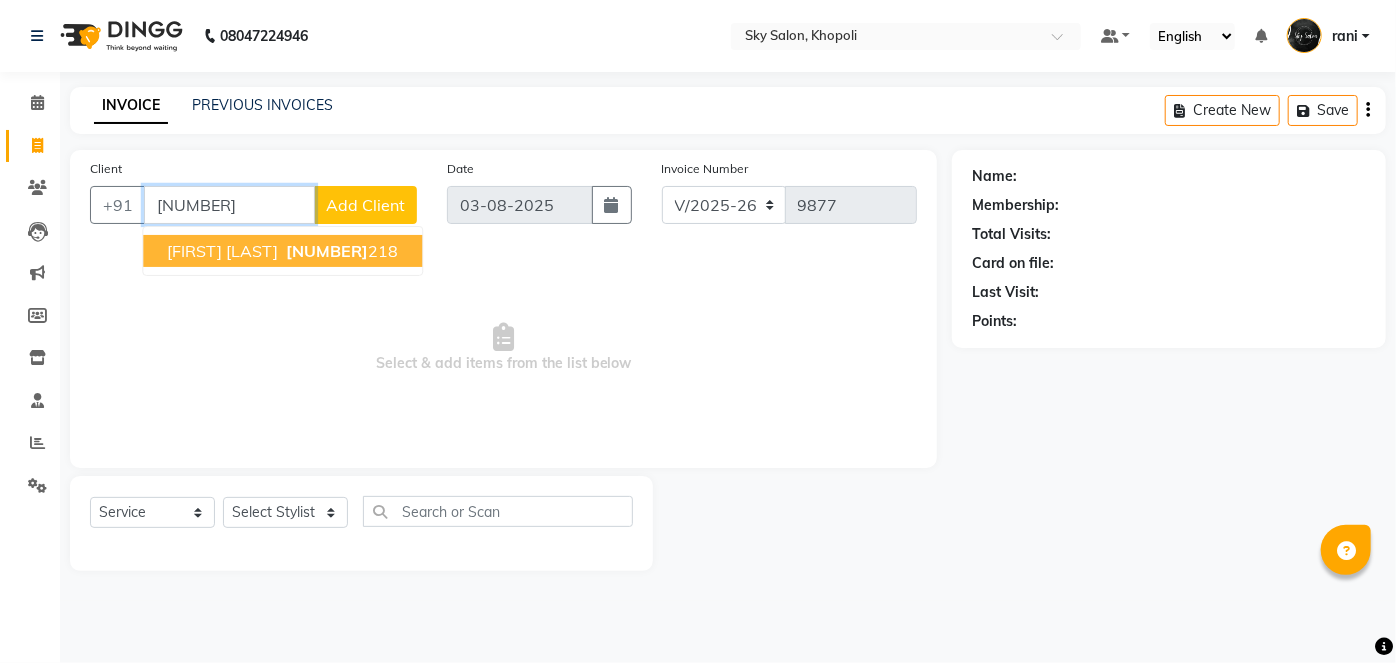 click on "tanish sagre" at bounding box center (222, 251) 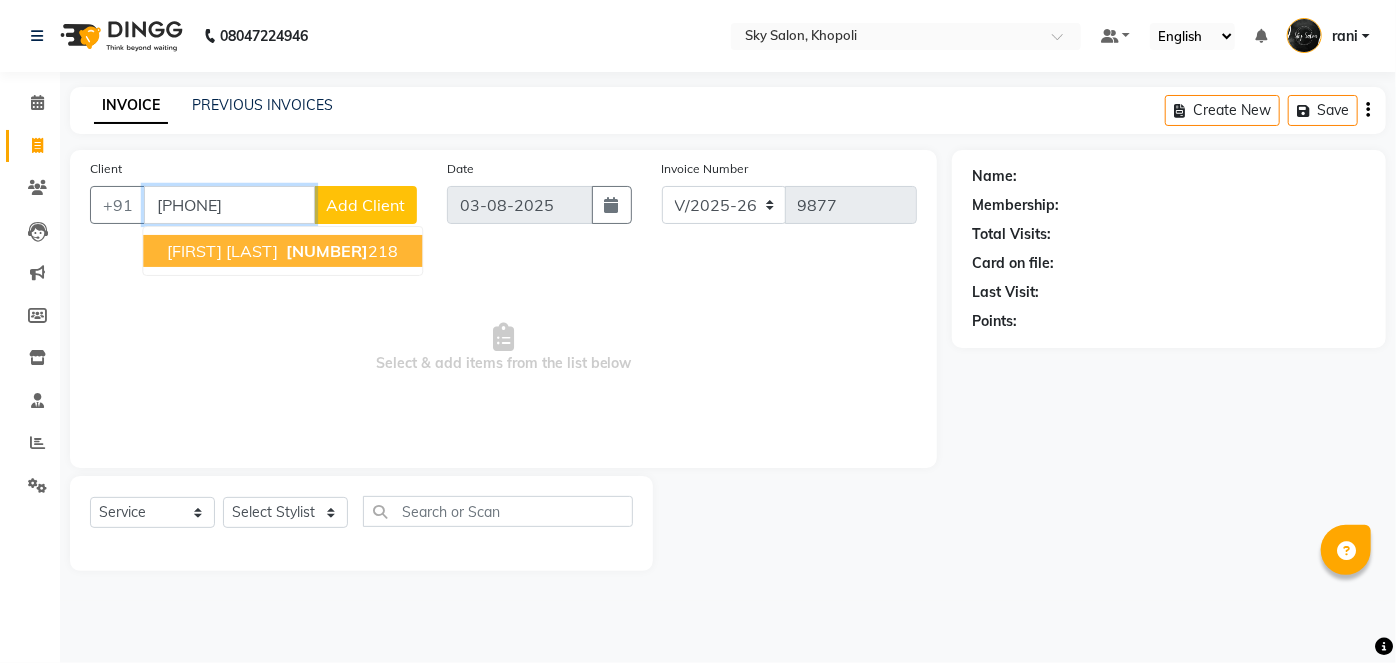 type on "8446596218" 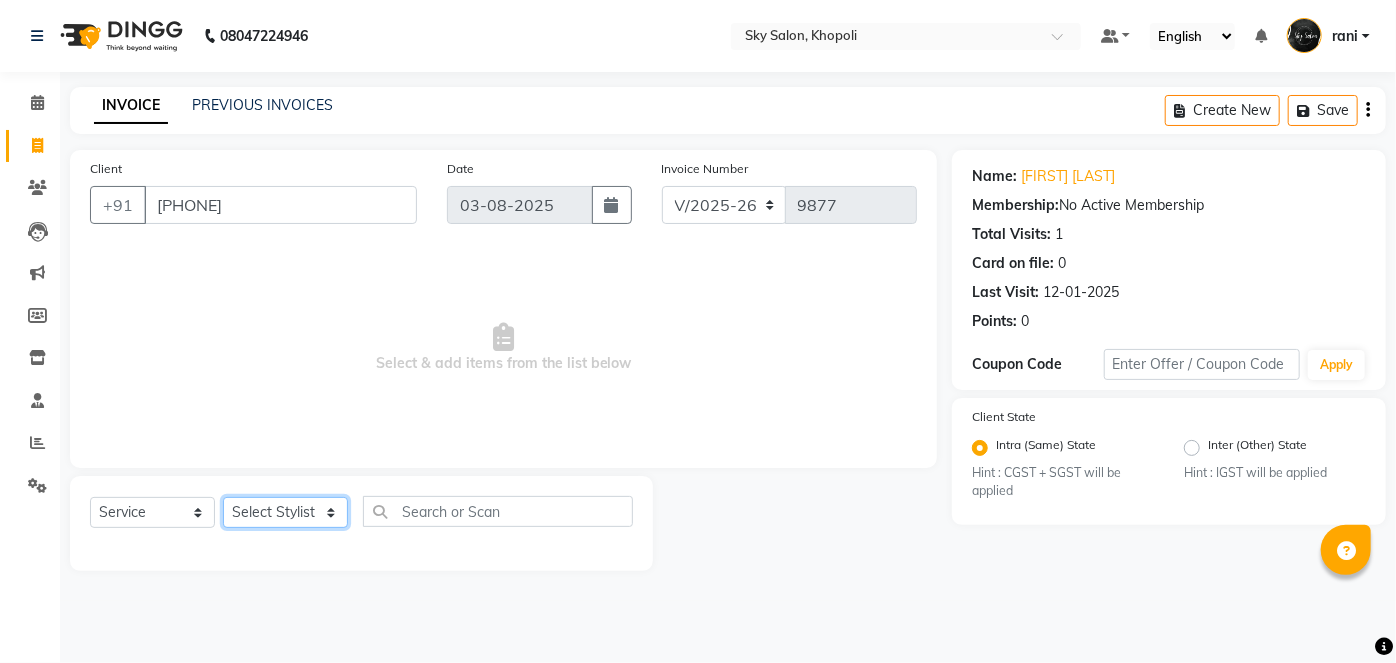 click on "Select Stylist afreen akshata aman saha ameer Anagha anisa arbaj bharti Bunny Danish Darshana 1 devyani dilshad gaurav Gulshan gurmeet javed jishan krishna mayuri gaikwad muskan rani rinku rocky Ronak sachin sahil sam sameer sameer 2 sandhya shabnam shakti sunny sweety vivek" 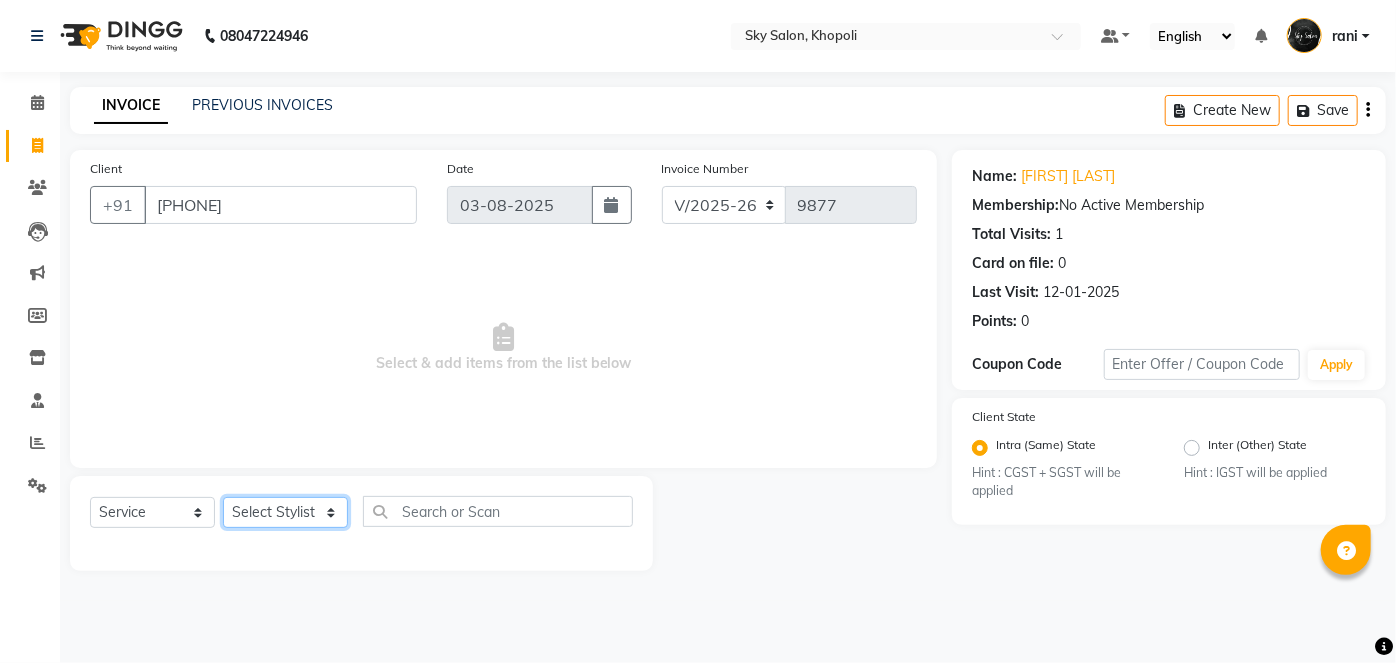 select on "84353" 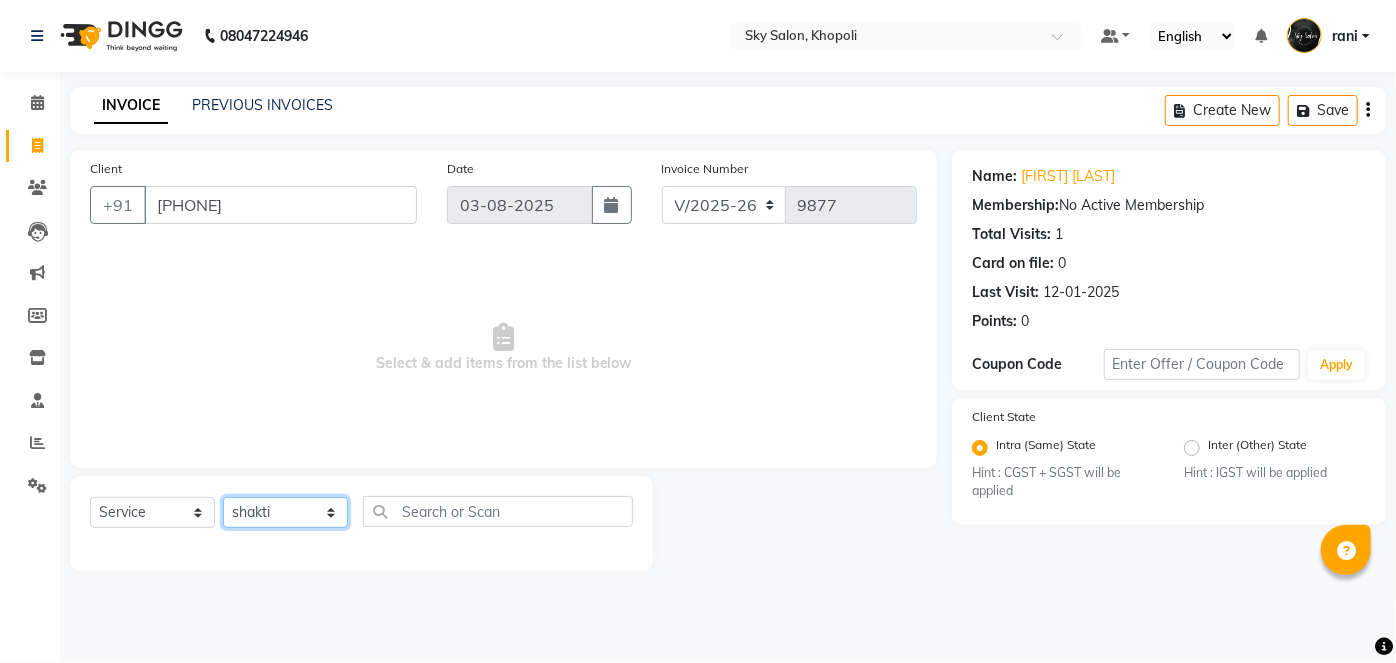 click on "Select Stylist afreen akshata aman saha ameer Anagha anisa arbaj bharti Bunny Danish Darshana 1 devyani dilshad gaurav Gulshan gurmeet javed jishan krishna mayuri gaikwad muskan rani rinku rocky Ronak sachin sahil sam sameer sameer 2 sandhya shabnam shakti sunny sweety vivek" 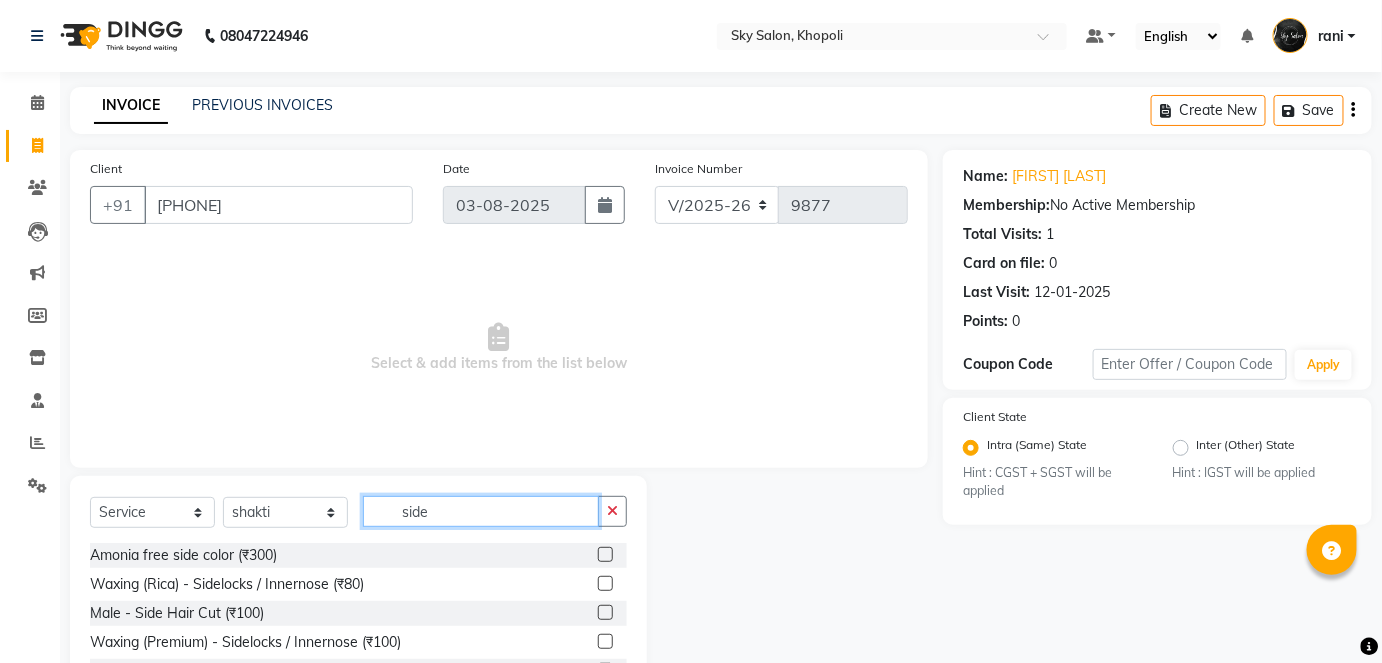 scroll, scrollTop: 82, scrollLeft: 0, axis: vertical 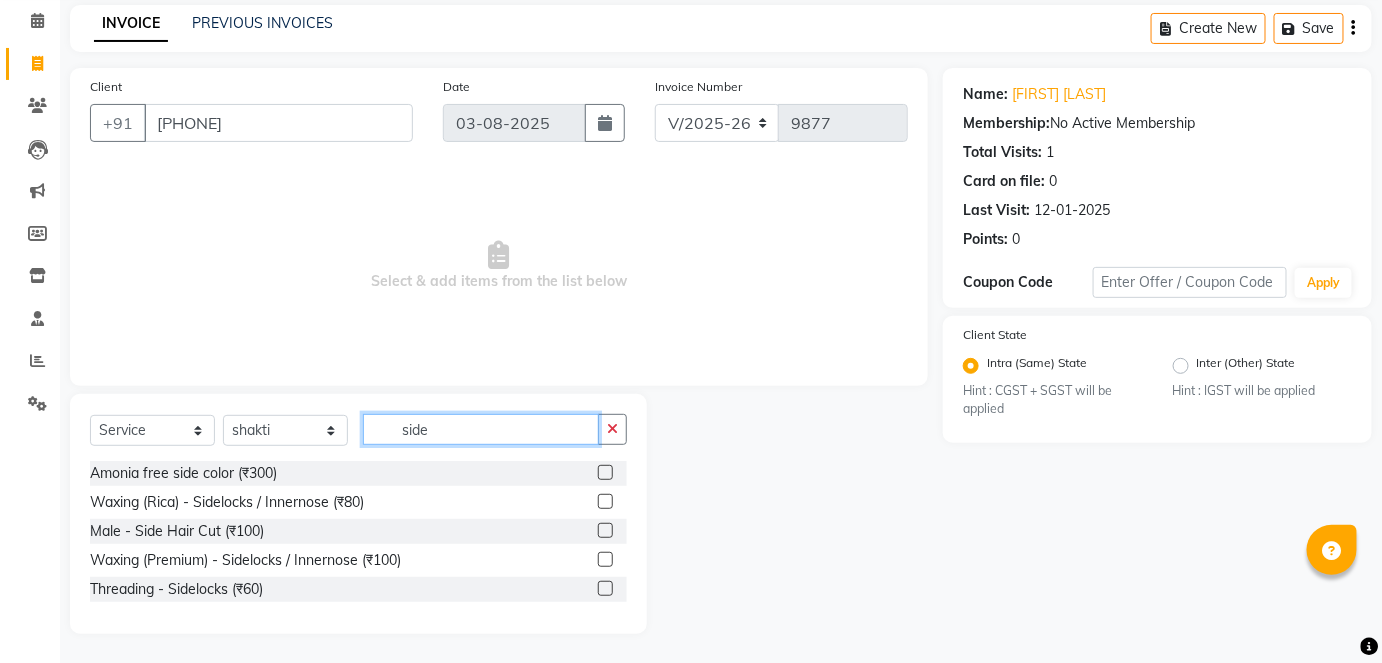 type on "side" 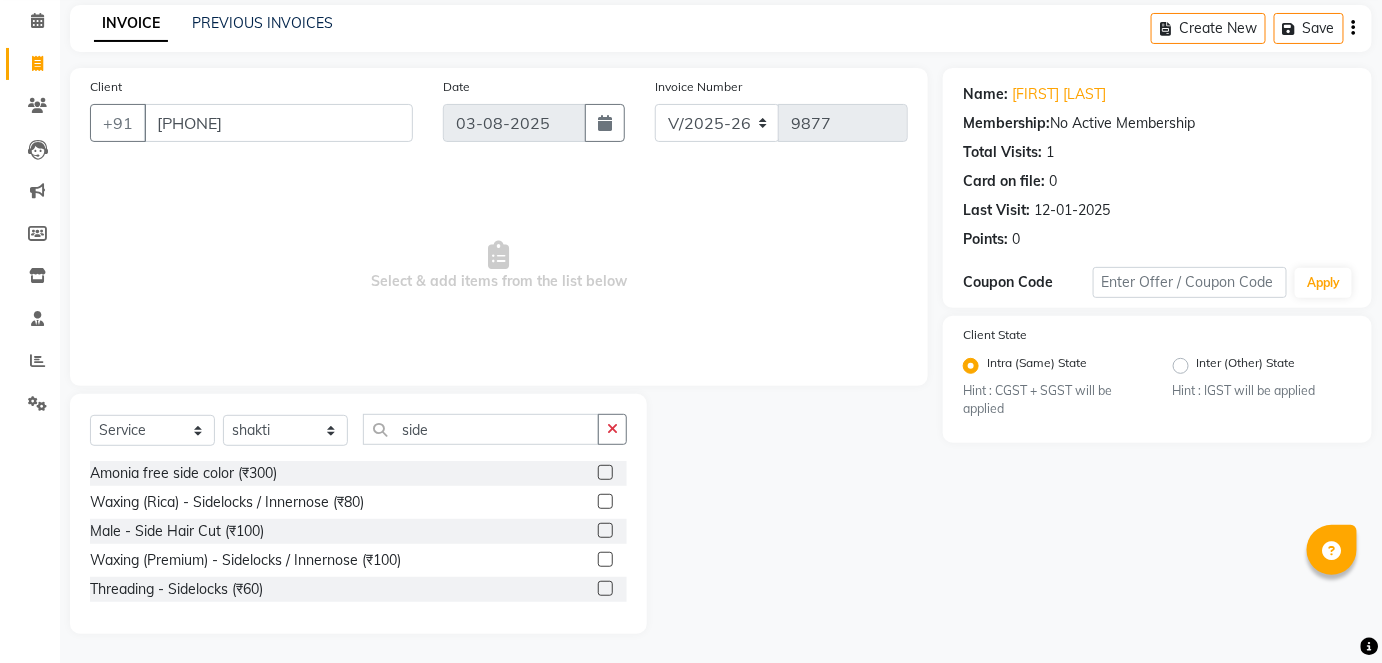 click 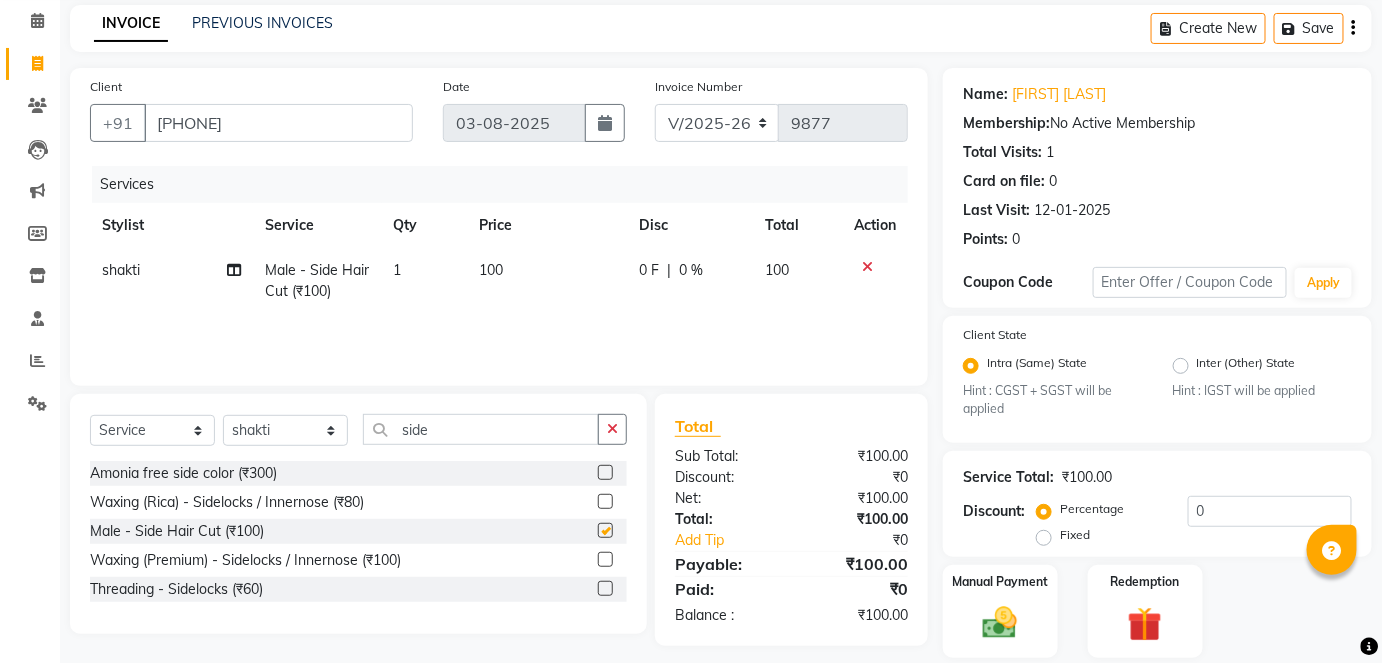 checkbox on "false" 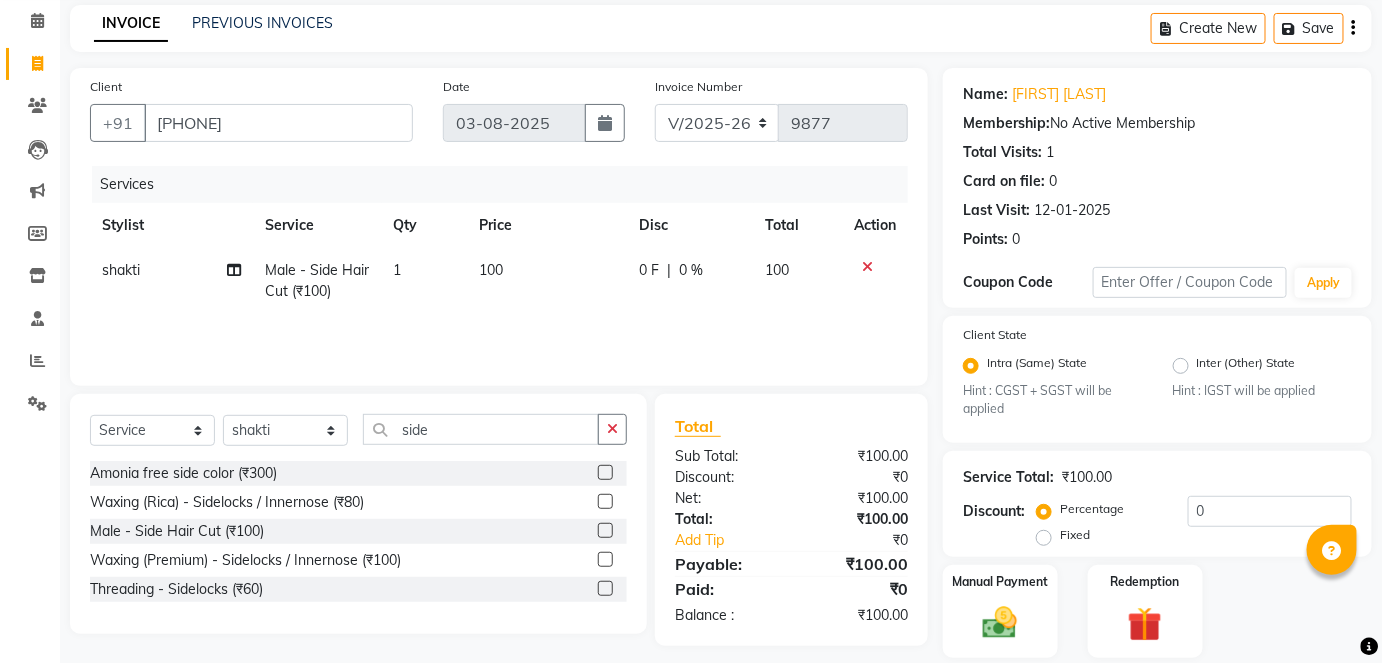 scroll, scrollTop: 147, scrollLeft: 0, axis: vertical 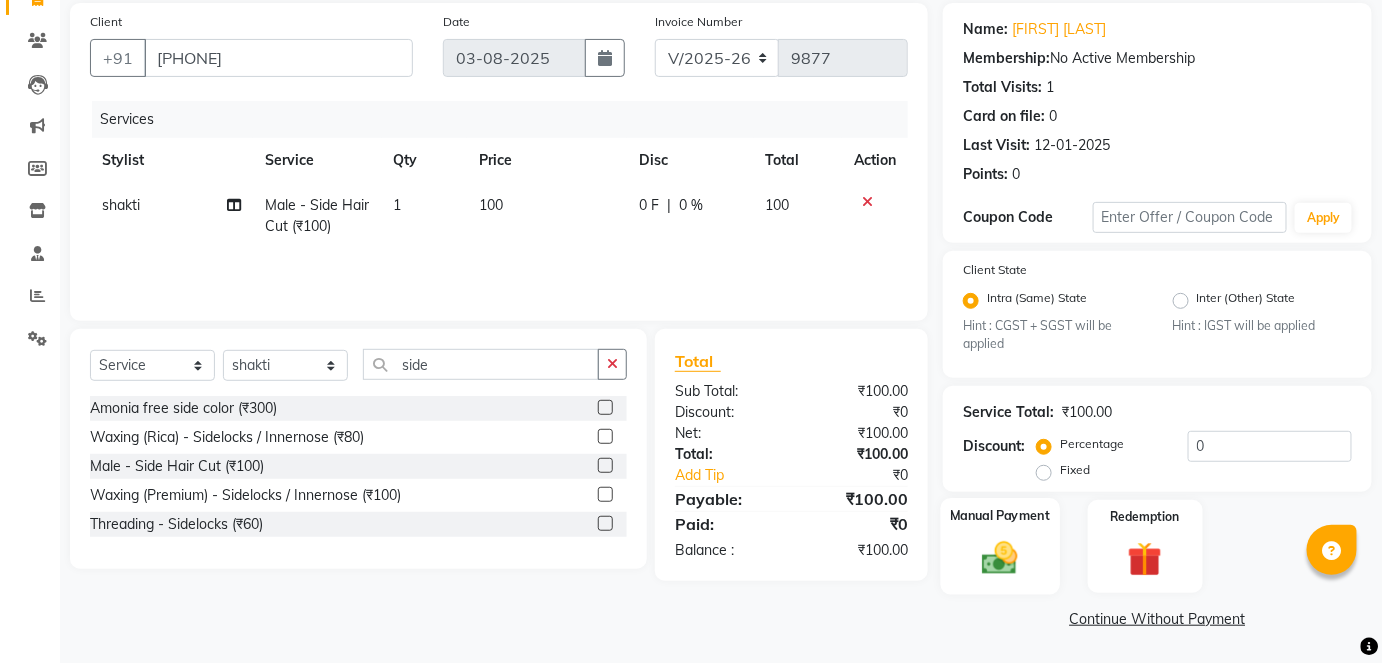 click 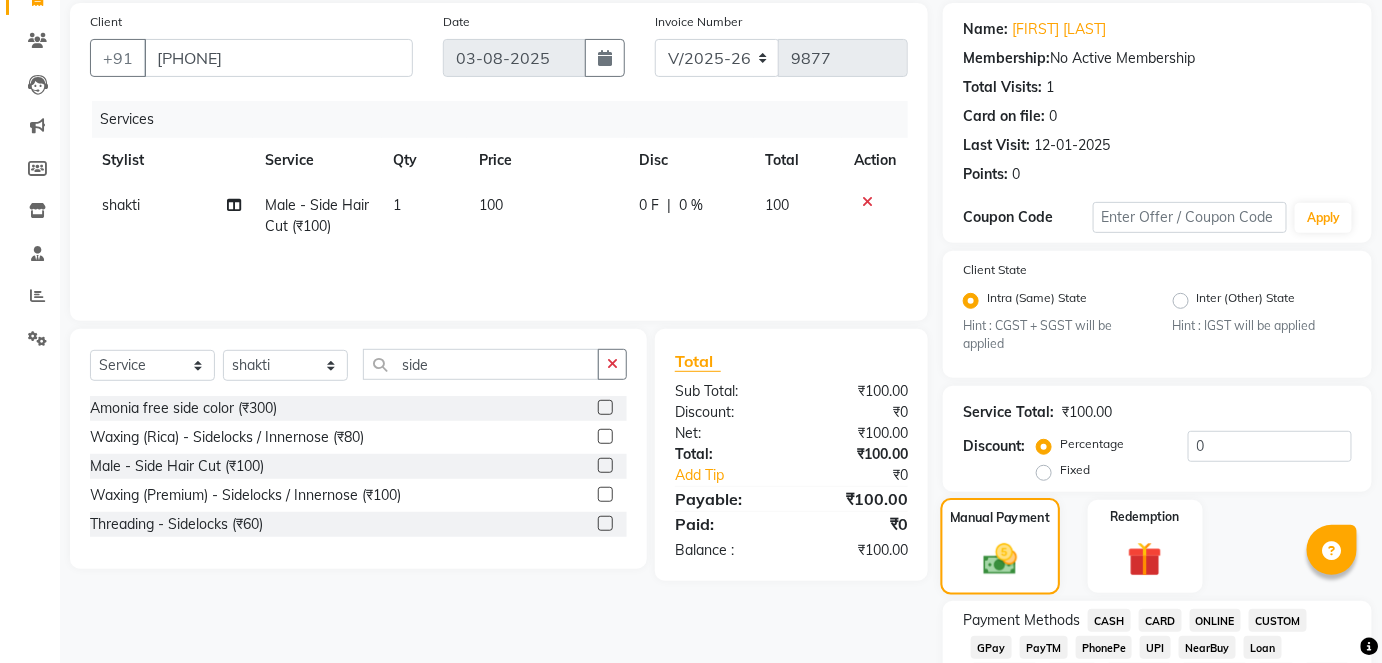 click 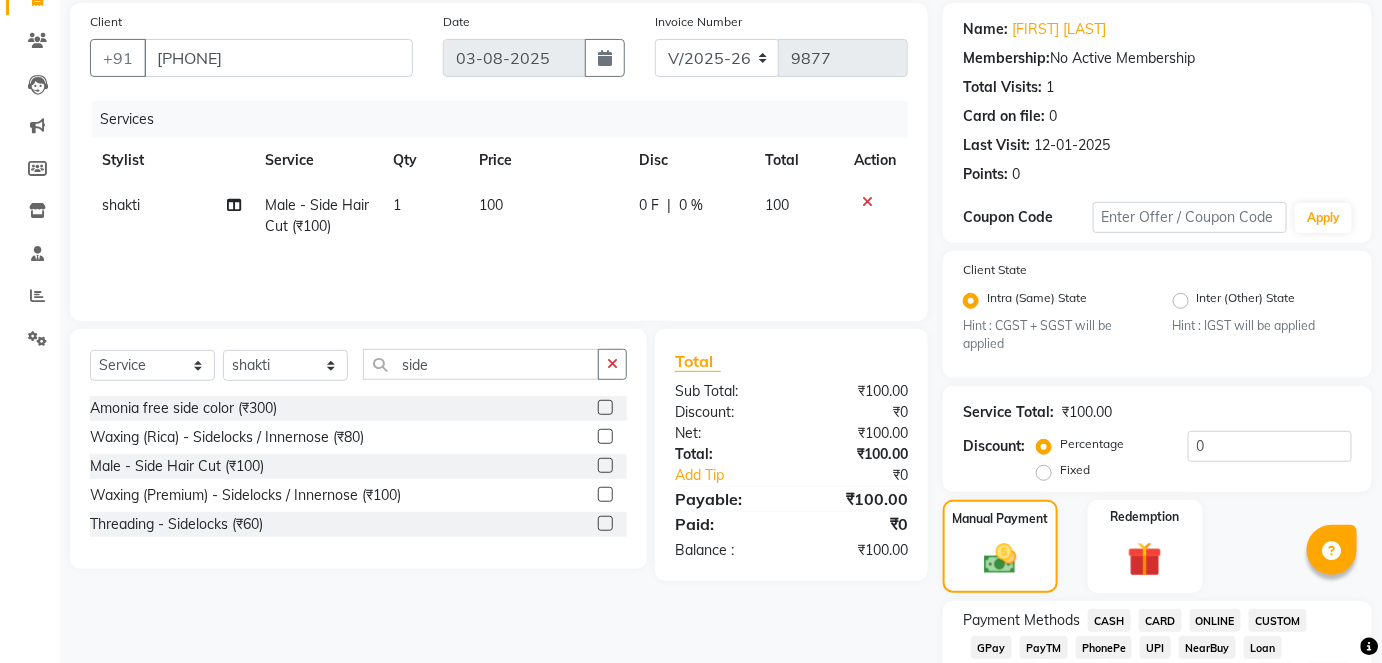 scroll, scrollTop: 347, scrollLeft: 0, axis: vertical 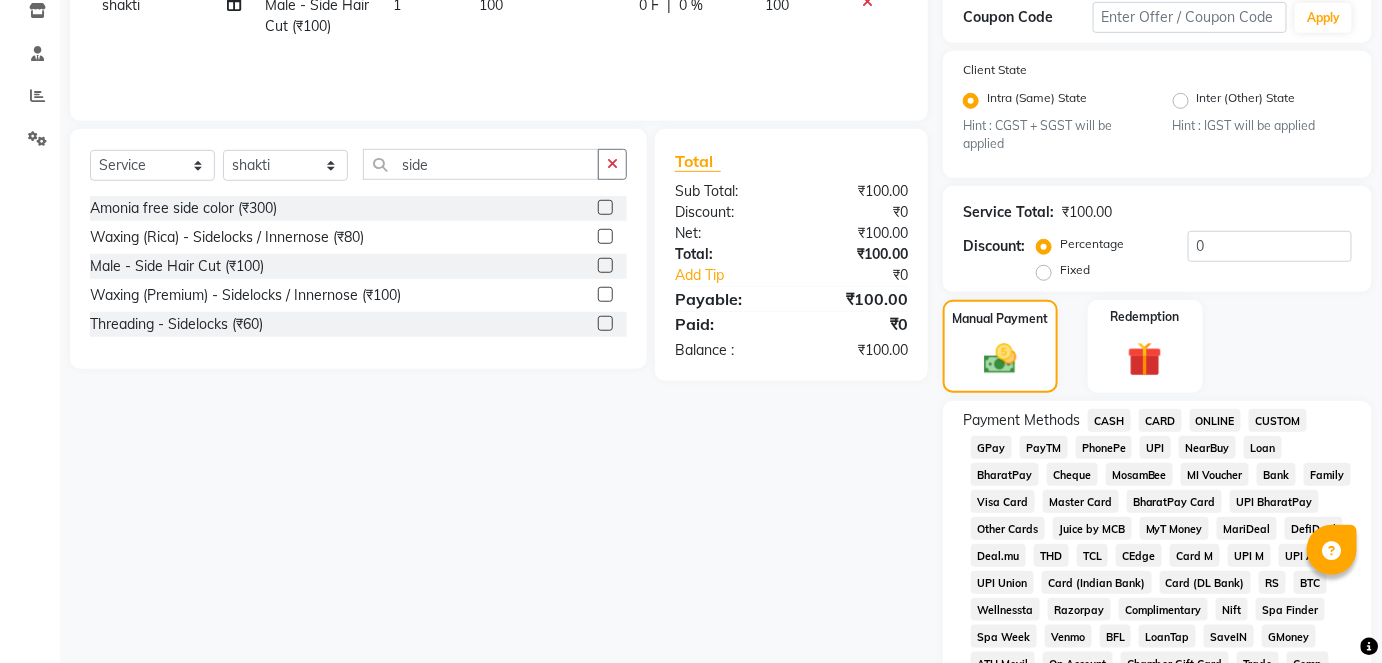 click on "CASH" 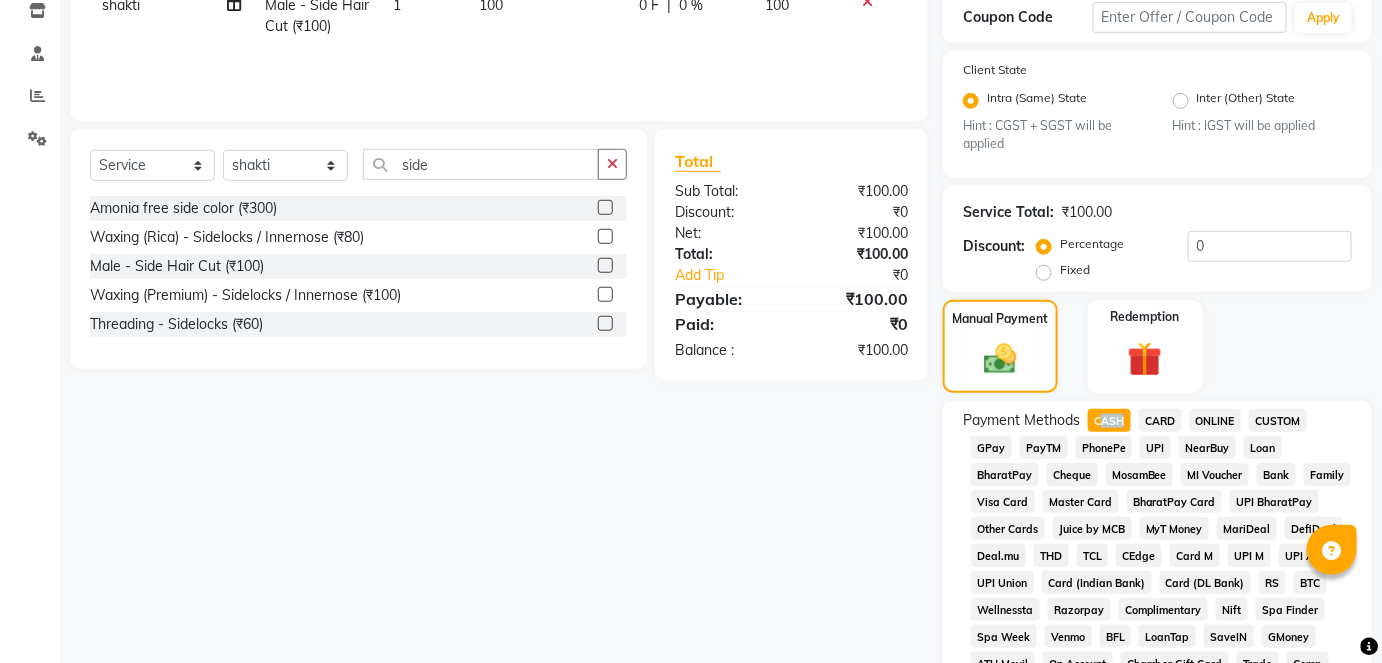 click on "CASH" 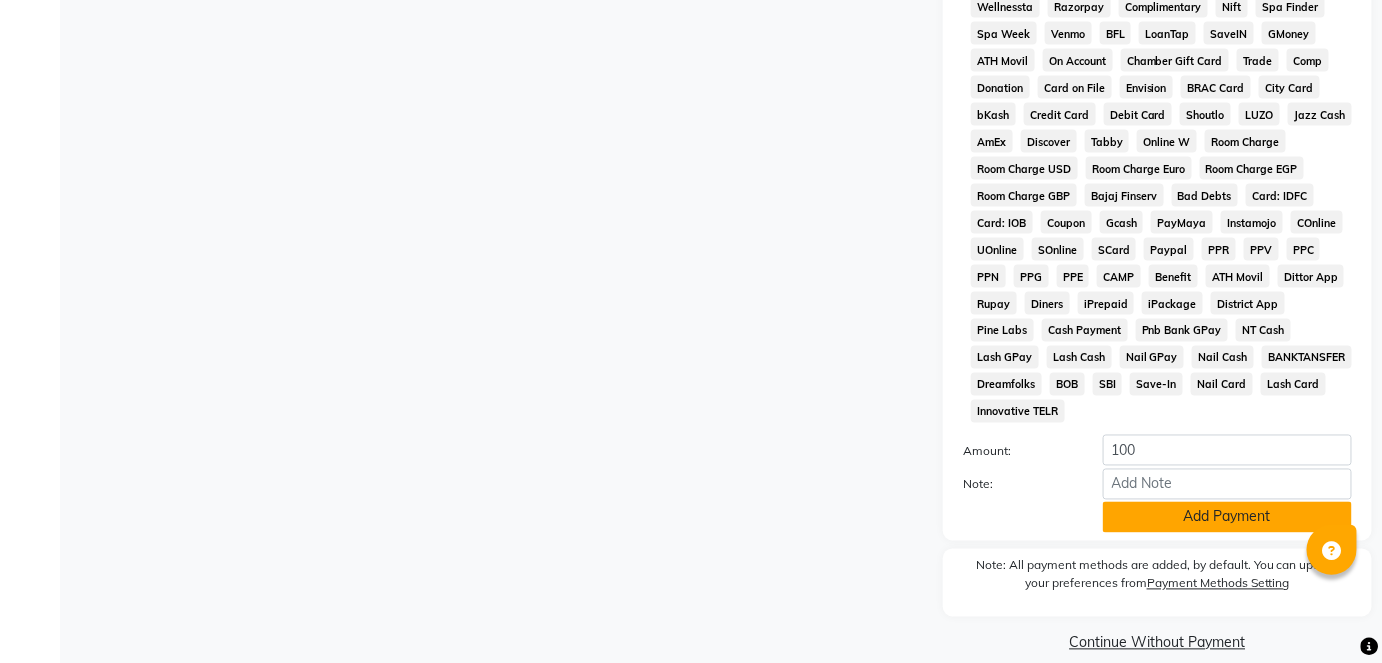 click on "Add Payment" 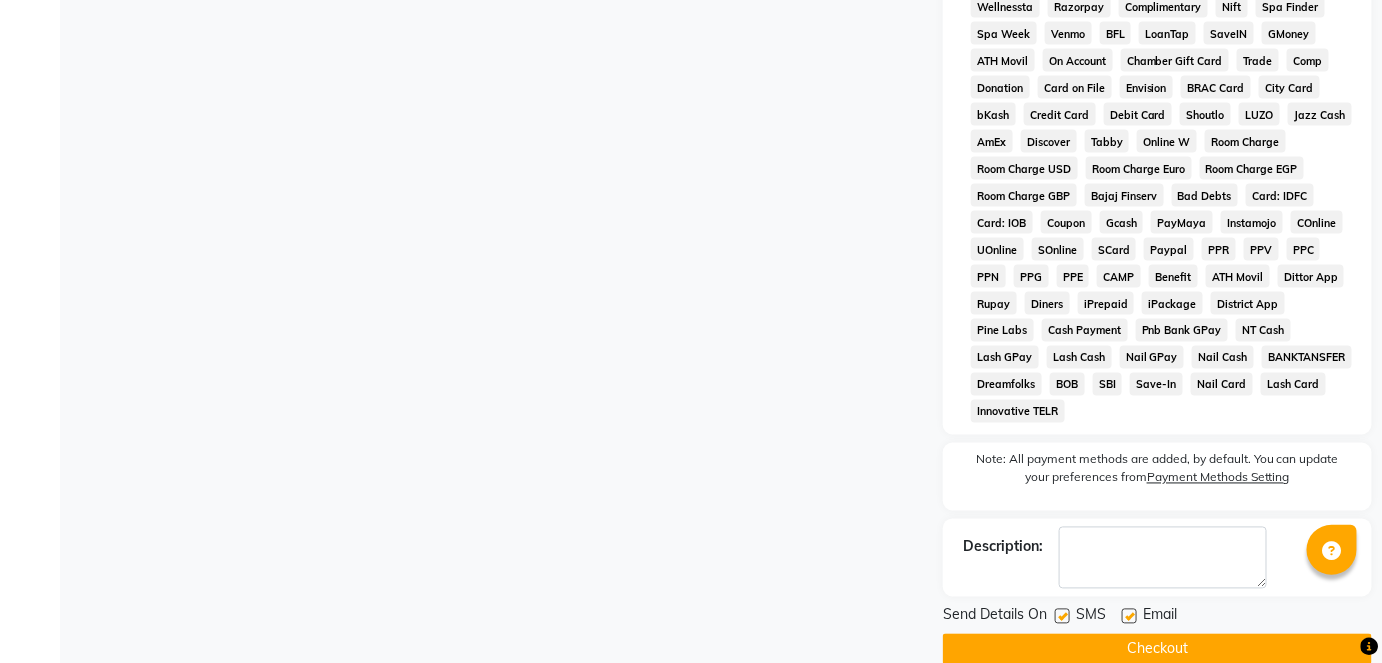 click 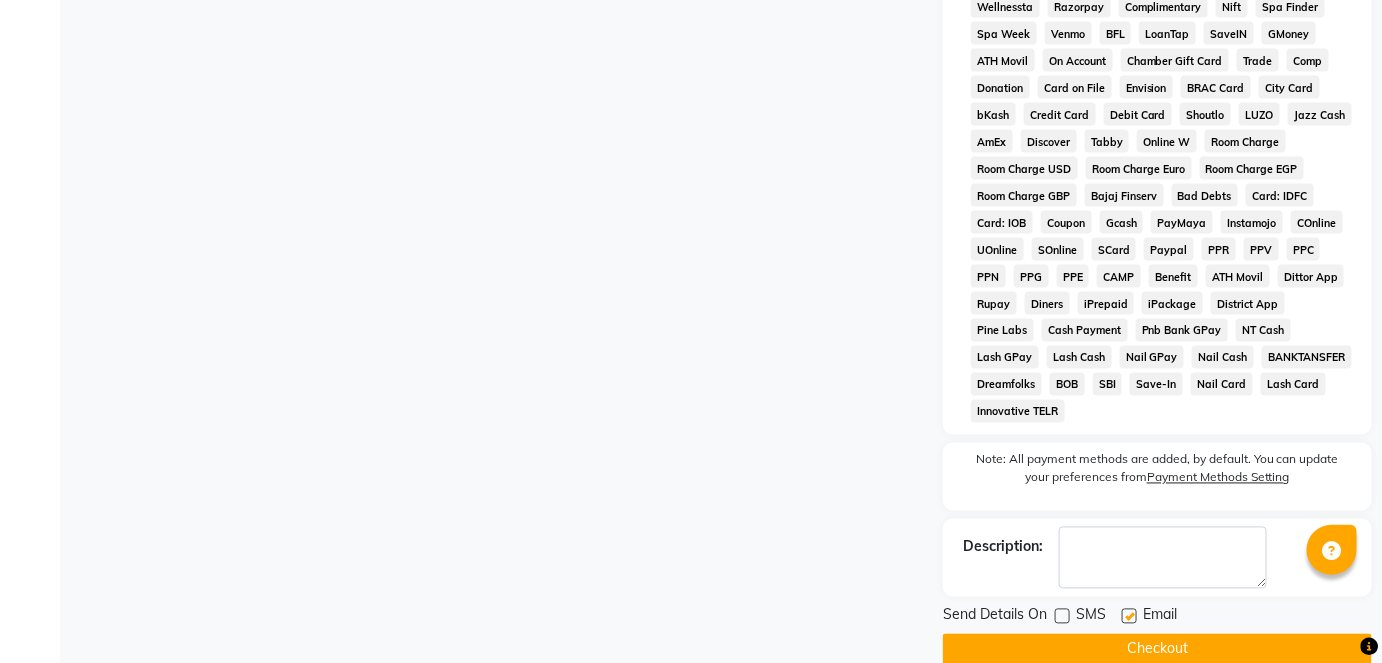 click on "Checkout" 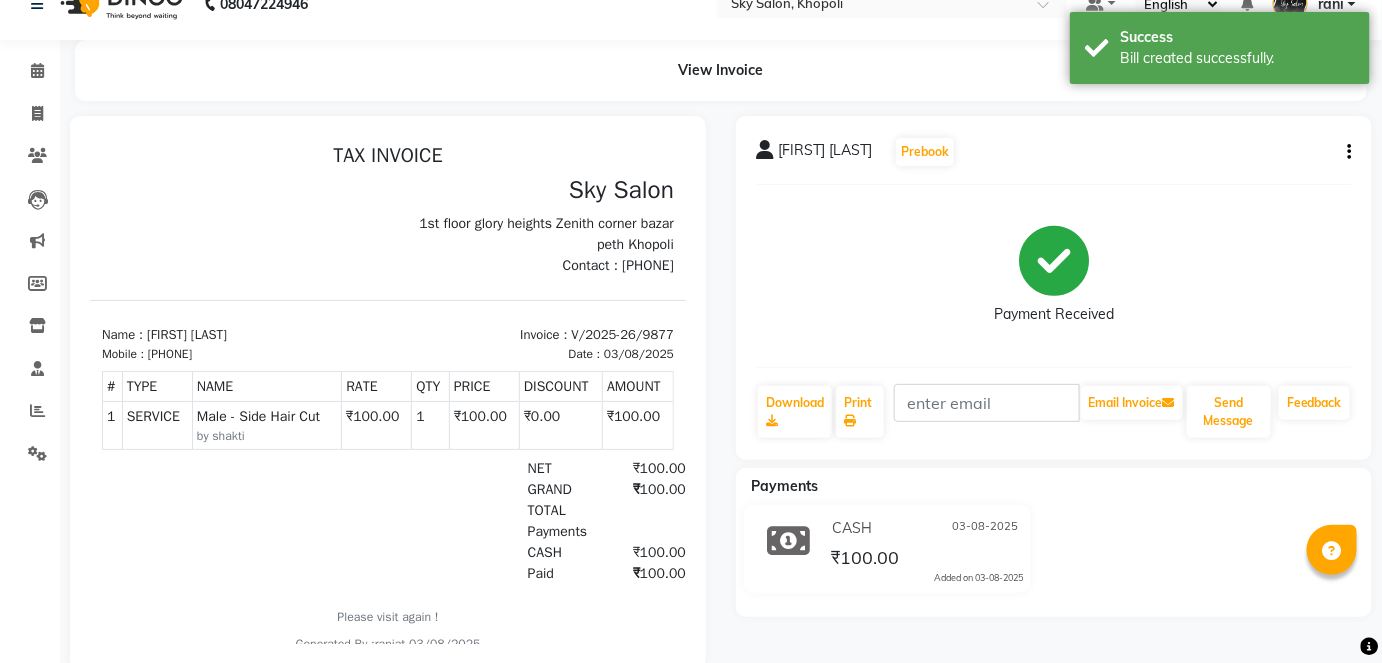 scroll, scrollTop: 0, scrollLeft: 0, axis: both 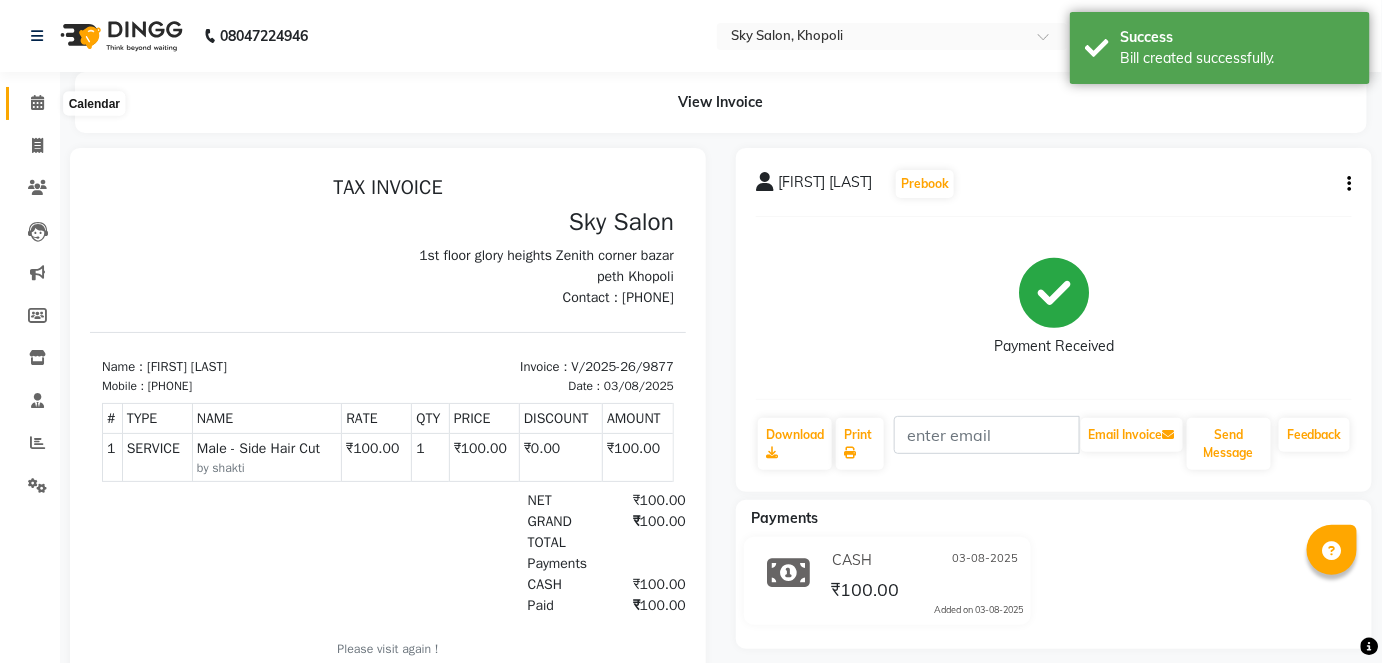 click 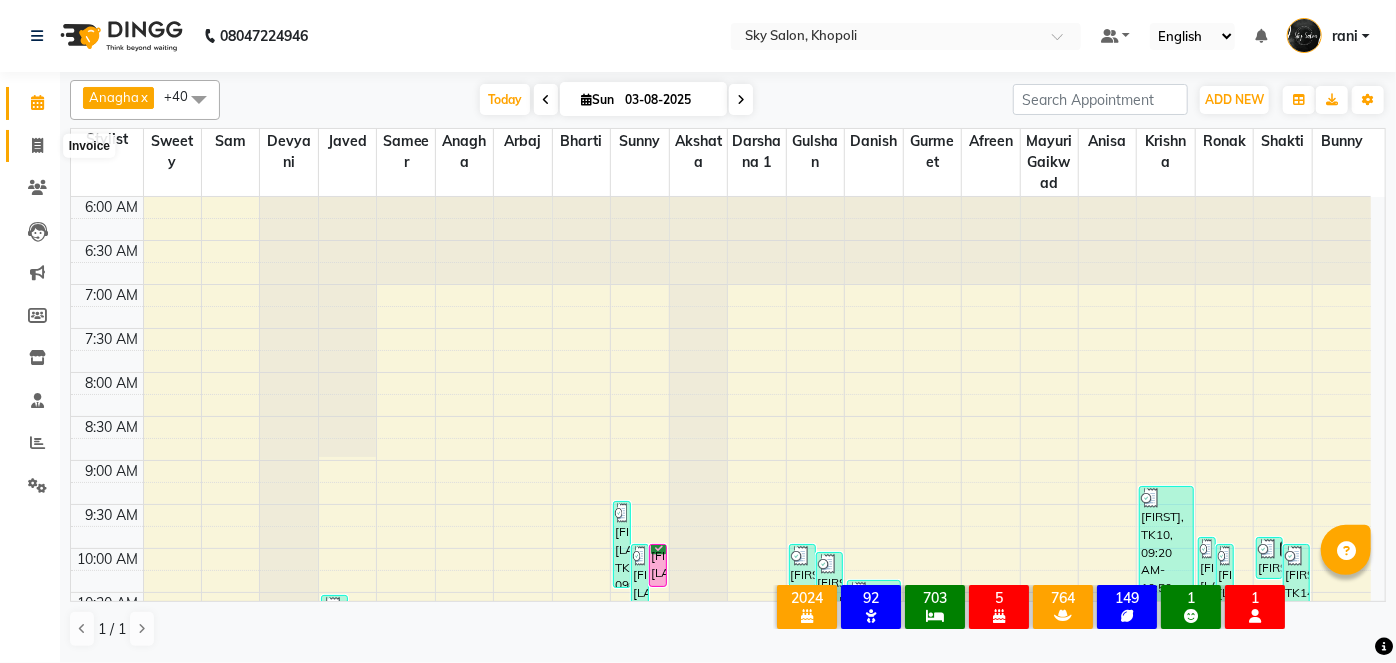 click 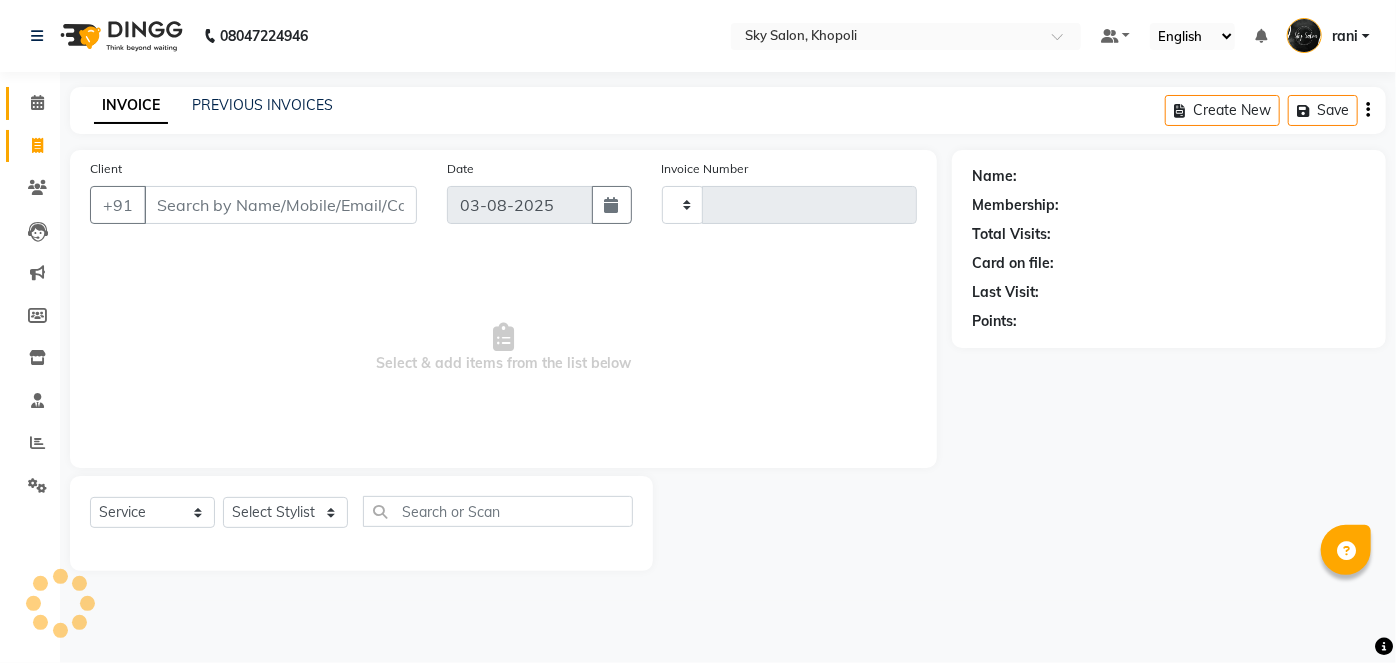 type on "9878" 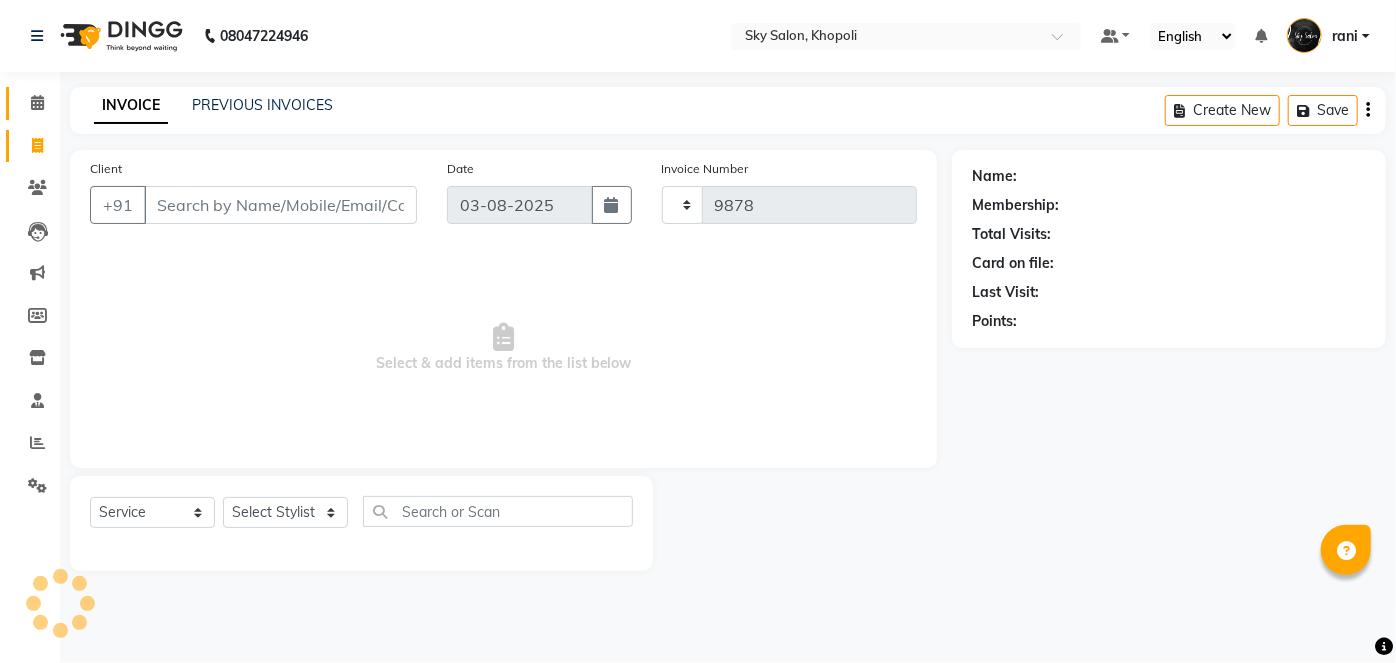 select on "3537" 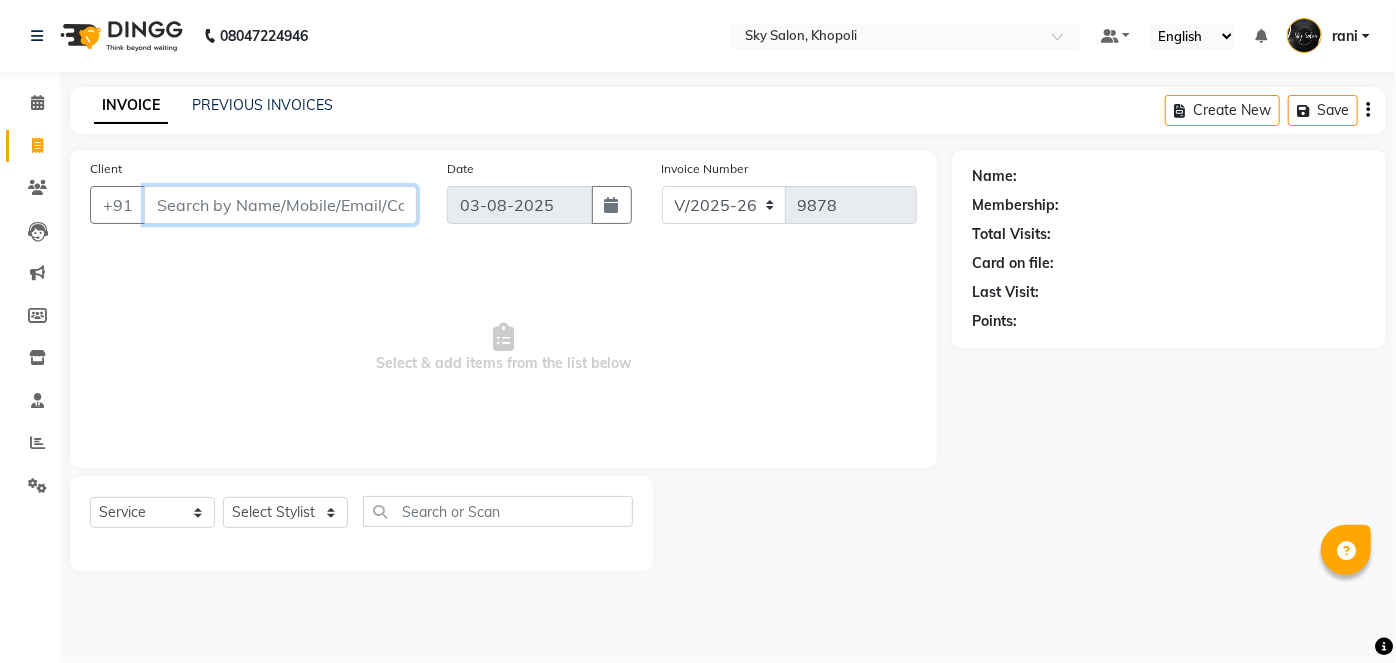 click on "Client" at bounding box center [280, 205] 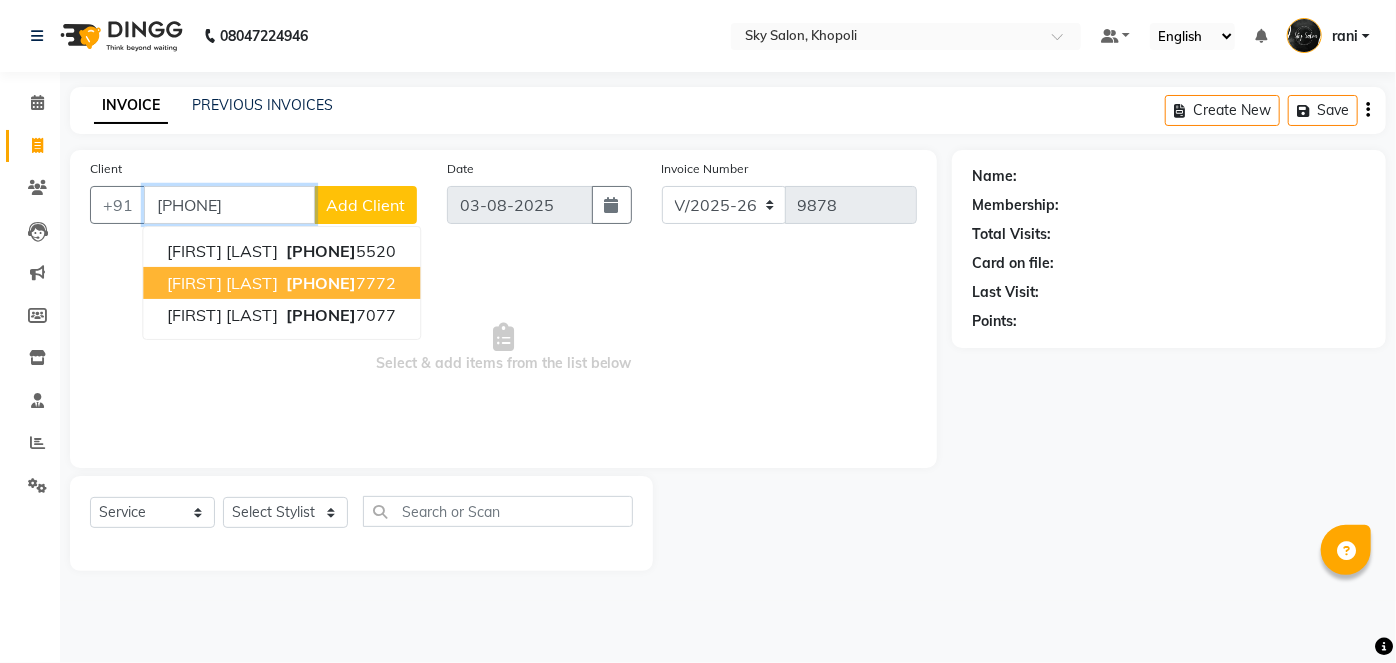 click on "sarthak gharad" at bounding box center [222, 283] 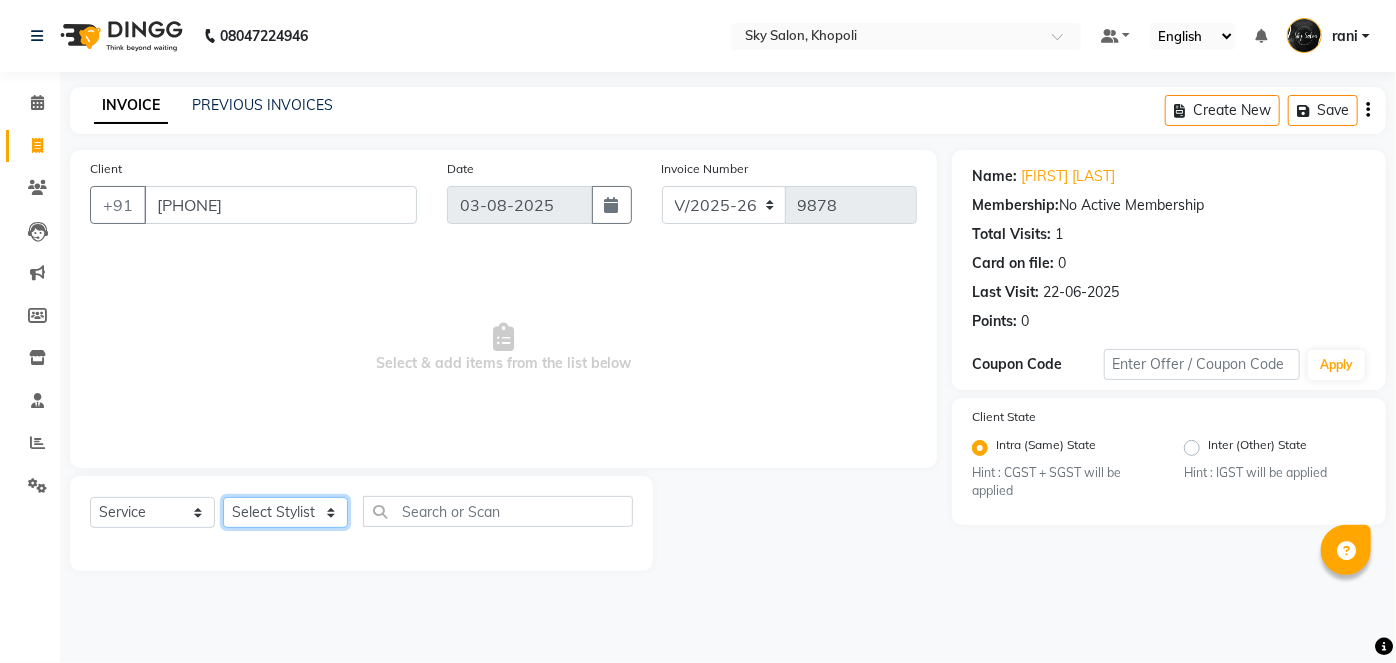 click on "Select Stylist afreen akshata aman saha ameer Anagha anisa arbaj bharti Bunny Danish Darshana 1 devyani dilshad gaurav Gulshan gurmeet javed jishan krishna mayuri gaikwad muskan rani rinku rocky Ronak sachin sahil sam sameer sameer 2 sandhya shabnam shakti sunny sweety vivek" 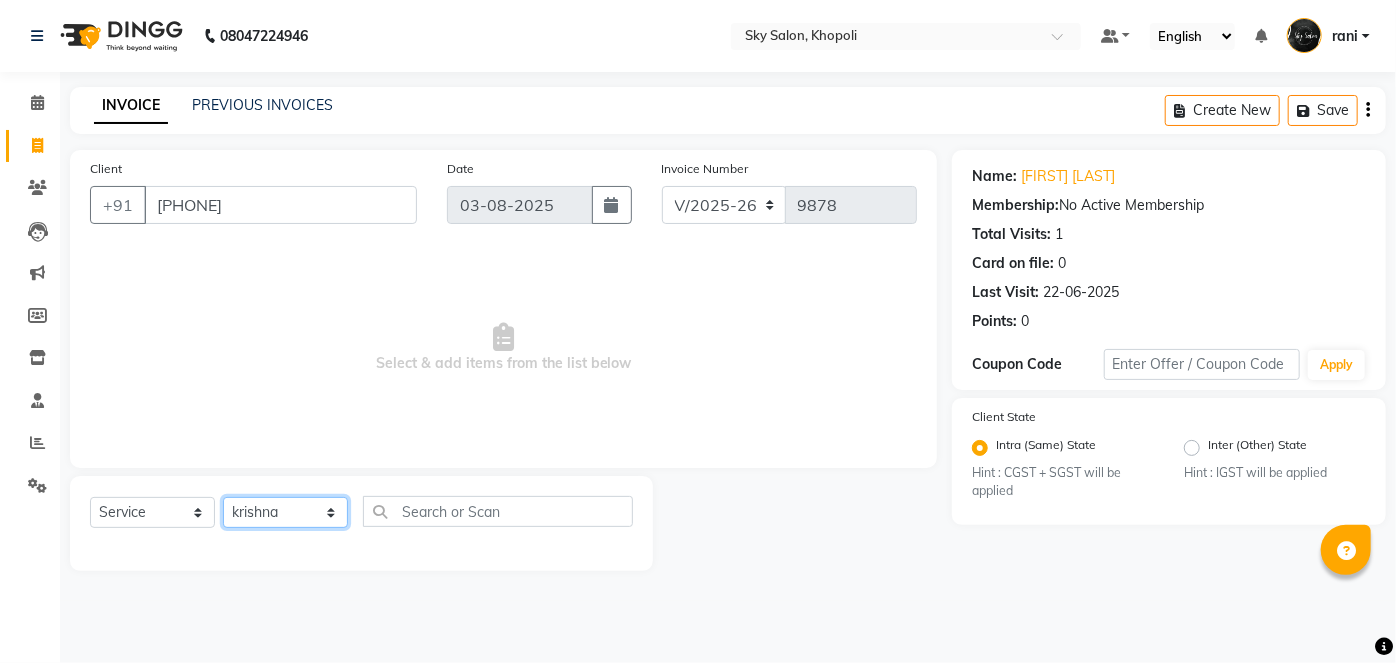 click on "Select Stylist afreen akshata aman saha ameer Anagha anisa arbaj bharti Bunny Danish Darshana 1 devyani dilshad gaurav Gulshan gurmeet javed jishan krishna mayuri gaikwad muskan rani rinku rocky Ronak sachin sahil sam sameer sameer 2 sandhya shabnam shakti sunny sweety vivek" 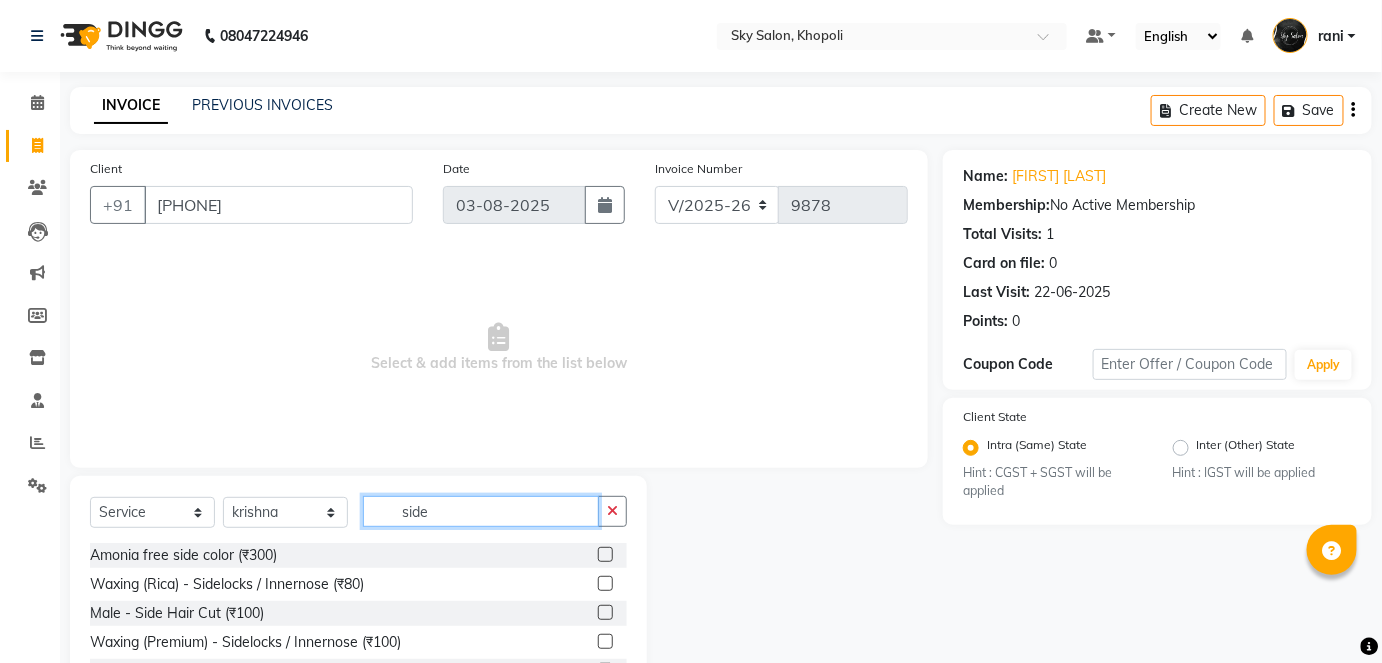scroll, scrollTop: 82, scrollLeft: 0, axis: vertical 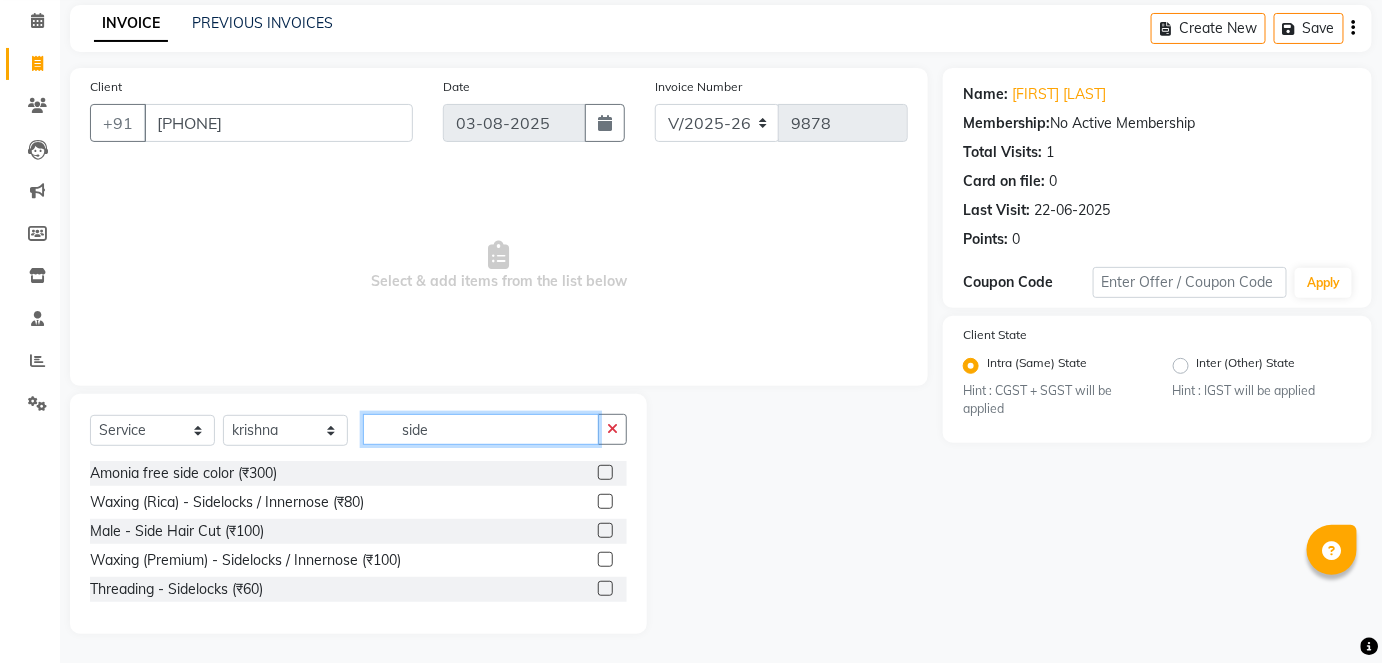 type on "side" 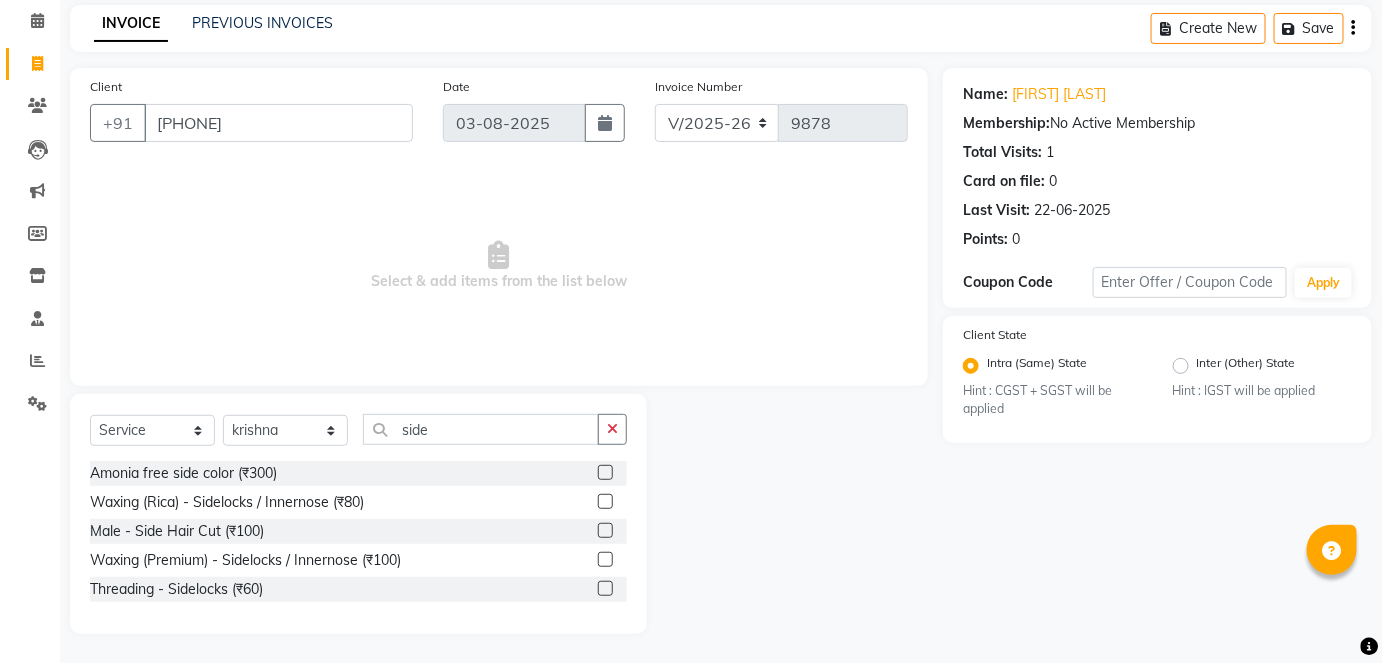click 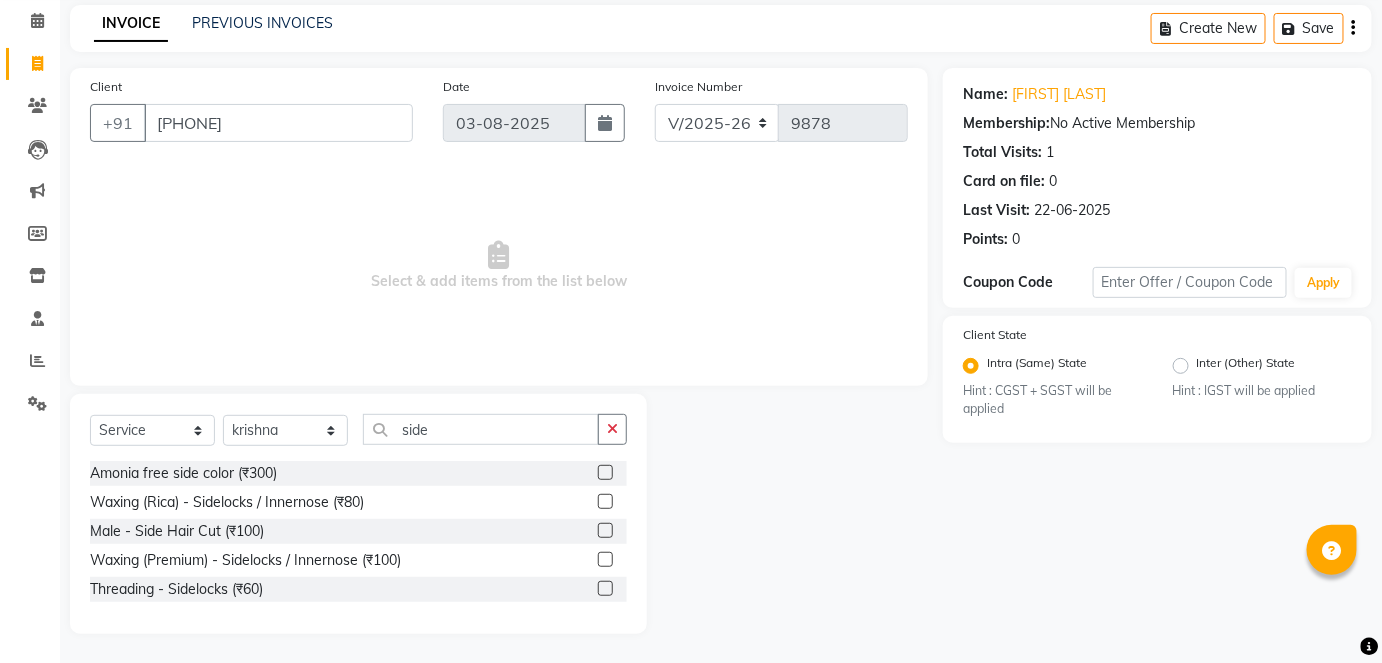 click 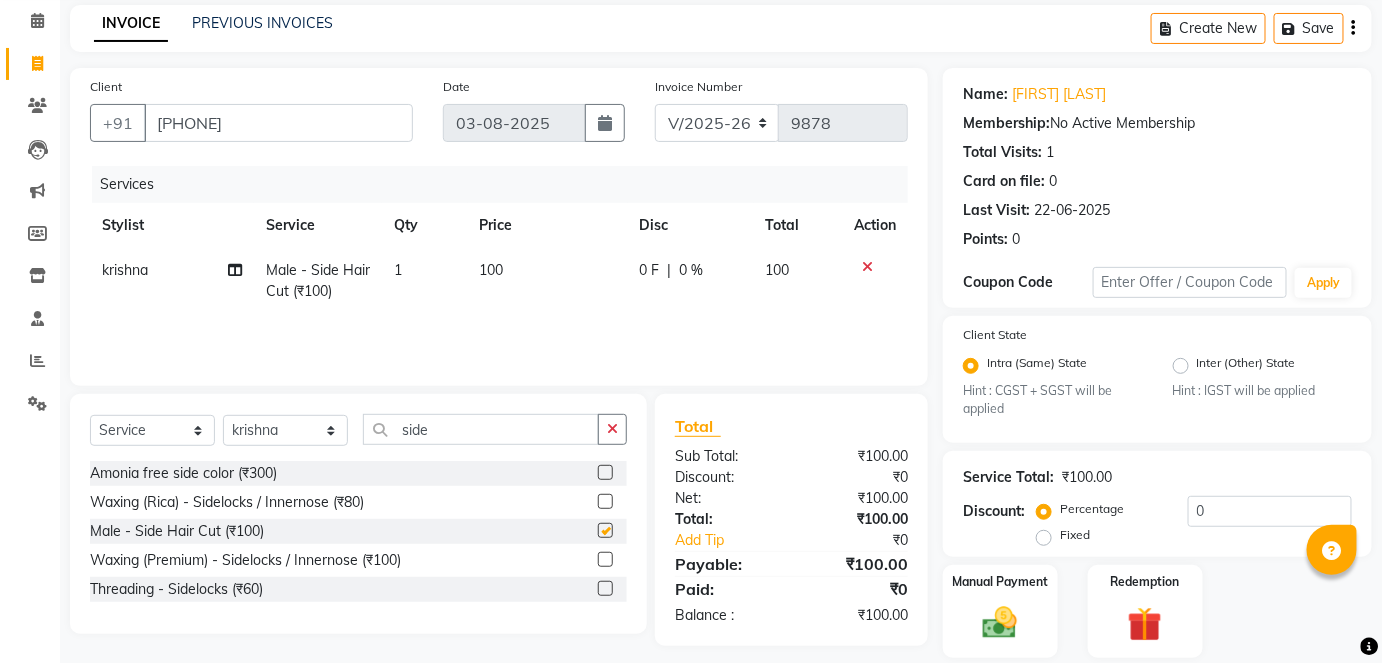 checkbox on "false" 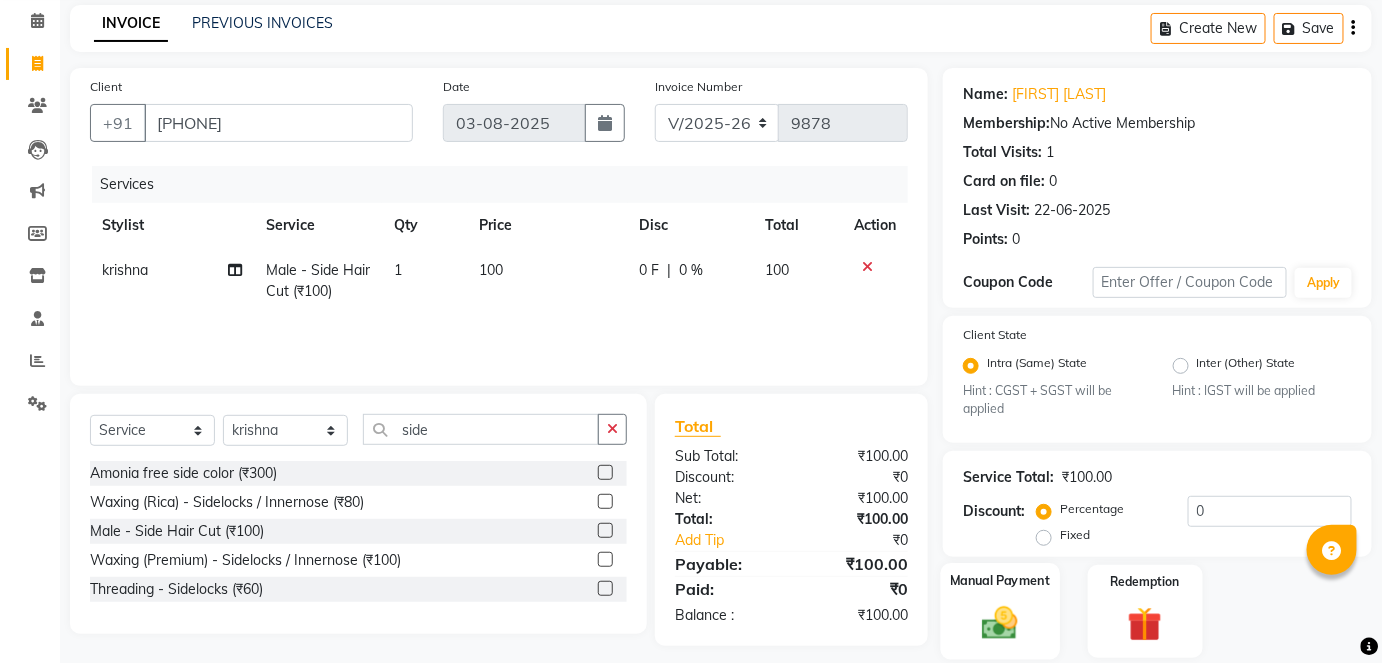 click on "Manual Payment" 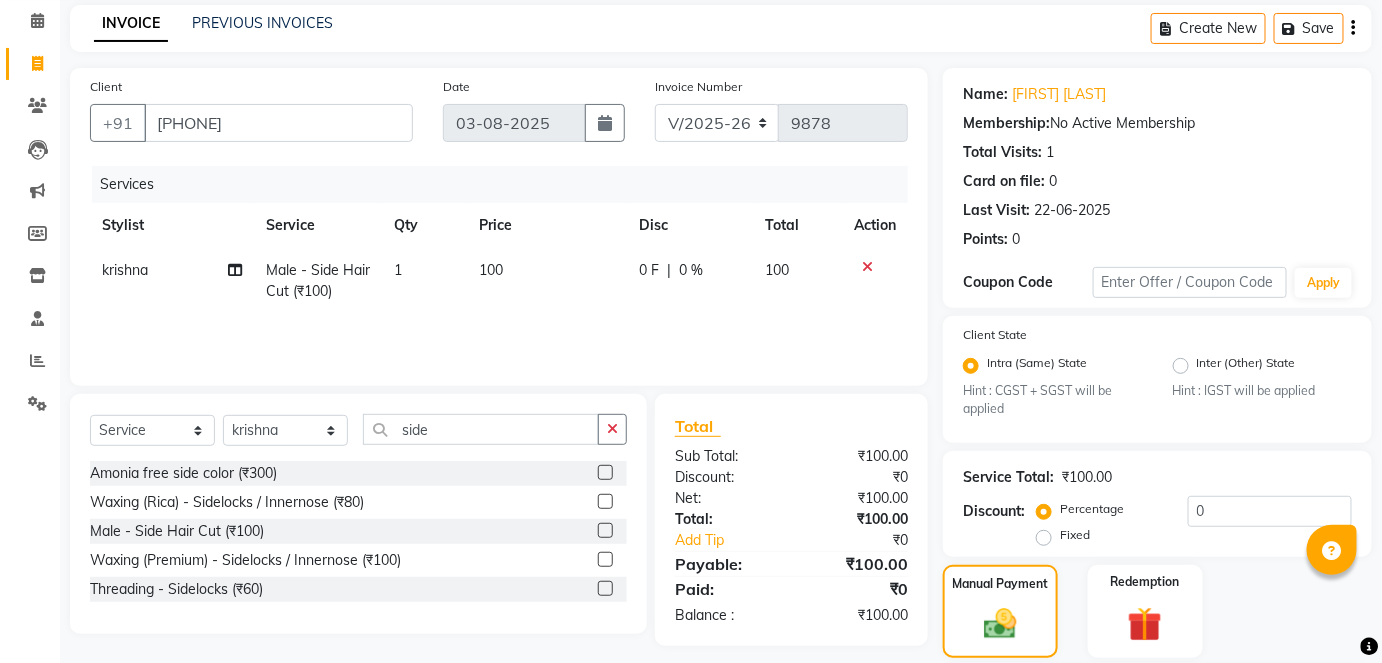 scroll, scrollTop: 216, scrollLeft: 0, axis: vertical 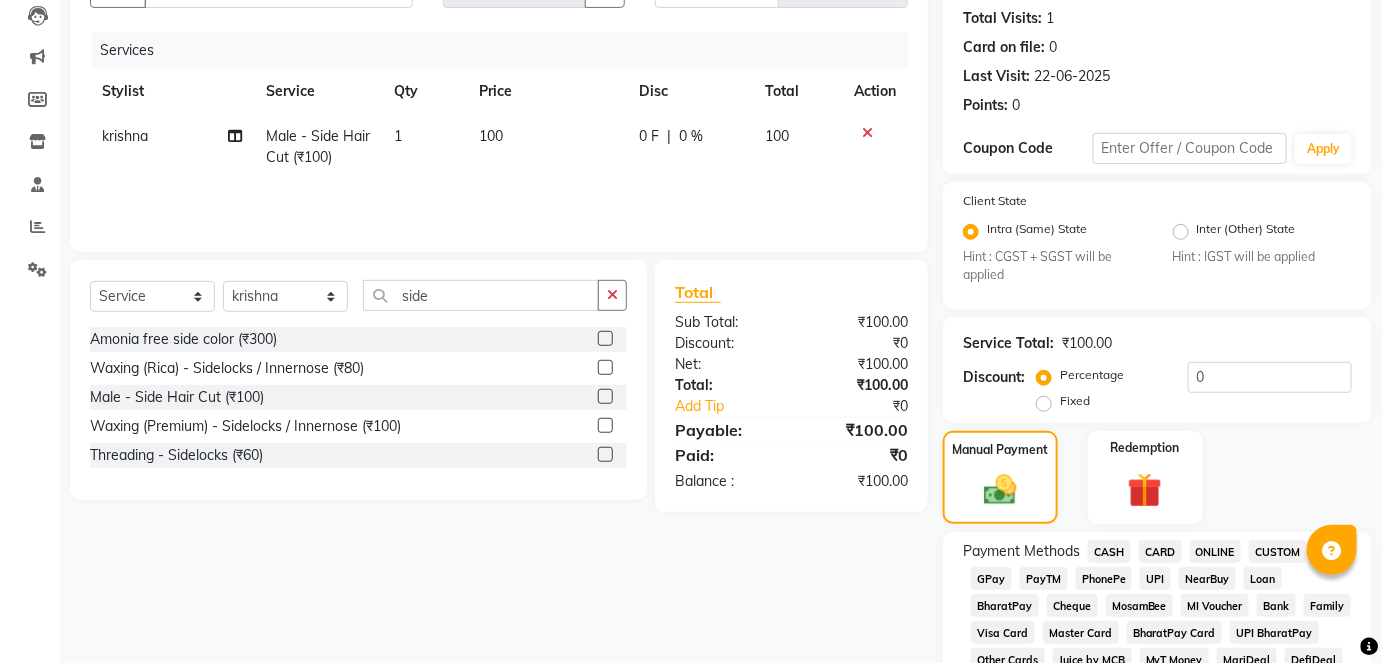 click on "CASH" 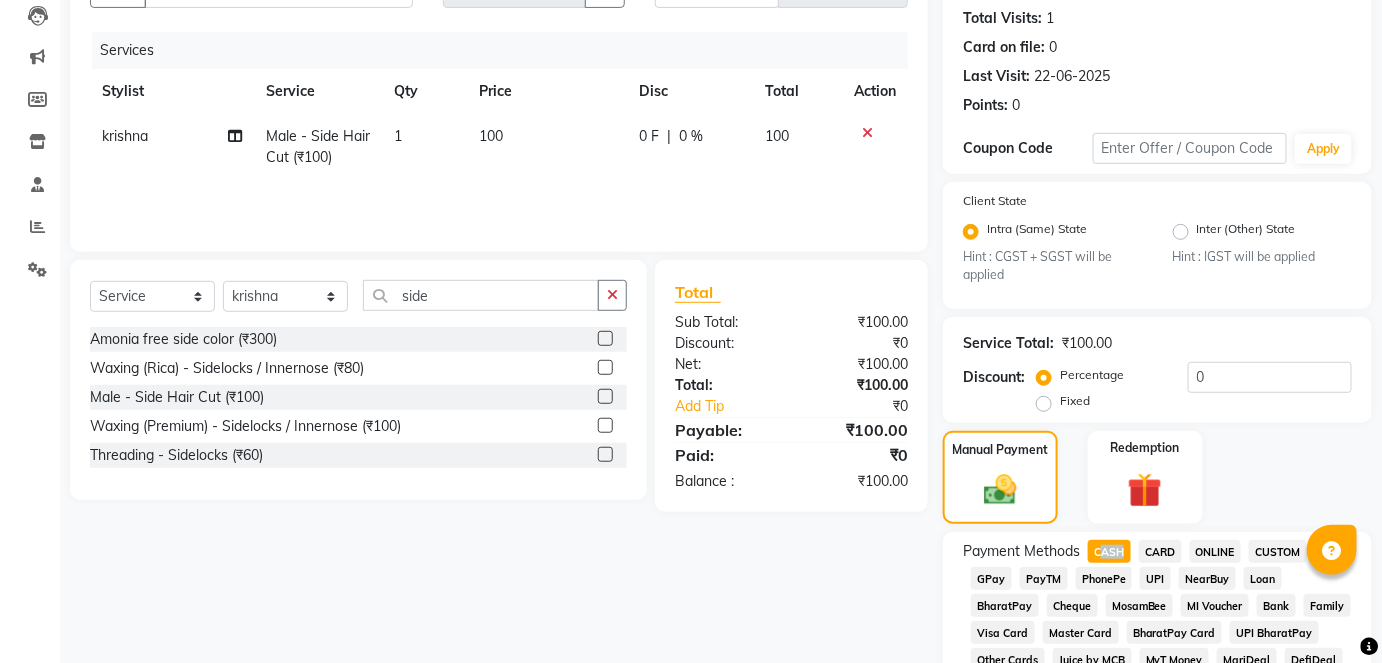 click on "CASH" 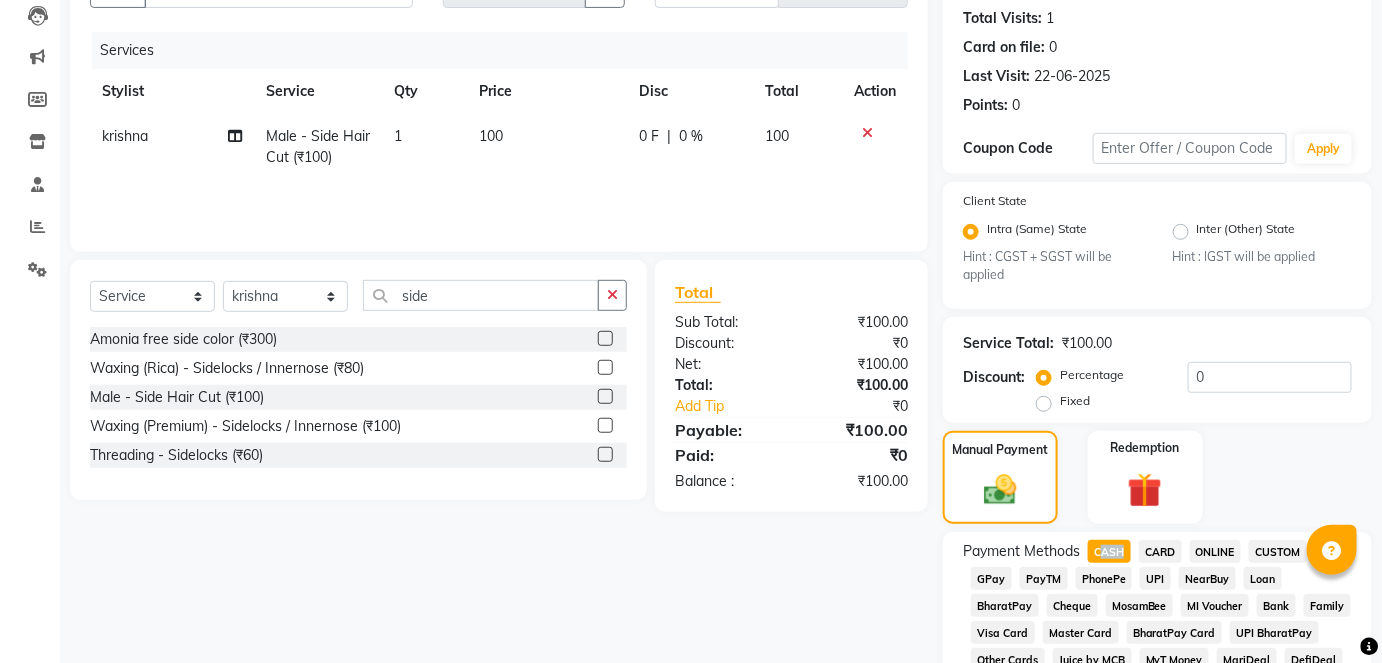click on "CASH" 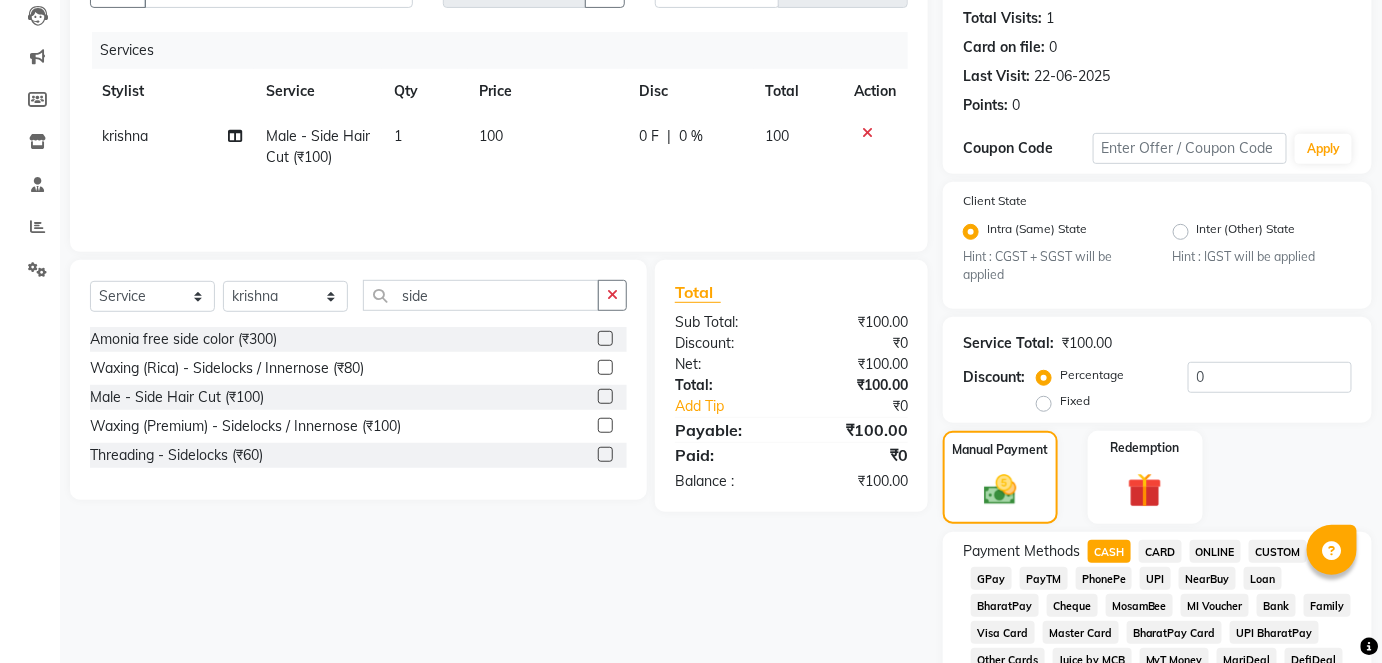 click on "CASH" 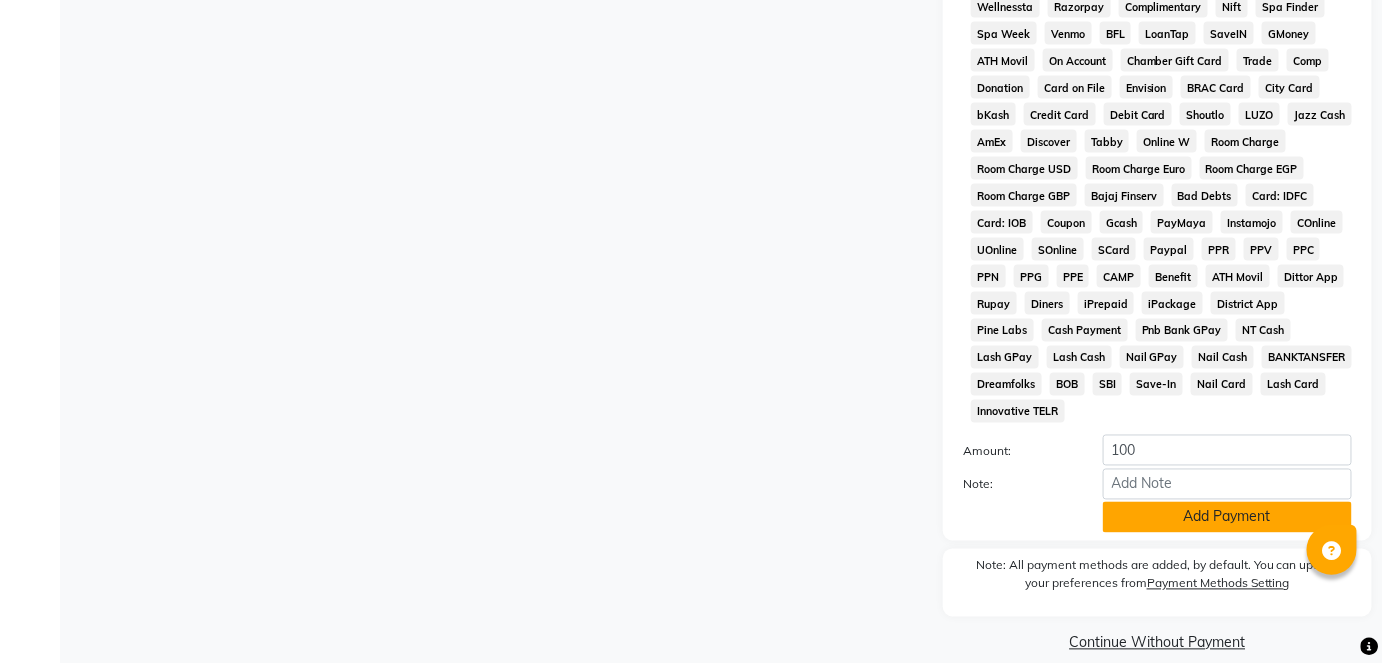 click on "Add Payment" 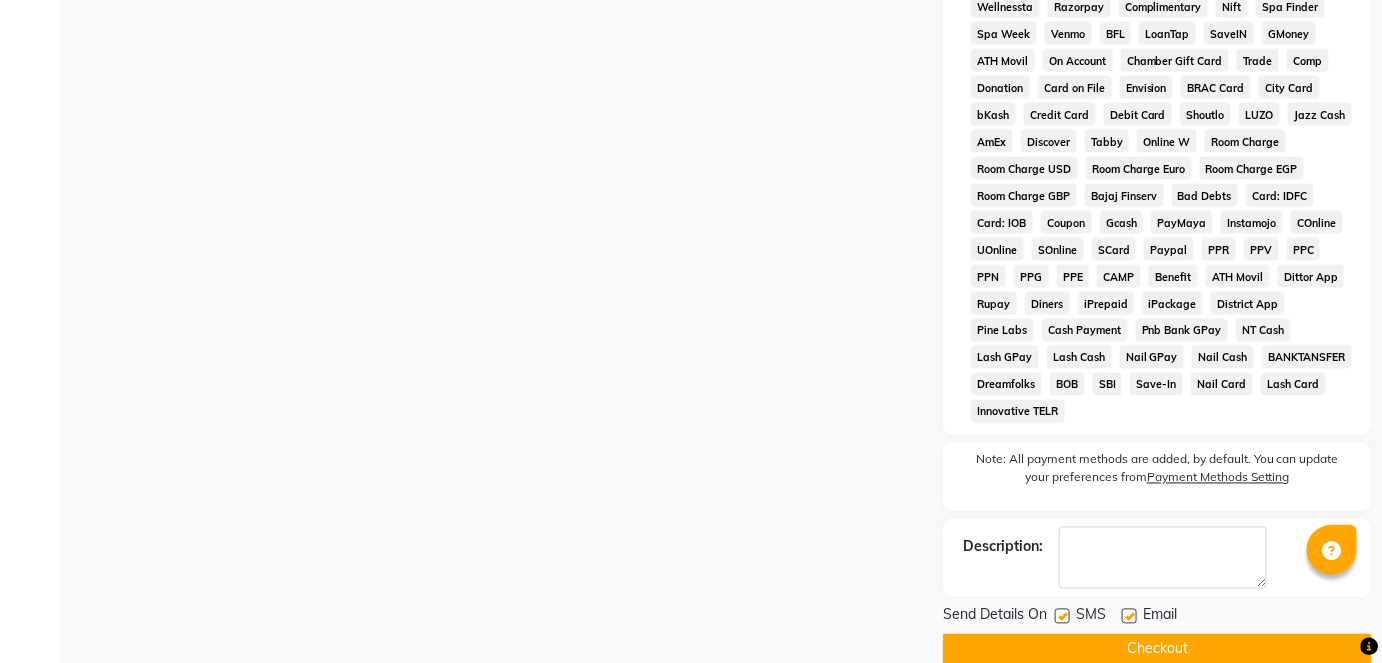 click 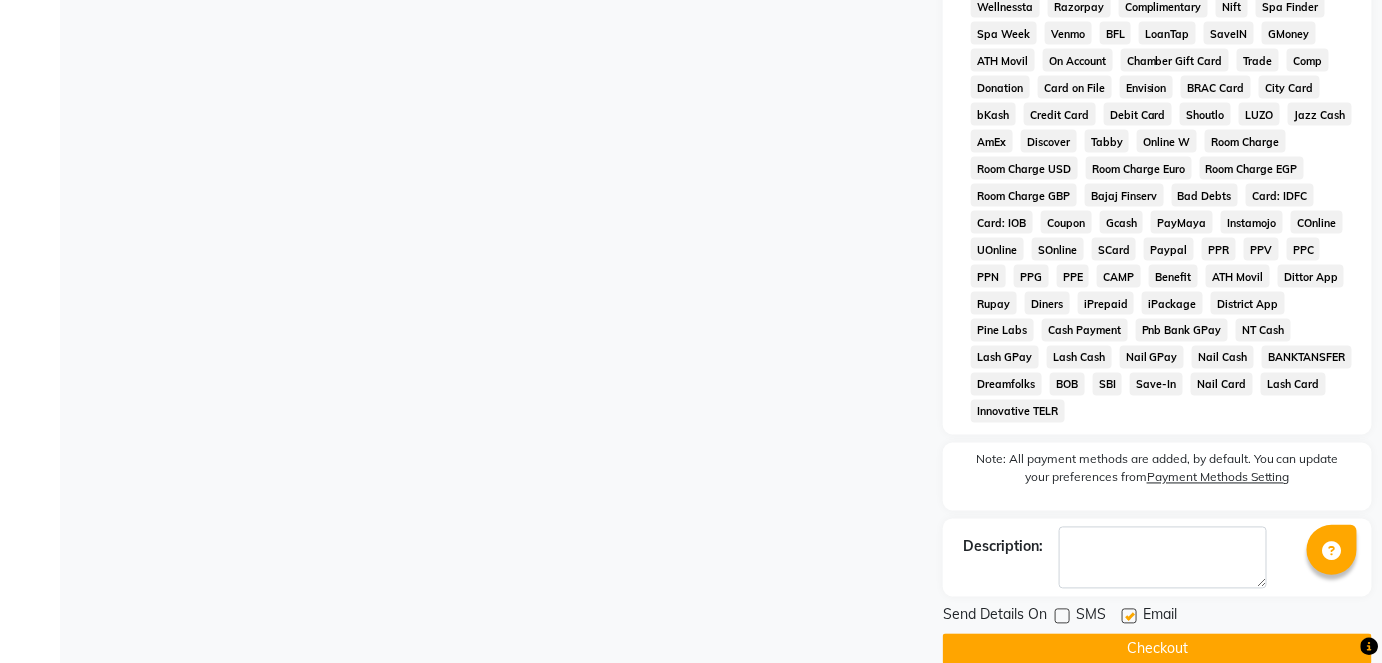 click on "Checkout" 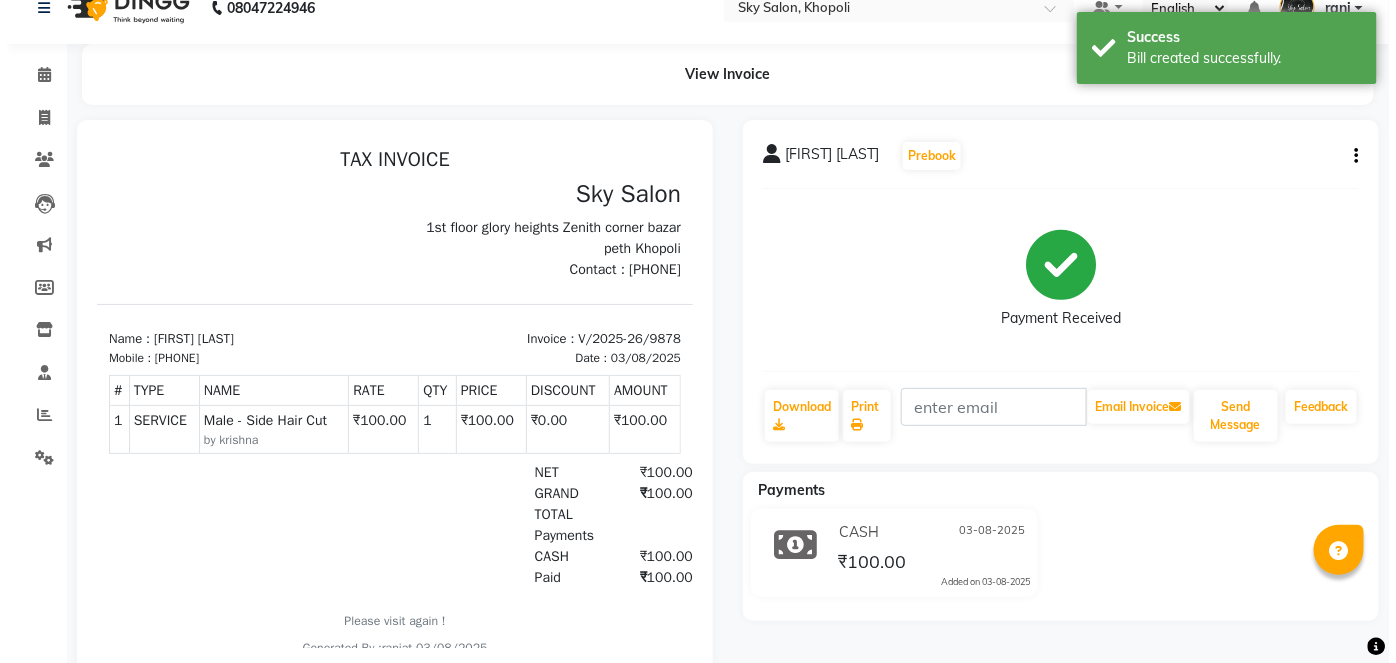 scroll, scrollTop: 0, scrollLeft: 0, axis: both 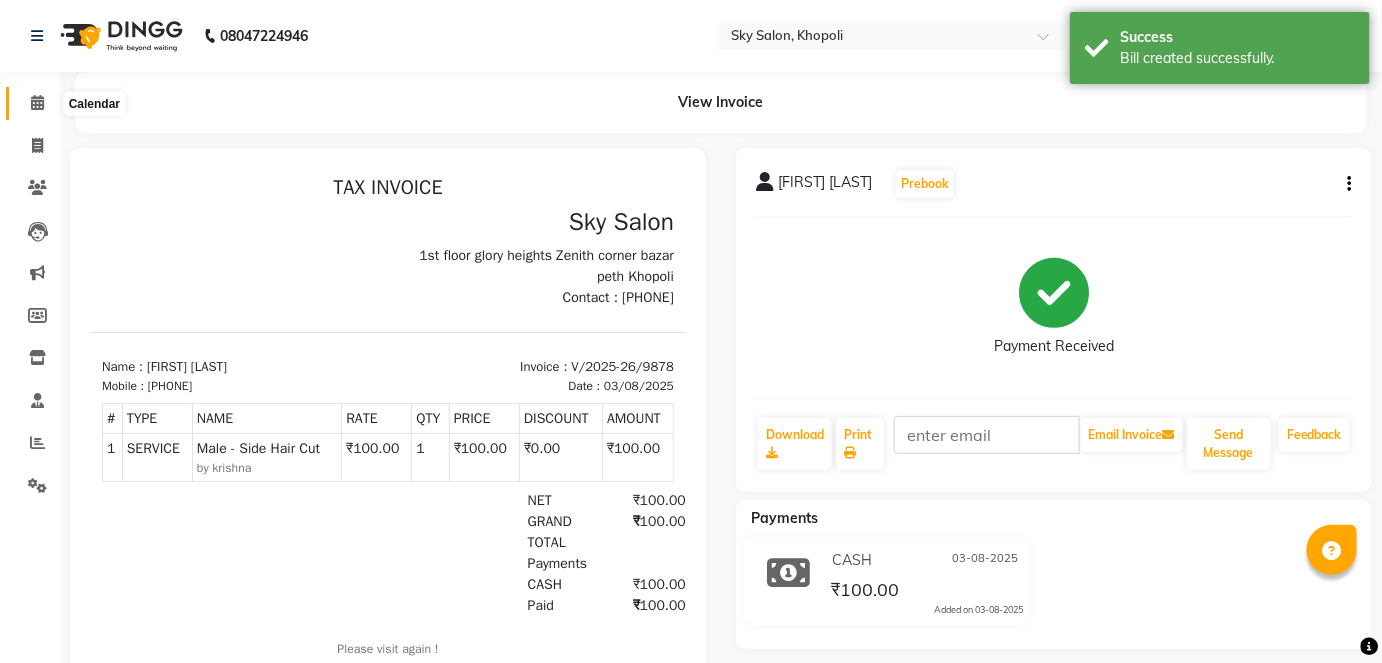 click 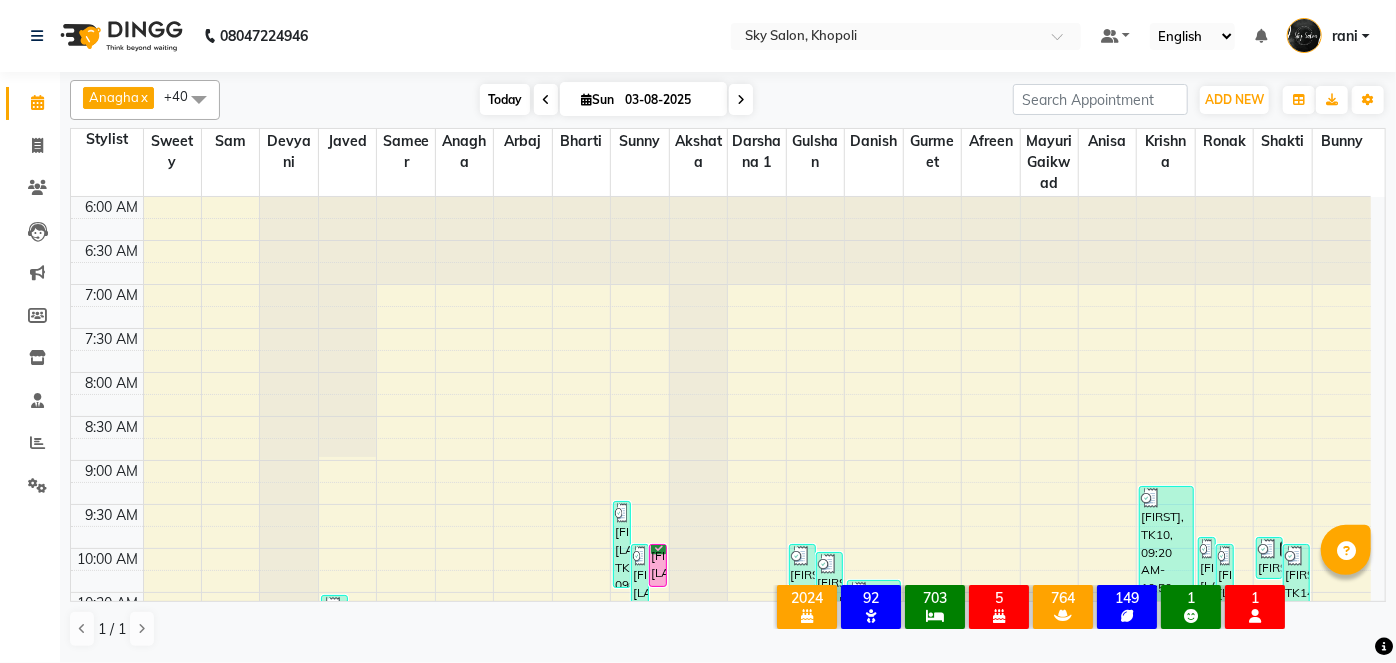 click on "Today" at bounding box center (505, 99) 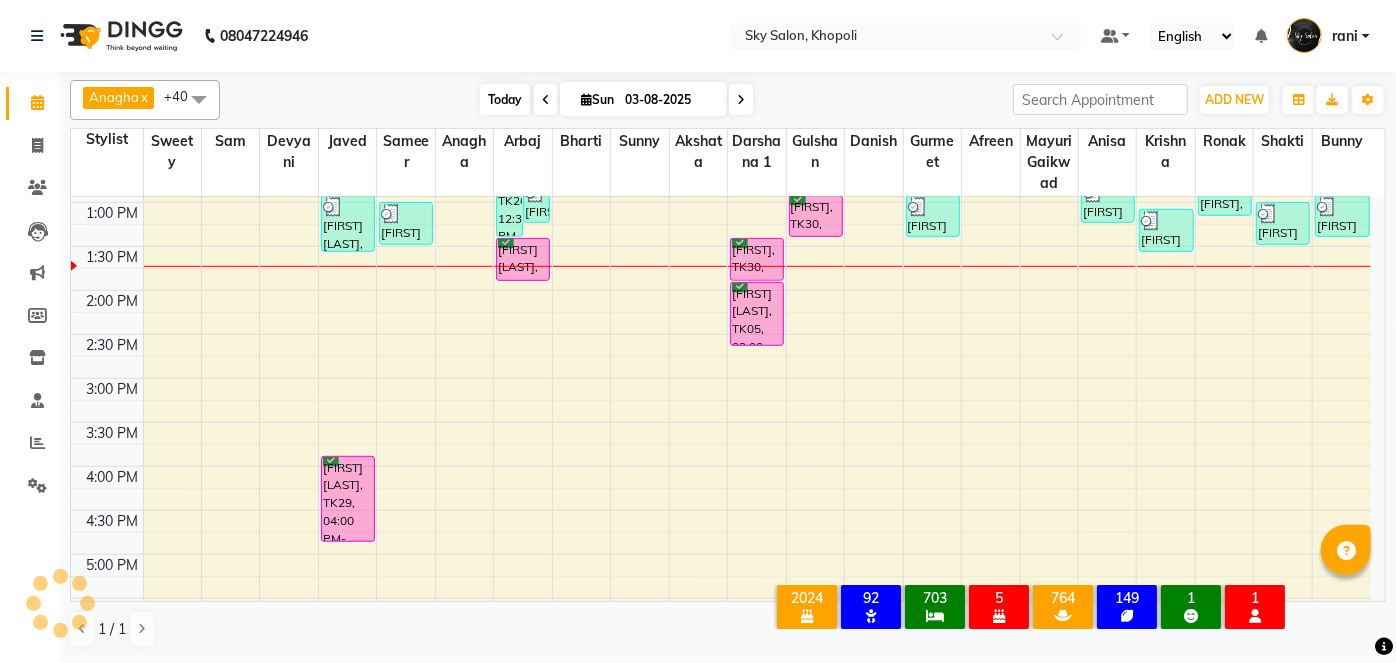 click on "Today" at bounding box center [505, 99] 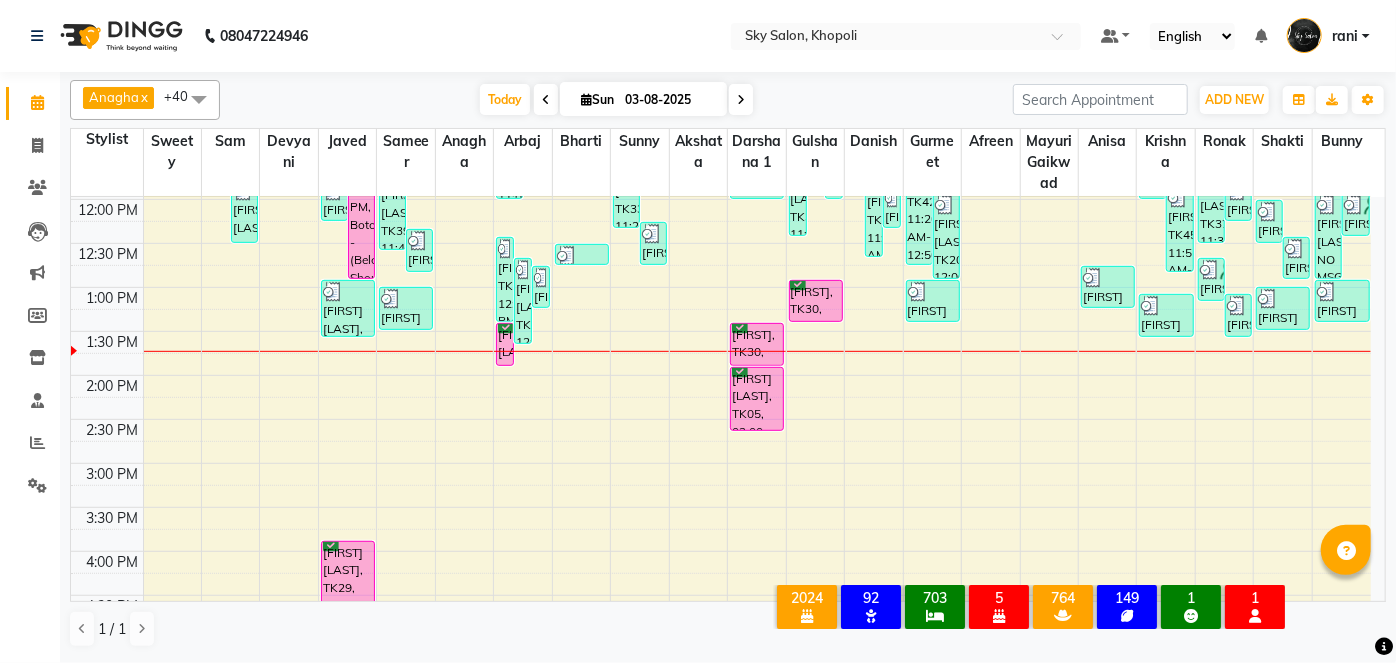scroll, scrollTop: 522, scrollLeft: 0, axis: vertical 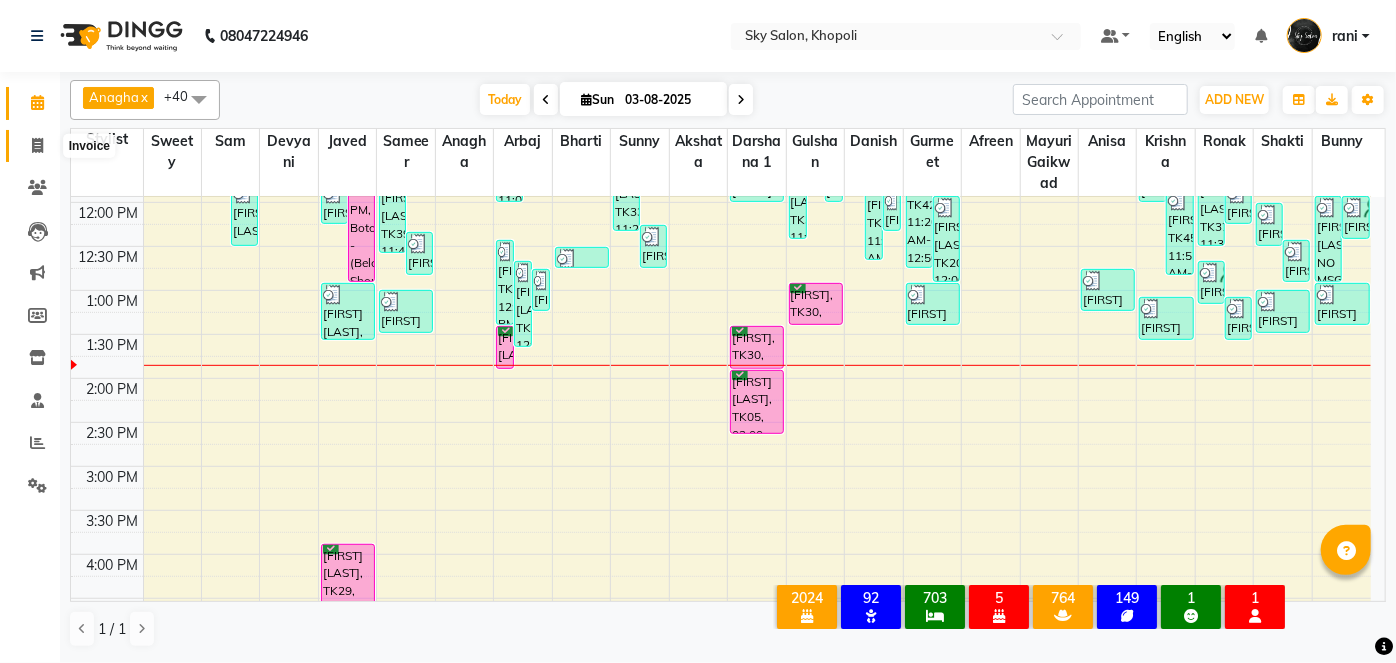 click 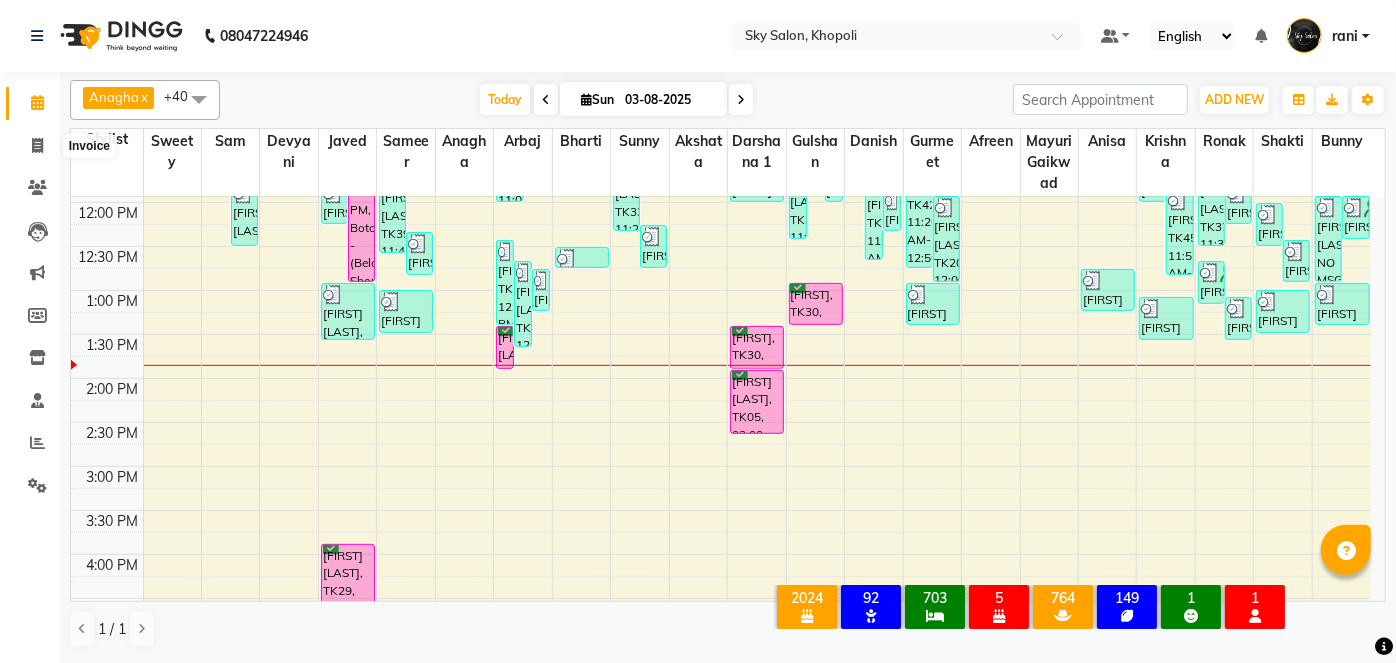 select on "service" 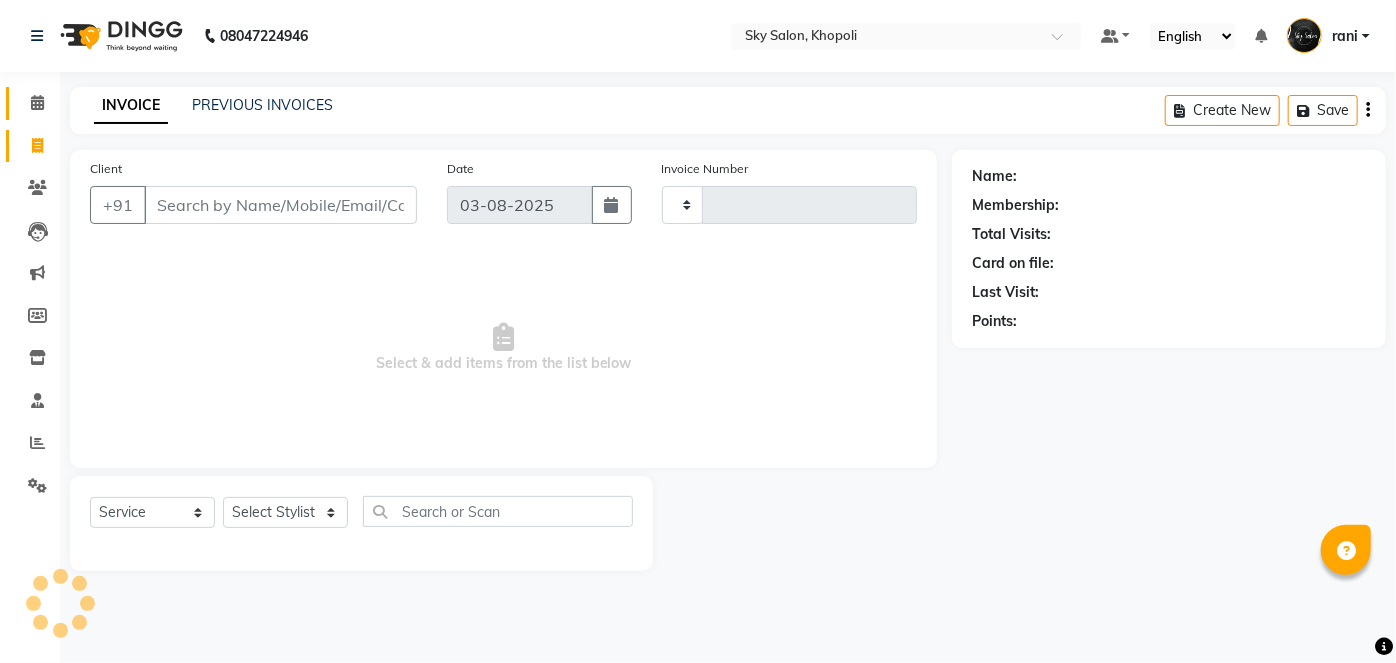 type on "9882" 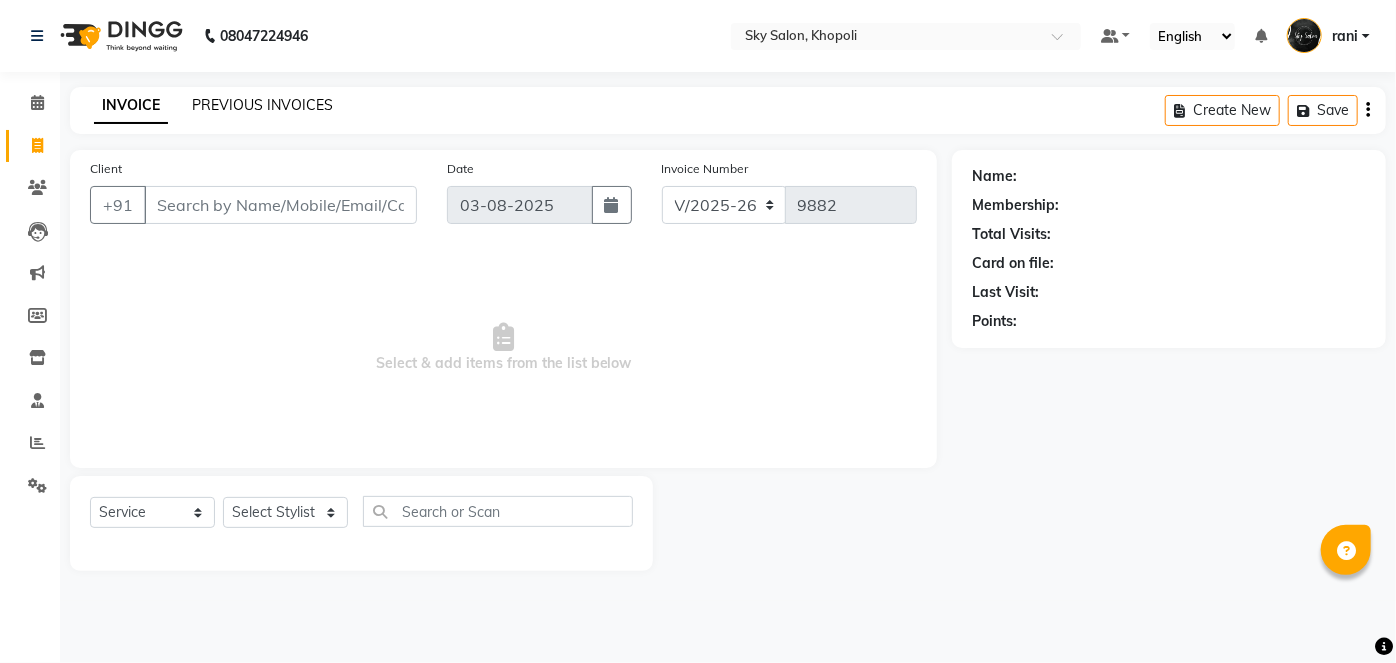 click on "PREVIOUS INVOICES" 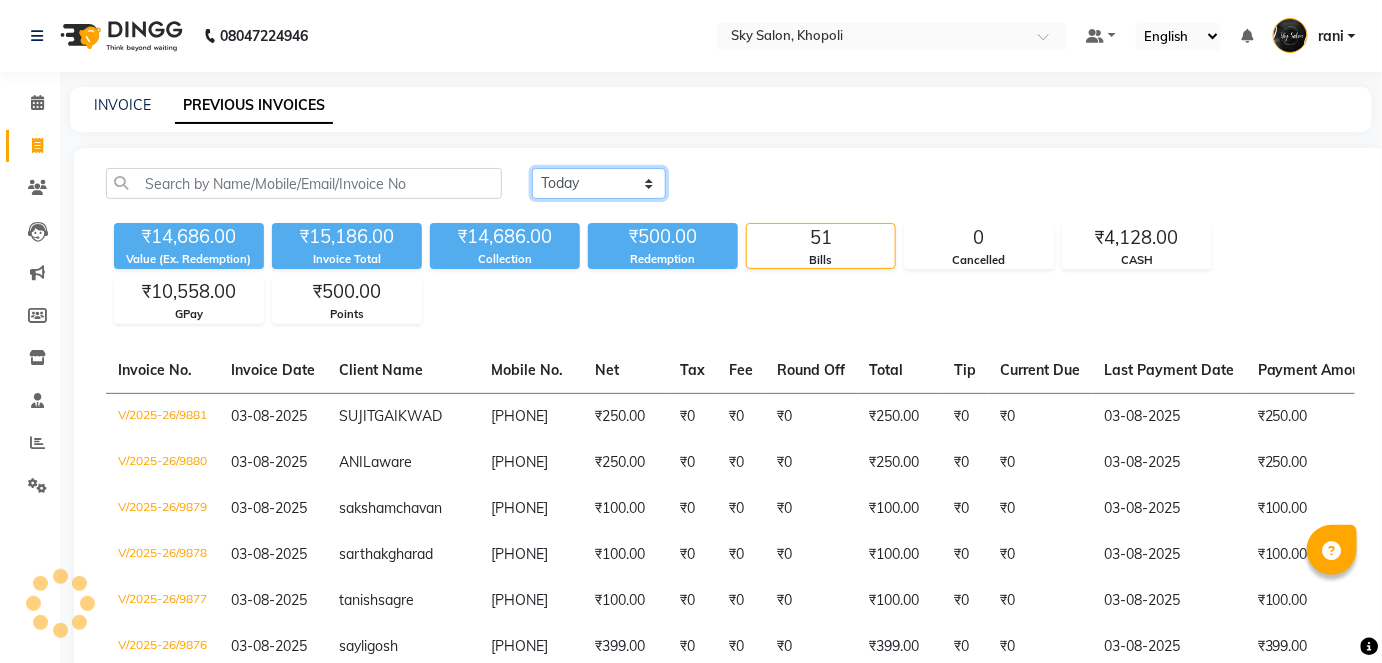 click on "Today Yesterday Custom Range" 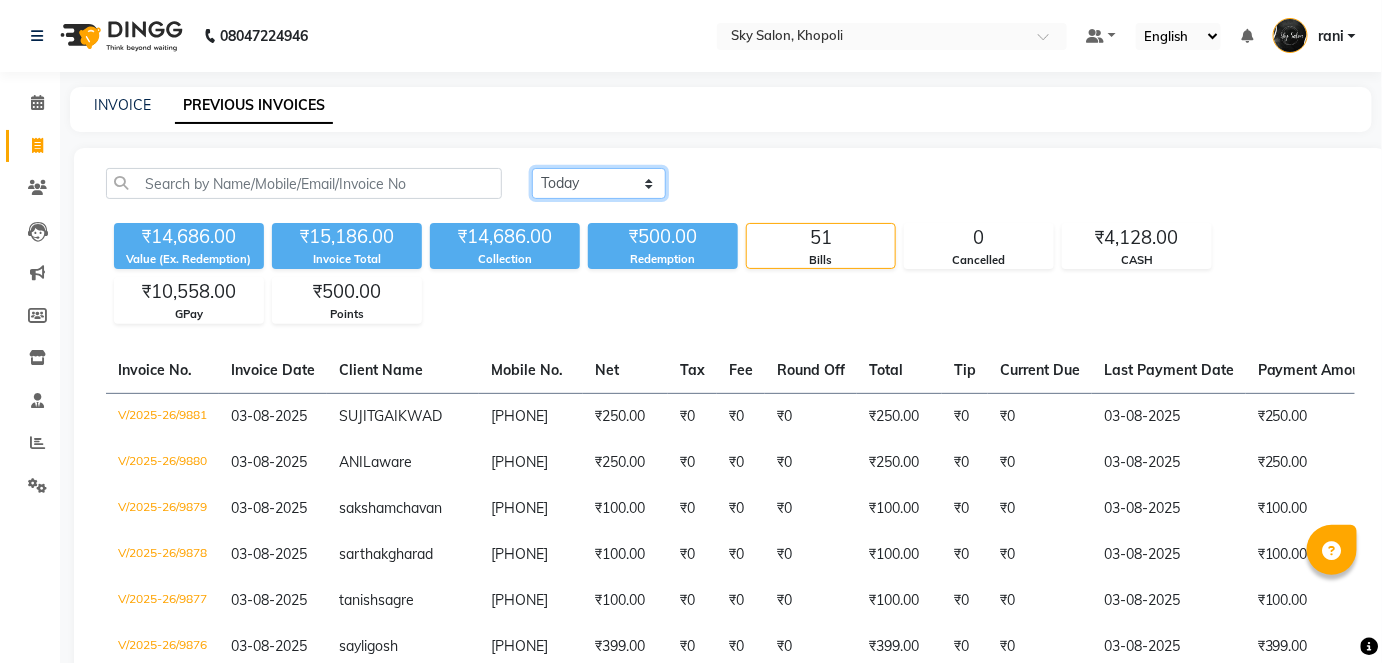 select on "yesterday" 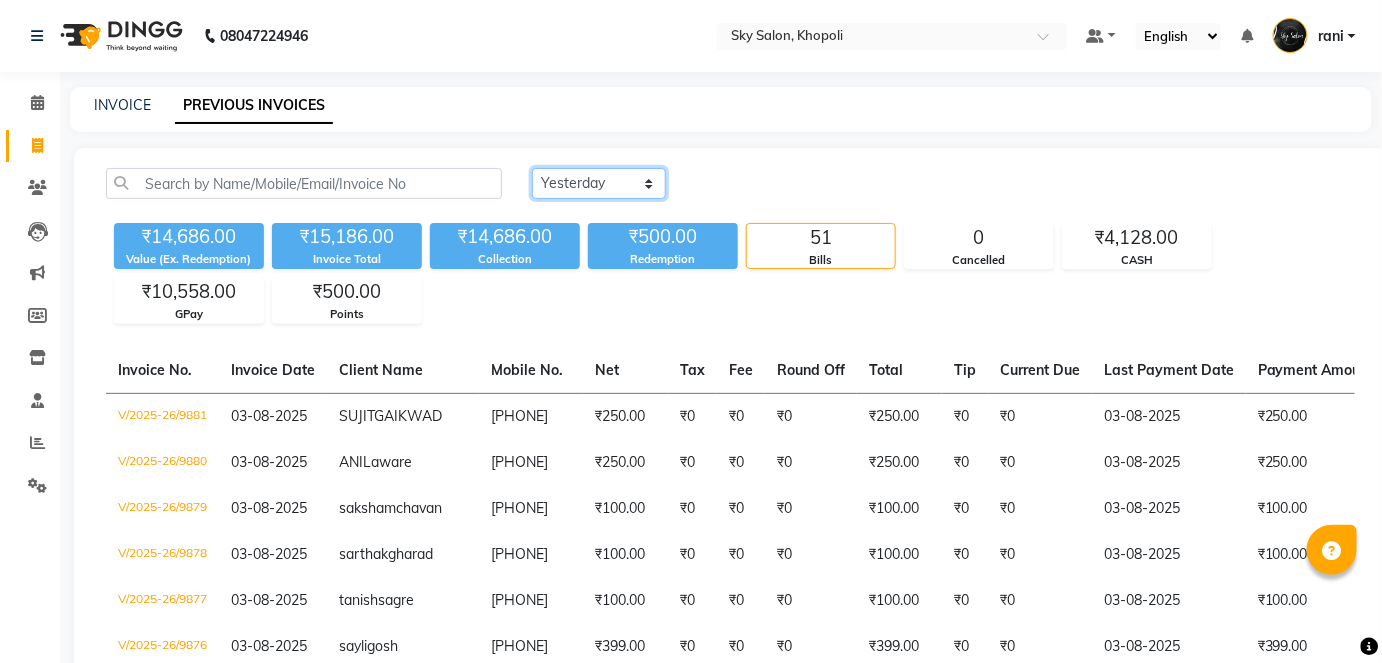 click on "Today Yesterday Custom Range" 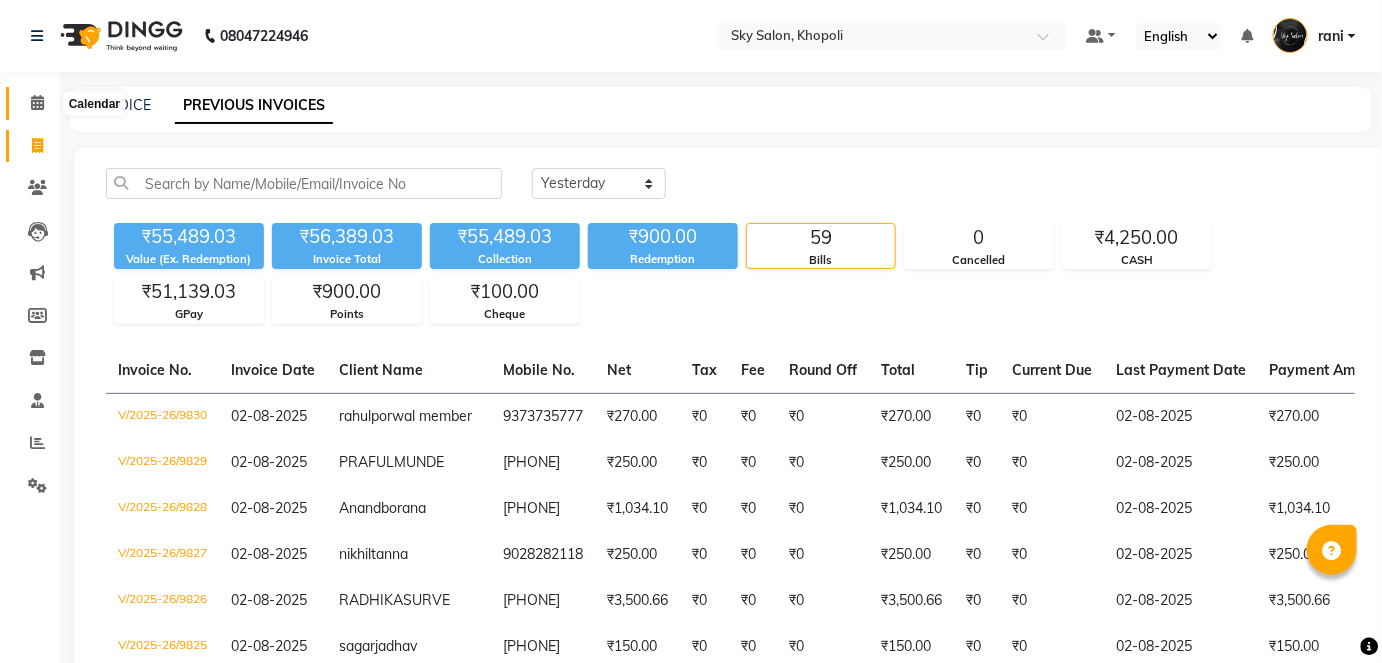 click 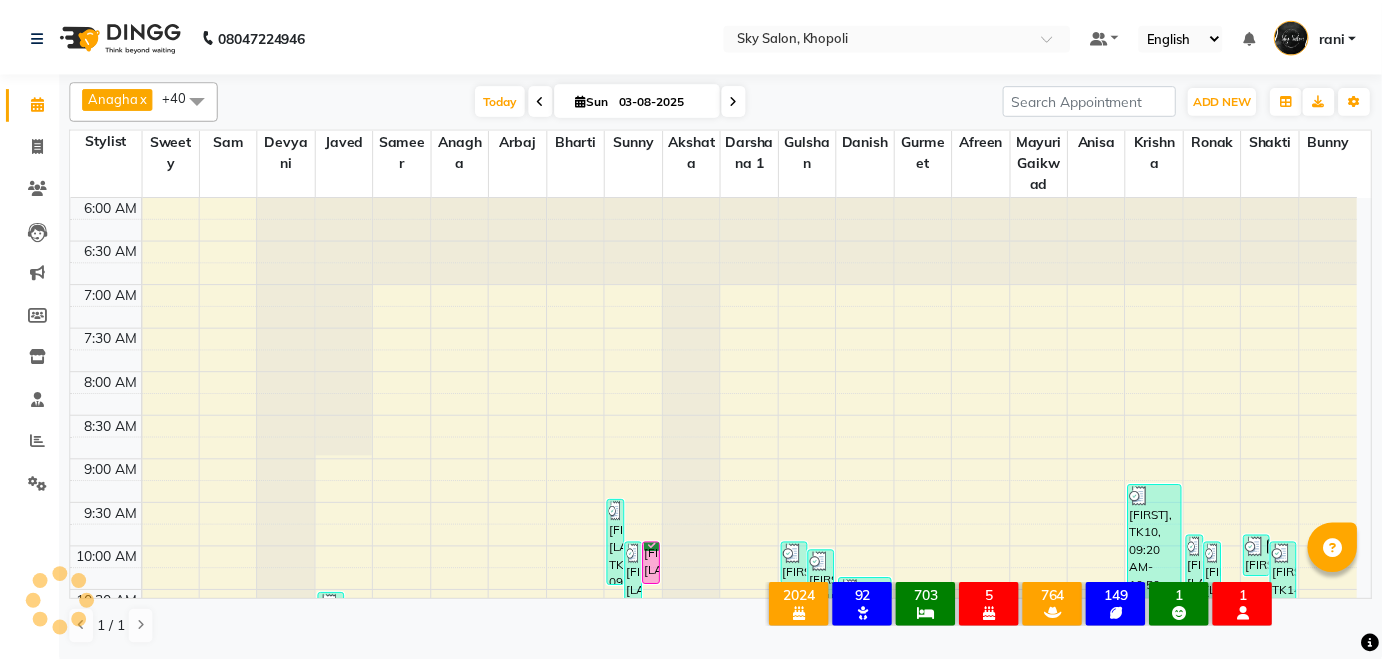 scroll, scrollTop: 0, scrollLeft: 0, axis: both 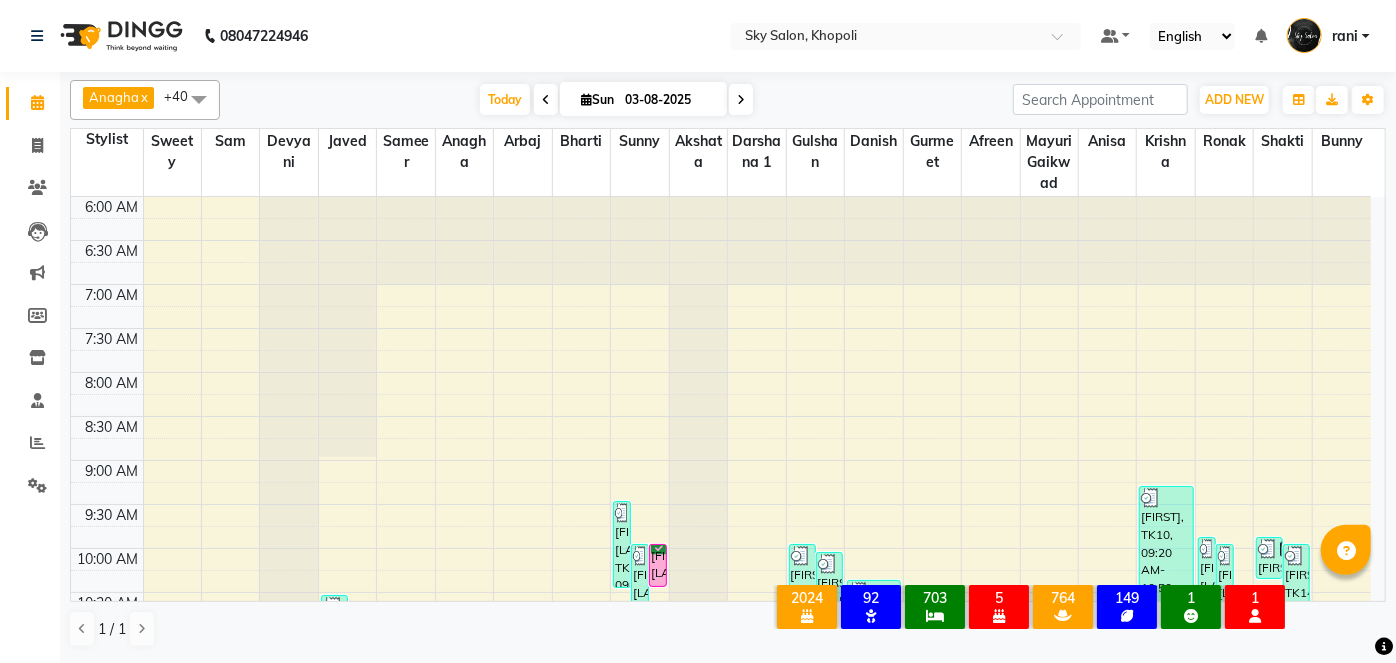 click on "Calendar  Invoice  Clients  Leads   Marketing  Members  Inventory  Staff  Reports  Settings Completed InProgress Upcoming Dropped Tentative Check-In Confirm Bookings Generate Report Segments Page Builder" 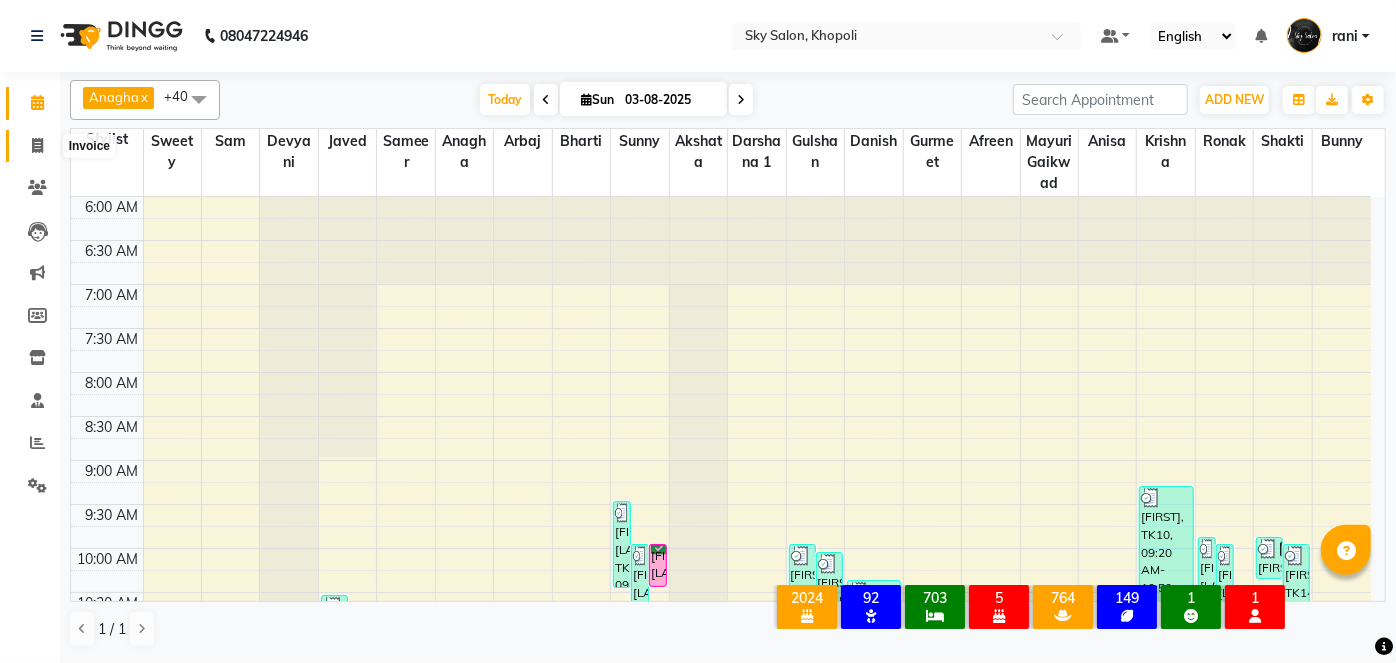 click 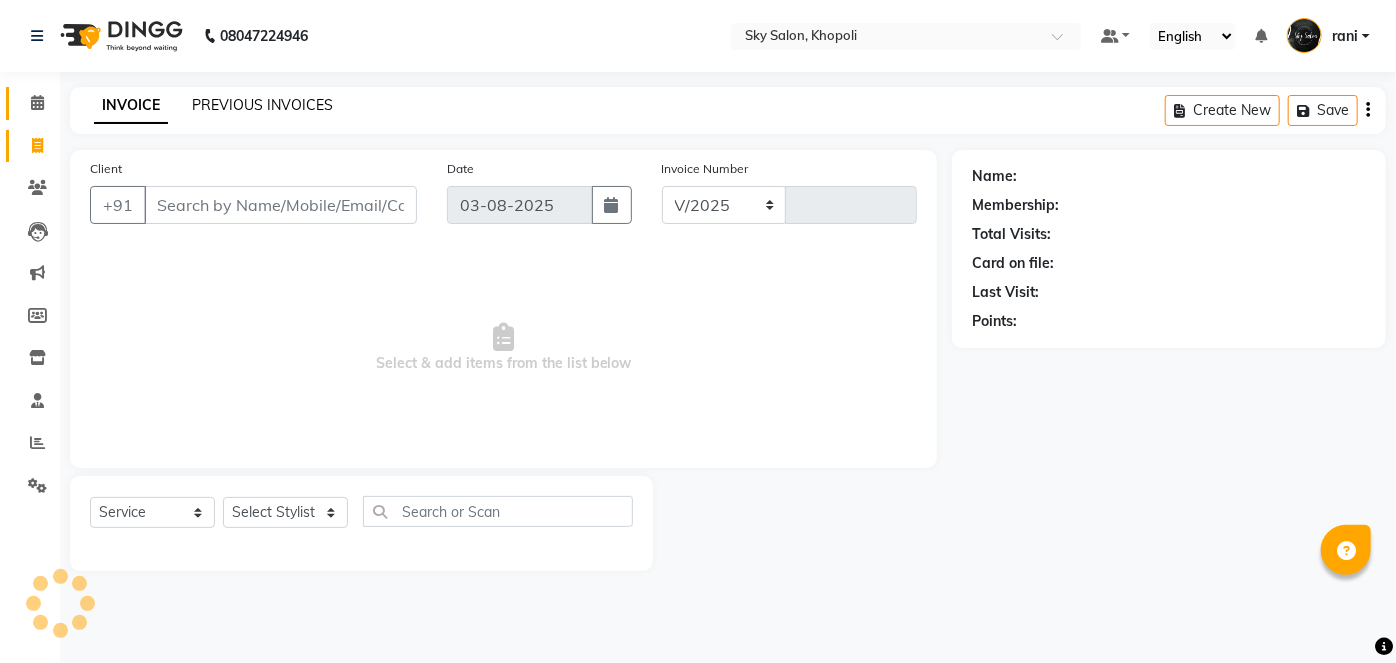 select on "3537" 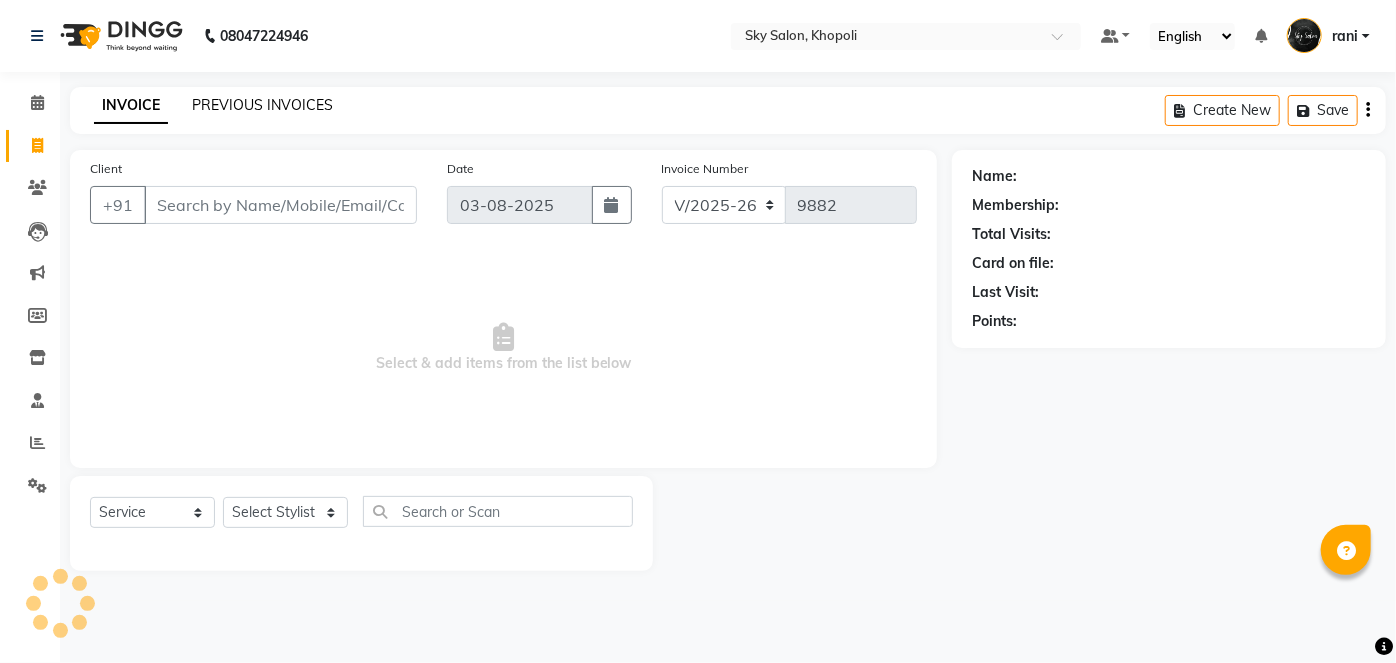 click on "PREVIOUS INVOICES" 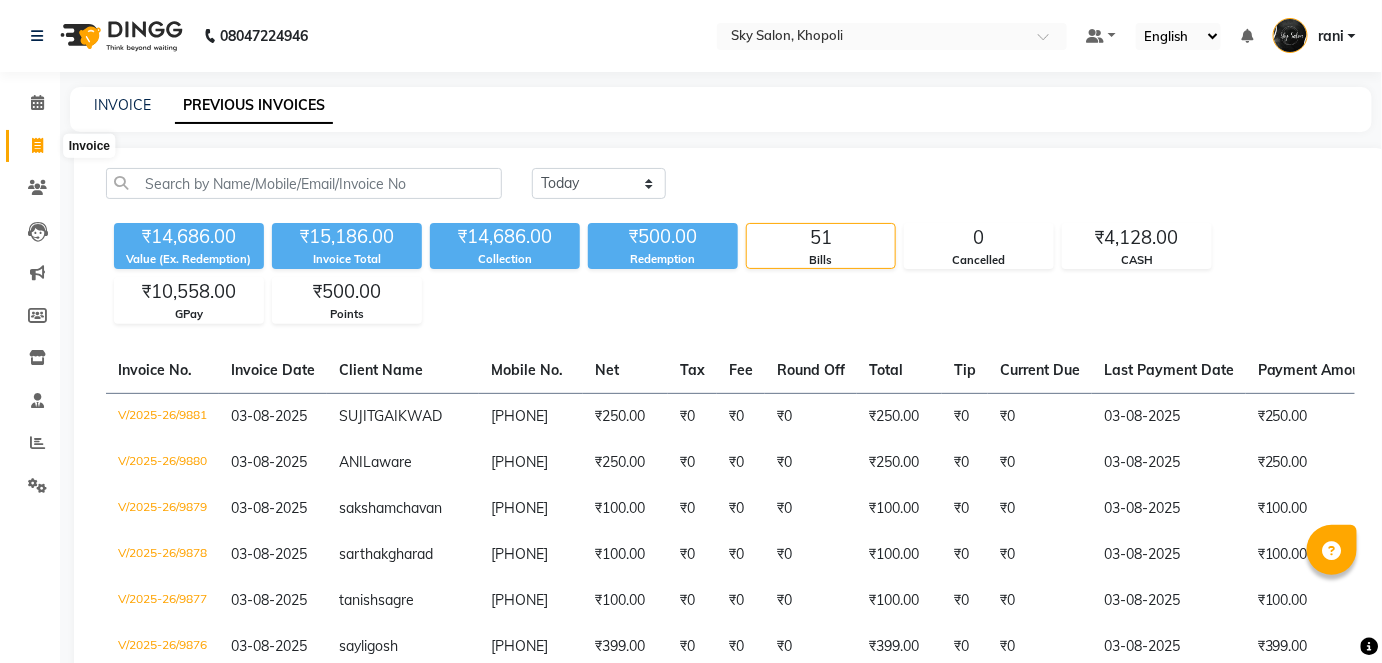 click 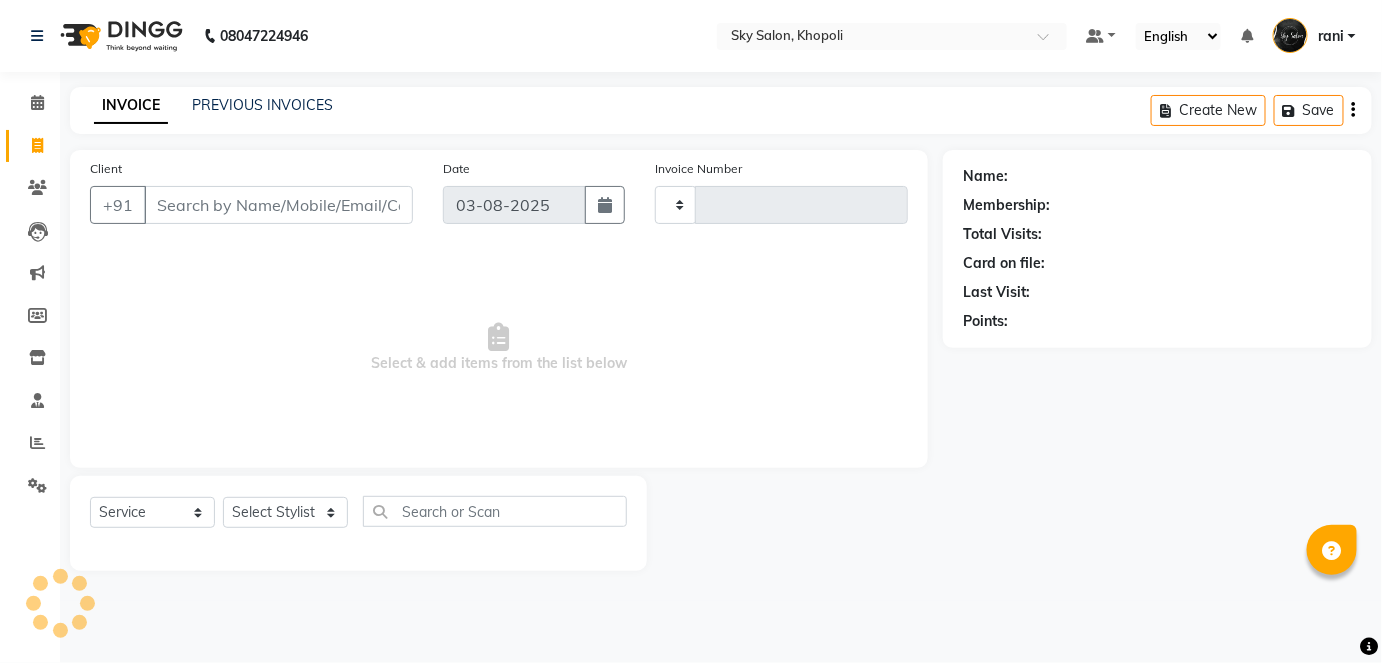 type on "9883" 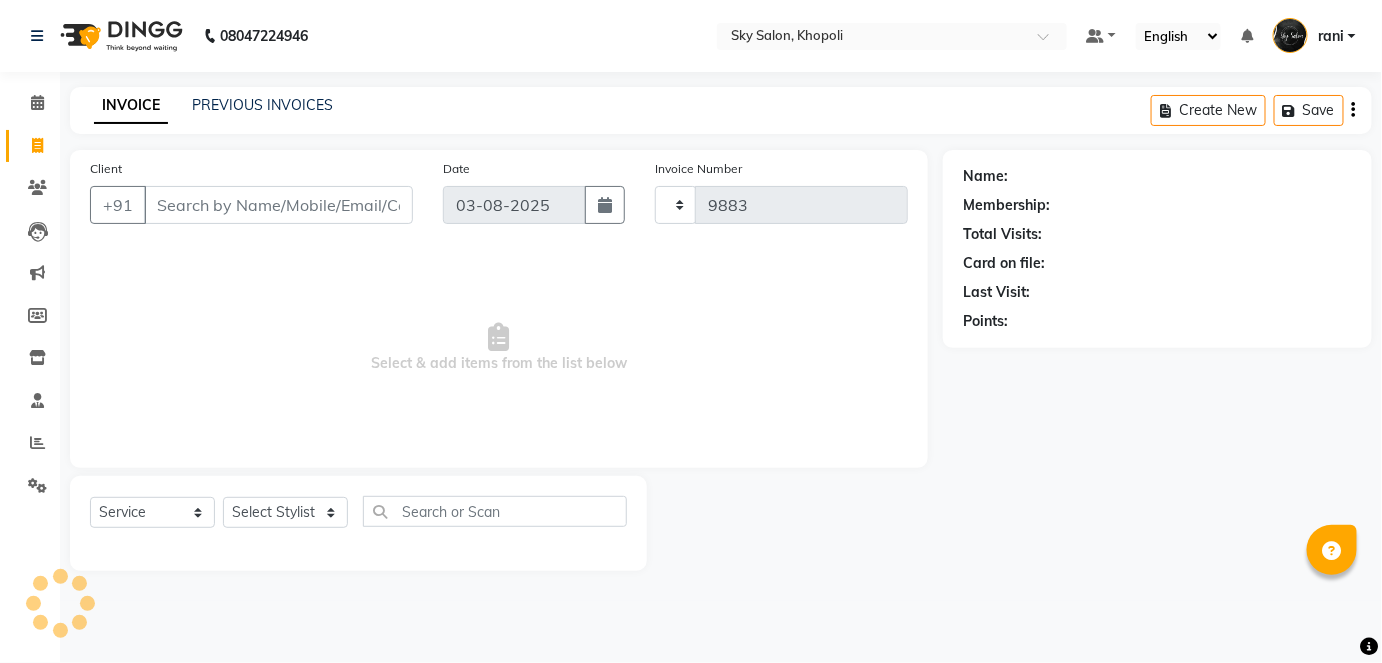 select on "3537" 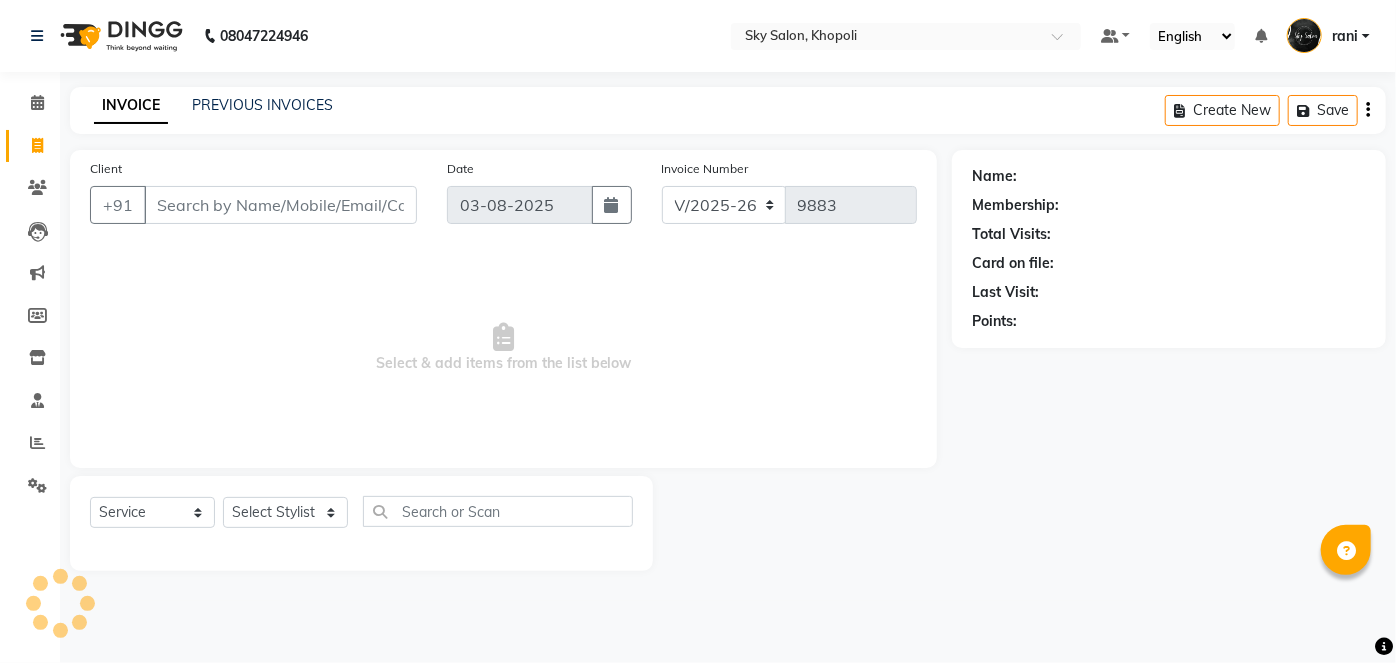 click on "Client" at bounding box center (280, 205) 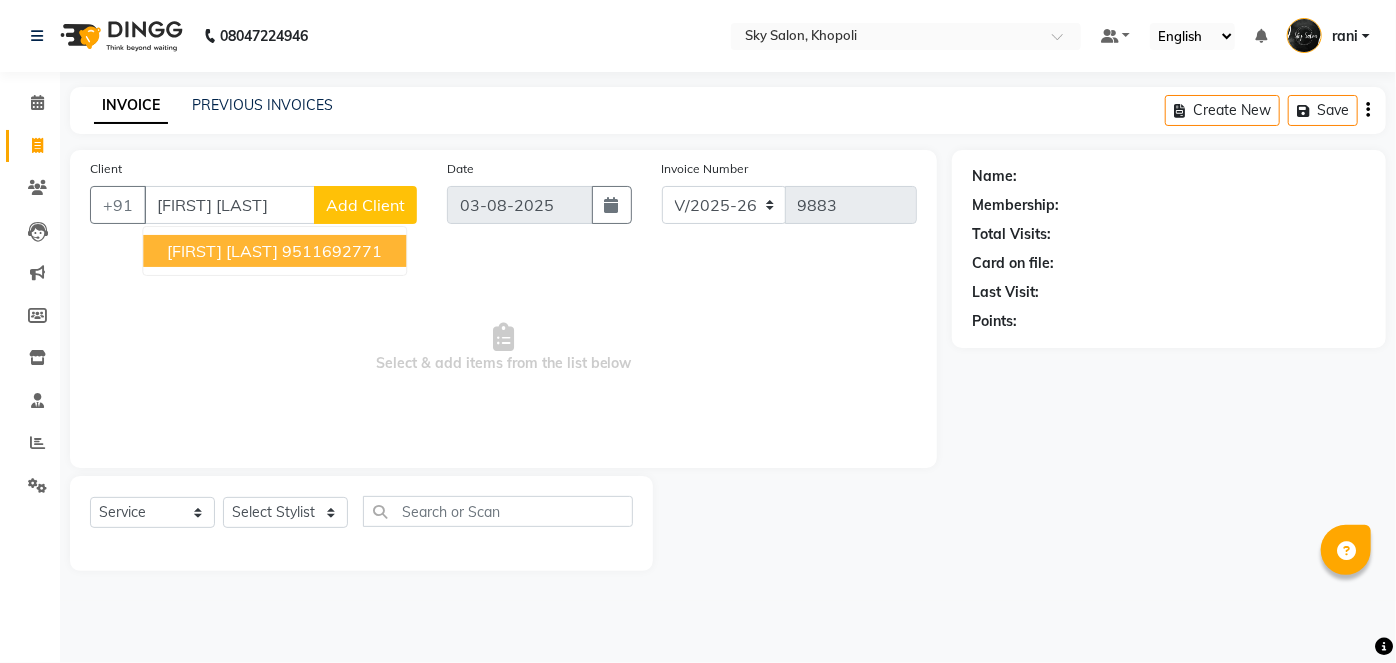 click on "salman mapkar" at bounding box center [222, 251] 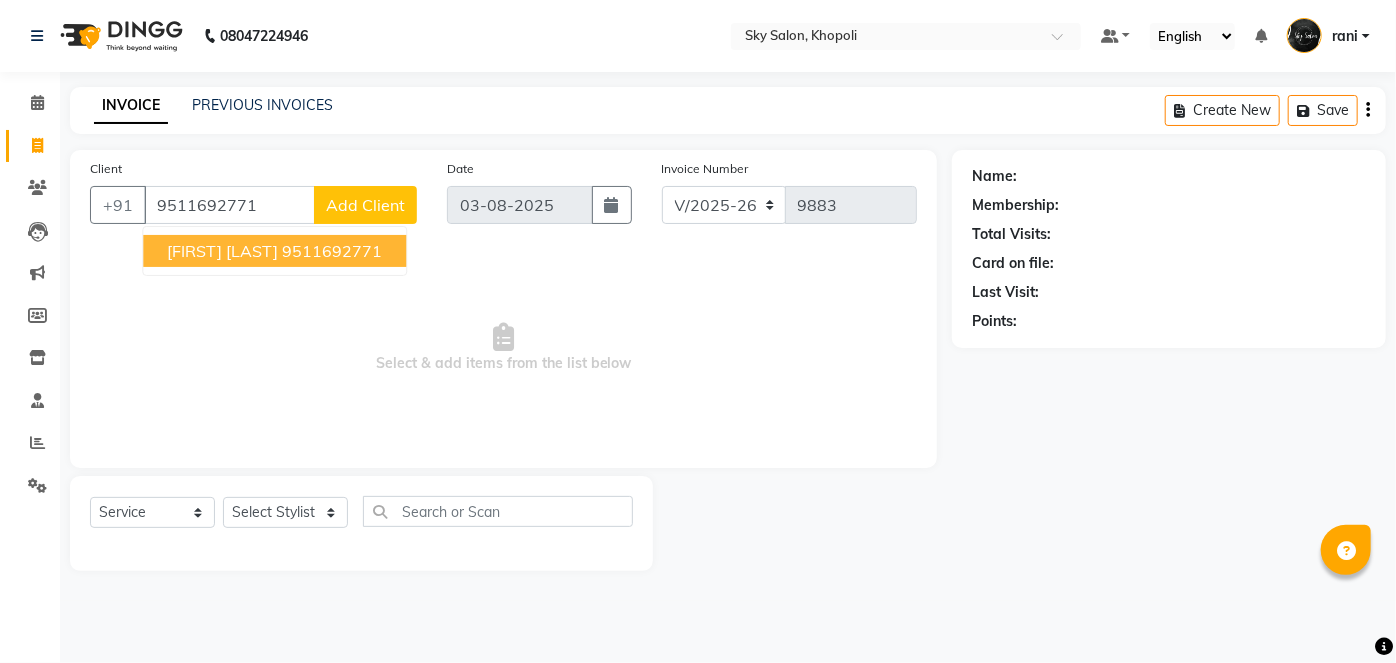 type on "9511692771" 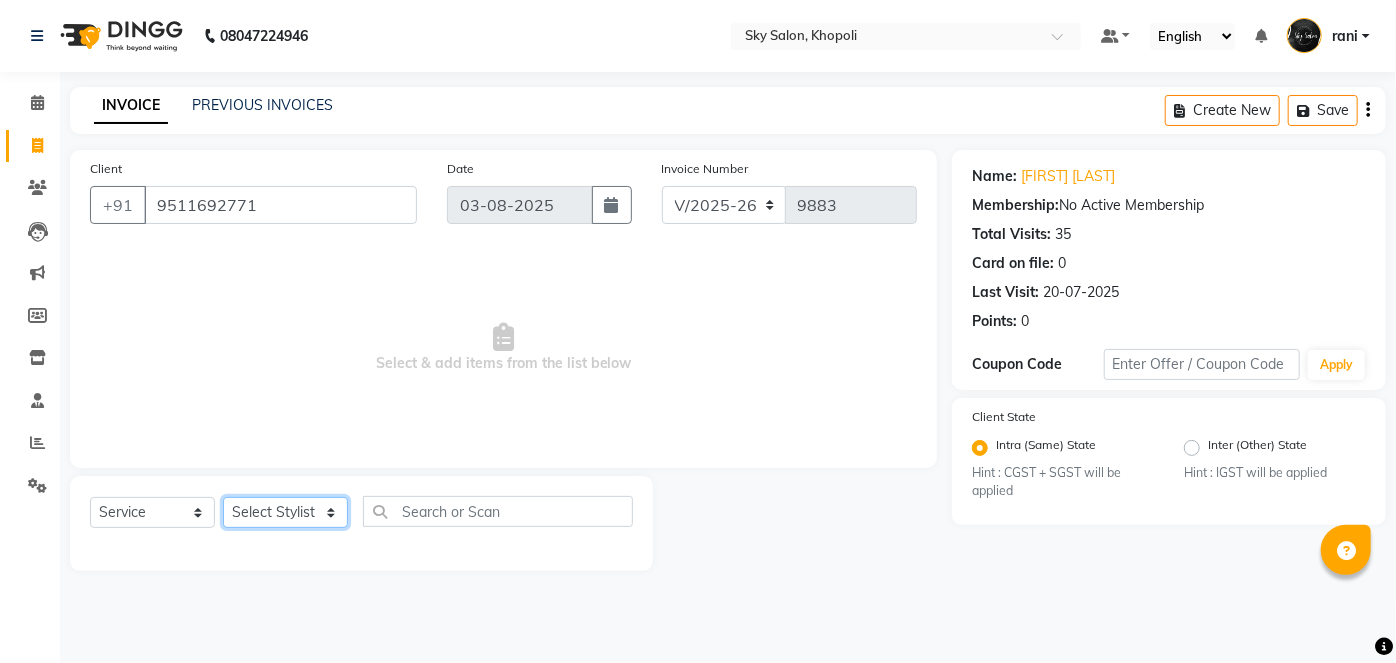 click on "Select Stylist afreen akshata aman saha ameer Anagha anisa arbaj bharti Bunny Danish Darshana 1 devyani dilshad gaurav Gulshan gurmeet javed jishan krishna mayuri gaikwad muskan rani rinku rocky Ronak sachin sahil sam sameer sameer 2 sandhya shabnam shakti sunny sweety vivek" 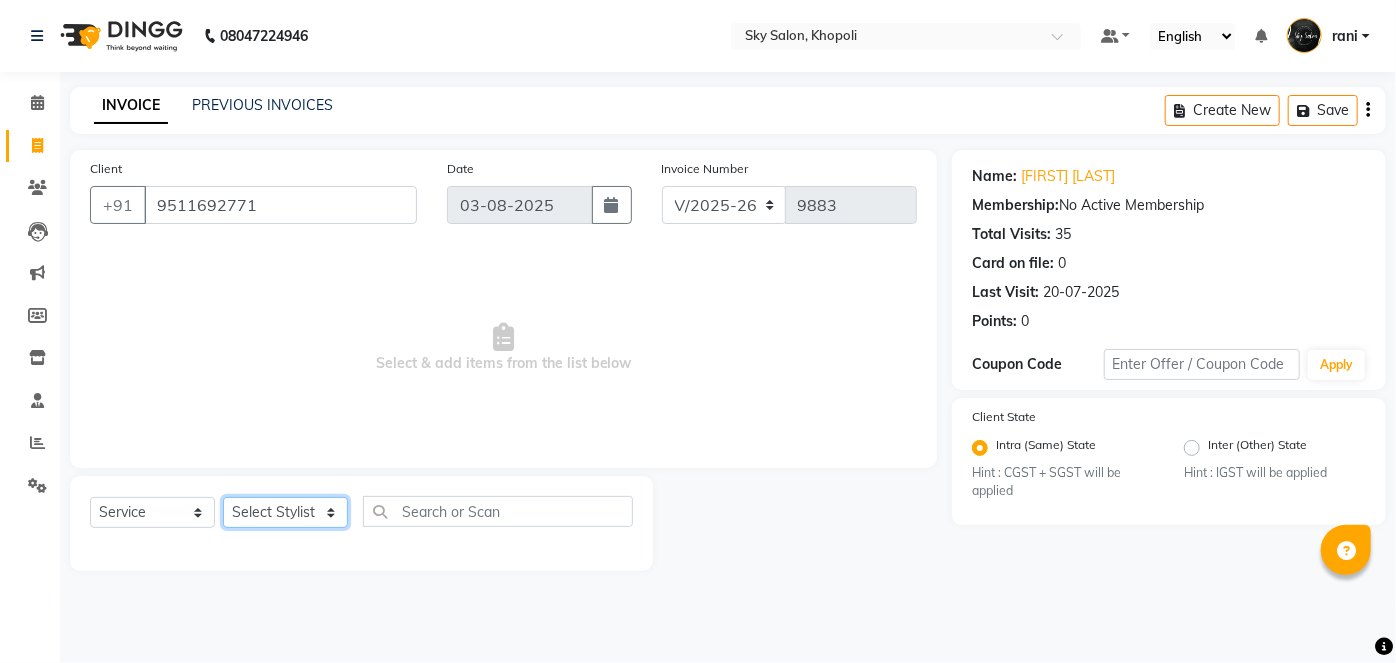 select on "57852" 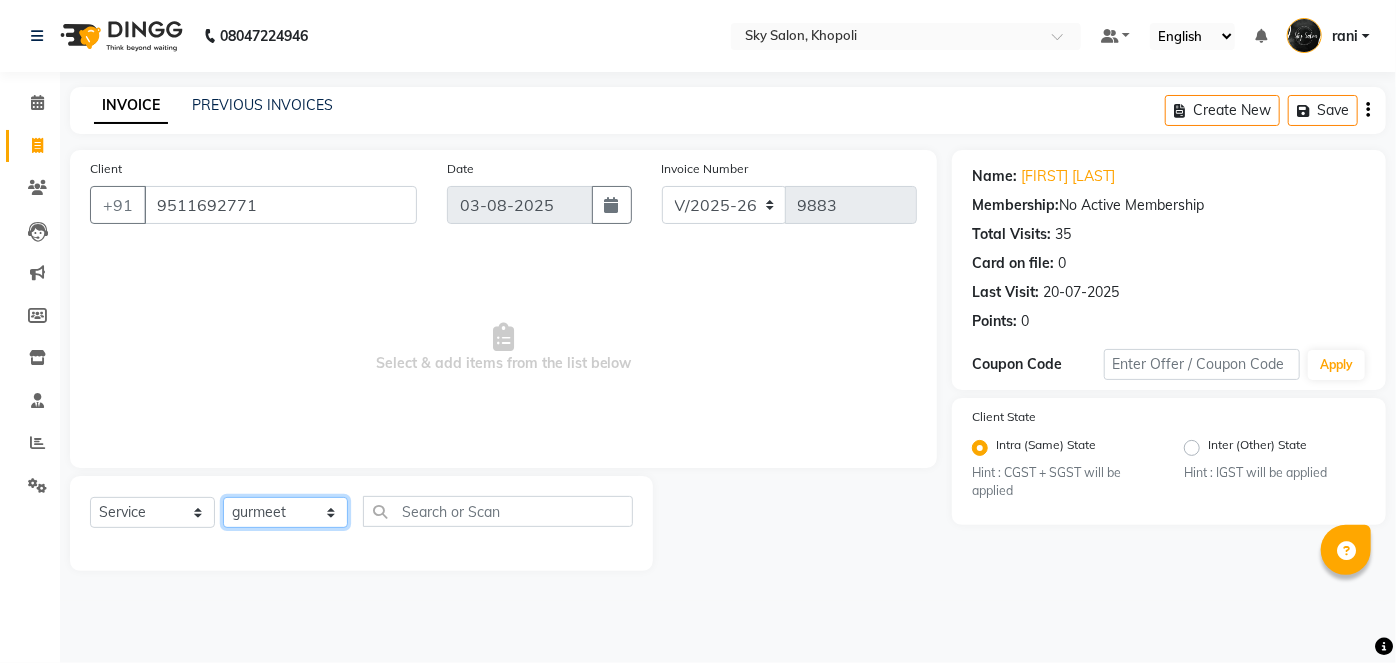 click on "Select Stylist afreen akshata aman saha ameer Anagha anisa arbaj bharti Bunny Danish Darshana 1 devyani dilshad gaurav Gulshan gurmeet javed jishan krishna mayuri gaikwad muskan rani rinku rocky Ronak sachin sahil sam sameer sameer 2 sandhya shabnam shakti sunny sweety vivek" 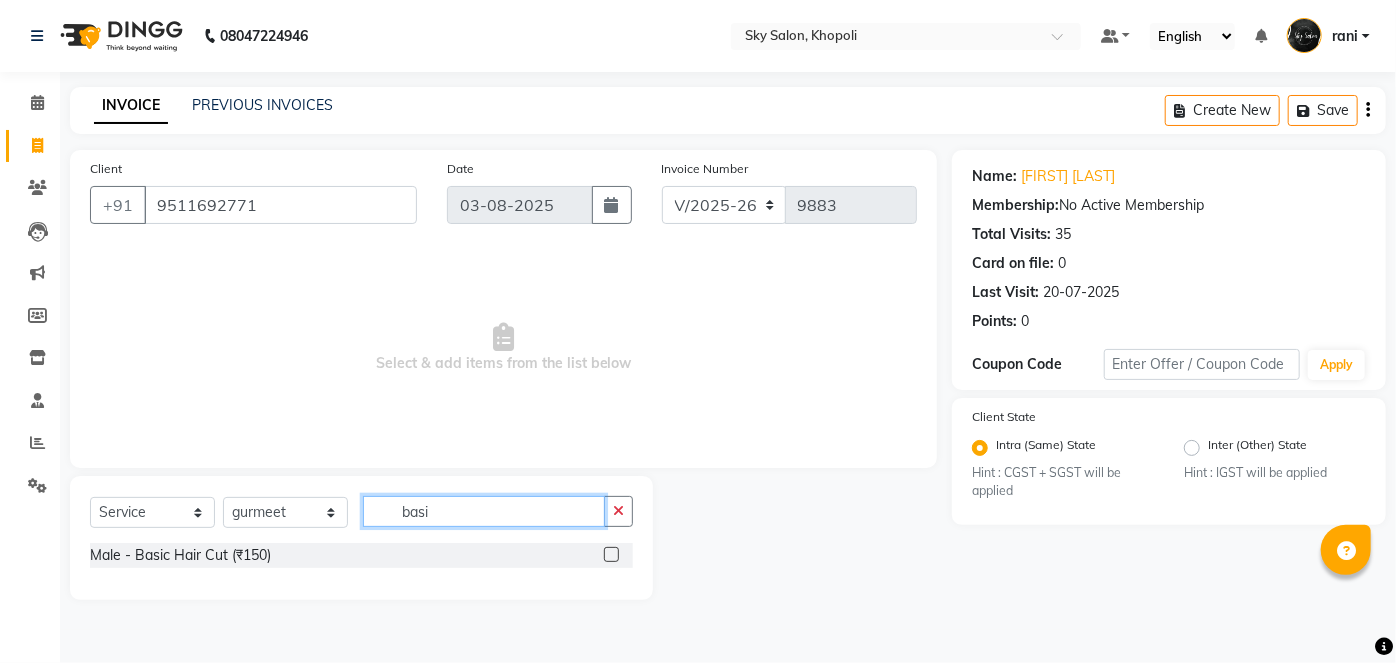 type on "basi" 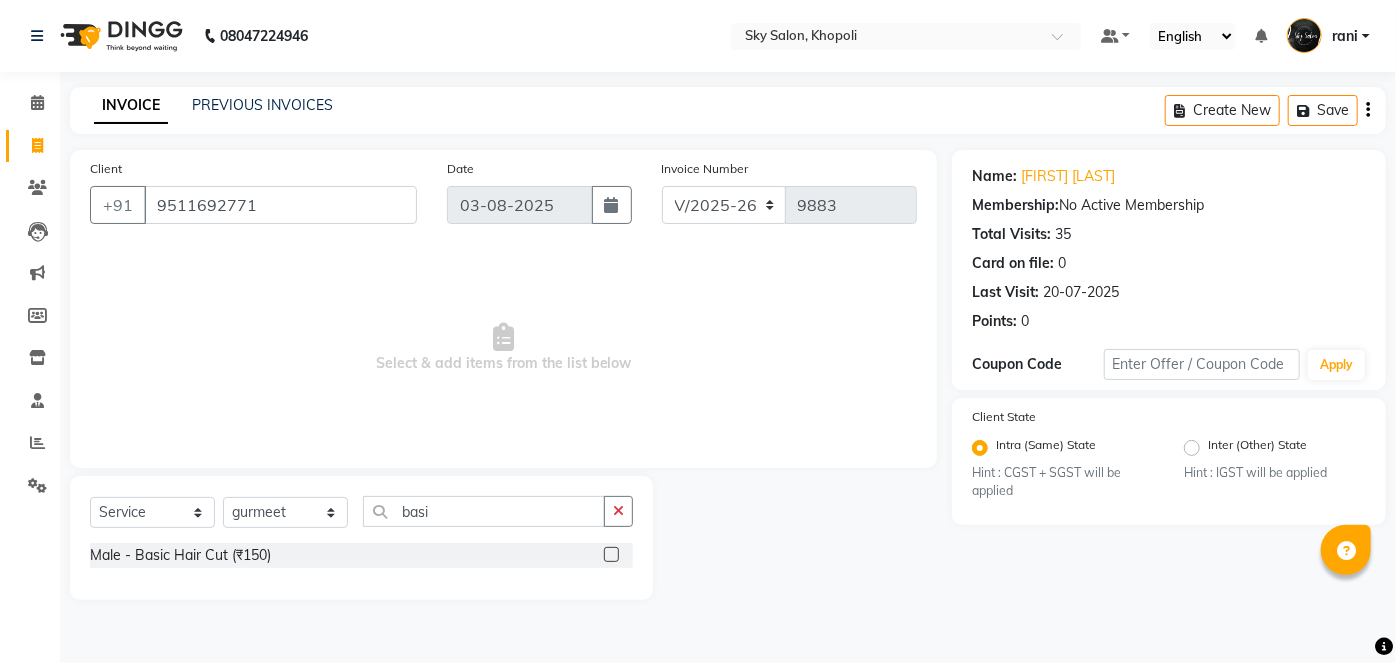 click 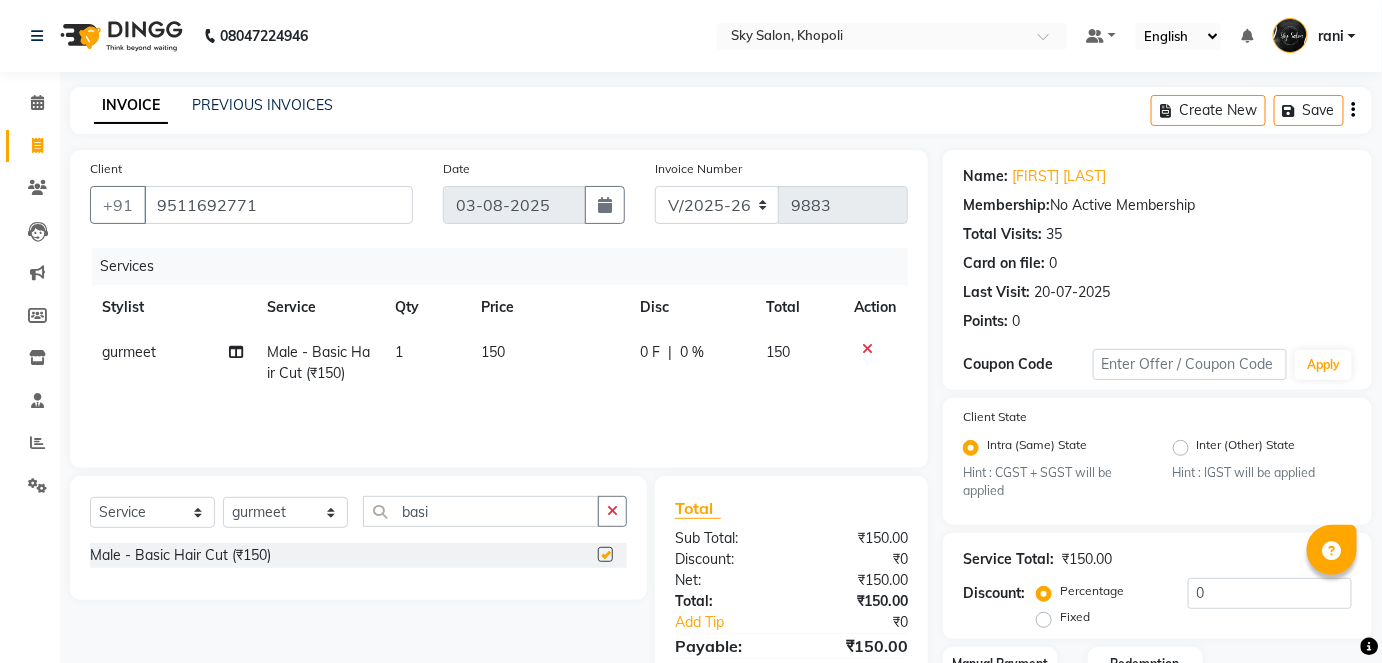 checkbox on "false" 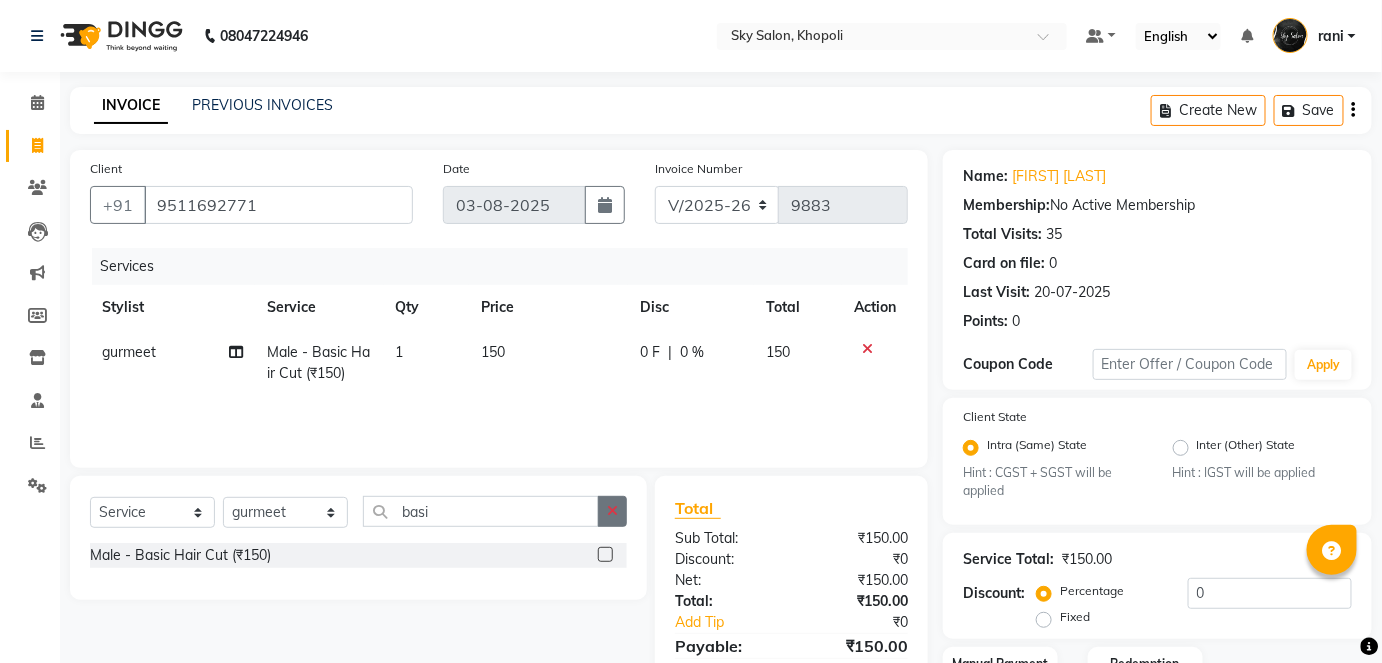 click on "Select  Service  Product  Membership  Package Voucher Prepaid Gift Card  Select Stylist afreen akshata aman saha ameer Anagha anisa arbaj bharti Bunny Danish Darshana 1 devyani dilshad gaurav Gulshan gurmeet javed jishan krishna mayuri gaikwad muskan rani rinku rocky Ronak sachin sahil sam sameer sameer 2 sandhya shabnam shakti sunny sweety vivek basi" 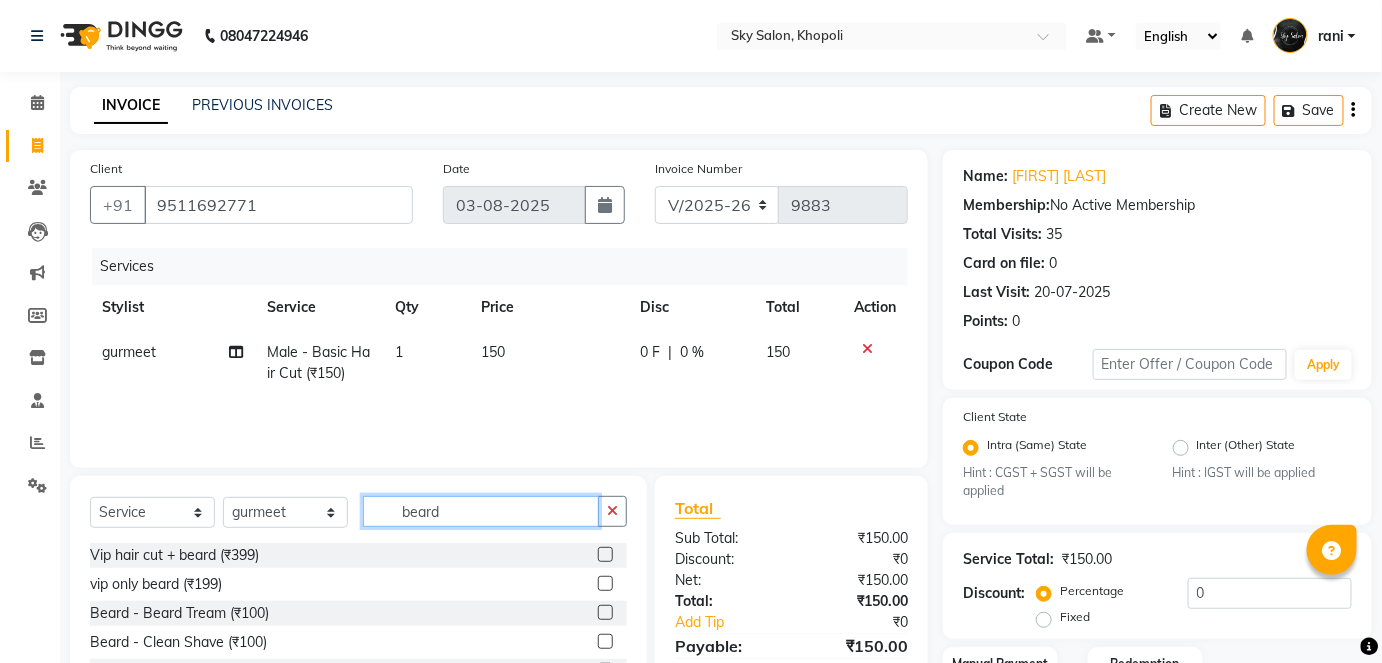 type on "beard" 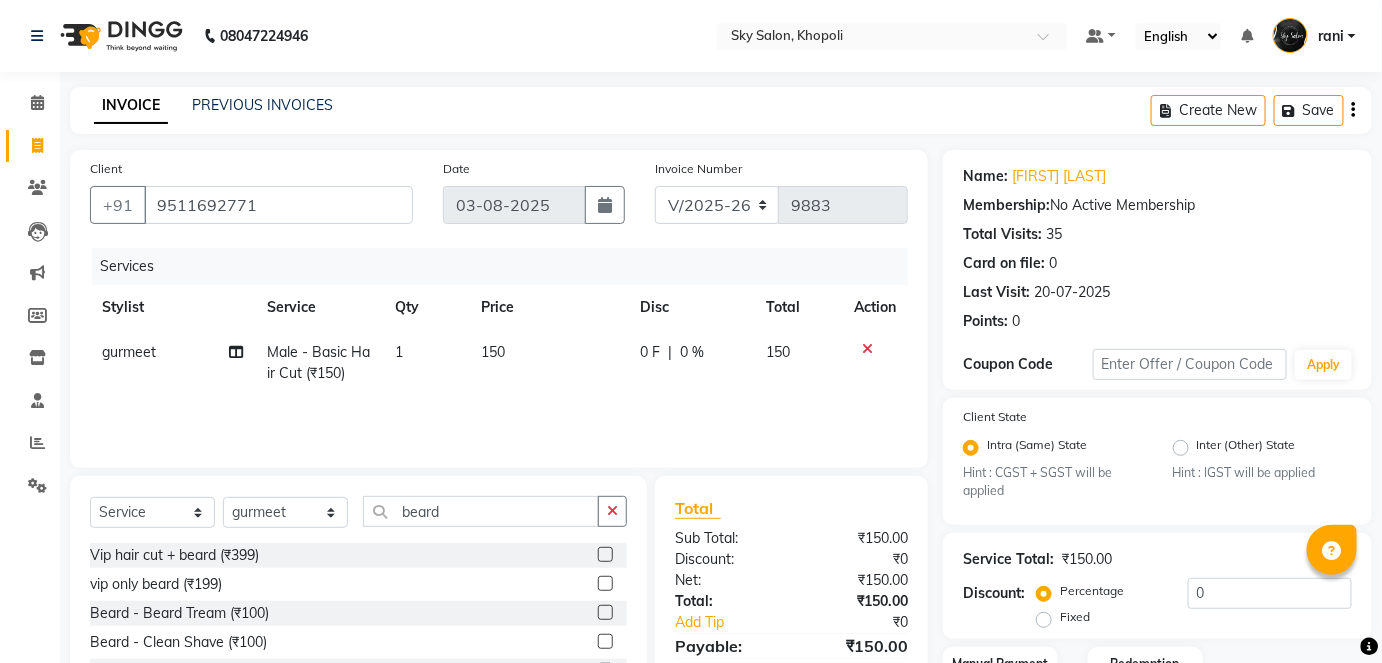 click 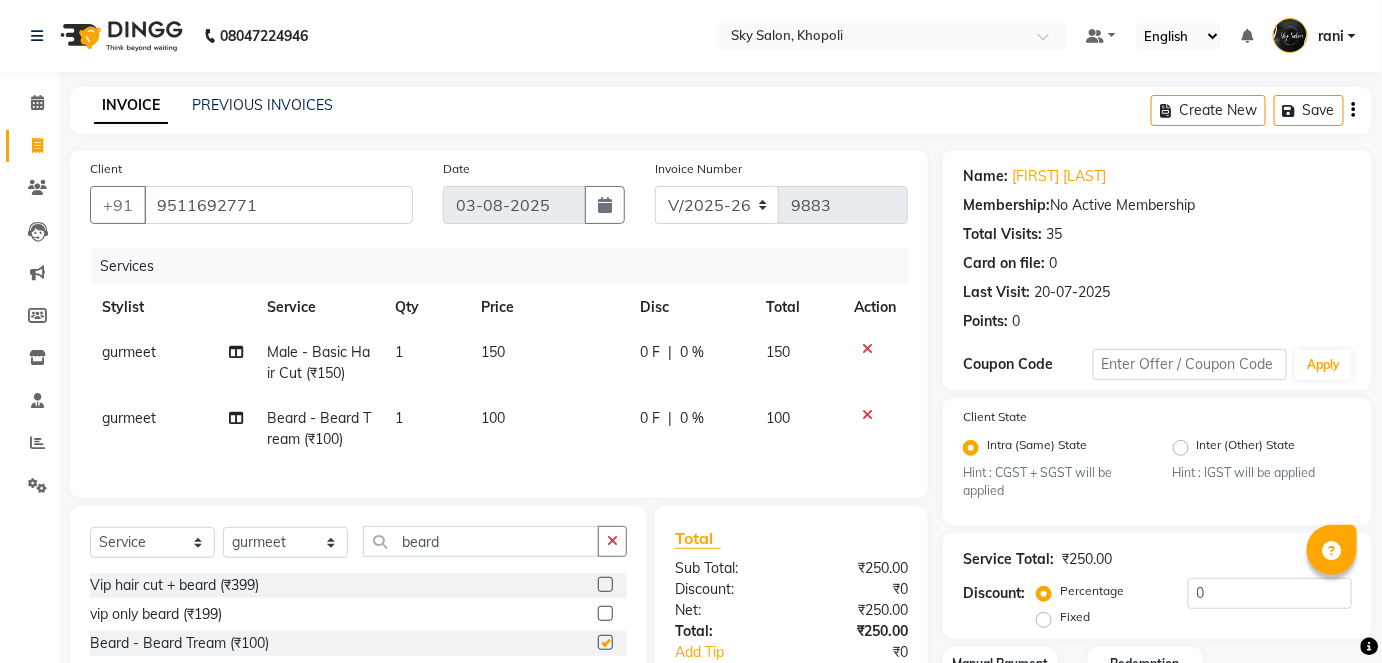 checkbox on "false" 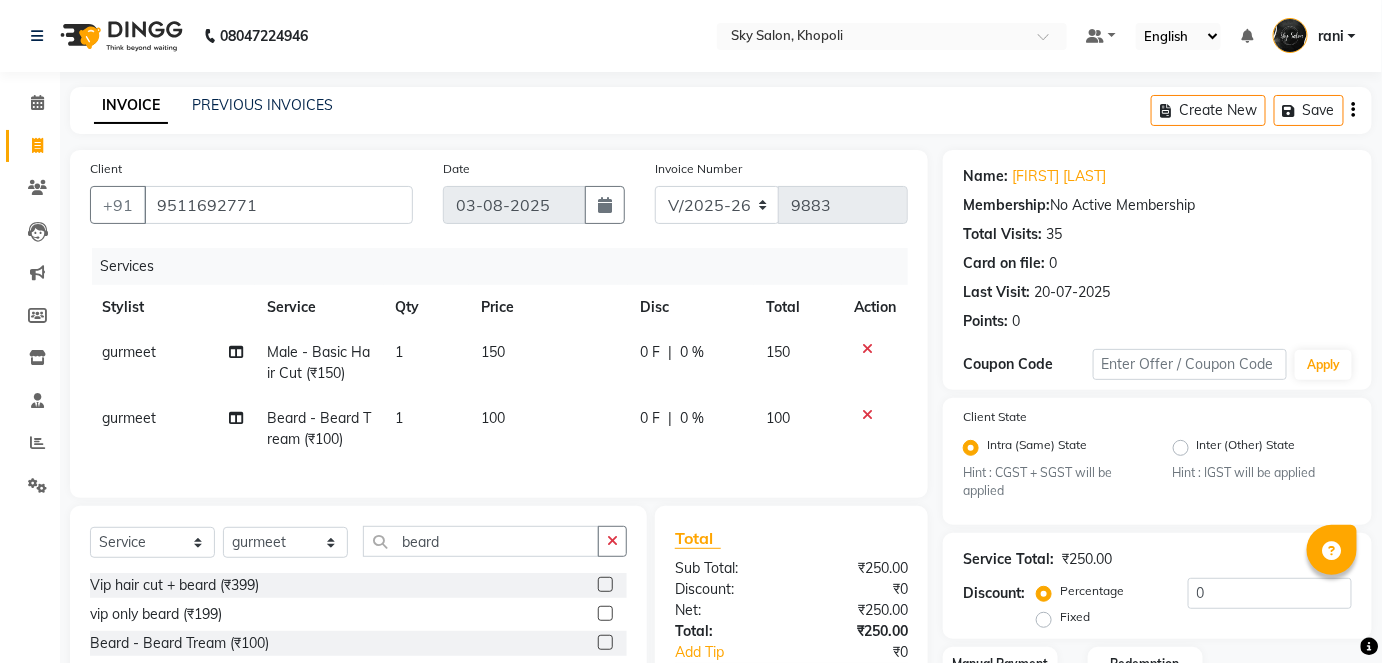 scroll, scrollTop: 181, scrollLeft: 0, axis: vertical 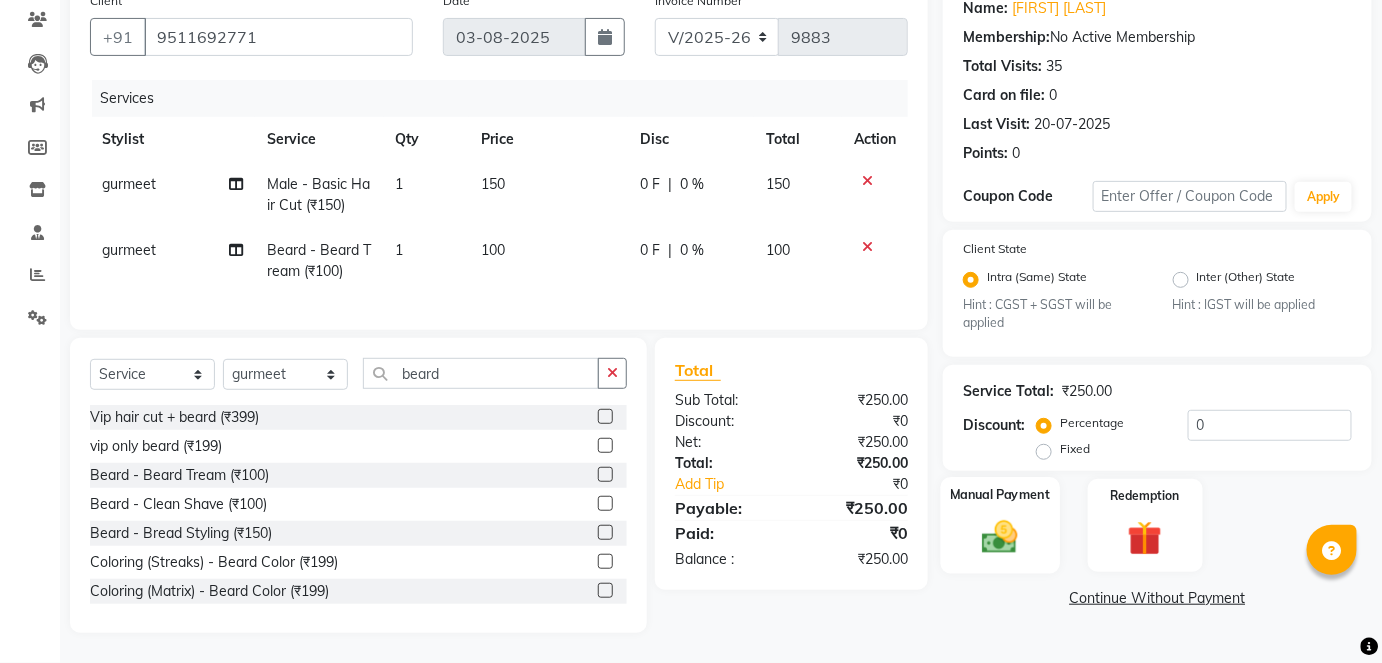 click 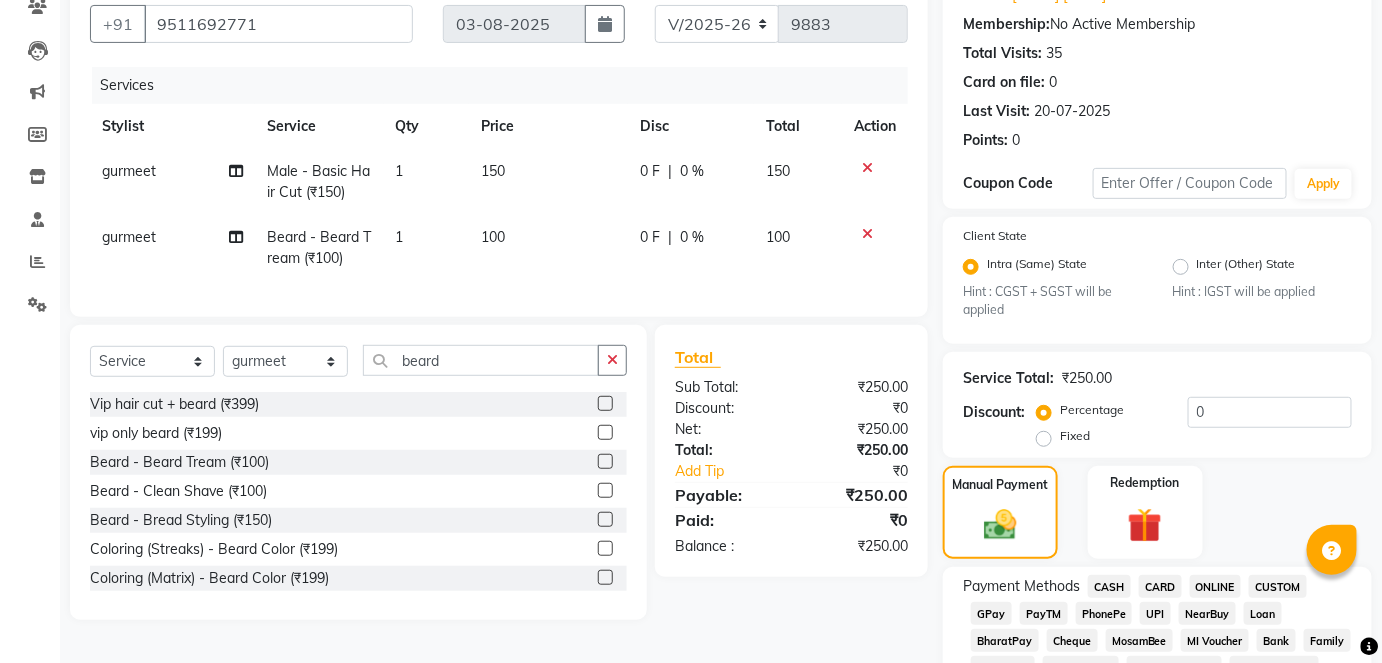 scroll, scrollTop: 220, scrollLeft: 0, axis: vertical 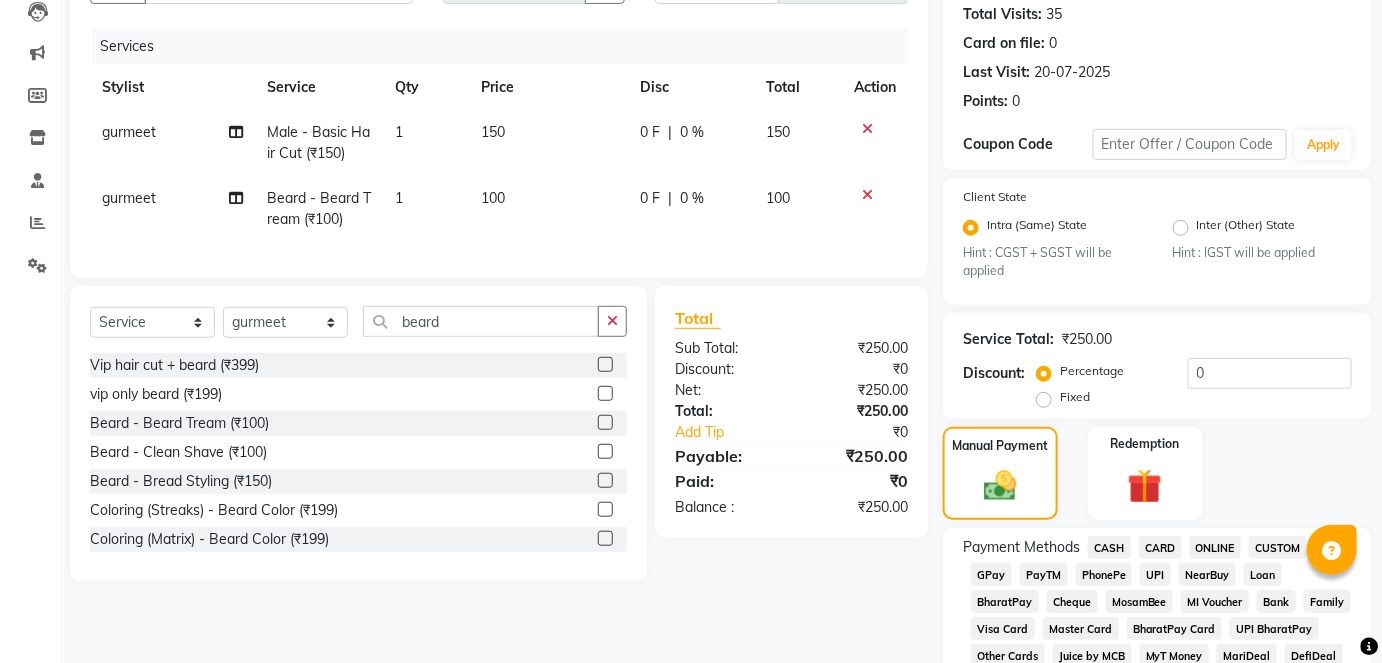 click on "GPay" 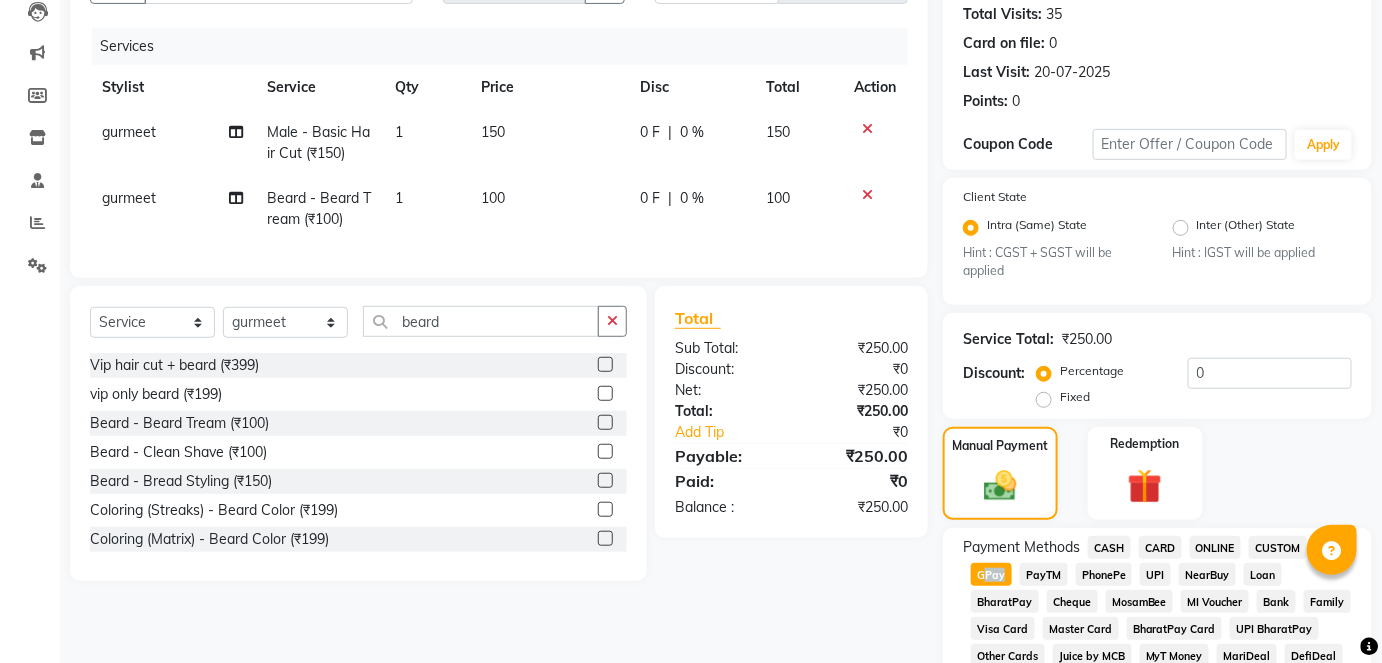 click on "GPay" 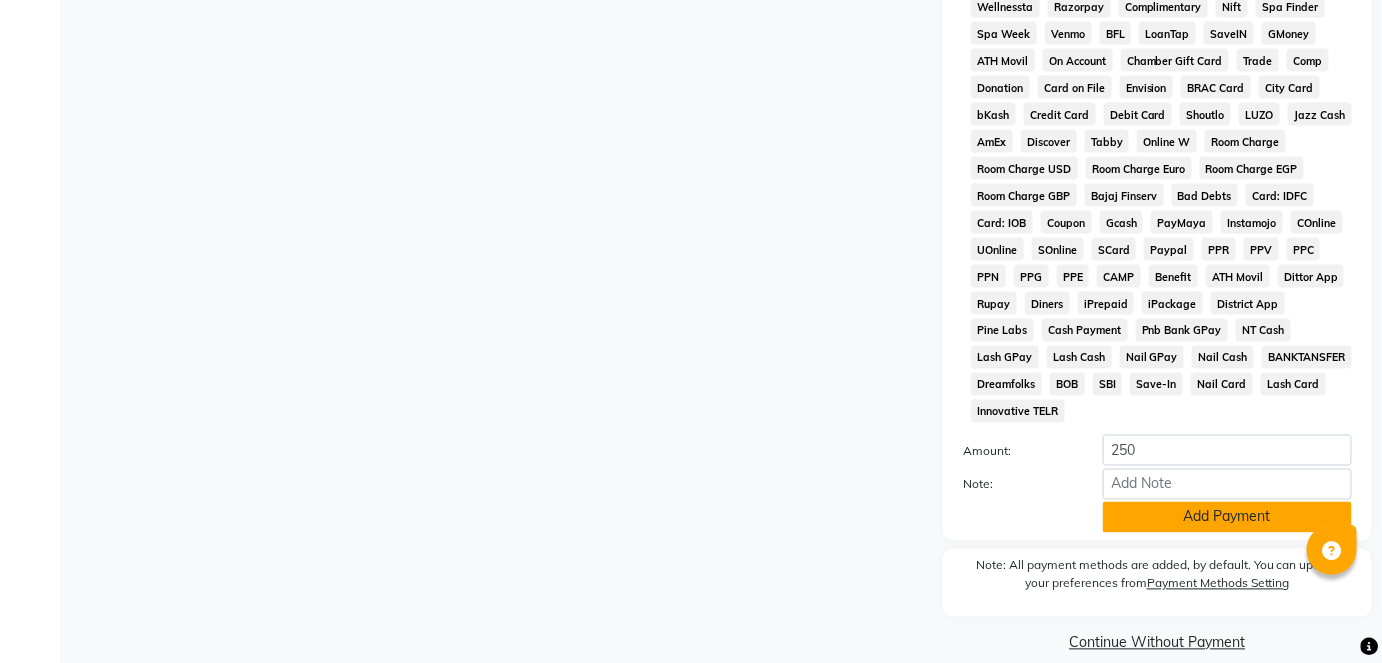 click on "Add Payment" 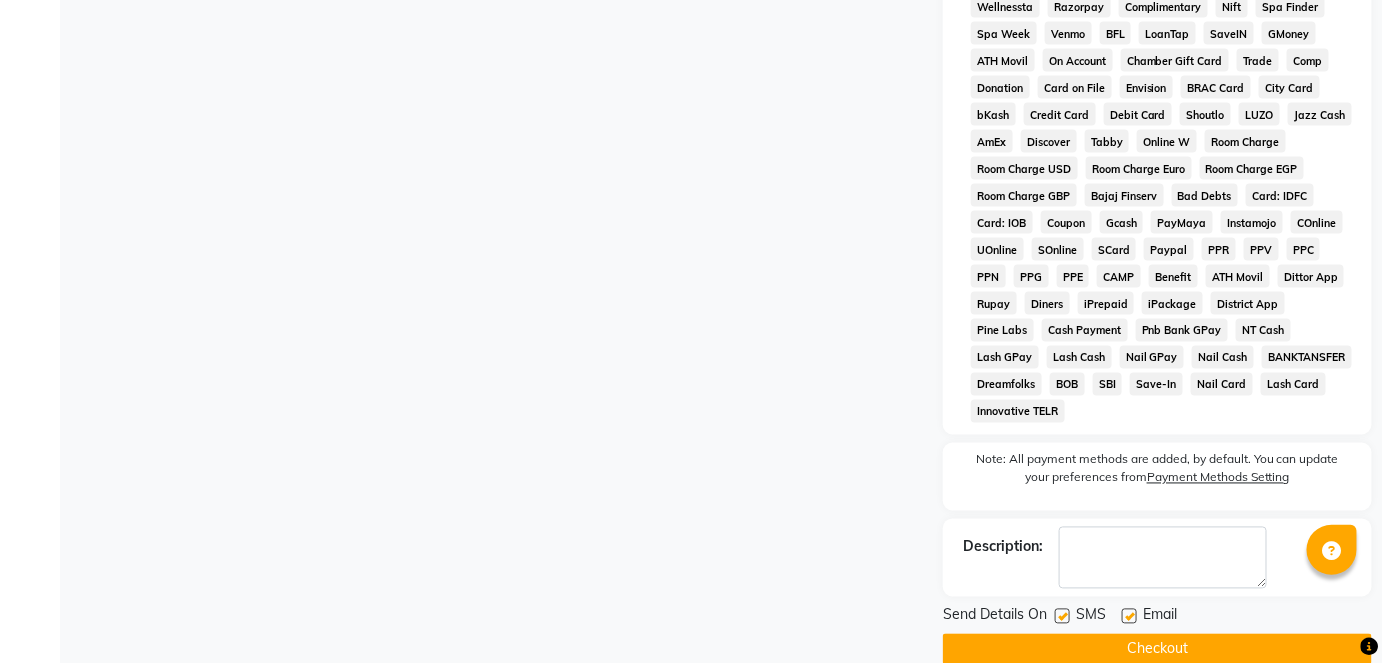 click 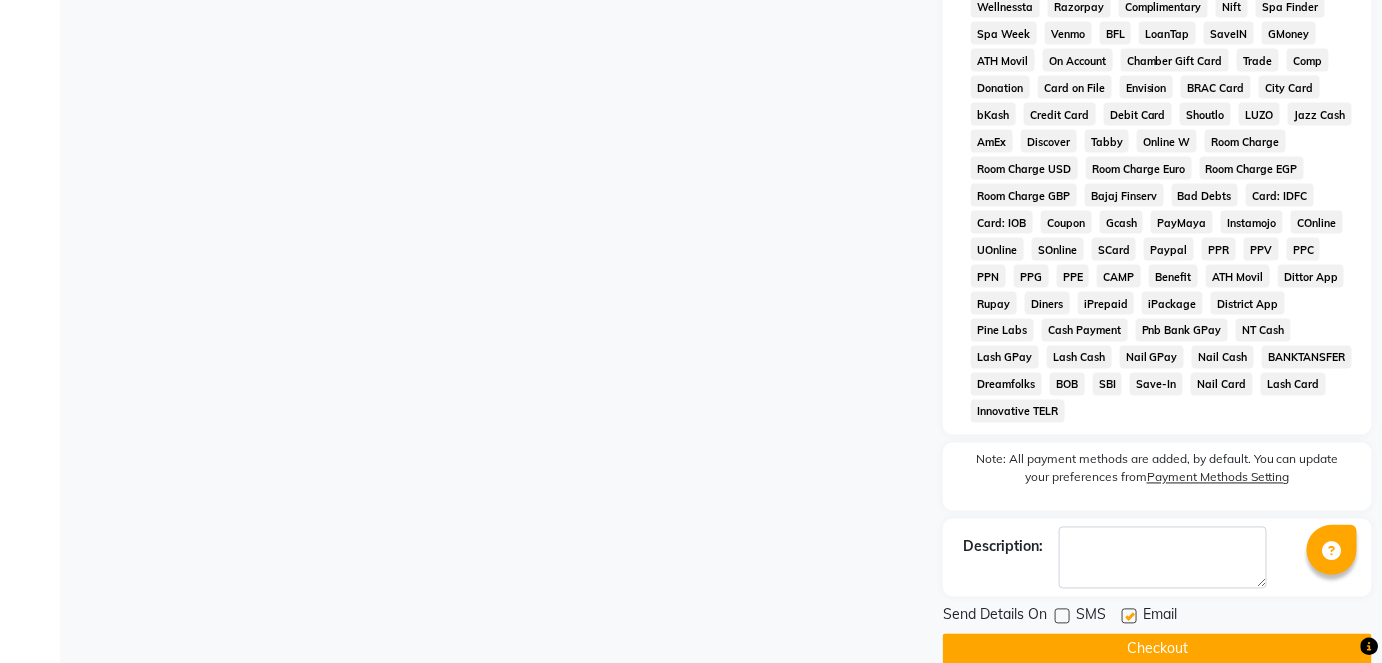 click on "Checkout" 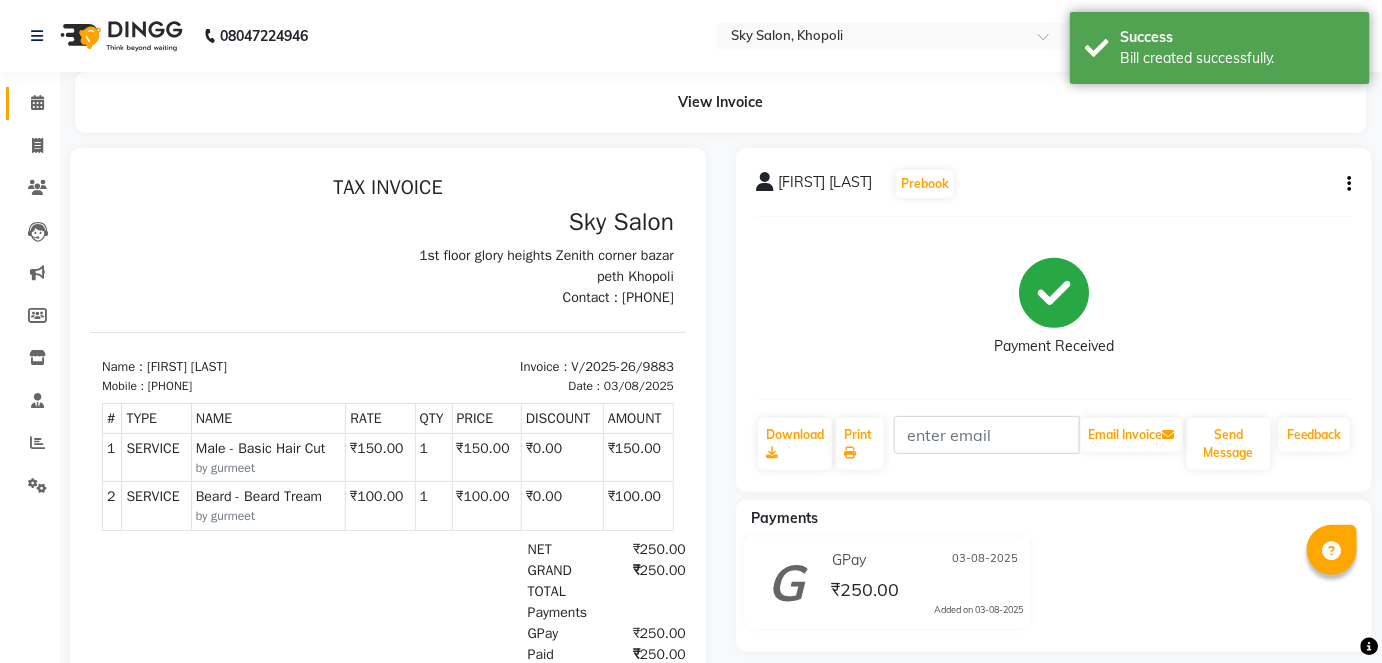 scroll, scrollTop: 0, scrollLeft: 0, axis: both 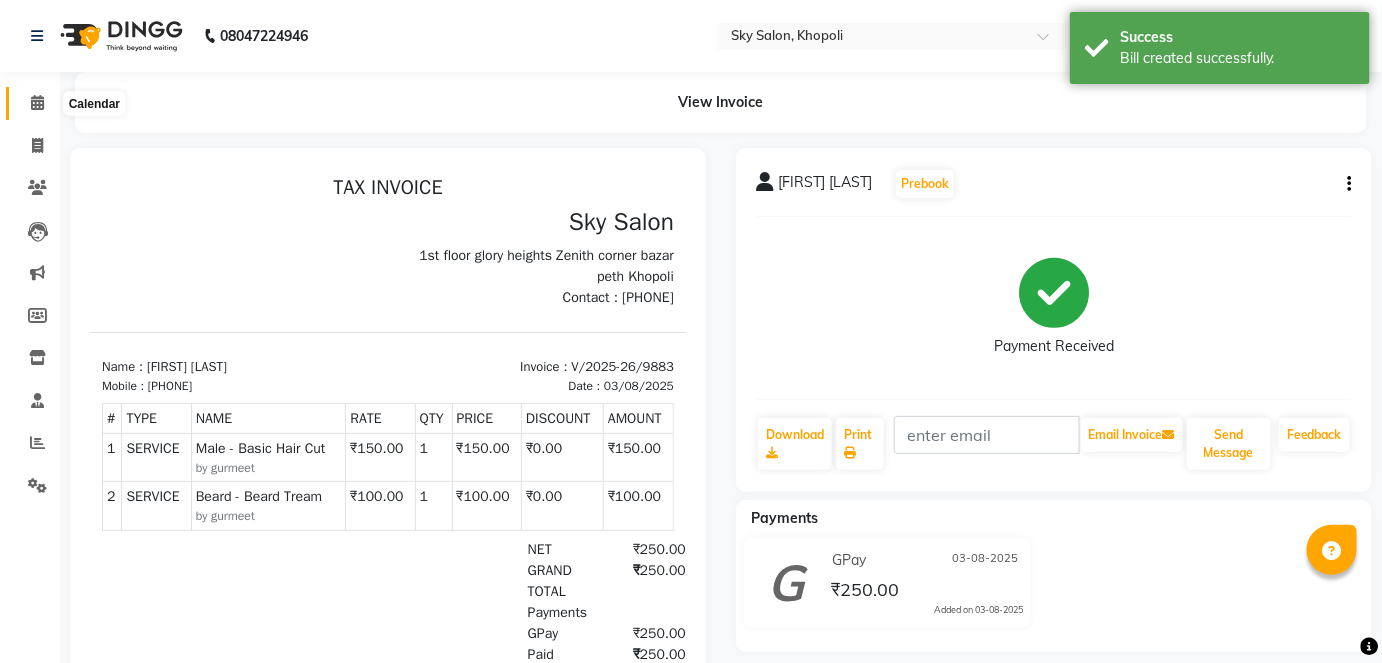 click 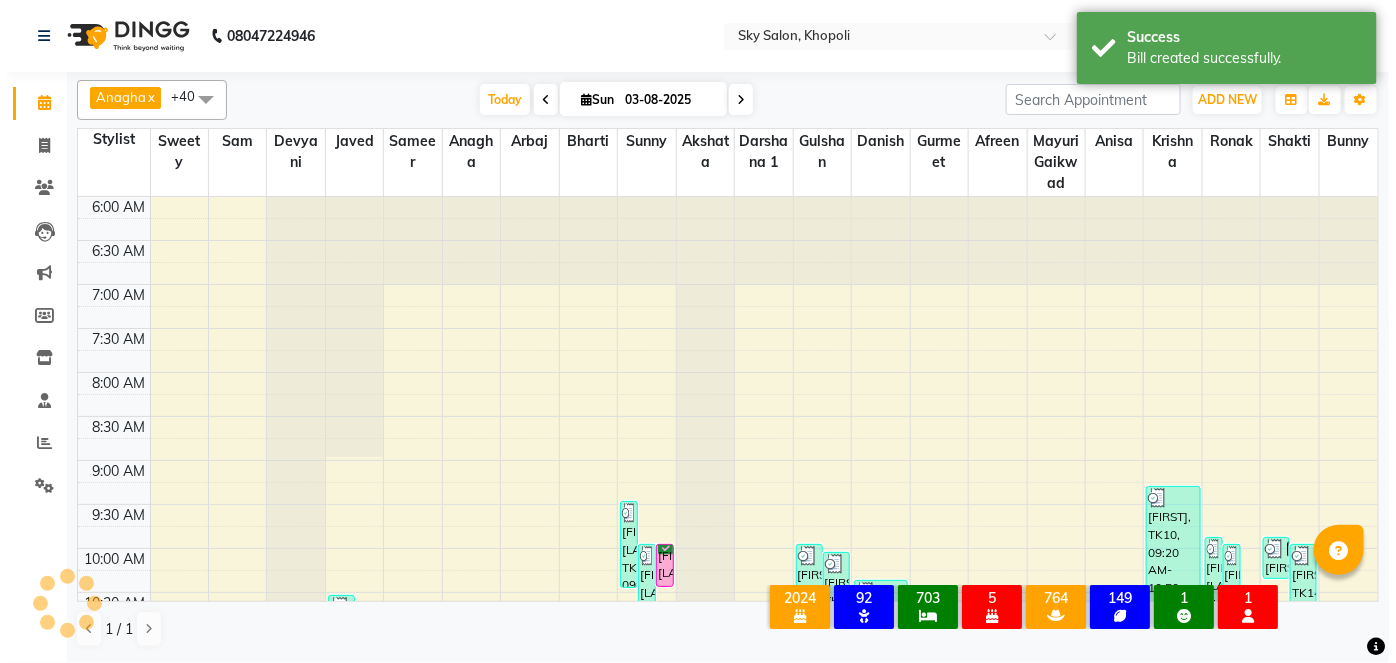 scroll, scrollTop: 0, scrollLeft: 0, axis: both 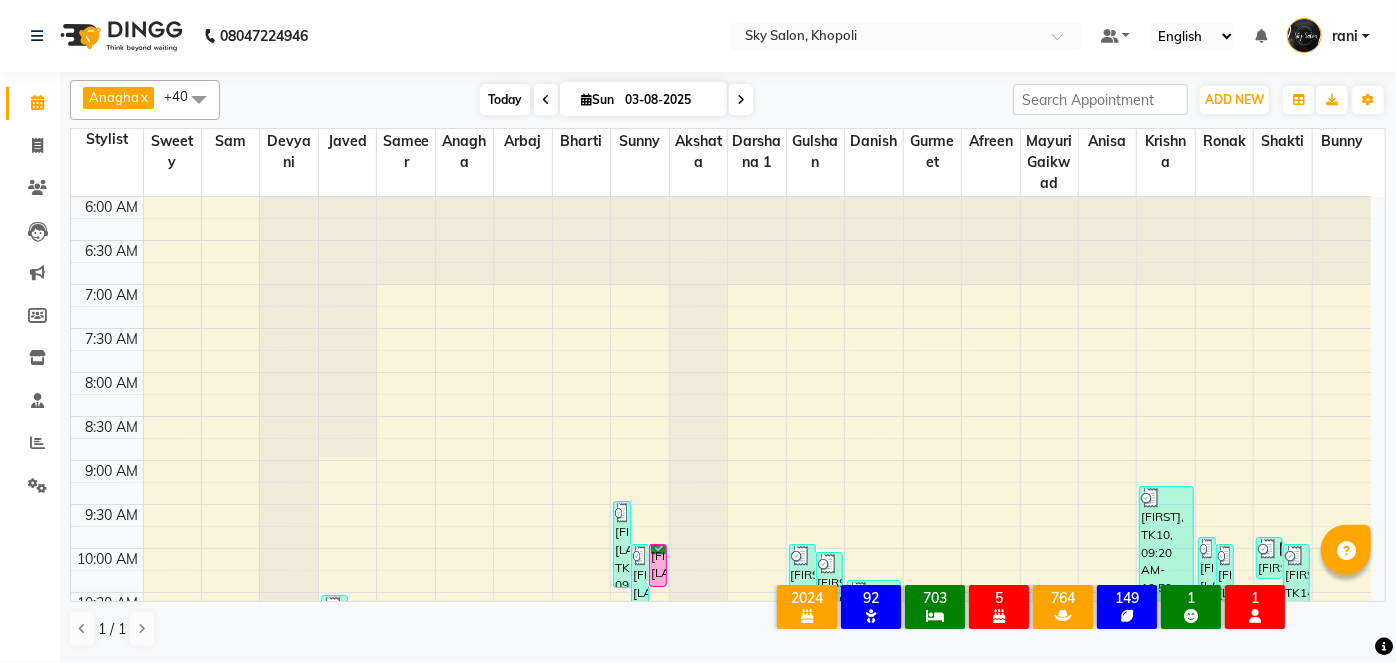 click on "Today" at bounding box center [505, 99] 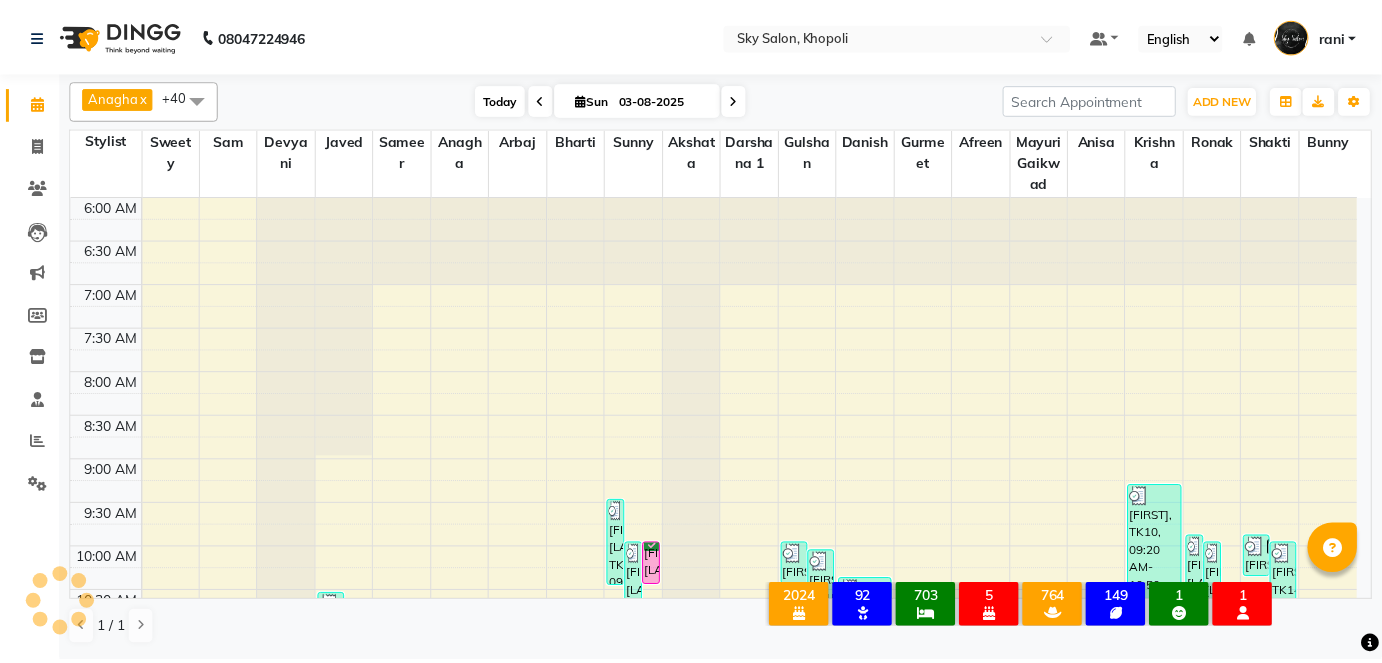 scroll, scrollTop: 696, scrollLeft: 0, axis: vertical 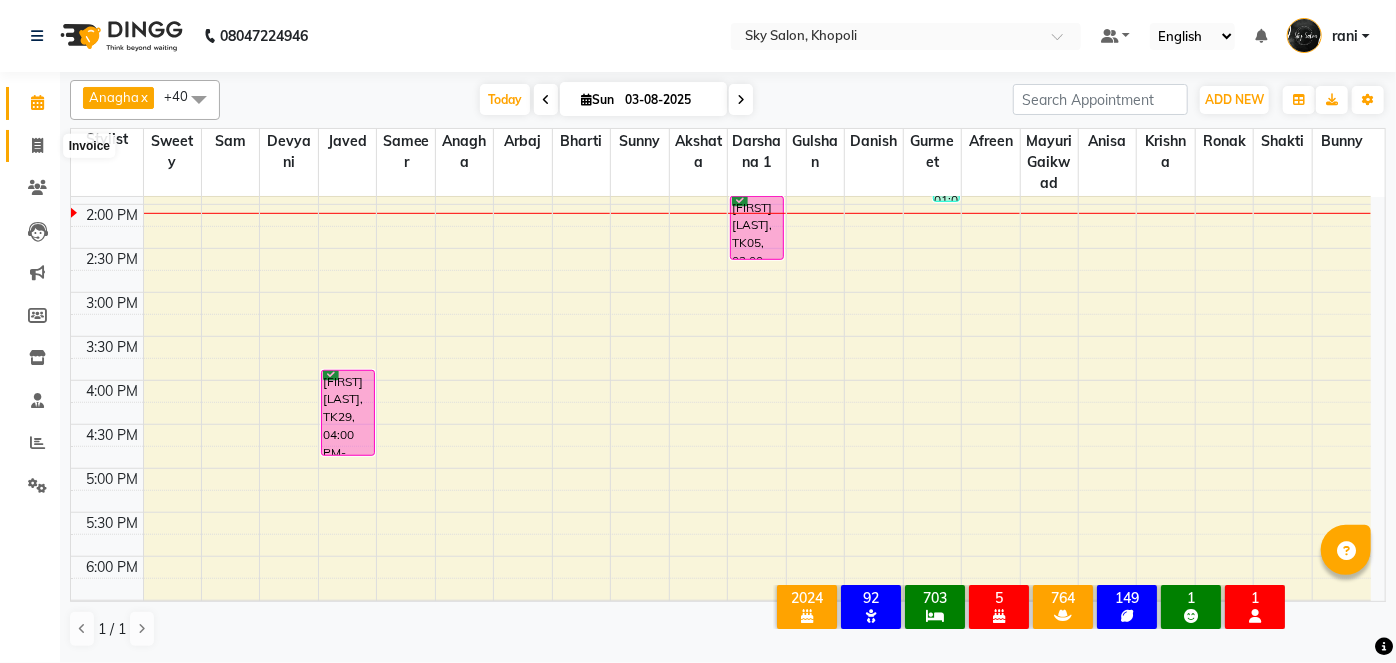 click 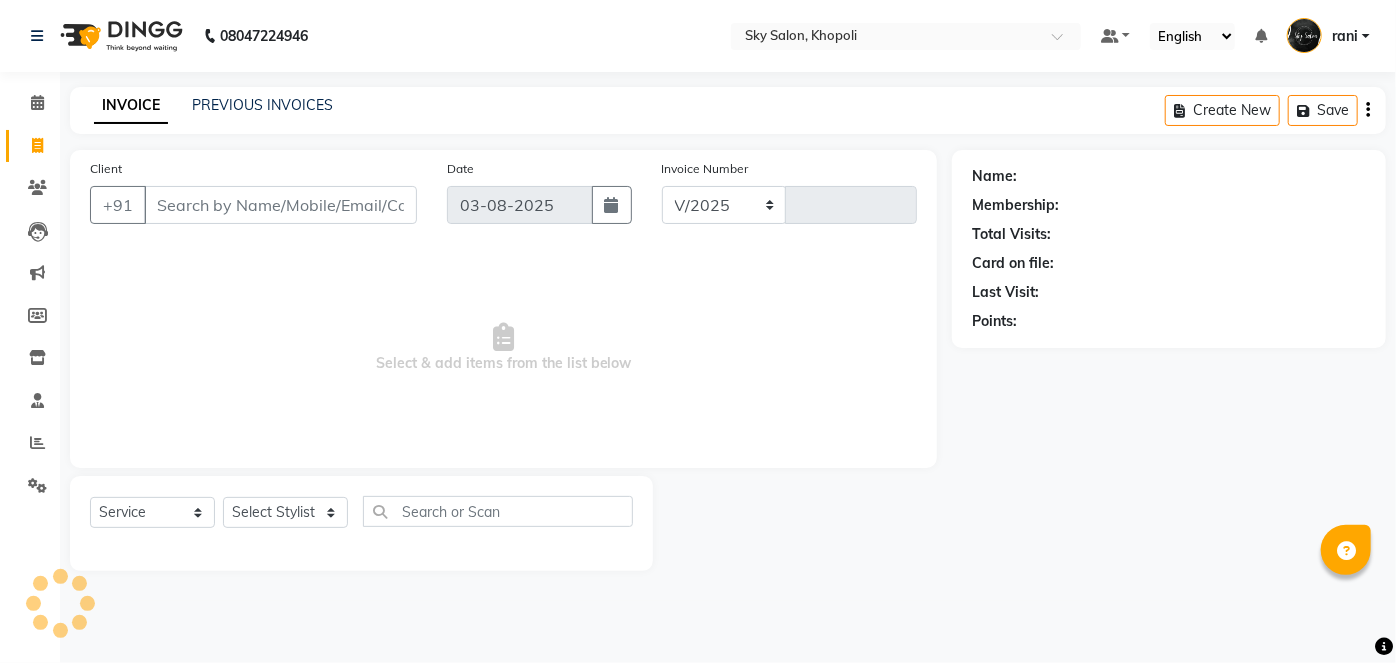 select on "3537" 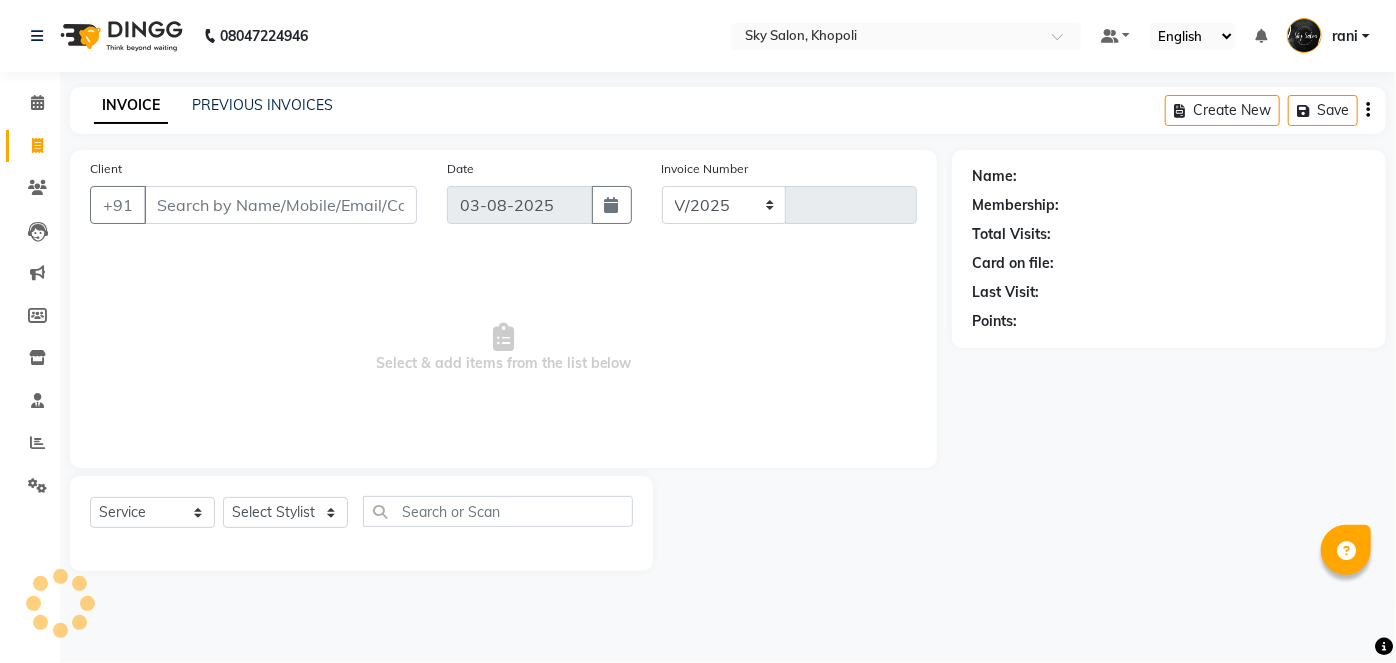 type on "9884" 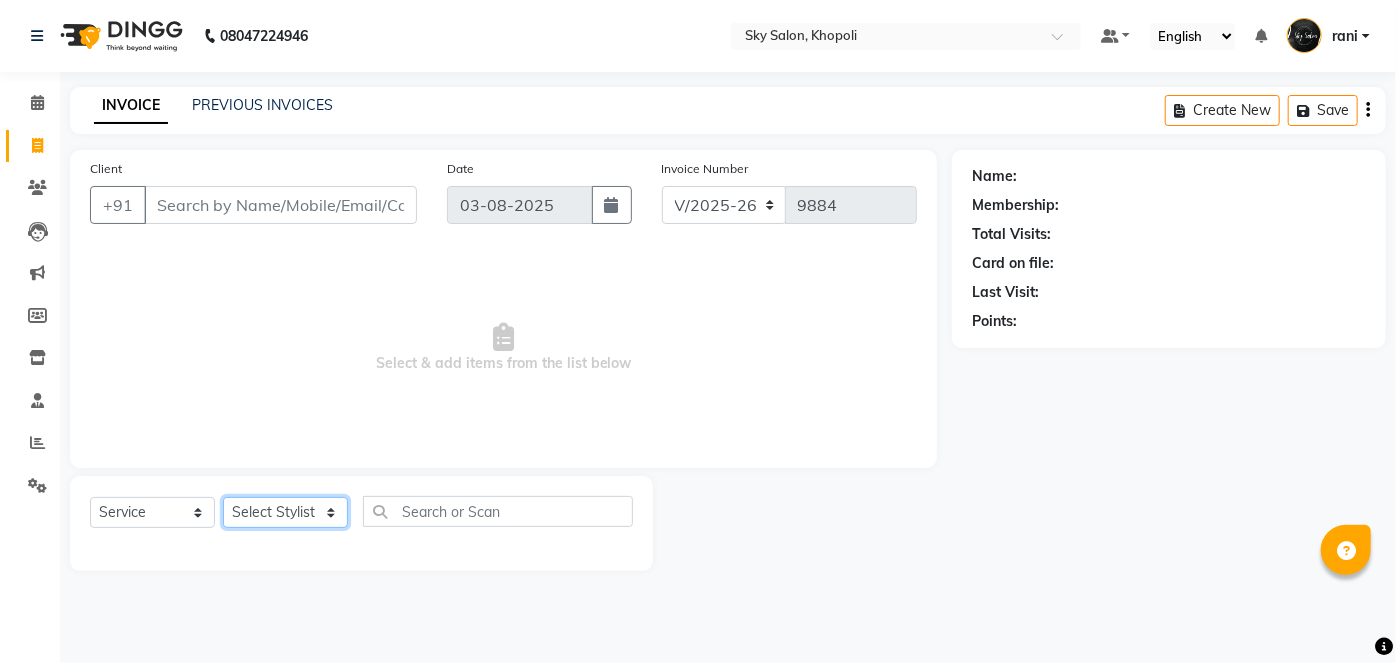 click on "Select Stylist afreen akshata aman saha ameer Anagha anisa arbaj bharti Bunny Danish Darshana 1 devyani dilshad gaurav Gulshan gurmeet javed jishan krishna mayuri gaikwad muskan rani rinku rocky Ronak sachin sahil sam sameer sameer 2 sandhya shabnam shakti sunny sweety vivek" 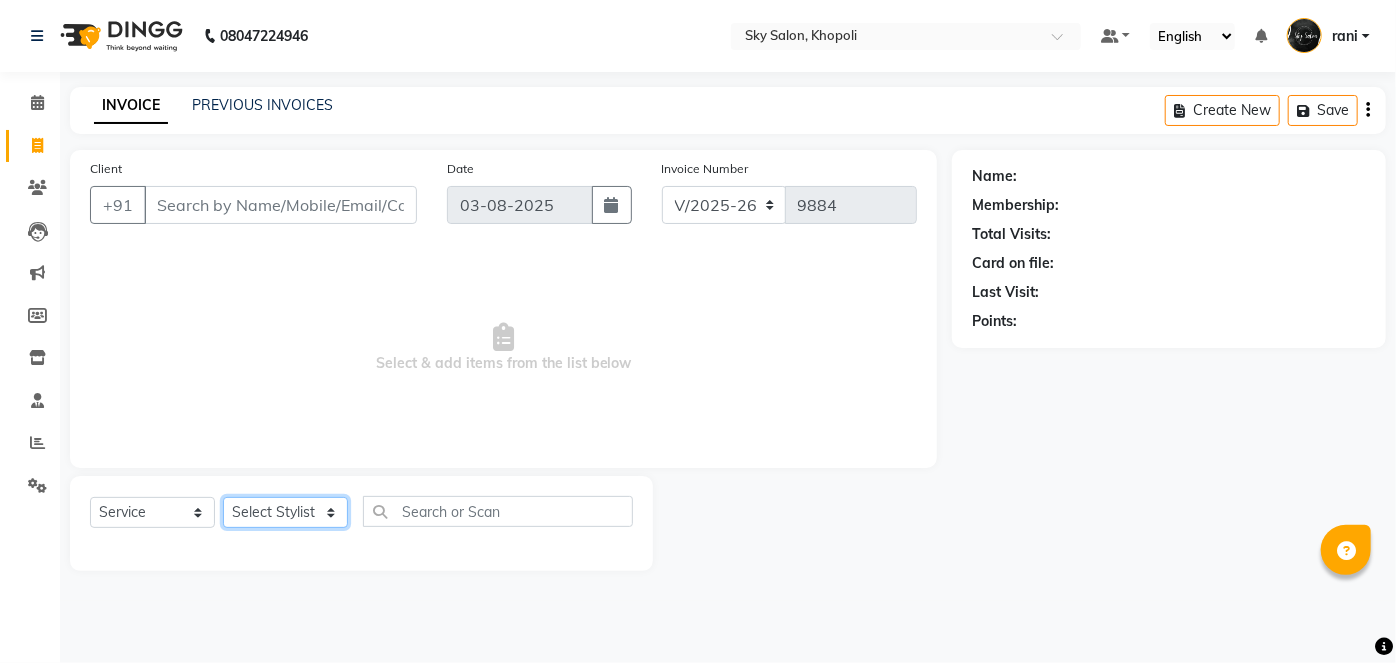 select on "20908" 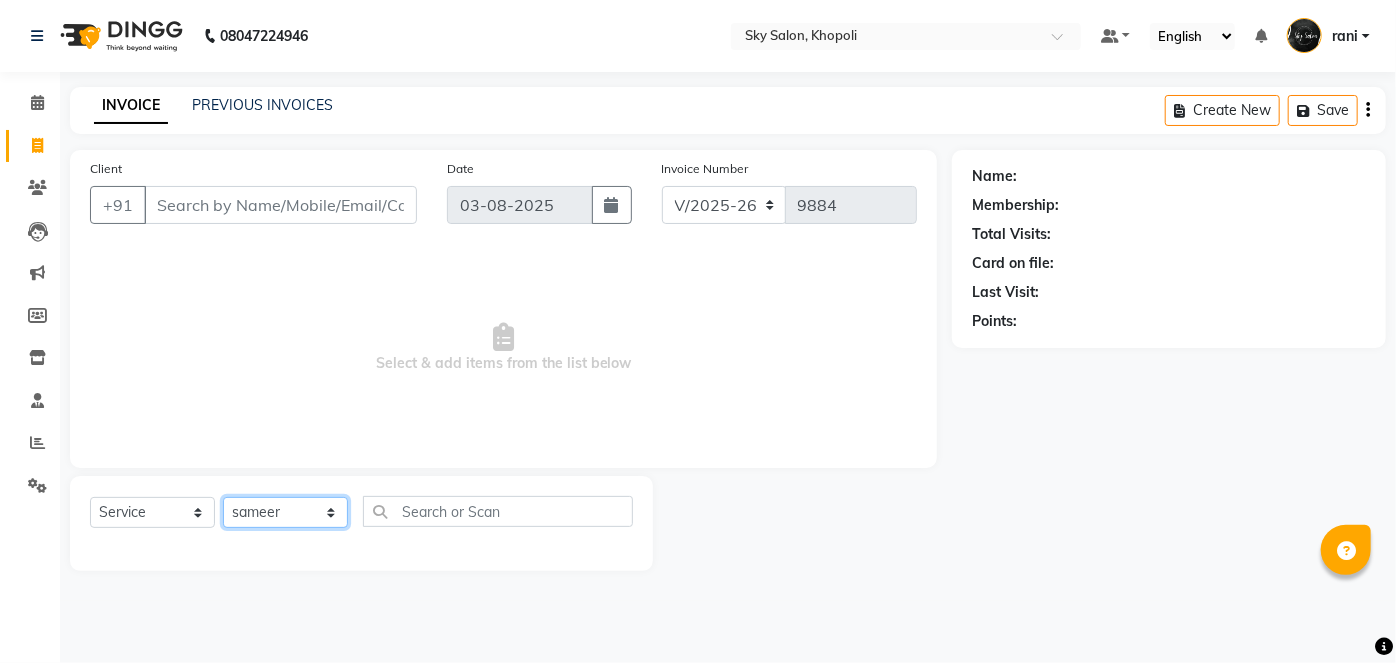 click on "Select Stylist afreen akshata aman saha ameer Anagha anisa arbaj bharti Bunny Danish Darshana 1 devyani dilshad gaurav Gulshan gurmeet javed jishan krishna mayuri gaikwad muskan rani rinku rocky Ronak sachin sahil sam sameer sameer 2 sandhya shabnam shakti sunny sweety vivek" 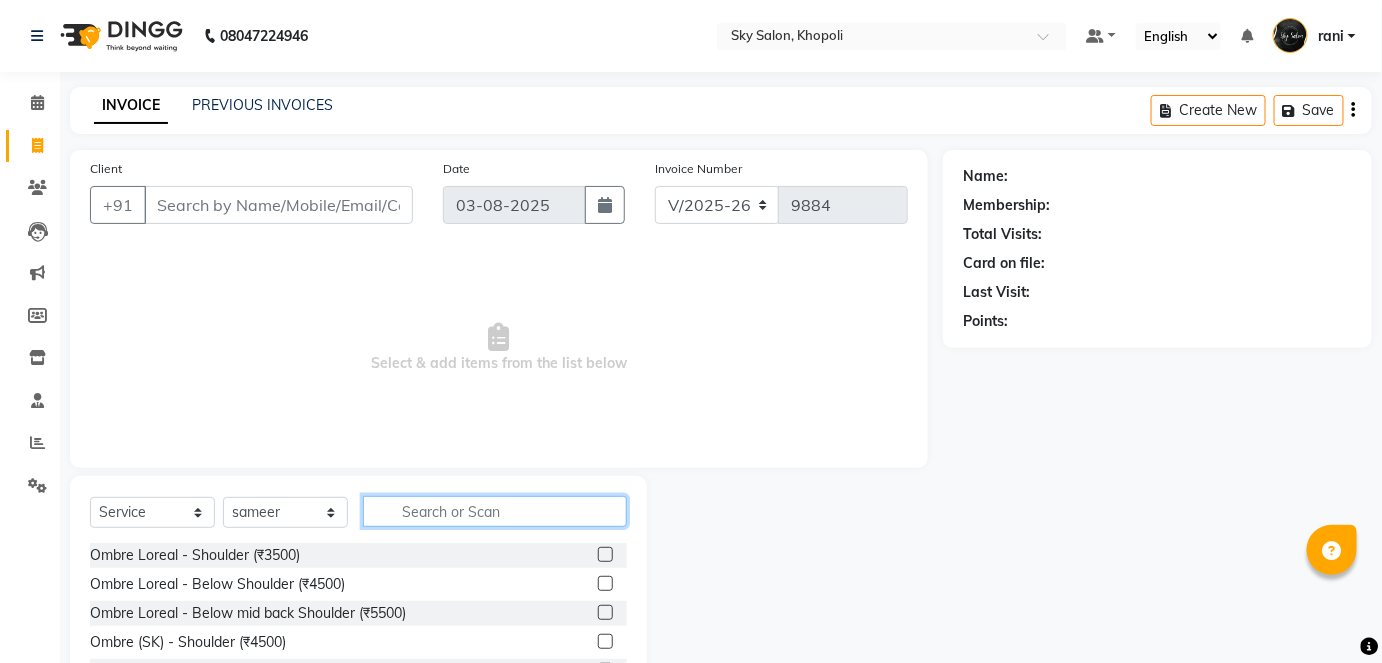 click 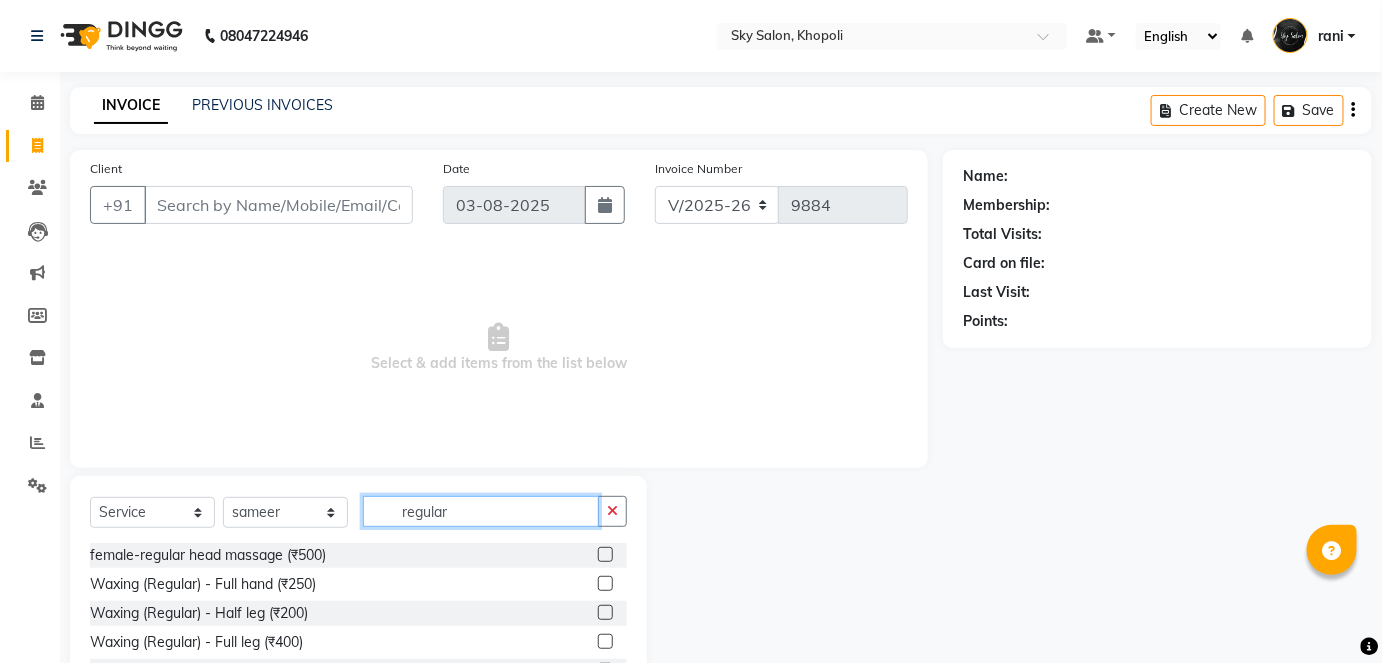 scroll, scrollTop: 137, scrollLeft: 0, axis: vertical 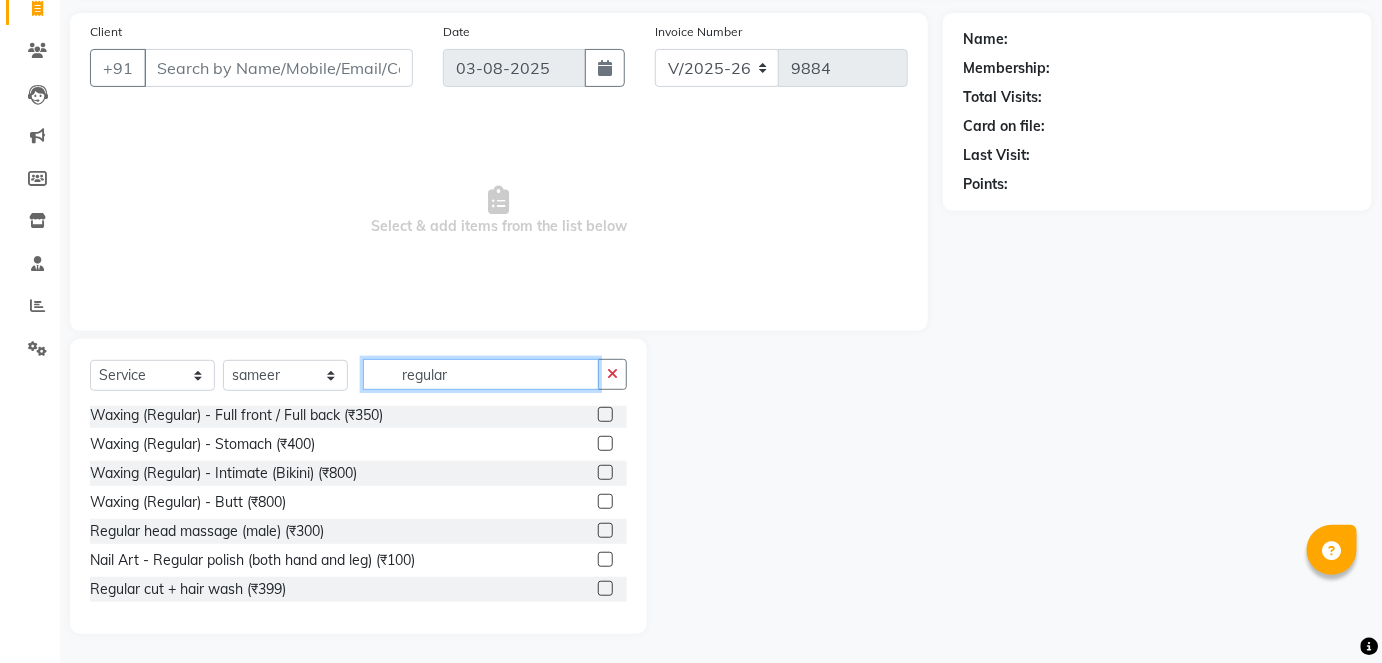 type on "regular" 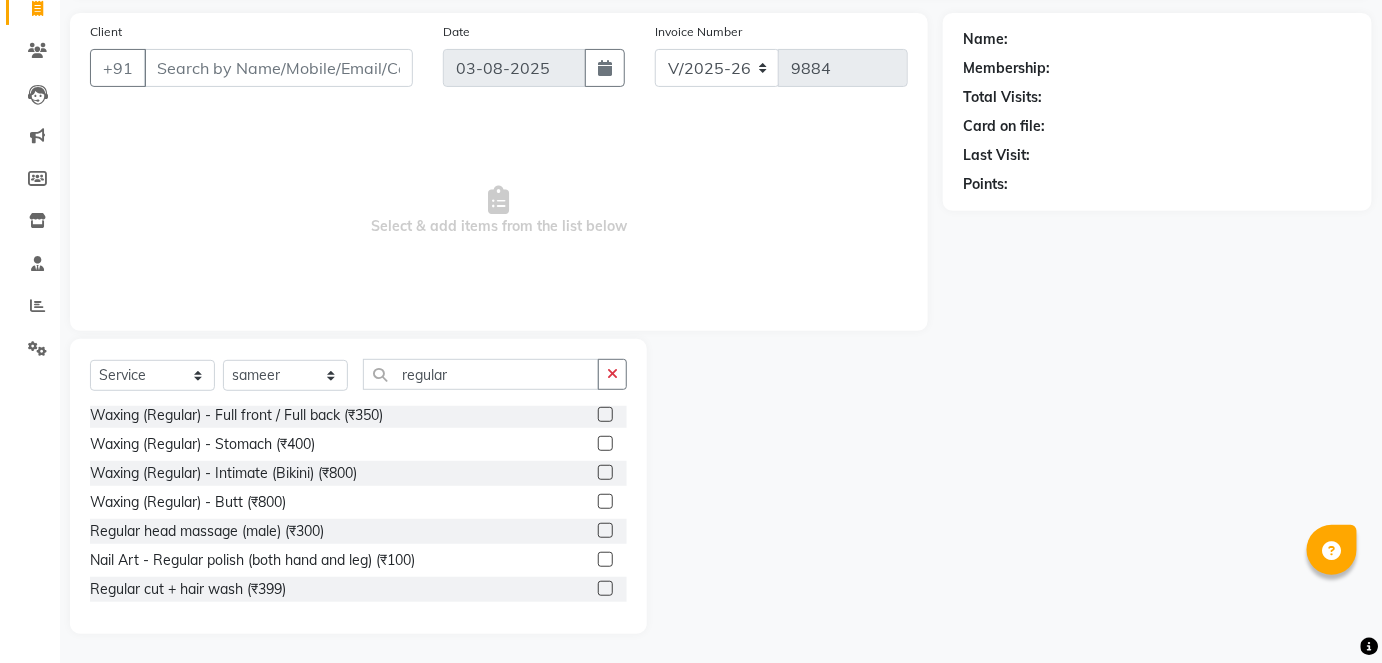 click 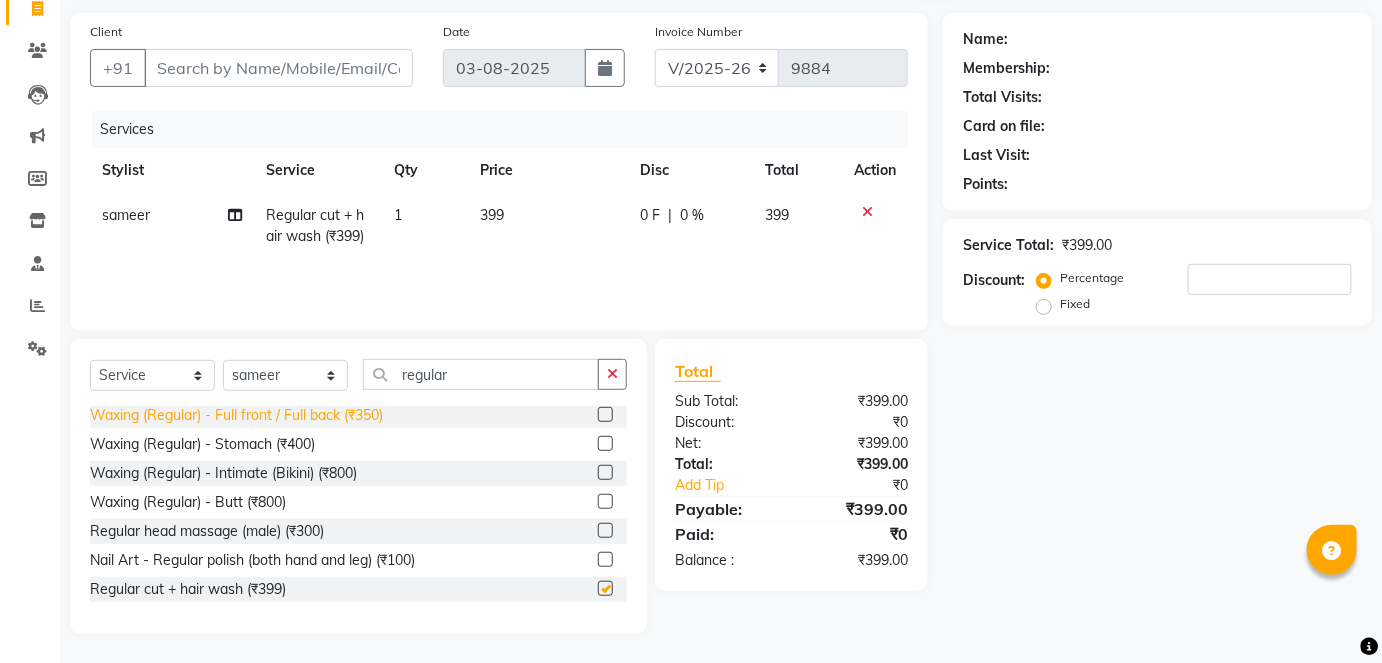 checkbox on "false" 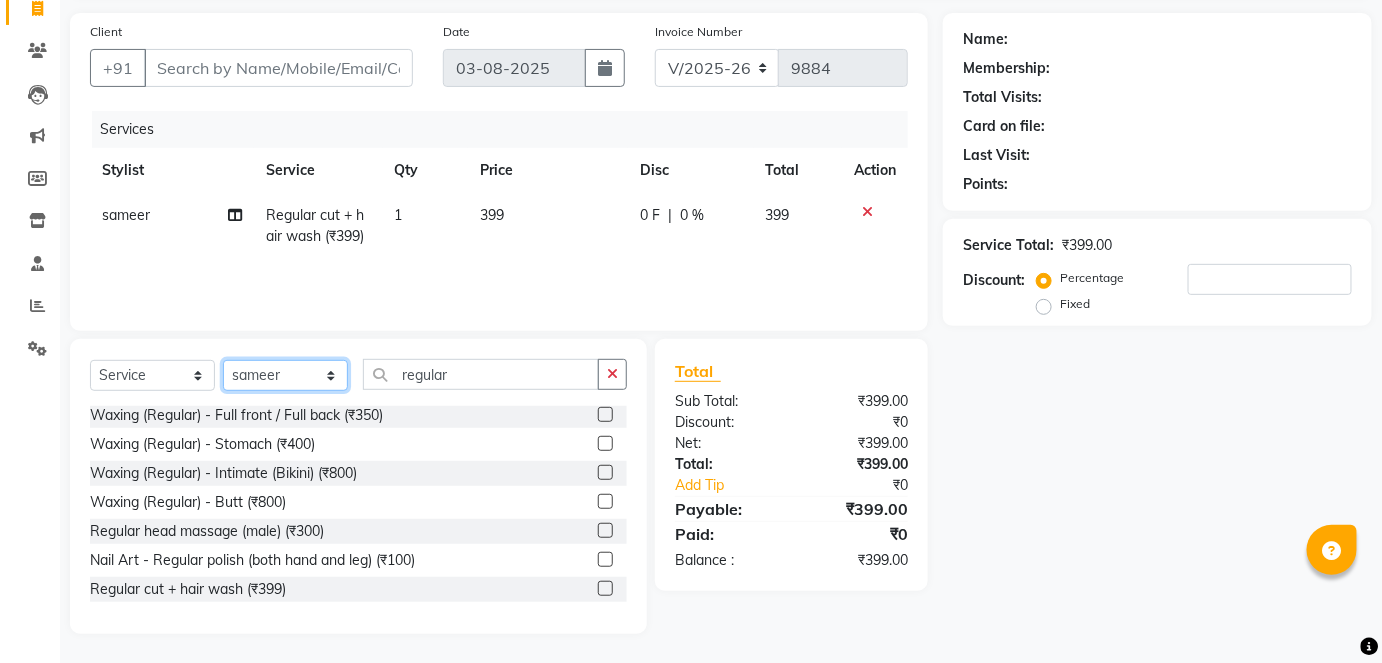 click on "Select Stylist afreen akshata aman saha ameer Anagha anisa arbaj bharti Bunny Danish Darshana 1 devyani dilshad gaurav Gulshan gurmeet javed jishan krishna mayuri gaikwad muskan rani rinku rocky Ronak sachin sahil sam sameer sameer 2 sandhya shabnam shakti sunny sweety vivek" 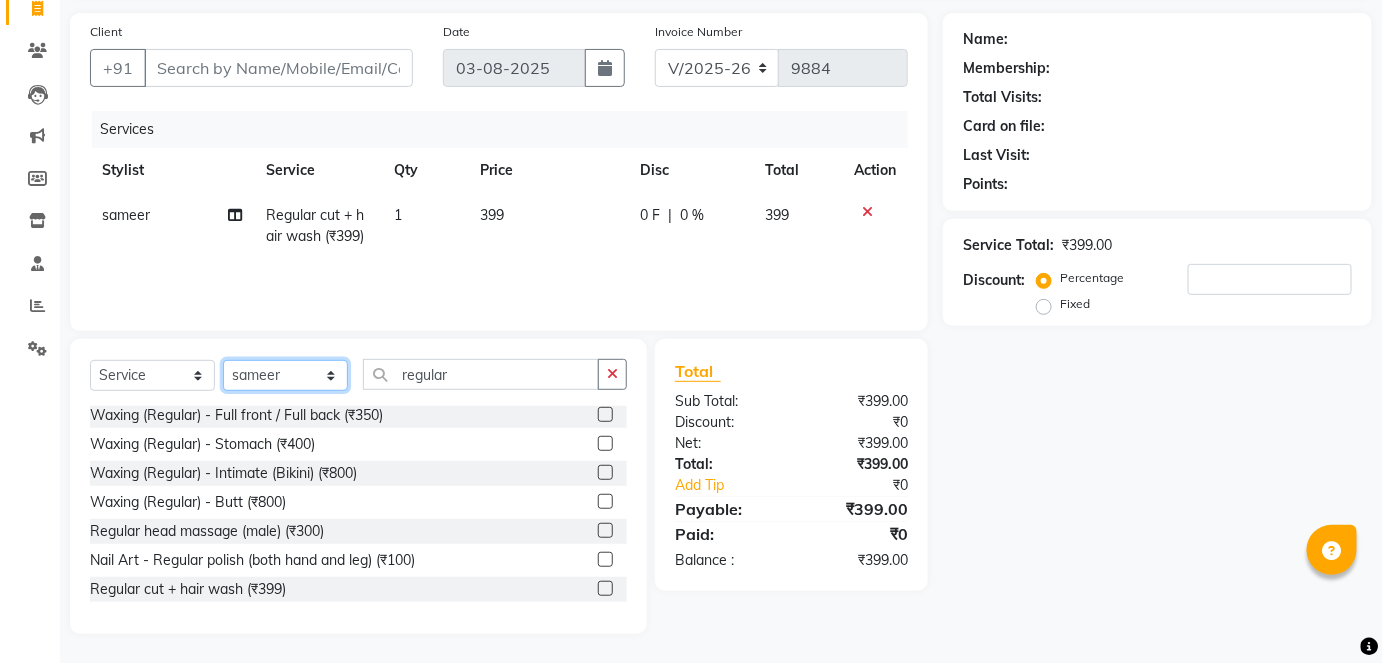 click on "Select Stylist afreen akshata aman saha ameer Anagha anisa arbaj bharti Bunny Danish Darshana 1 devyani dilshad gaurav Gulshan gurmeet javed jishan krishna mayuri gaikwad muskan rani rinku rocky Ronak sachin sahil sam sameer sameer 2 sandhya shabnam shakti sunny sweety vivek" 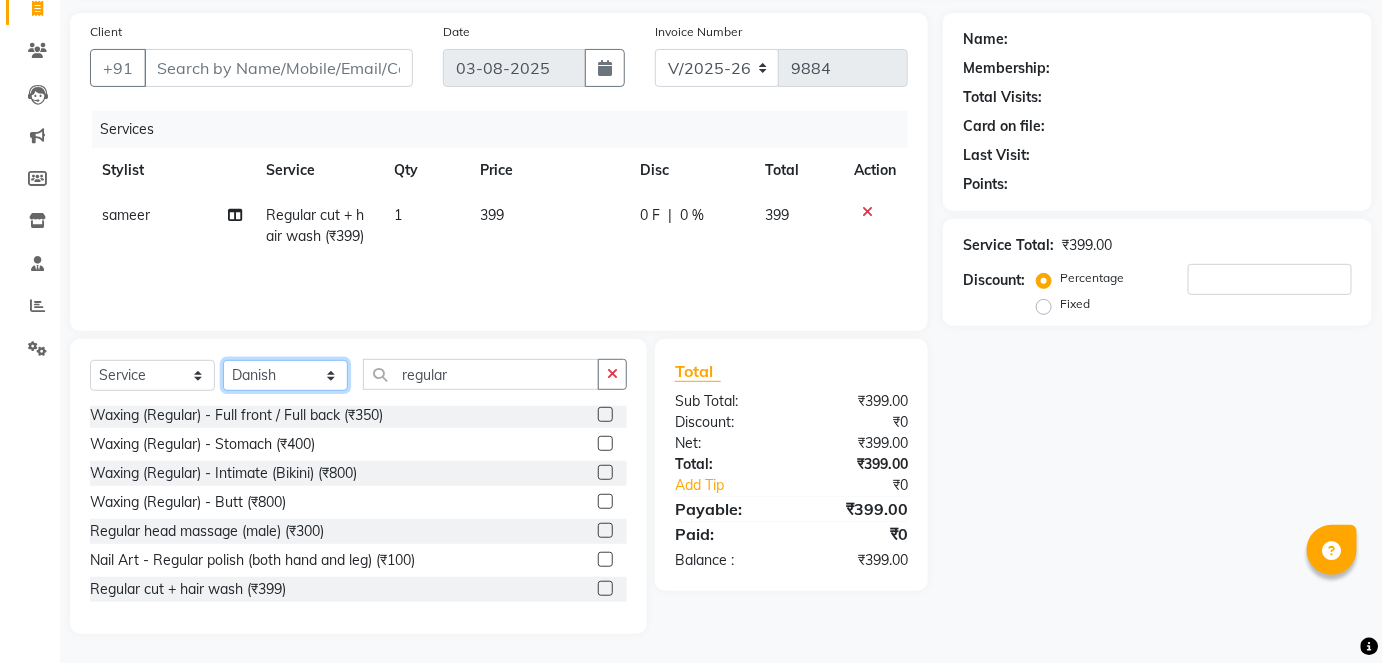 click on "Select Stylist afreen akshata aman saha ameer Anagha anisa arbaj bharti Bunny Danish Darshana 1 devyani dilshad gaurav Gulshan gurmeet javed jishan krishna mayuri gaikwad muskan rani rinku rocky Ronak sachin sahil sam sameer sameer 2 sandhya shabnam shakti sunny sweety vivek" 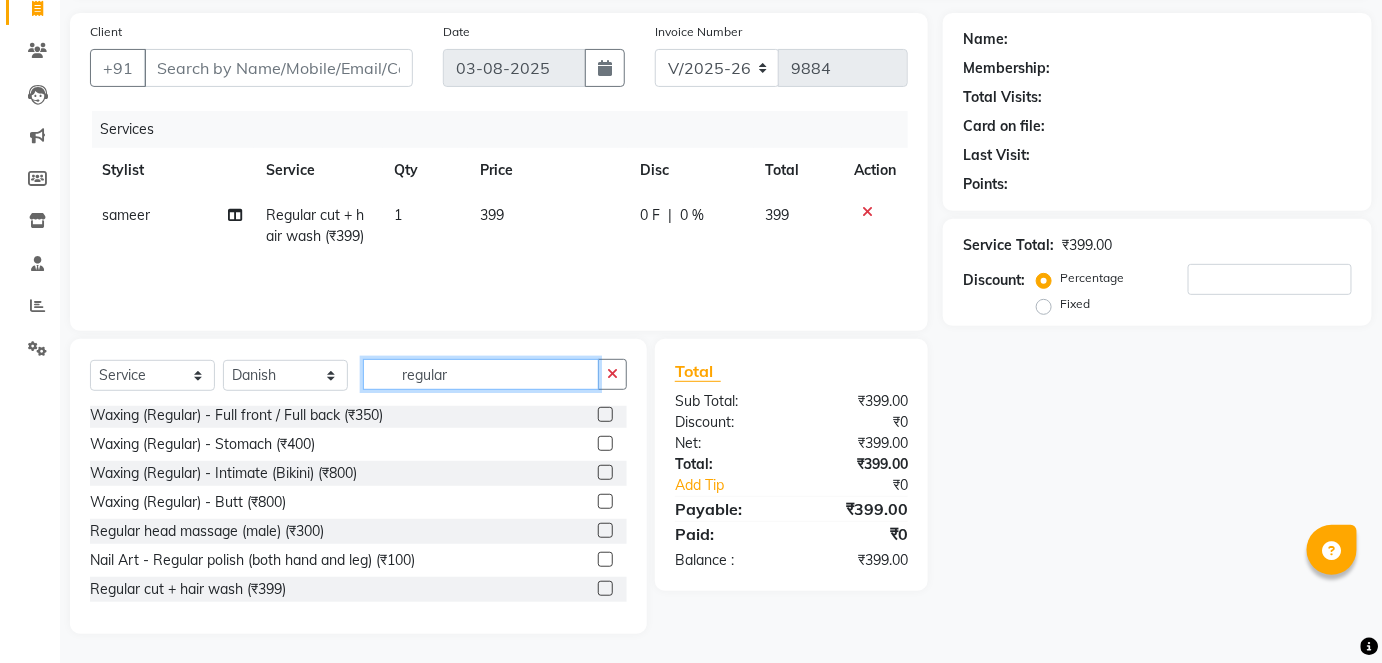 scroll, scrollTop: 0, scrollLeft: 0, axis: both 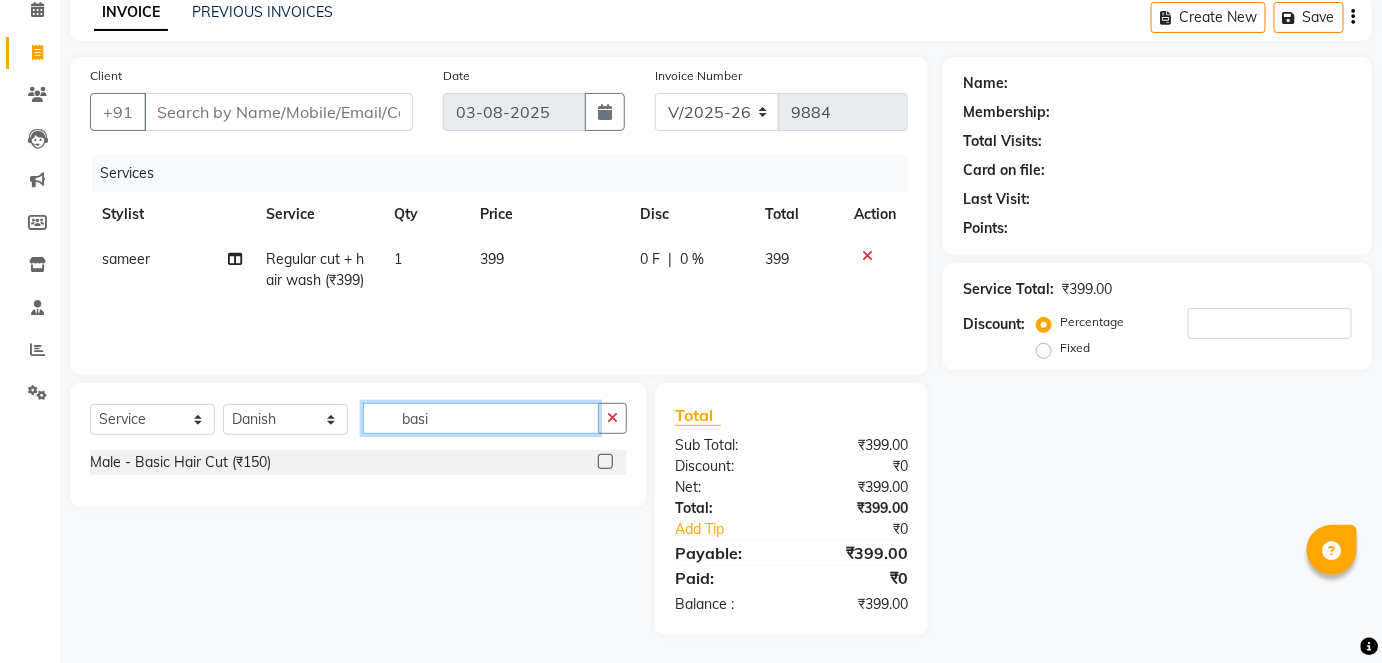 type on "basi" 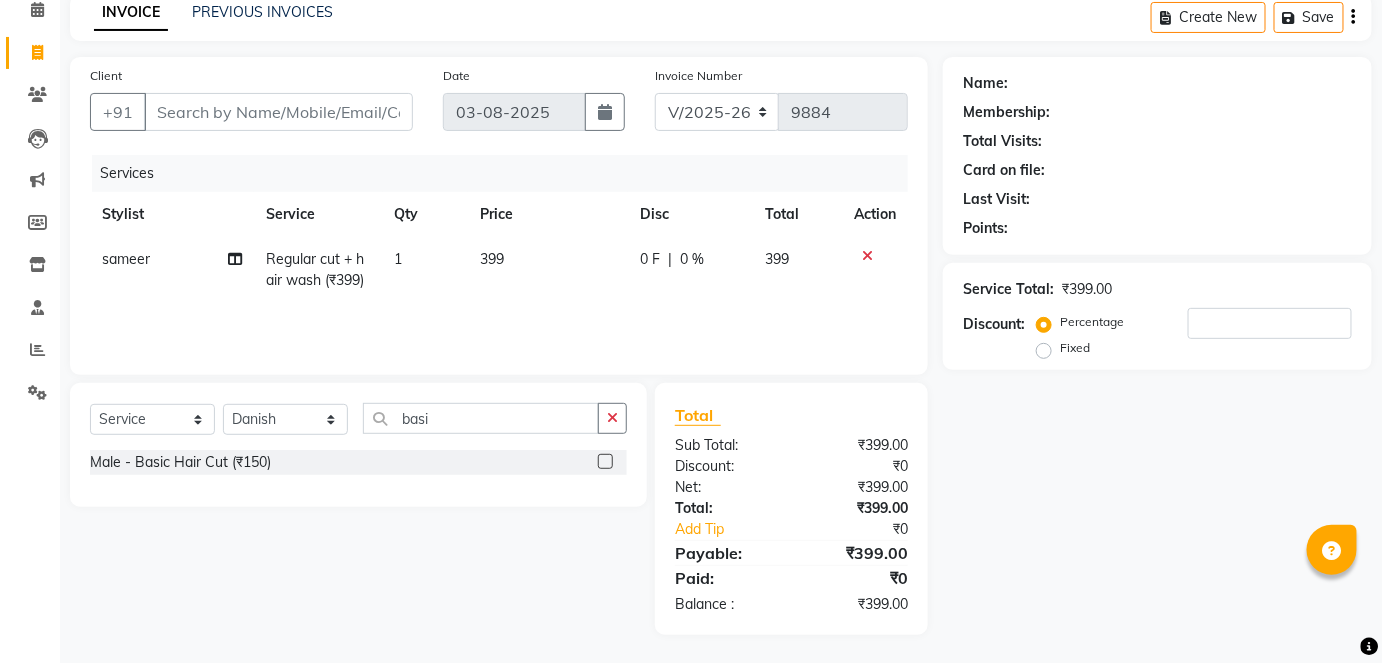 click 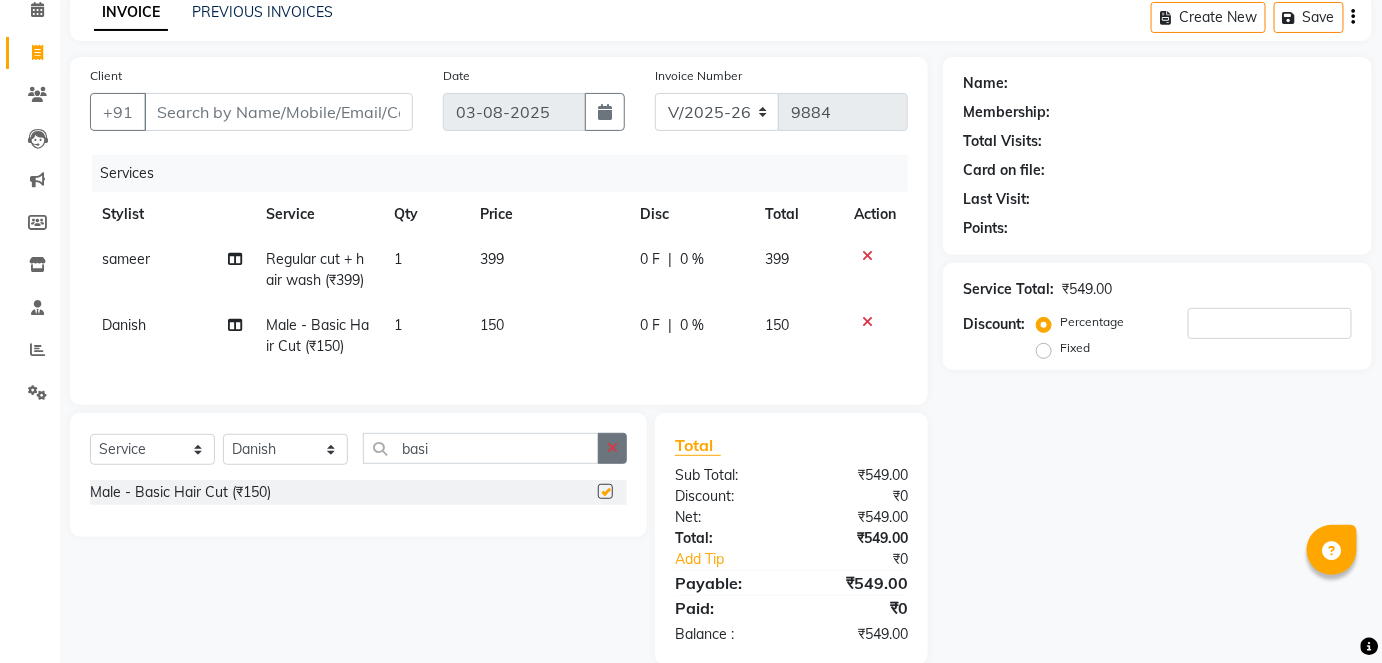 checkbox on "false" 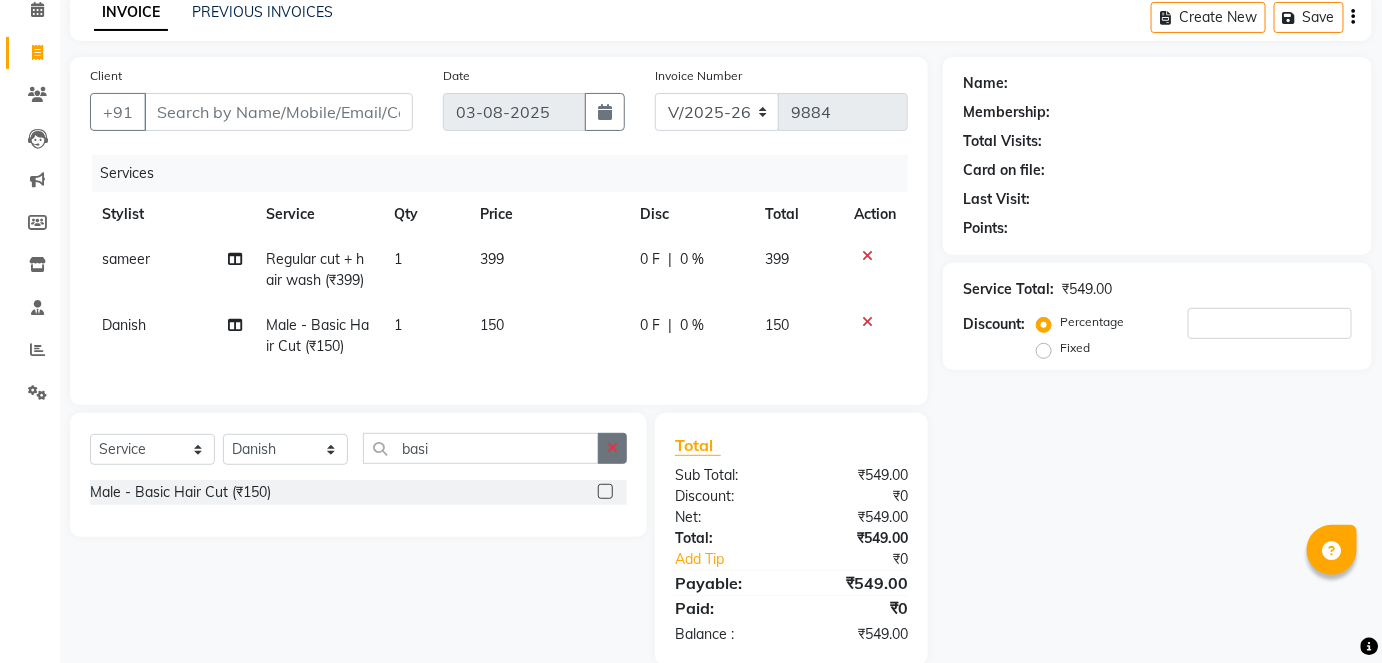 click 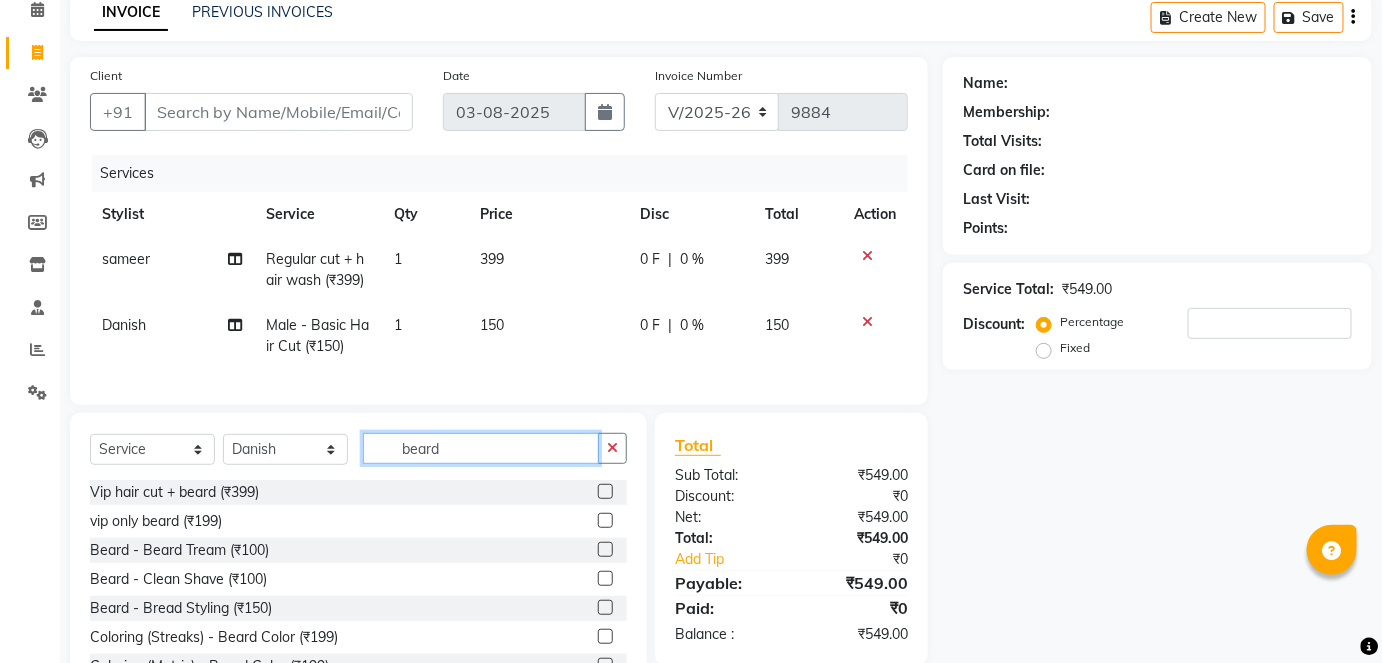 type on "beard" 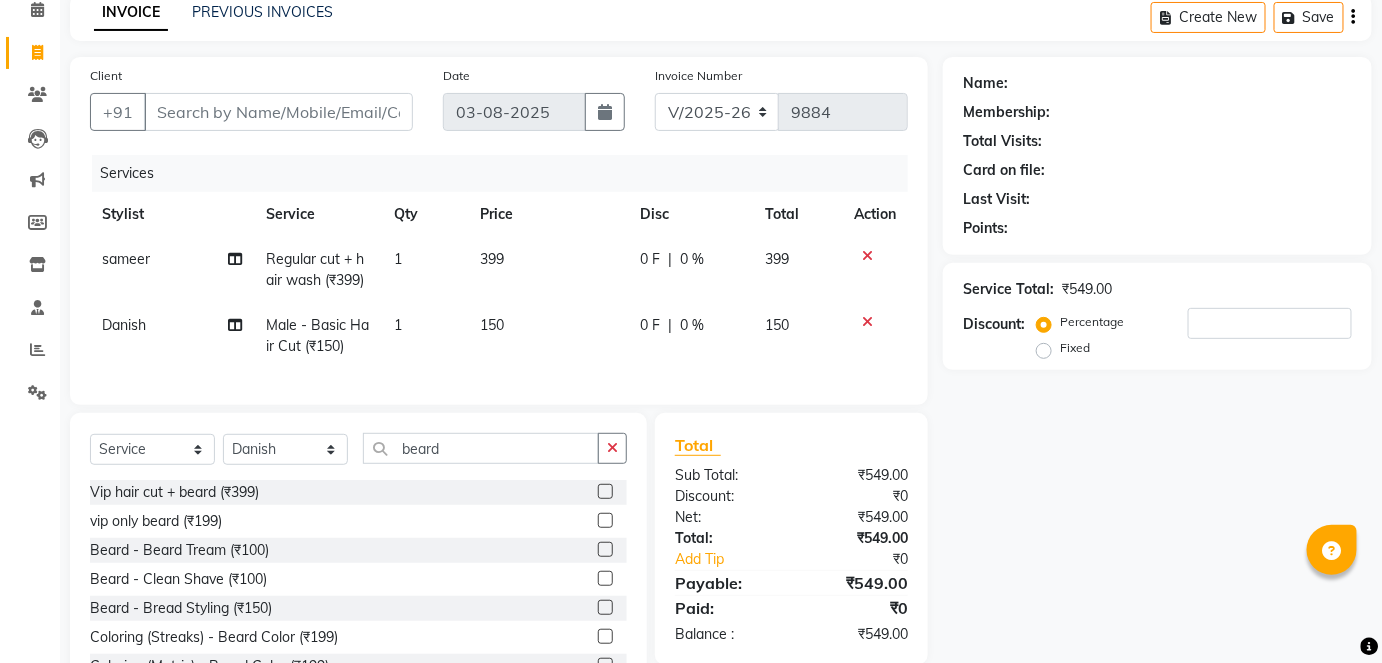 click 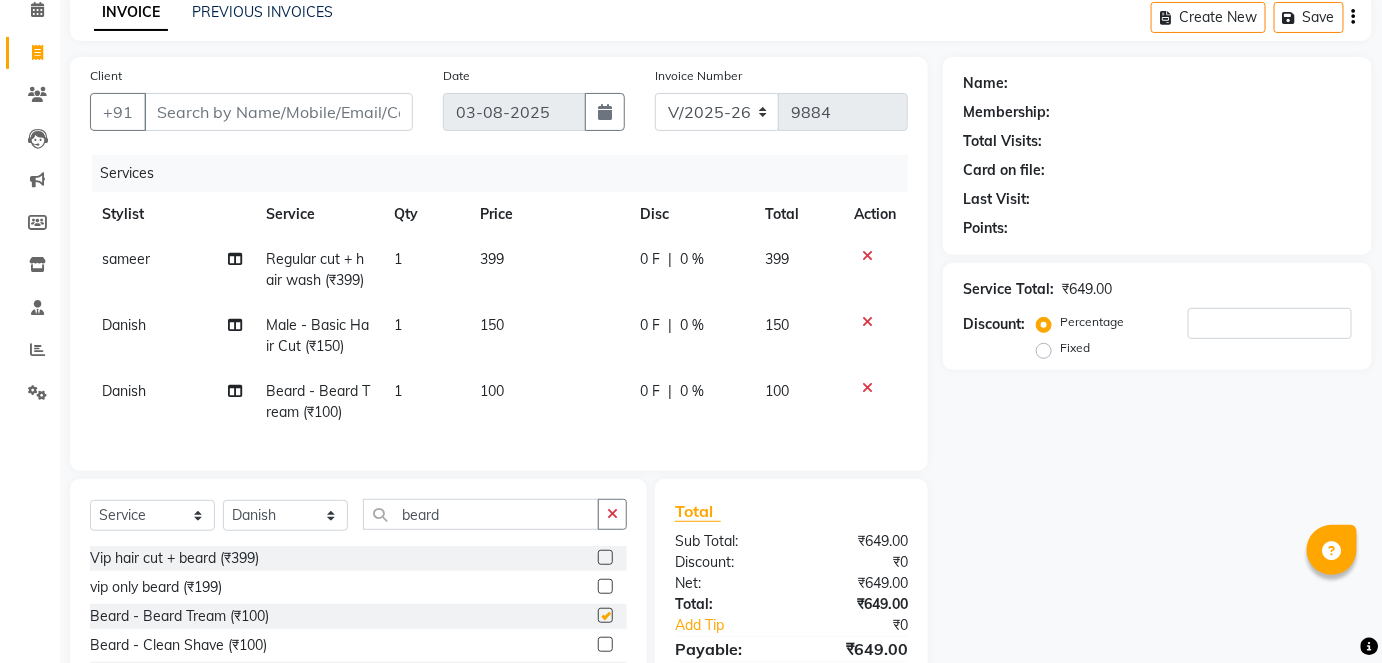 checkbox on "false" 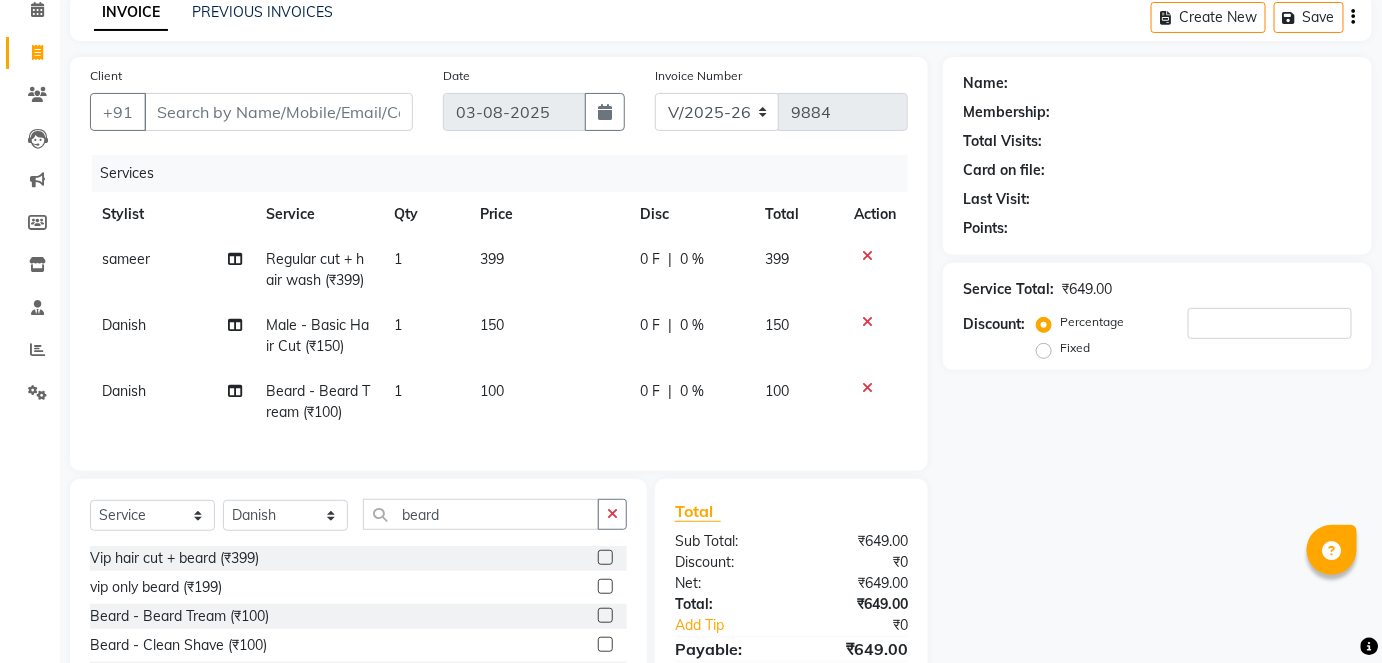 click on "Regular cut + hair wash (₹399)" 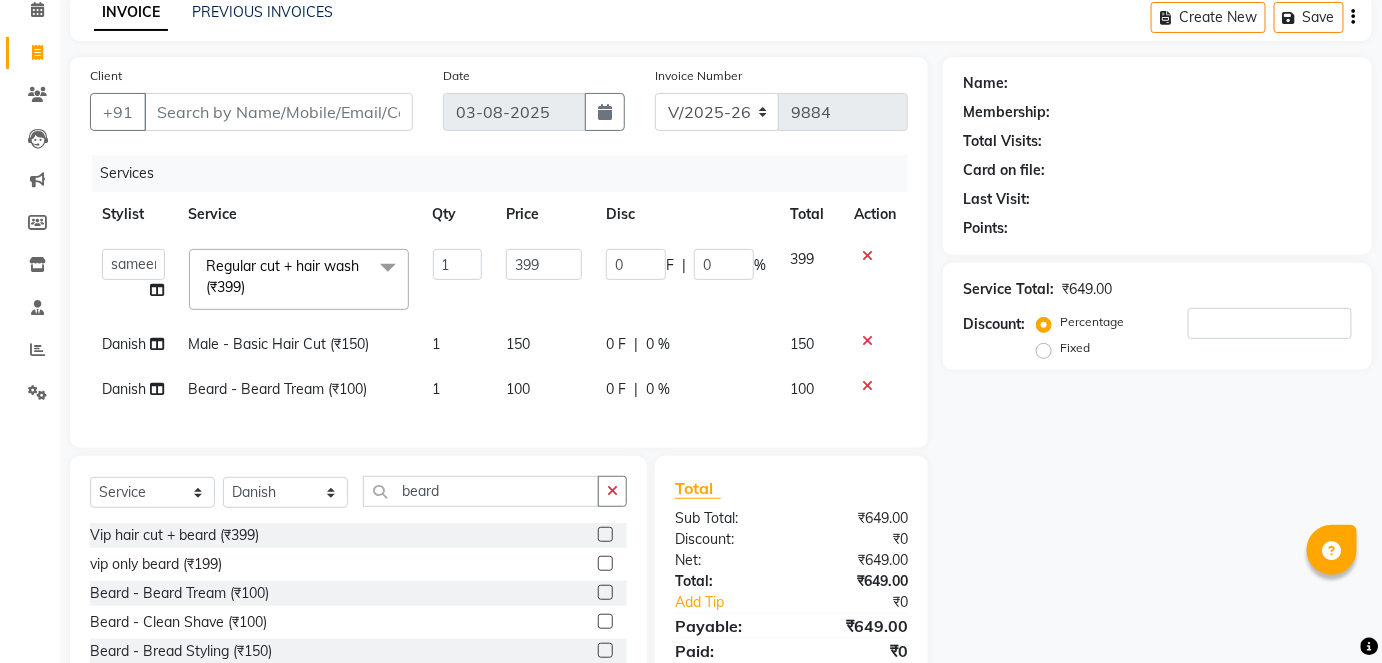 click on "Regular cut + hair wash (₹399)  x" 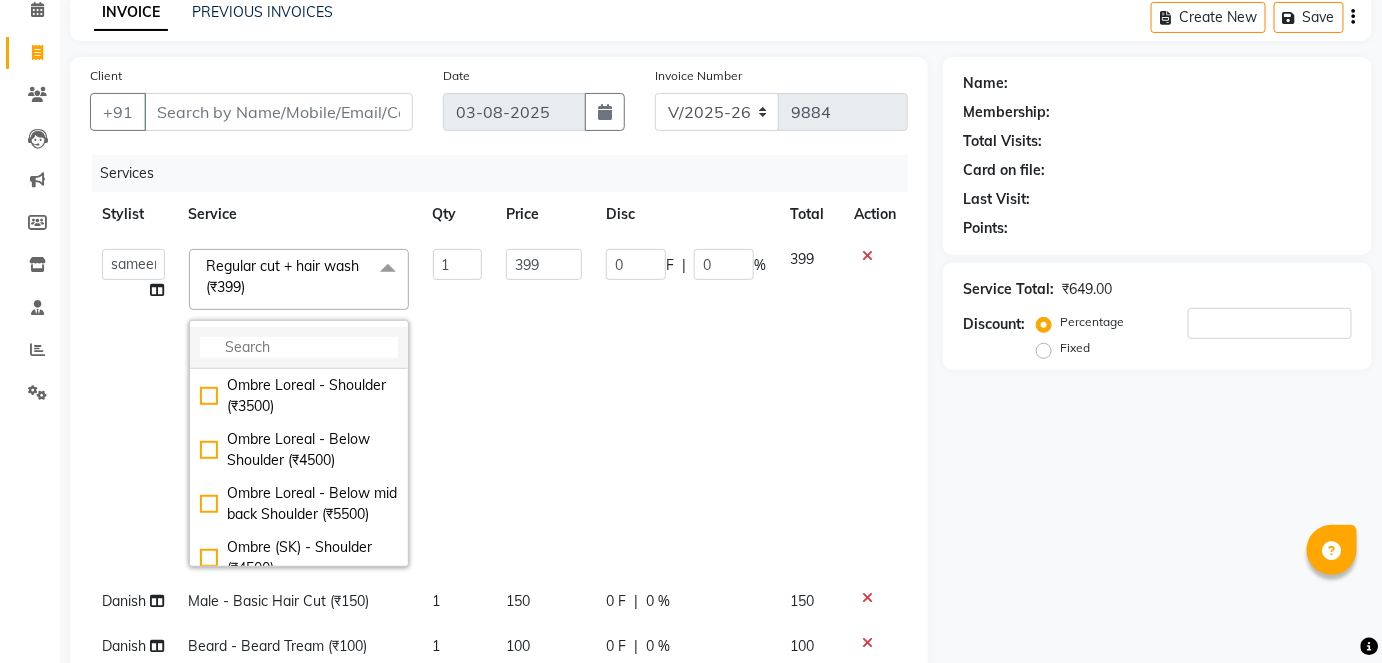 click 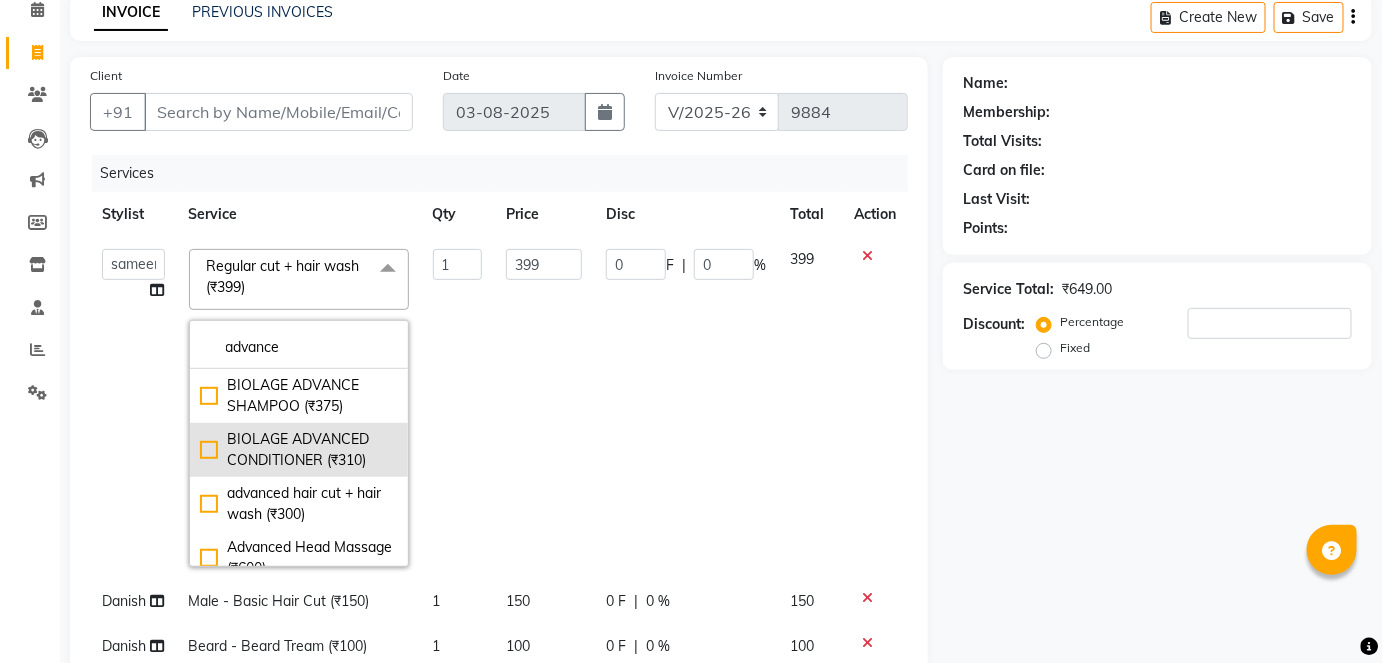 scroll, scrollTop: 72, scrollLeft: 0, axis: vertical 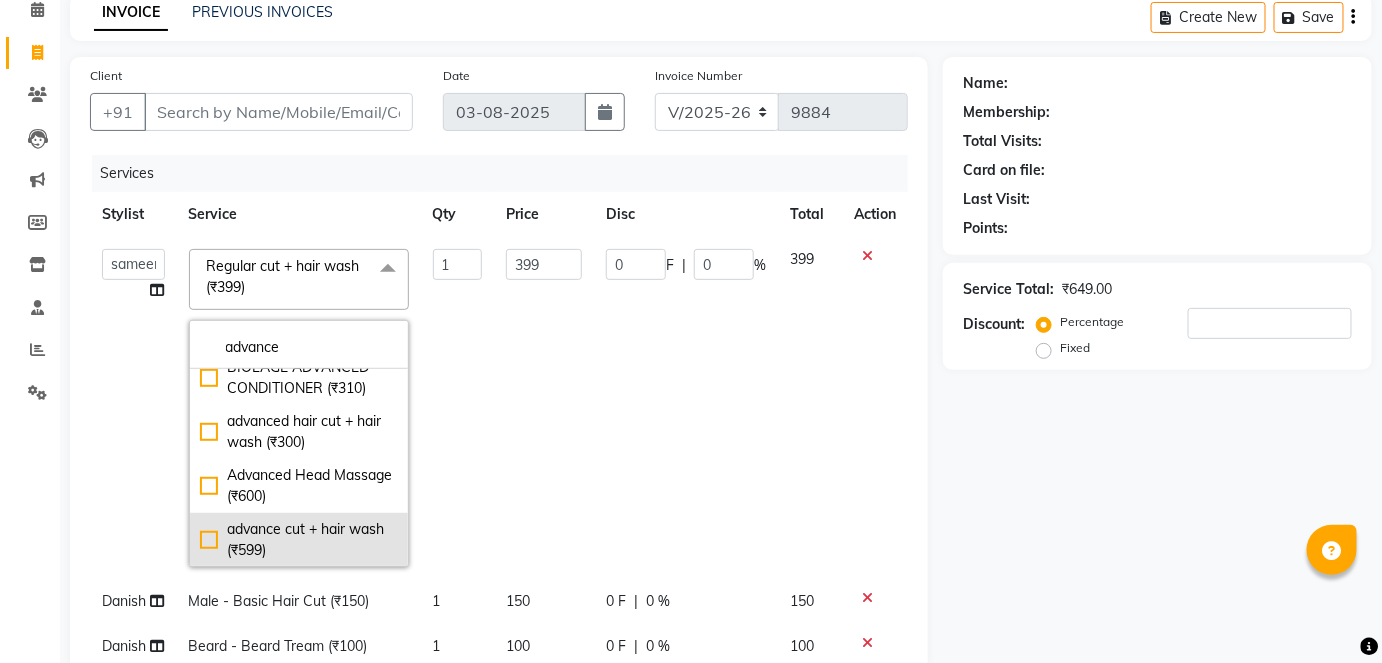 type on "advance" 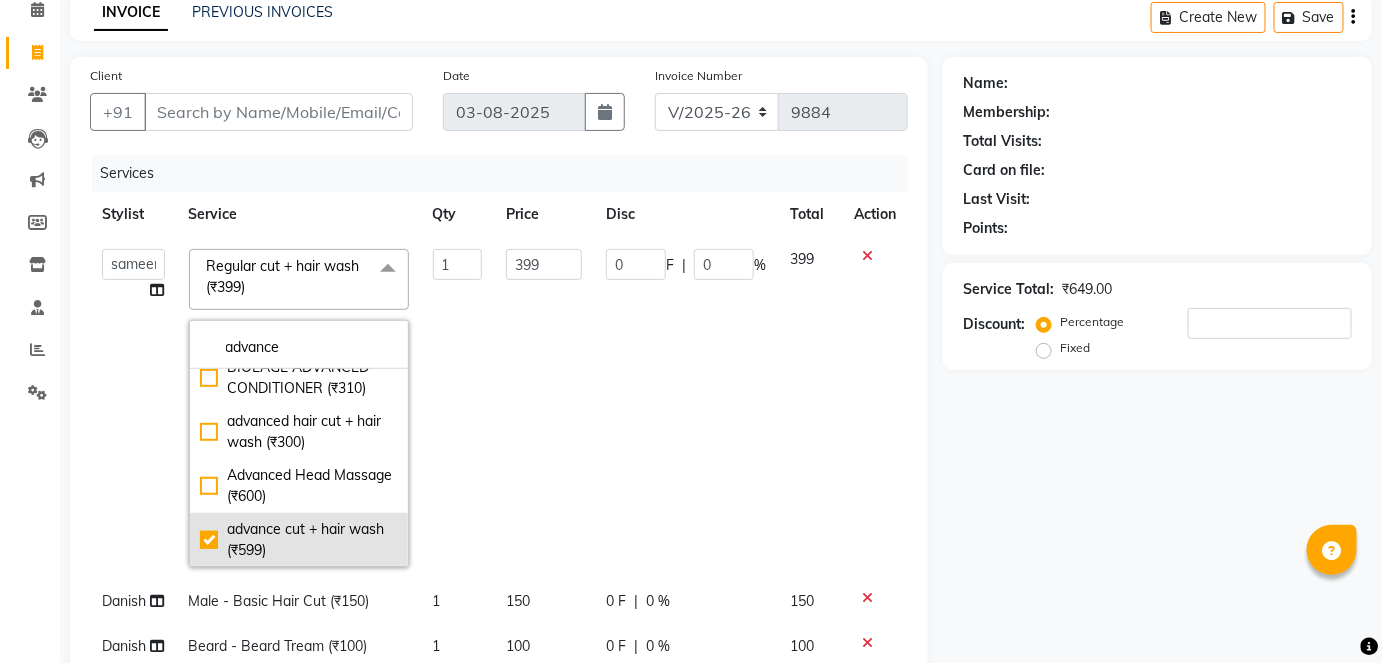 checkbox on "true" 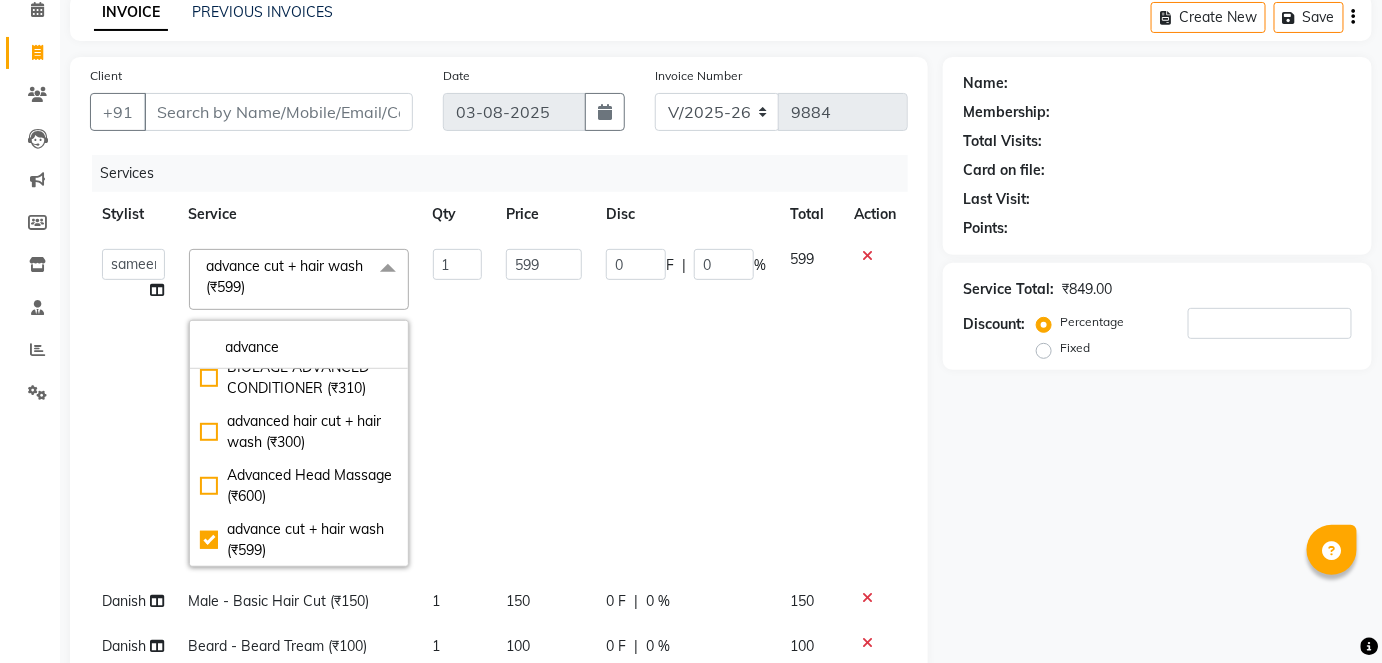 click on "599" 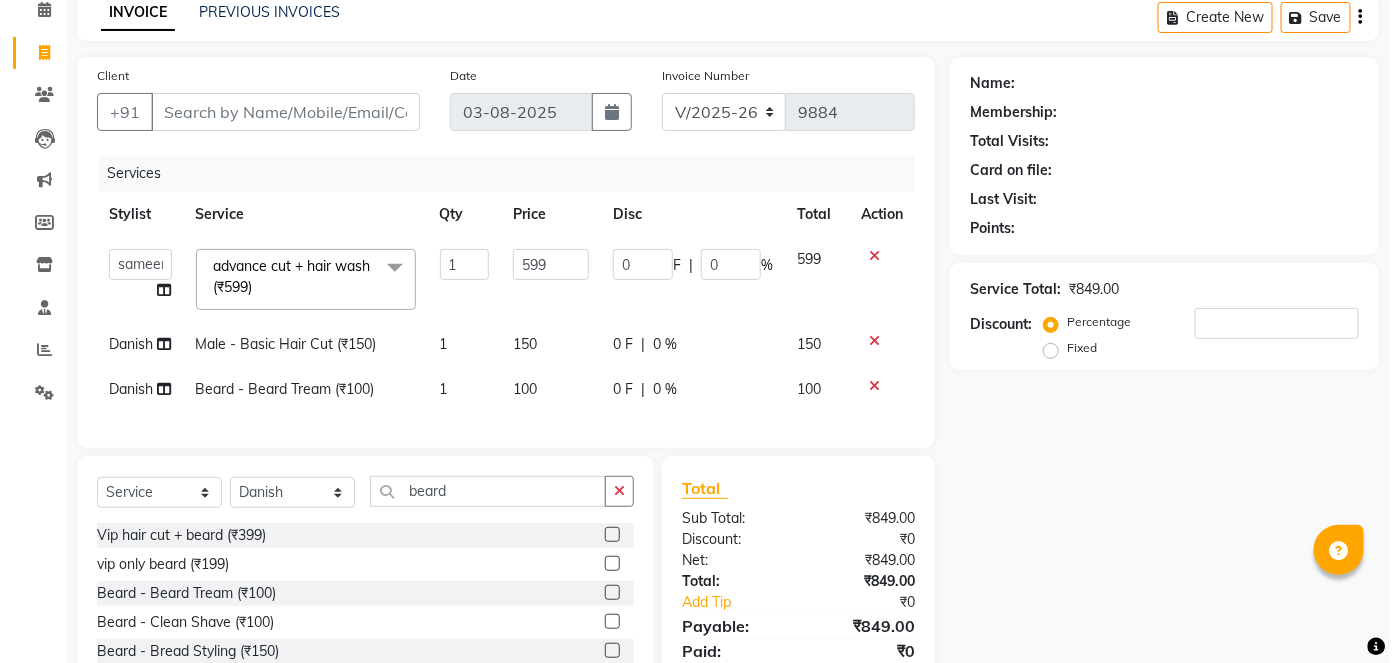 scroll, scrollTop: 103, scrollLeft: 0, axis: vertical 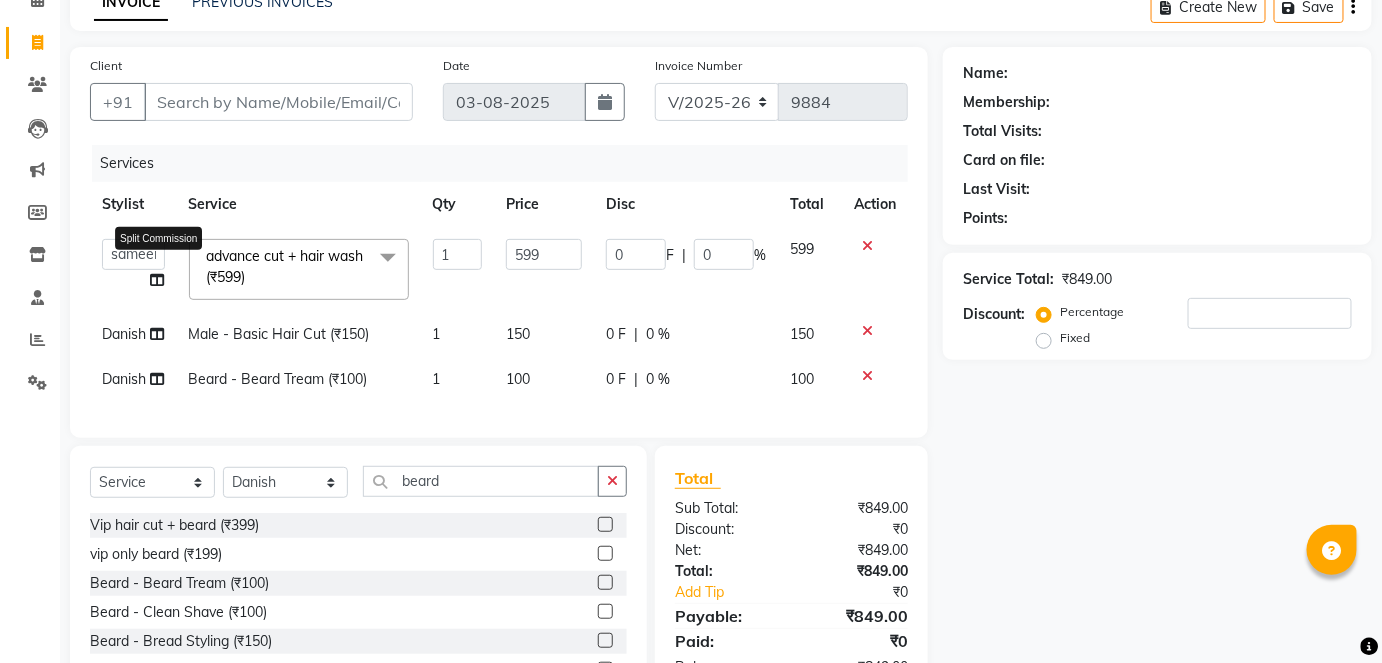 click 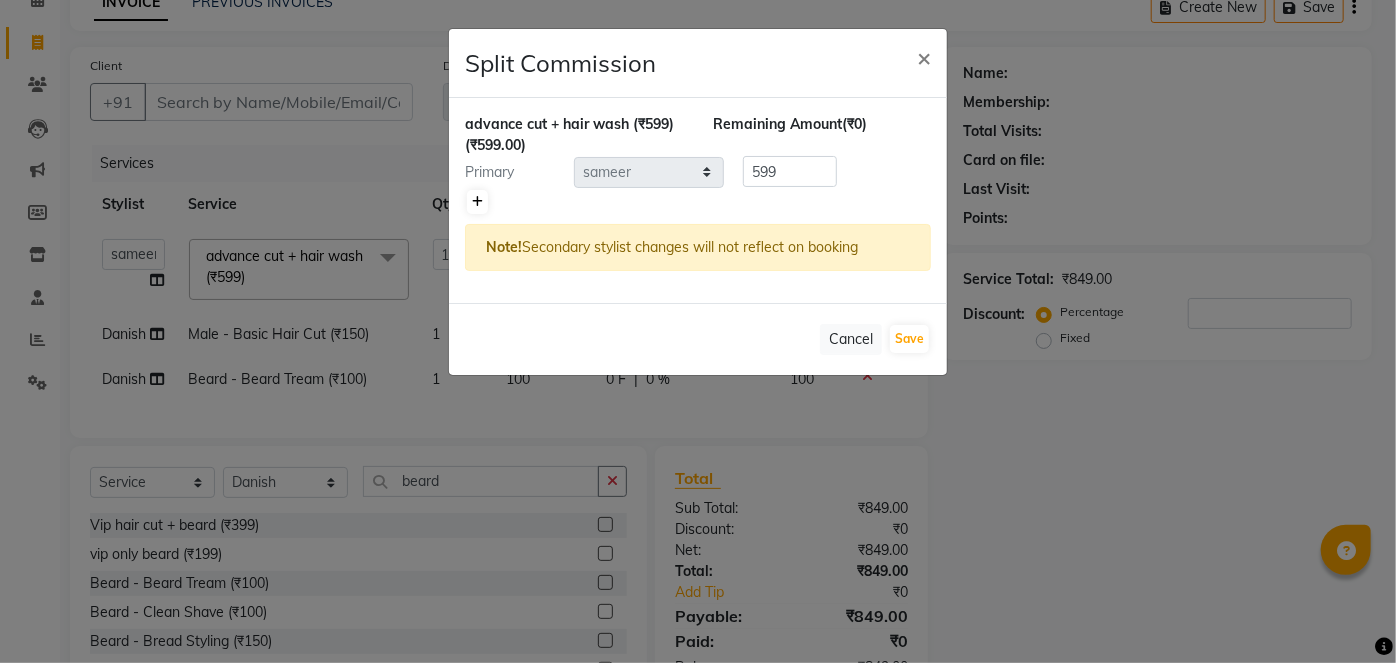click 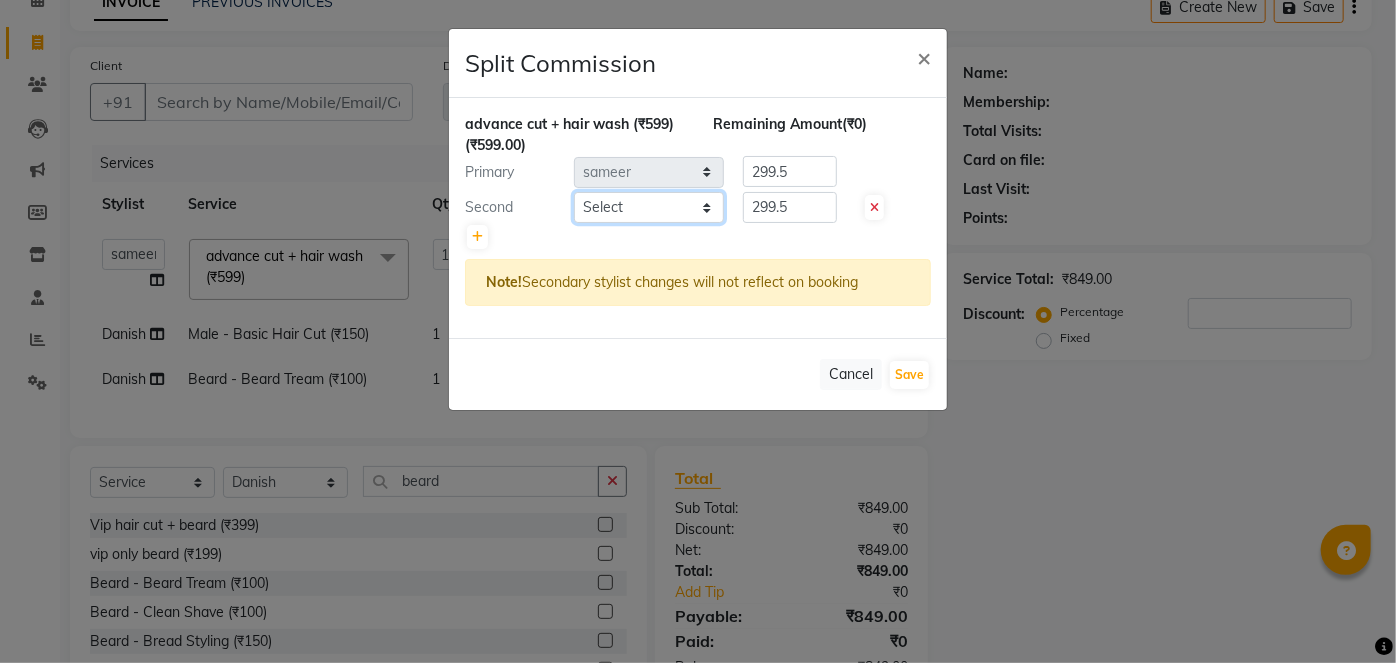 click on "Select  afreen   akshata   aman saha   ameer   Anagha   anisa   arbaj   bharti   Bunny   Danish   Darshana 1   devyani   dilshad   gaurav   Gulshan   gurmeet   javed   jishan   krishna   mayuri gaikwad   muskan   rani   rinku   rocky   Ronak   sachin   sahil   sam   sameer   sameer 2   sandhya   shabnam   shakti   sunny   sweety   vivek" 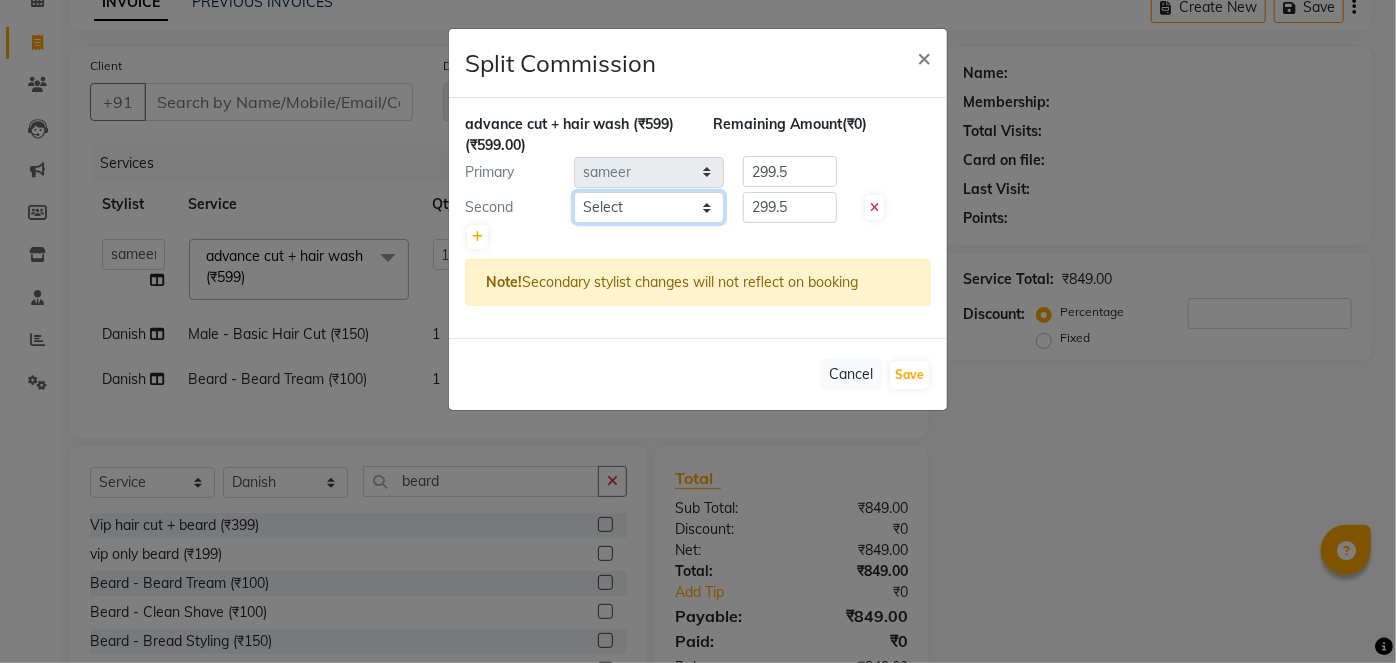 select on "57500" 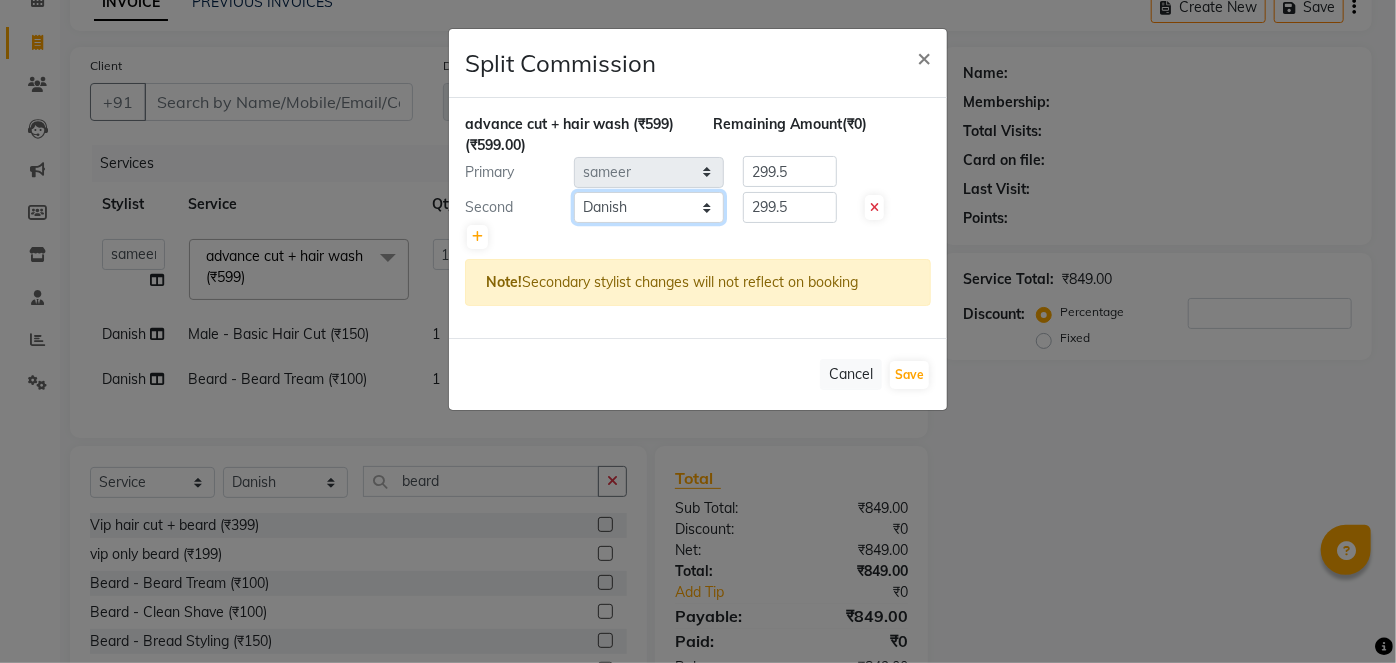 click on "Select  afreen   akshata   aman saha   ameer   Anagha   anisa   arbaj   bharti   Bunny   Danish   Darshana 1   devyani   dilshad   gaurav   Gulshan   gurmeet   javed   jishan   krishna   mayuri gaikwad   muskan   rani   rinku   rocky   Ronak   sachin   sahil   sam   sameer   sameer 2   sandhya   shabnam   shakti   sunny   sweety   vivek" 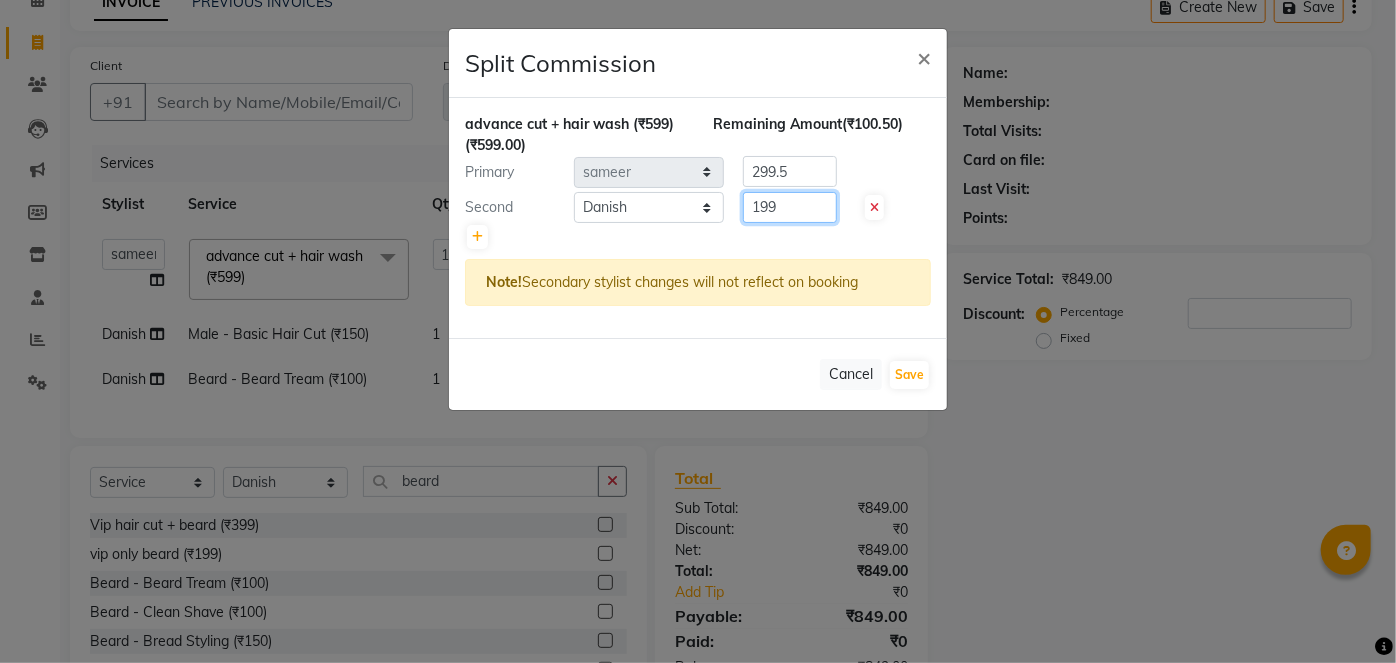 type on "199" 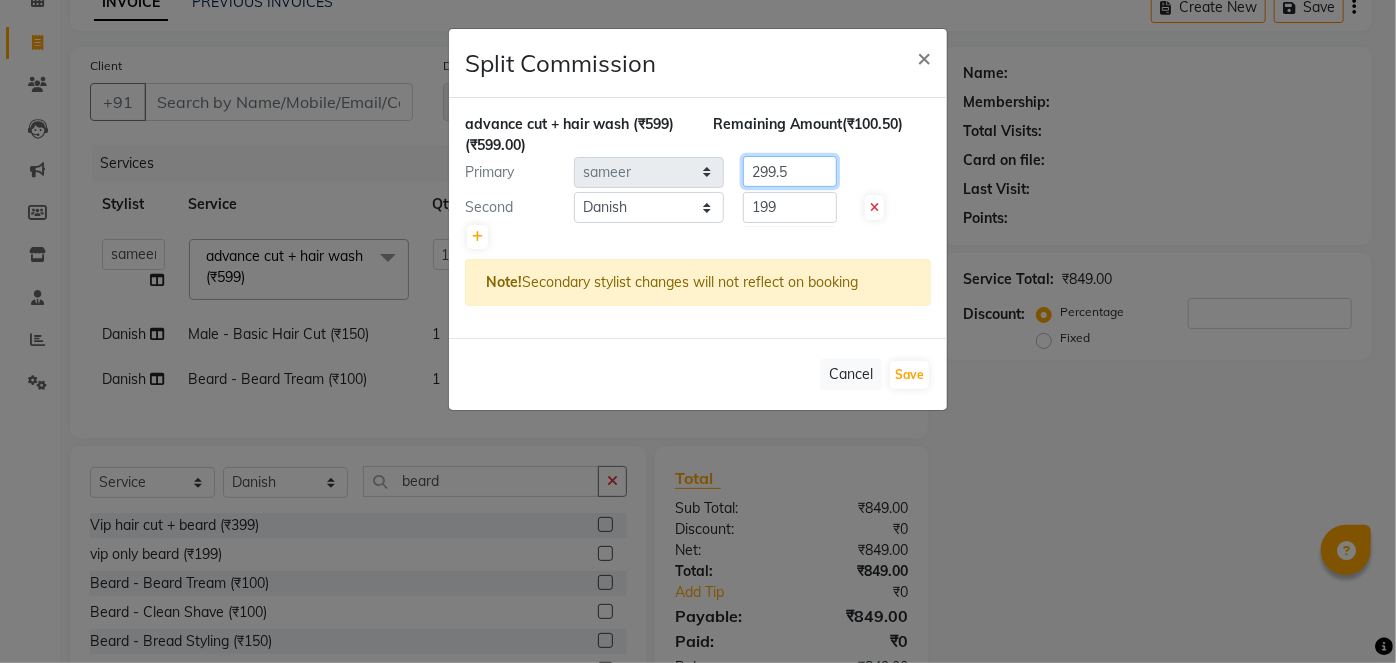 click on "299.5" 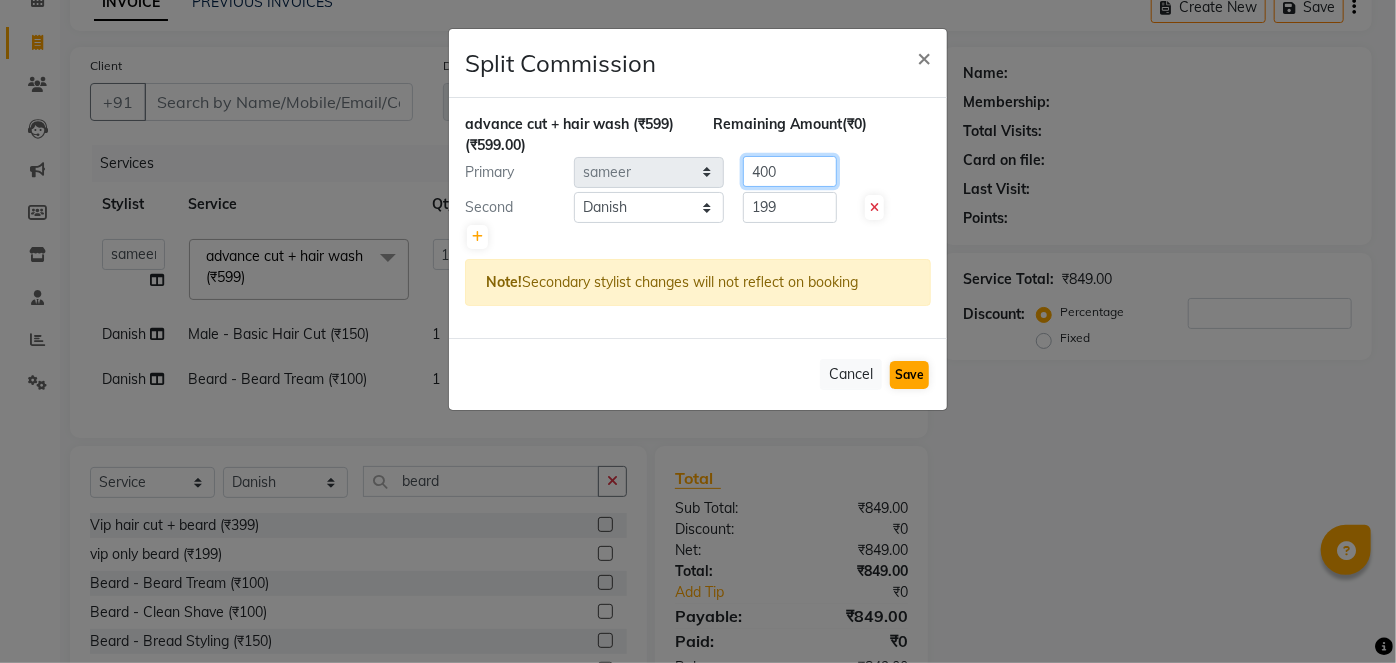 type on "400" 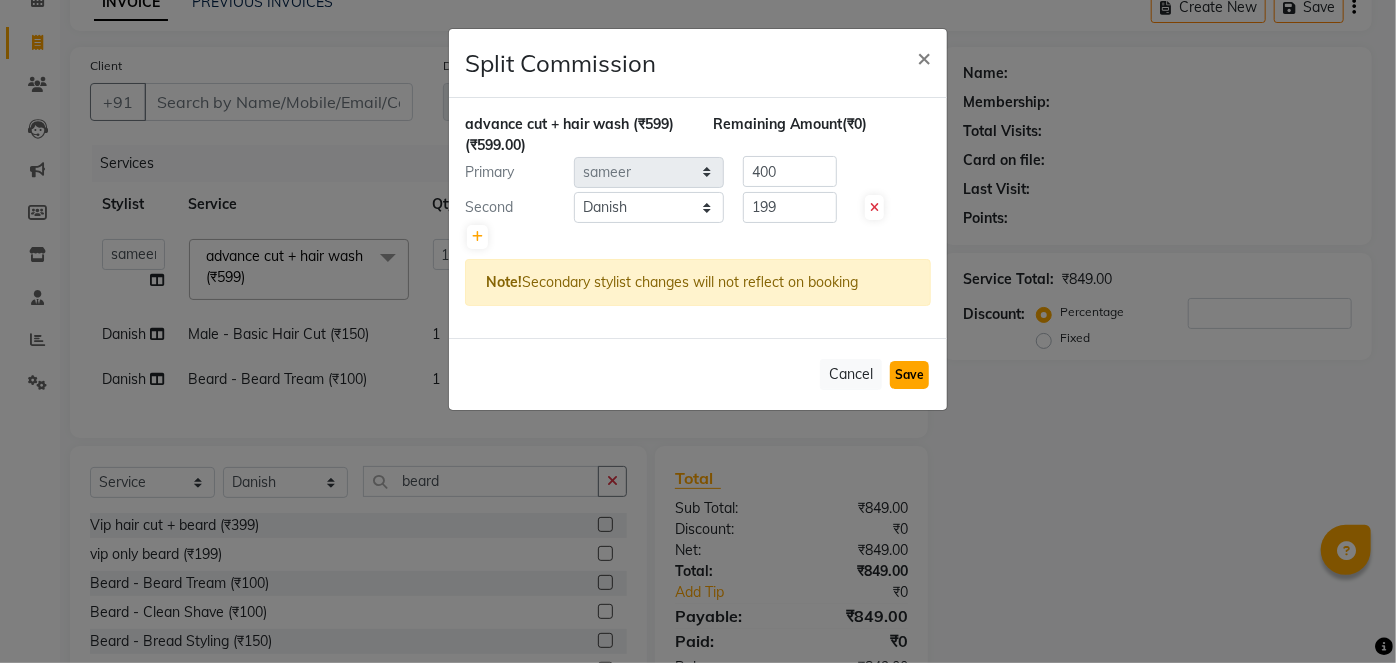 click on "Save" 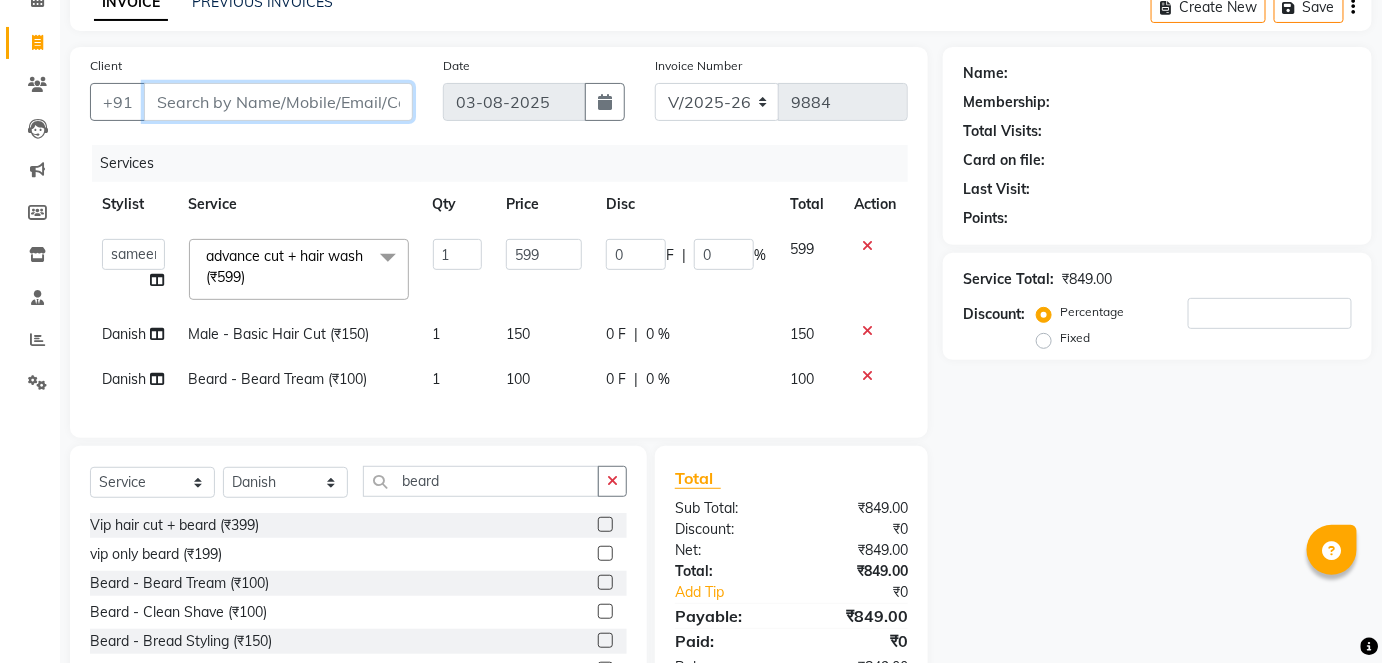 click on "Client" at bounding box center [278, 102] 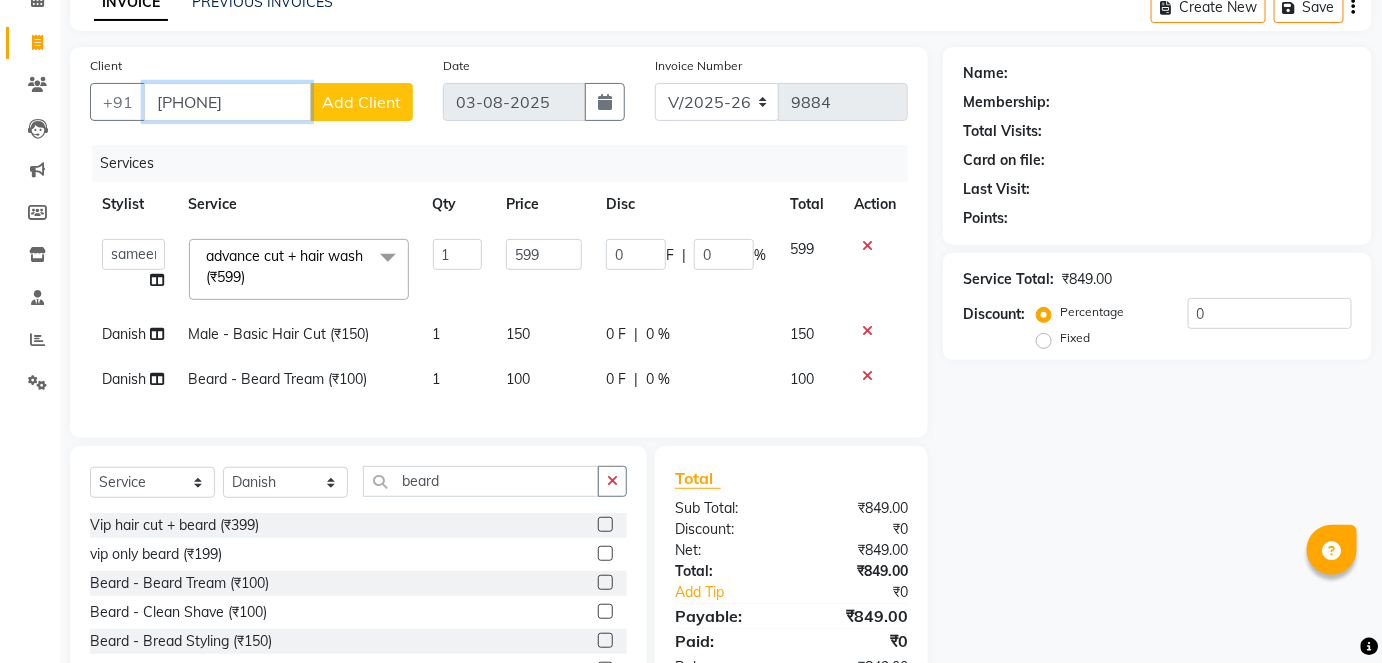 type on "8698945242" 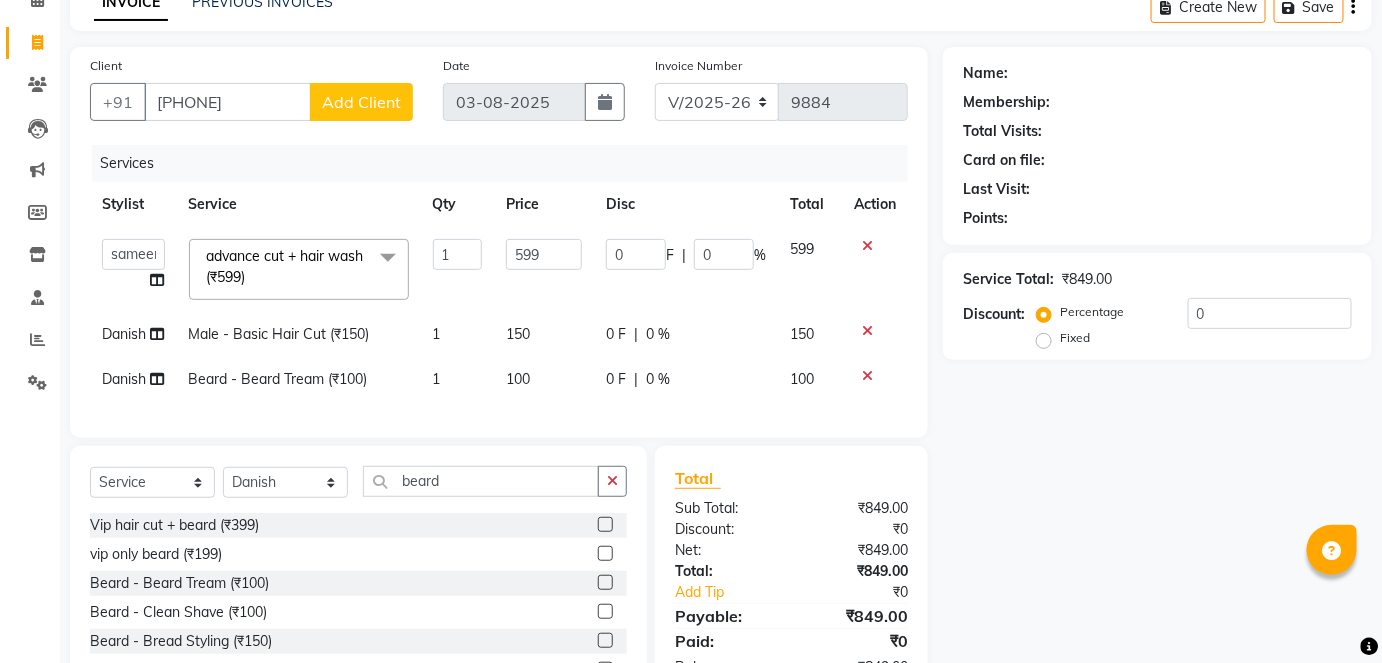click on "Add Client" 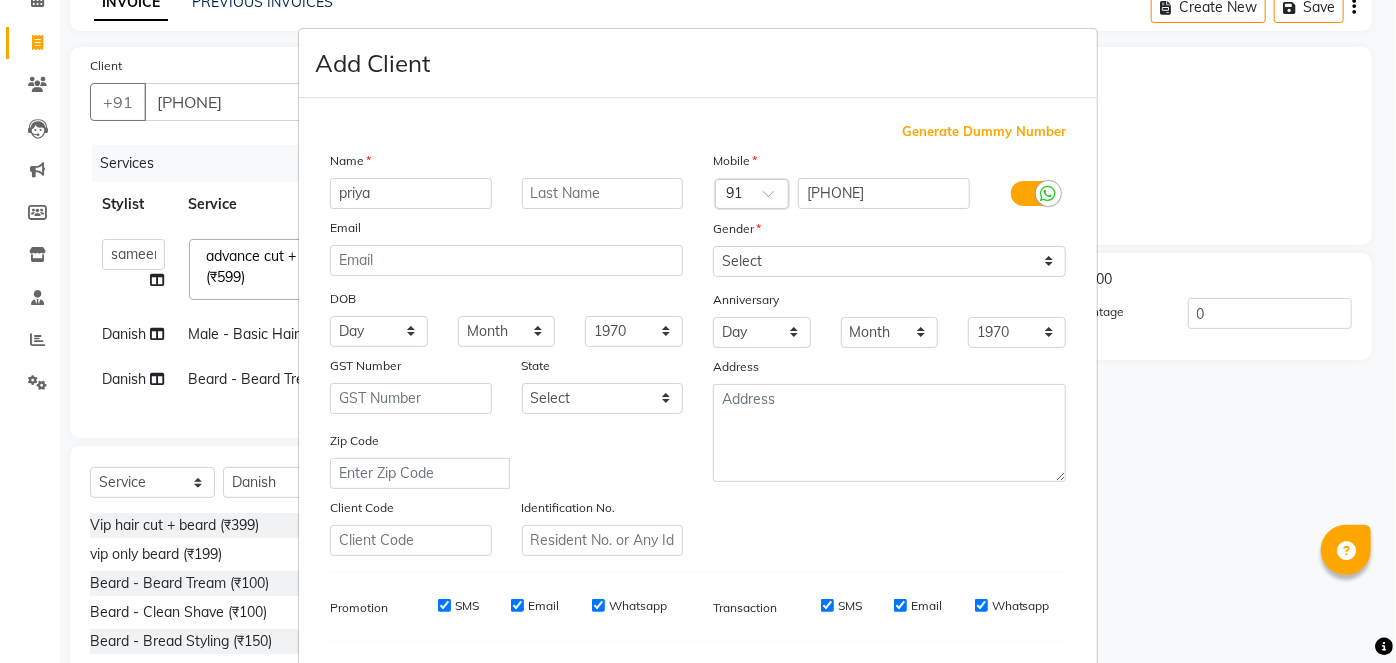 type on "priya" 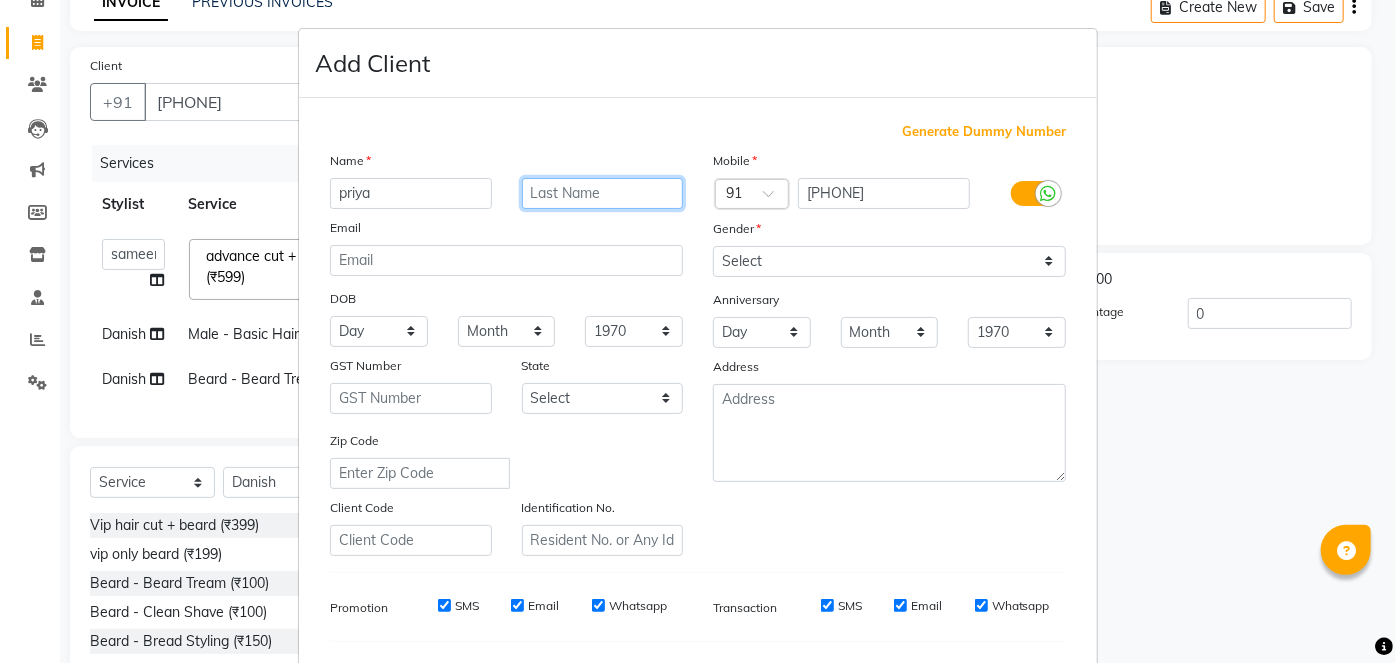 click at bounding box center (603, 193) 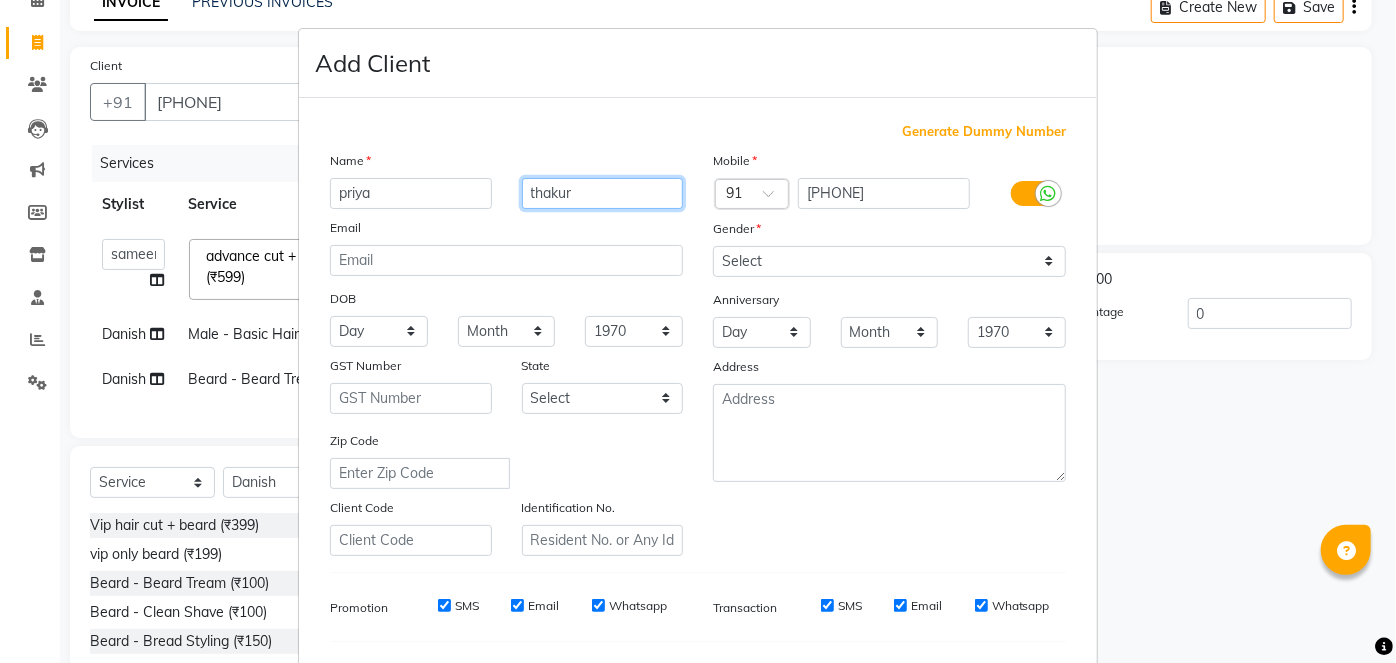 type on "thakur" 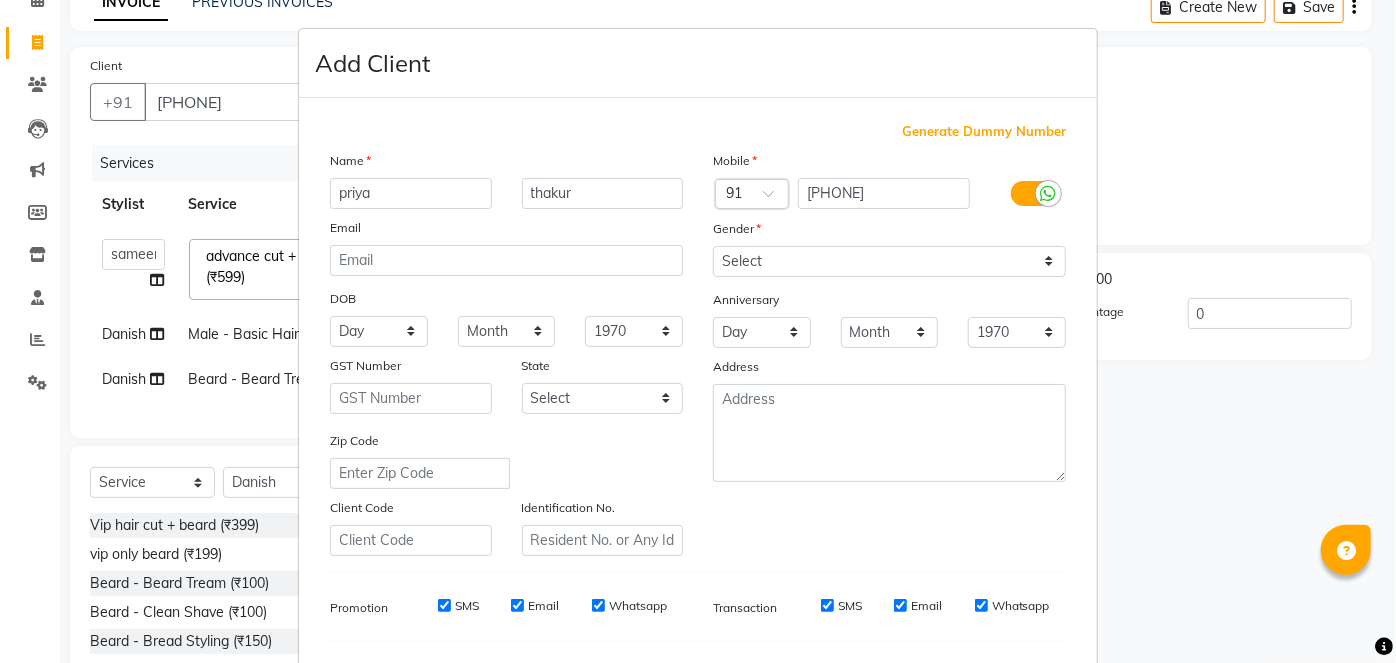 click on "Gender" at bounding box center [730, 232] 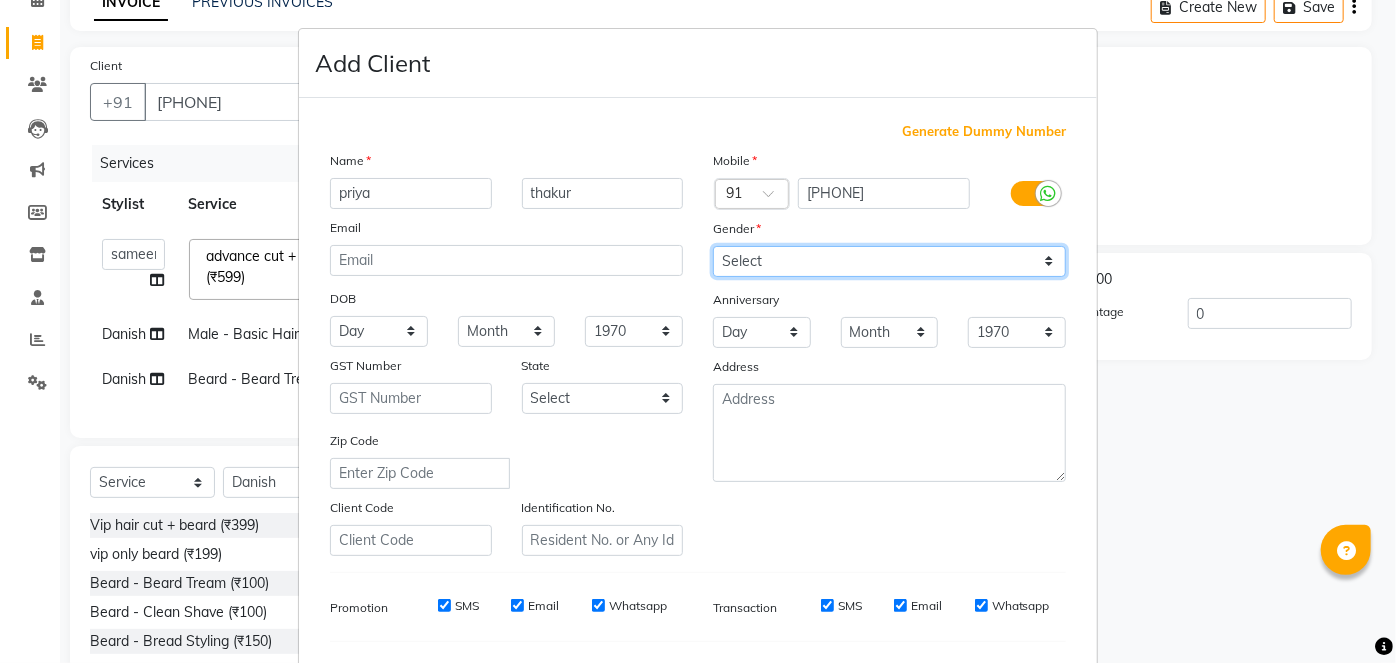 click on "Select Male Female Other Prefer Not To Say" at bounding box center (889, 261) 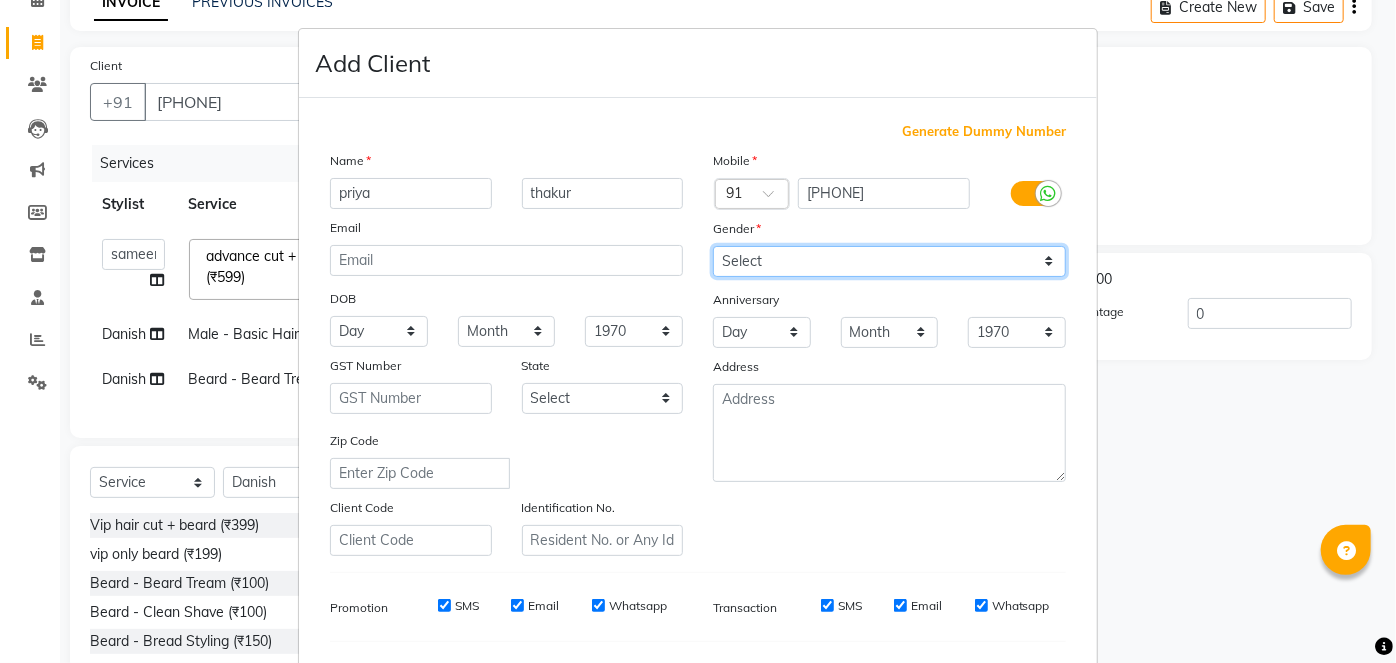select on "female" 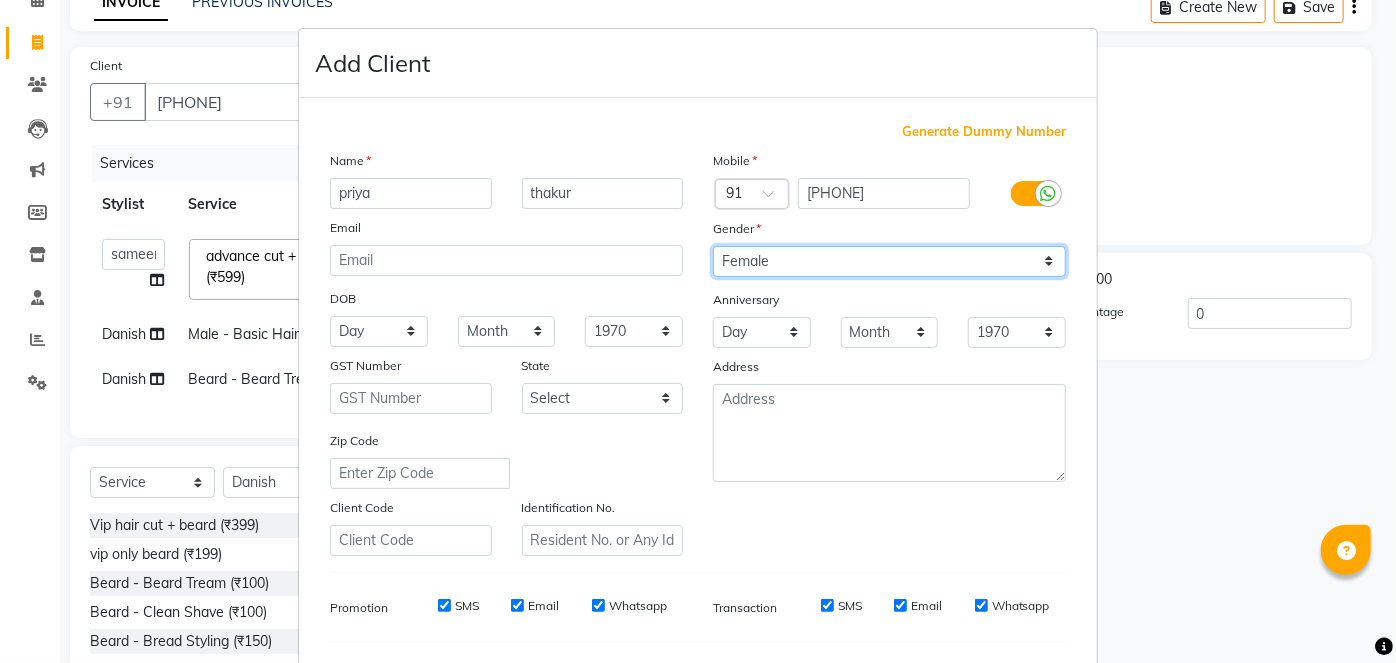 click on "Select Male Female Other Prefer Not To Say" at bounding box center [889, 261] 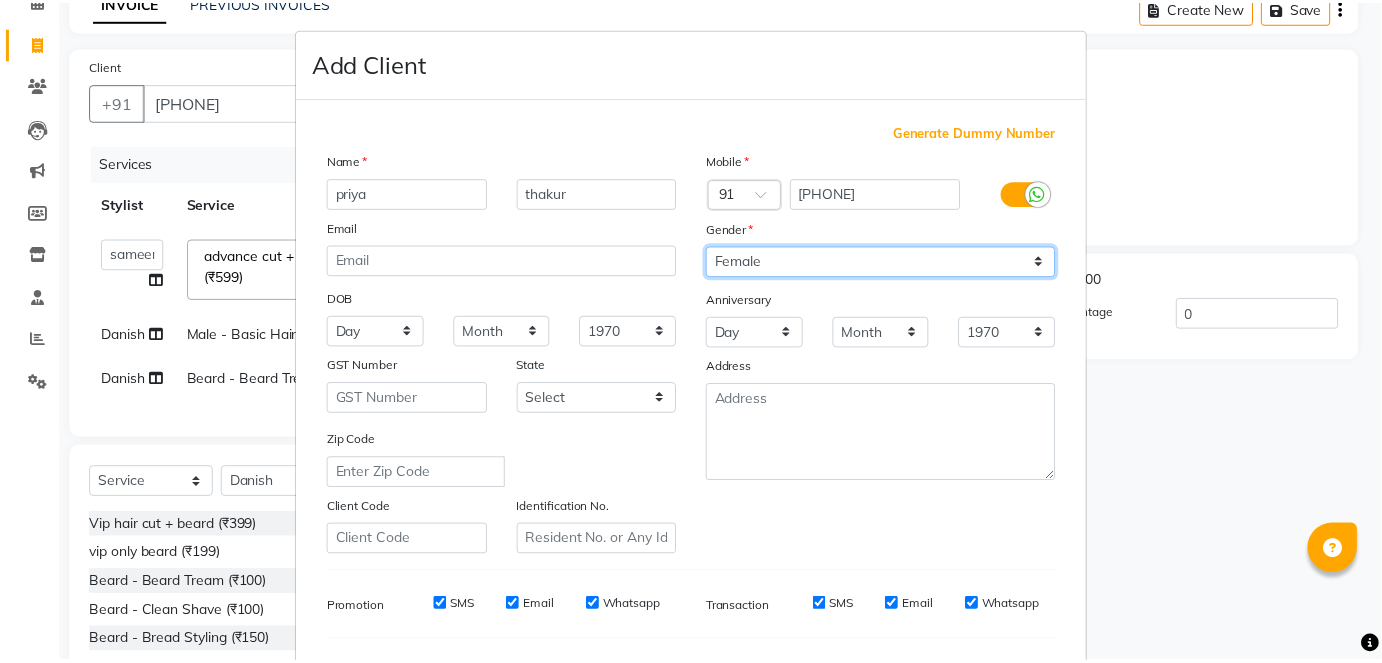 scroll, scrollTop: 258, scrollLeft: 0, axis: vertical 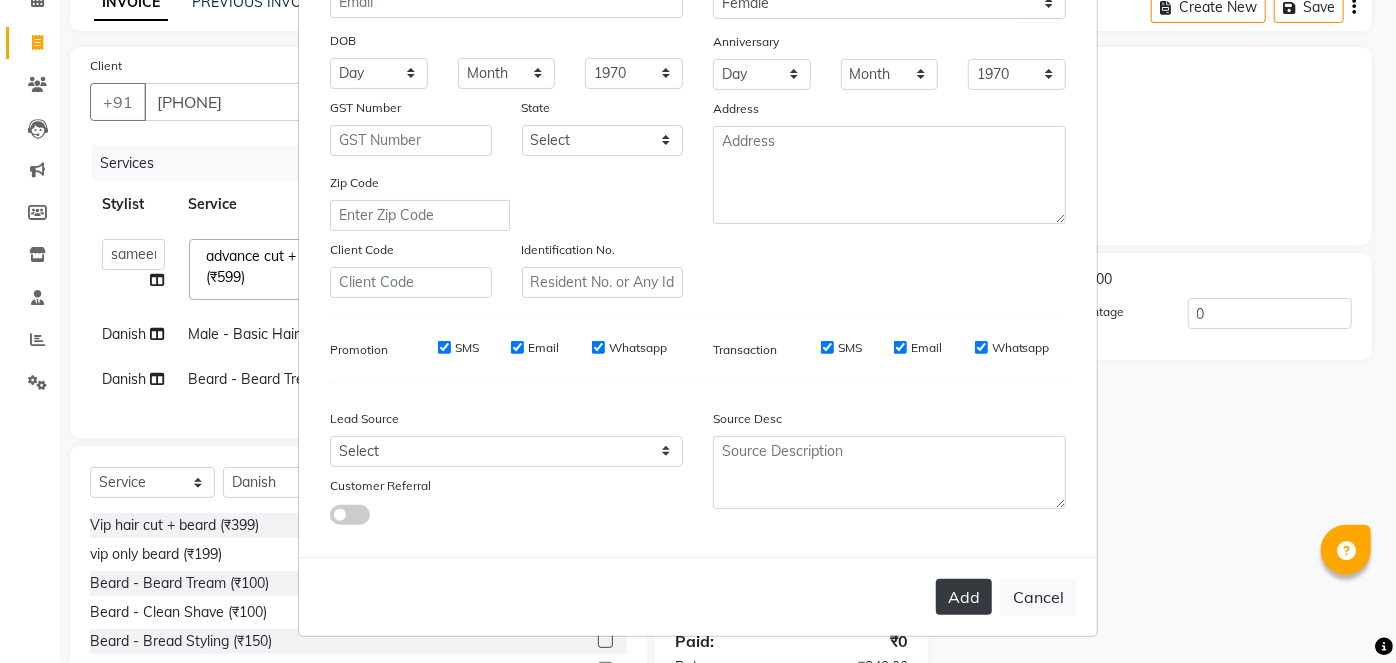 click on "Add" at bounding box center [964, 597] 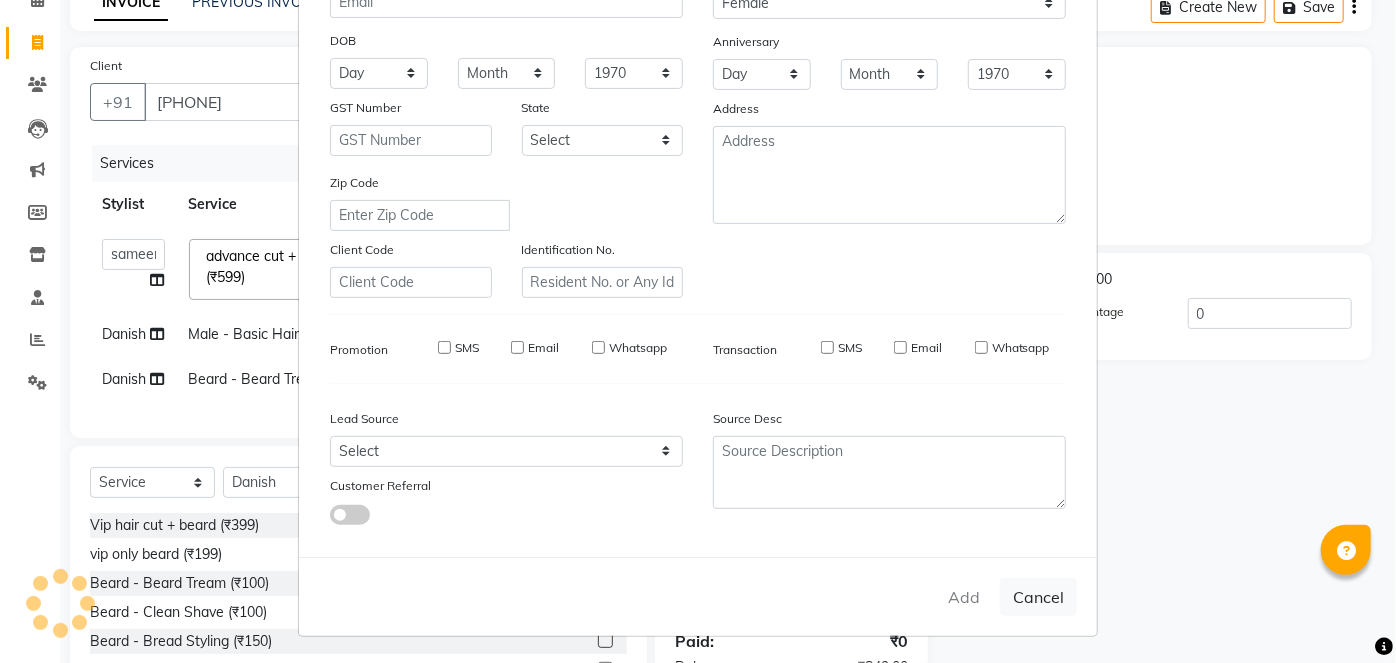 type 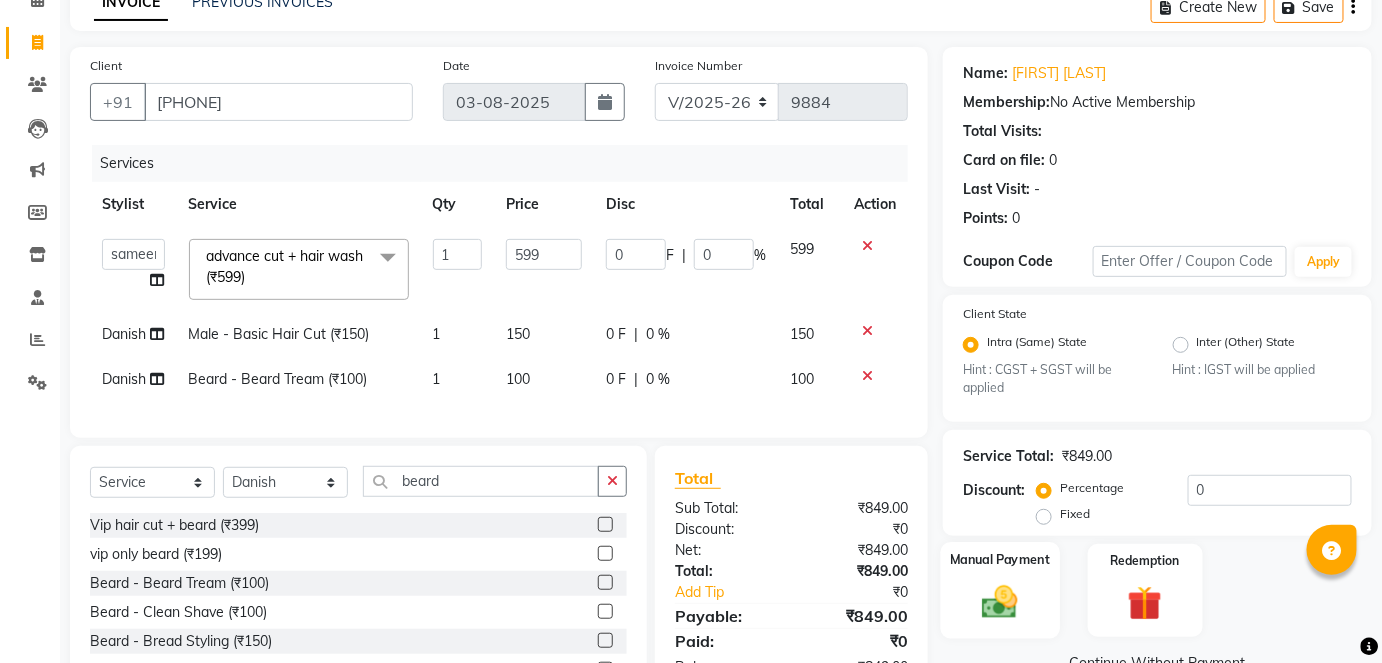 click 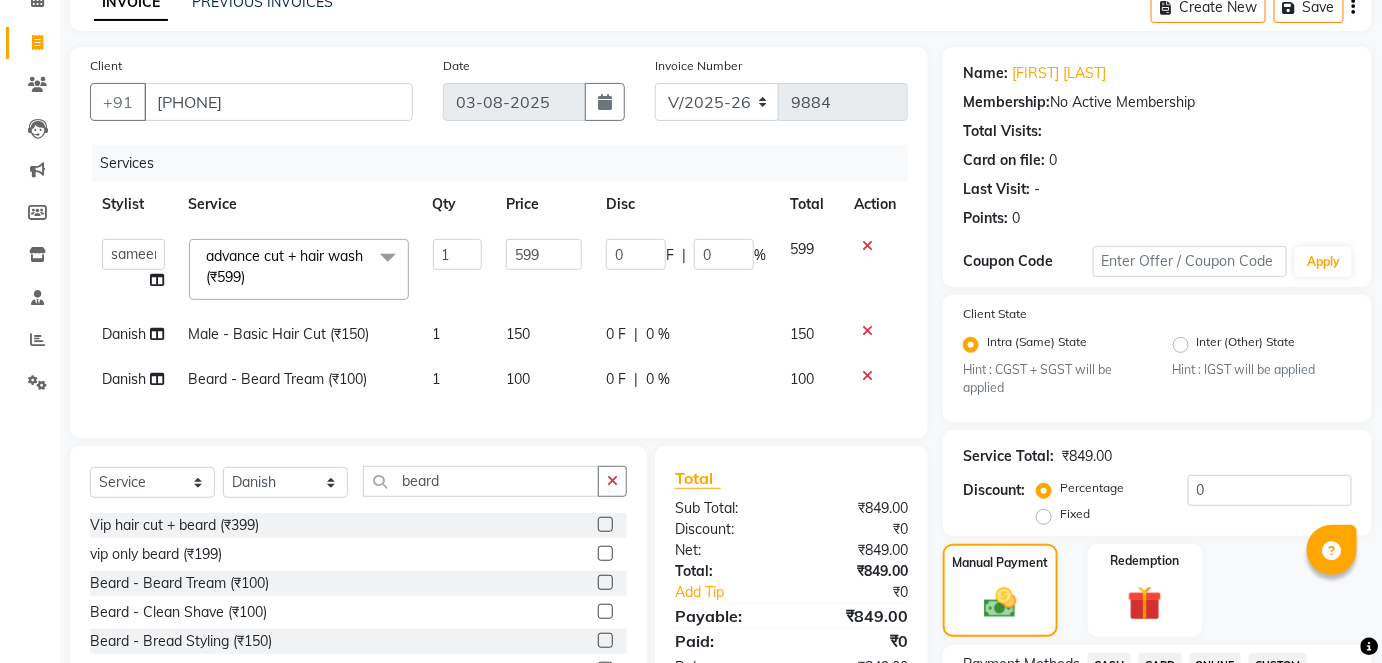 scroll, scrollTop: 405, scrollLeft: 0, axis: vertical 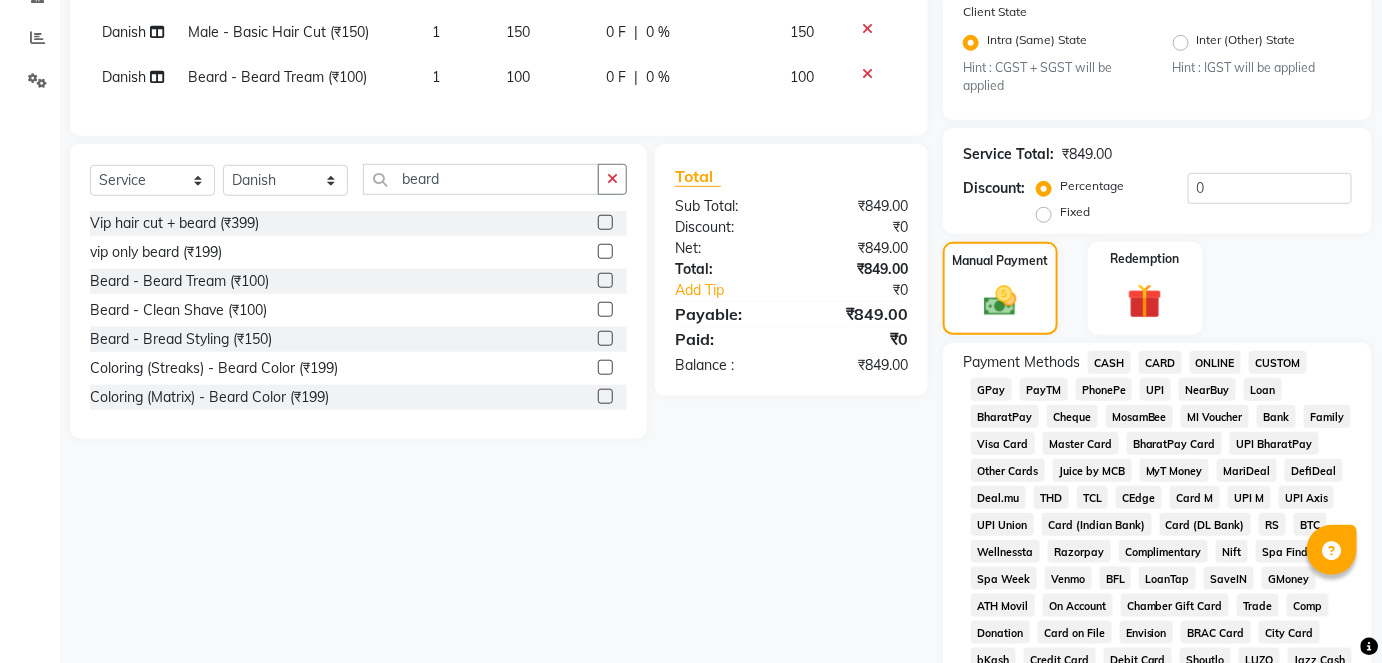 click on "GPay" 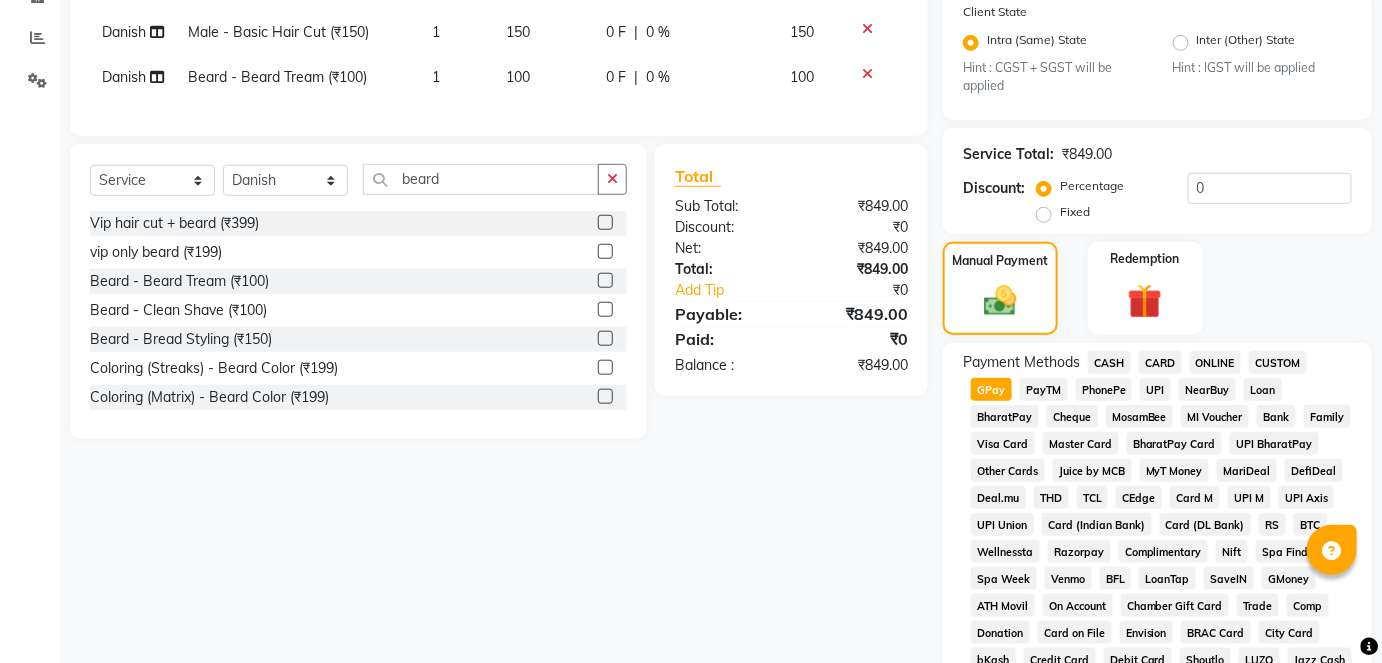 scroll, scrollTop: 936, scrollLeft: 0, axis: vertical 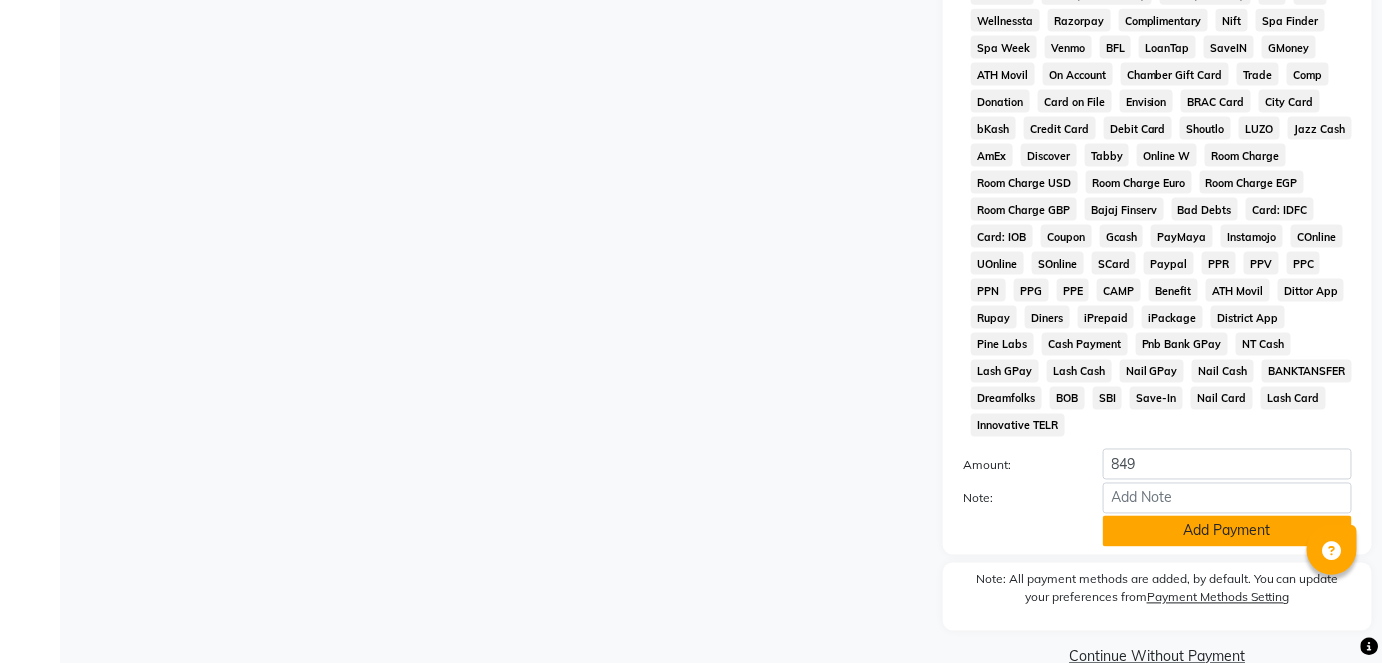 click on "Add Payment" 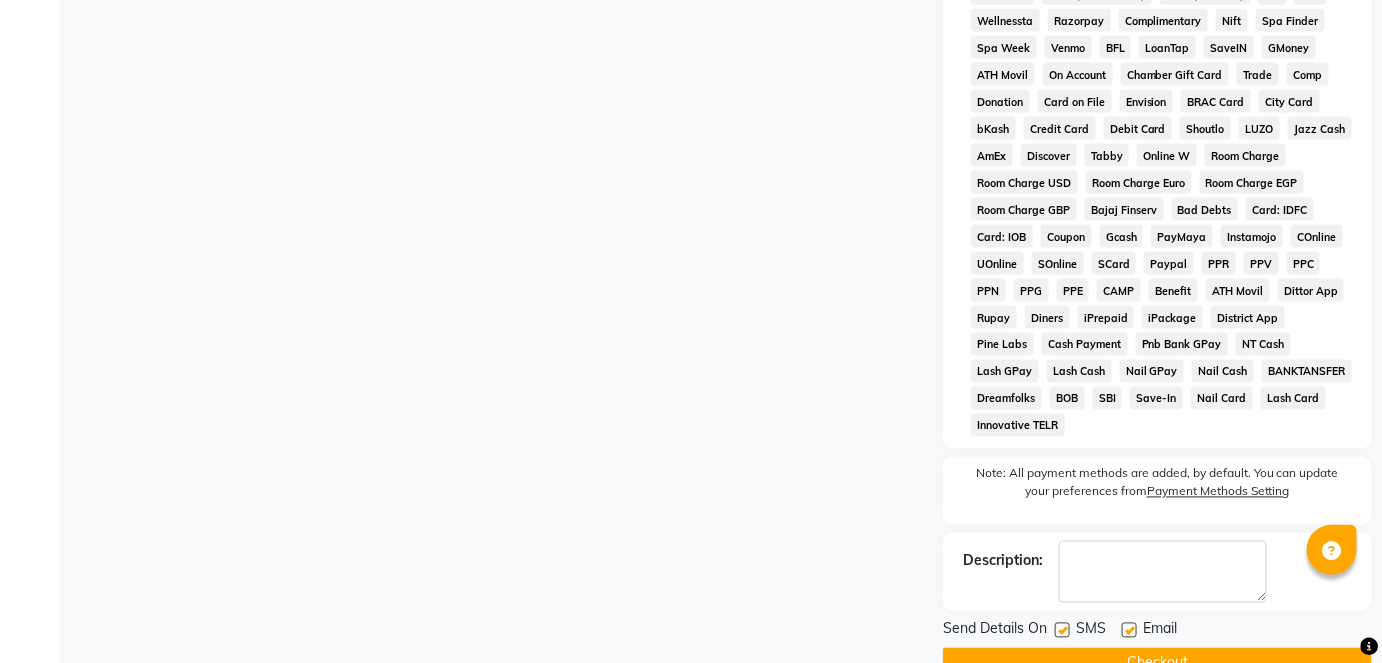 click 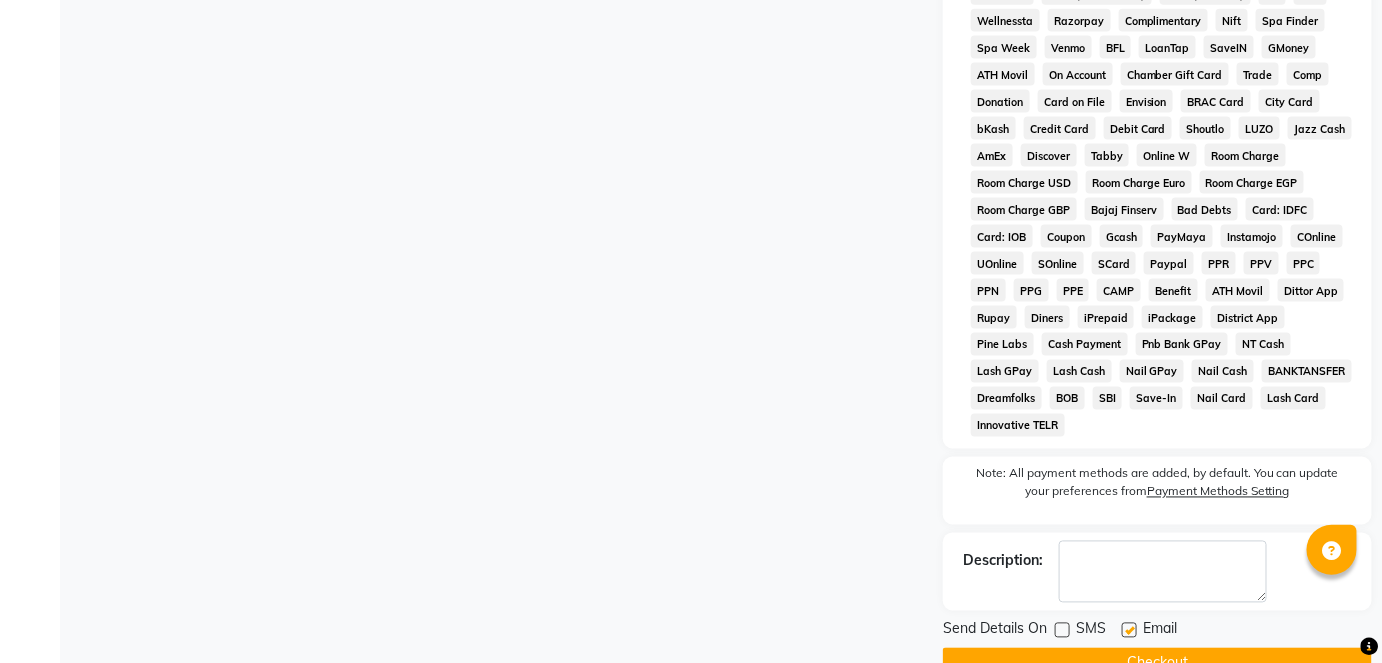 click on "Checkout" 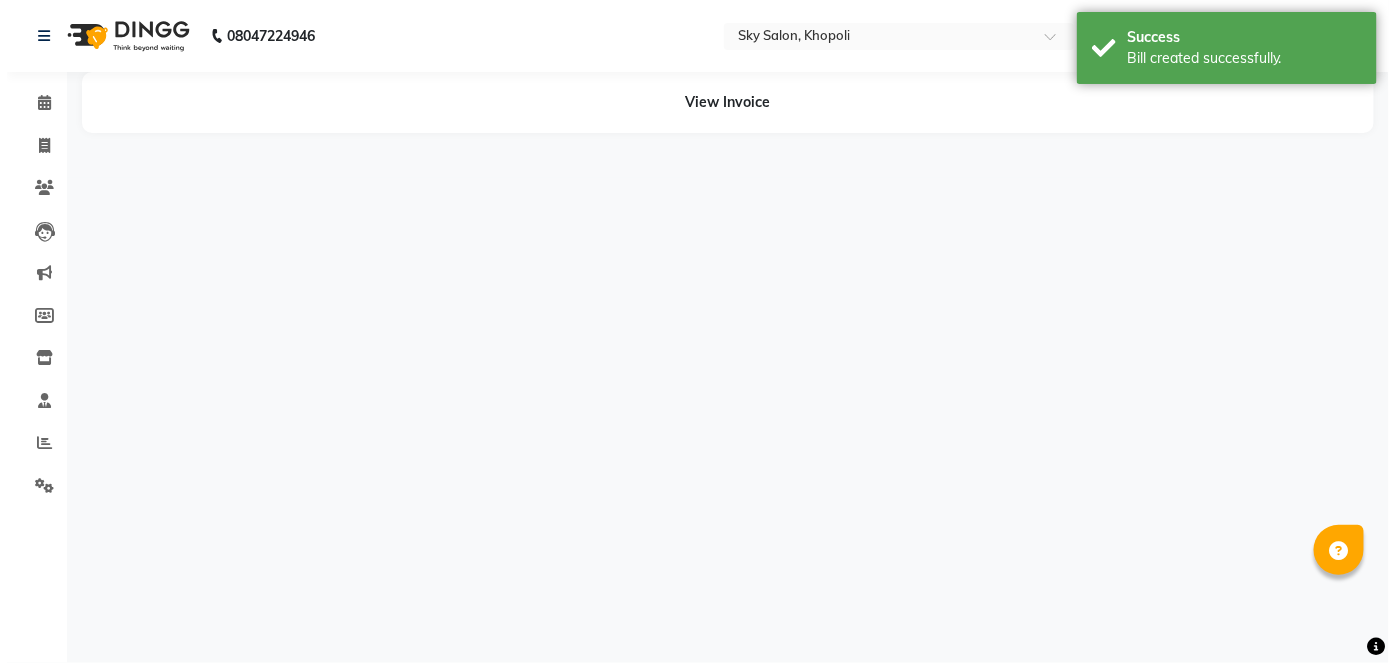 scroll, scrollTop: 0, scrollLeft: 0, axis: both 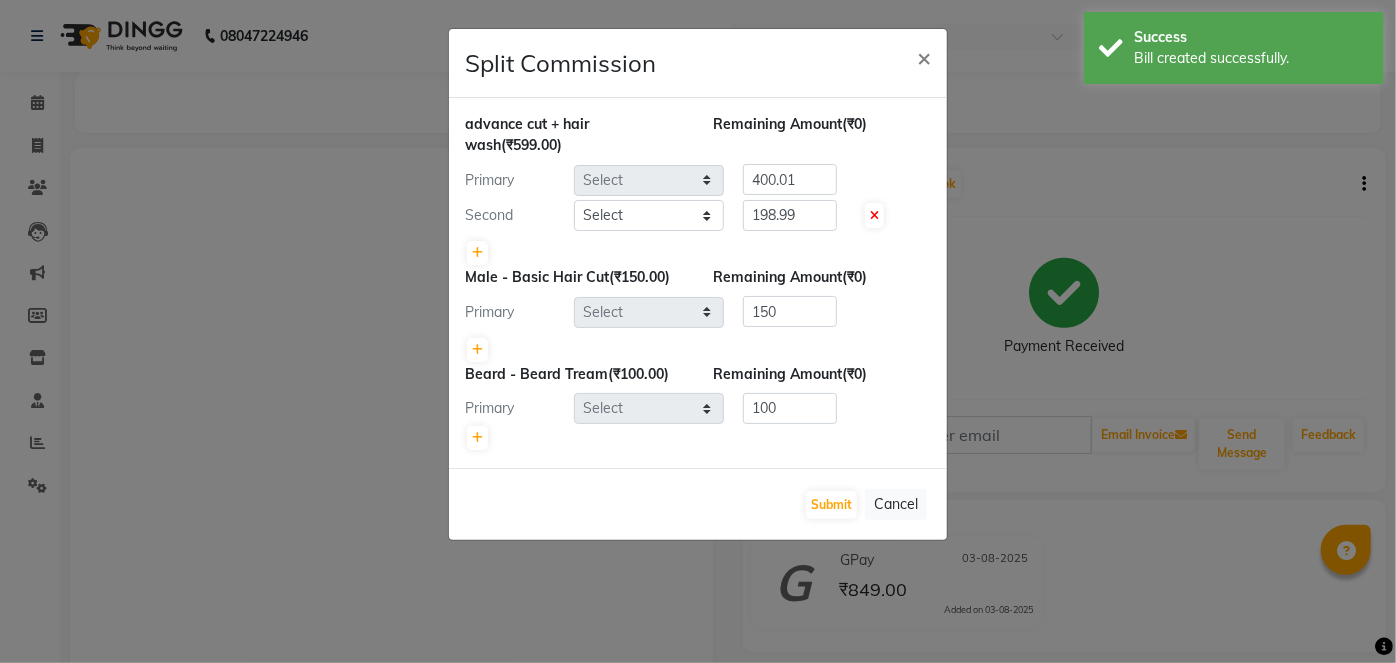 select on "20908" 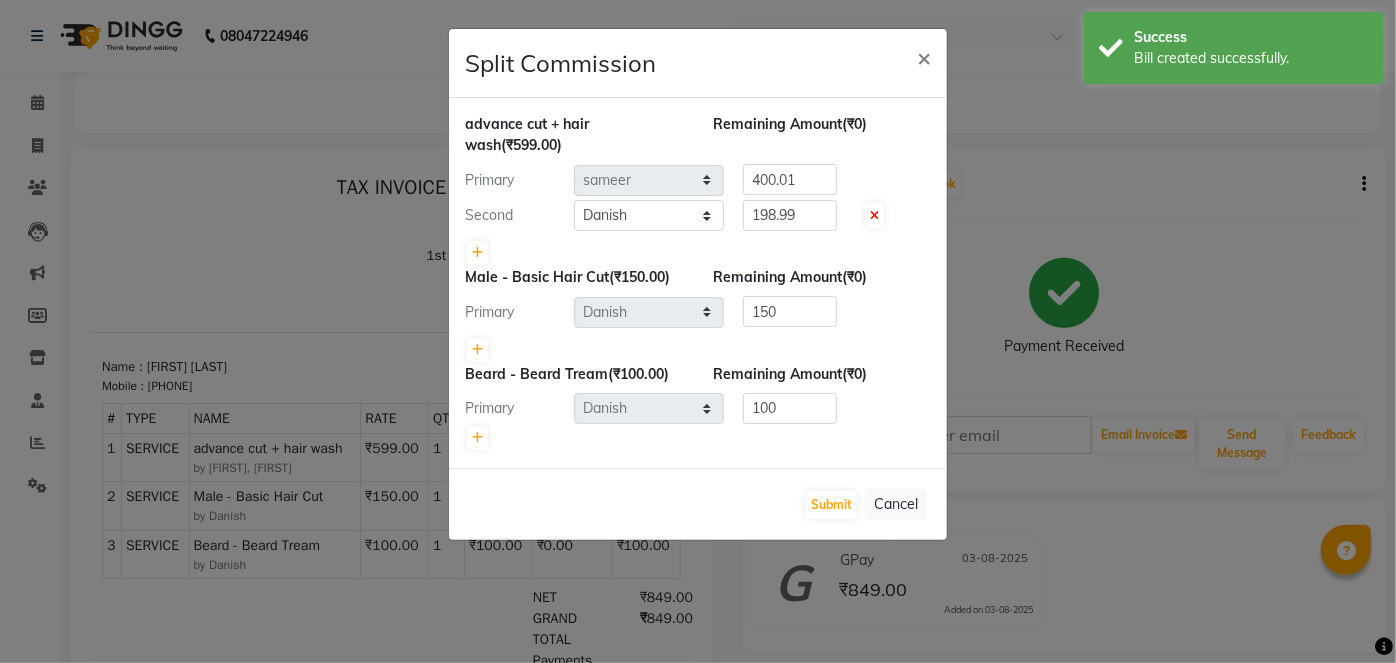 scroll, scrollTop: 0, scrollLeft: 0, axis: both 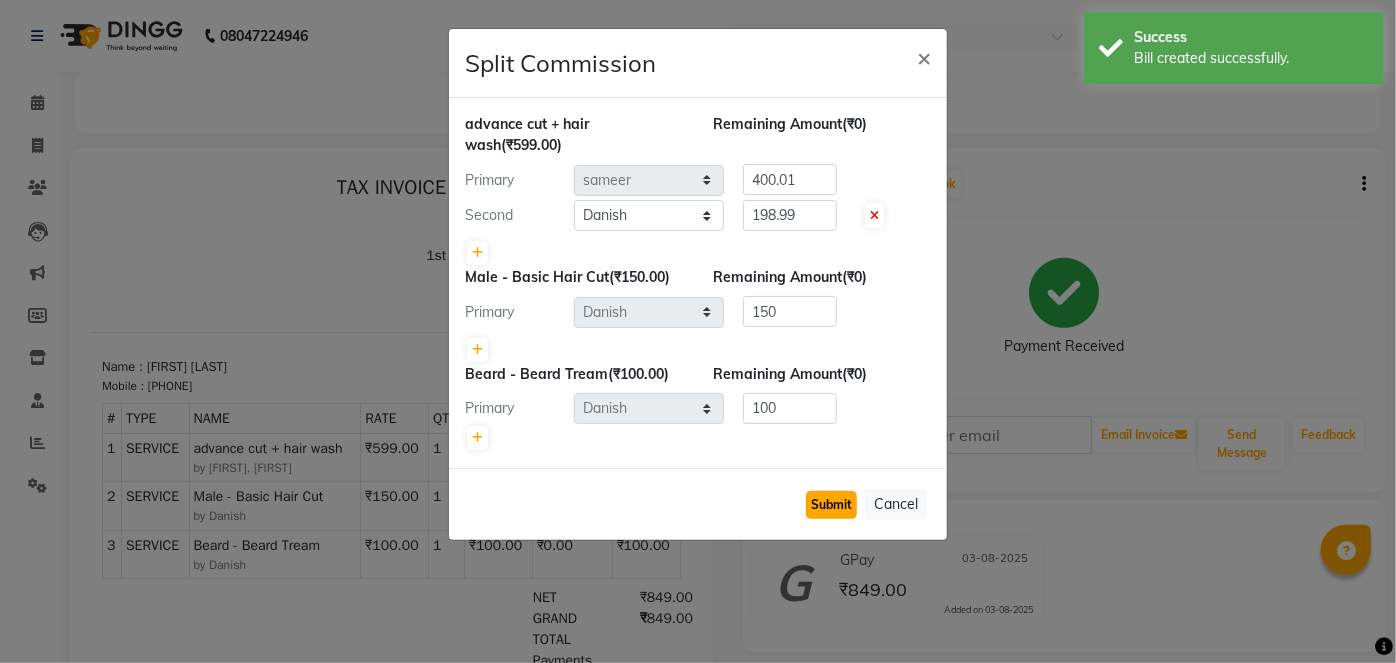 click on "Submit" 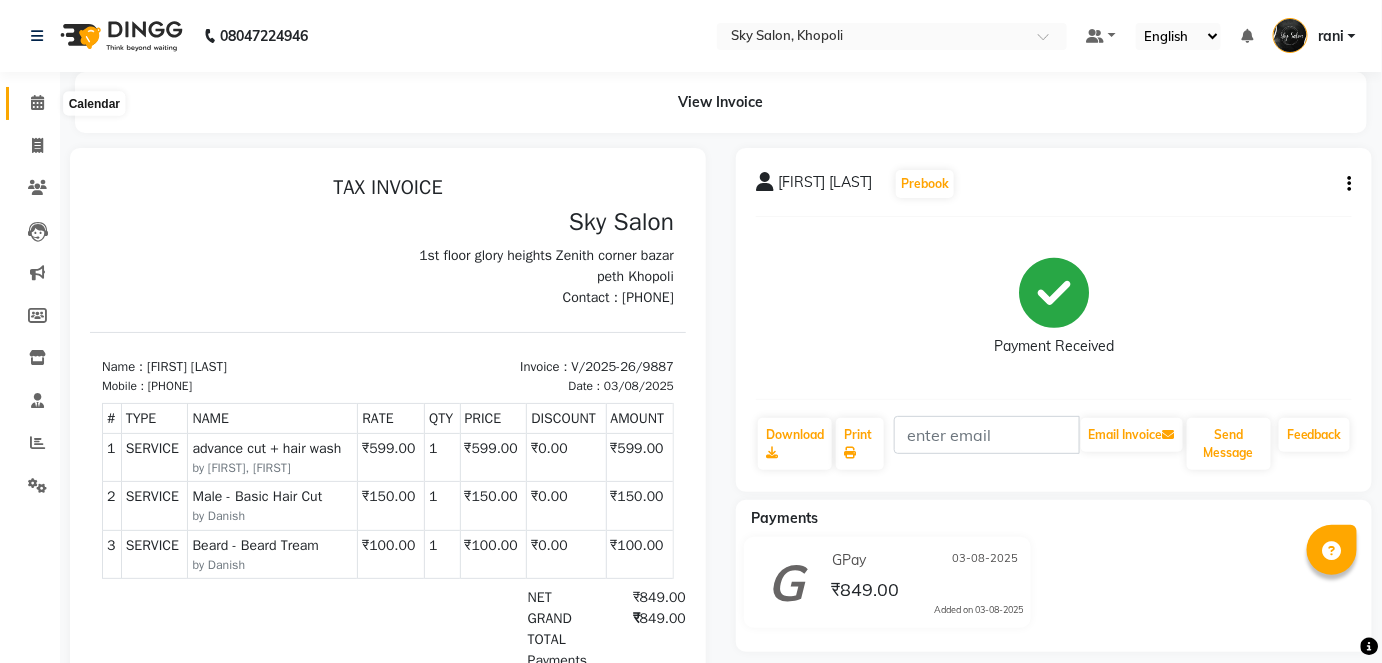 click 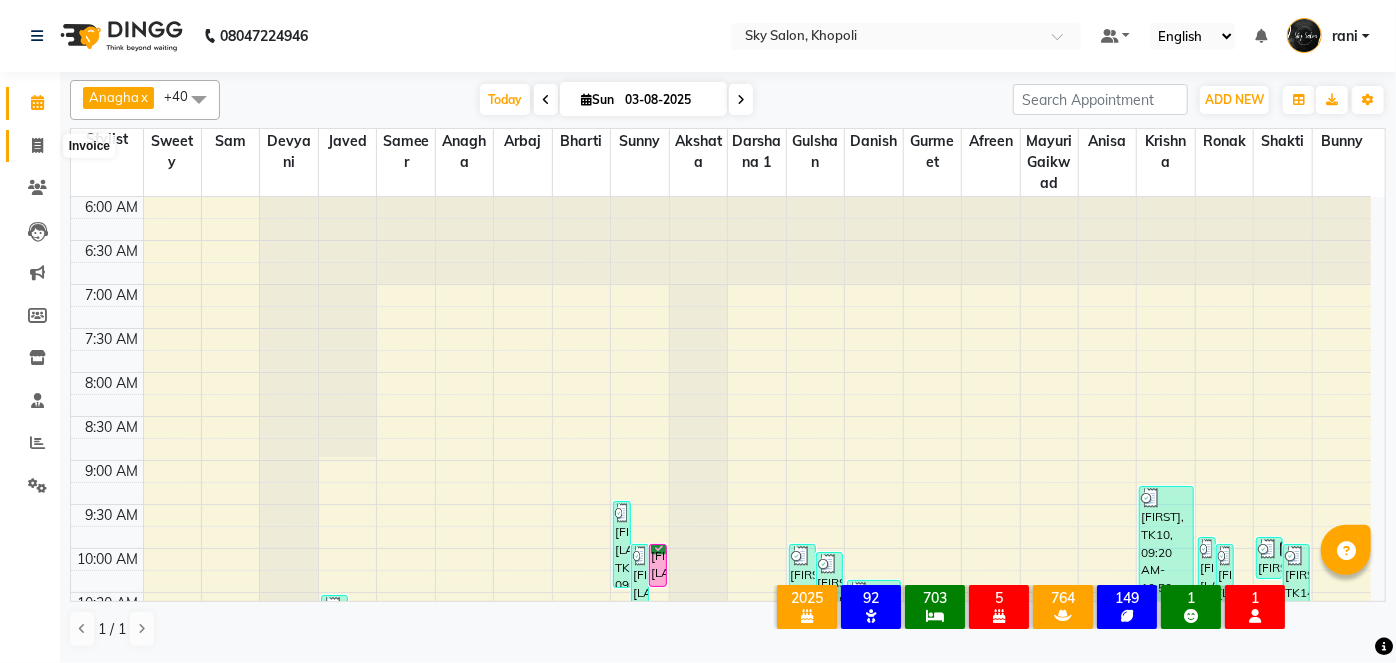 click 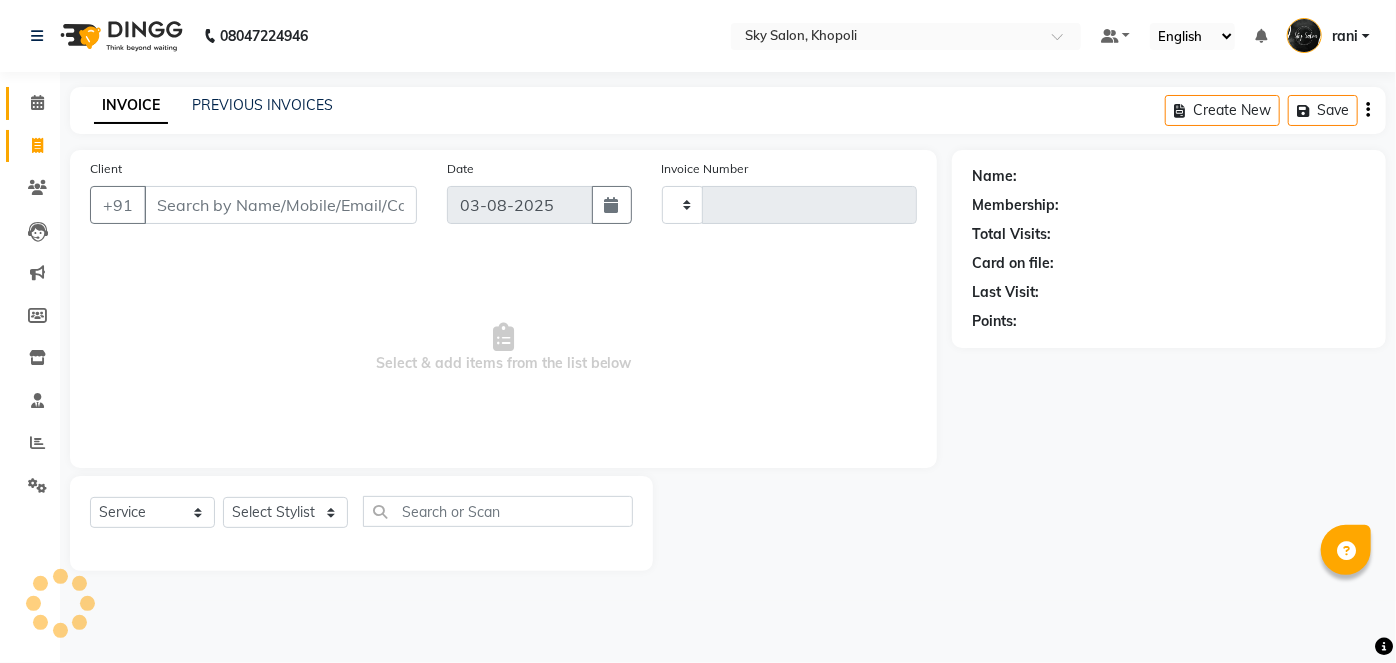 type on "9888" 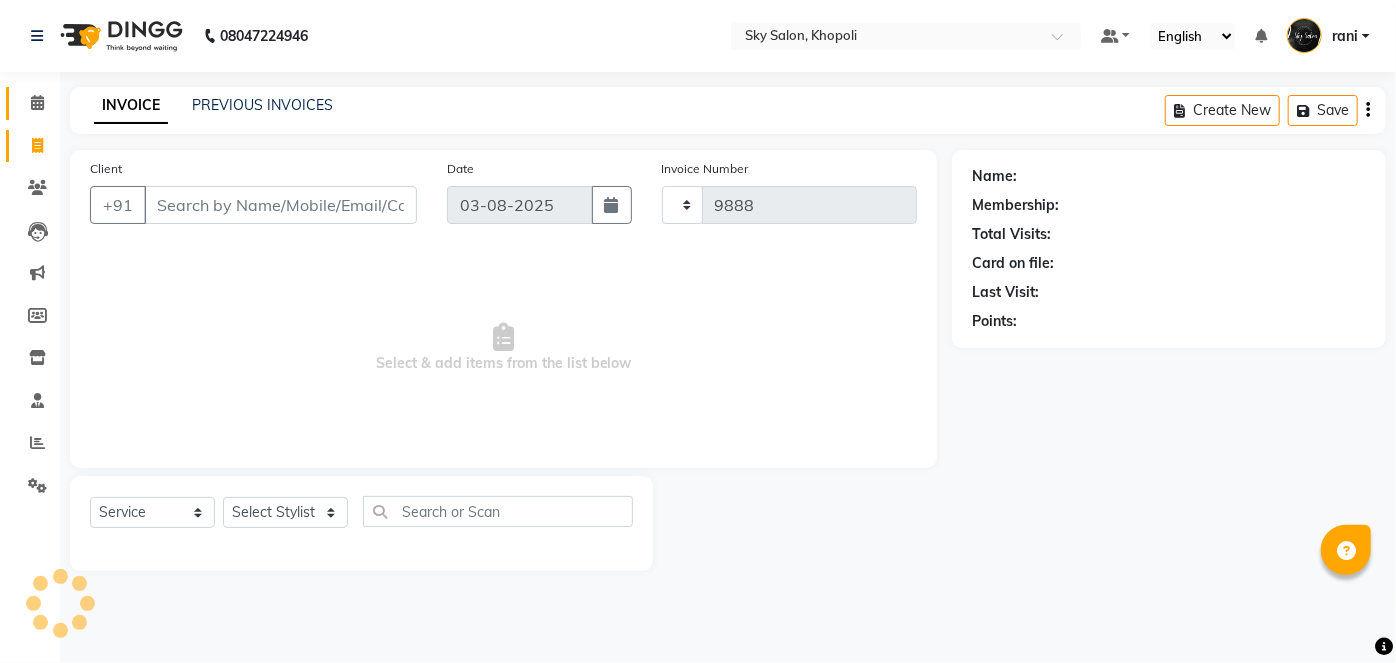 select on "3537" 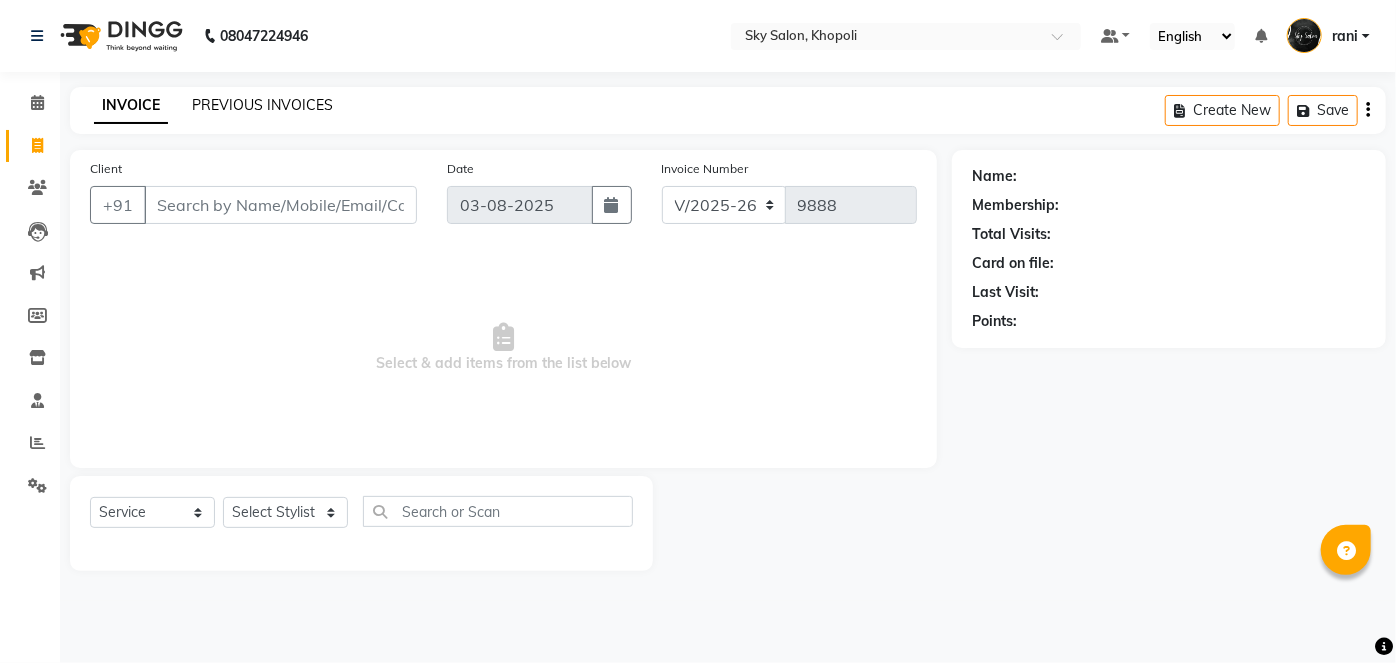 click on "PREVIOUS INVOICES" 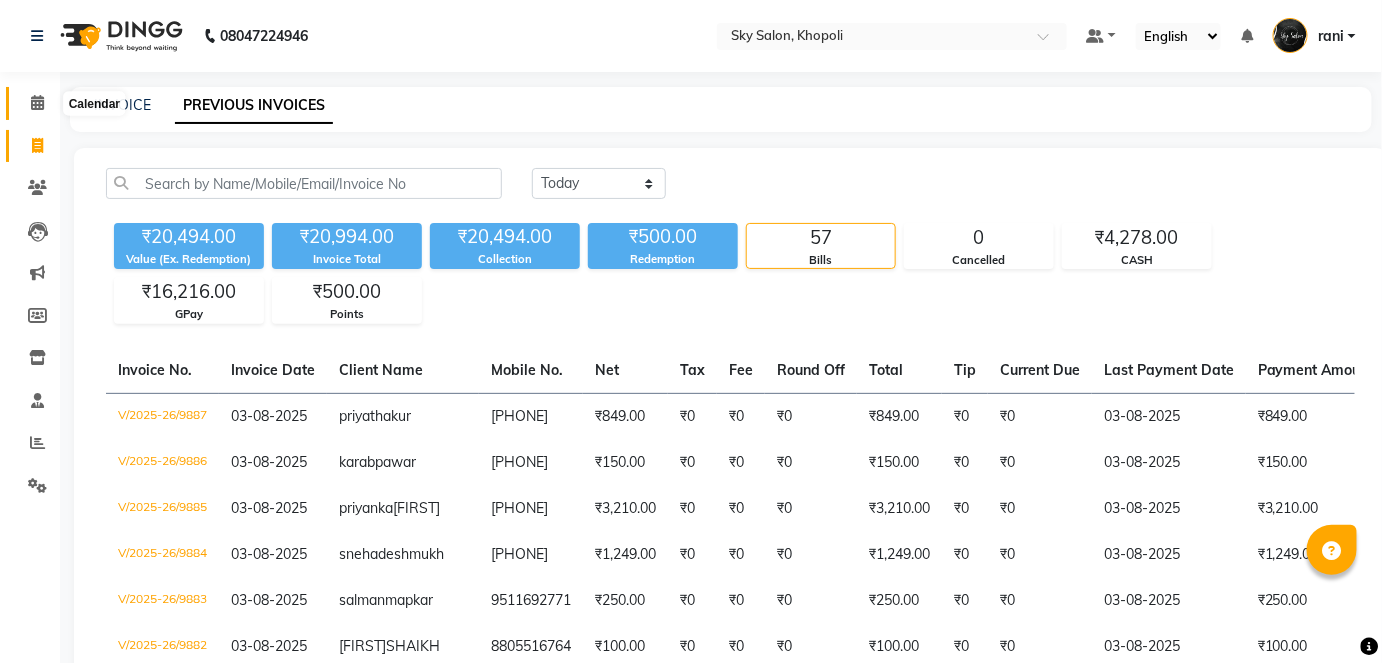 click 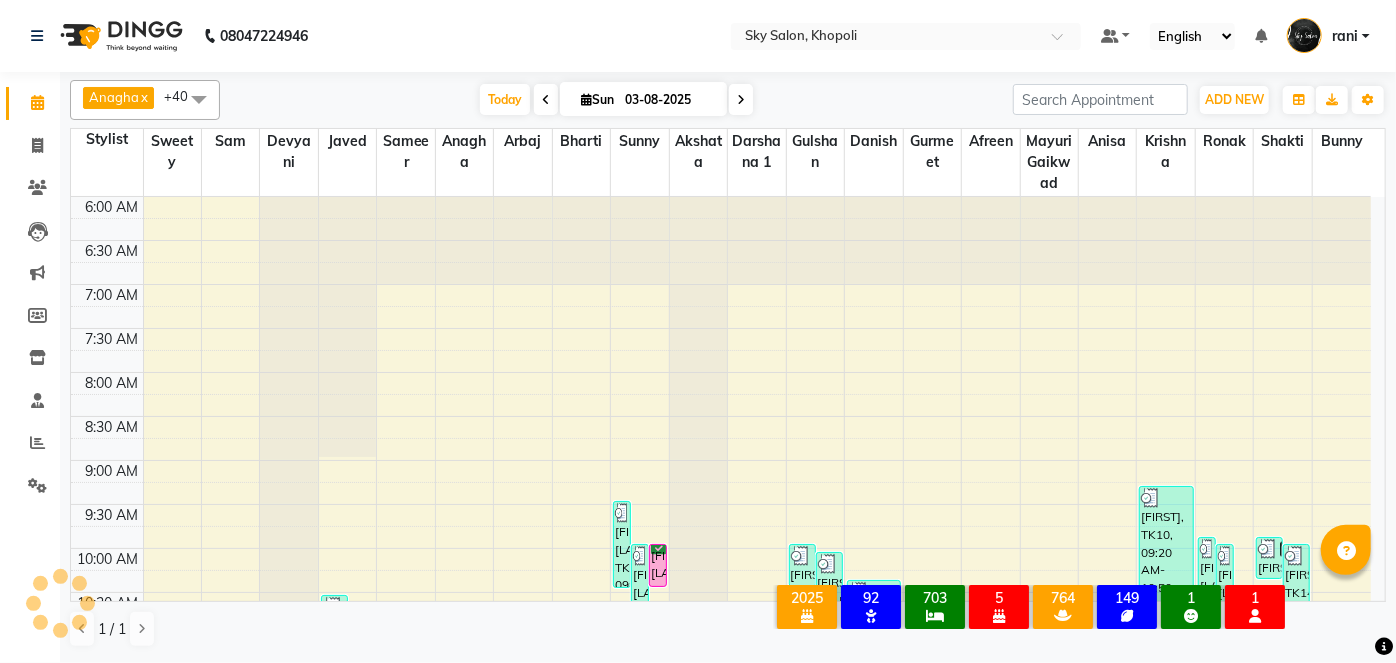 scroll, scrollTop: 696, scrollLeft: 0, axis: vertical 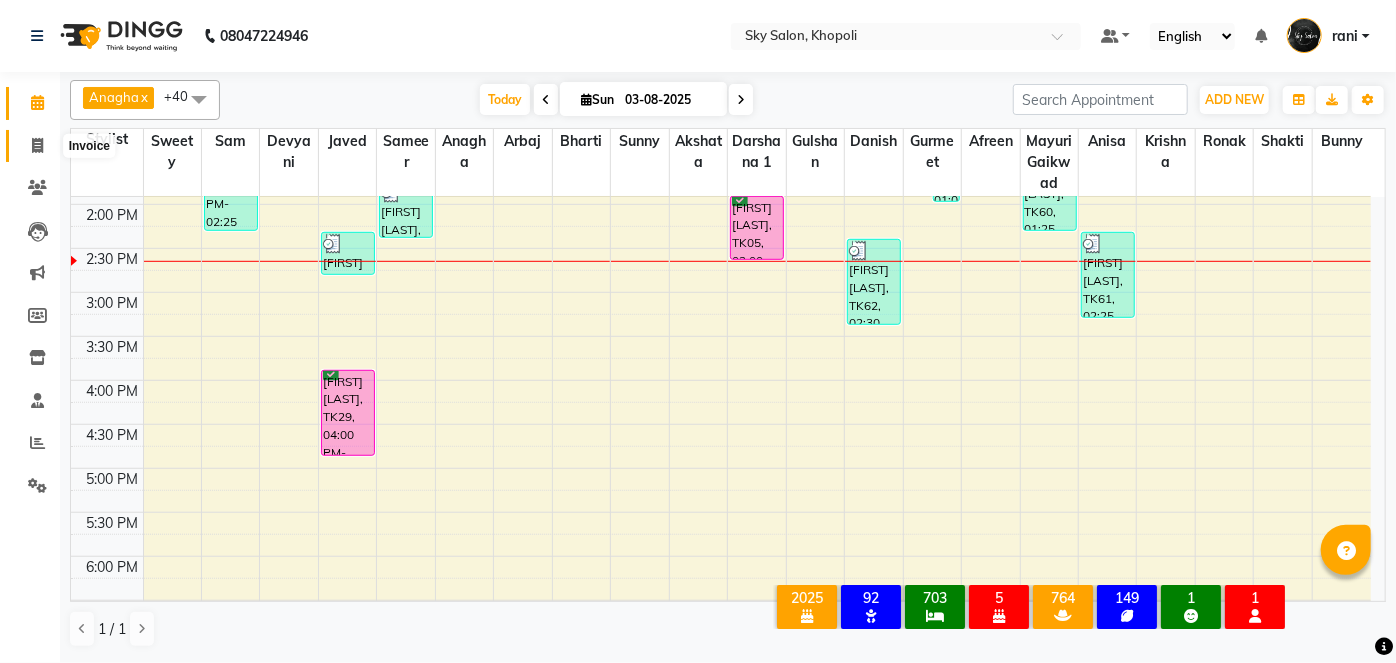 click 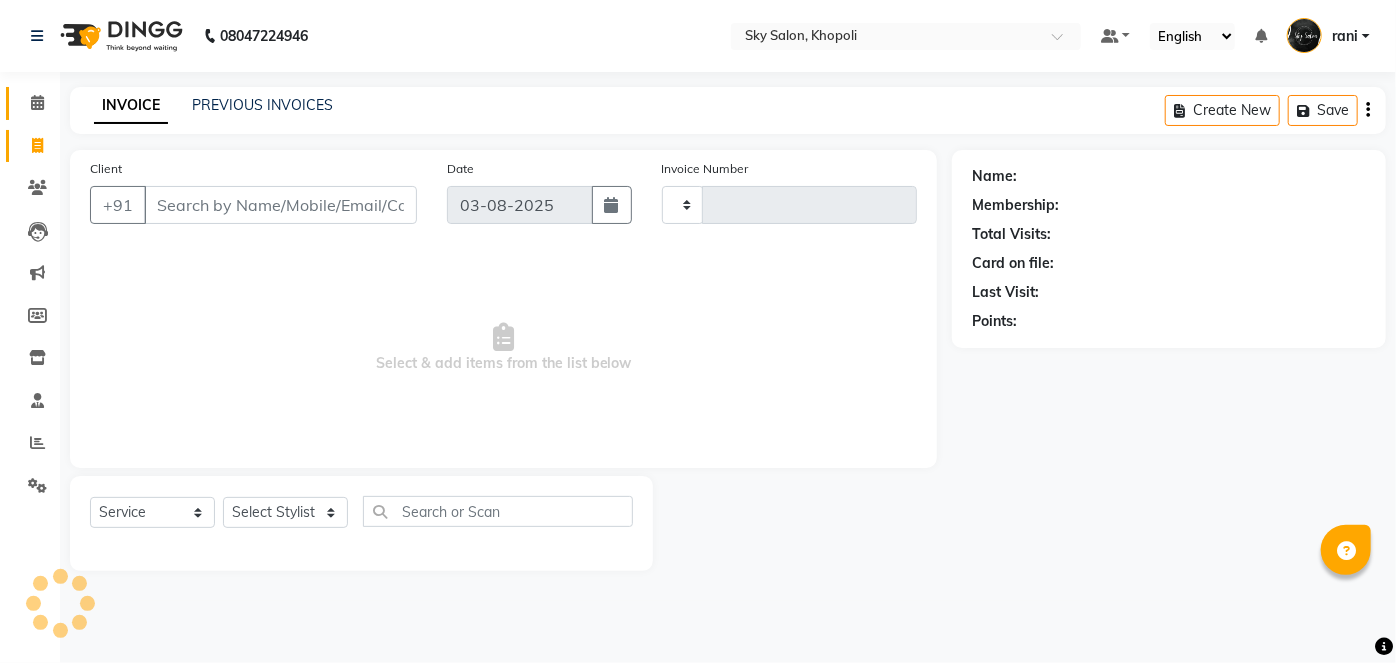 type on "9888" 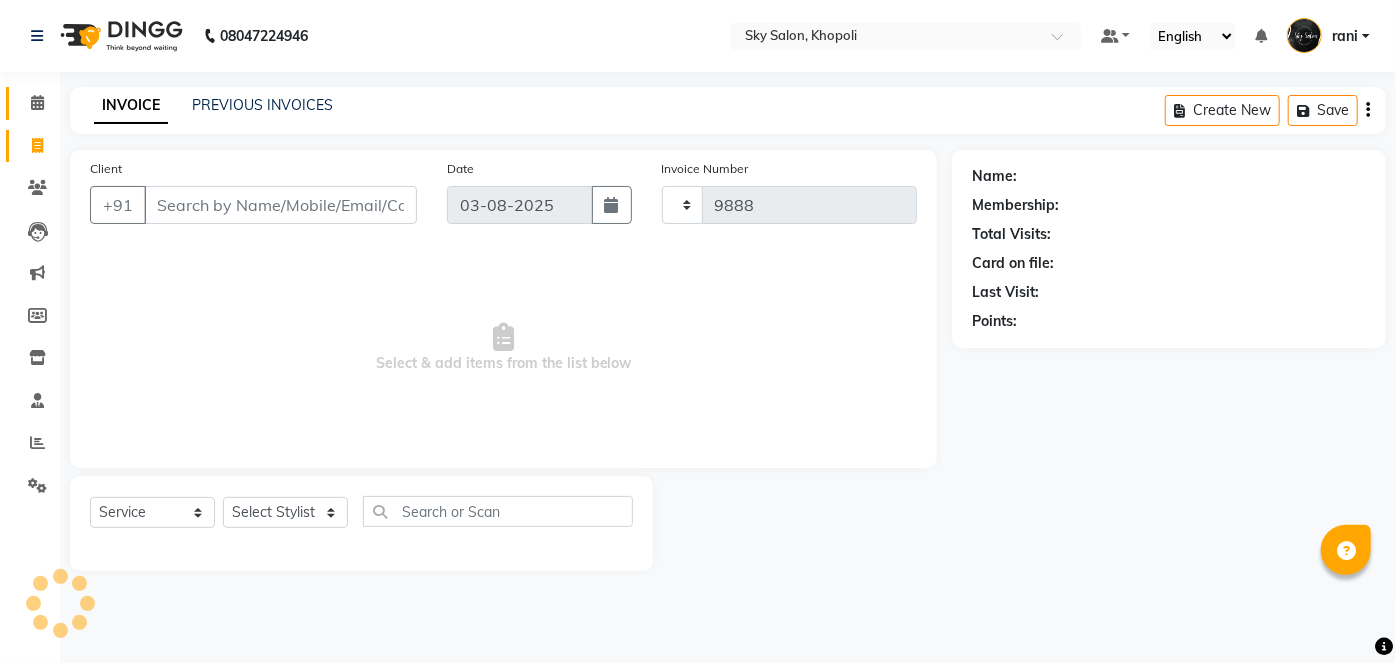 select on "3537" 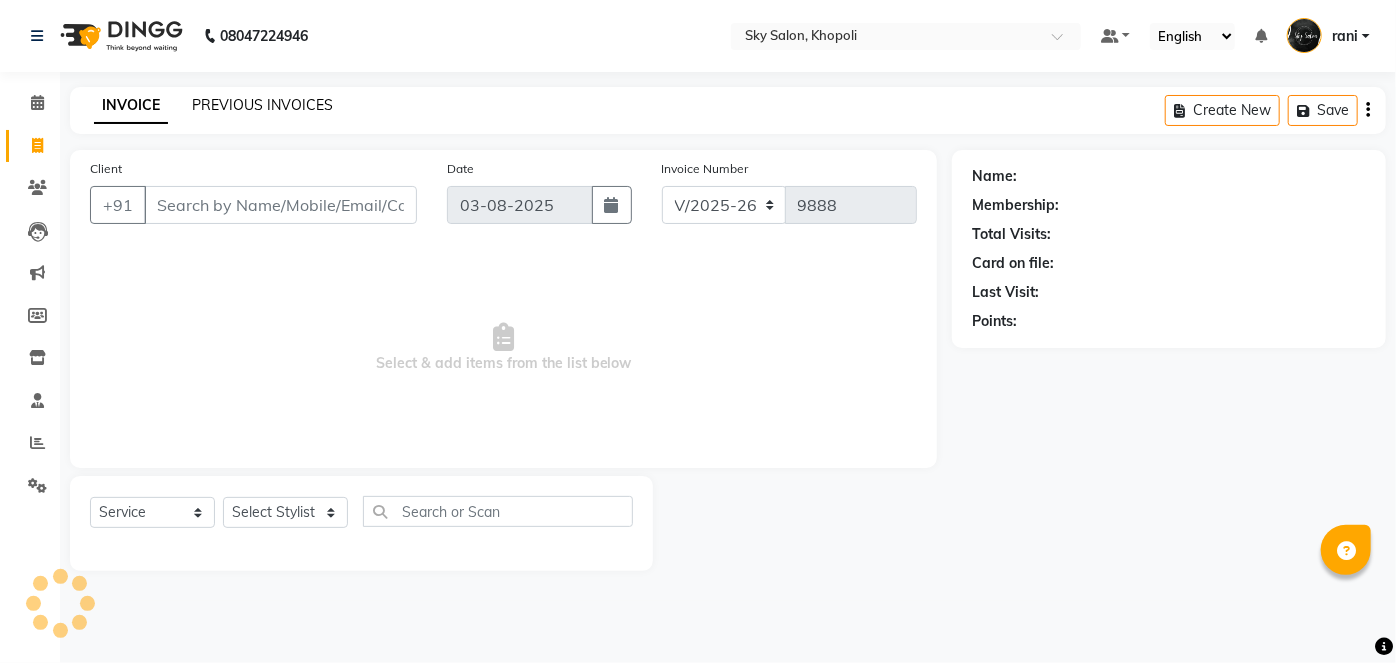 click on "PREVIOUS INVOICES" 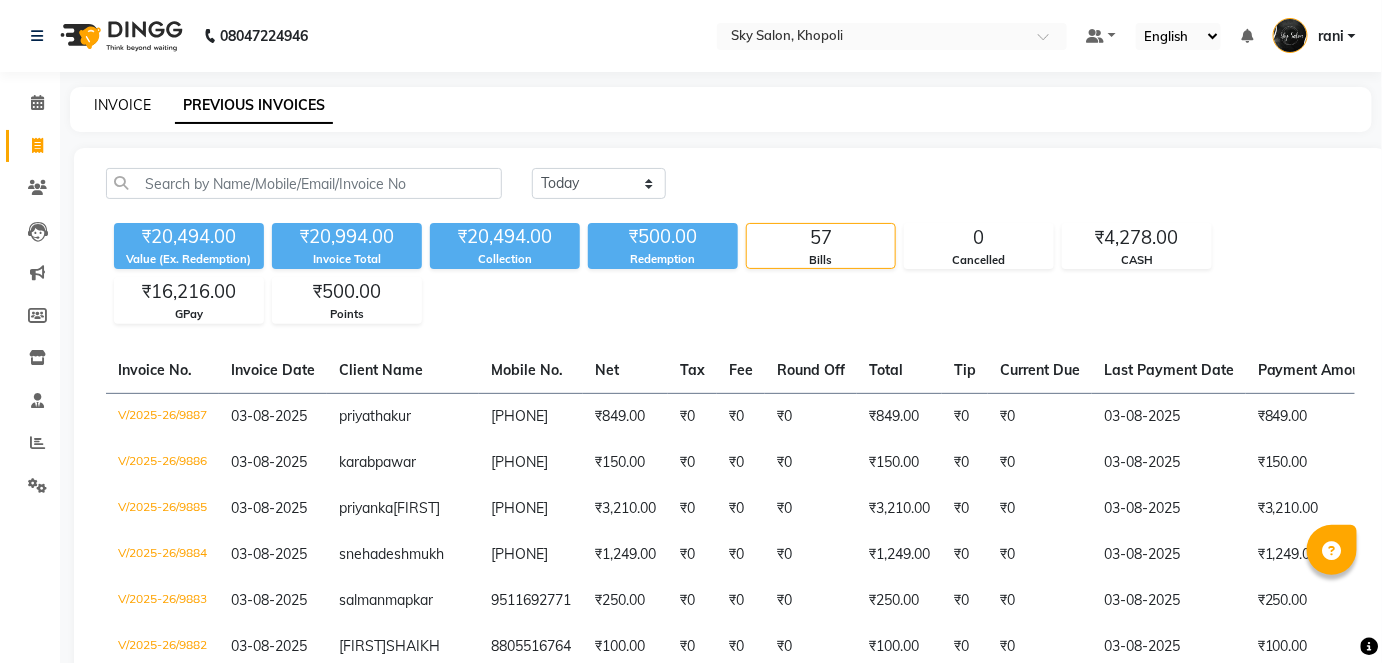 click on "INVOICE" 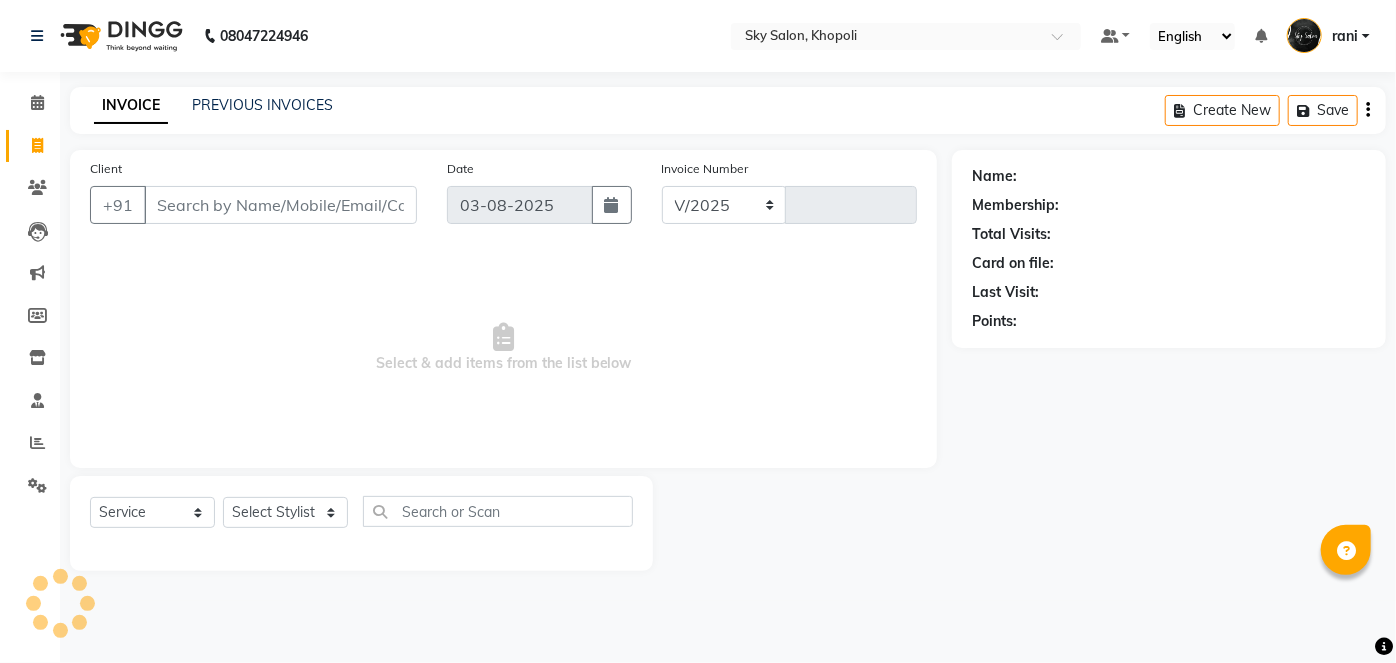select on "3537" 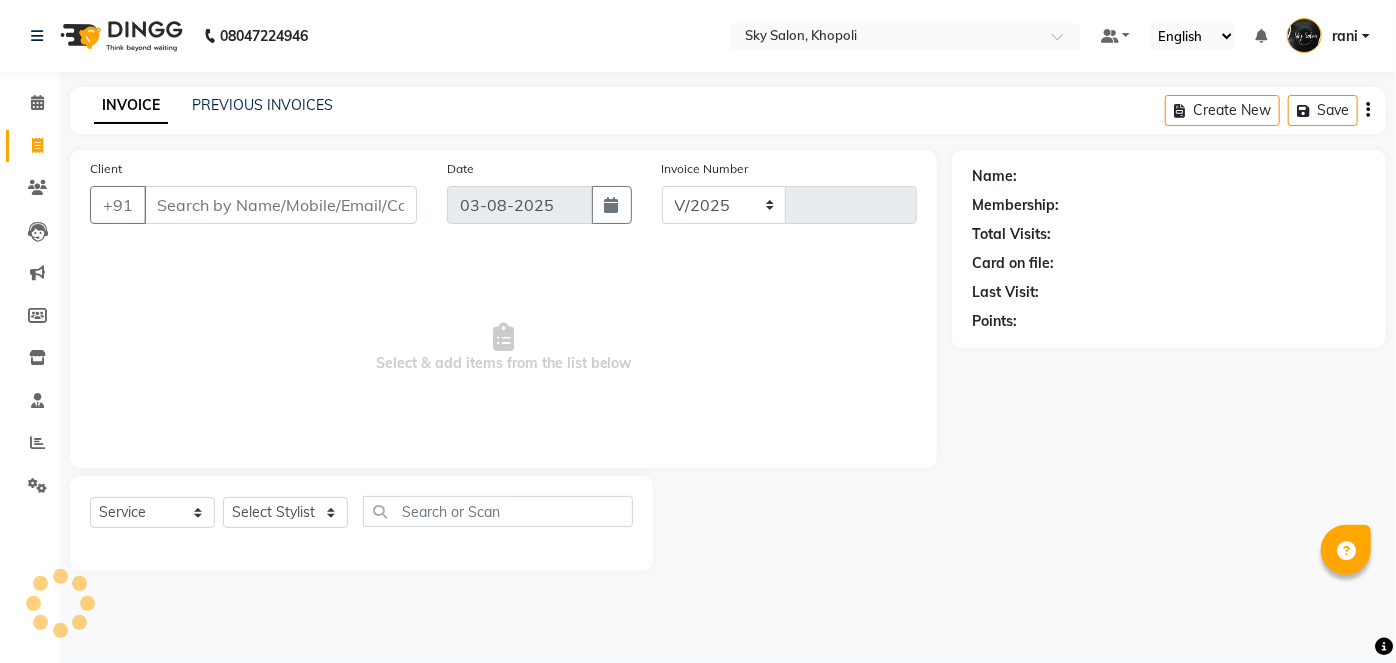 type on "9888" 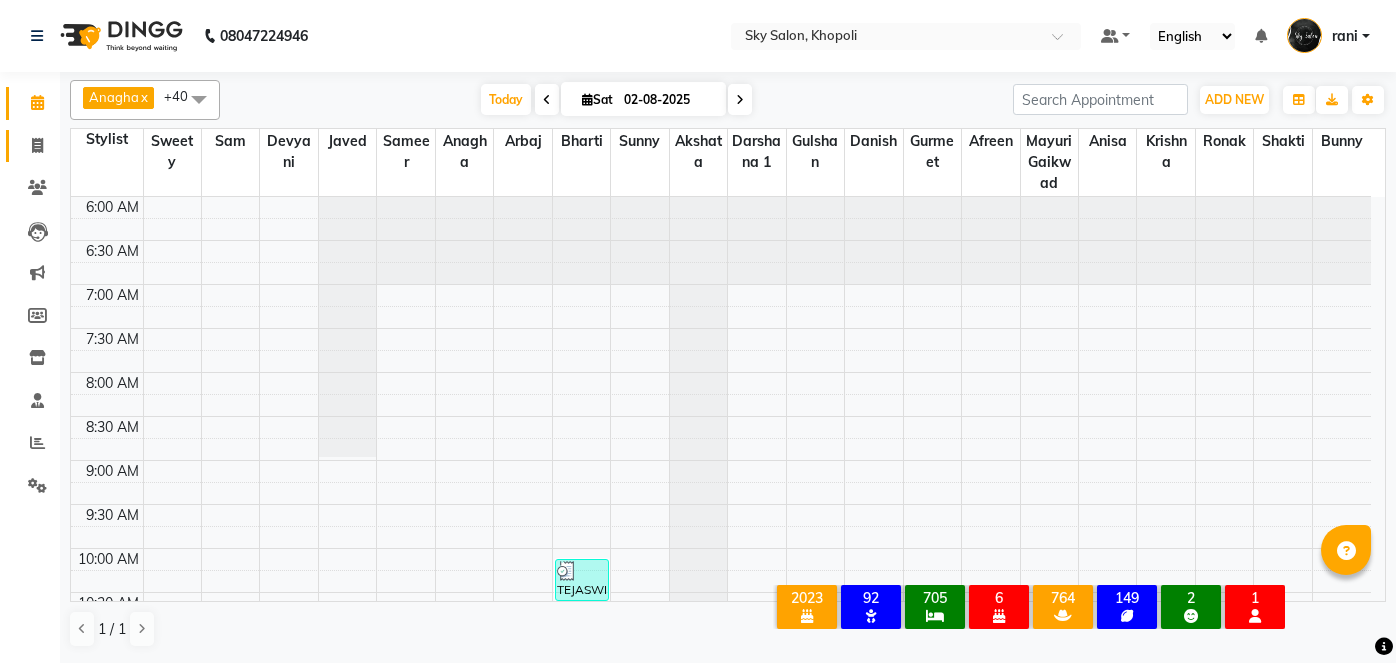 scroll, scrollTop: 0, scrollLeft: 0, axis: both 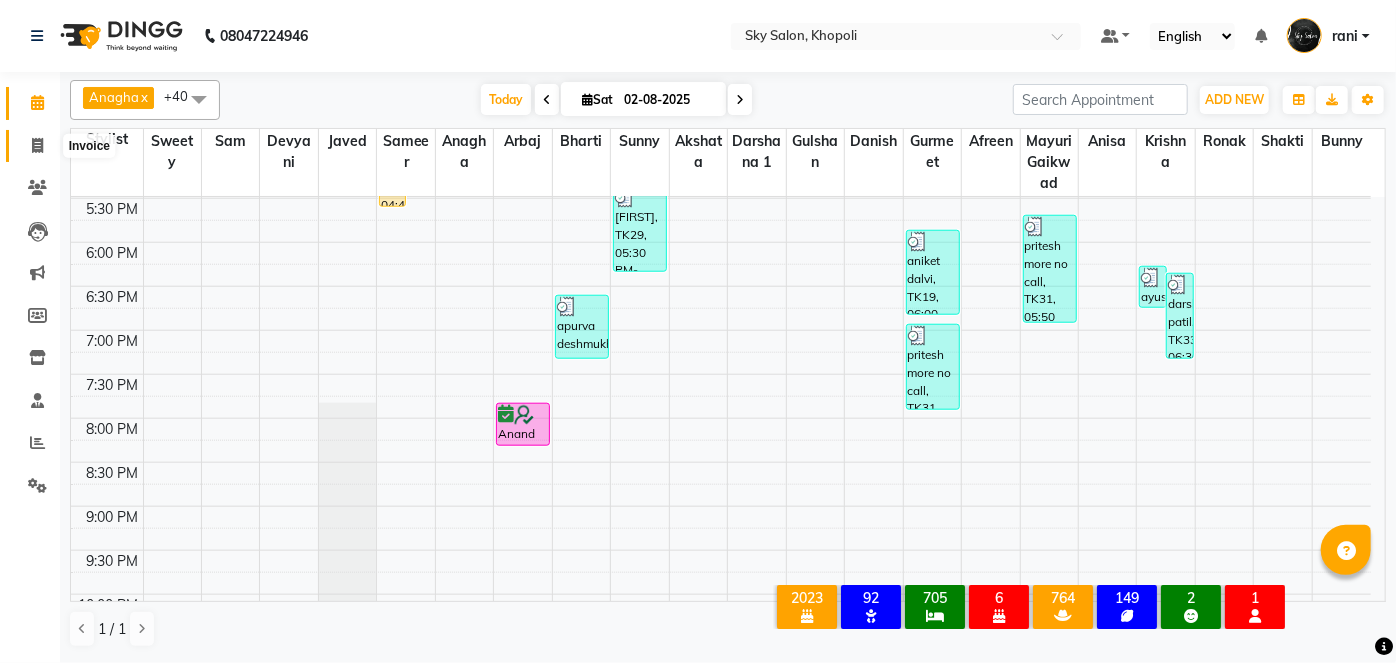 click 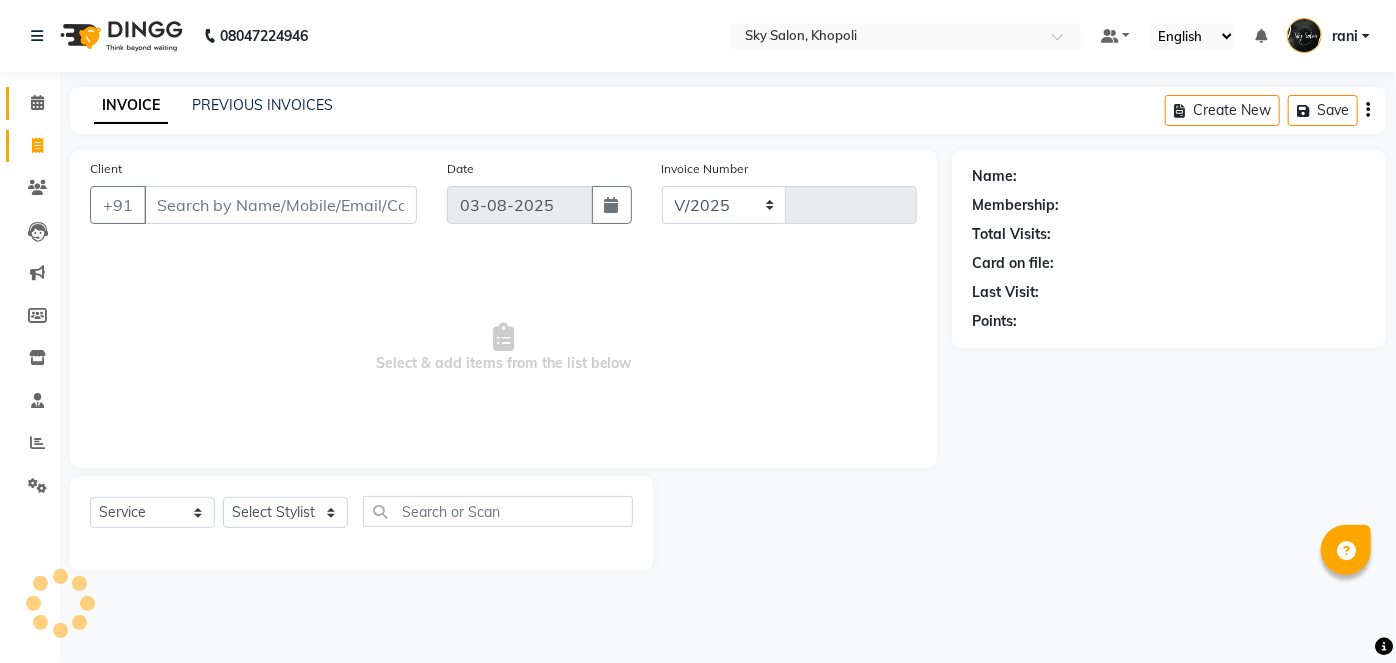 select on "3537" 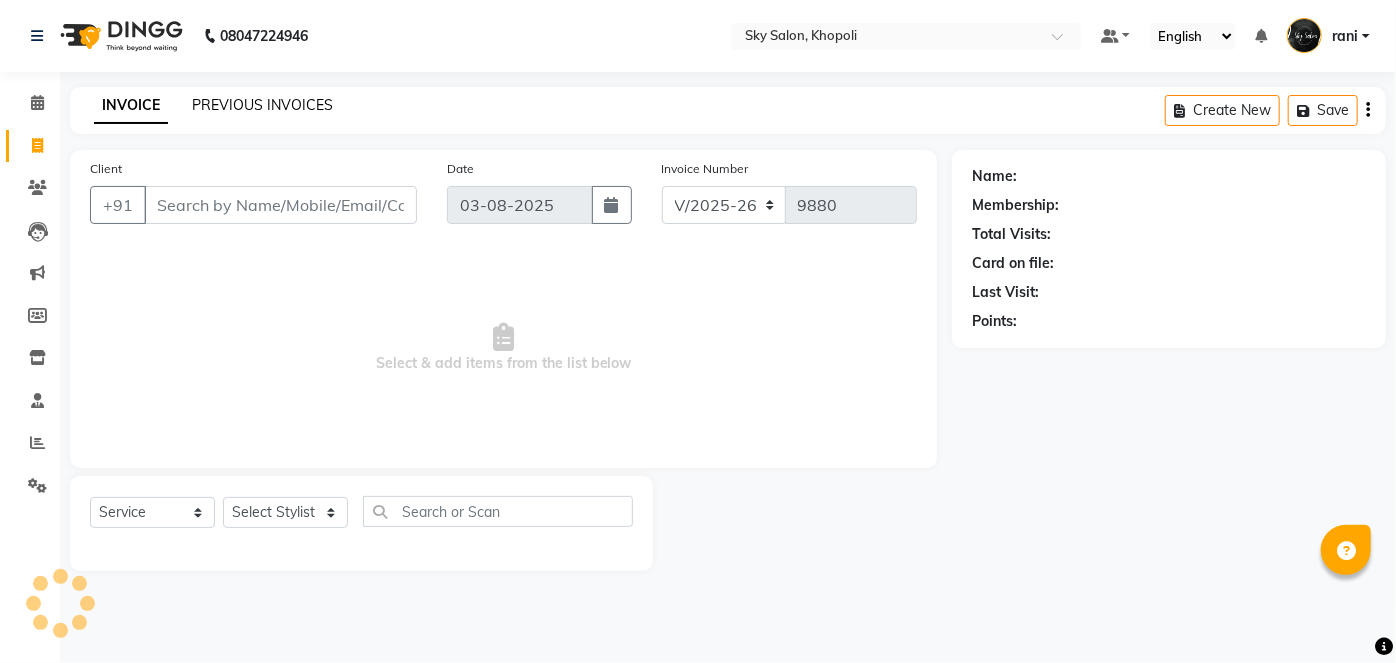 click on "PREVIOUS INVOICES" 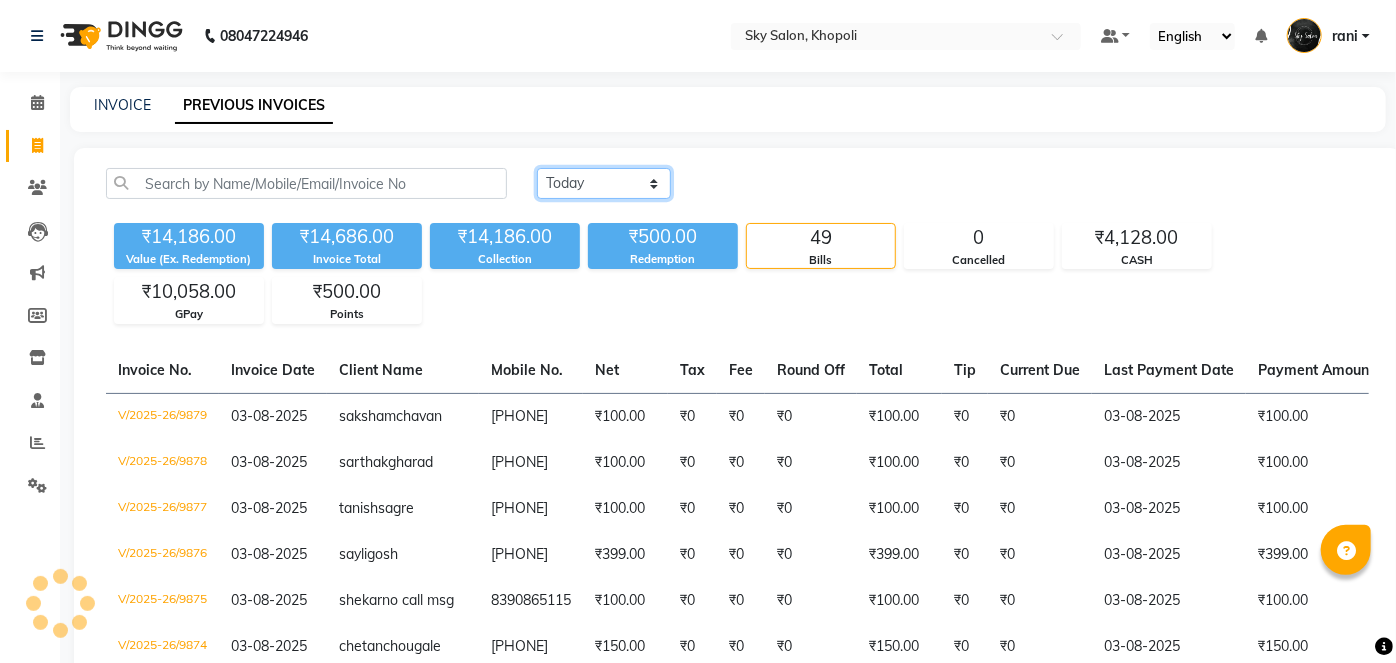 click on "Today Yesterday Custom Range" 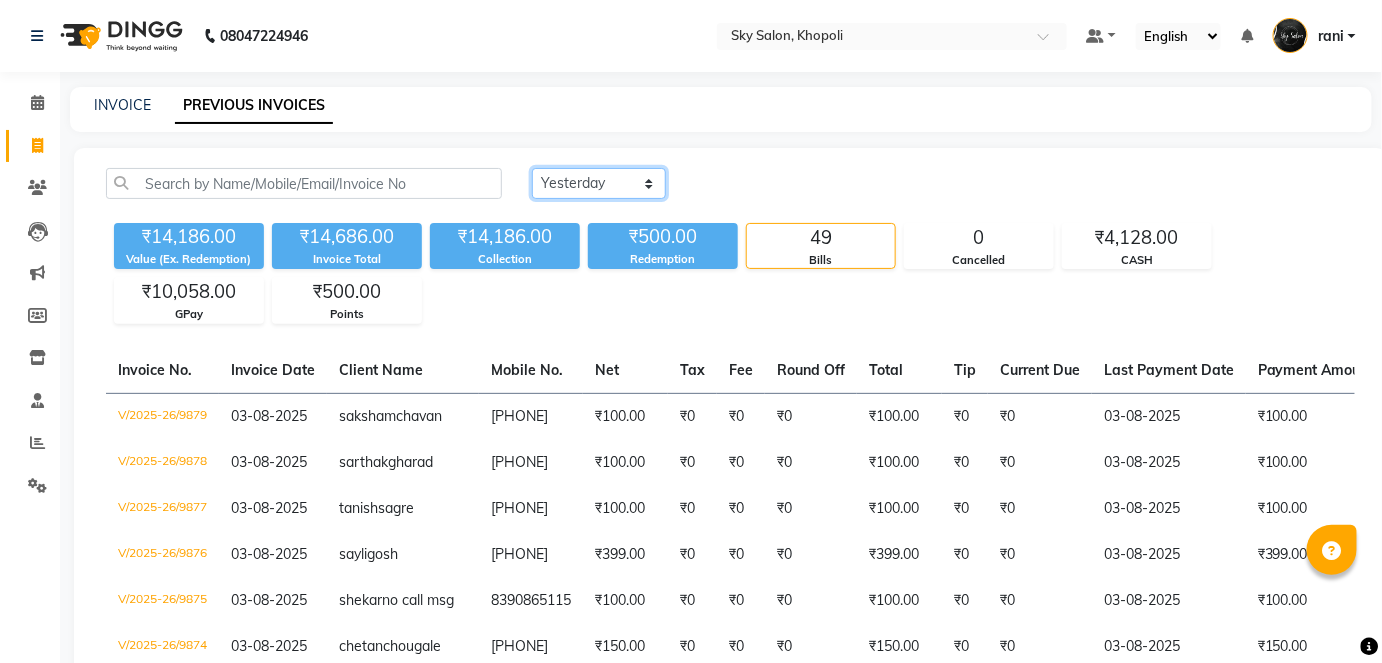 click on "Today Yesterday Custom Range" 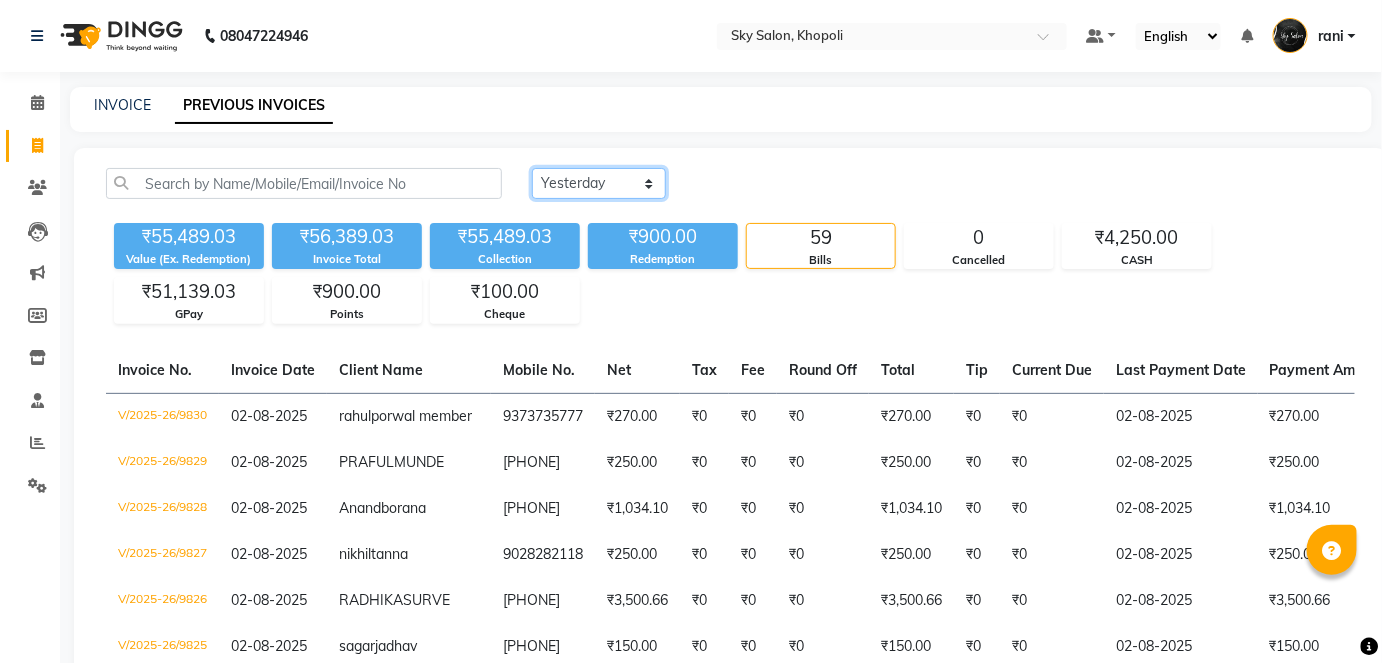 click on "Today Yesterday Custom Range" 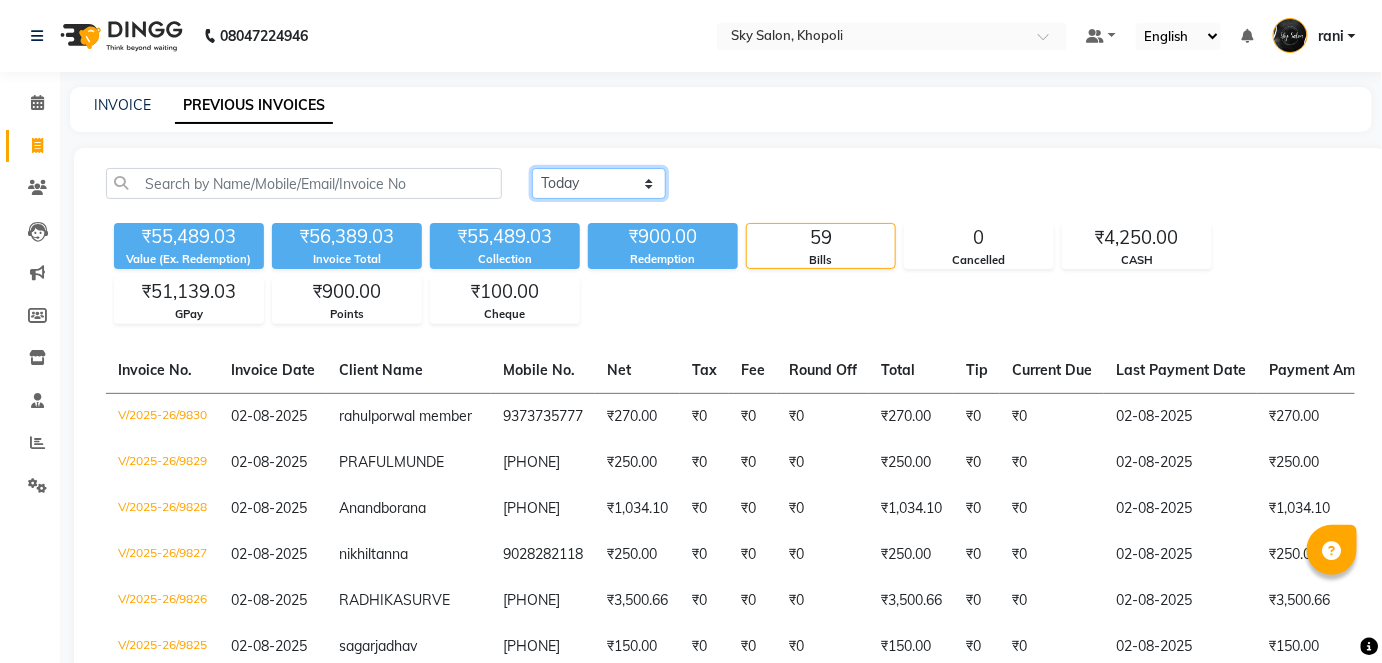 click on "Today Yesterday Custom Range" 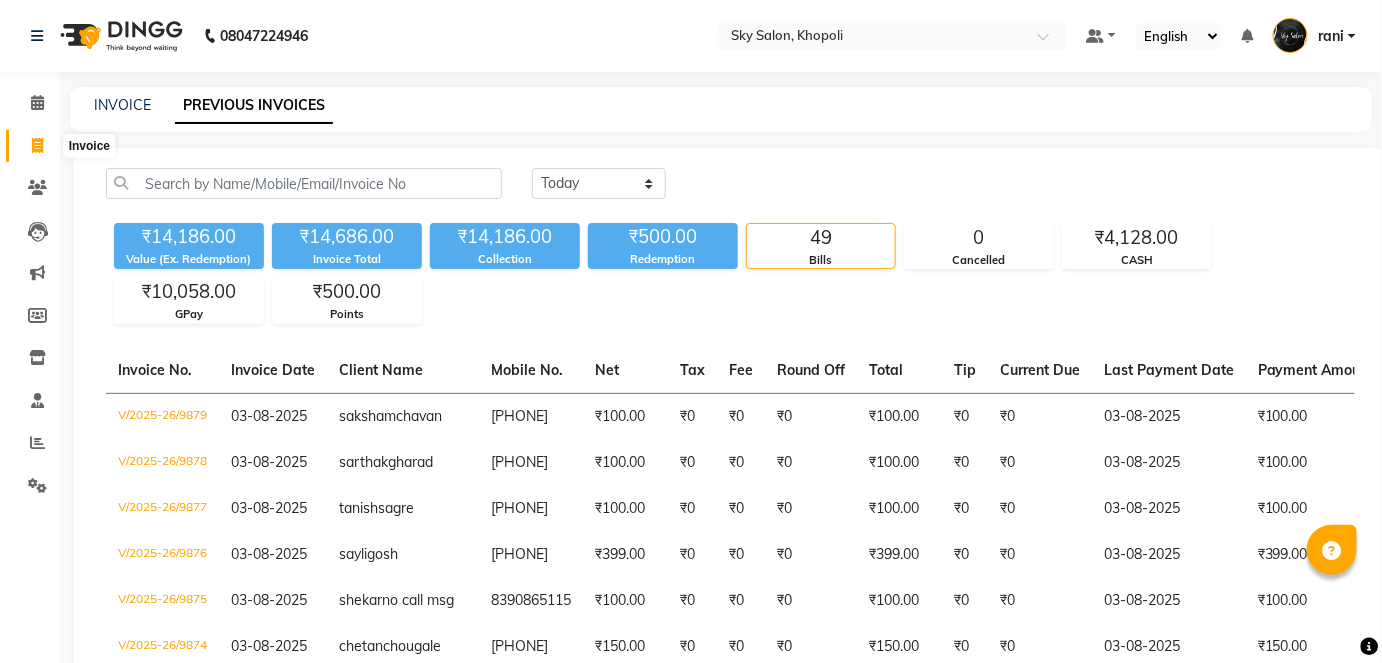 click 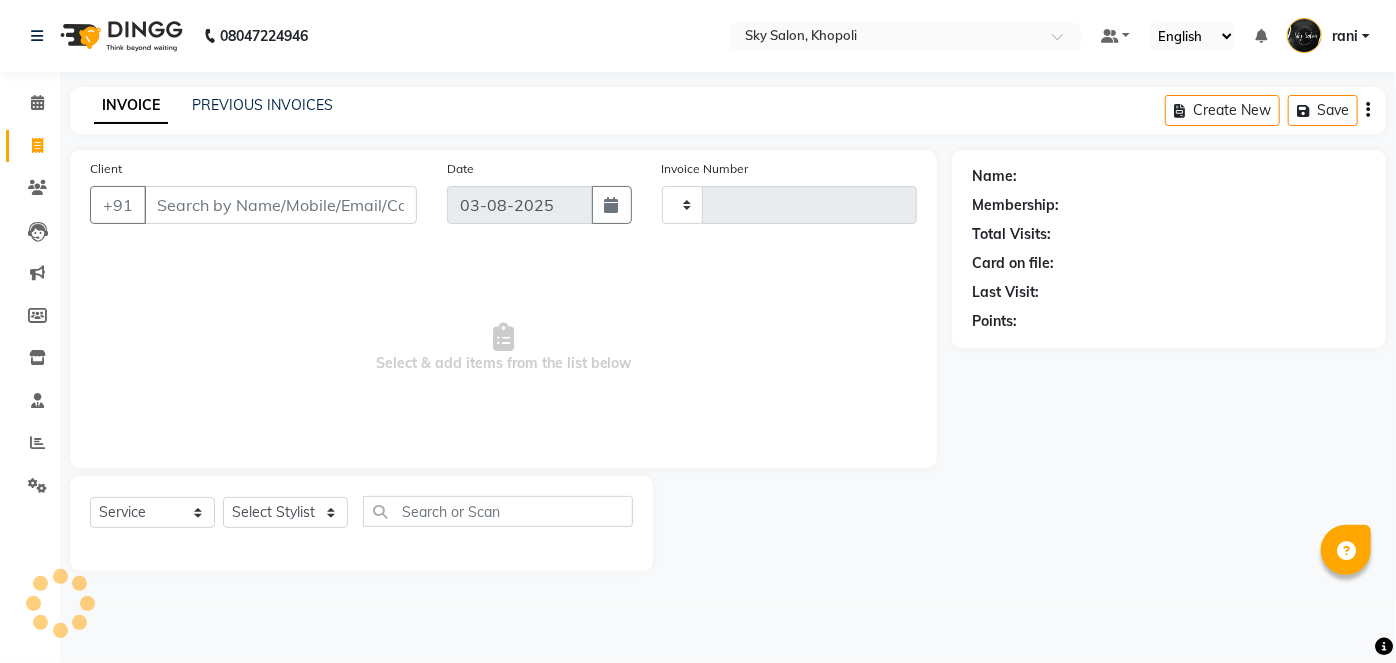 type on "9880" 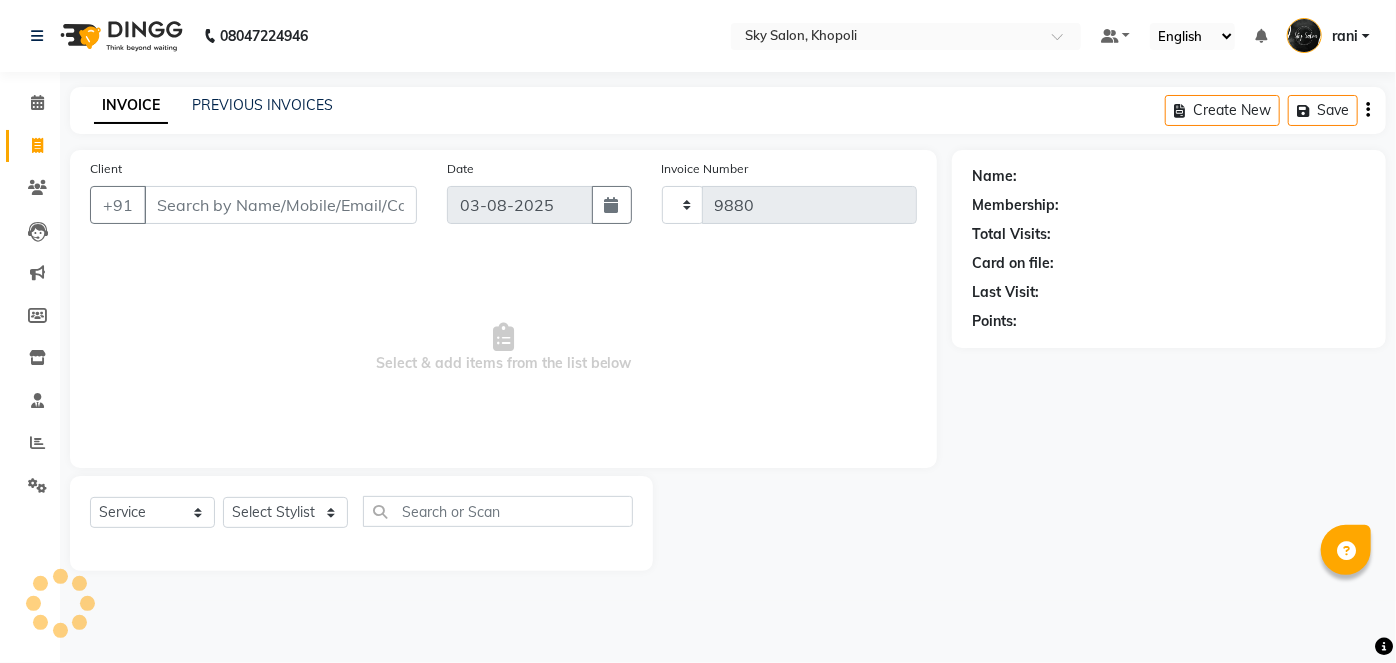 select on "3537" 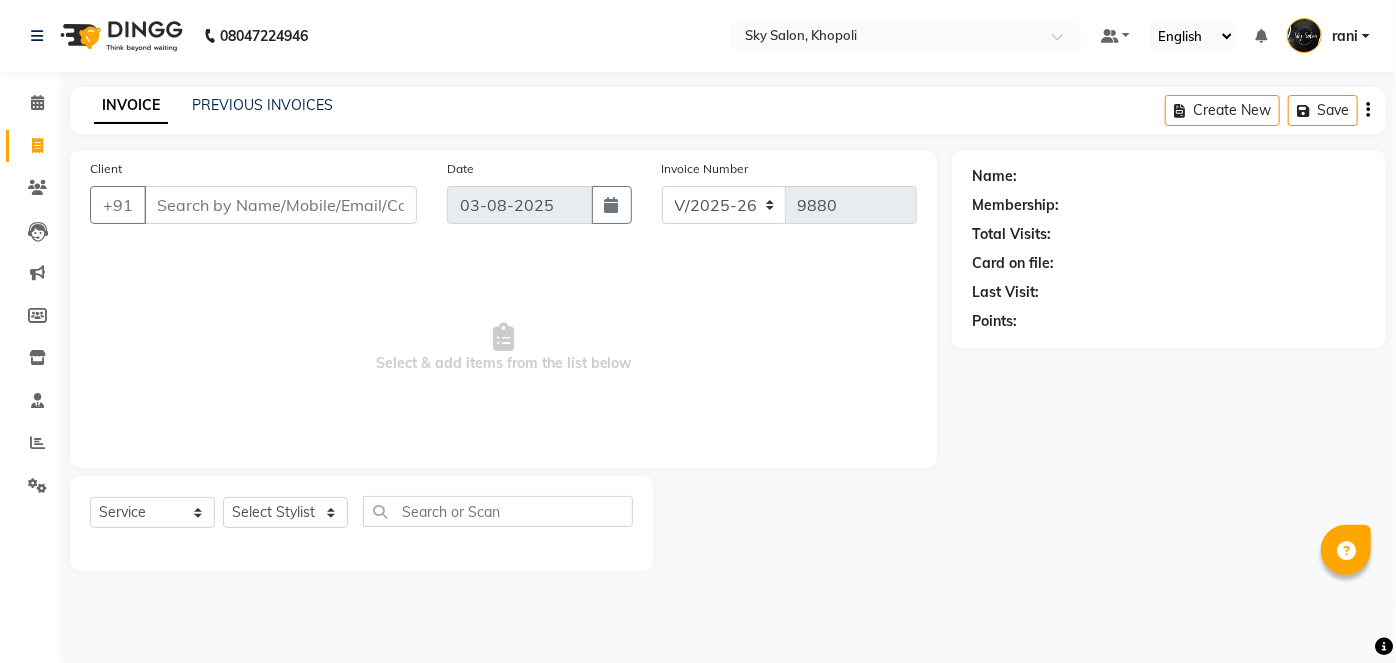 click on "Client" at bounding box center [280, 205] 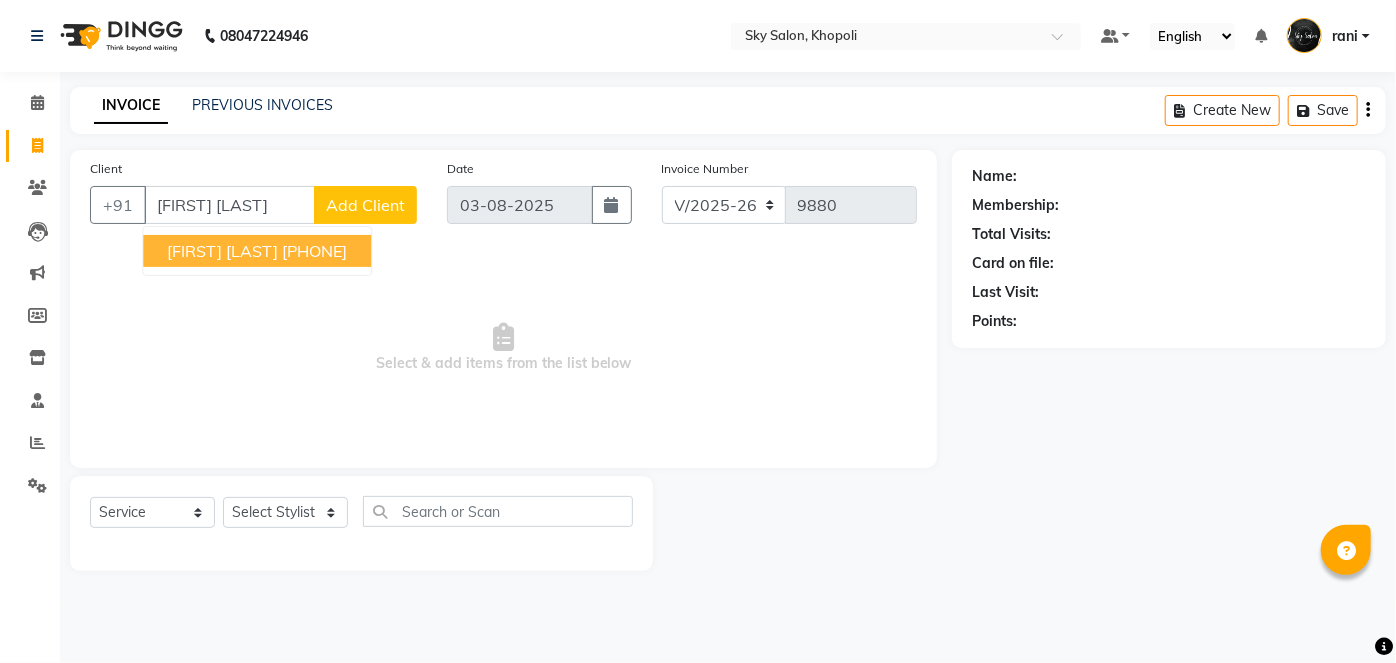 click on "[FIRST] [LAST]" at bounding box center (222, 251) 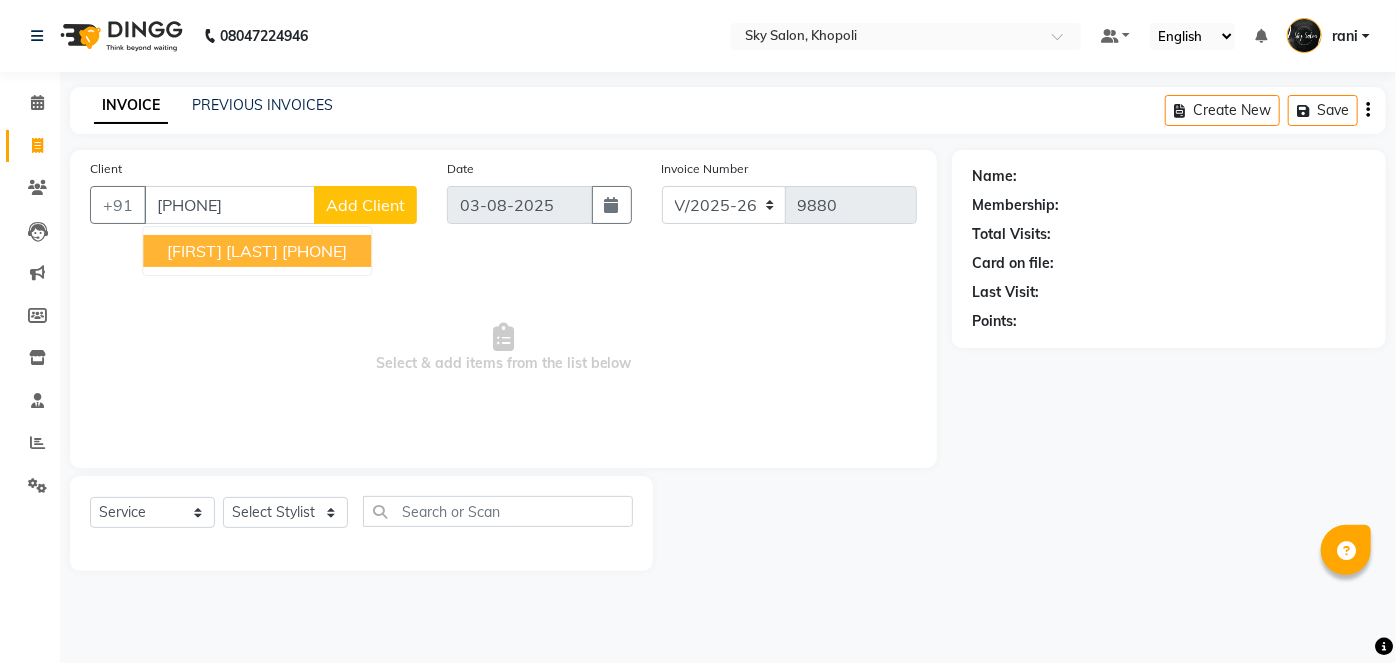type on "[PHONE]" 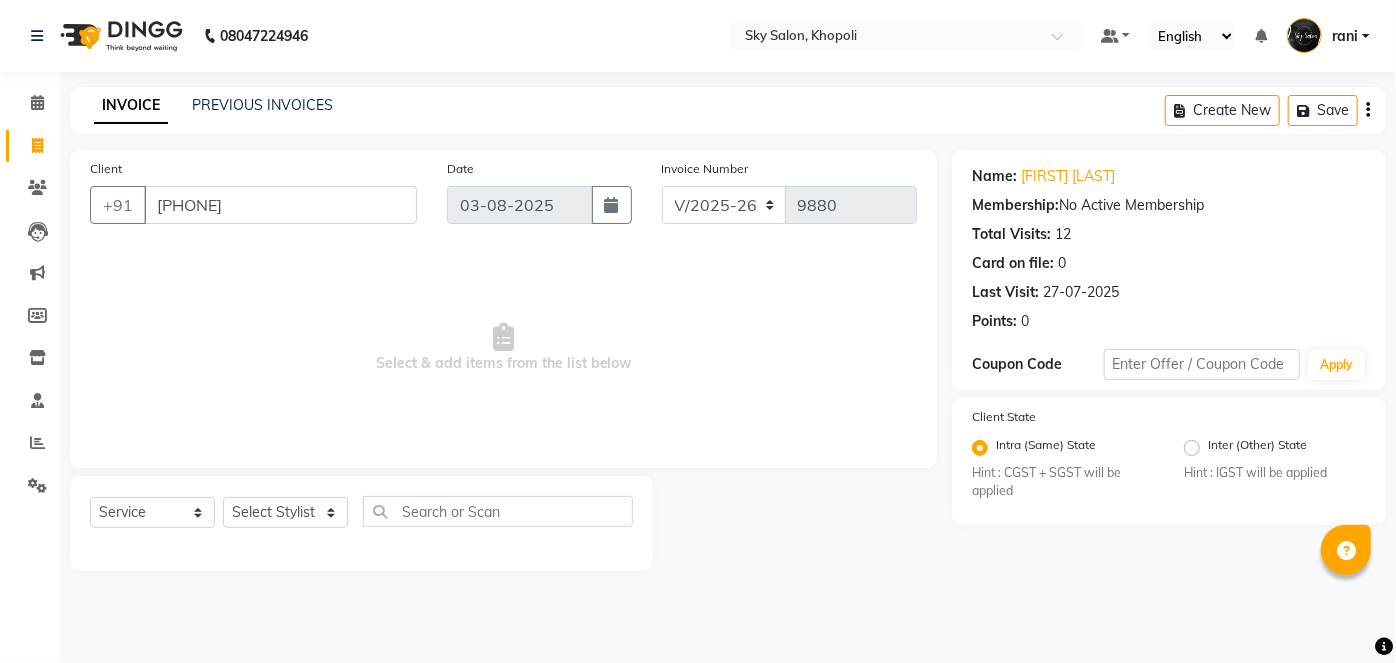 click on "Select Stylist afreen akshata aman saha ameer Anagha anisa arbaj bharti Bunny Danish Darshana 1 devyani dilshad gaurav Gulshan gurmeet javed jishan krishna mayuri gaikwad muskan rani rinku rocky Ronak sachin sahil sam sameer sameer 2 sandhya shabnam shakti sunny sweety vivek" 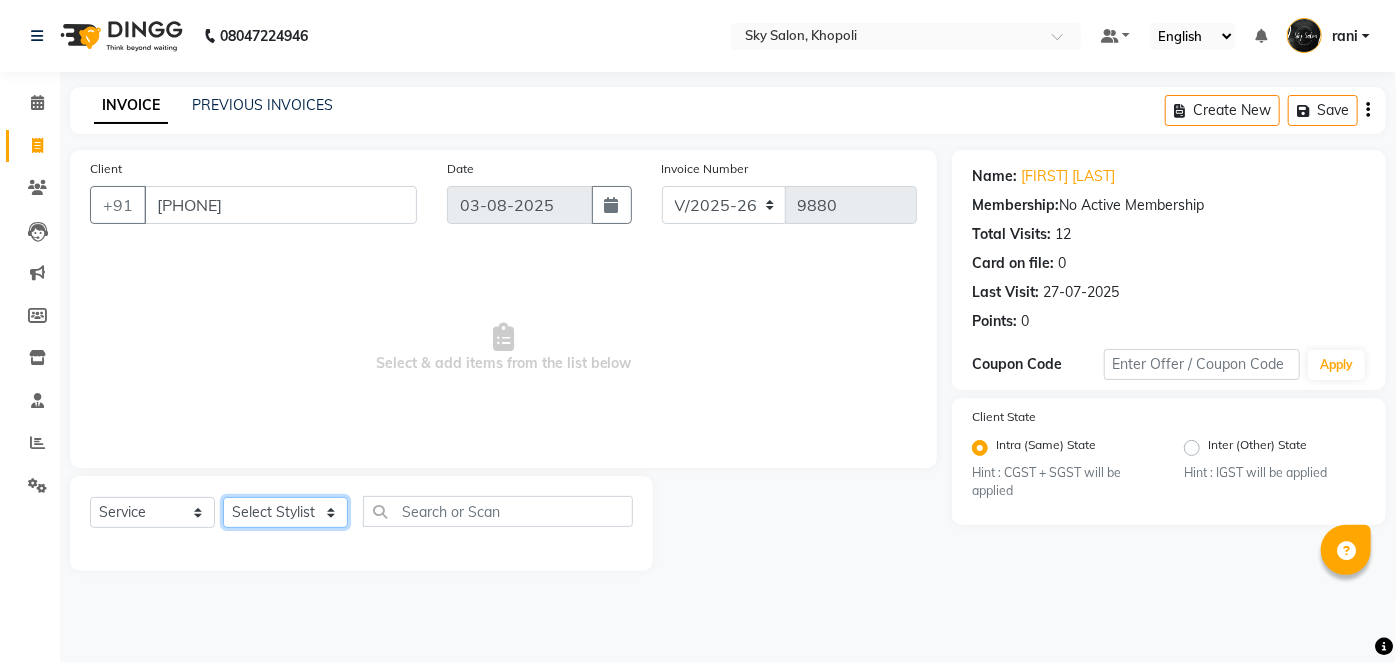 click on "Select Stylist afreen akshata aman saha ameer Anagha anisa arbaj bharti Bunny Danish Darshana 1 devyani dilshad gaurav Gulshan gurmeet javed jishan krishna mayuri gaikwad muskan rani rinku rocky Ronak sachin sahil sam sameer sameer 2 sandhya shabnam shakti sunny sweety vivek" 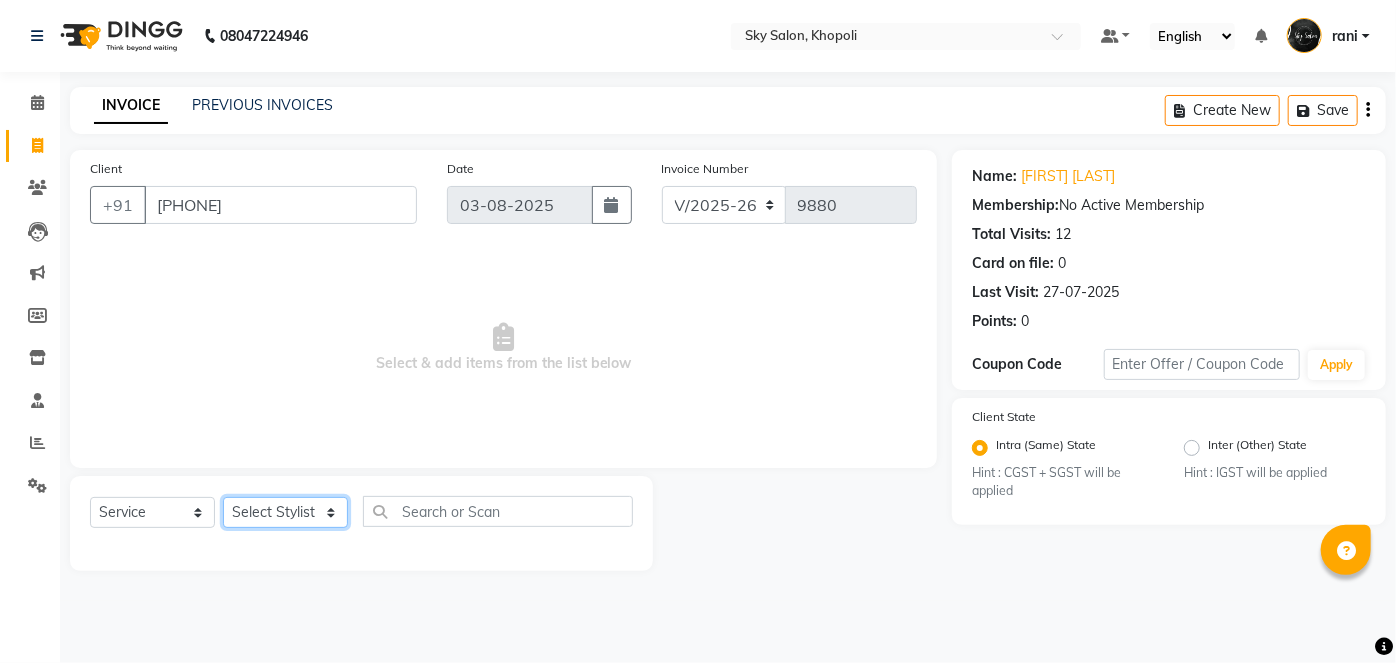 select on "27779" 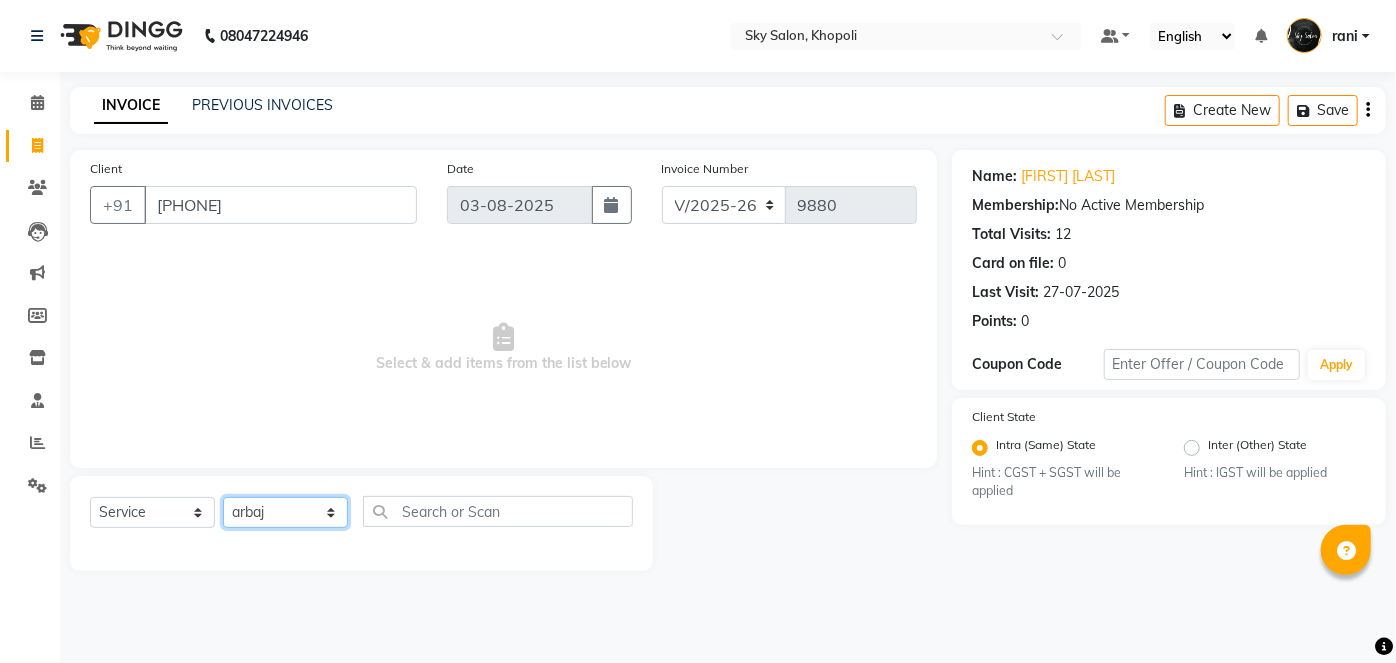 click on "Select Stylist afreen akshata aman saha ameer Anagha anisa arbaj bharti Bunny Danish Darshana 1 devyani dilshad gaurav Gulshan gurmeet javed jishan krishna mayuri gaikwad muskan rani rinku rocky Ronak sachin sahil sam sameer sameer 2 sandhya shabnam shakti sunny sweety vivek" 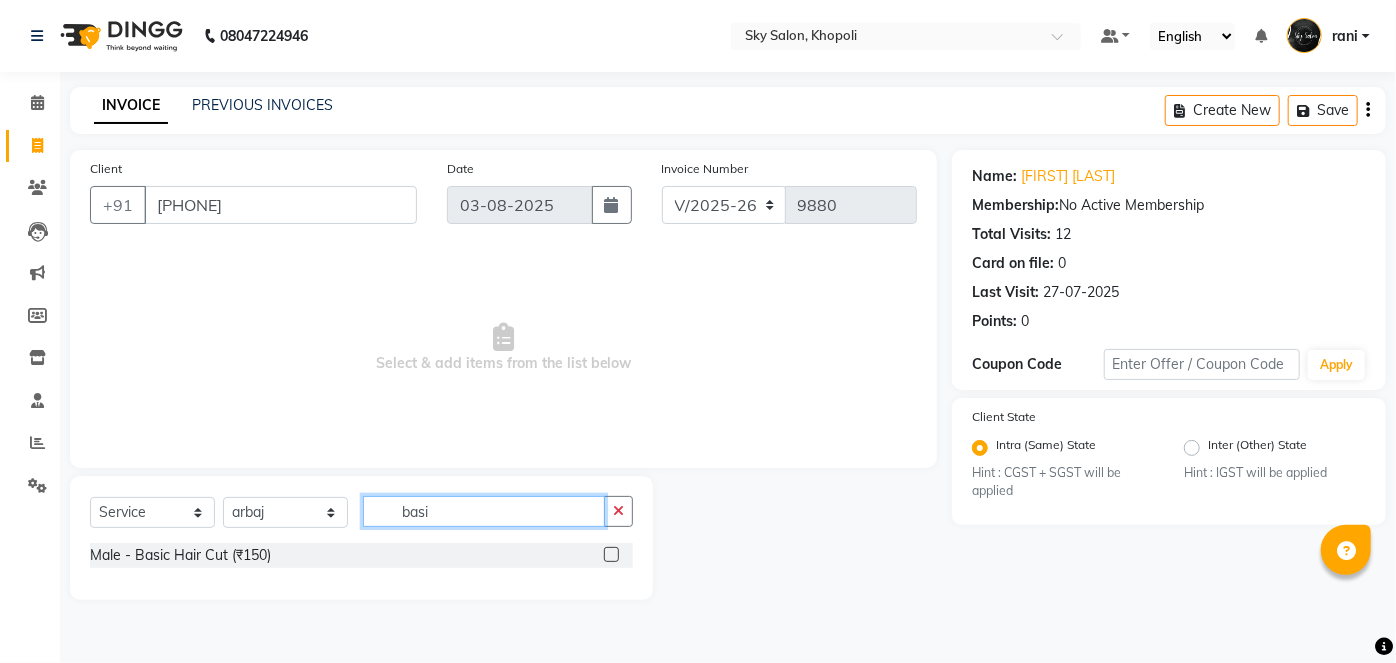 type on "basi" 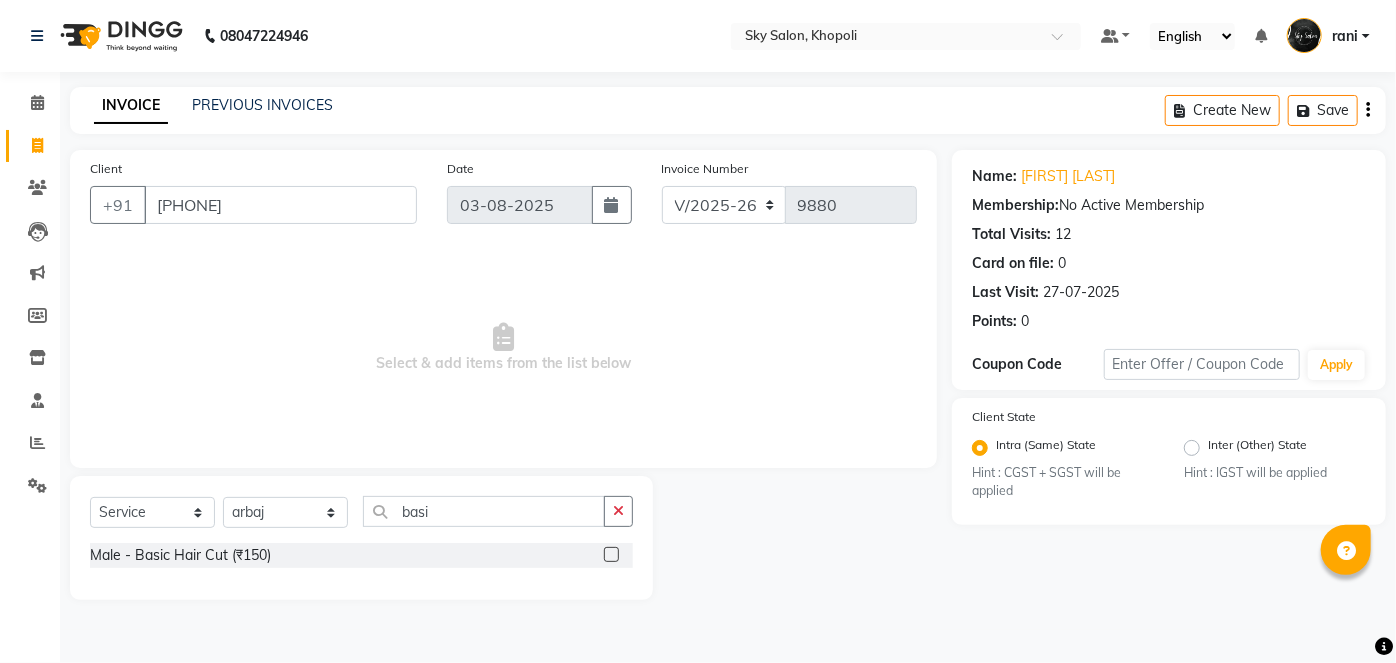 click 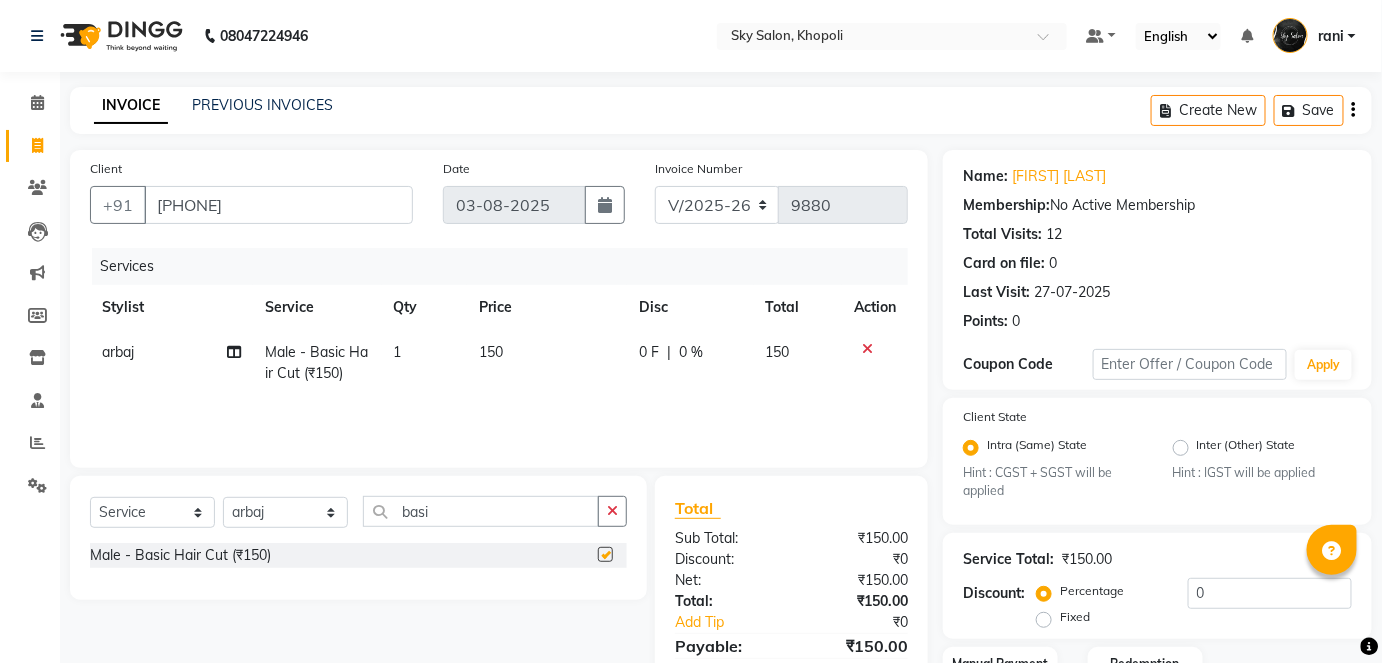 checkbox on "false" 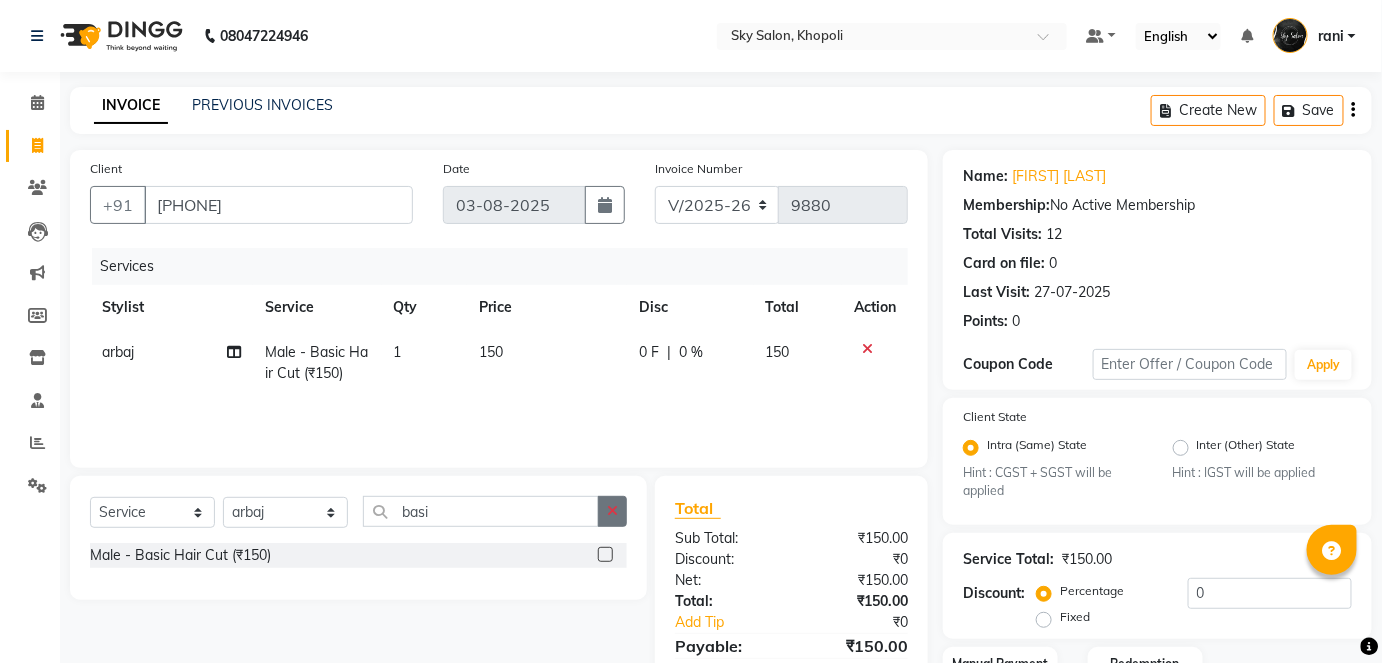 click 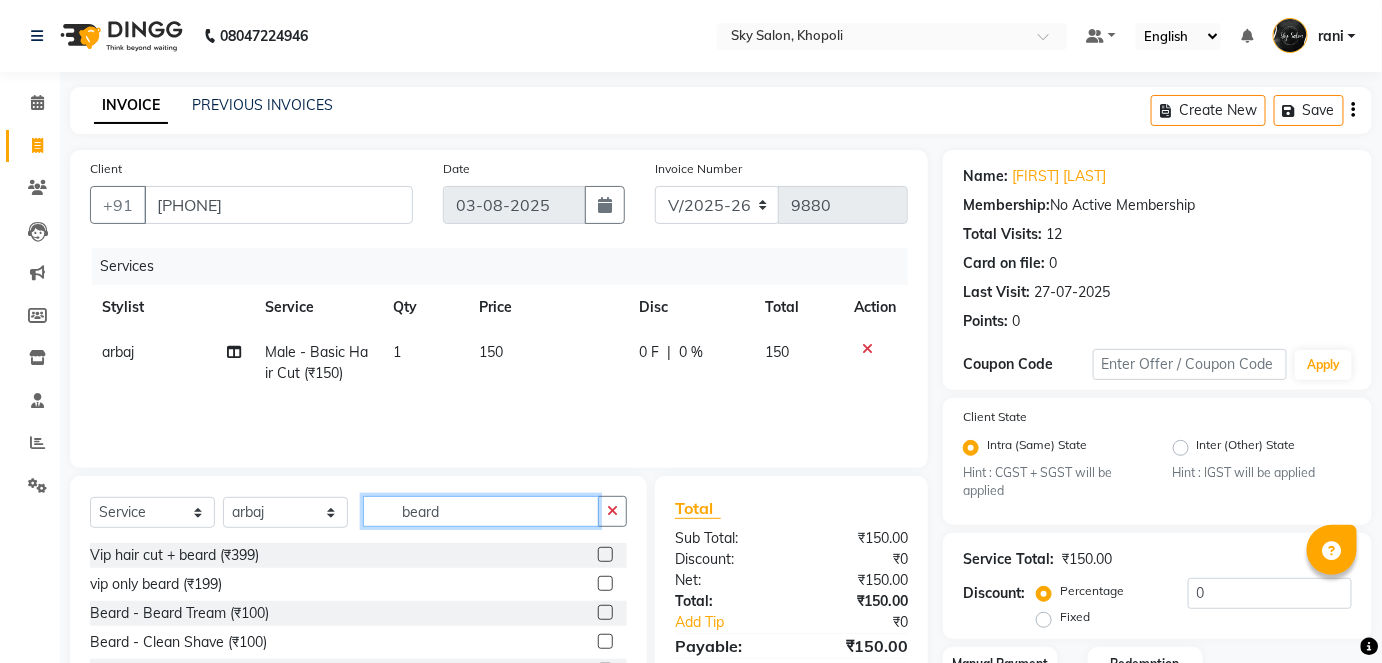 type on "beard" 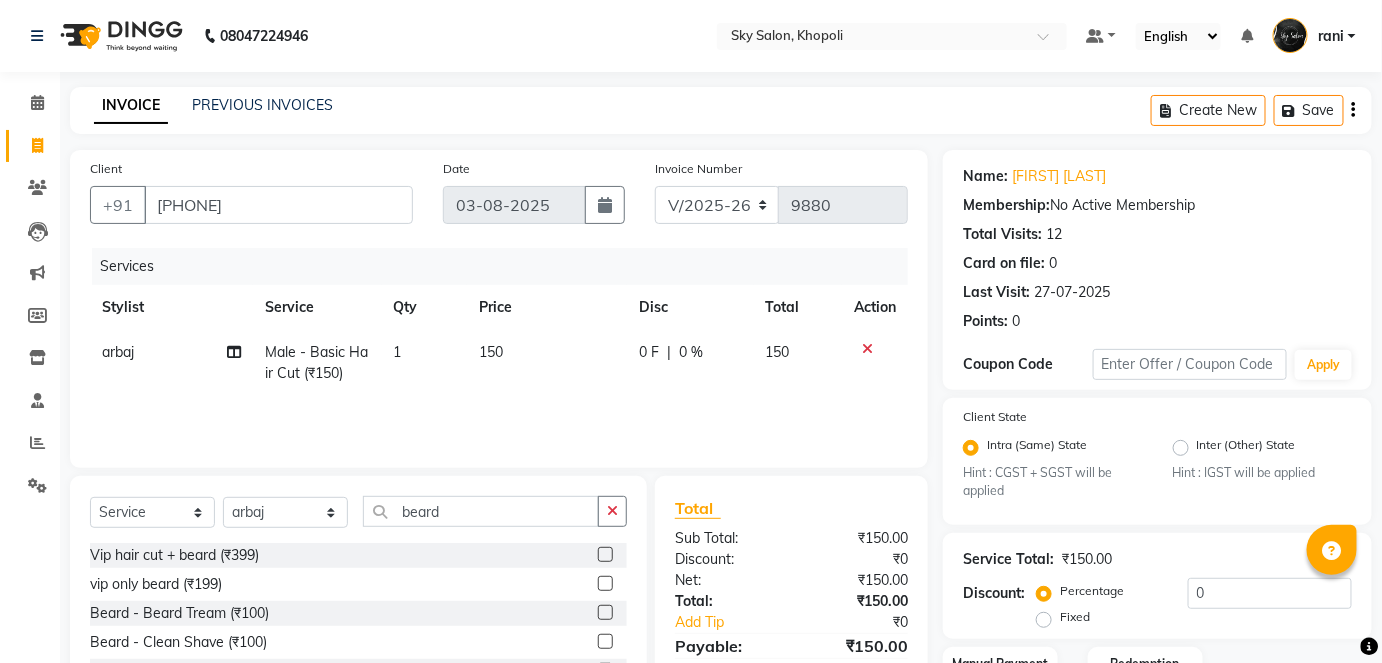 click 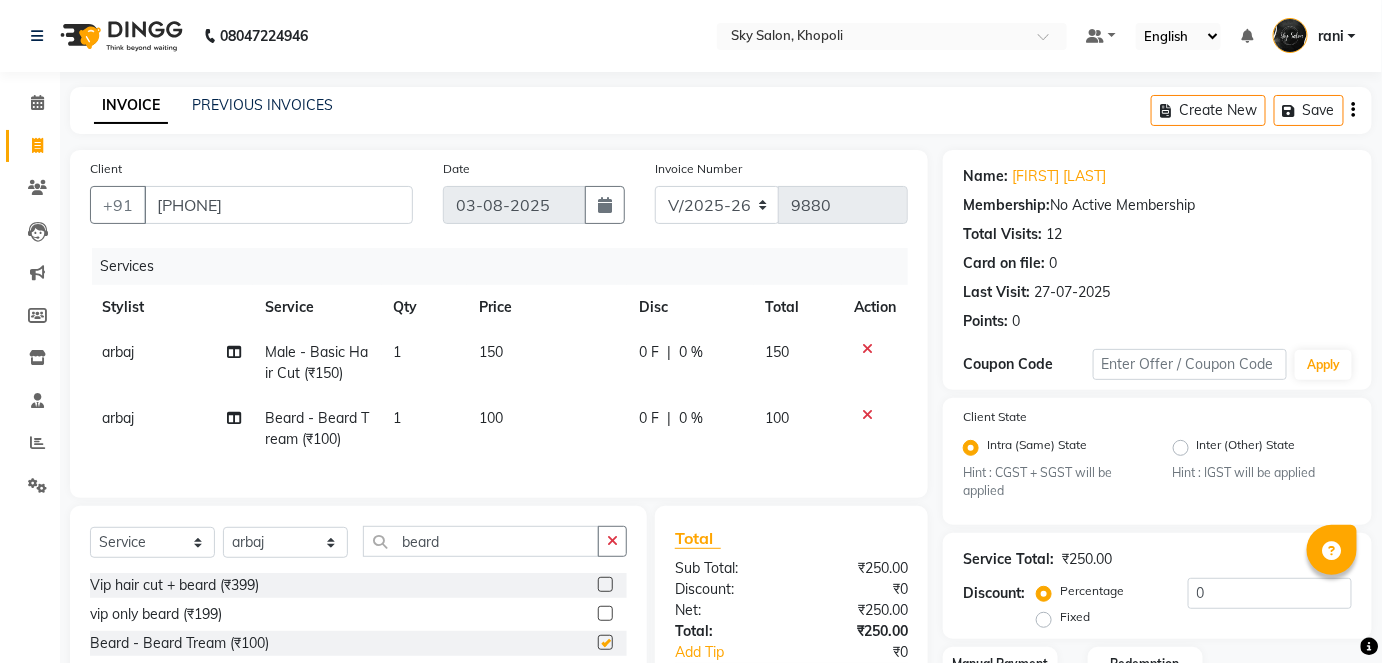 checkbox on "false" 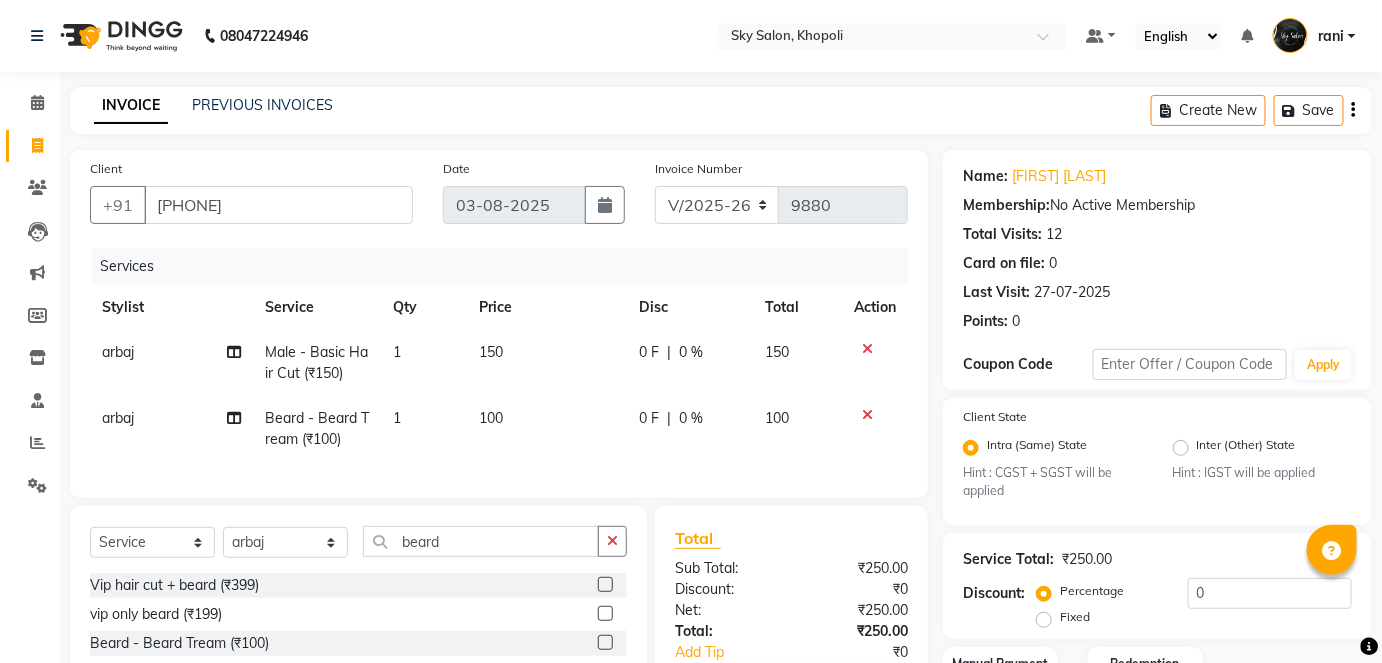 scroll, scrollTop: 72, scrollLeft: 0, axis: vertical 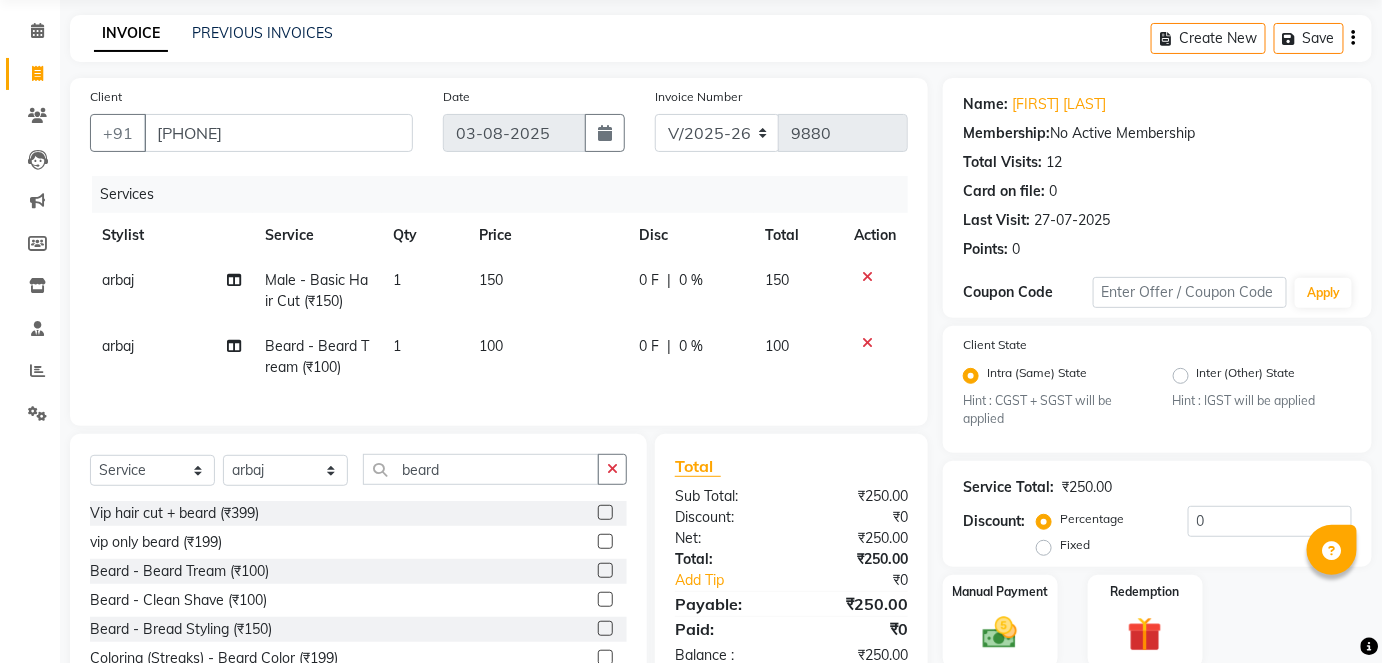 click 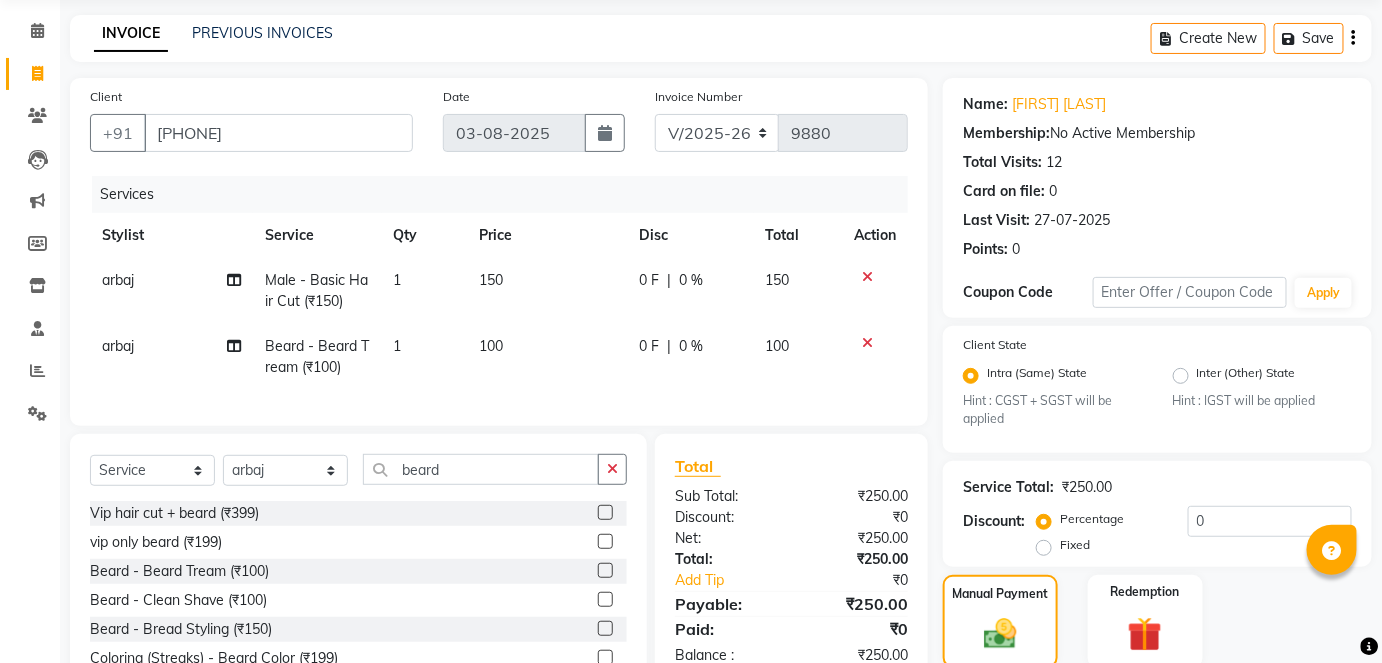 click 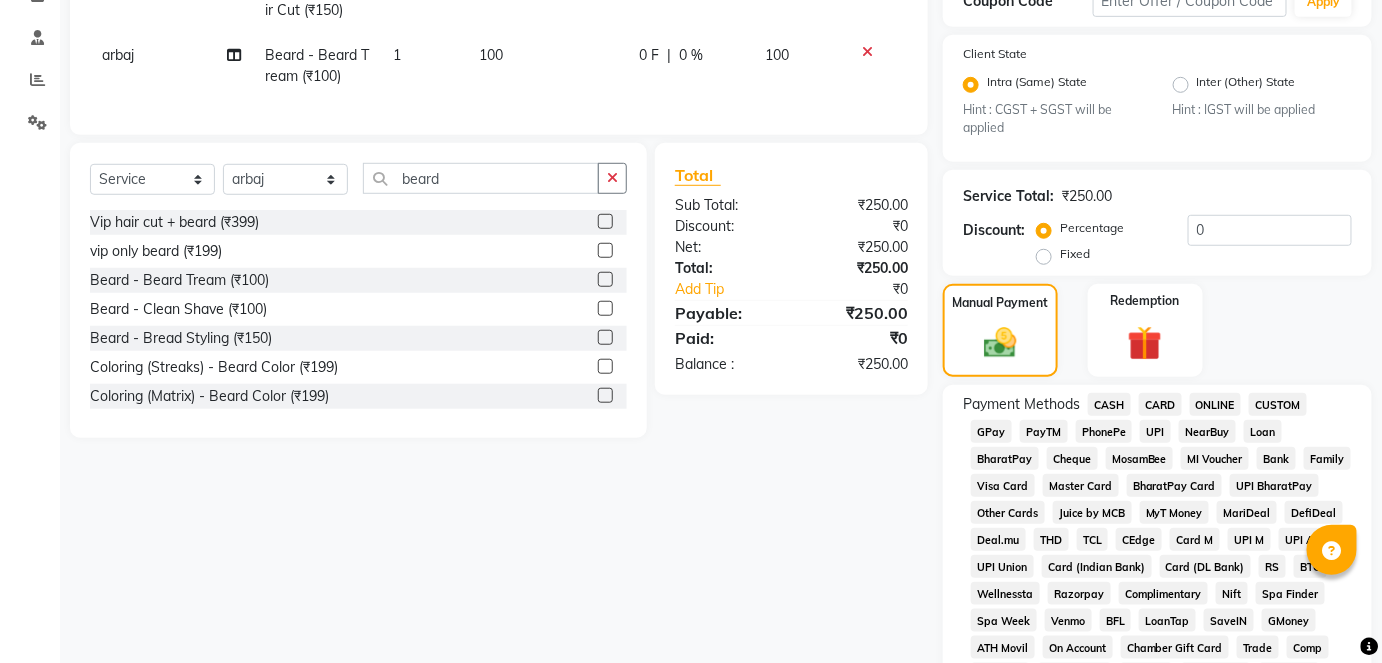 click on "GPay" 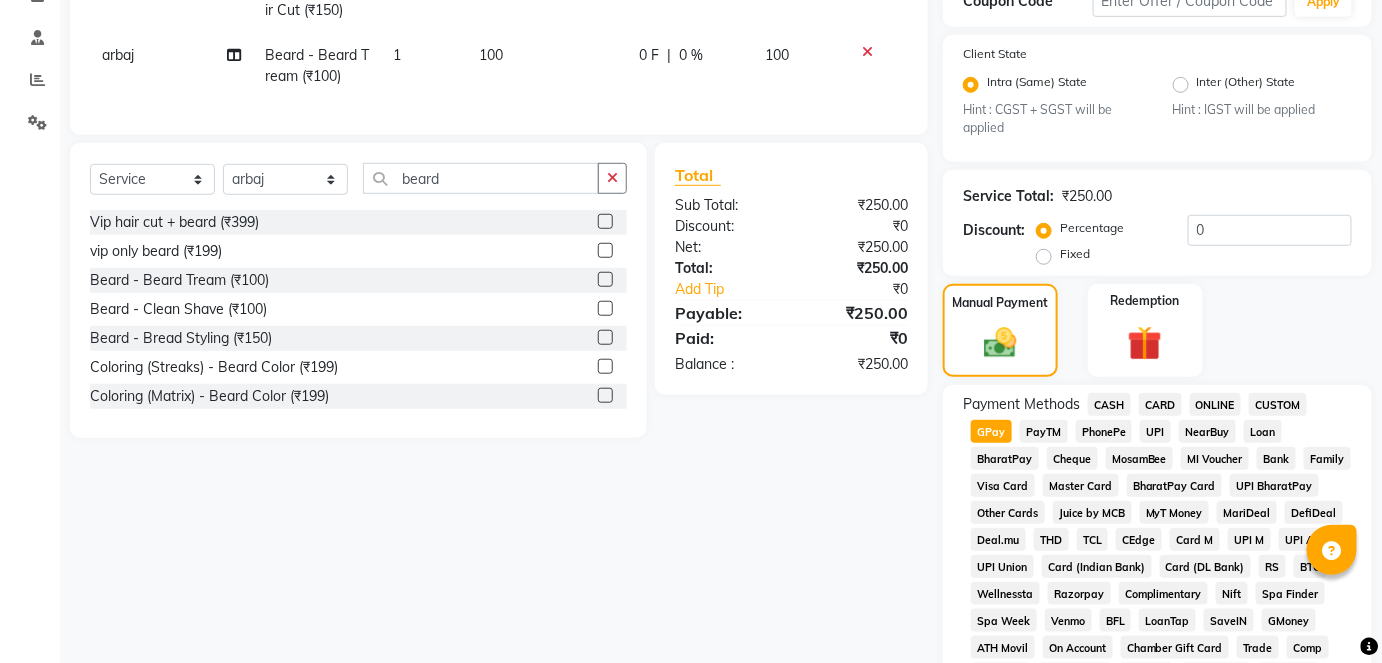 click on "GPay" 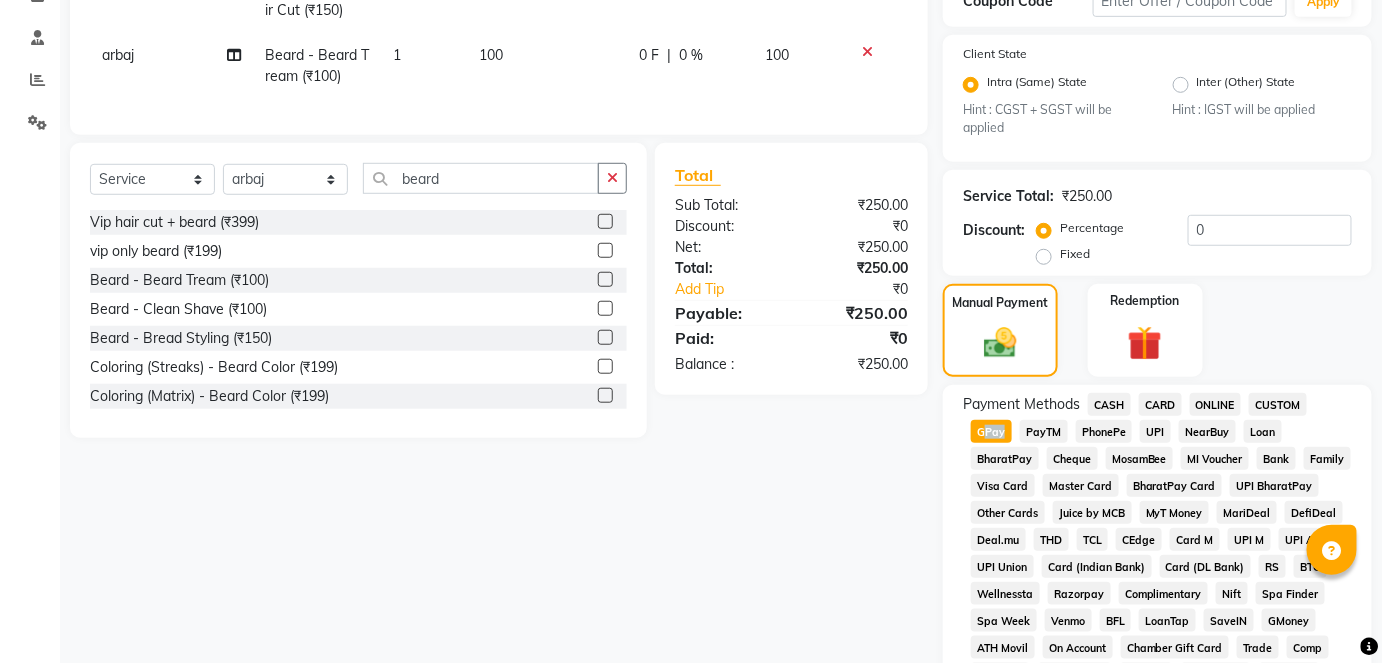 click on "GPay" 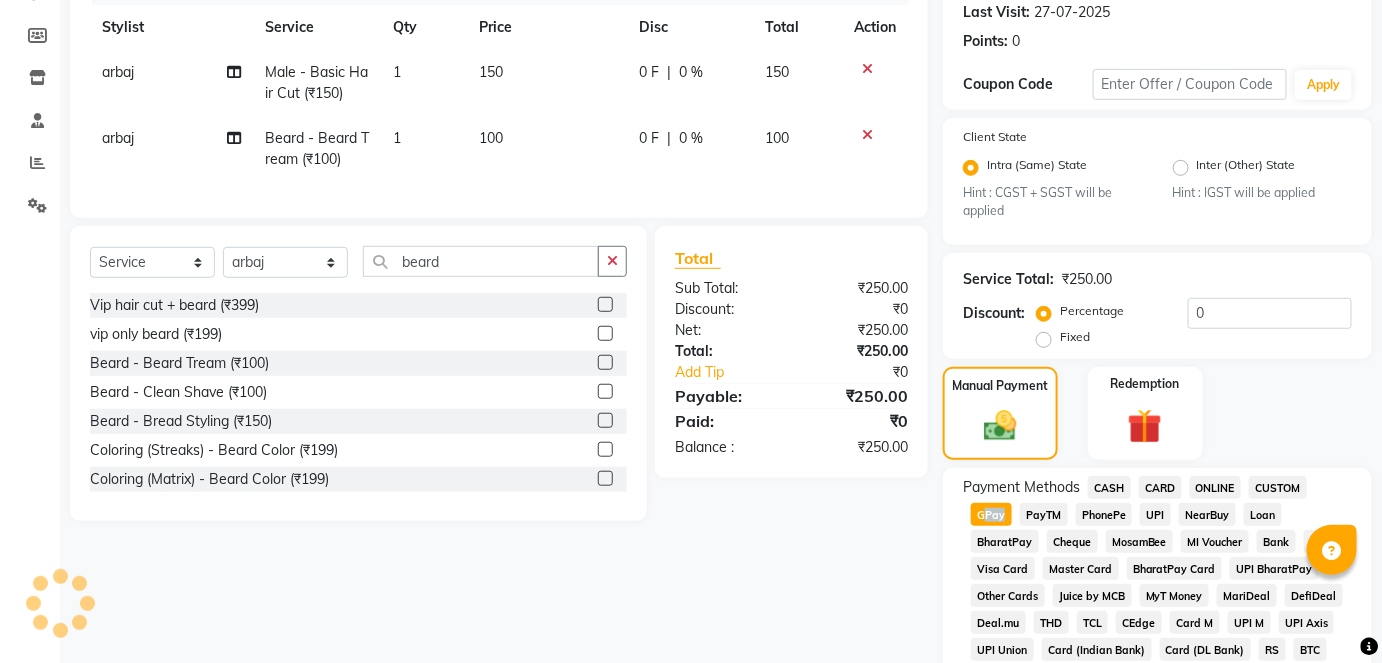 scroll, scrollTop: 950, scrollLeft: 0, axis: vertical 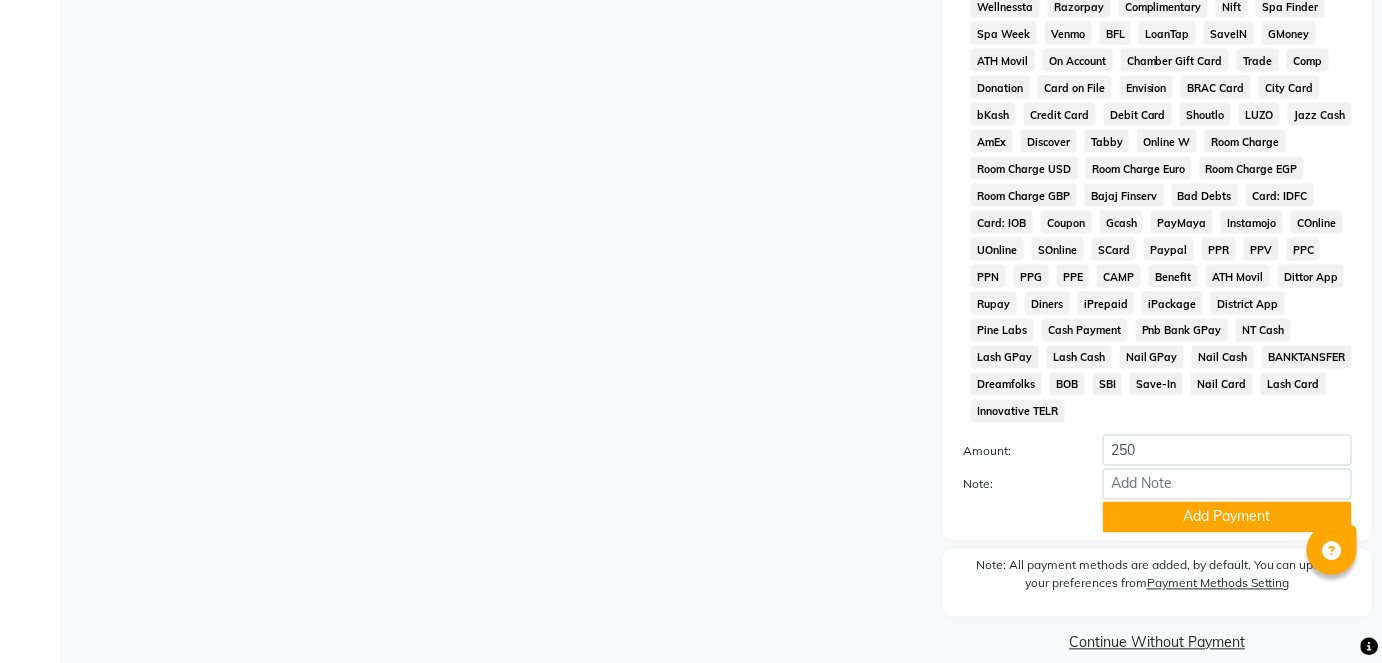click on "Payment Methods  CASH   CARD   ONLINE   CUSTOM   GPay   PayTM   PhonePe   UPI   NearBuy   Loan   BharatPay   Cheque   MosamBee   MI Voucher   Bank   Family   Visa Card   Master Card   BharatPay Card   UPI BharatPay   Other Cards   Juice by MCB   MyT Money   MariDeal   DefiDeal   Deal.mu   THD   TCL   CEdge   Card M   UPI M   UPI Axis   UPI Union   Card (Indian Bank)   Card (DL Bank)   RS   BTC   Wellnessta   Razorpay   Complimentary   Nift   Spa Finder   Spa Week   Venmo   BFL   LoanTap   SaveIN   GMoney   ATH Movil   On Account   Chamber Gift Card   Trade   Comp   Donation   Card on File   Envision   BRAC Card   City Card   bKash   Credit Card   Debit Card   Shoutlo   LUZO   Jazz Cash   AmEx   Discover   Tabby   Online W   Room Charge   Room Charge USD   Room Charge Euro   Room Charge EGP   Room Charge GBP   Bajaj Finserv   Bad Debts   Card: IDFC   Card: IOB   Coupon   Gcash   PayMaya   Instamojo   COnline   UOnline   SOnline   SCard   Paypal   PPR   PPV   PPC   PPN   PPG   PPE   CAMP   Benefit   ATH Movil" 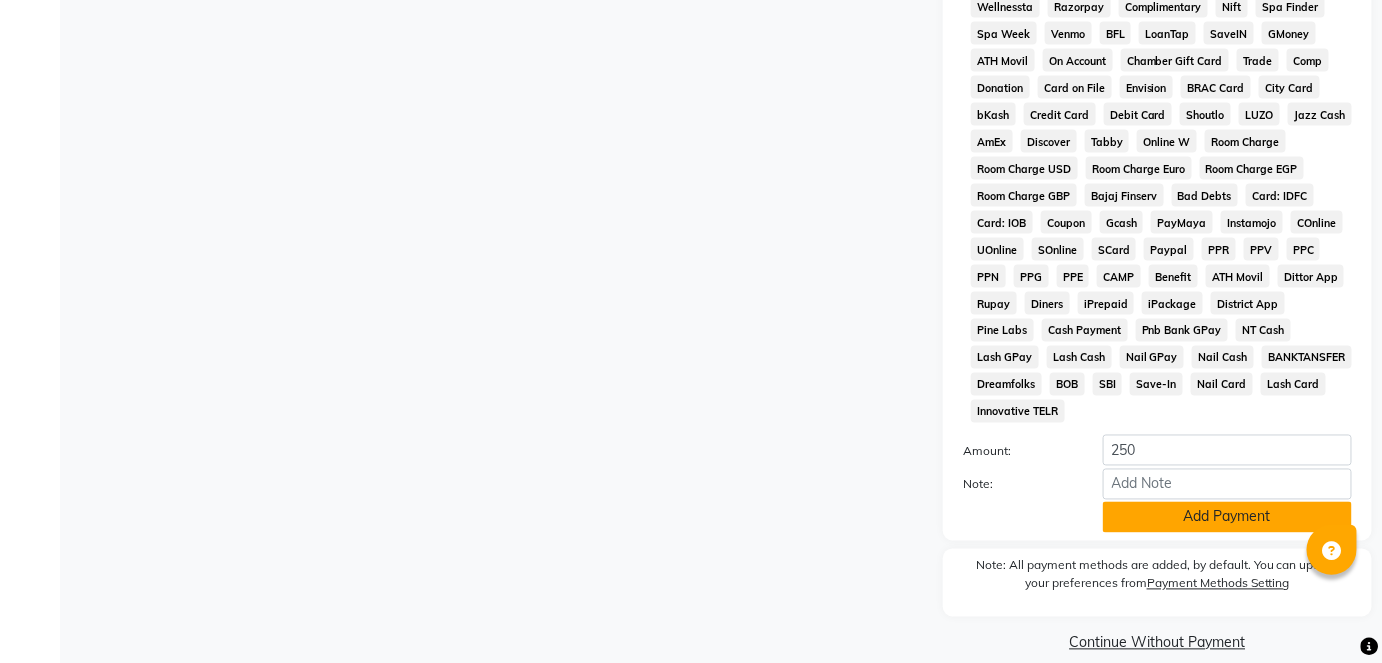 click on "Add Payment" 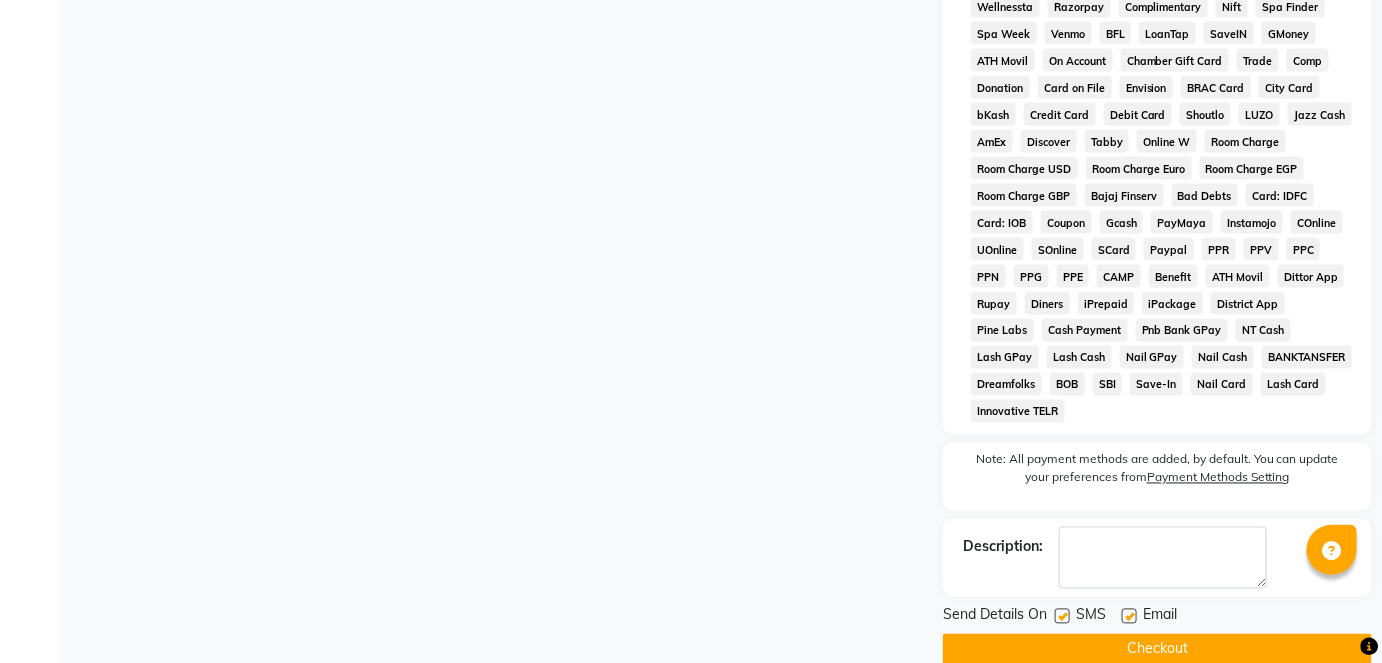 click 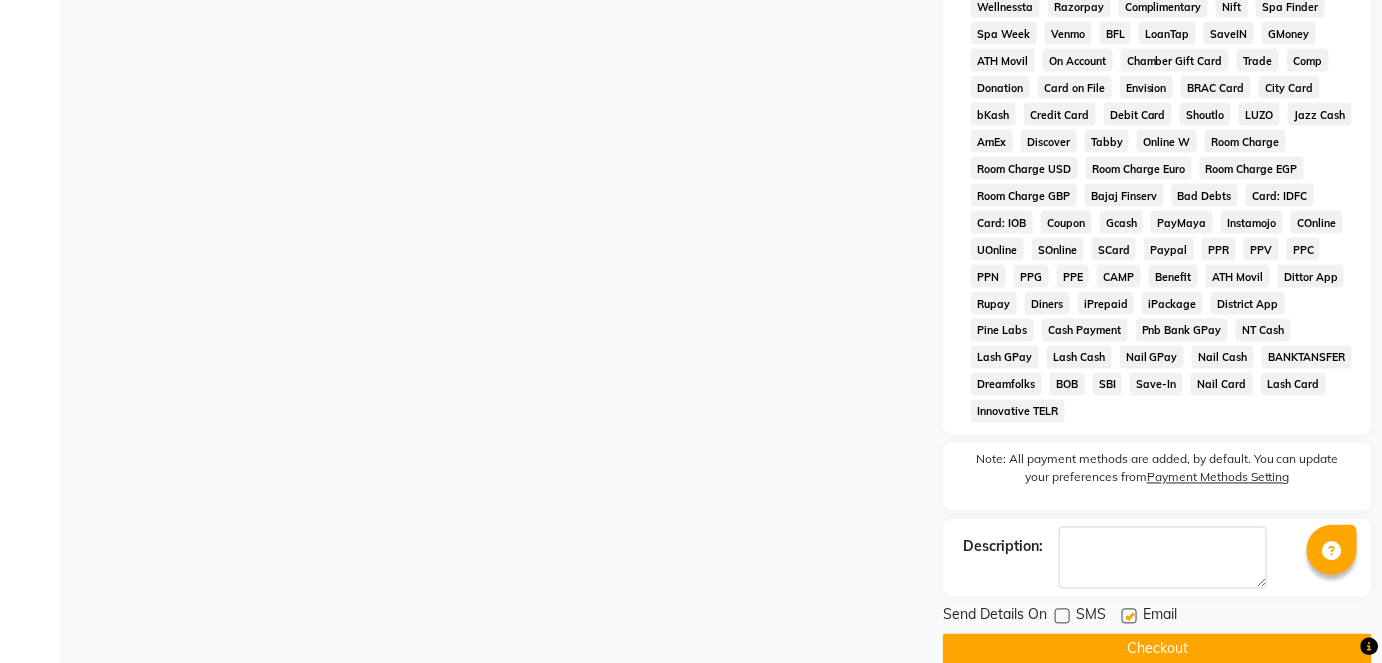 click on "Checkout" 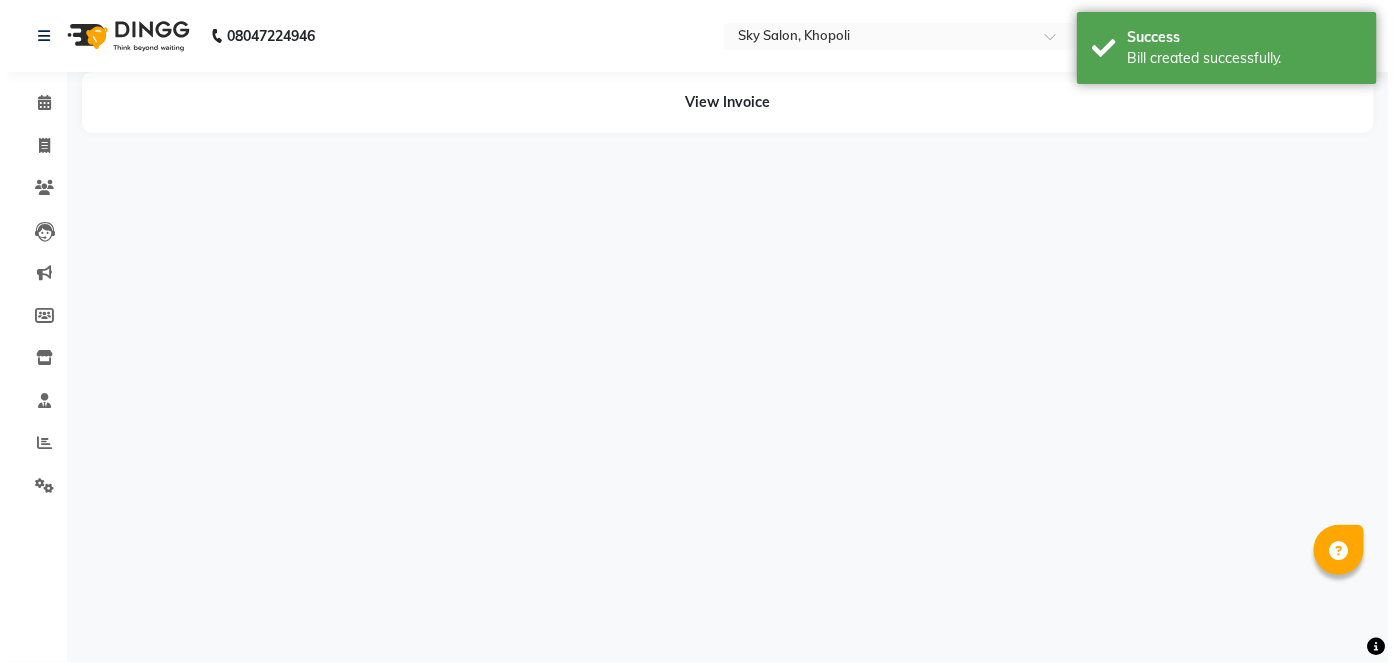 scroll, scrollTop: 0, scrollLeft: 0, axis: both 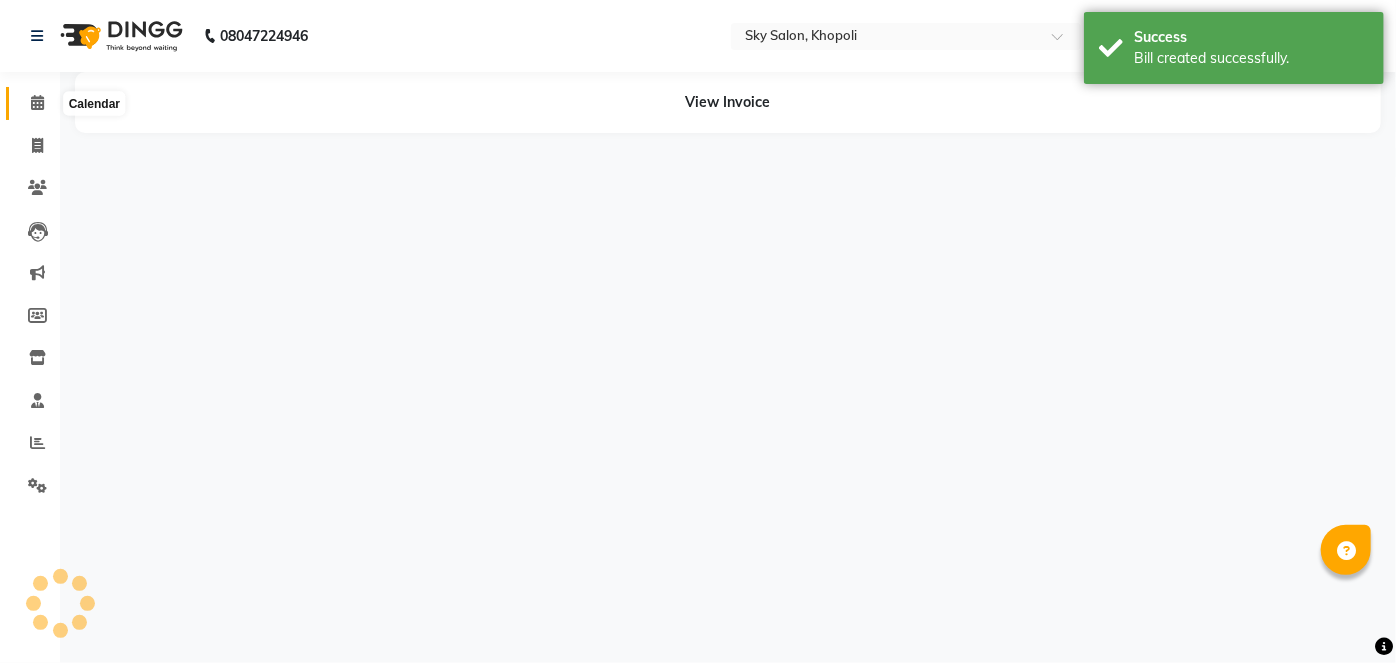 click 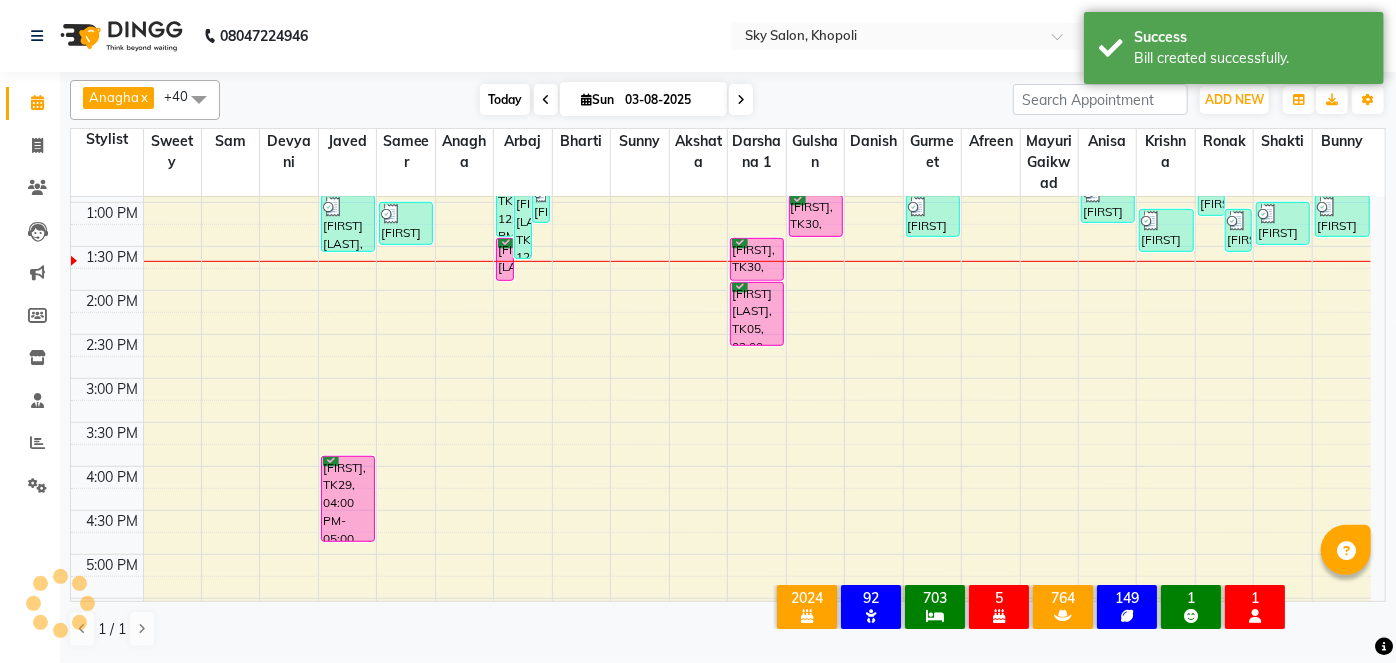 click on "Today" at bounding box center (505, 99) 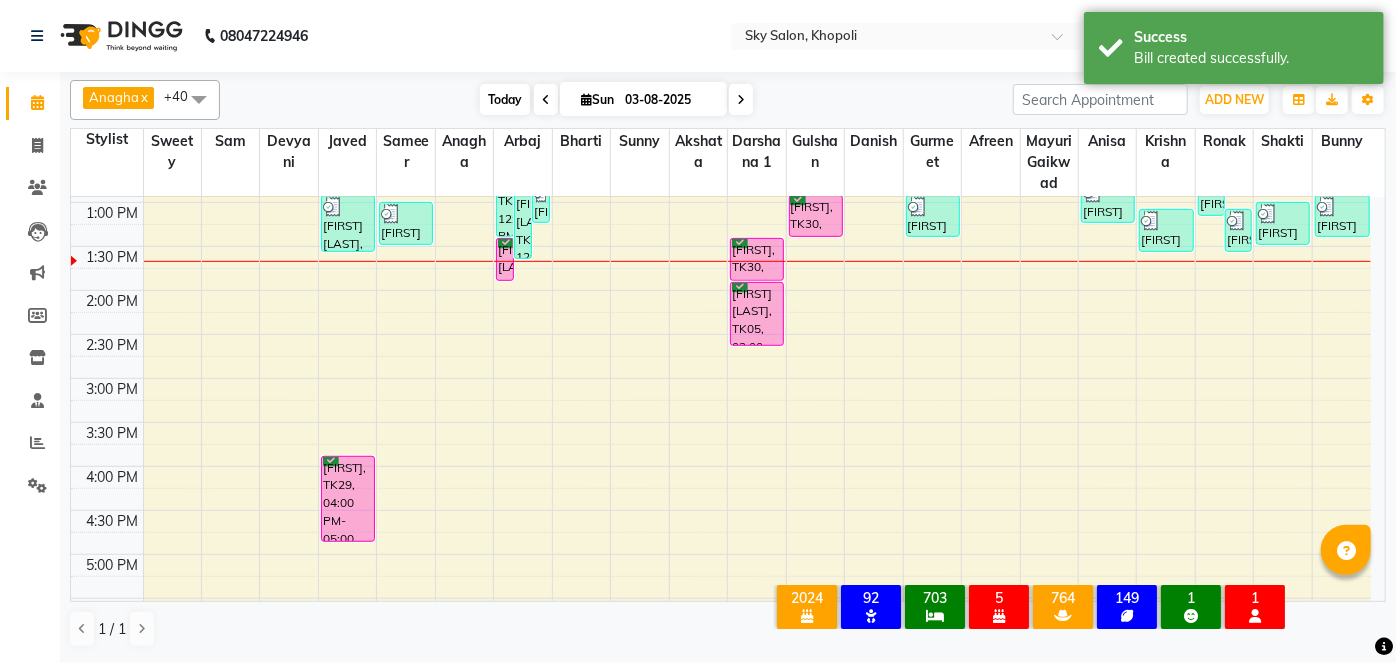 scroll, scrollTop: 610, scrollLeft: 0, axis: vertical 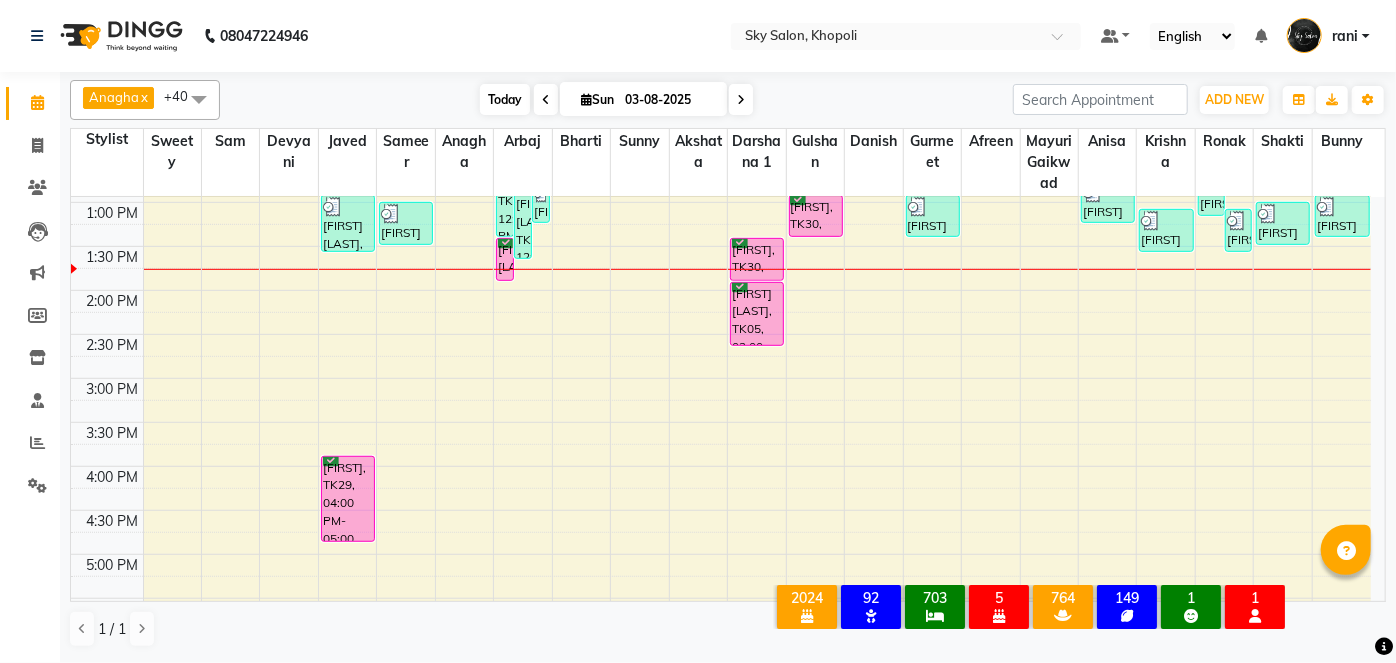 click on "Today" at bounding box center (505, 99) 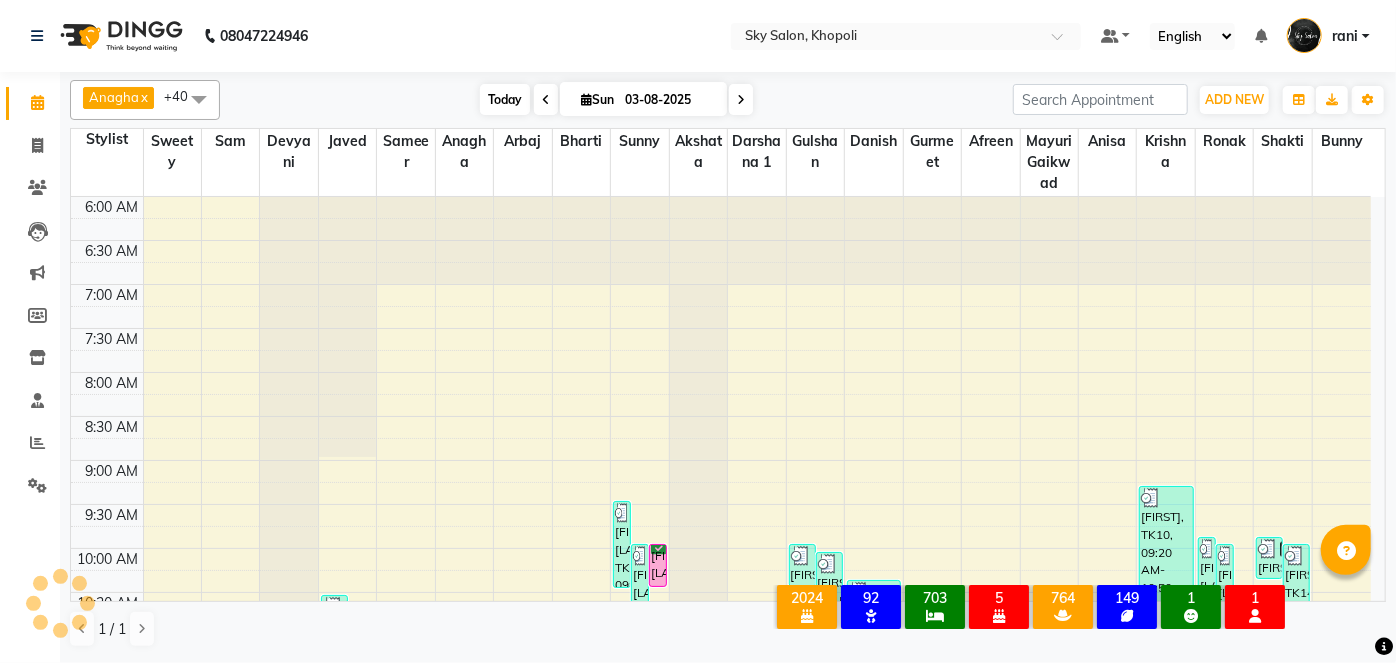 scroll, scrollTop: 610, scrollLeft: 0, axis: vertical 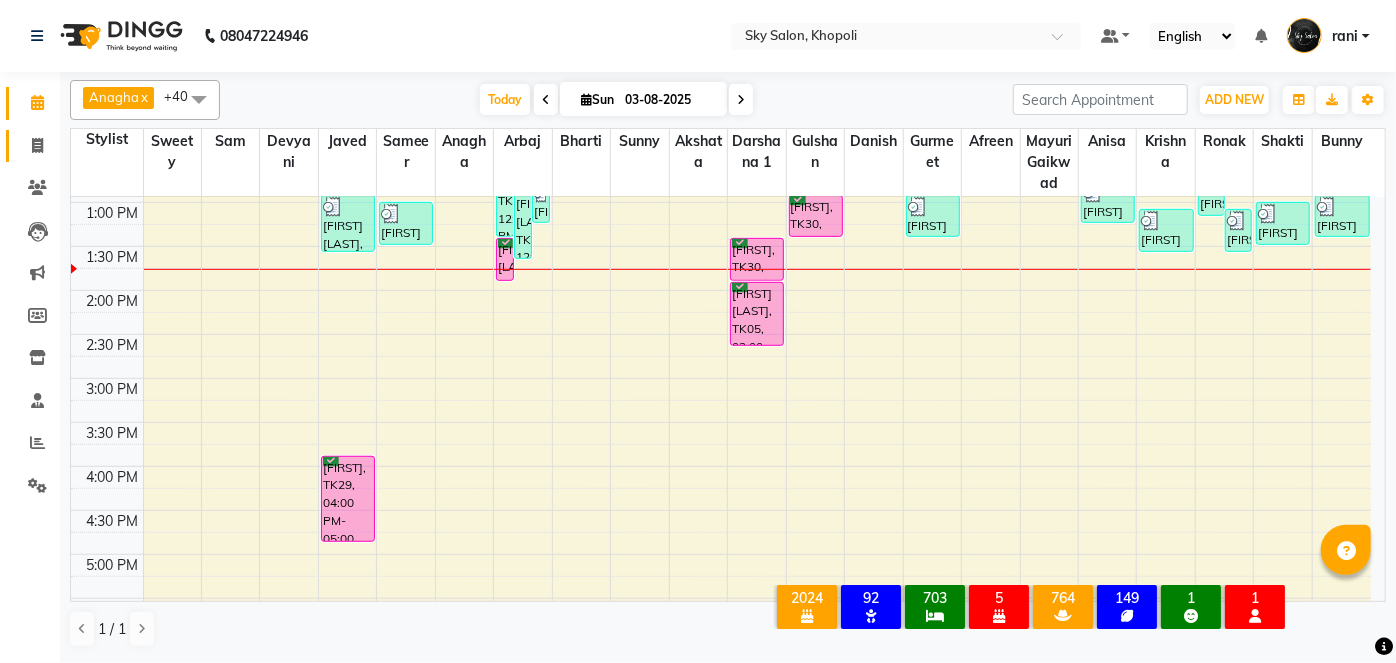click on "Invoice" 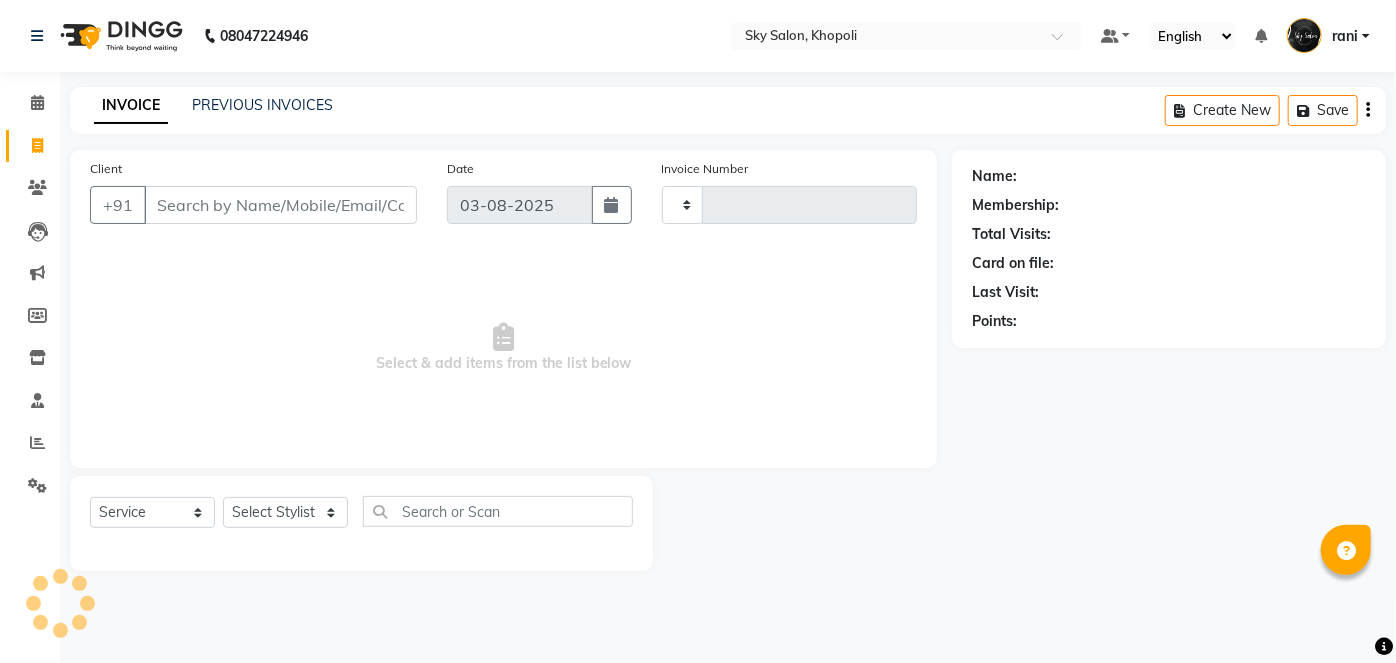 type on "9881" 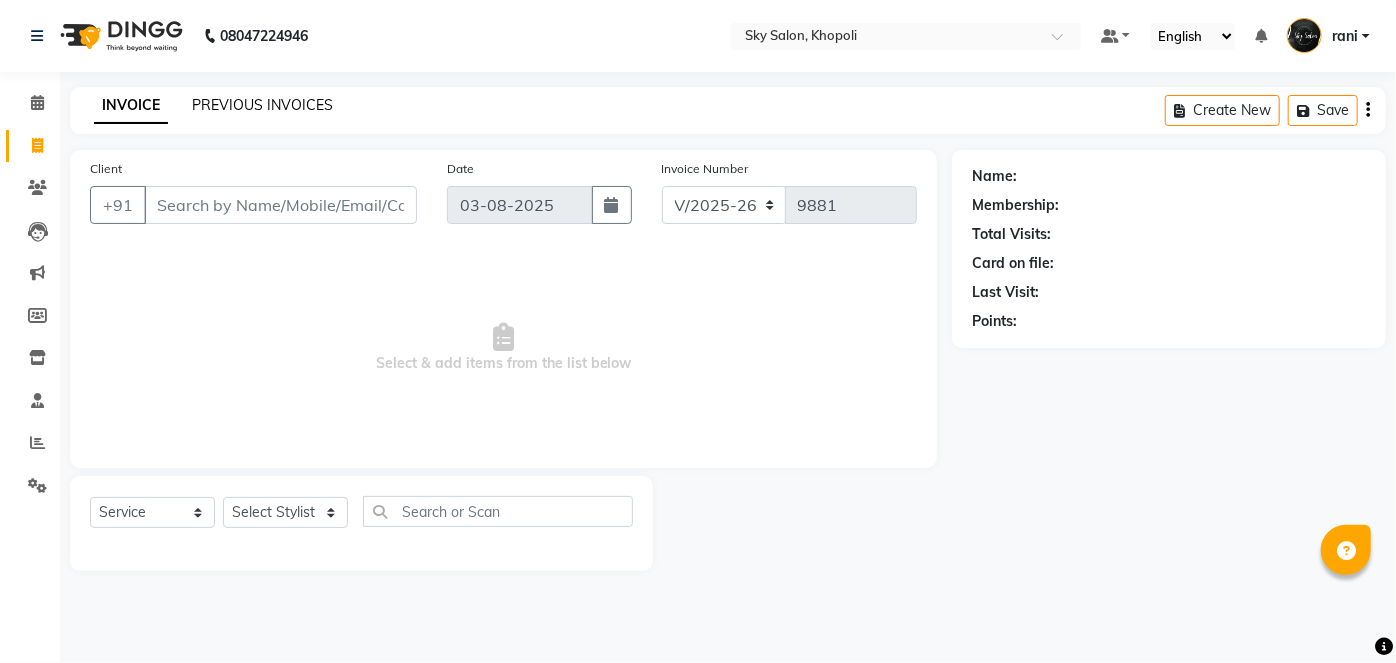 click on "PREVIOUS INVOICES" 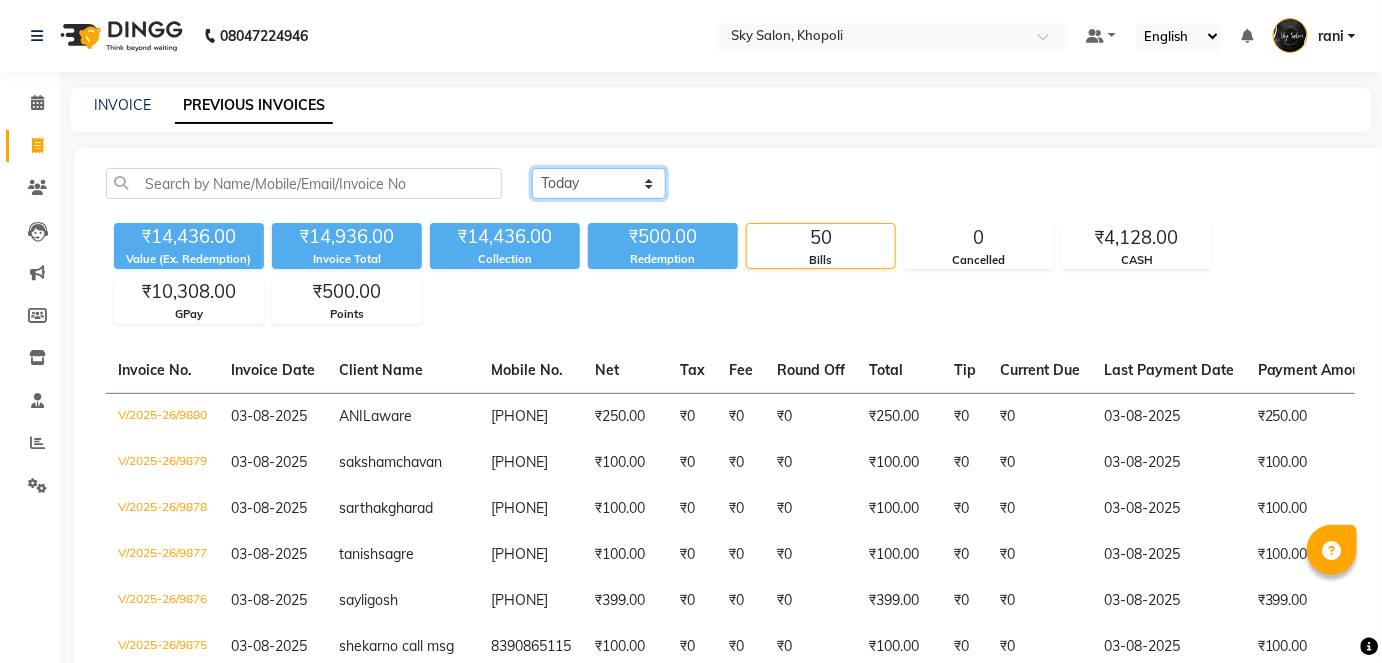 click on "Today Yesterday Custom Range" 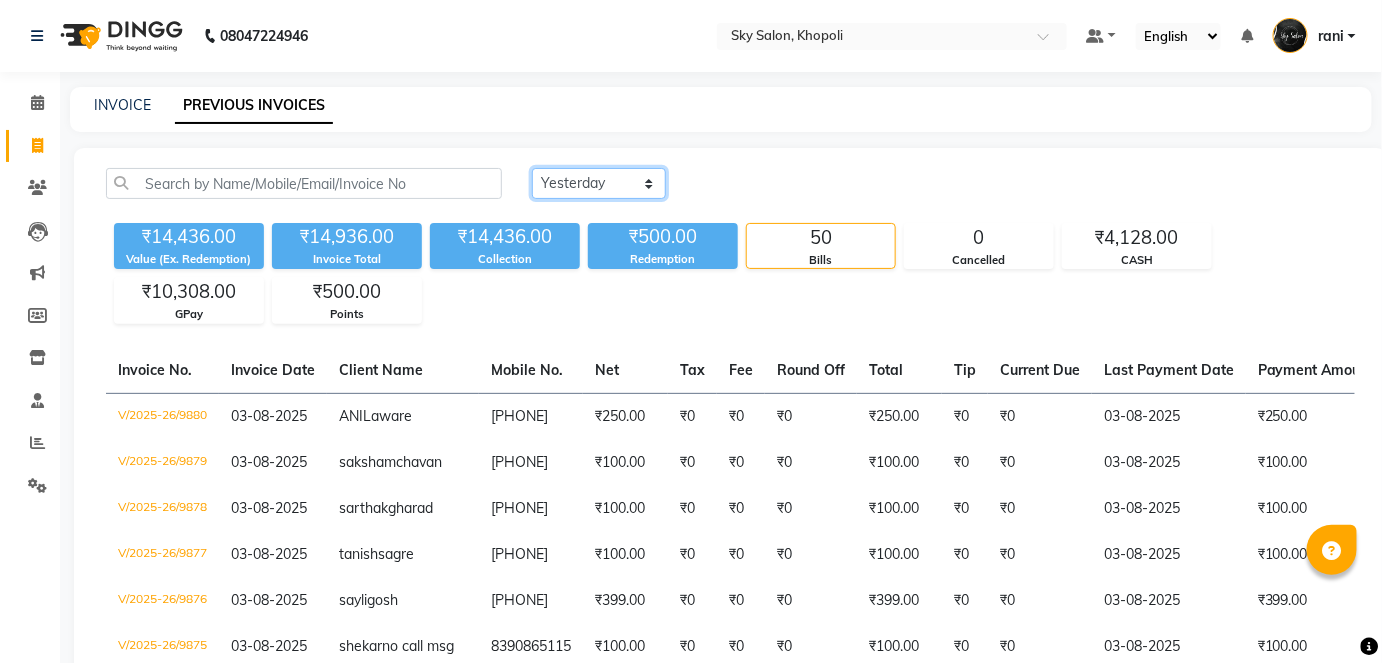 click on "Today Yesterday Custom Range" 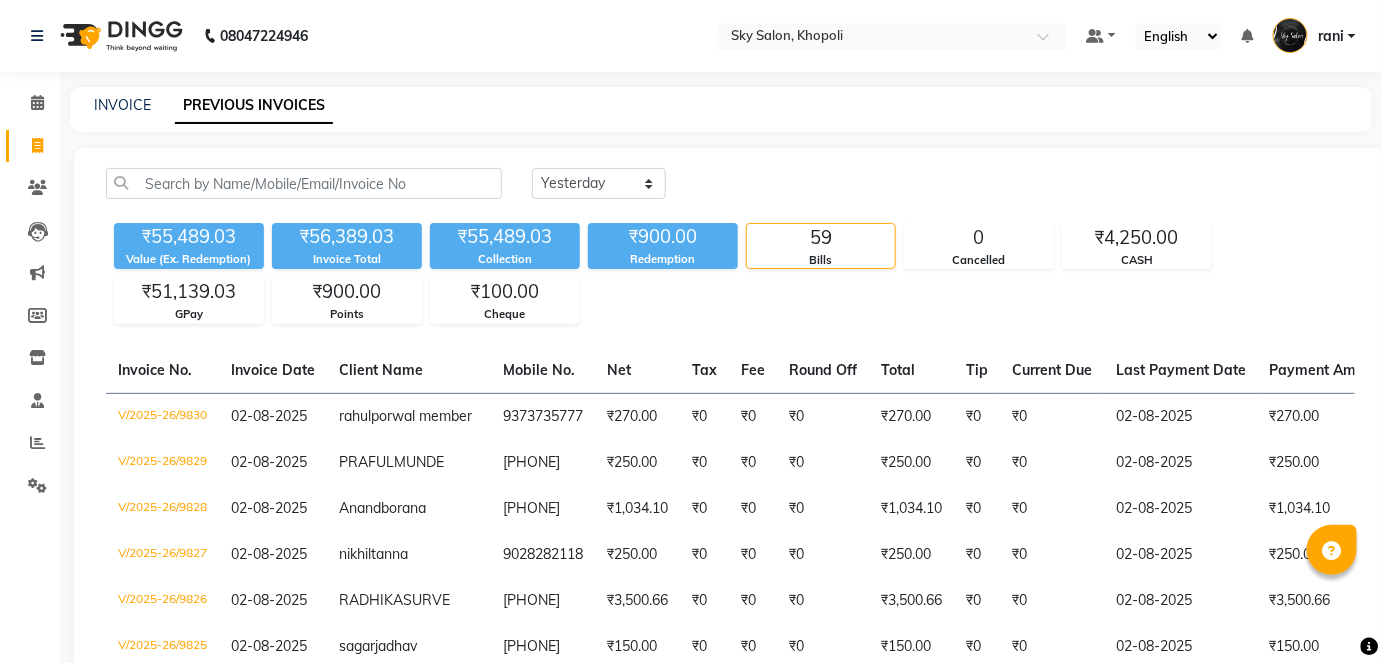 click on "Today Yesterday Custom Range" 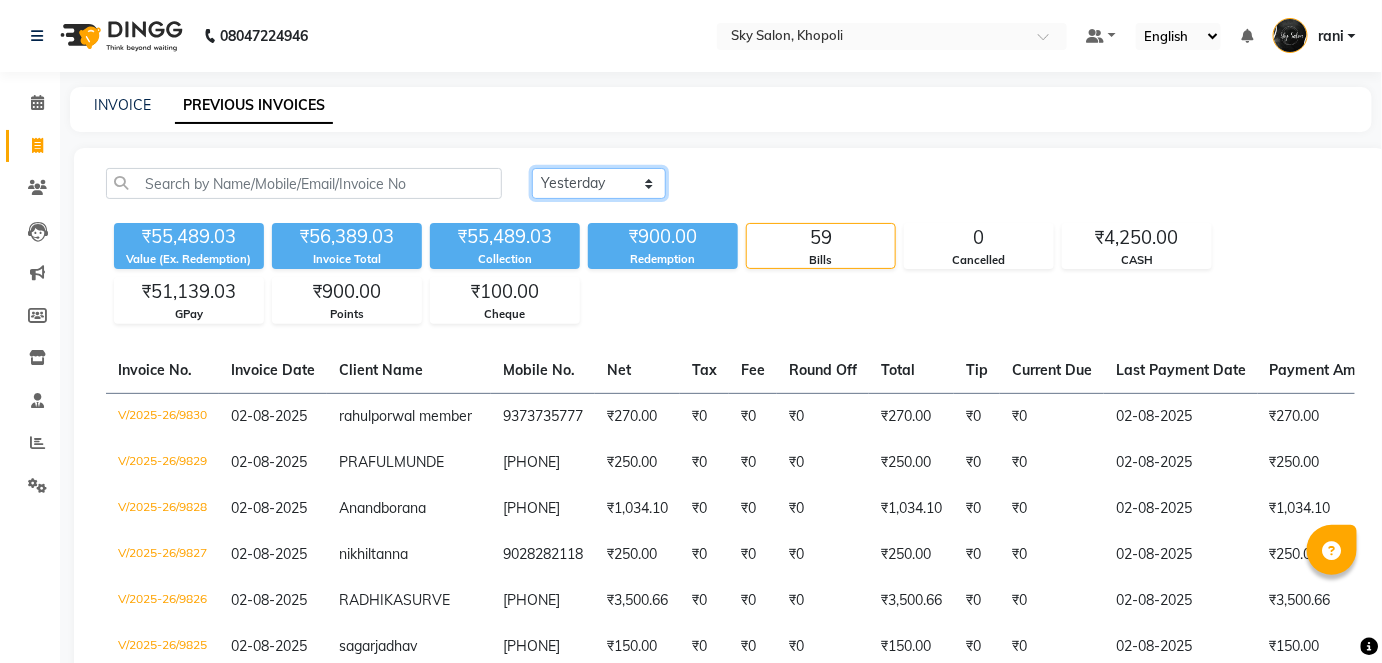click on "Today Yesterday Custom Range" 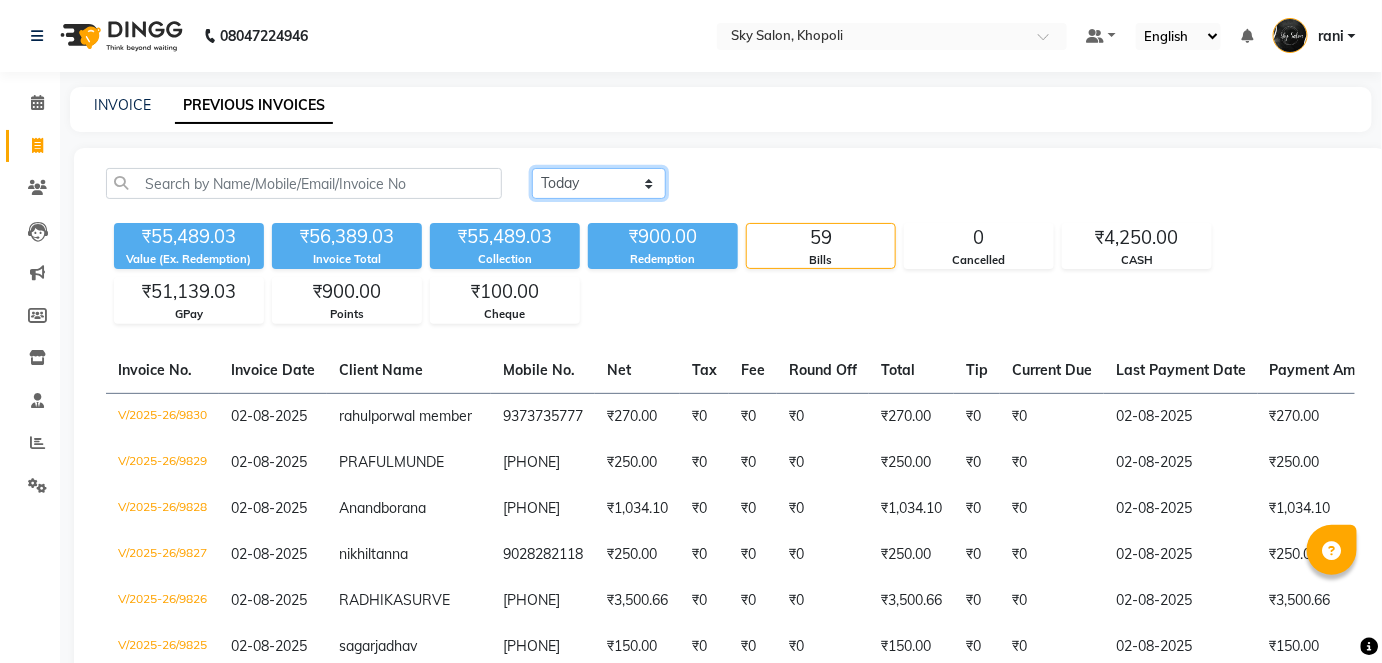 click on "Today Yesterday Custom Range" 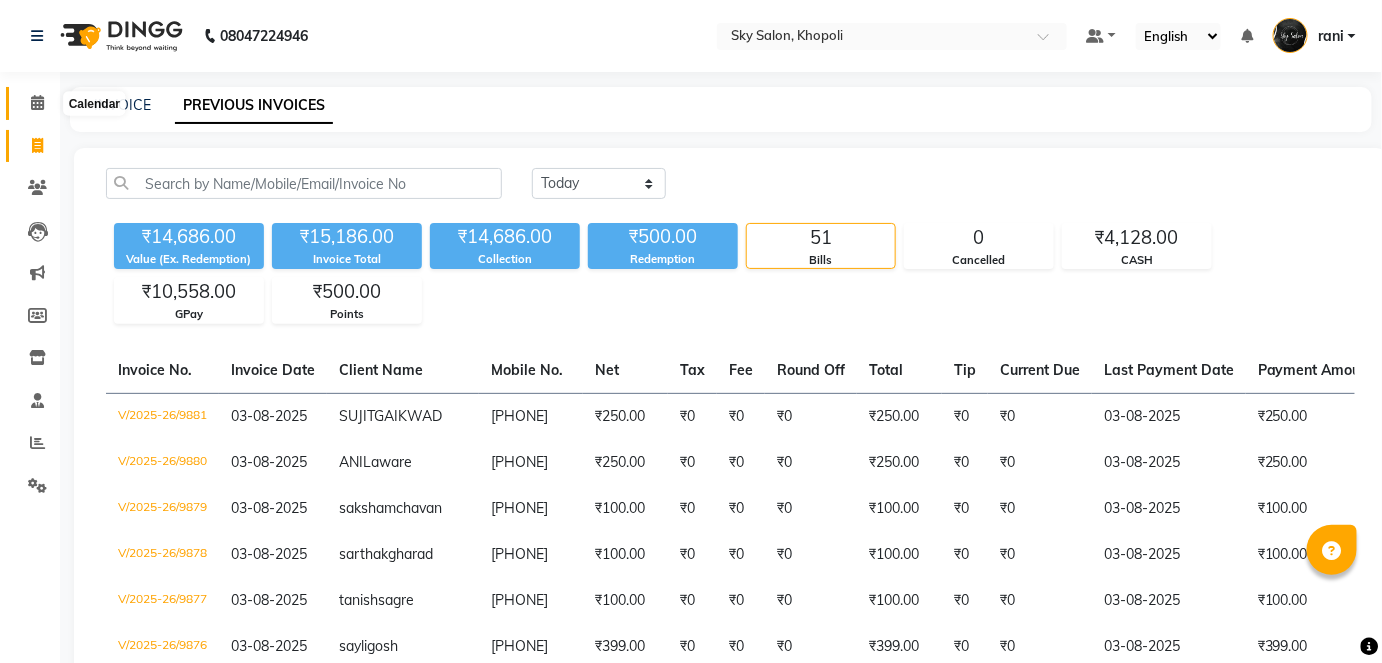 click 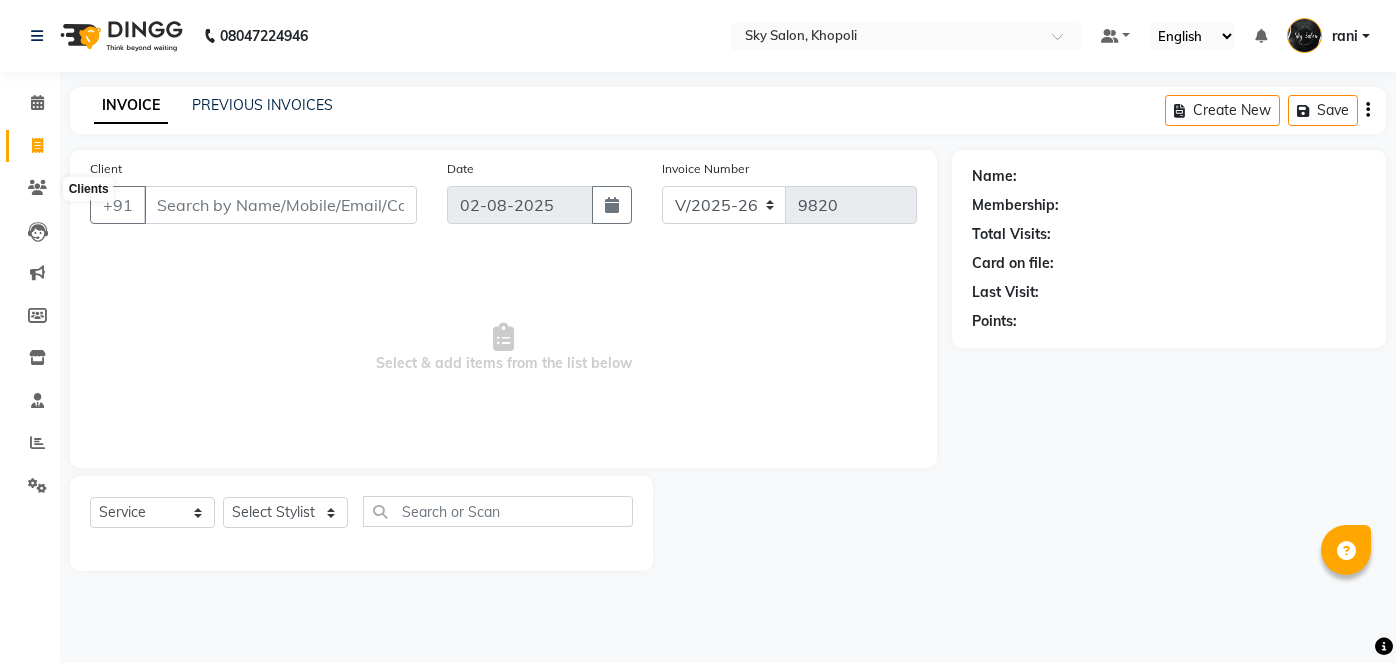select on "3537" 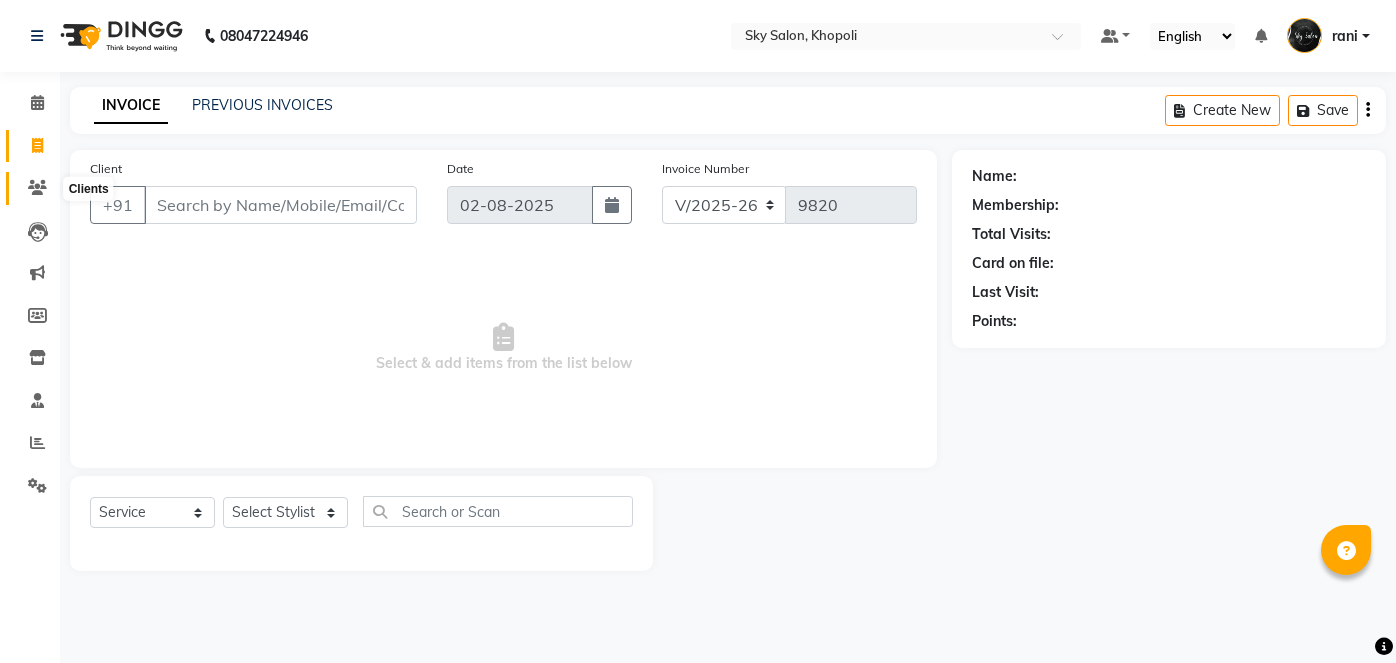 scroll, scrollTop: 0, scrollLeft: 0, axis: both 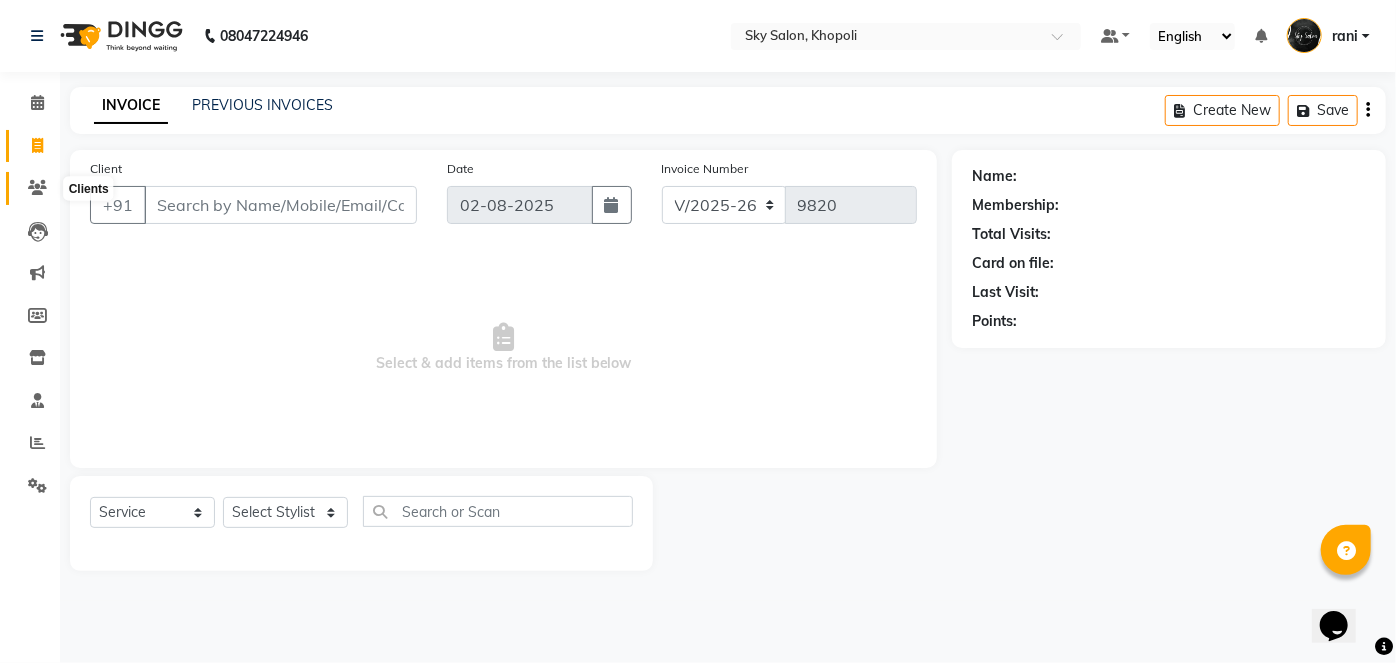 click 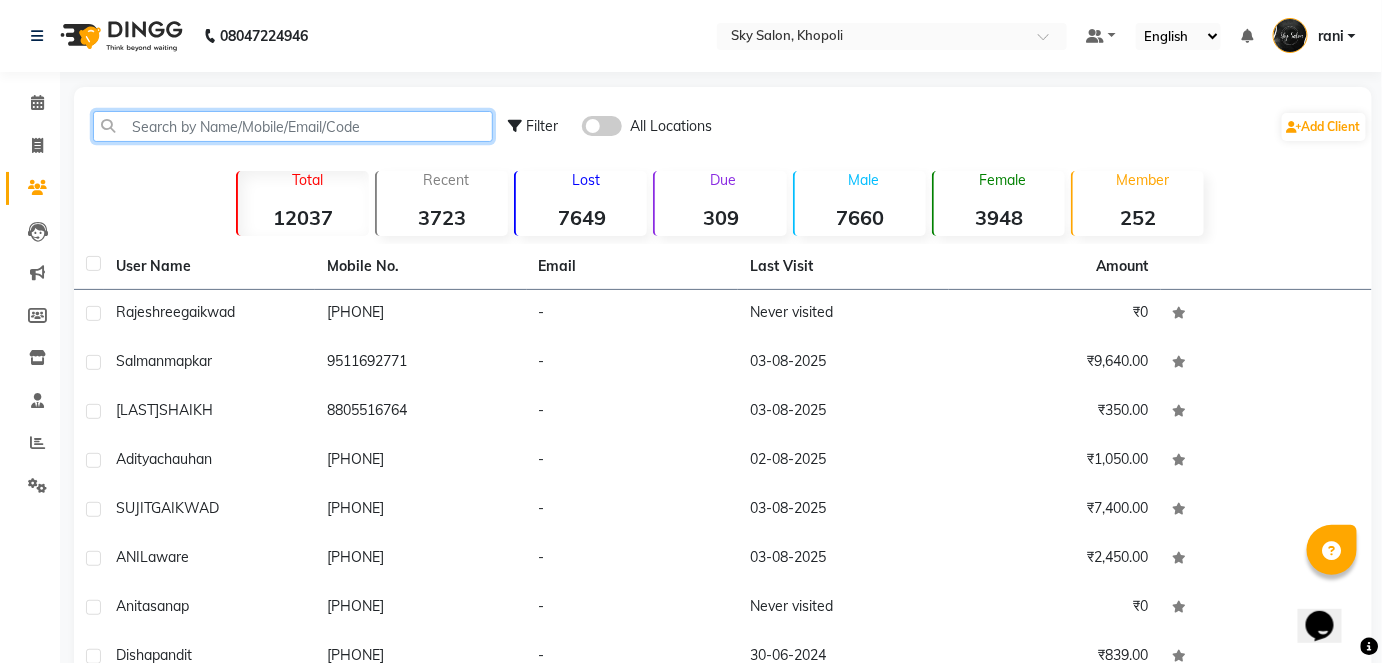 click 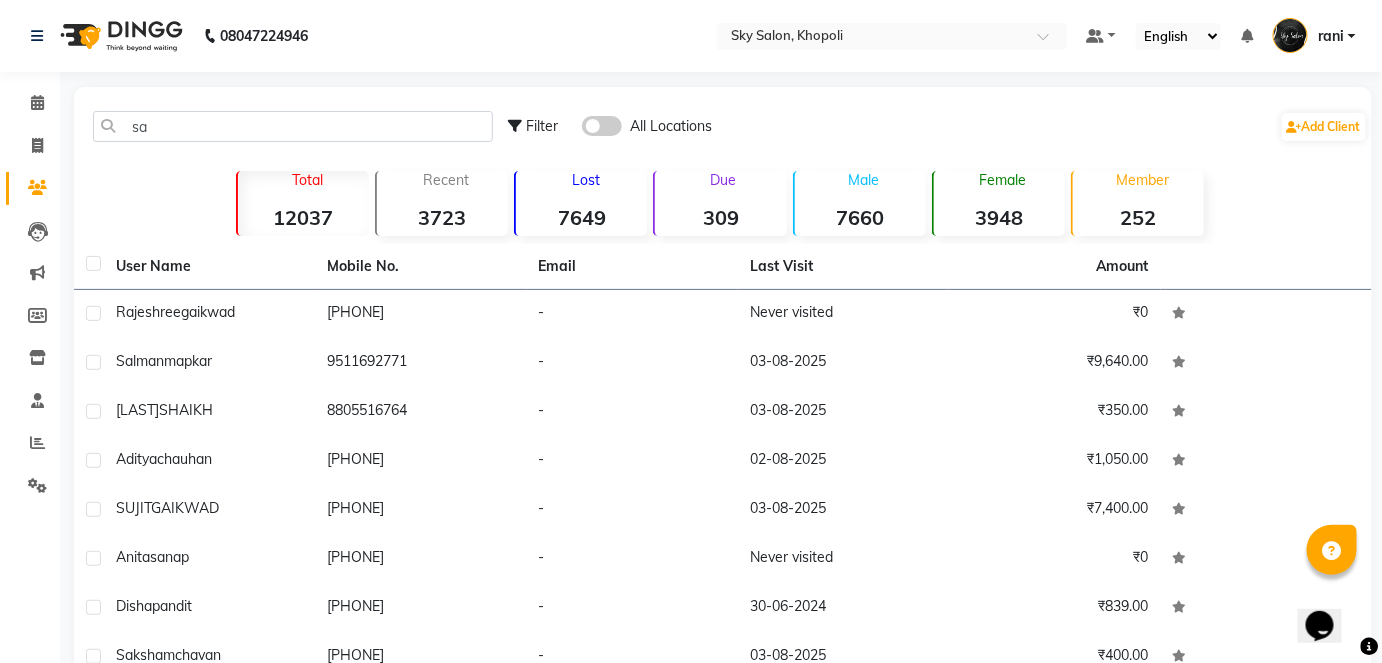 click on "Member" 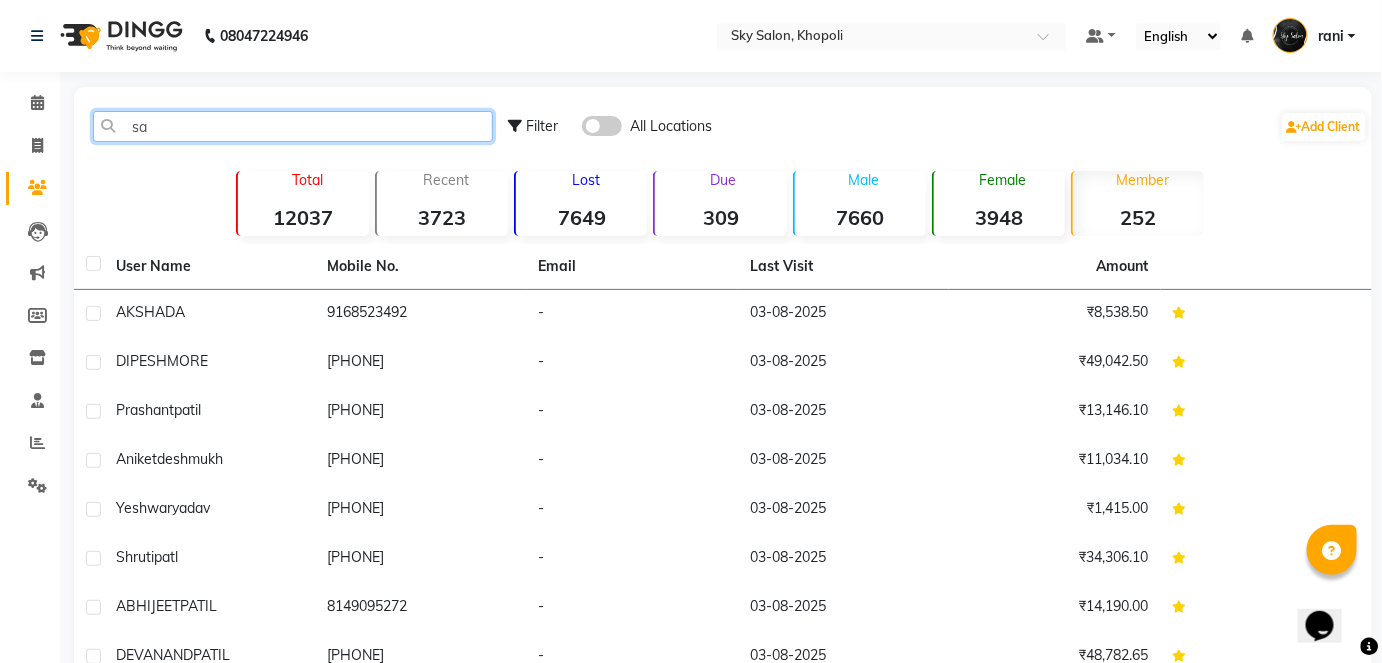 click on "sa" 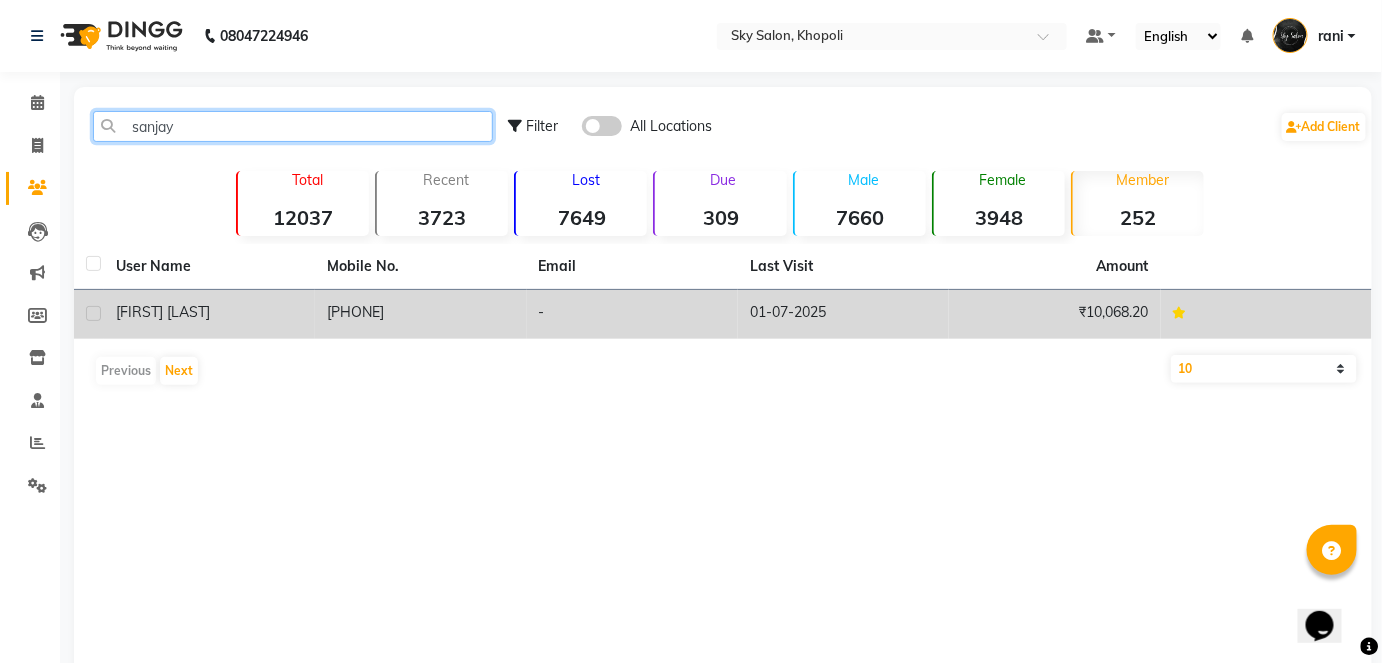 type on "sanjay" 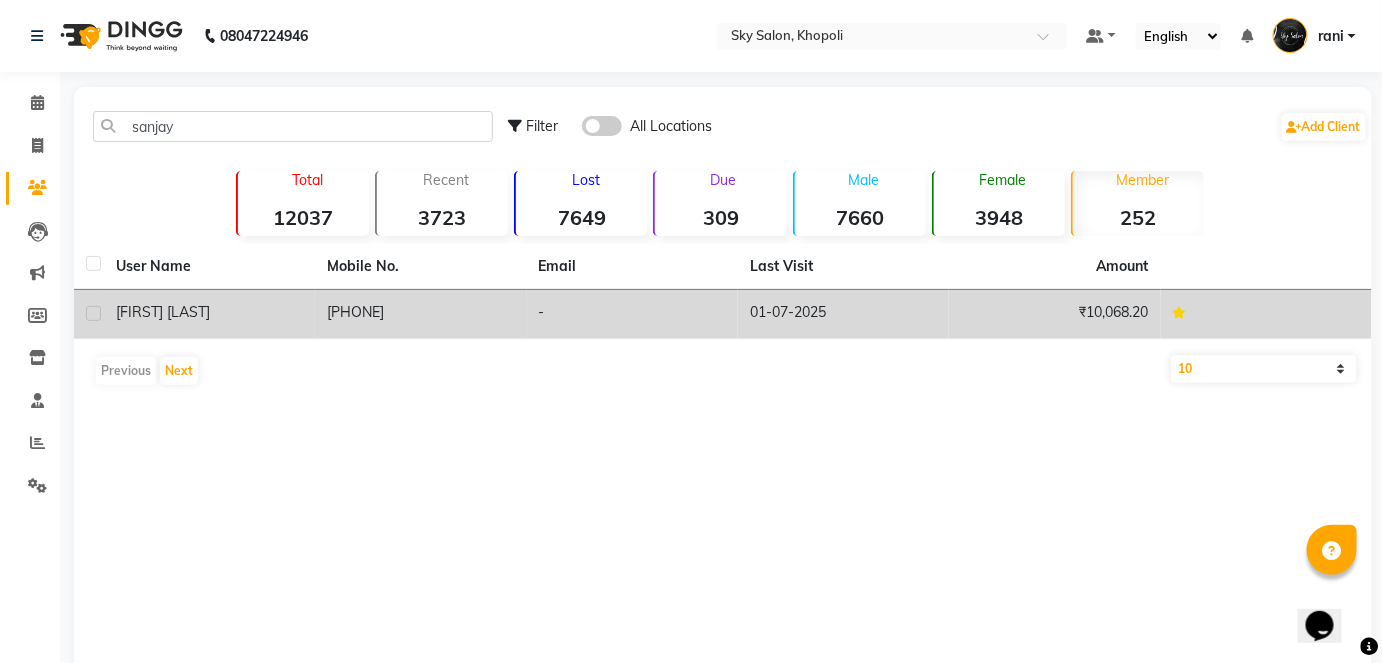 click on "-" 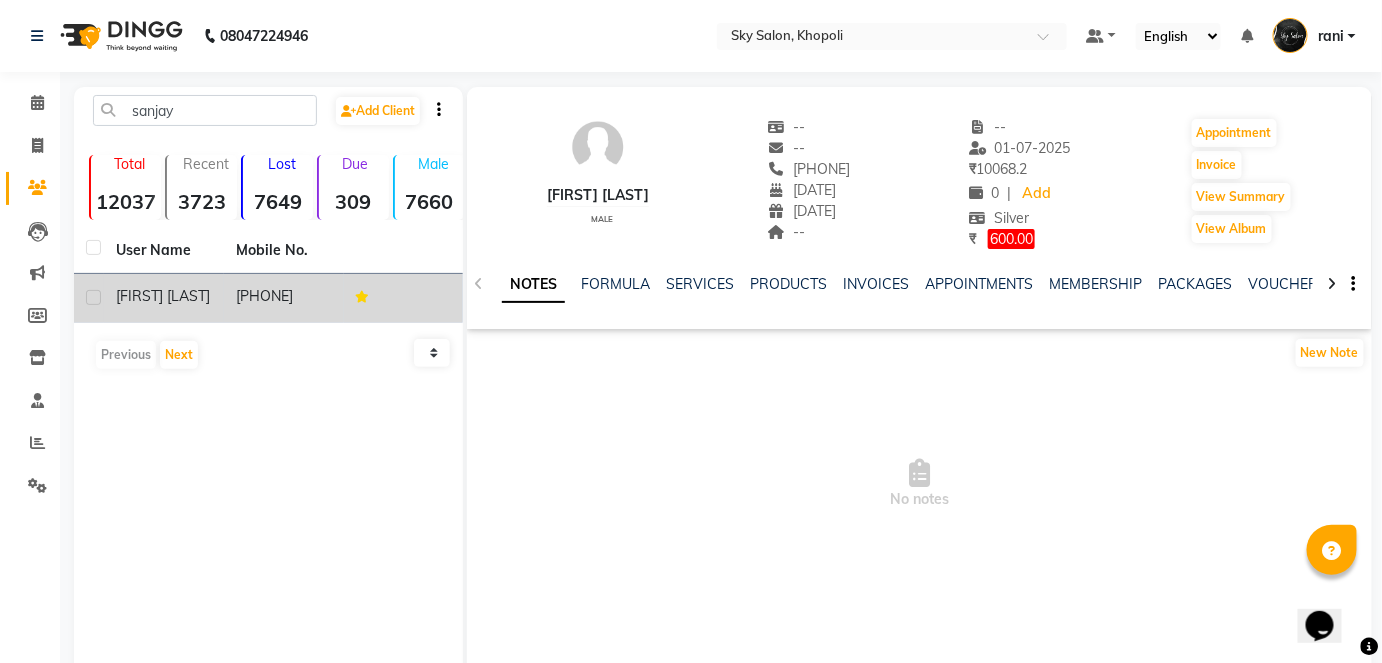 click on "NOTES FORMULA SERVICES PRODUCTS INVOICES APPOINTMENTS MEMBERSHIP PACKAGES VOUCHERS GIFTCARDS POINTS FORMS FAMILY CARDS WALLET" 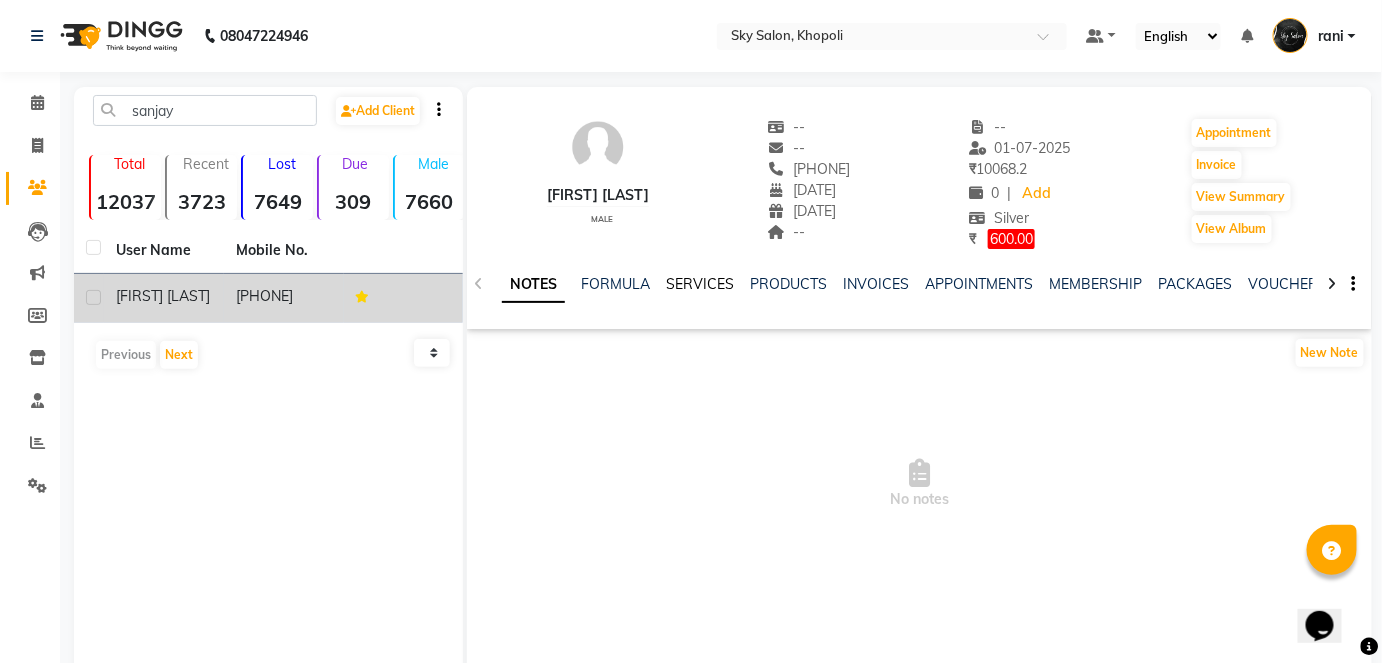 click on "SERVICES" 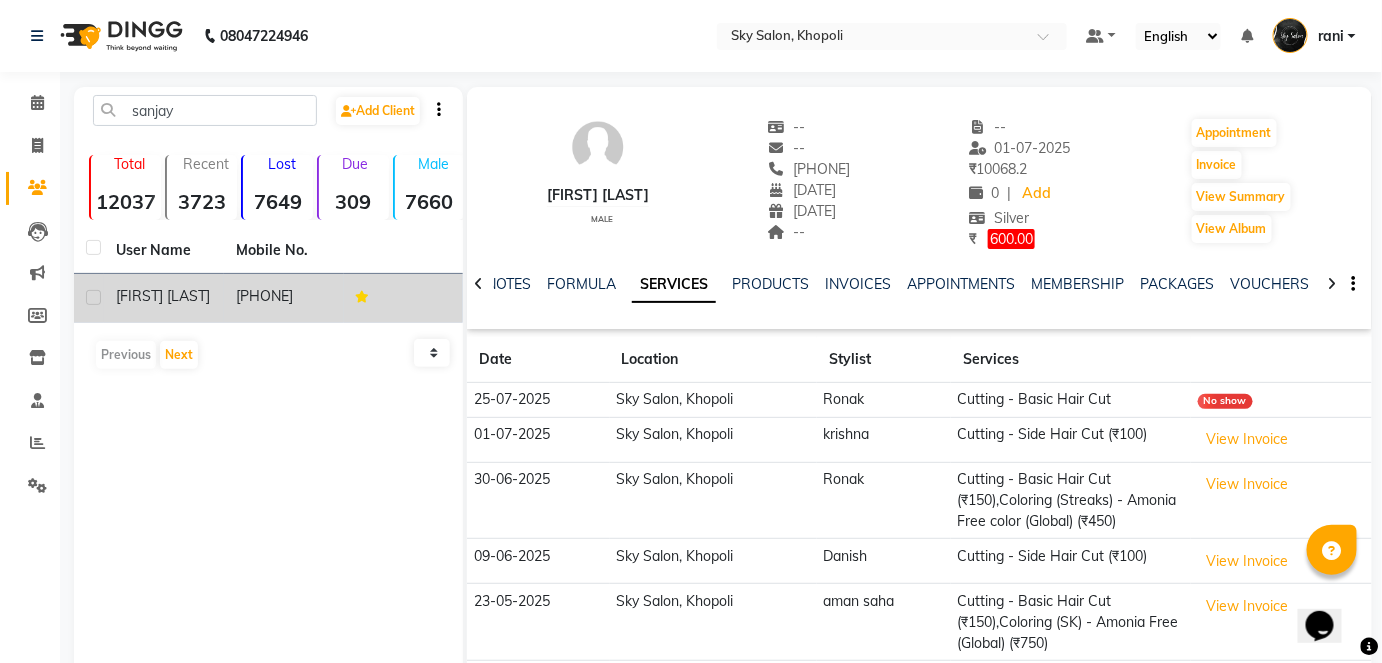 scroll, scrollTop: 80, scrollLeft: 0, axis: vertical 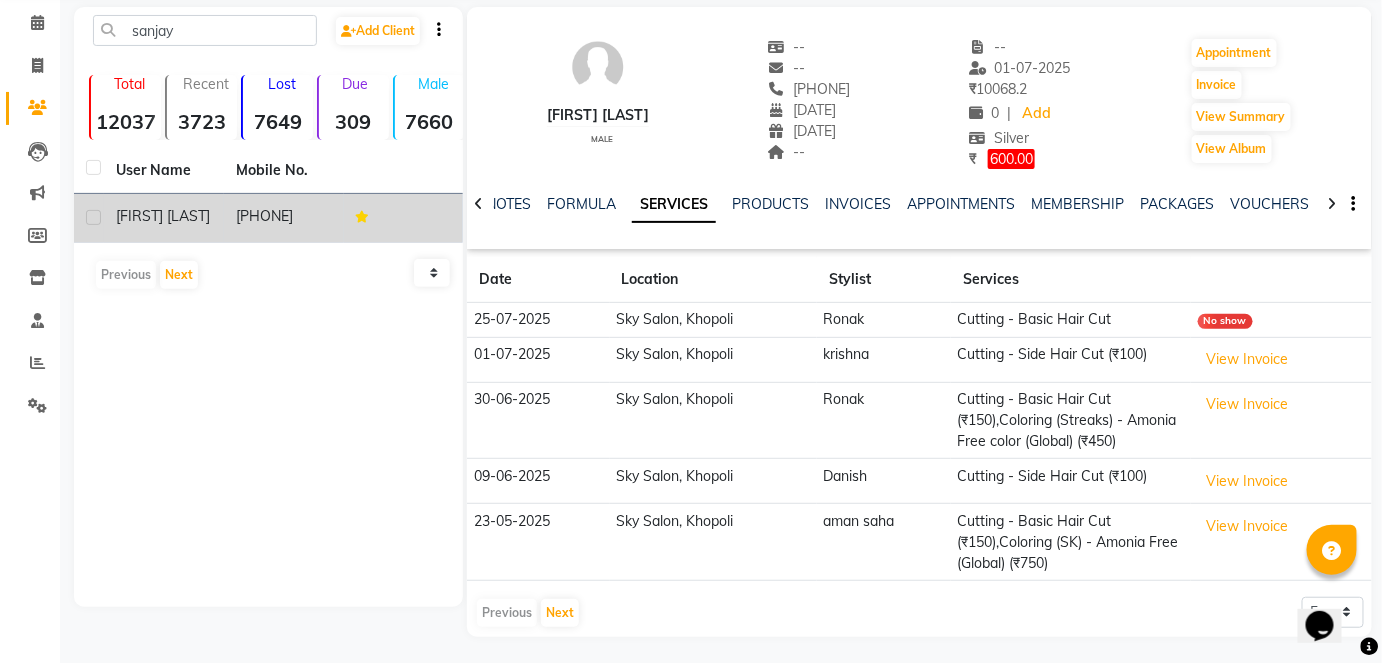 click on "Cutting  - Basic Hair Cut (₹150),Coloring (Streaks) - Amonia Free color (Global) (₹450)" 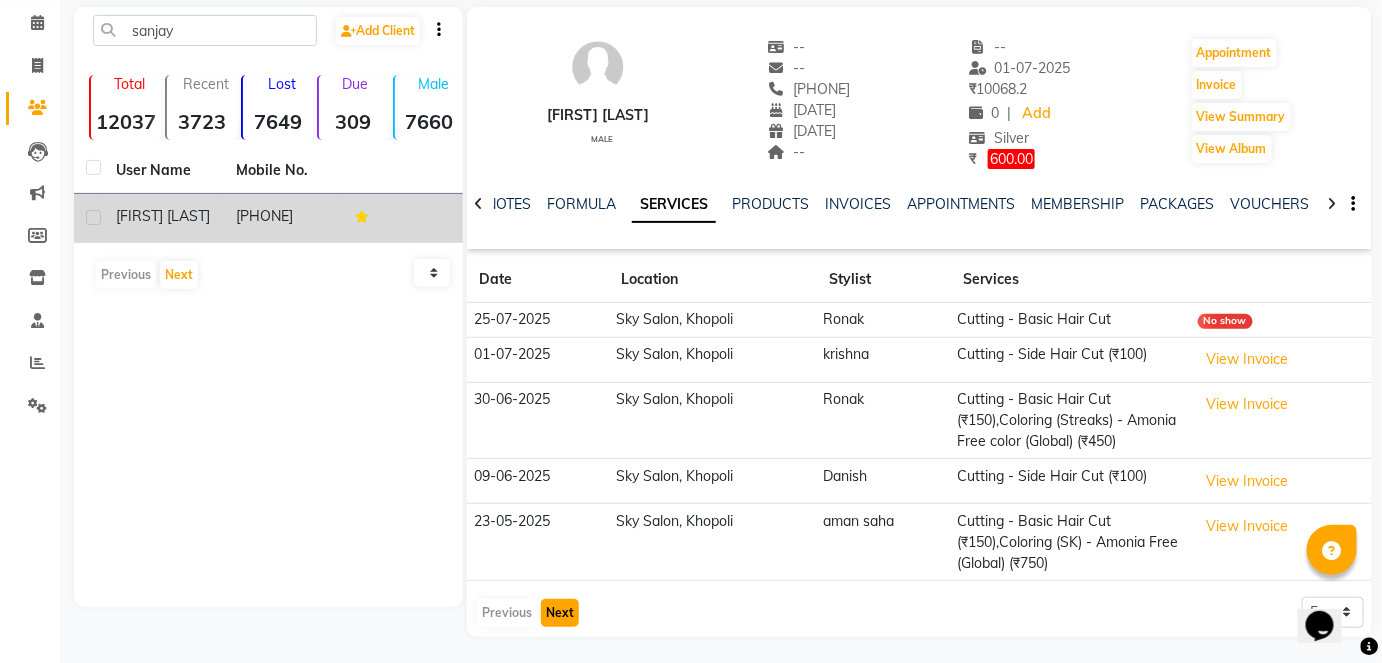 click on "Next" 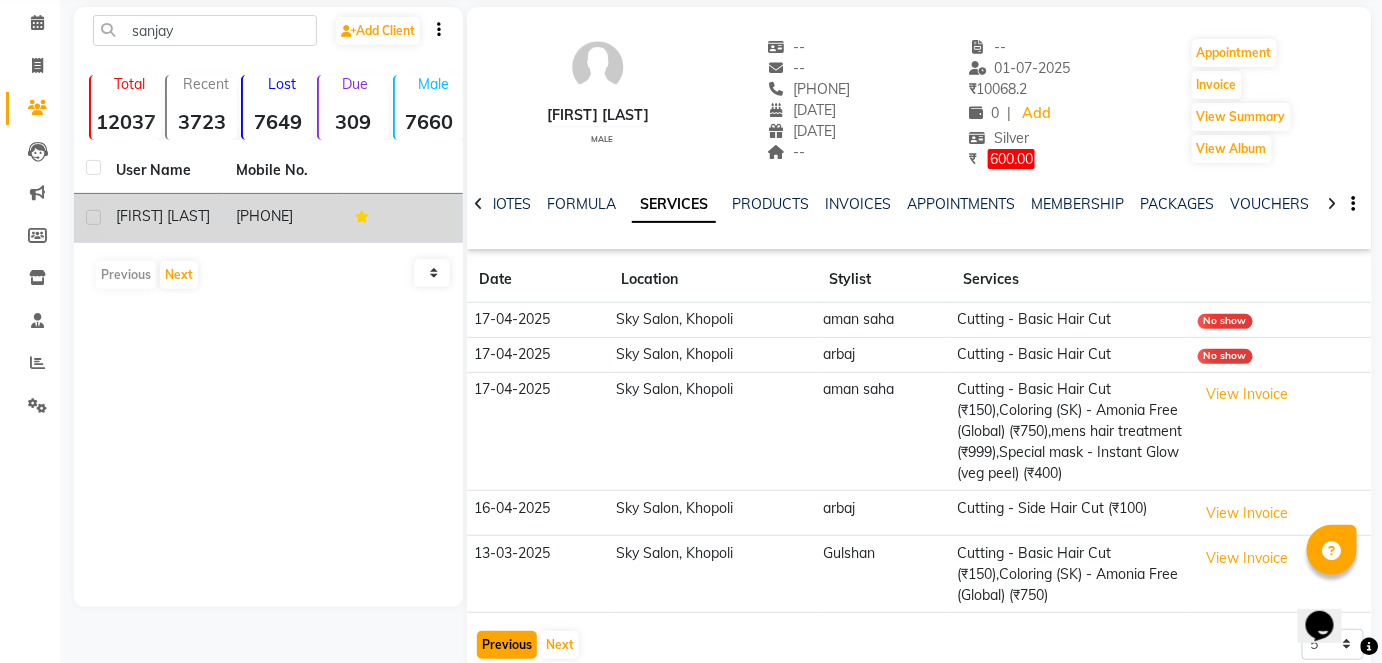 click on "Previous" 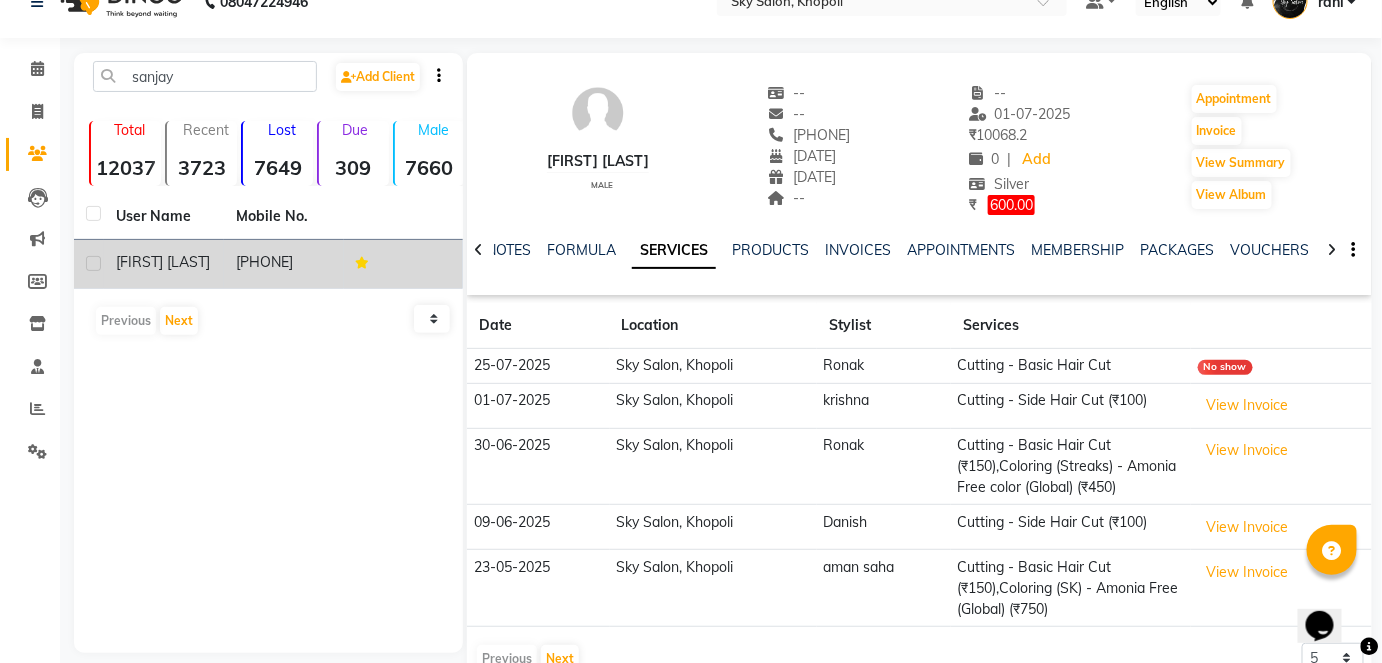scroll, scrollTop: 32, scrollLeft: 0, axis: vertical 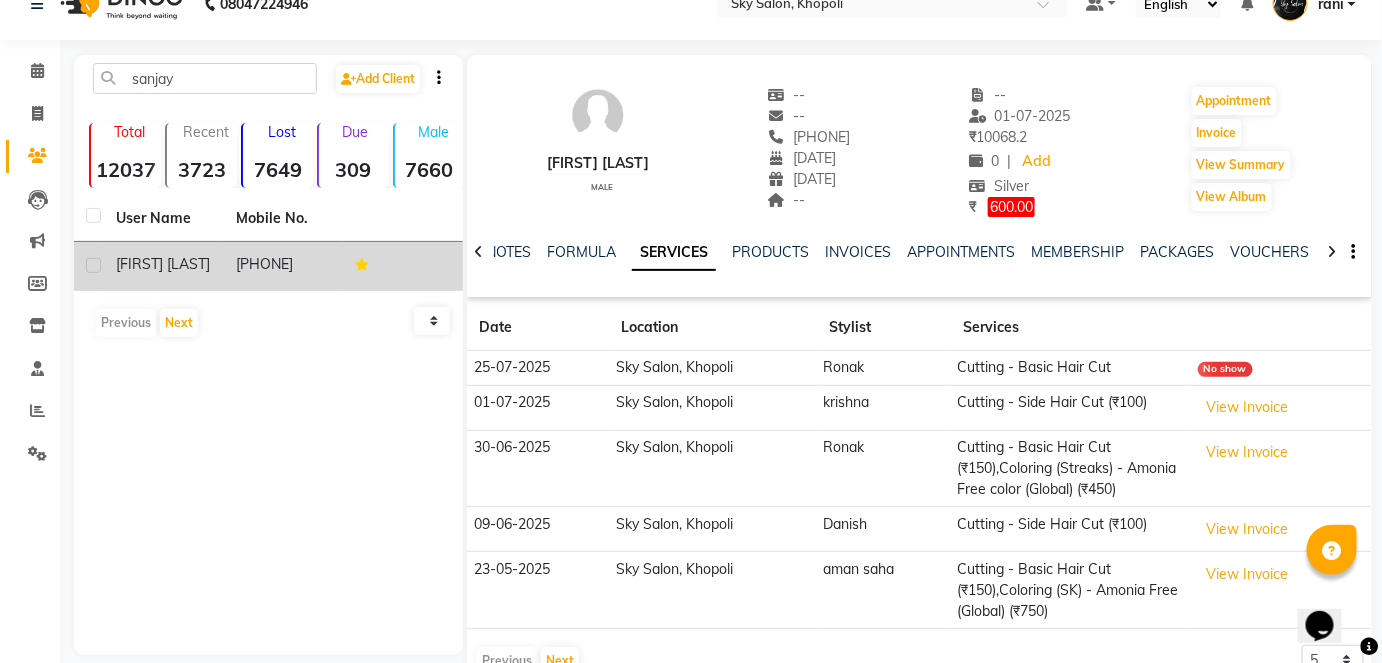 click on "sanjay shinde    male  --   --   9850743180  18-06-1970  30-05-1970  --  -- 01-07-2025 ₹    10068.2 0 |  Add  Silver ₹     600.00  Appointment   Invoice  View Summary  View Album" 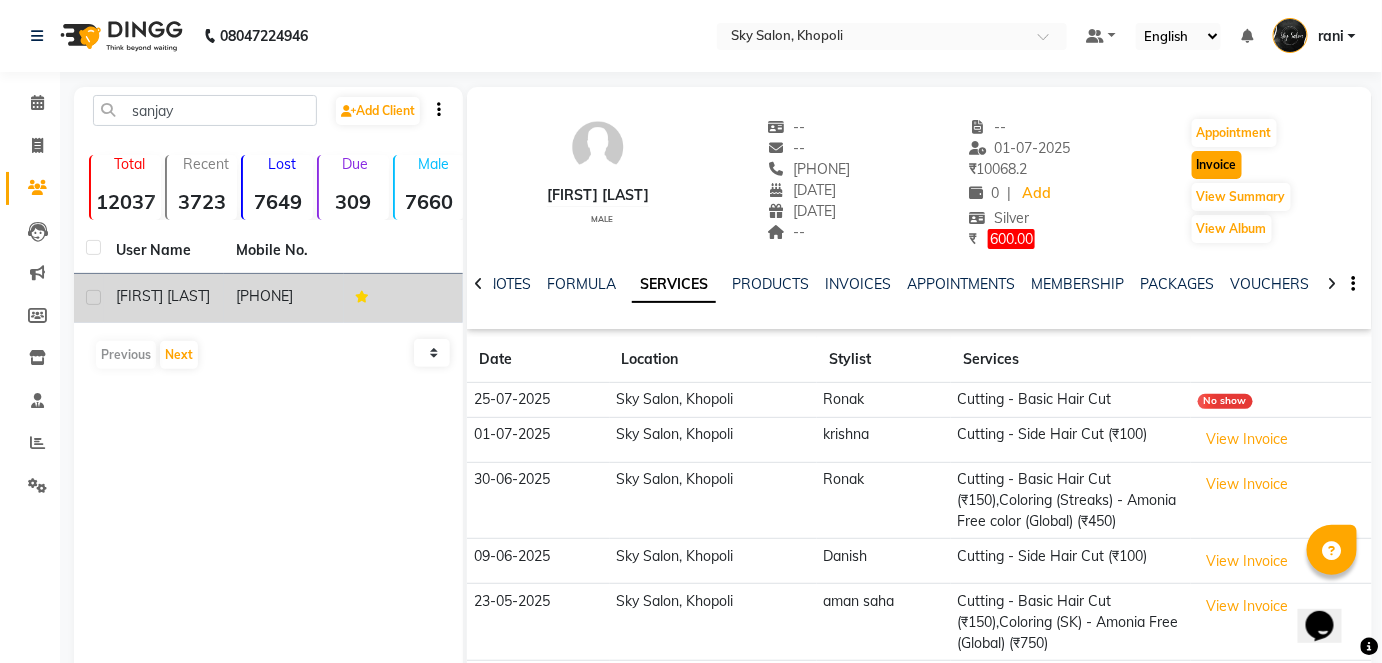 click on "Invoice" 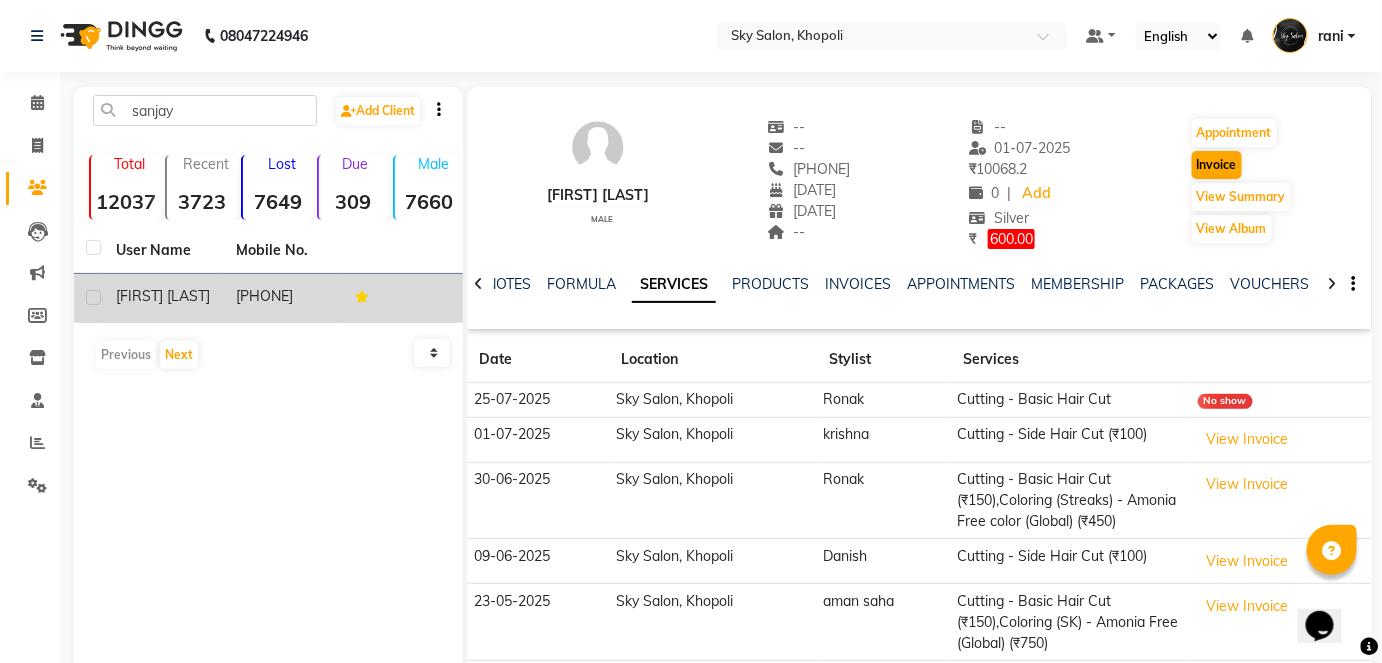 select on "service" 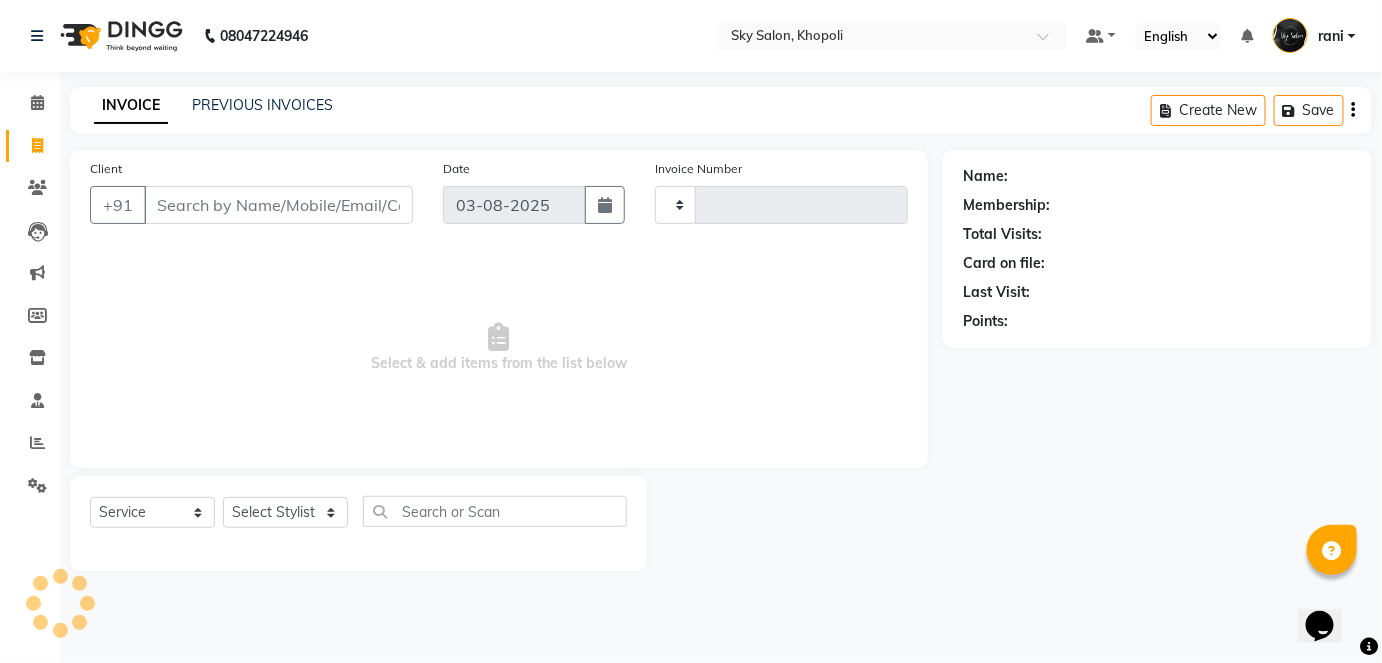 type on "9887" 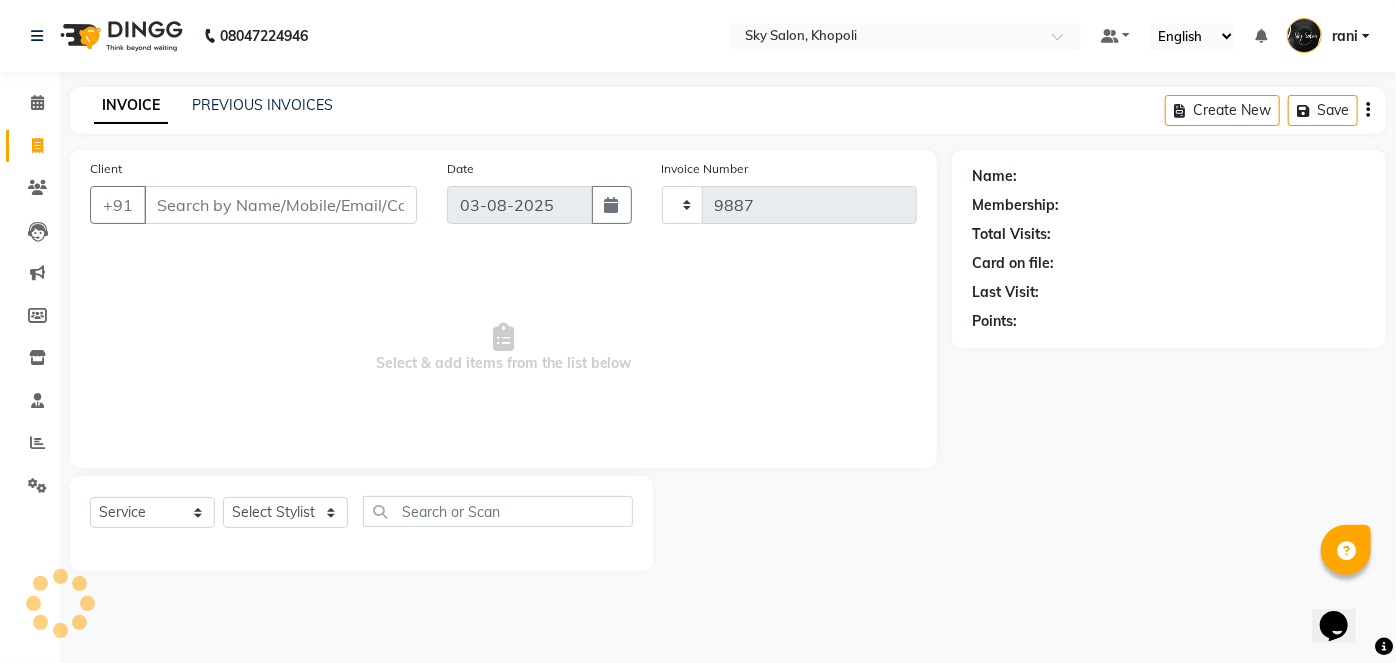 select on "3537" 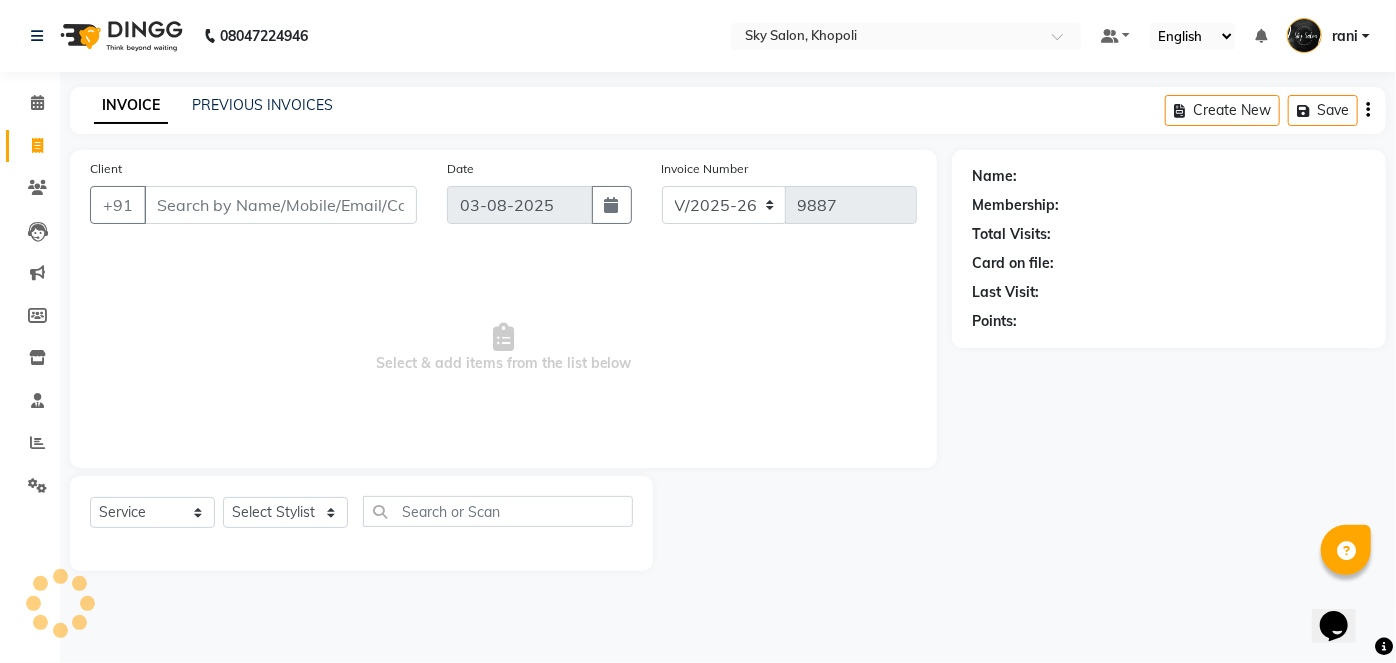 type on "9850743180" 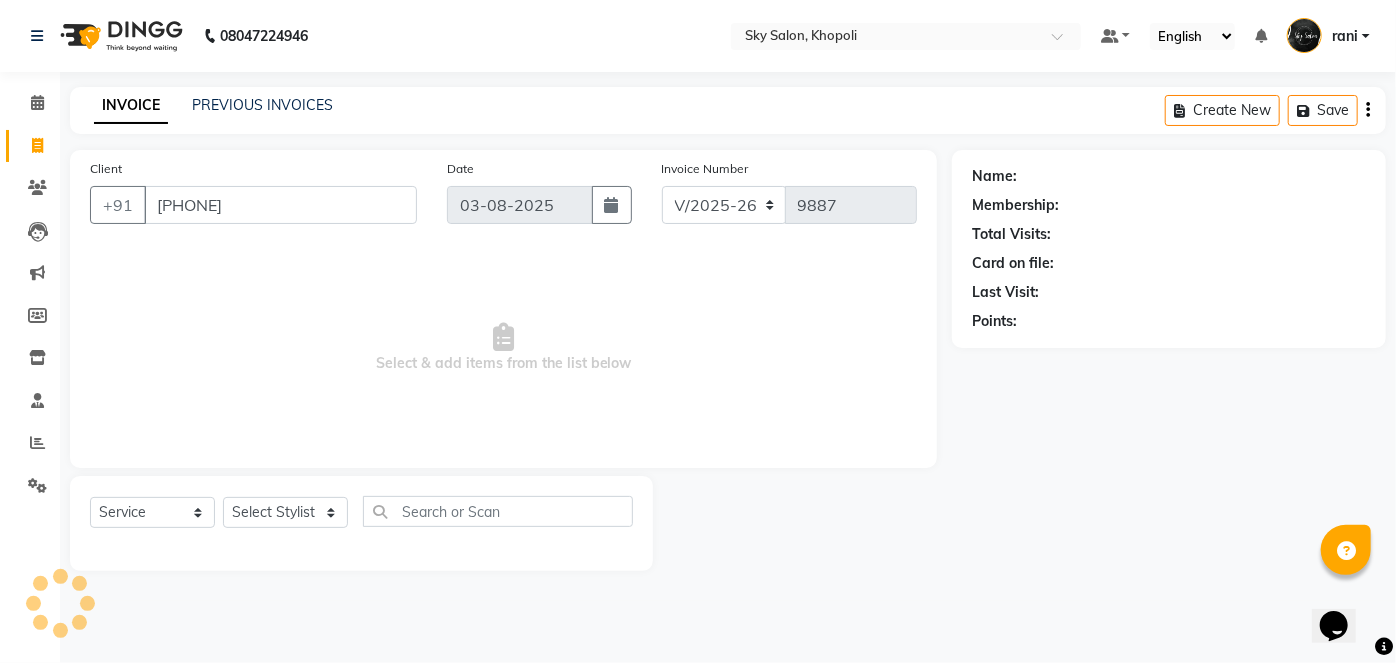 select on "1: Object" 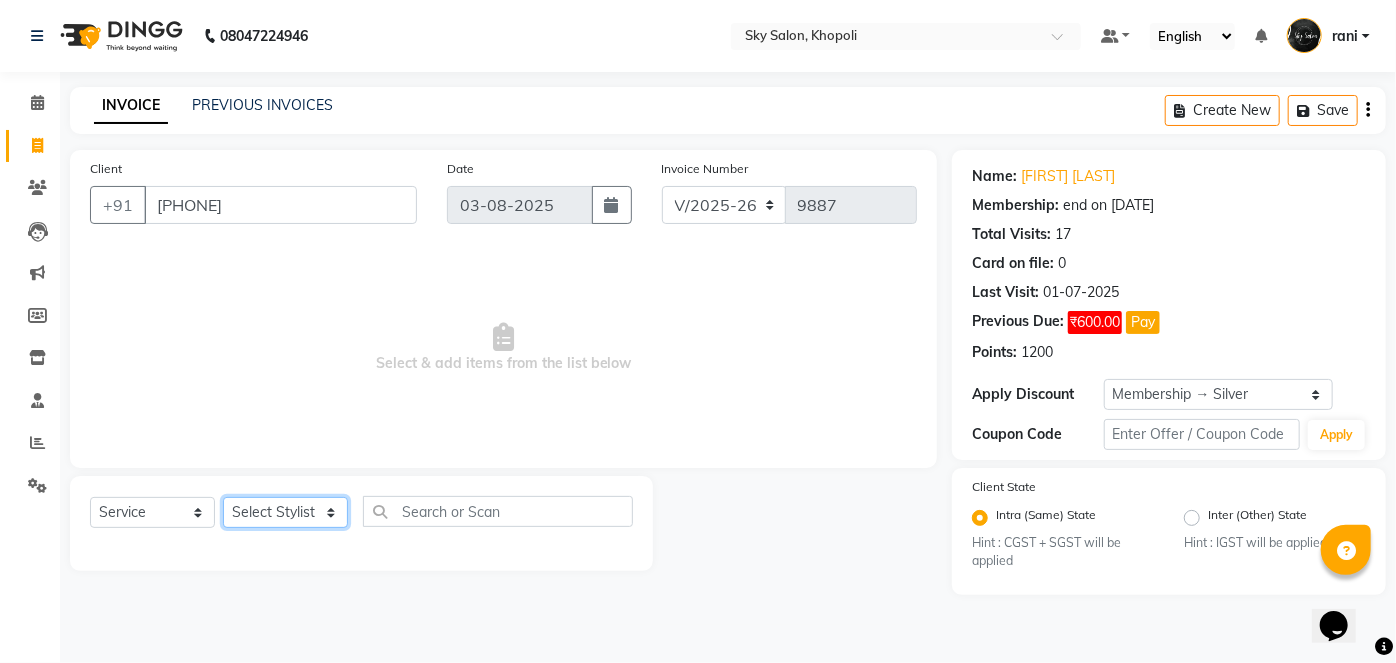 click on "Select Stylist afreen akshata aman saha ameer Anagha anisa arbaj bharti Bunny Danish Darshana 1 devyani dilshad gaurav Gulshan gurmeet javed jishan krishna mayuri gaikwad muskan rani rinku rocky Ronak sachin sahil sam sameer sameer 2 sandhya shabnam shakti sunny sweety vivek" 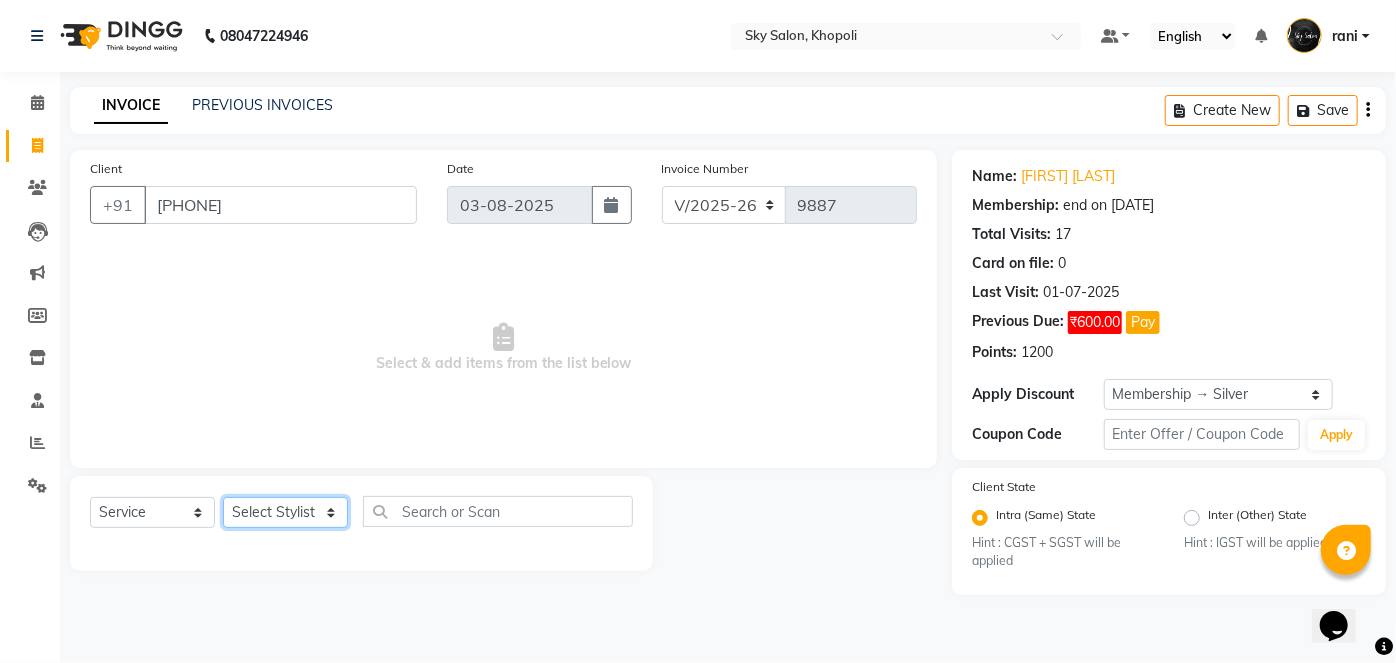 select on "57852" 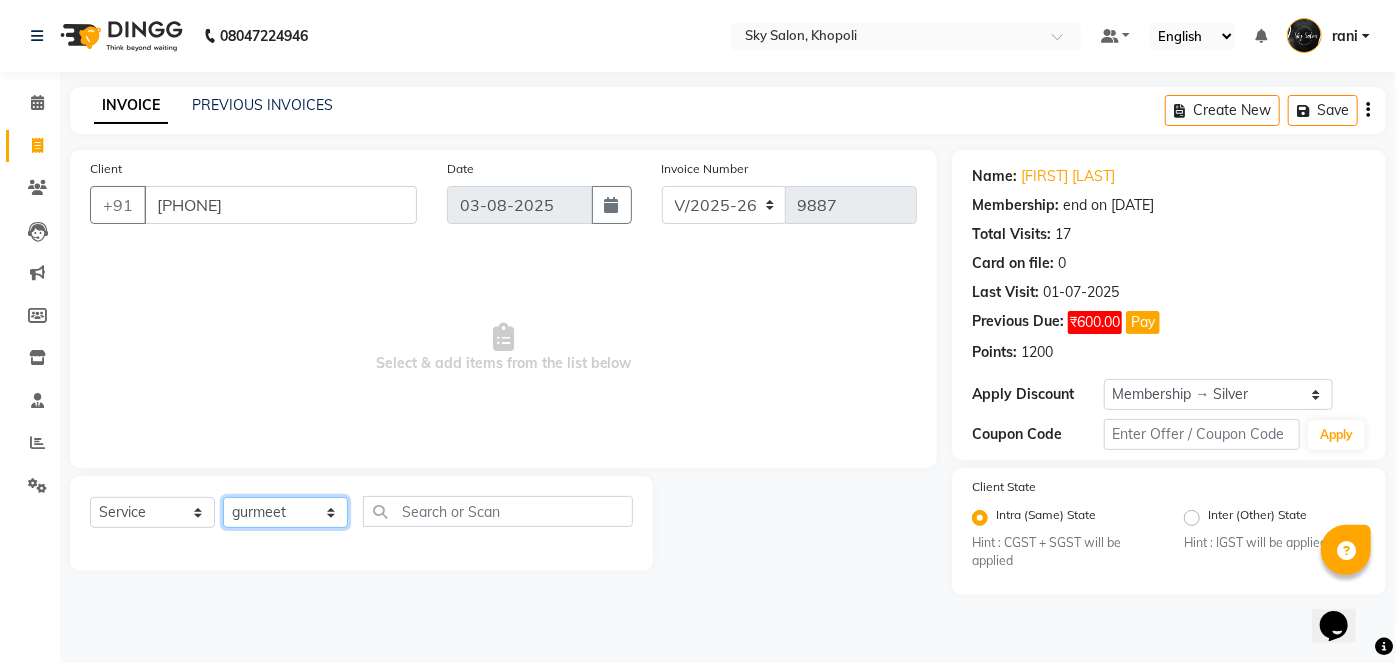 click on "Select Stylist afreen akshata aman saha ameer Anagha anisa arbaj bharti Bunny Danish Darshana 1 devyani dilshad gaurav Gulshan gurmeet javed jishan krishna mayuri gaikwad muskan rani rinku rocky Ronak sachin sahil sam sameer sameer 2 sandhya shabnam shakti sunny sweety vivek" 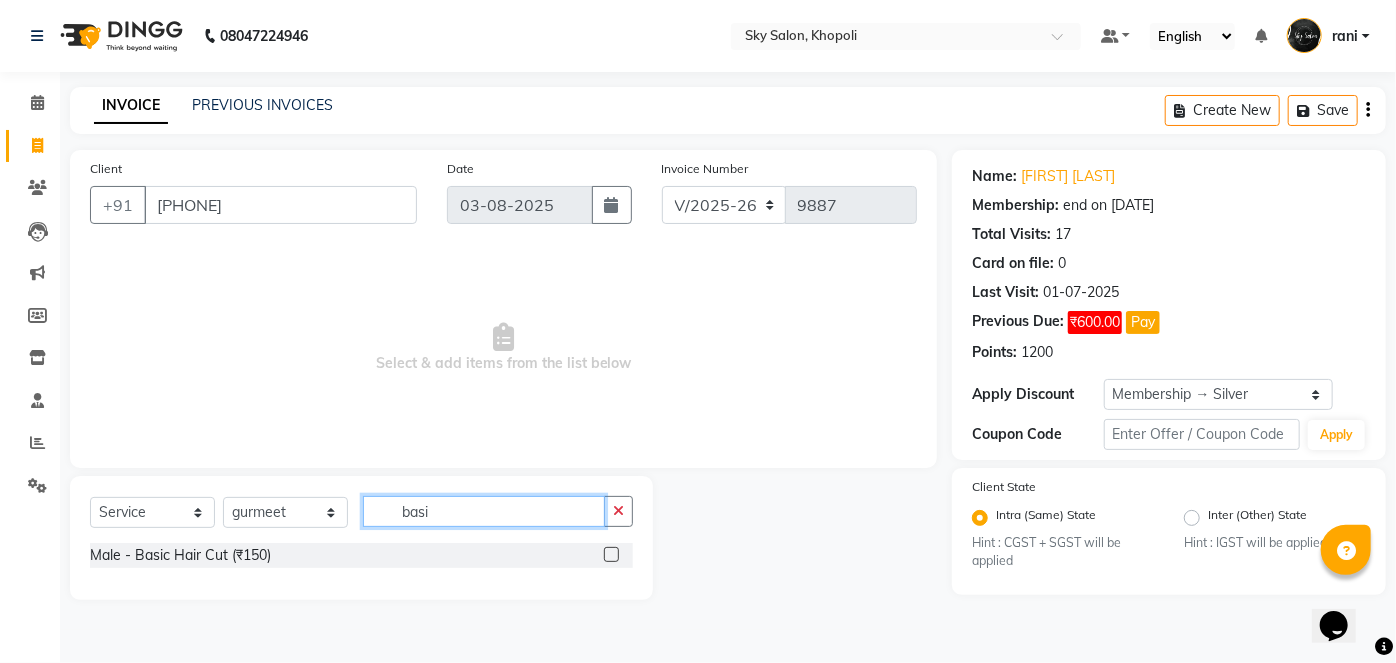 type on "basi" 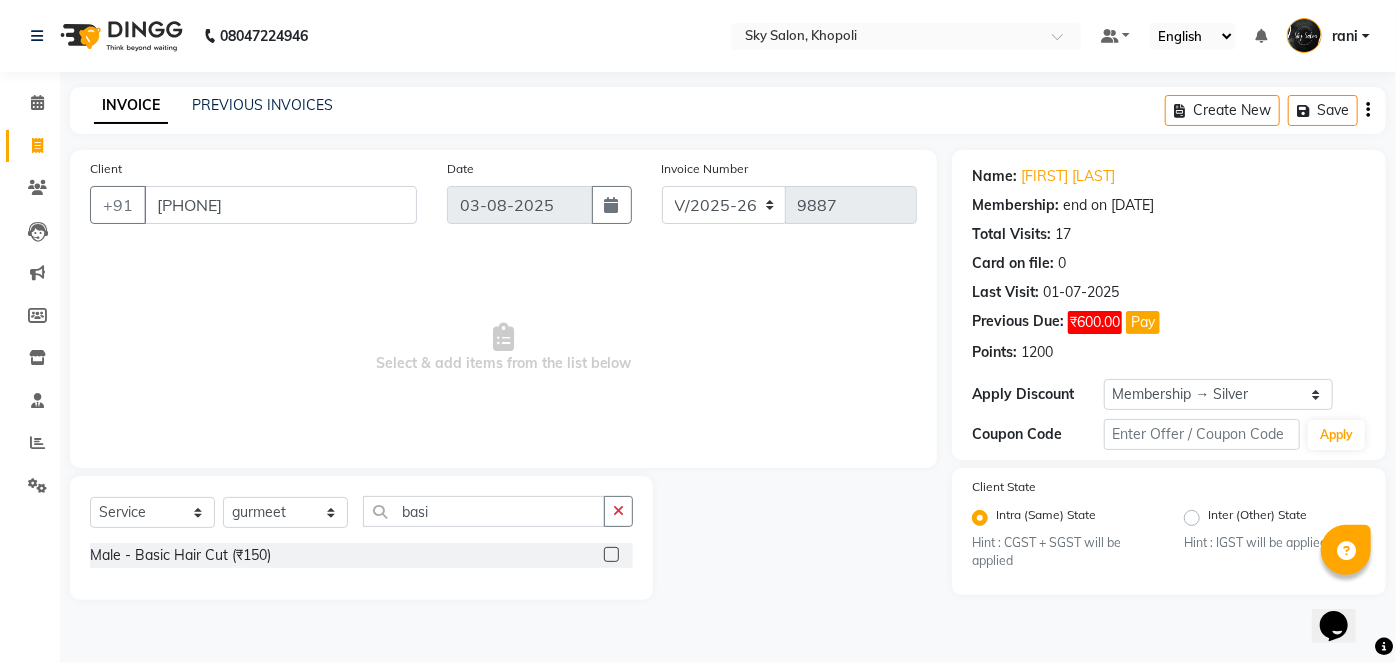 click 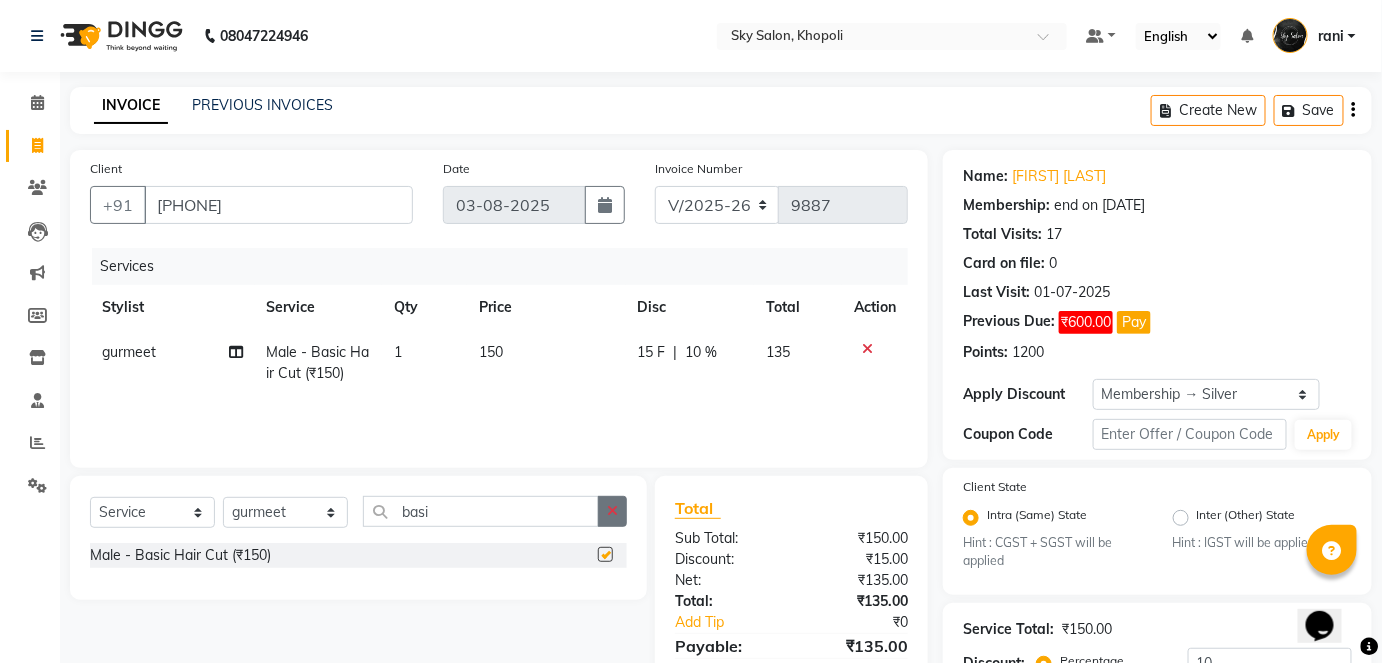 checkbox on "false" 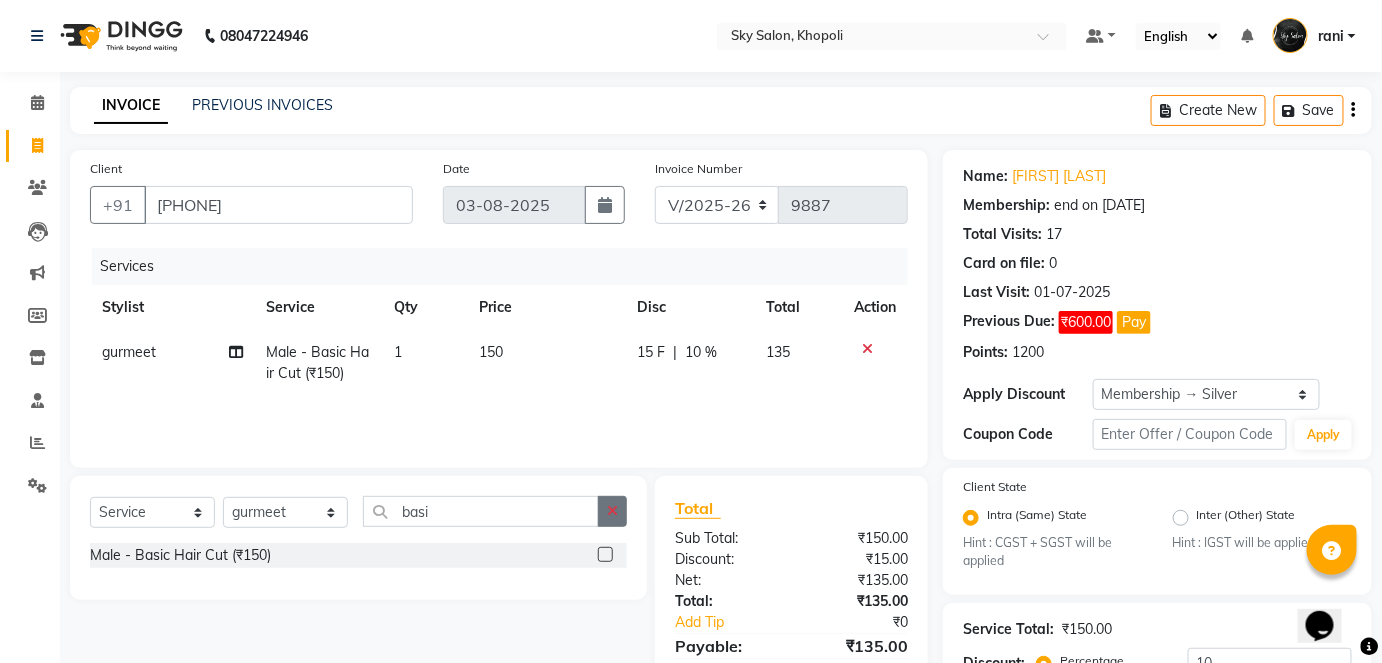 click 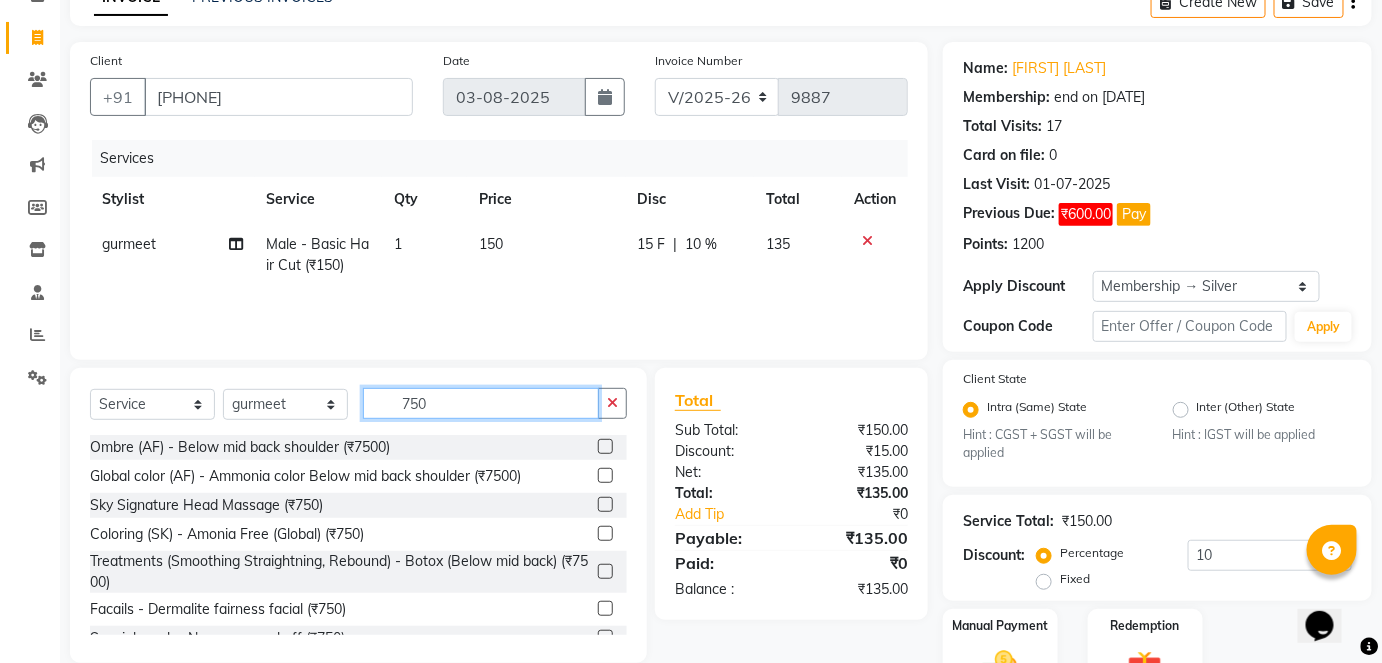 scroll, scrollTop: 109, scrollLeft: 0, axis: vertical 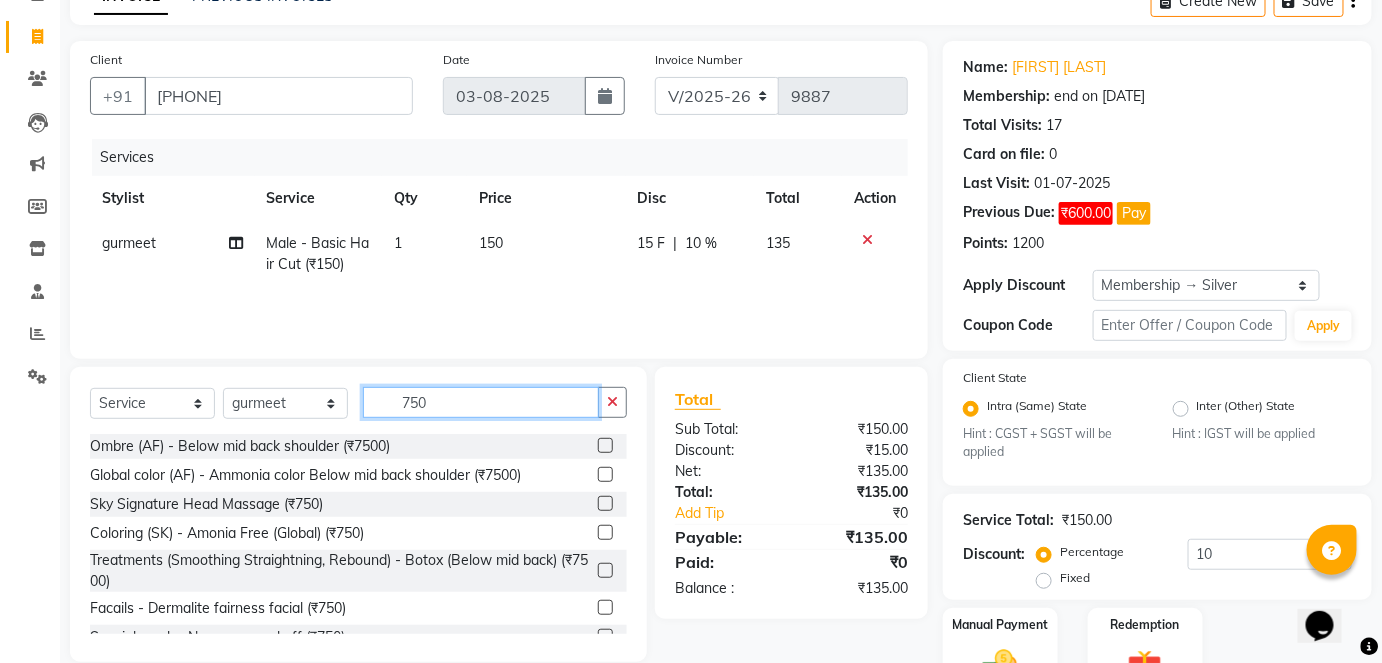 type on "750" 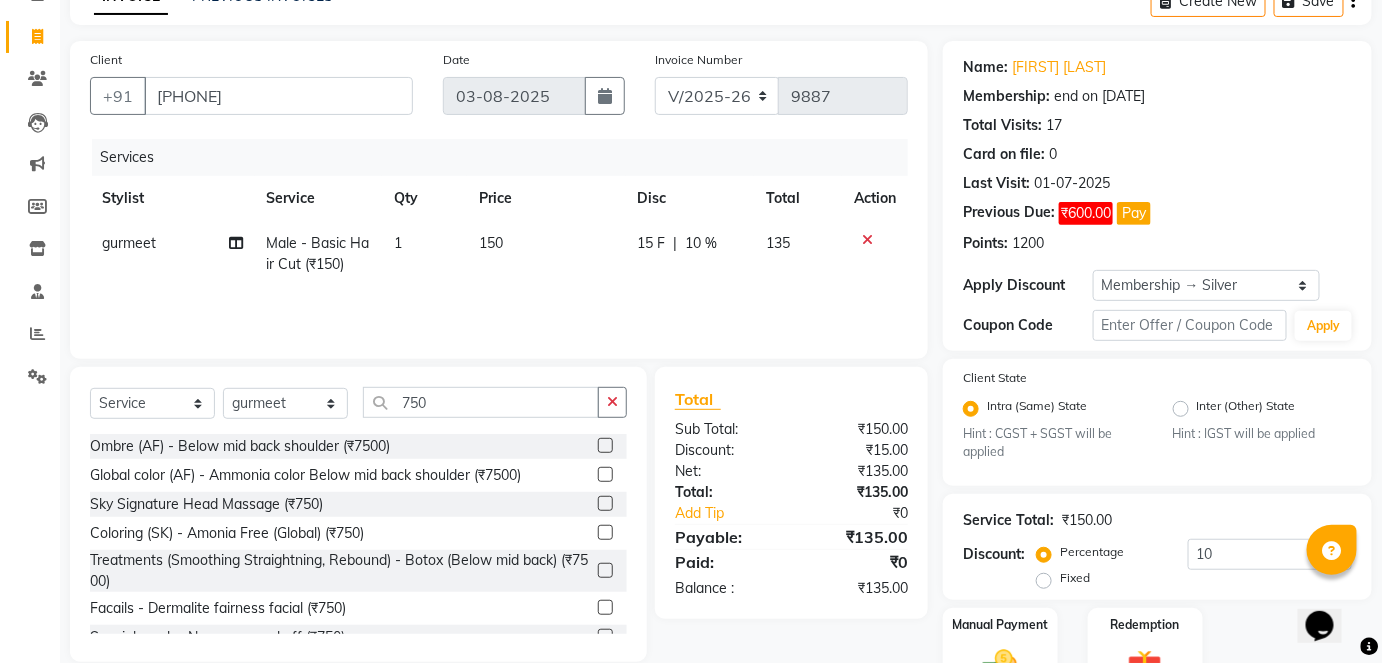 click 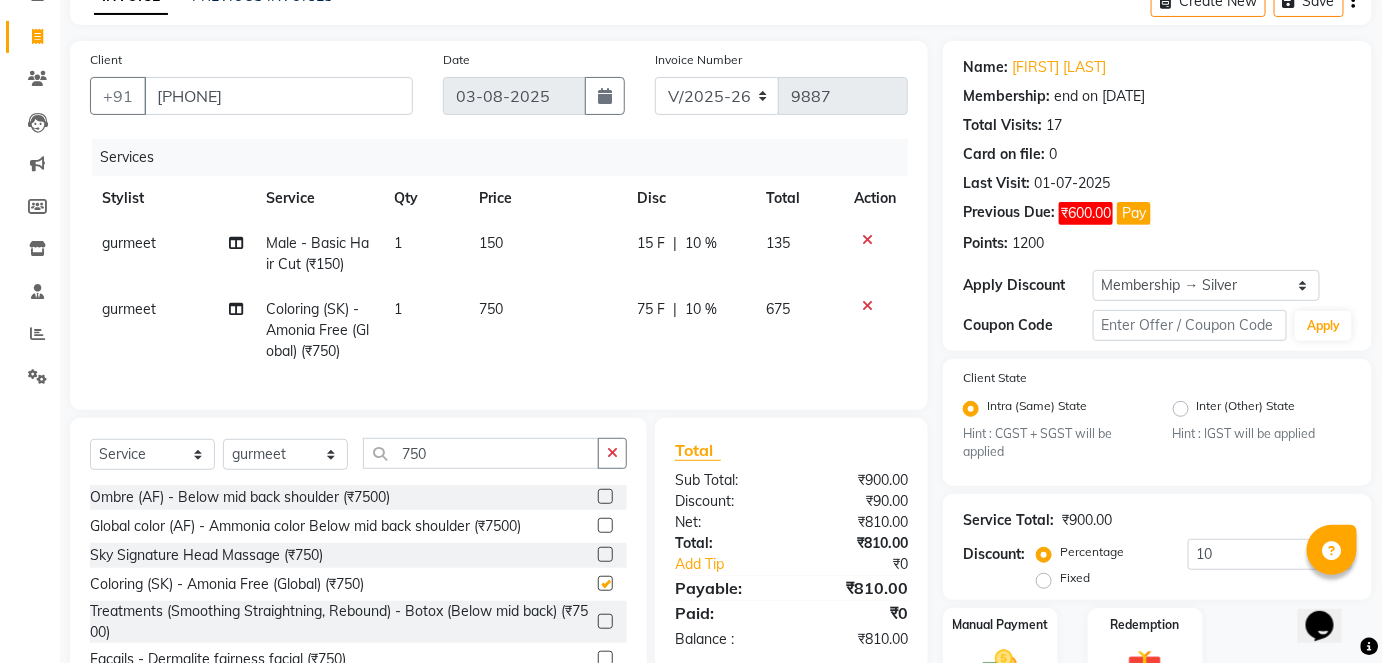 checkbox on "false" 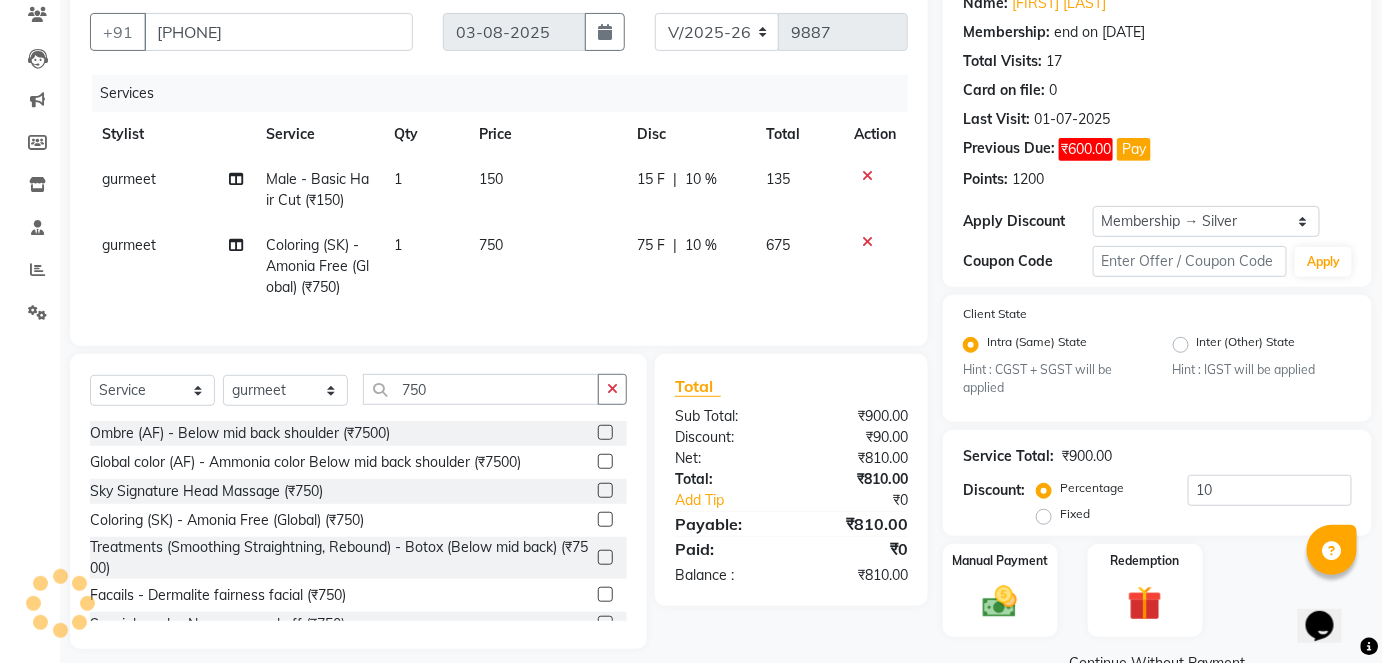 scroll, scrollTop: 178, scrollLeft: 0, axis: vertical 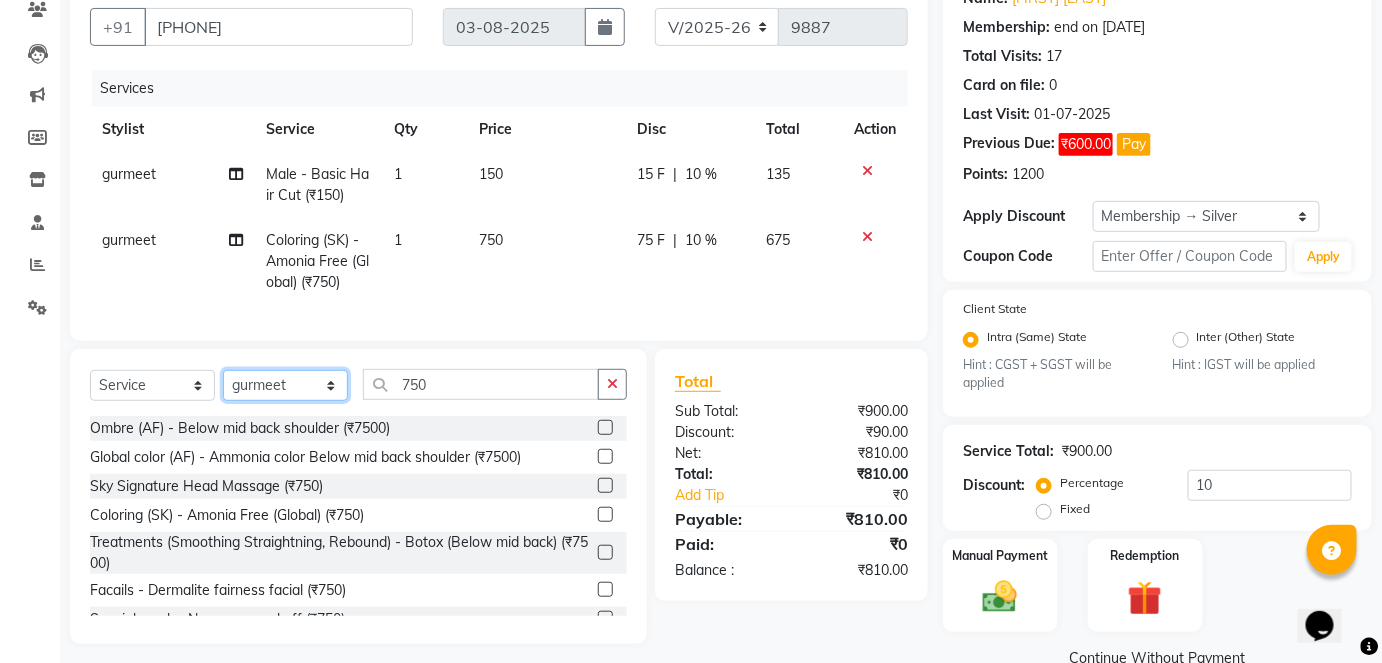 click on "Select Stylist afreen akshata aman saha ameer Anagha anisa arbaj bharti Bunny Danish Darshana 1 devyani dilshad gaurav Gulshan gurmeet javed jishan krishna mayuri gaikwad muskan rani rinku rocky Ronak sachin sahil sam sameer sameer 2 sandhya shabnam shakti sunny sweety vivek" 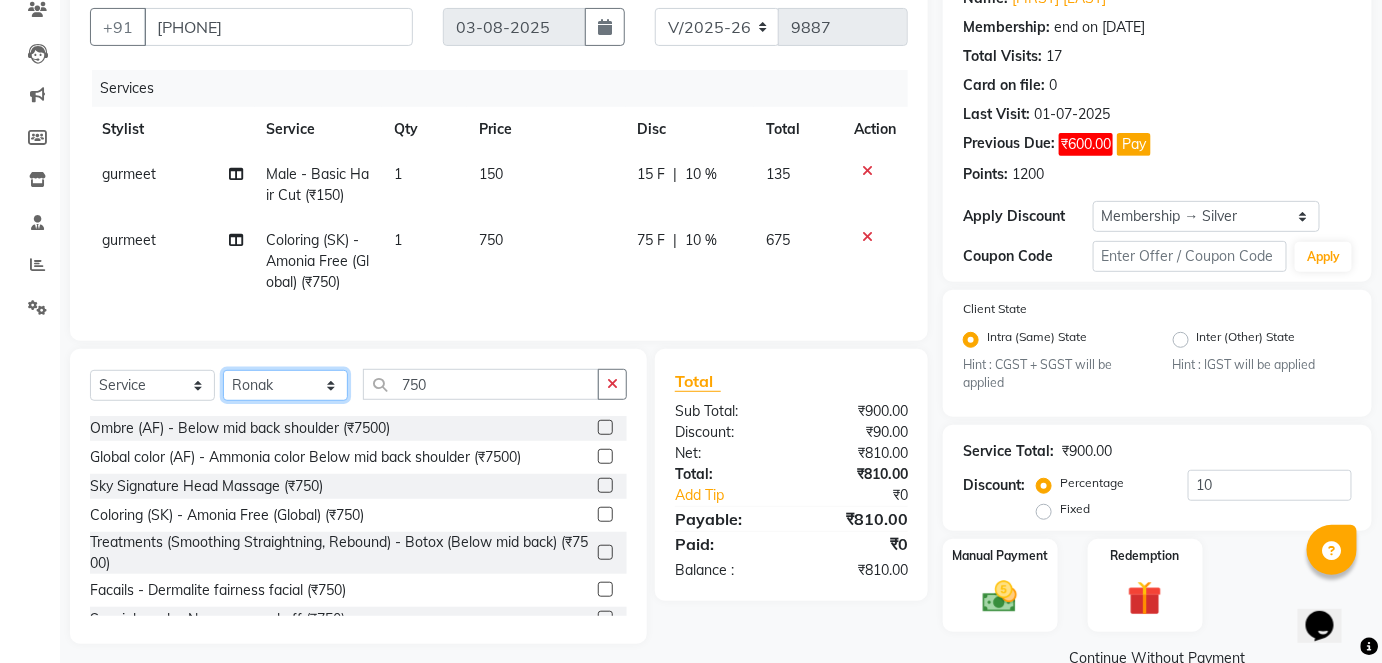 click on "Select Stylist afreen akshata aman saha ameer Anagha anisa arbaj bharti Bunny Danish Darshana 1 devyani dilshad gaurav Gulshan gurmeet javed jishan krishna mayuri gaikwad muskan rani rinku rocky Ronak sachin sahil sam sameer sameer 2 sandhya shabnam shakti sunny sweety vivek" 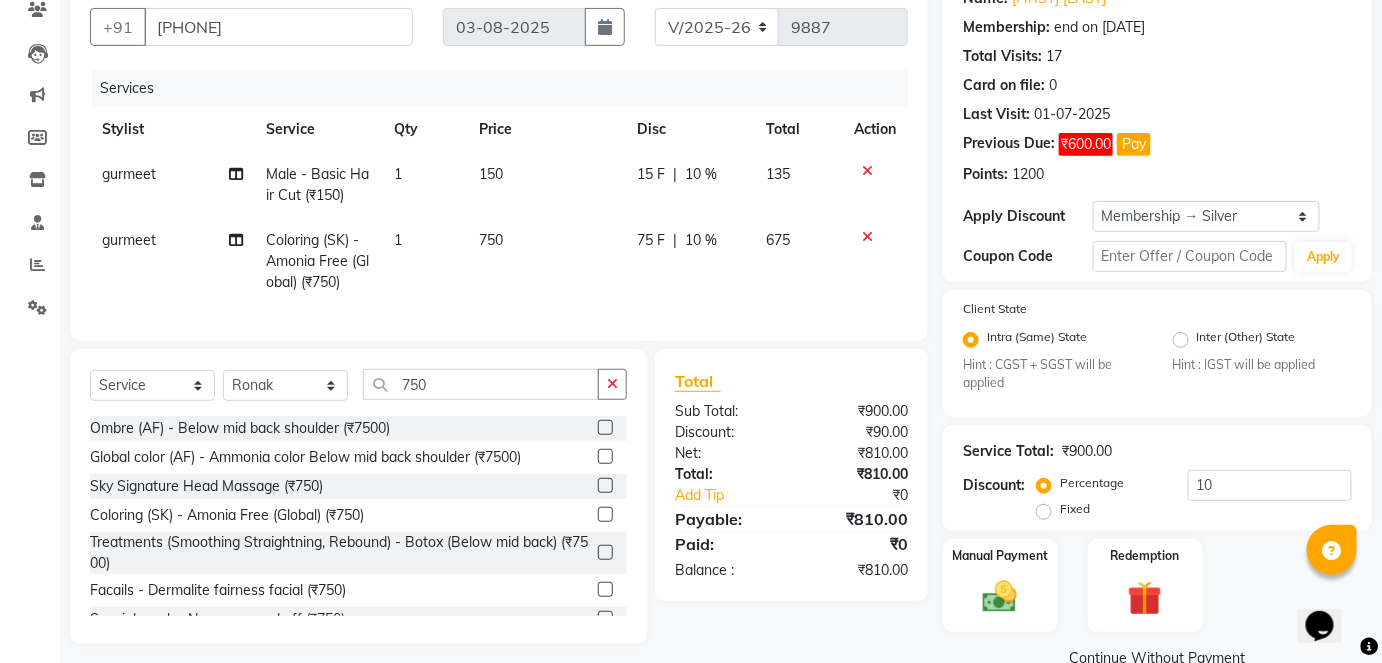 type 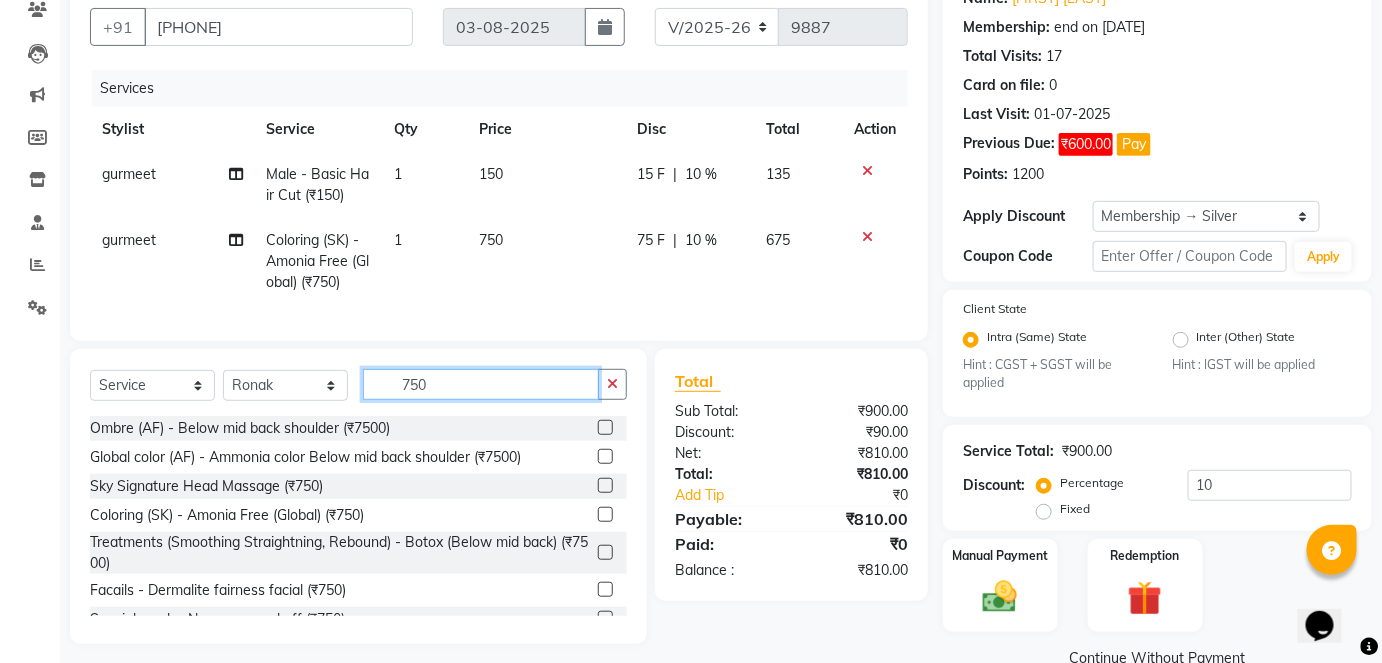 click on "750" 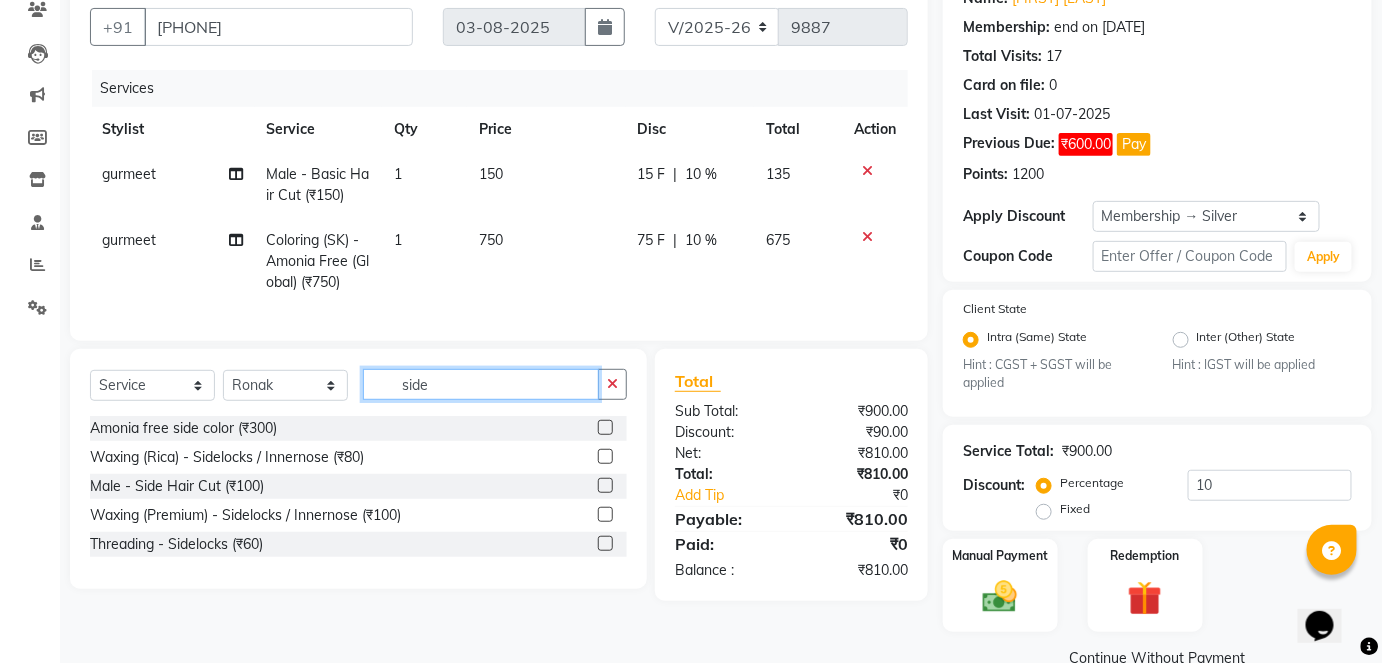 scroll, scrollTop: 217, scrollLeft: 0, axis: vertical 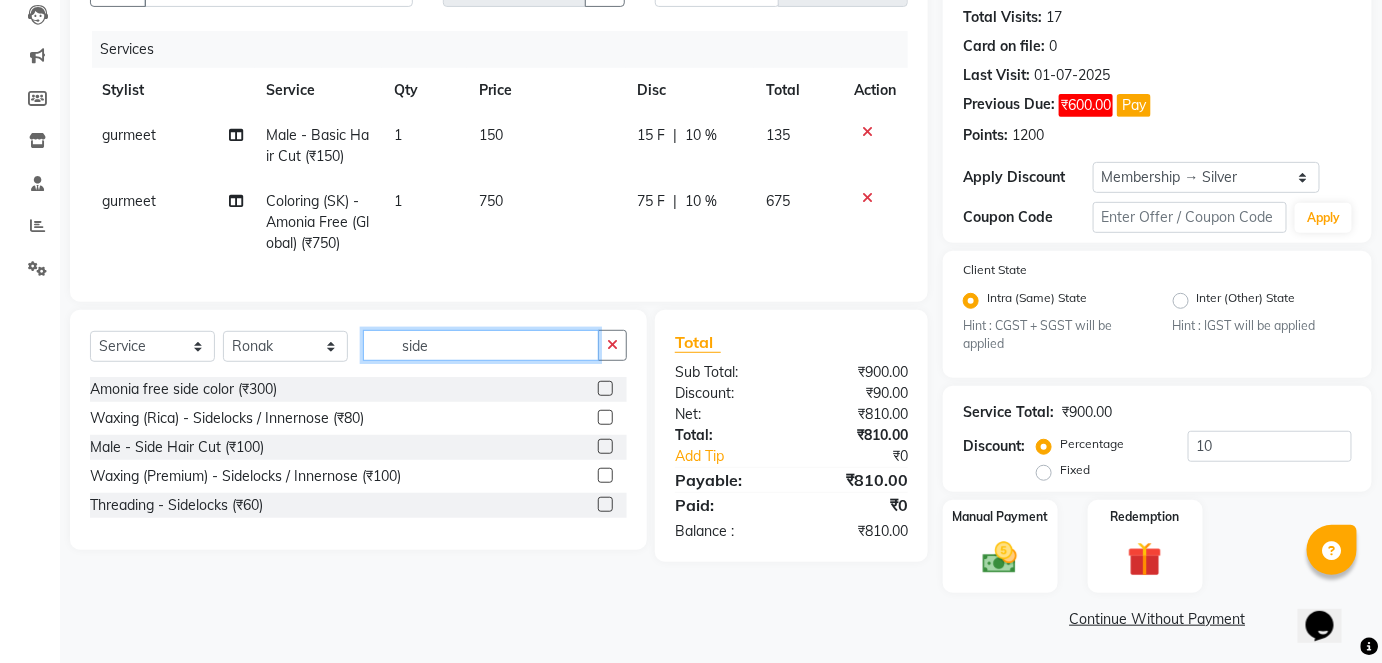 type on "side" 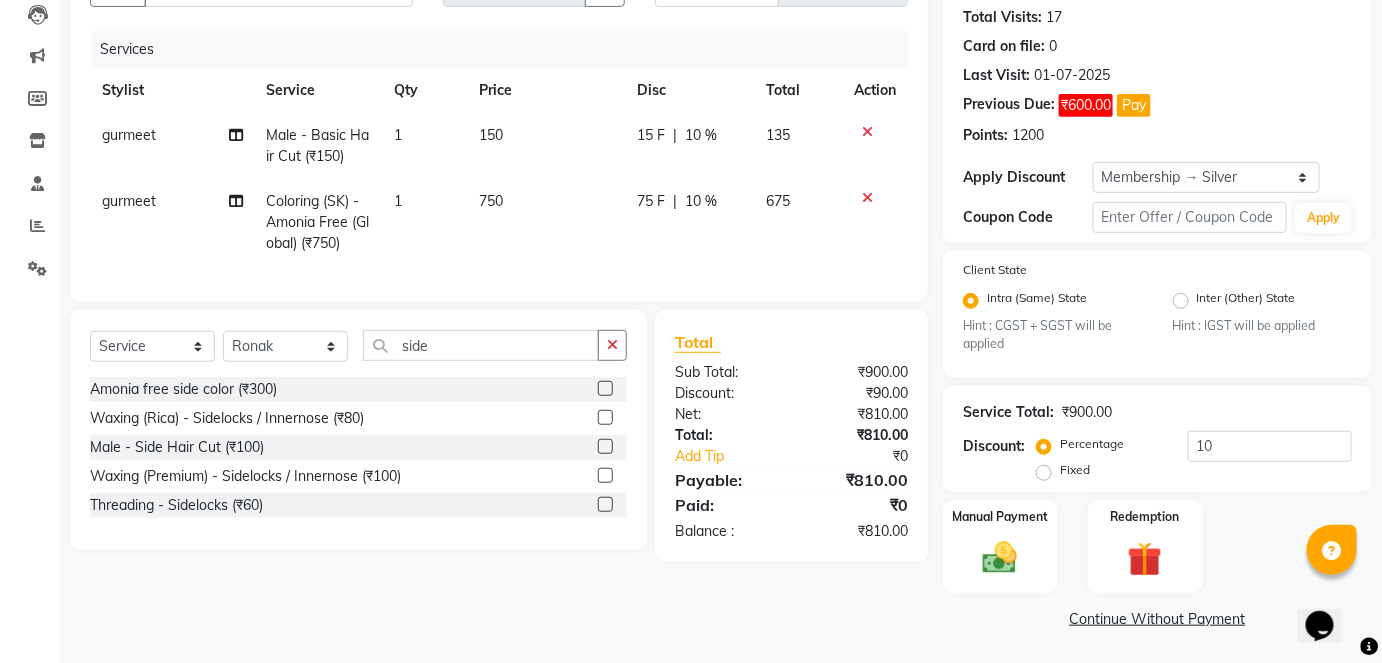 click 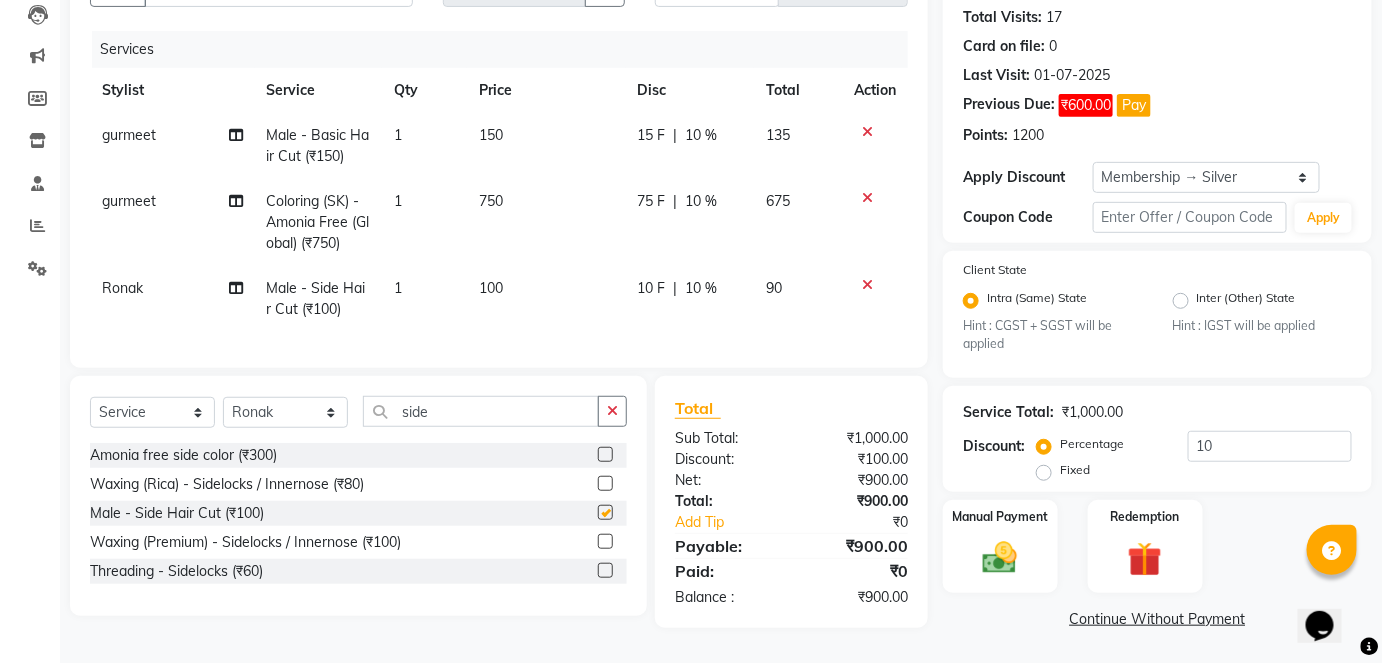 checkbox on "false" 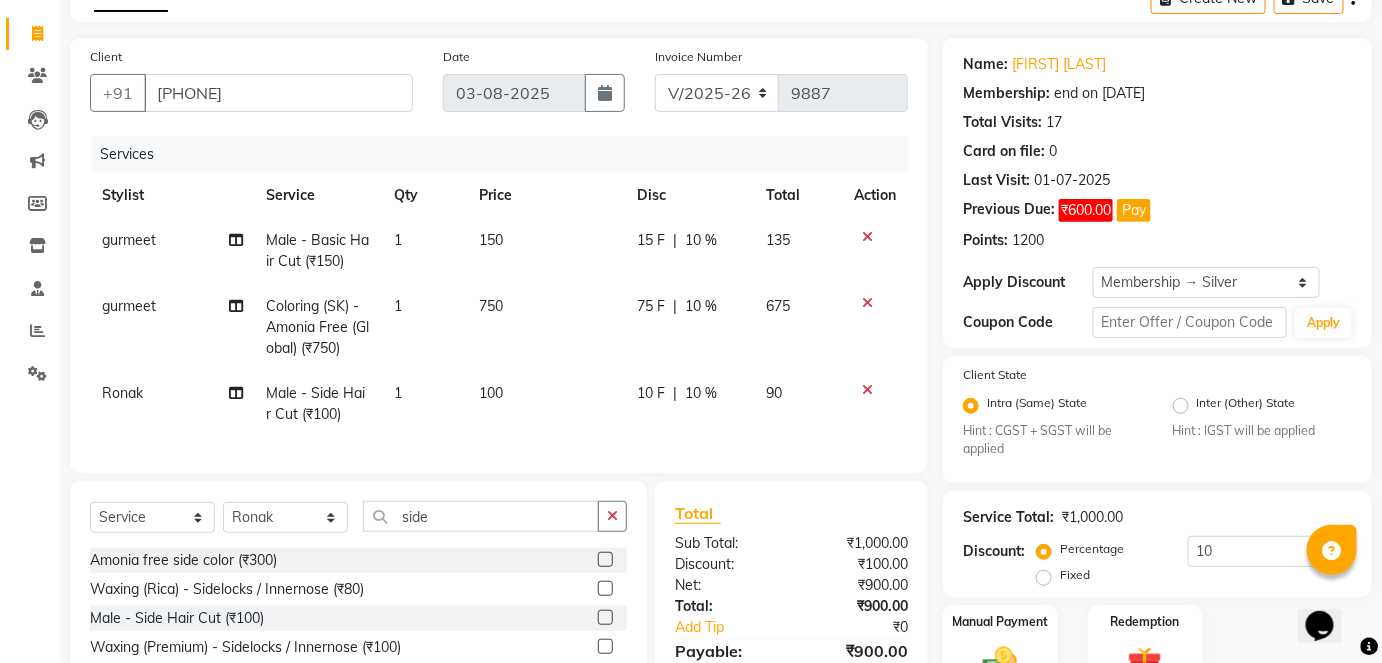 scroll, scrollTop: 0, scrollLeft: 0, axis: both 